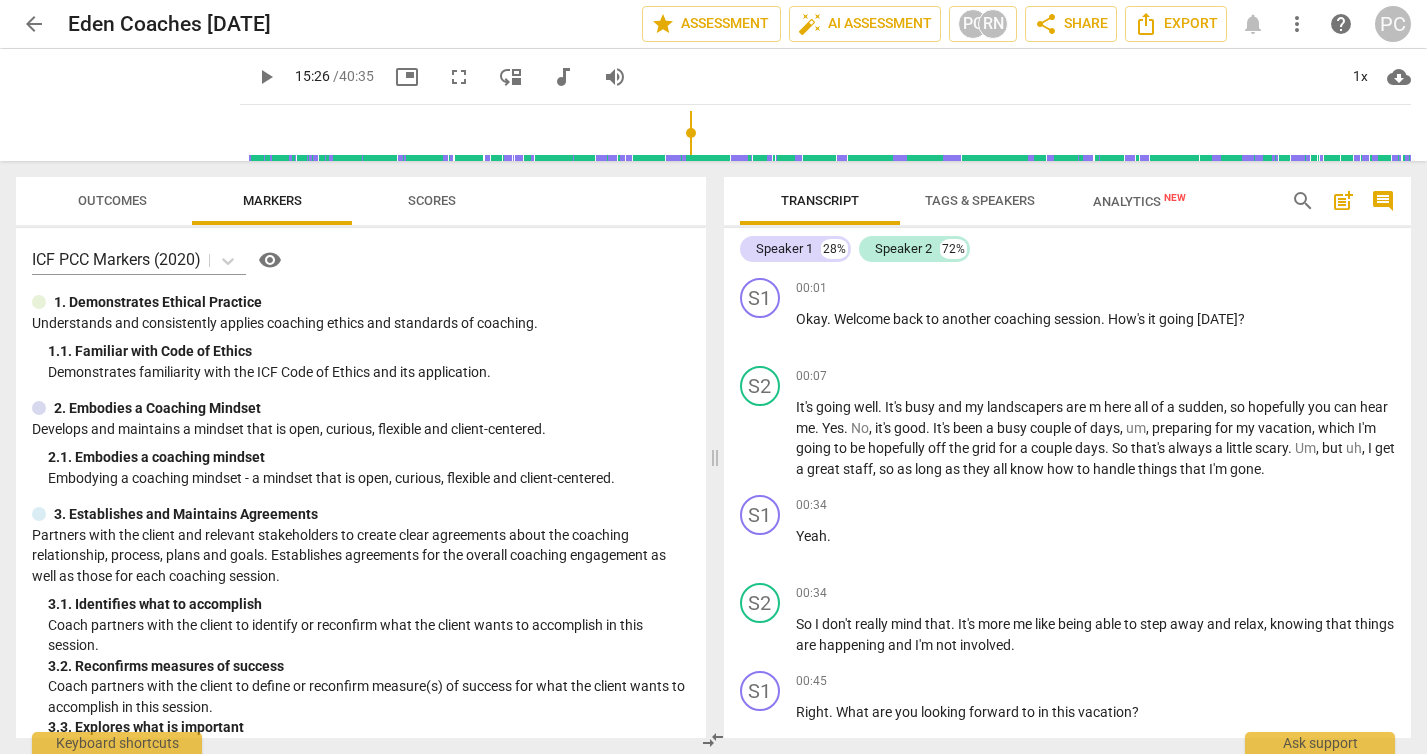 scroll, scrollTop: 0, scrollLeft: 0, axis: both 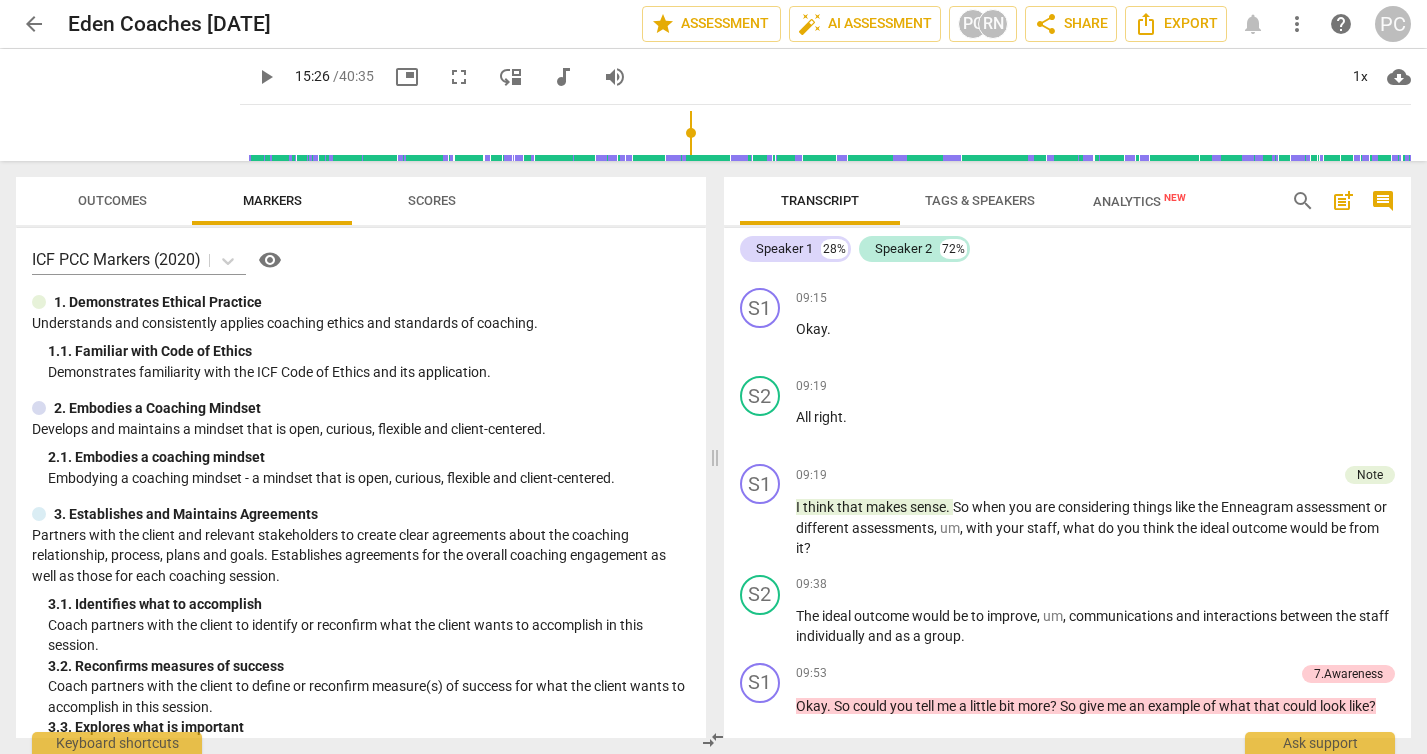 click on "09:38 + Add competency keyboard_arrow_right" at bounding box center (1096, 585) 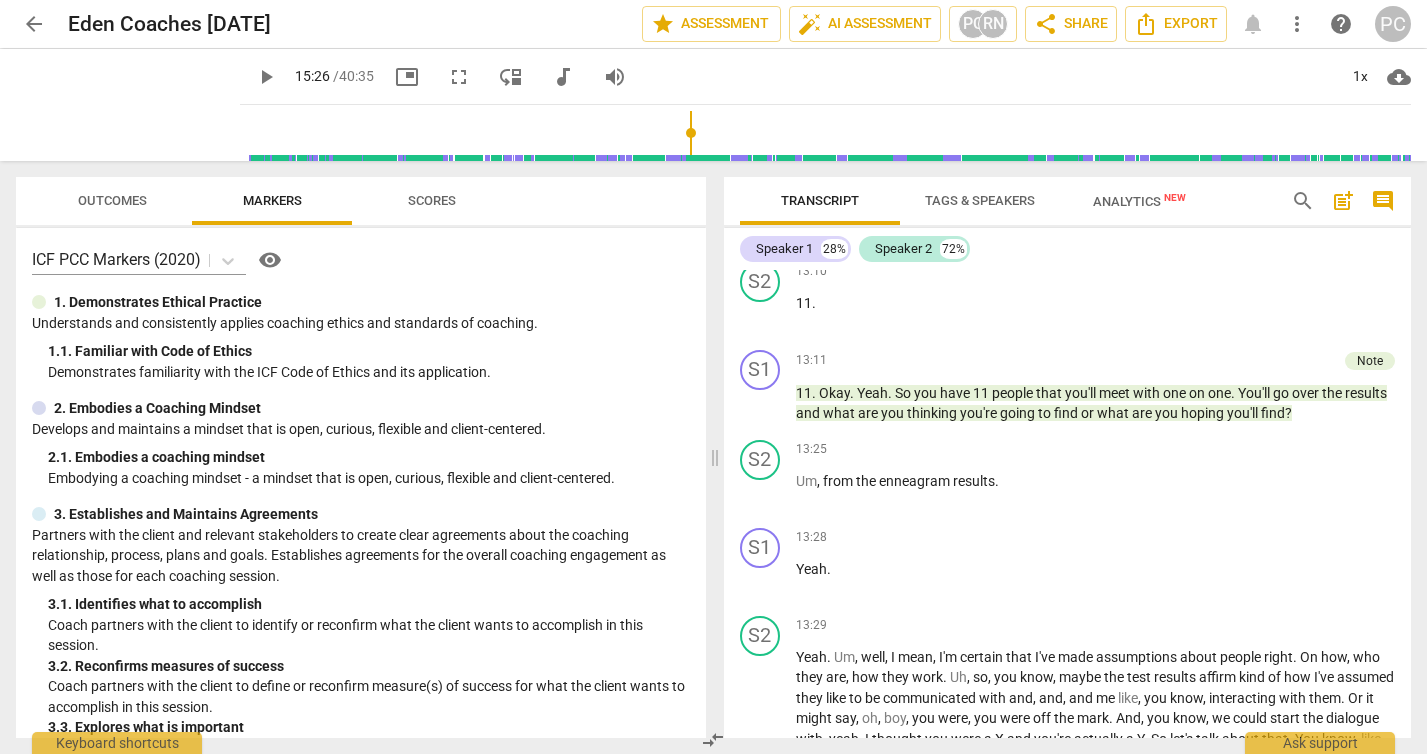 scroll, scrollTop: 5949, scrollLeft: 0, axis: vertical 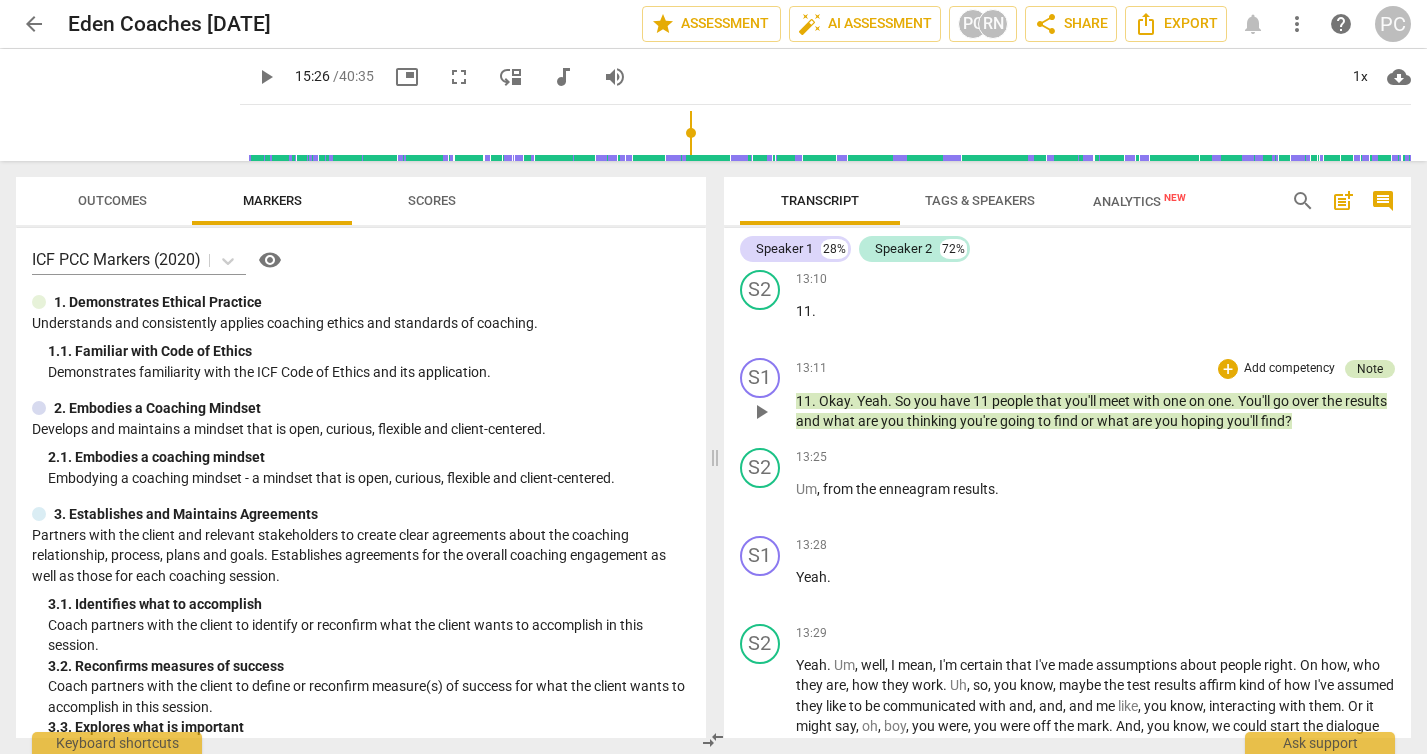 click on "Note" at bounding box center (1370, 369) 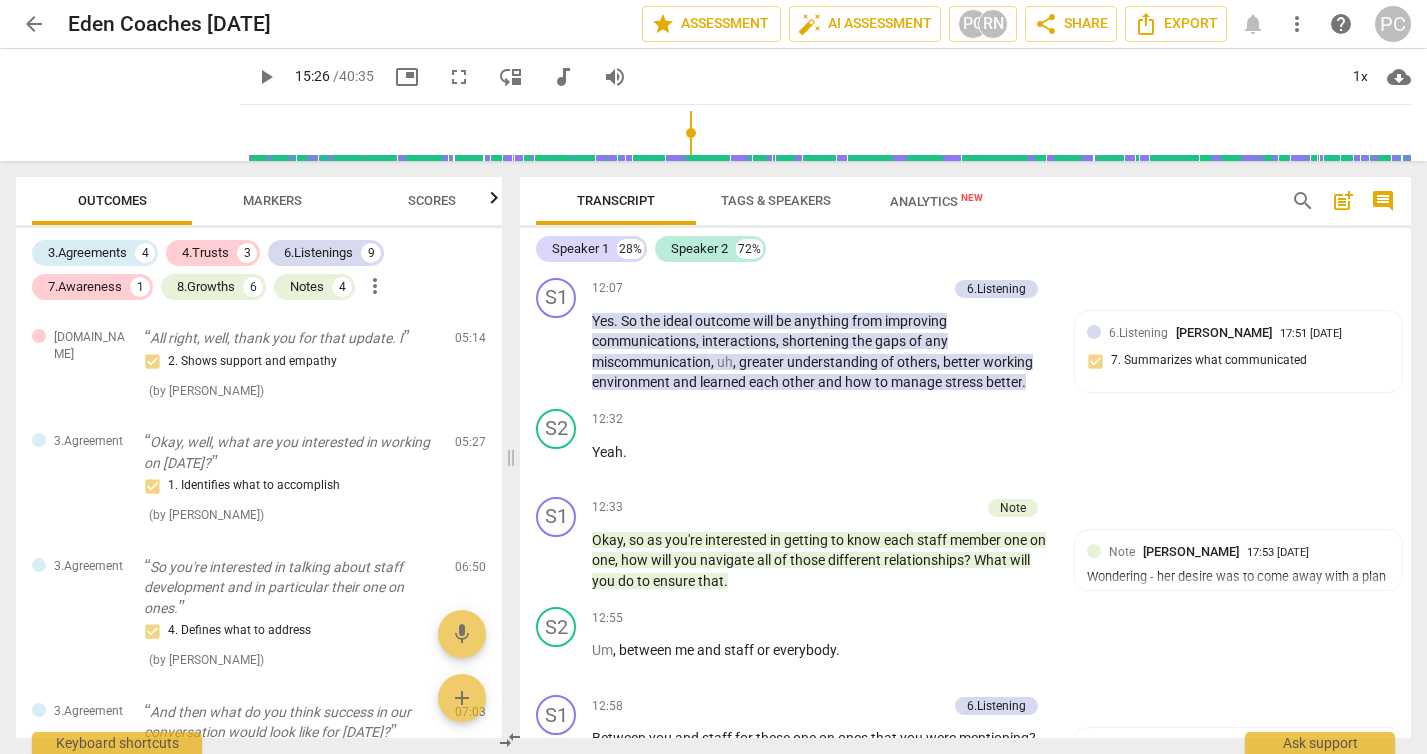 scroll, scrollTop: 6585, scrollLeft: 0, axis: vertical 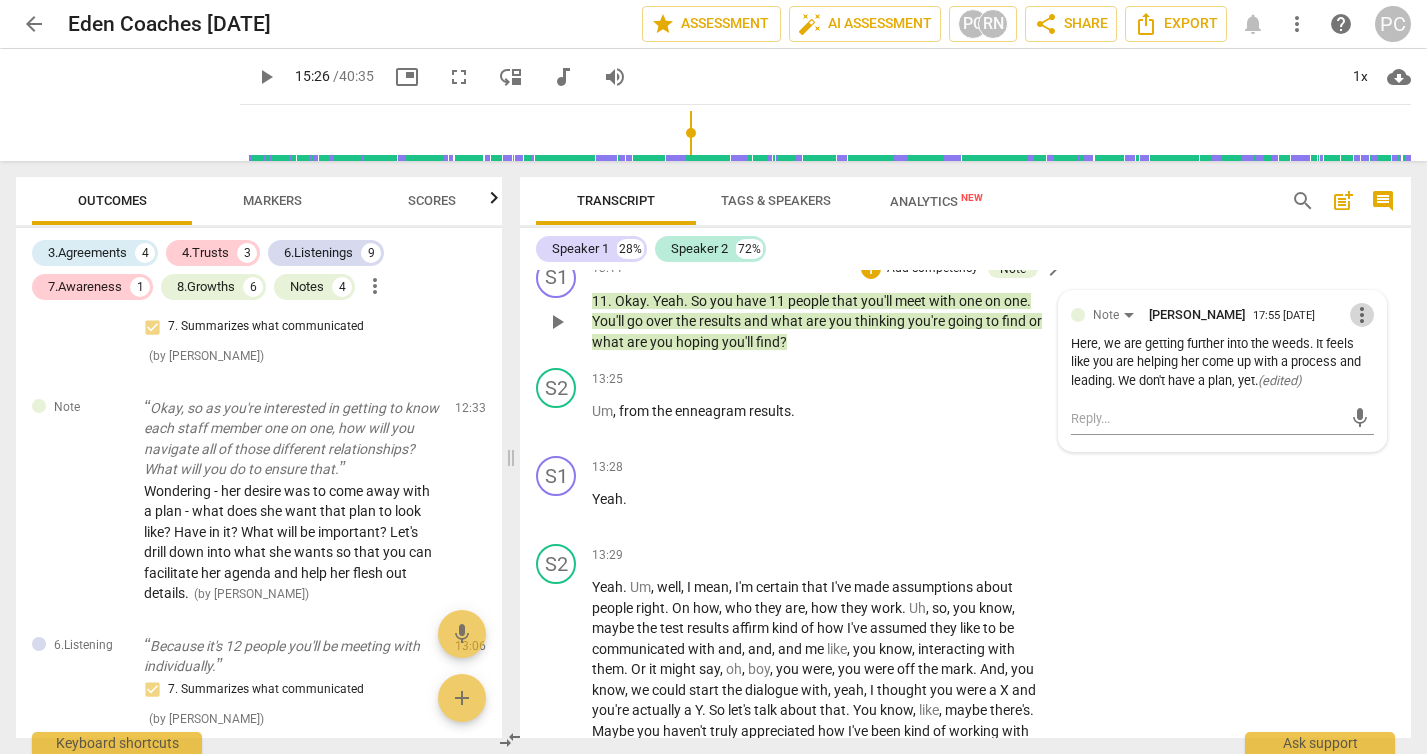 click on "more_vert" at bounding box center (1362, 315) 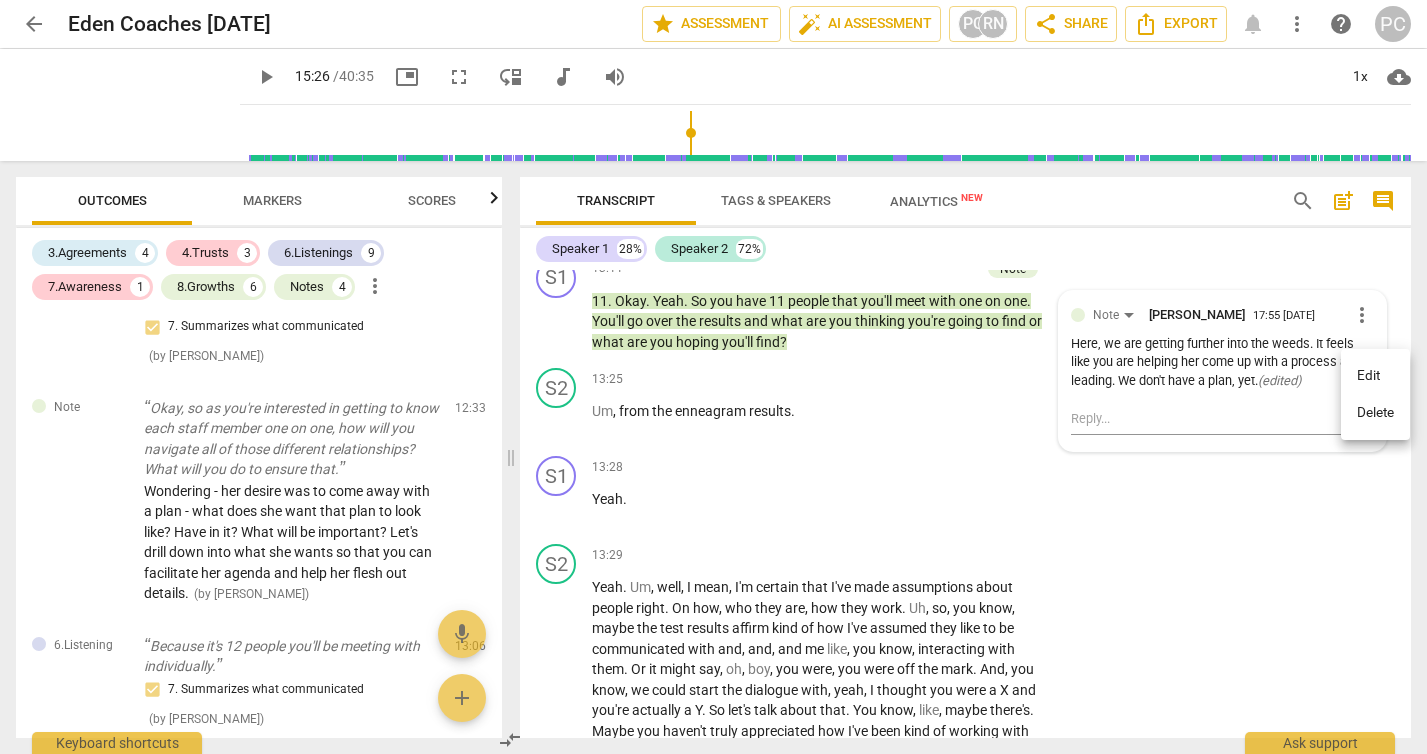 click on "Edit" at bounding box center [1375, 376] 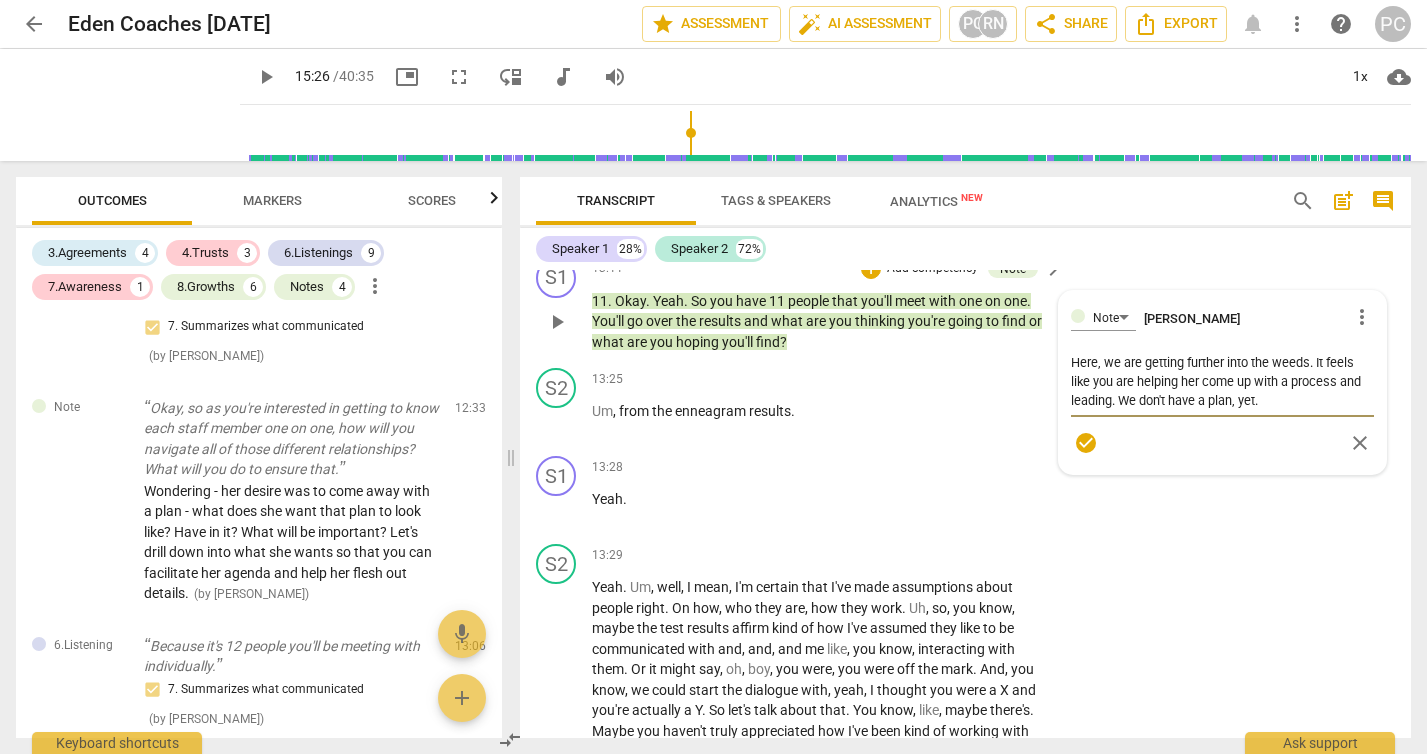 drag, startPoint x: 1278, startPoint y: 464, endPoint x: 1055, endPoint y: 417, distance: 227.8991 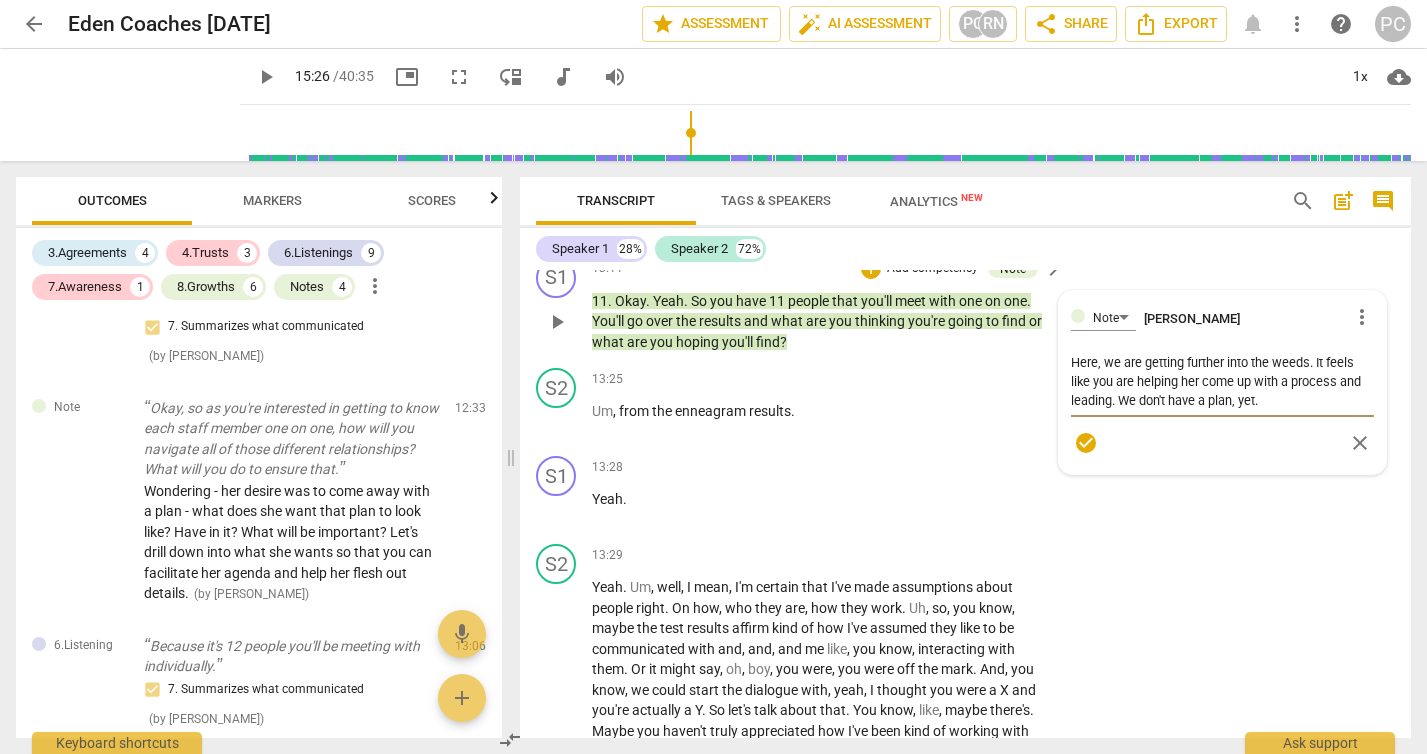 click on "Note Patti Cotton more_vert Here, we are getting further into the weeds. It feels like you are helping her come up with a process and leading. We don't have a plan, yet. Here, we are getting further into the weeds. It feels like you are helping her come up with a process and leading. We don't have a plan, yet. check_circle close" at bounding box center [1222, 382] 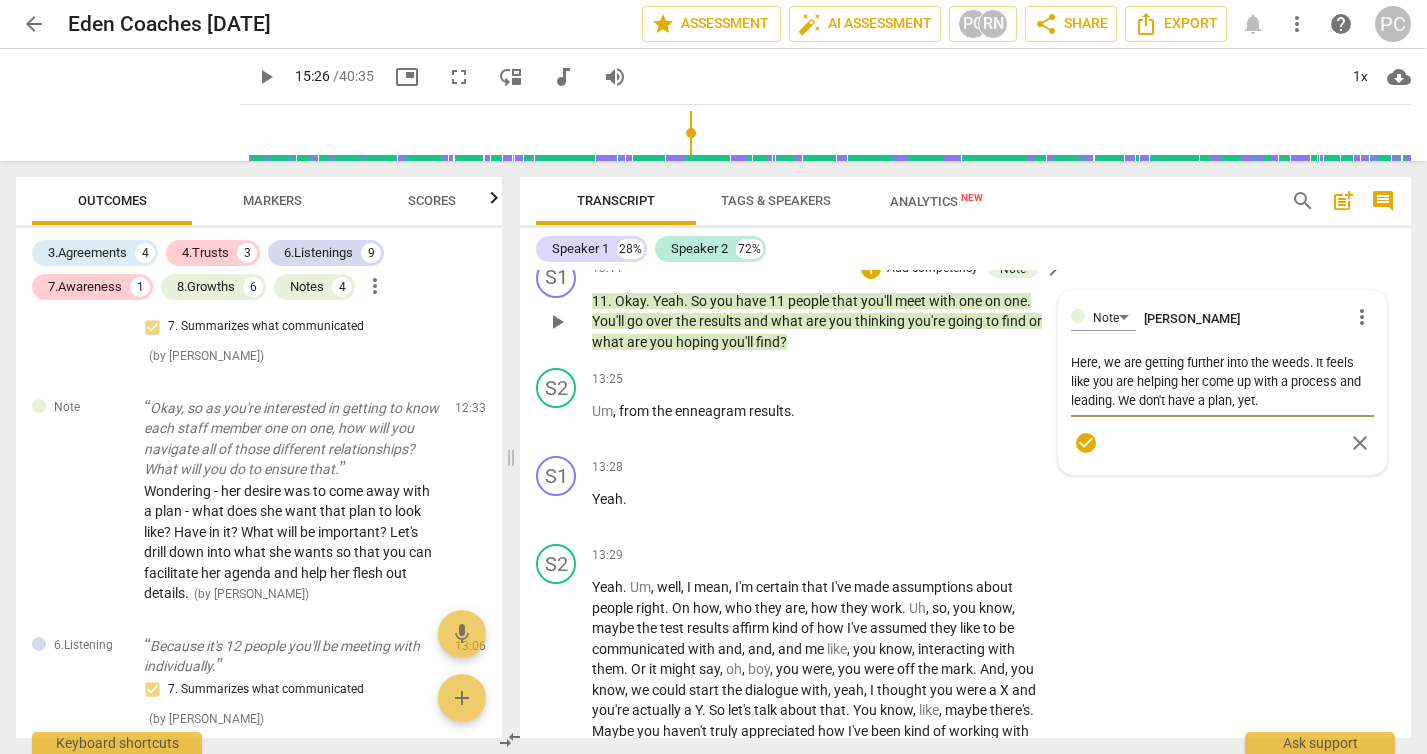 type on "L" 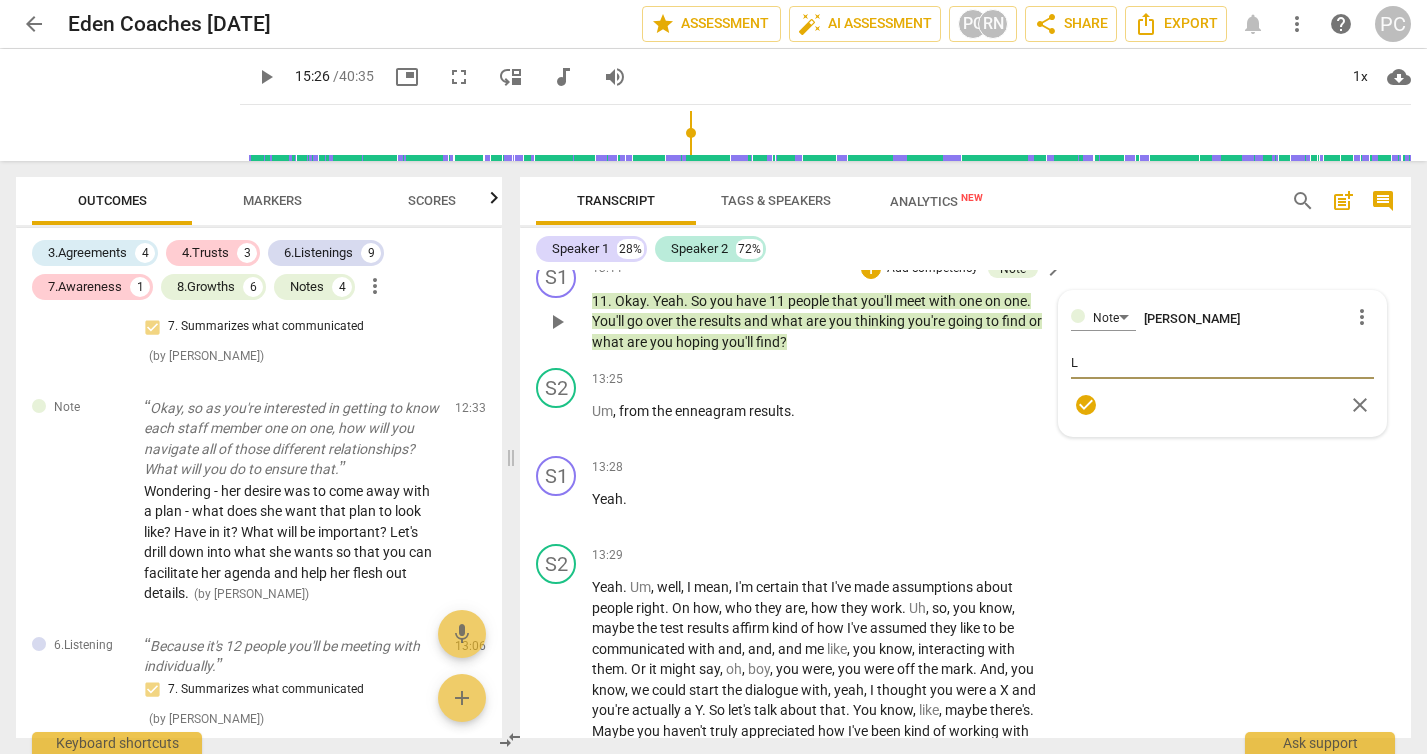 type on "Le" 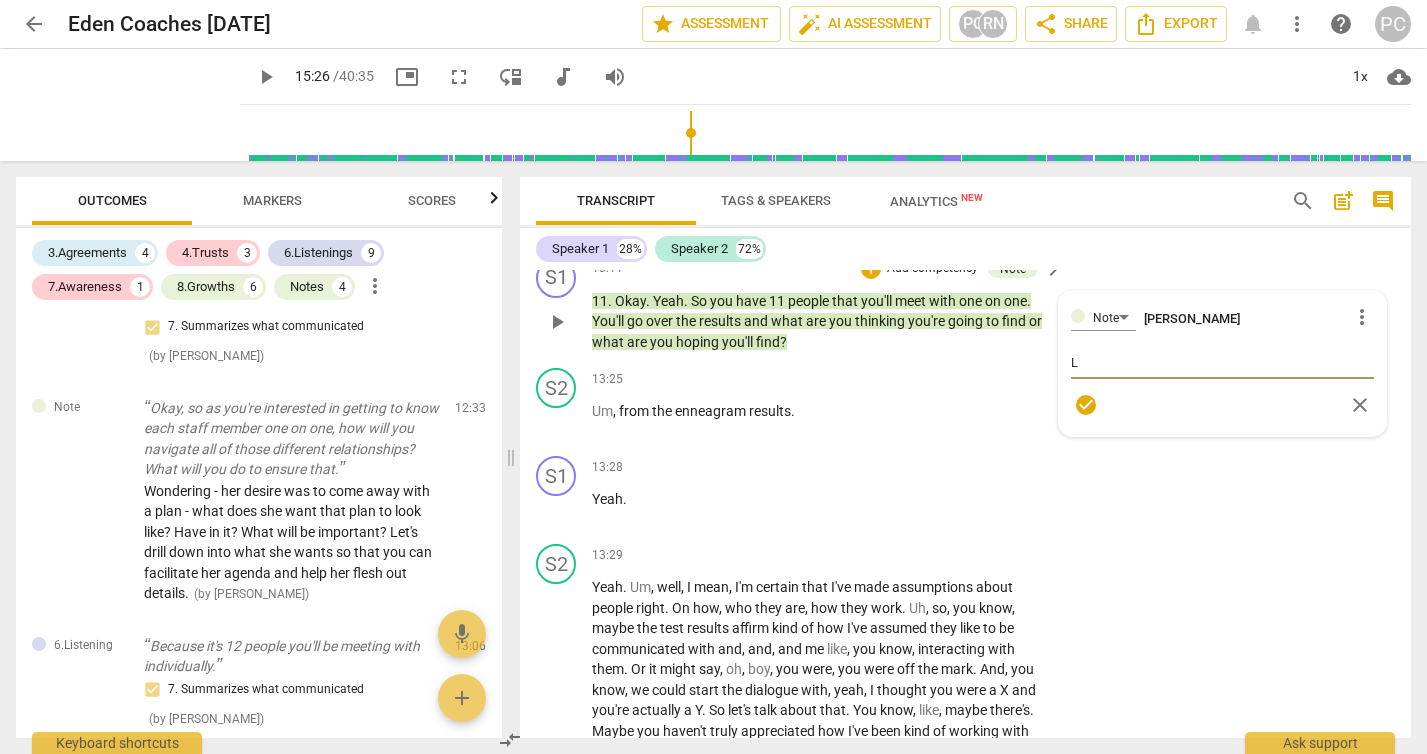 type on "Le" 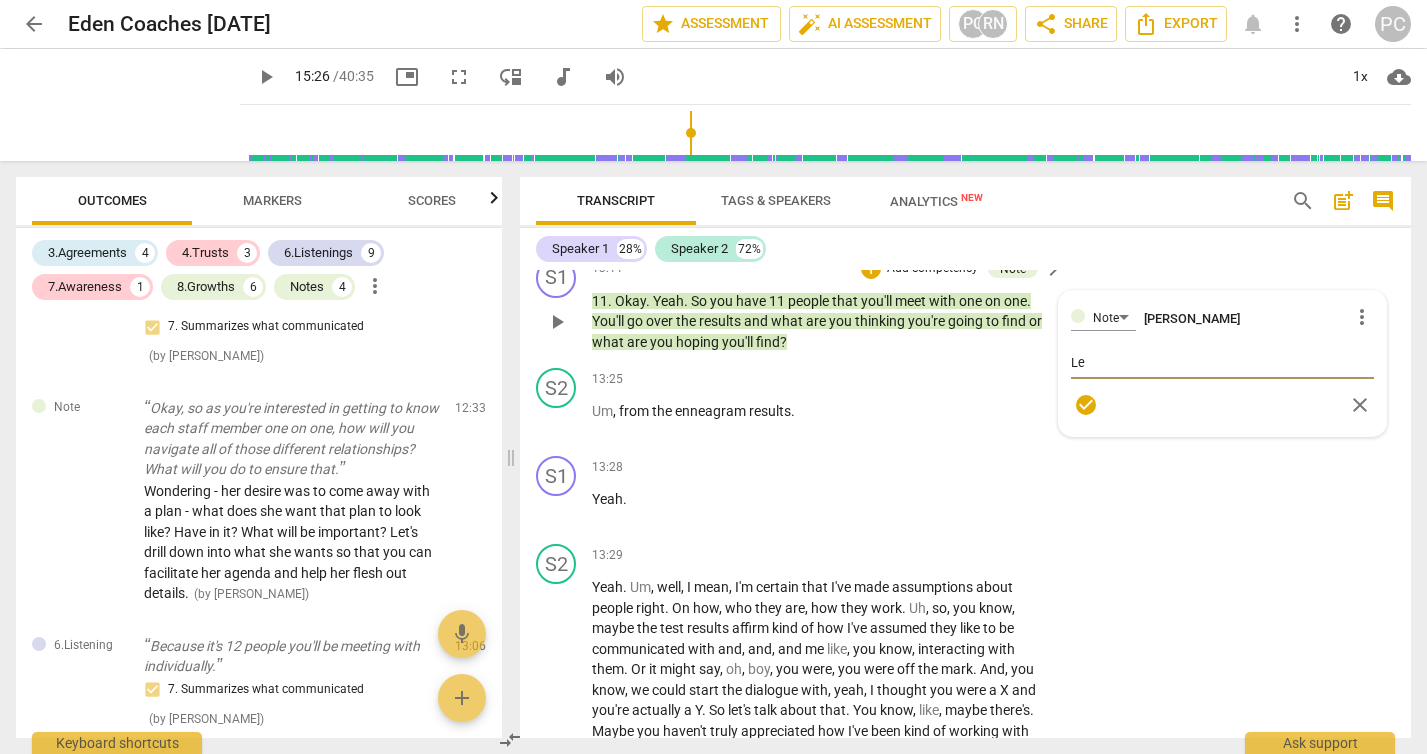 type on "Lea" 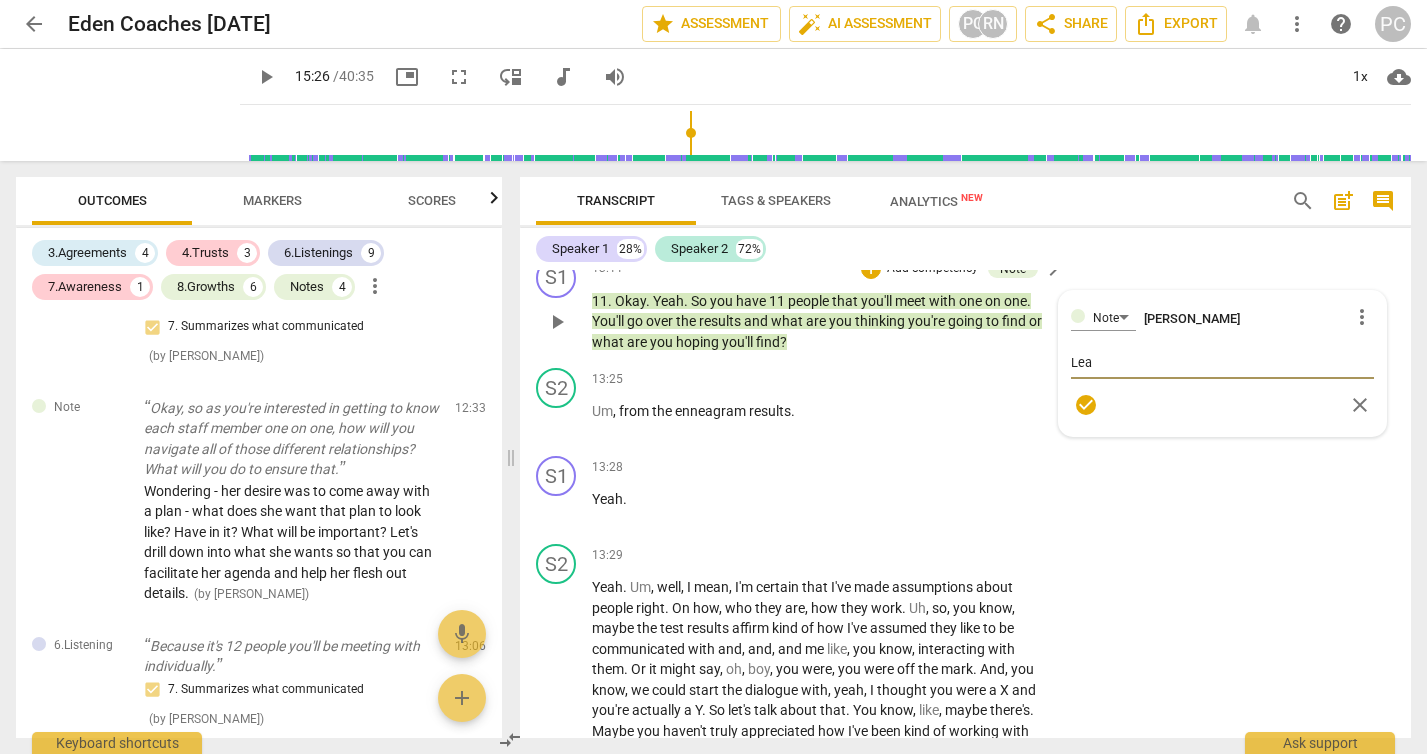 type on "Lead" 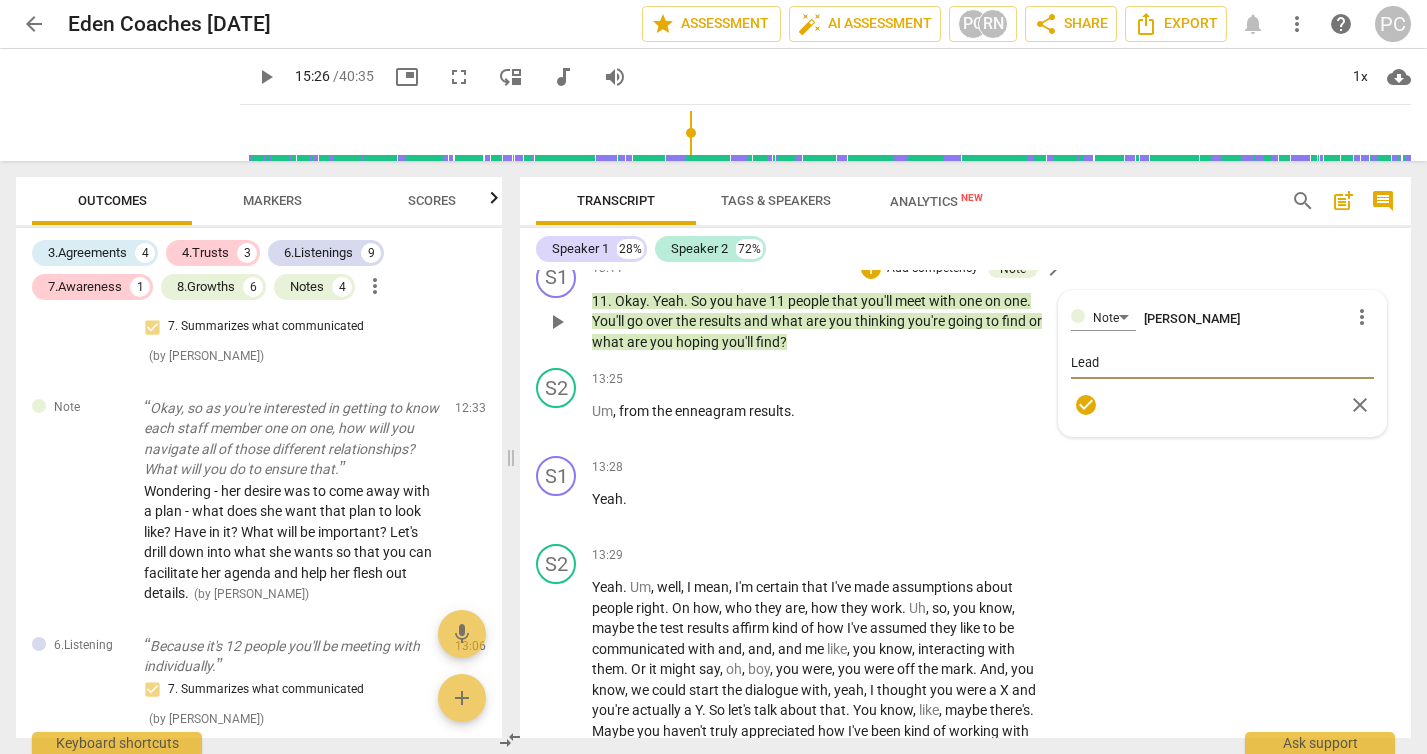 type on "Leadi" 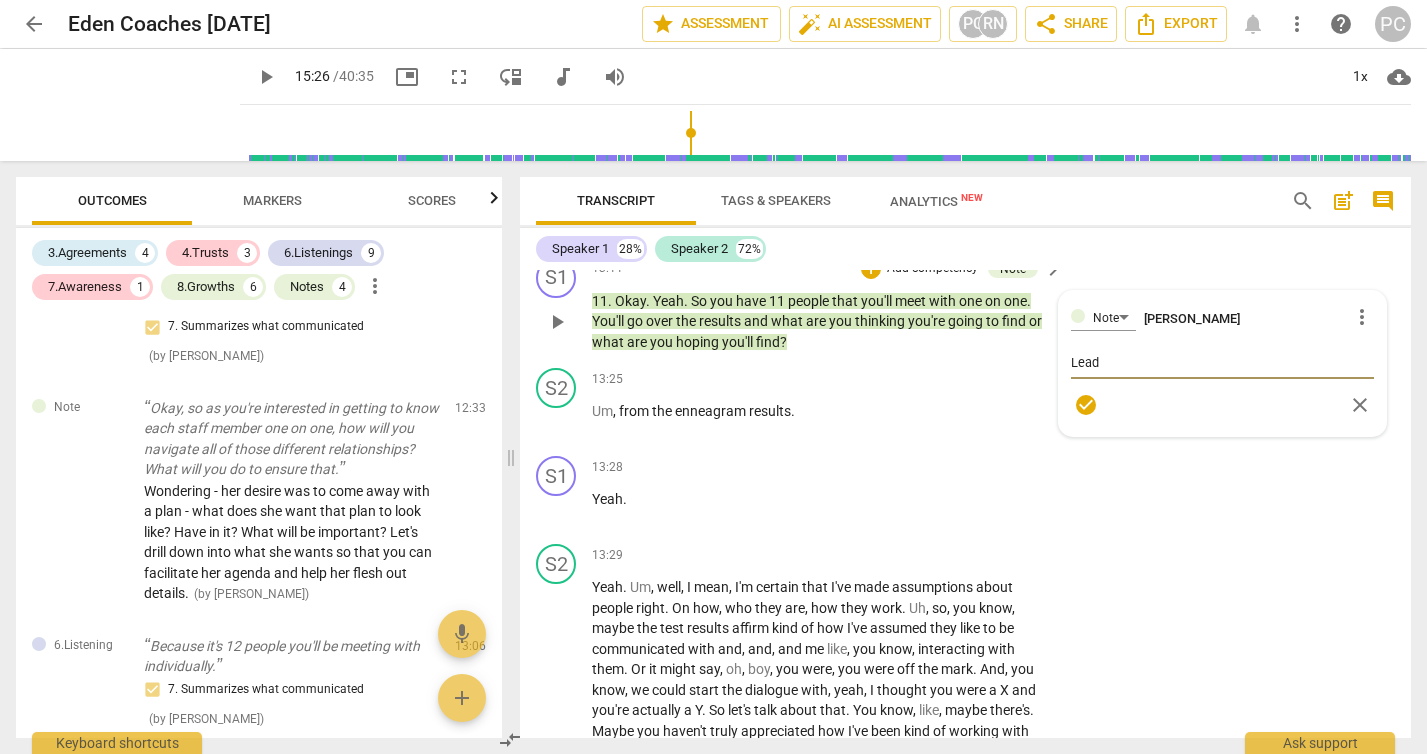 type on "Leadi" 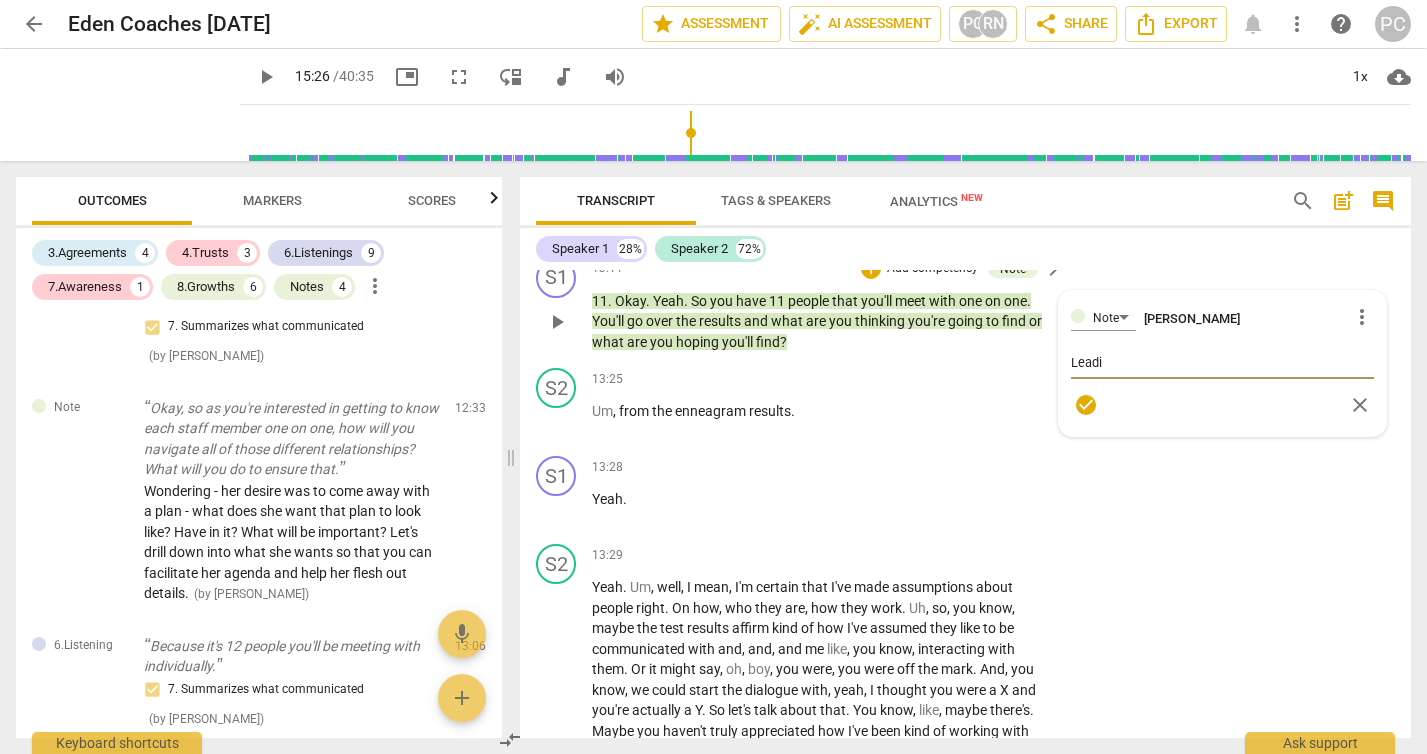 type on "Leadin" 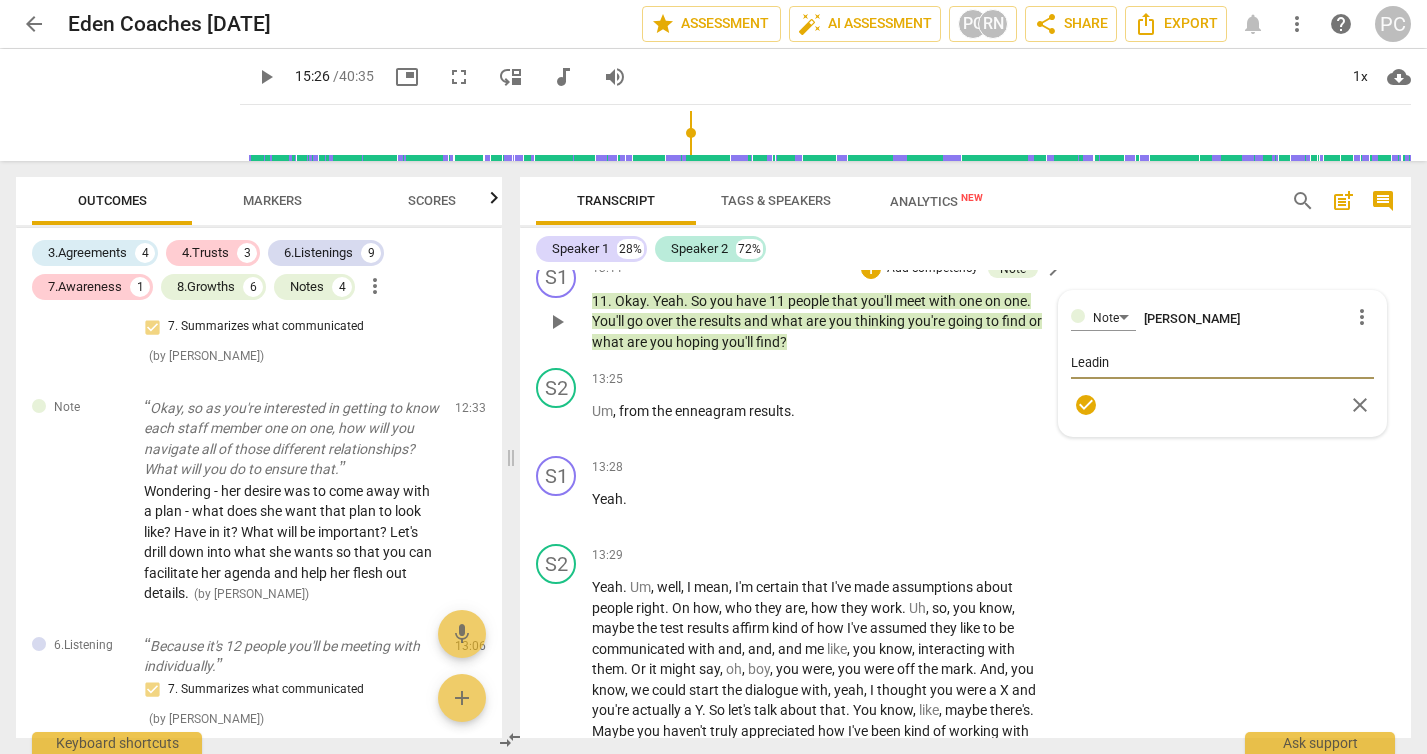 type on "Leading" 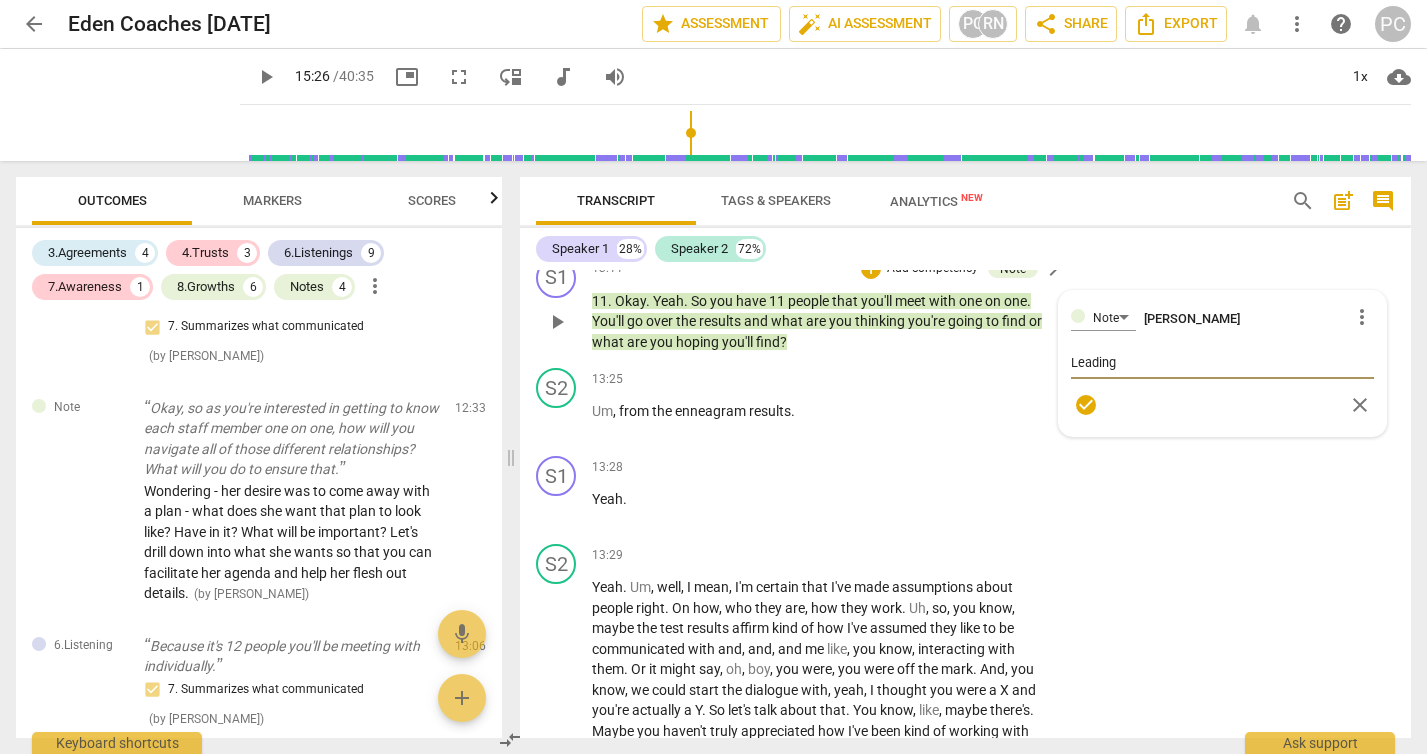 type on "Leading." 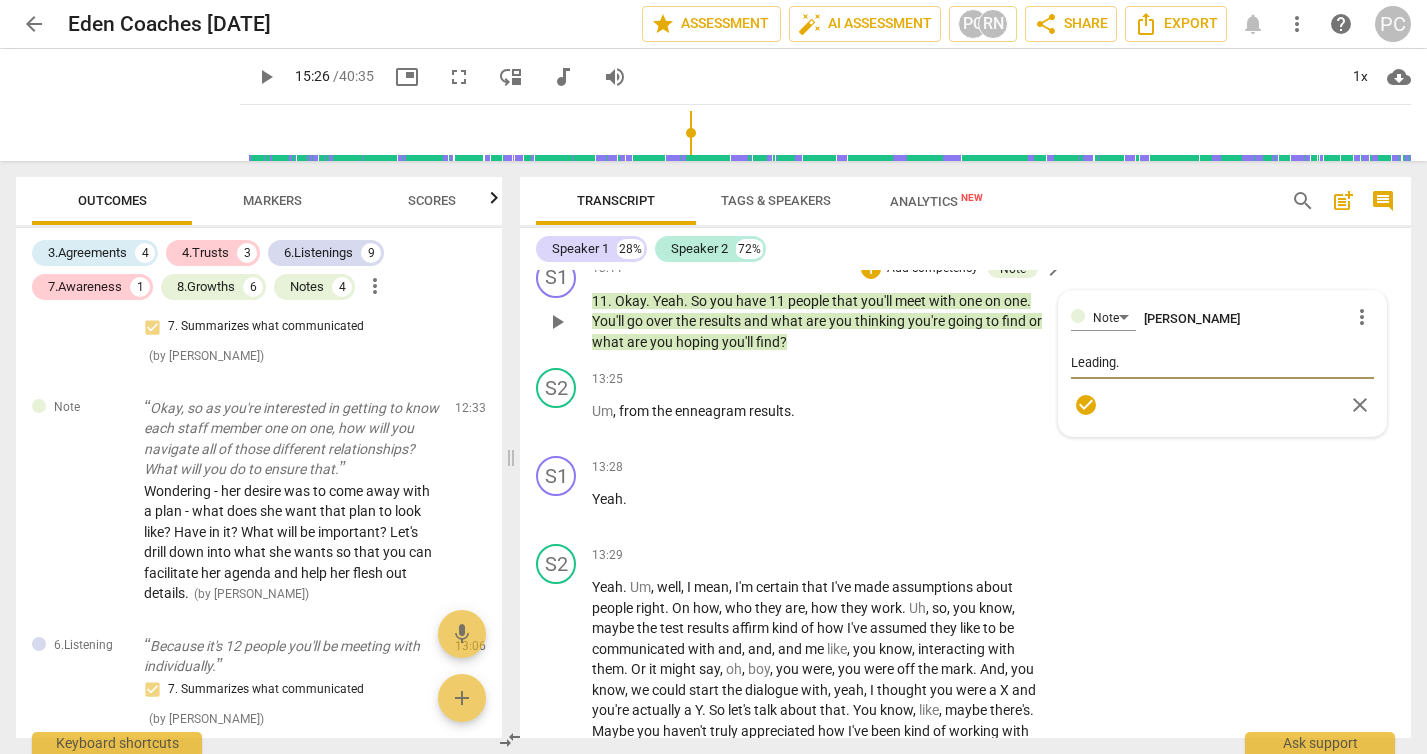 type on "Leading." 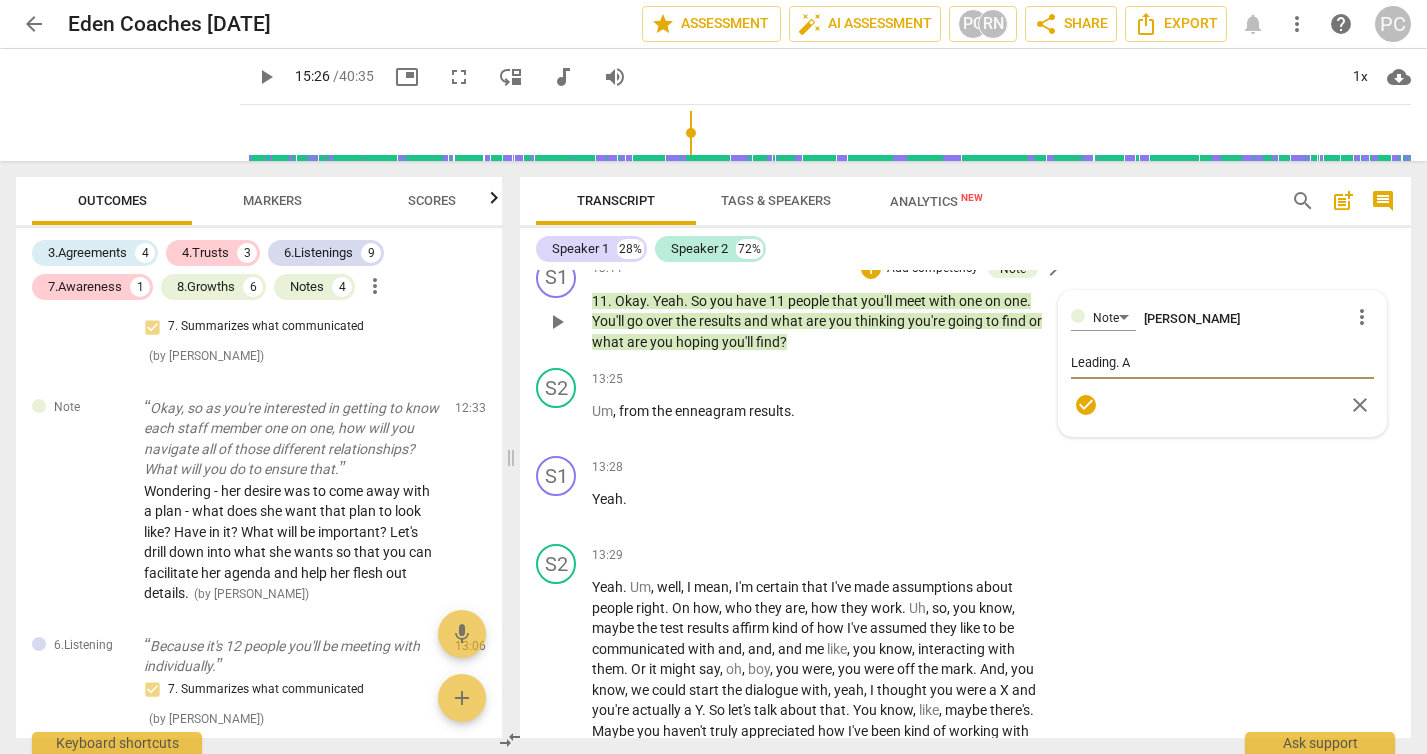 type on "Leading. As" 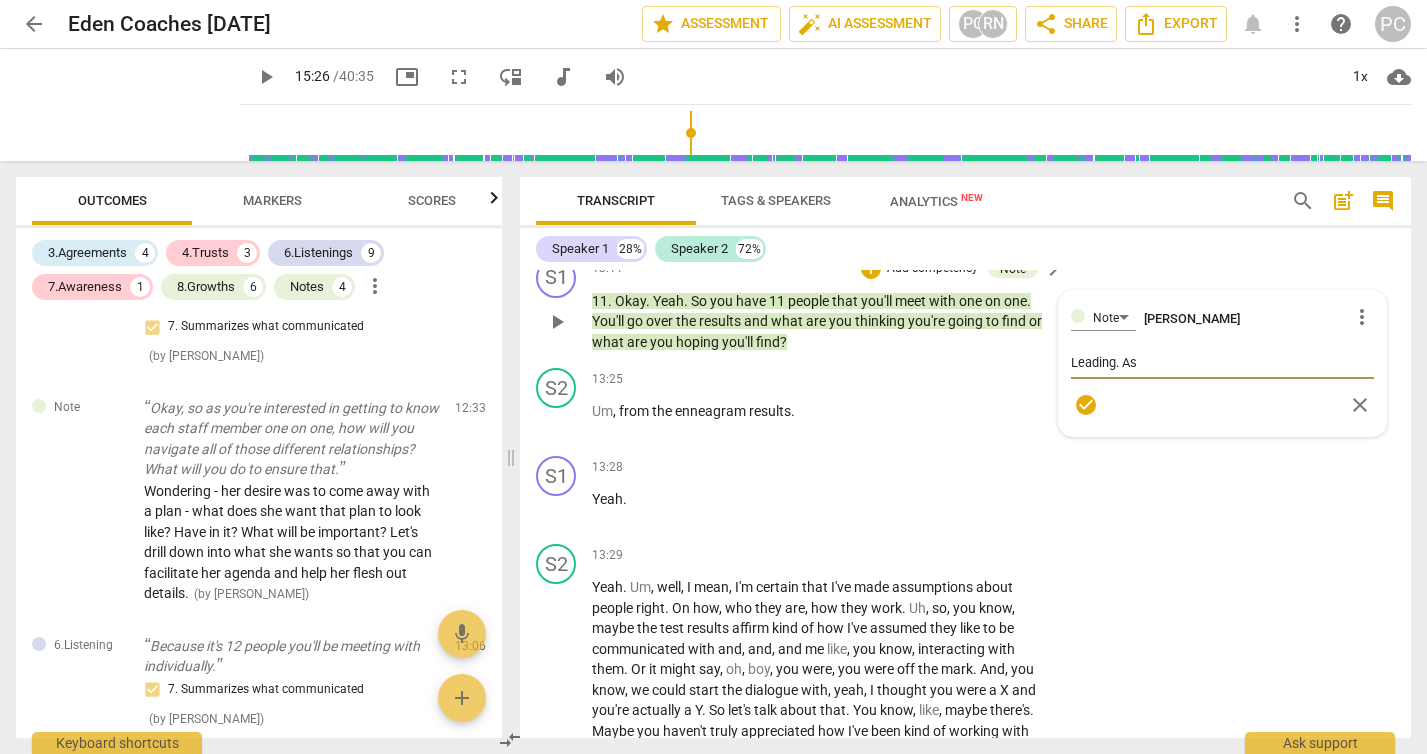 type on "Leading. Ask" 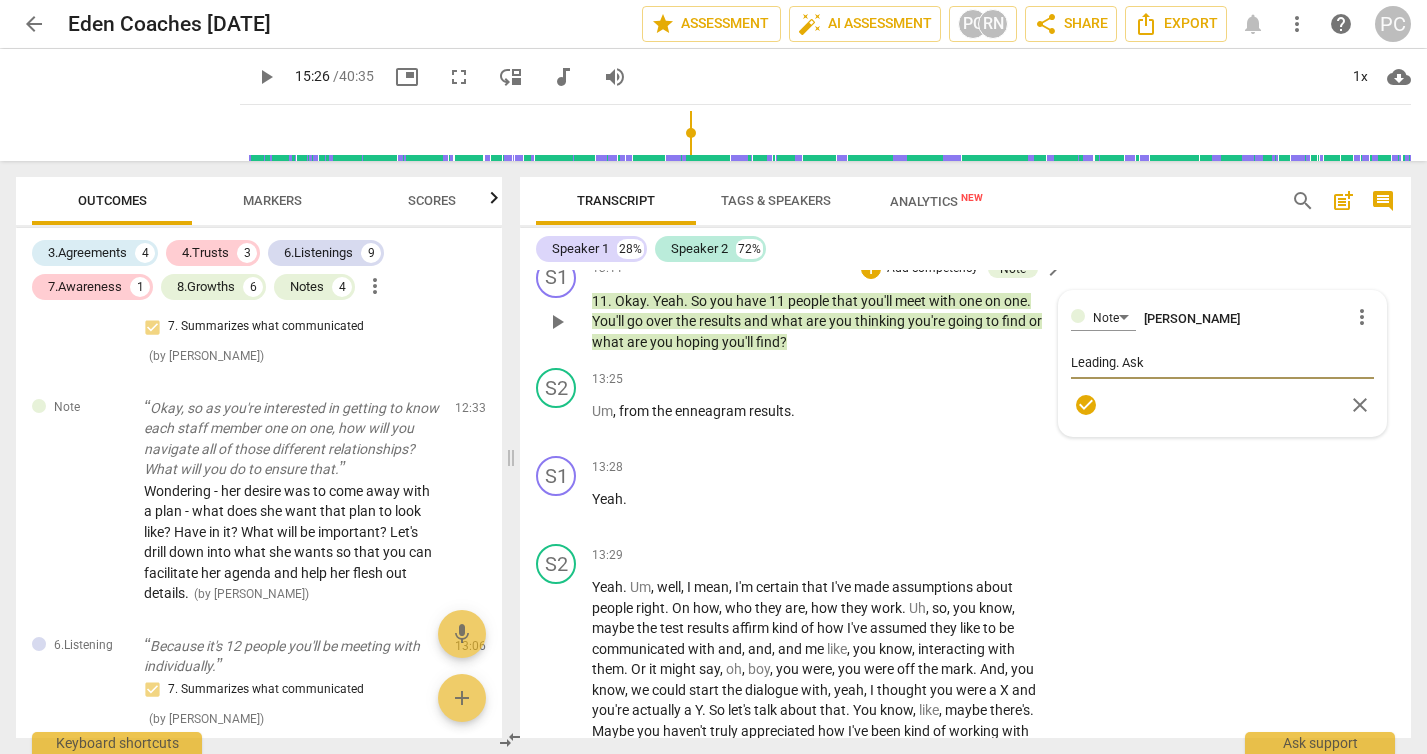 type on "Leading. Ask" 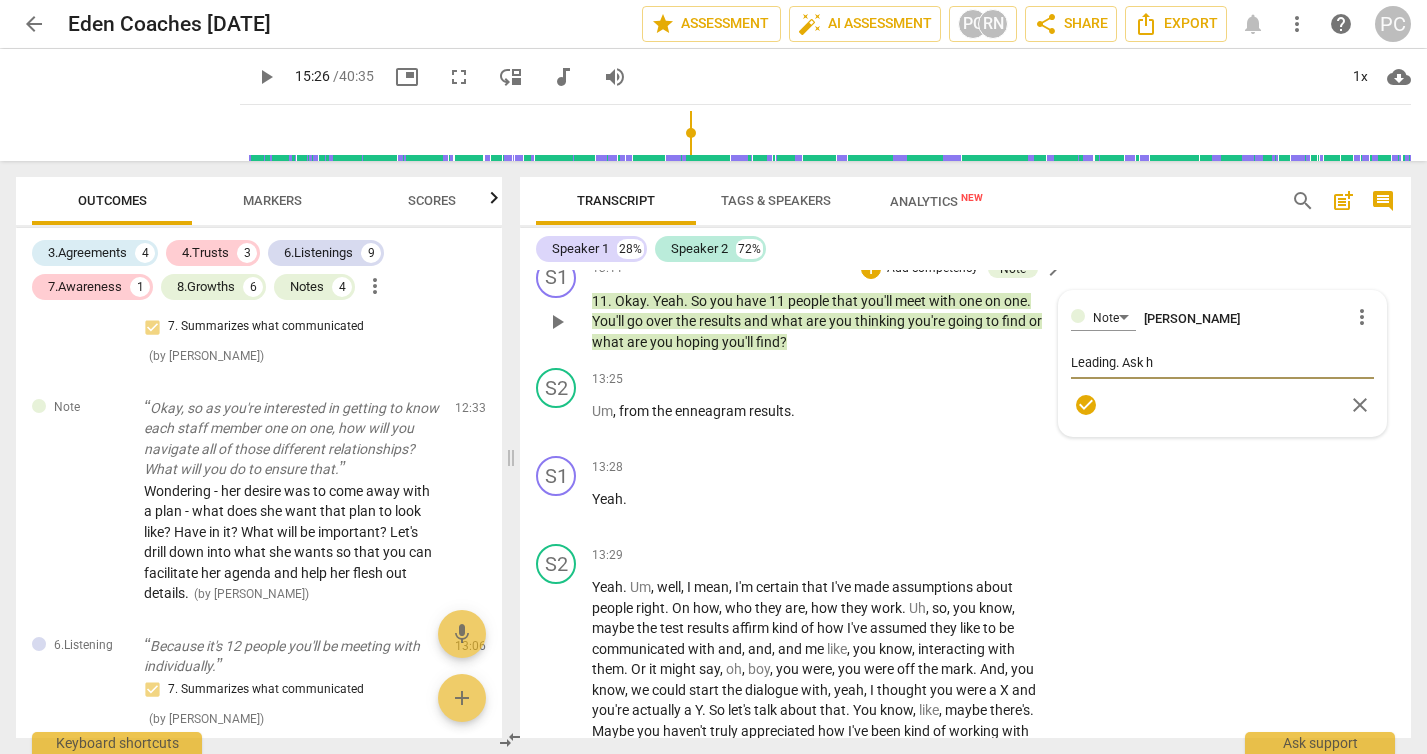 type on "Leading. Ask he" 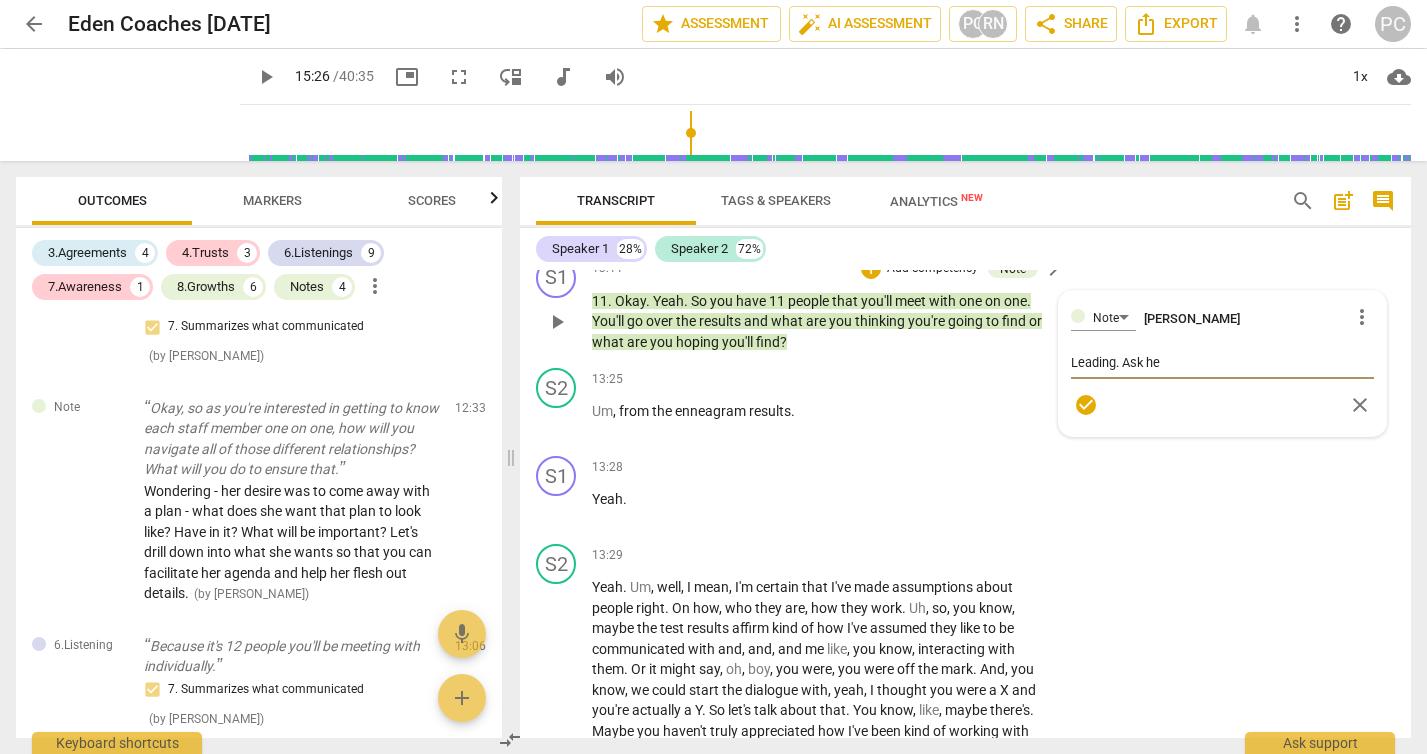 type on "Leading. Ask her" 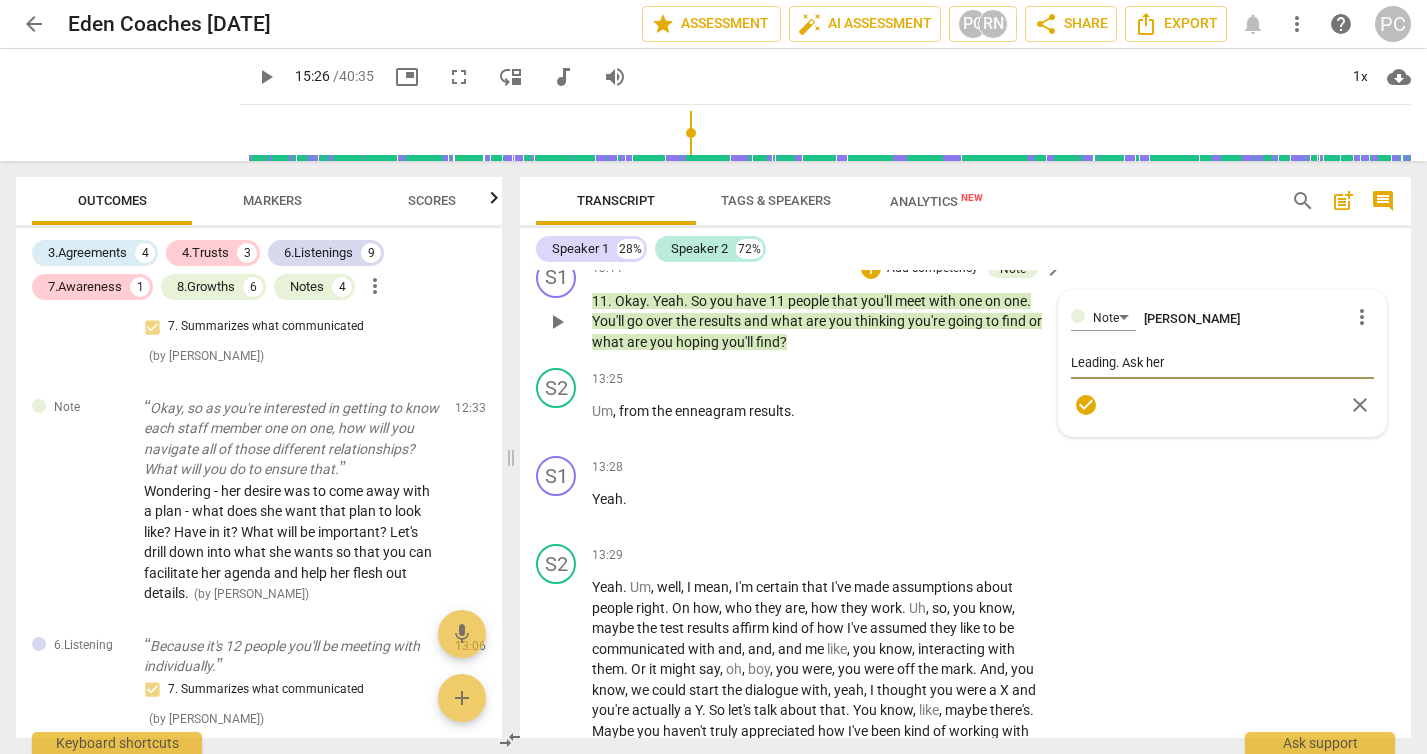 type on "Leading. Ask her" 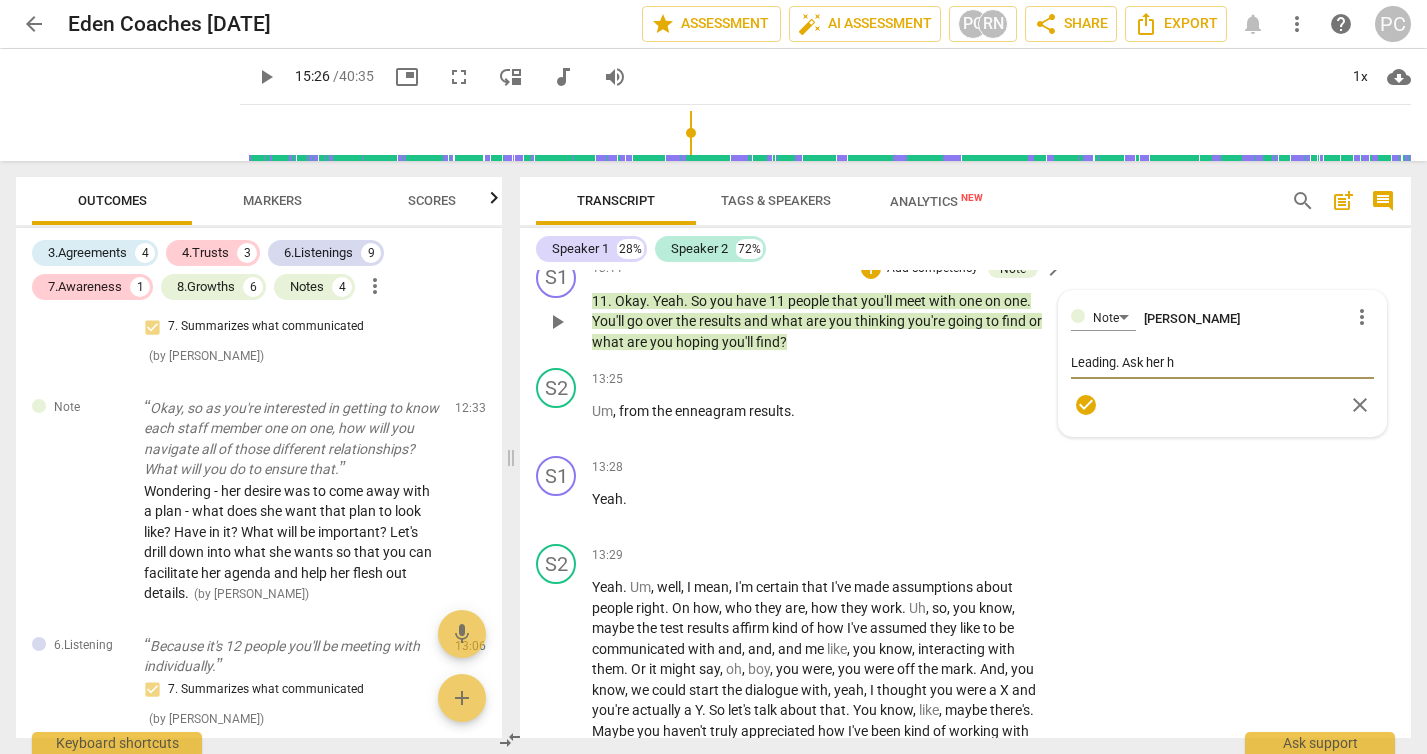 type on "Leading. Ask her ho" 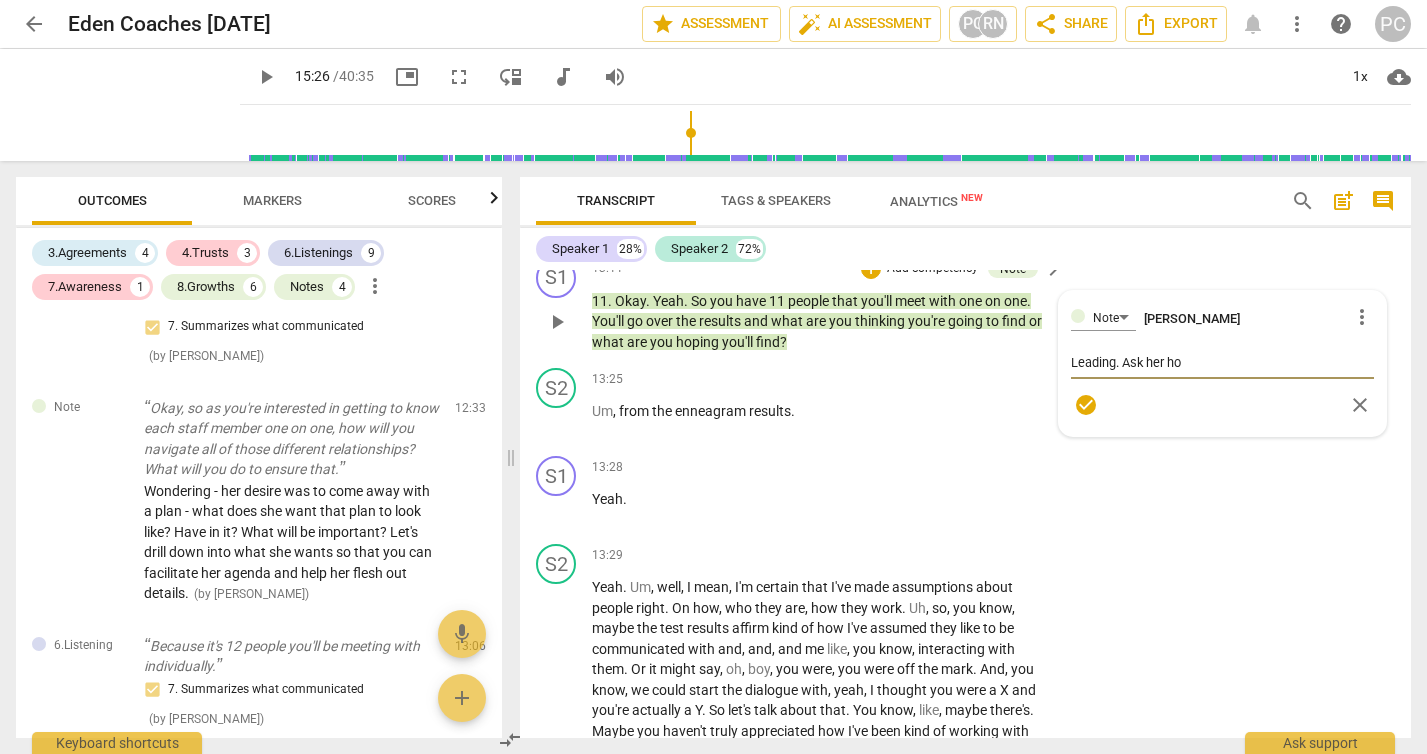 type on "Leading. Ask her how" 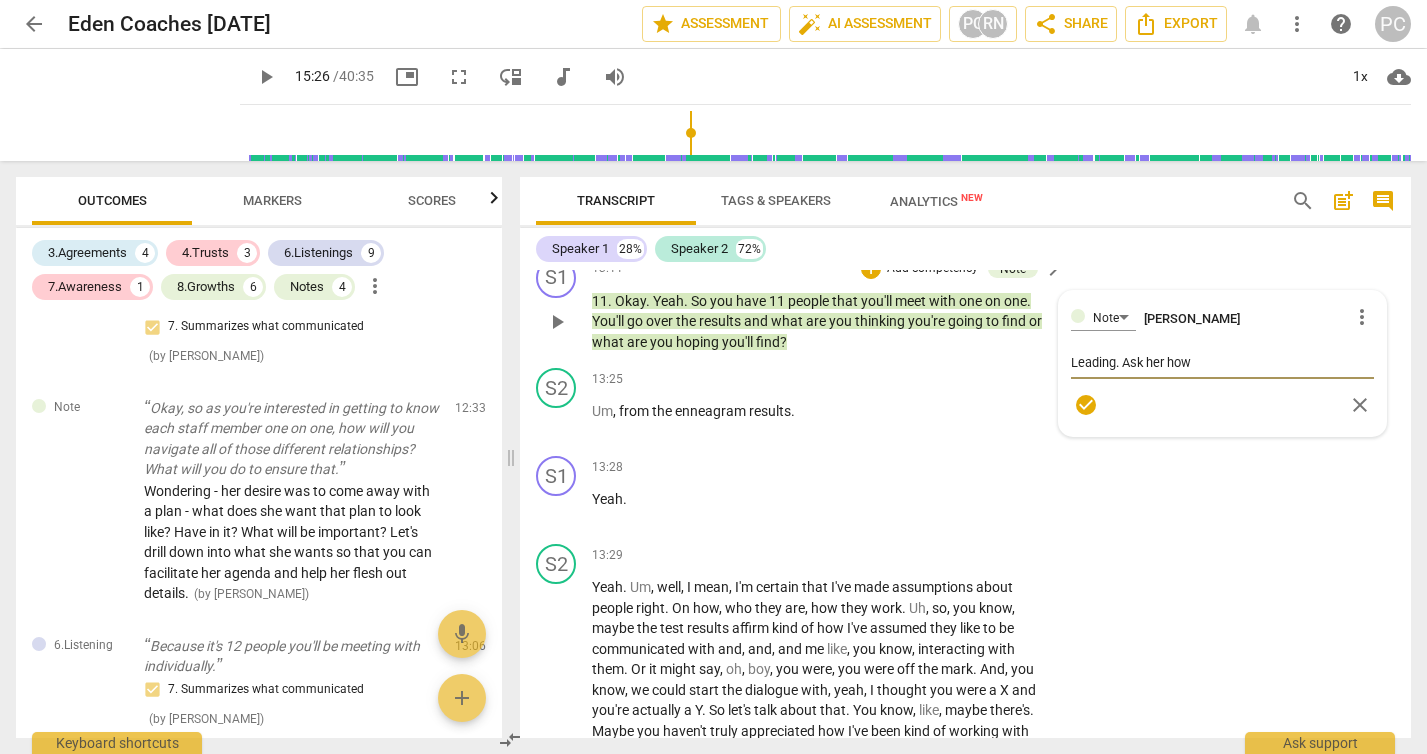 type on "Leading. Ask her how" 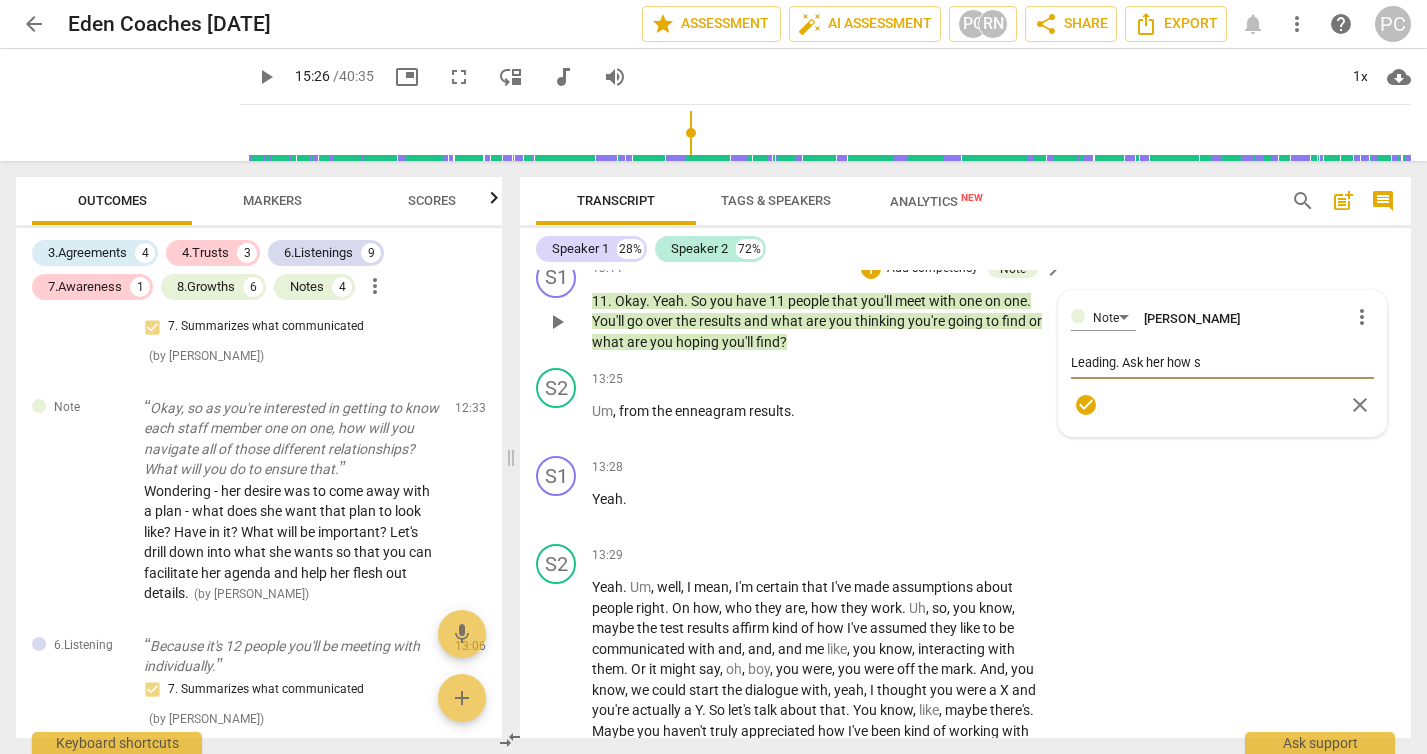 type on "Leading. Ask her how sh" 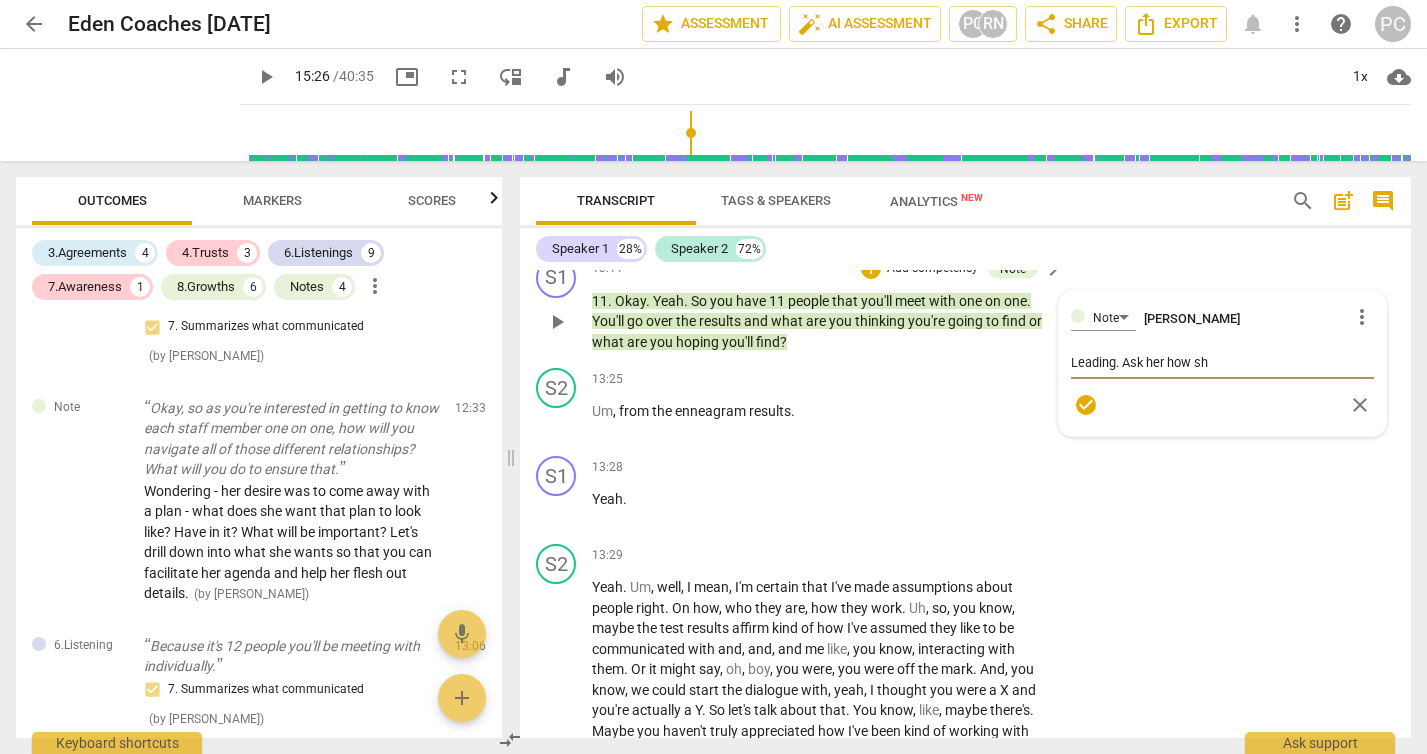 type on "Leading. Ask her how sh" 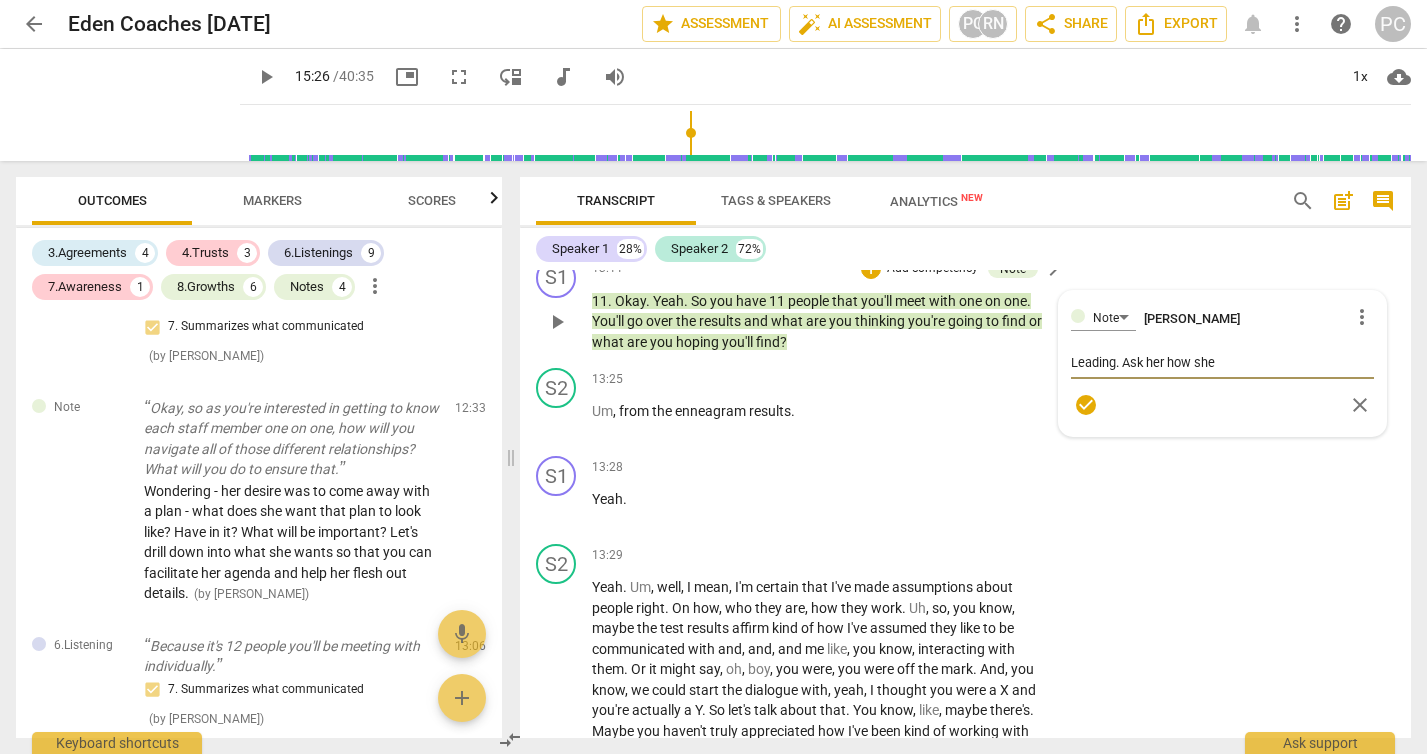 type on "Leading. Ask her how she" 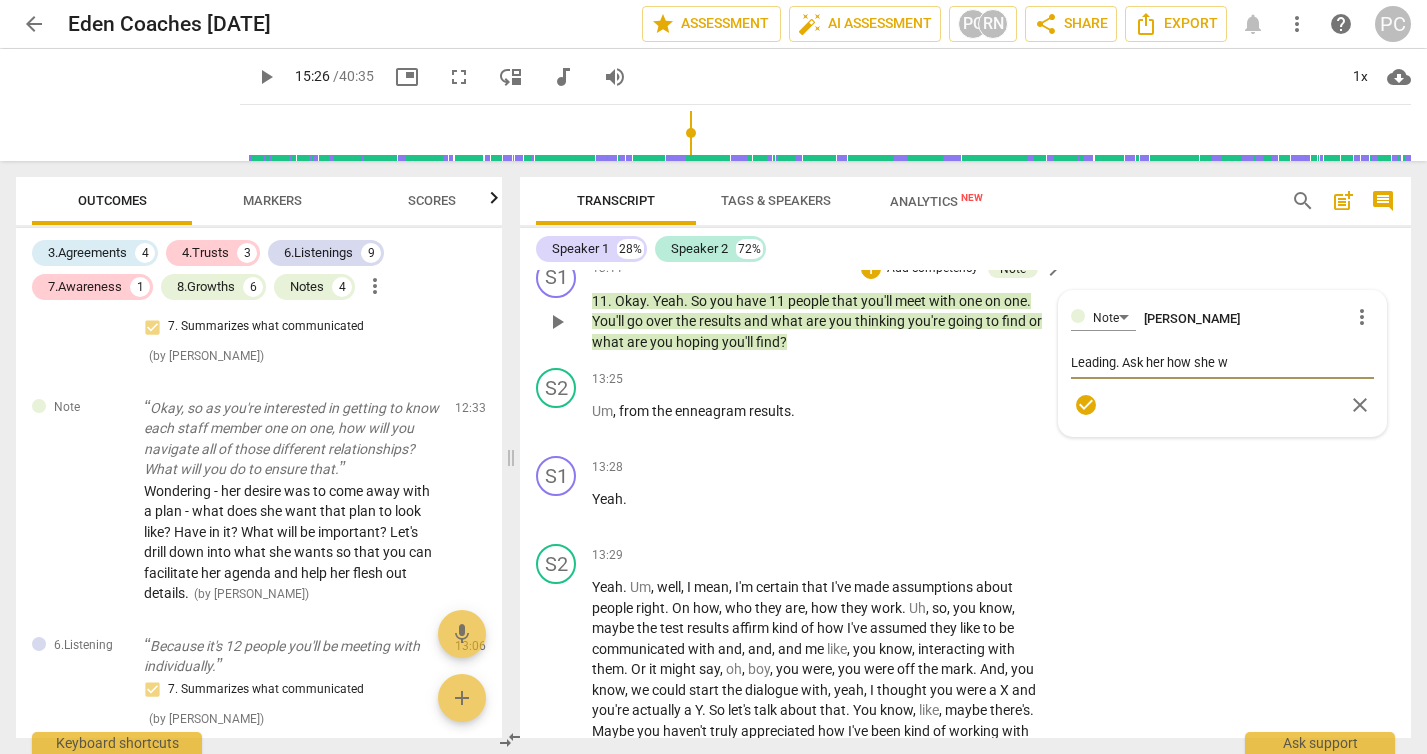 type on "Leading. Ask her how she wa" 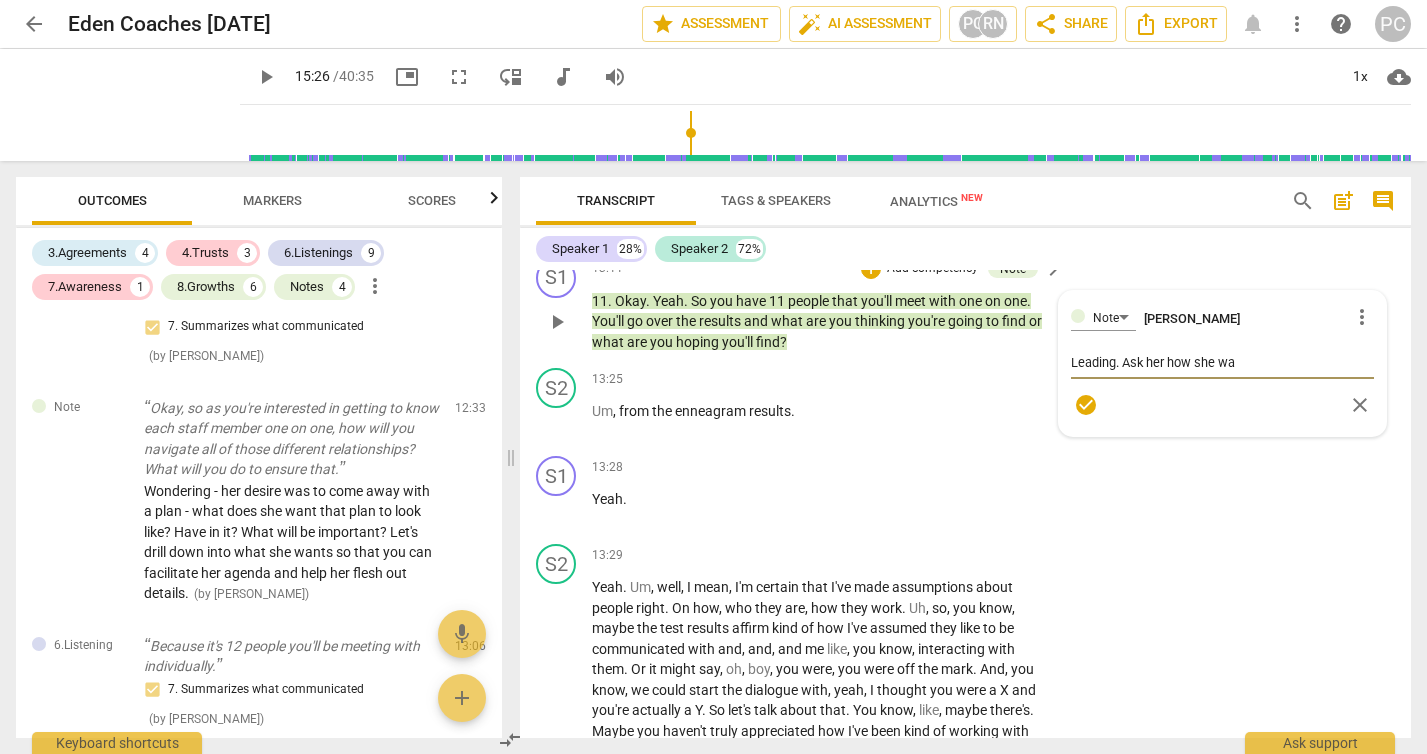 type on "Leading. Ask her how she wan" 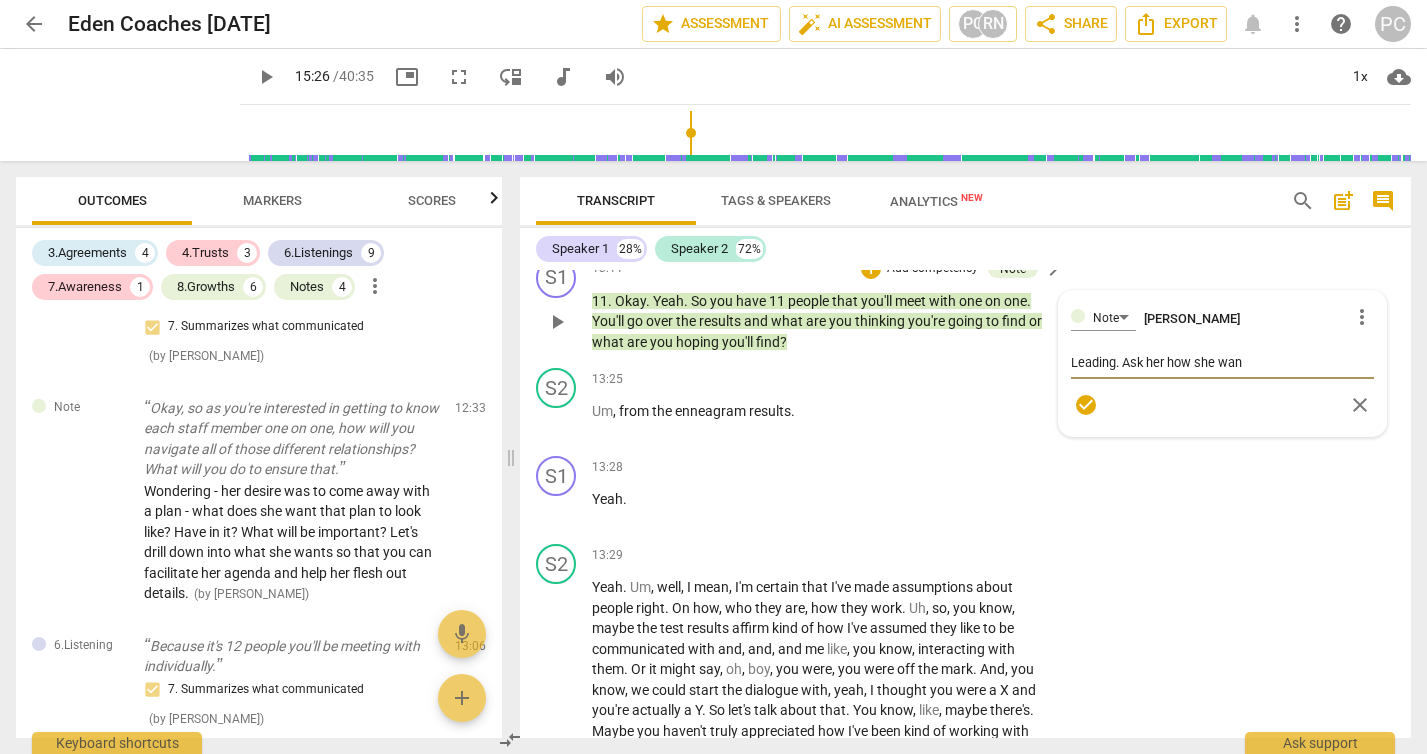 type on "Leading. Ask her how she want" 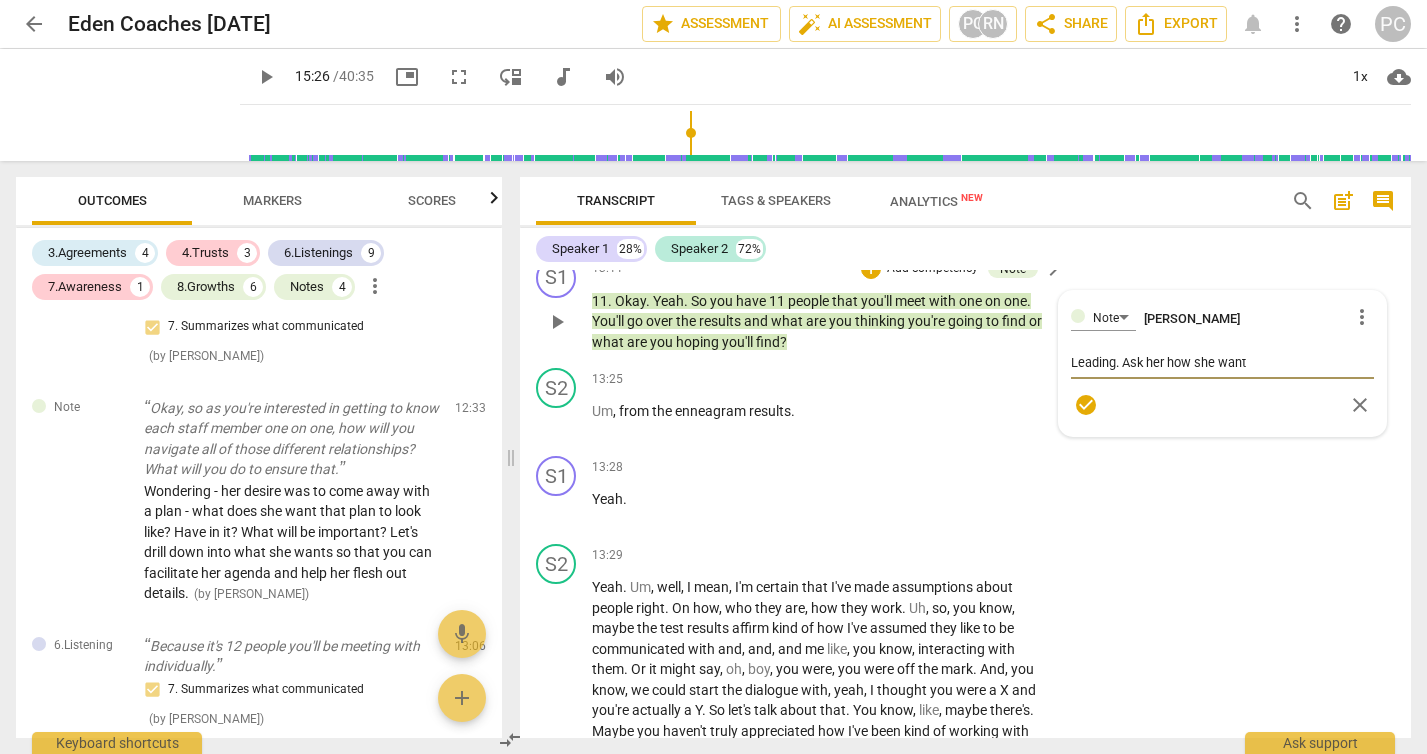 type on "Leading. Ask her how she wants" 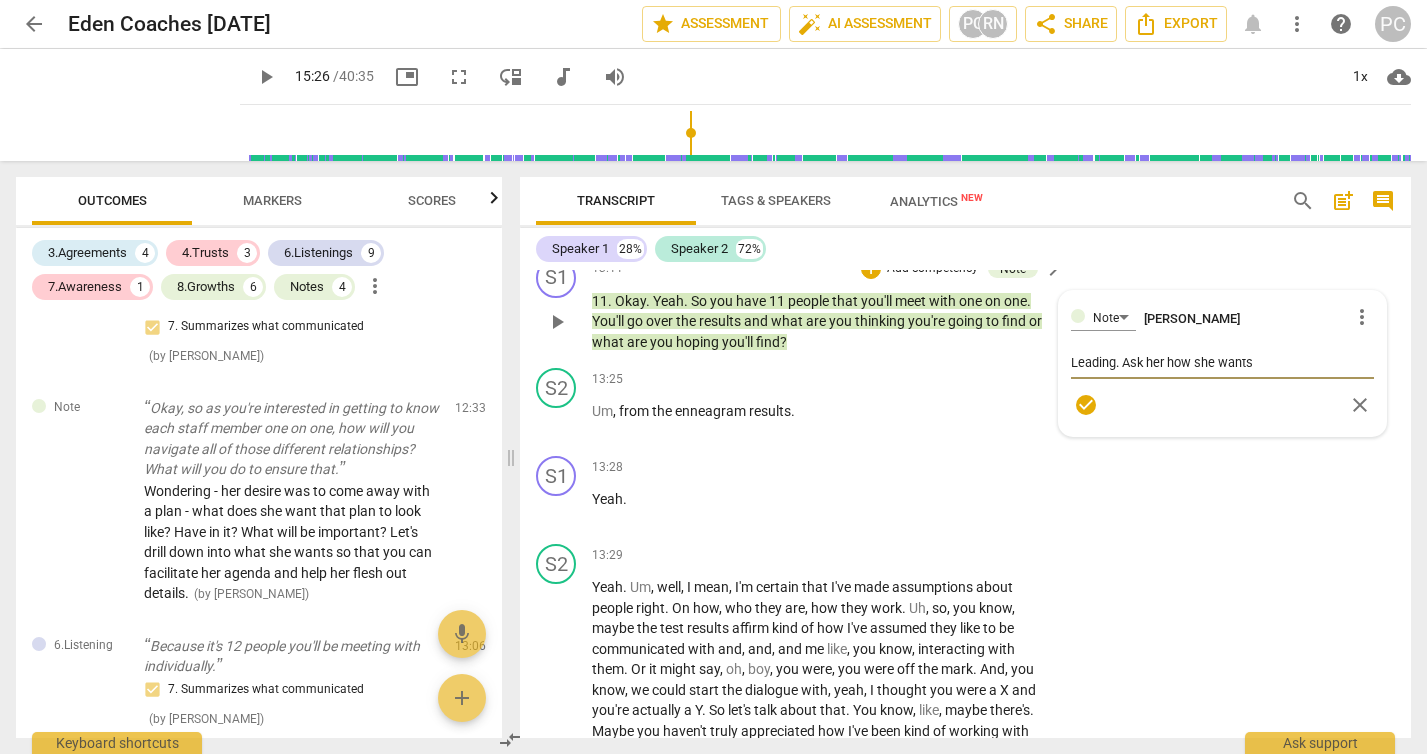 type on "Leading. Ask her how she wants" 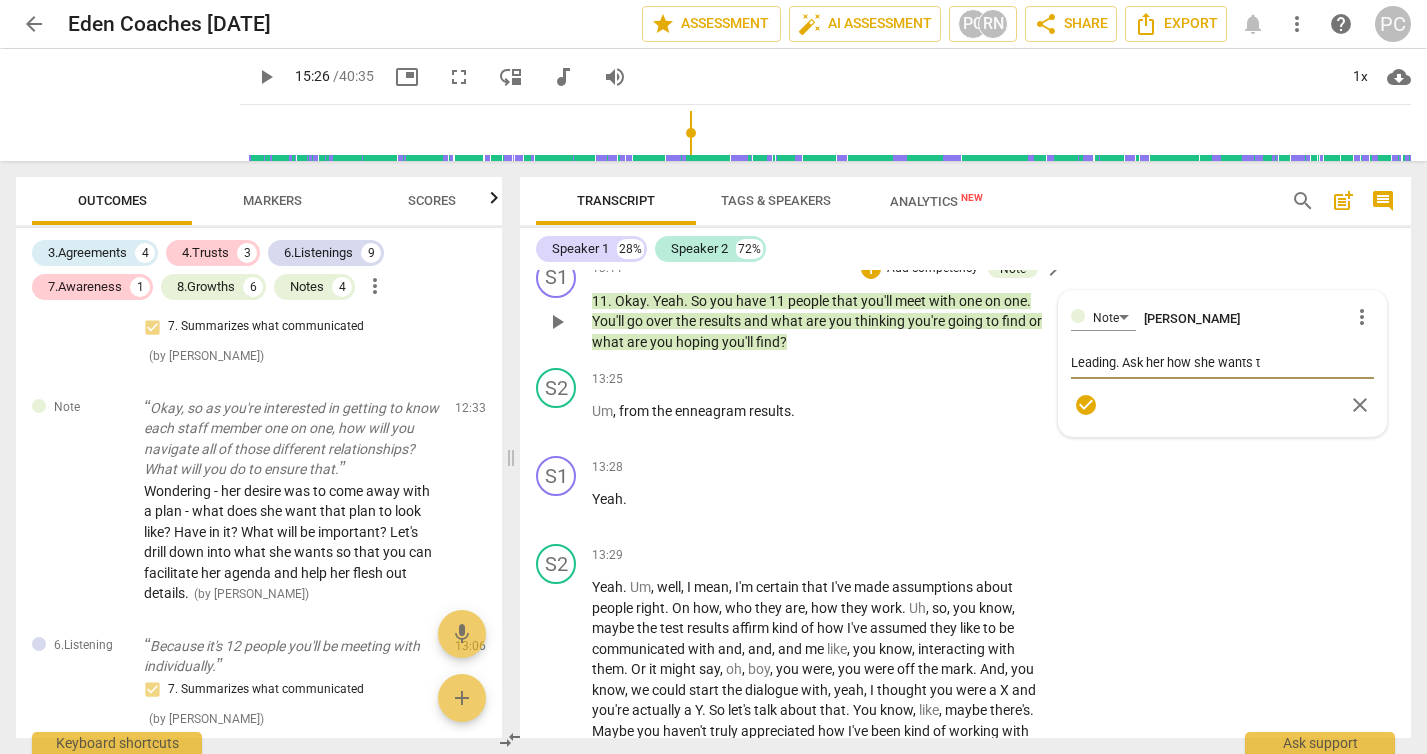 type on "Leading. Ask her how she wants t" 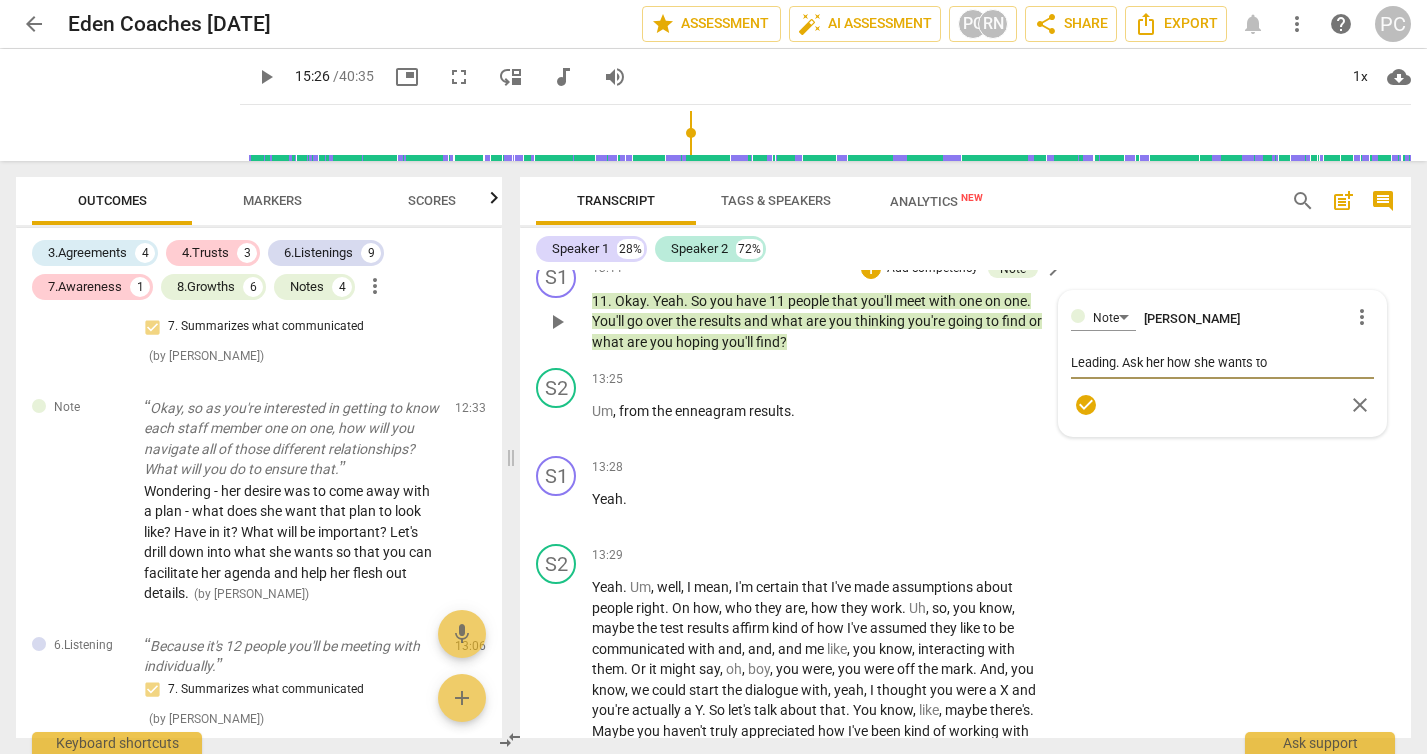 type on "Leading. Ask her how she wants to" 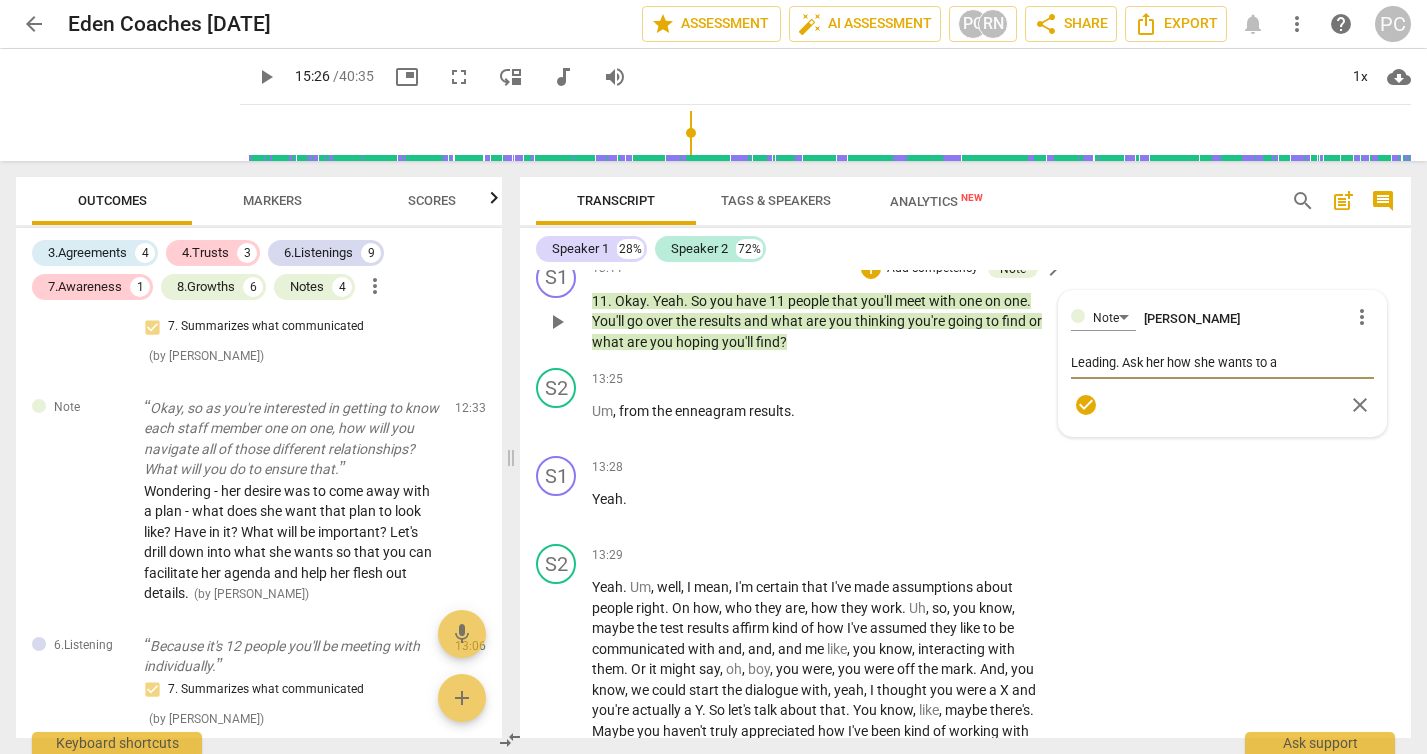 type on "Leading. Ask her how she wants to ap" 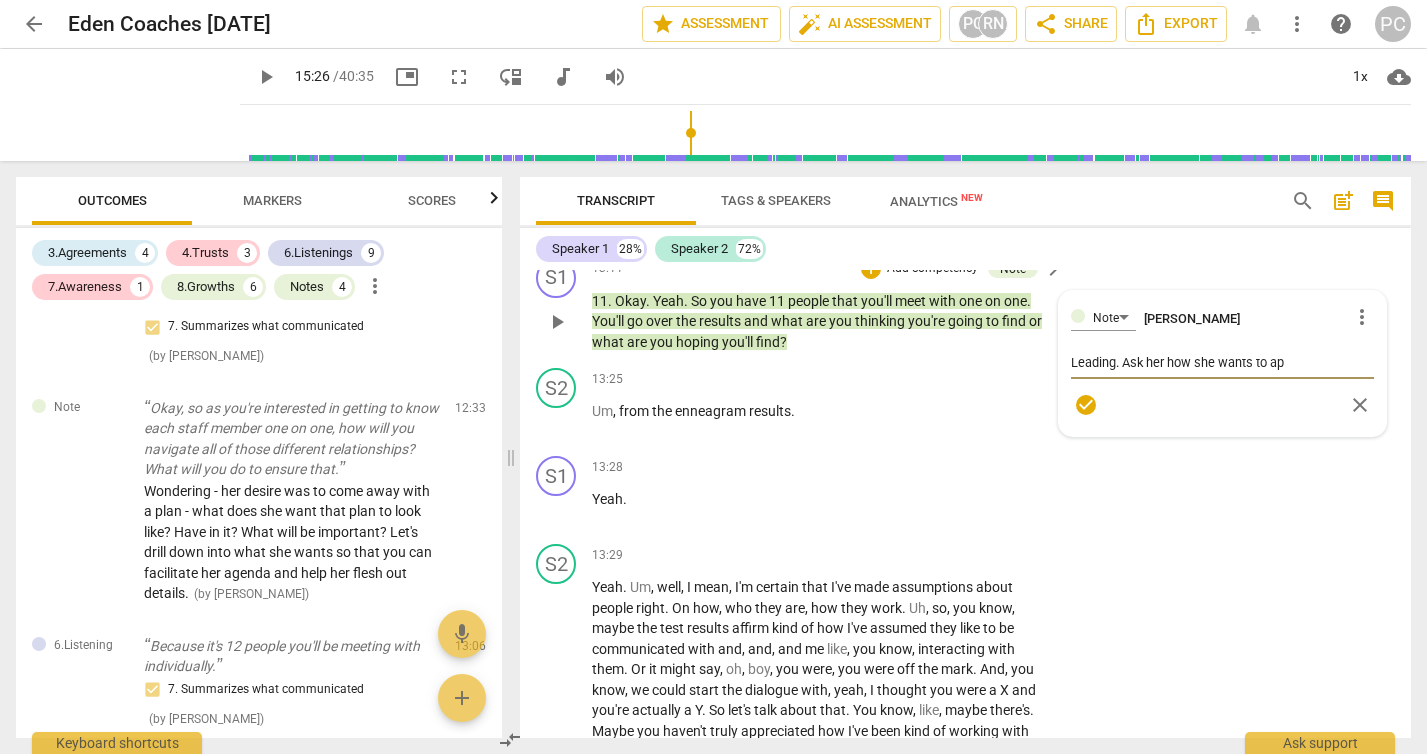 type on "Leading. Ask her how she wants to app" 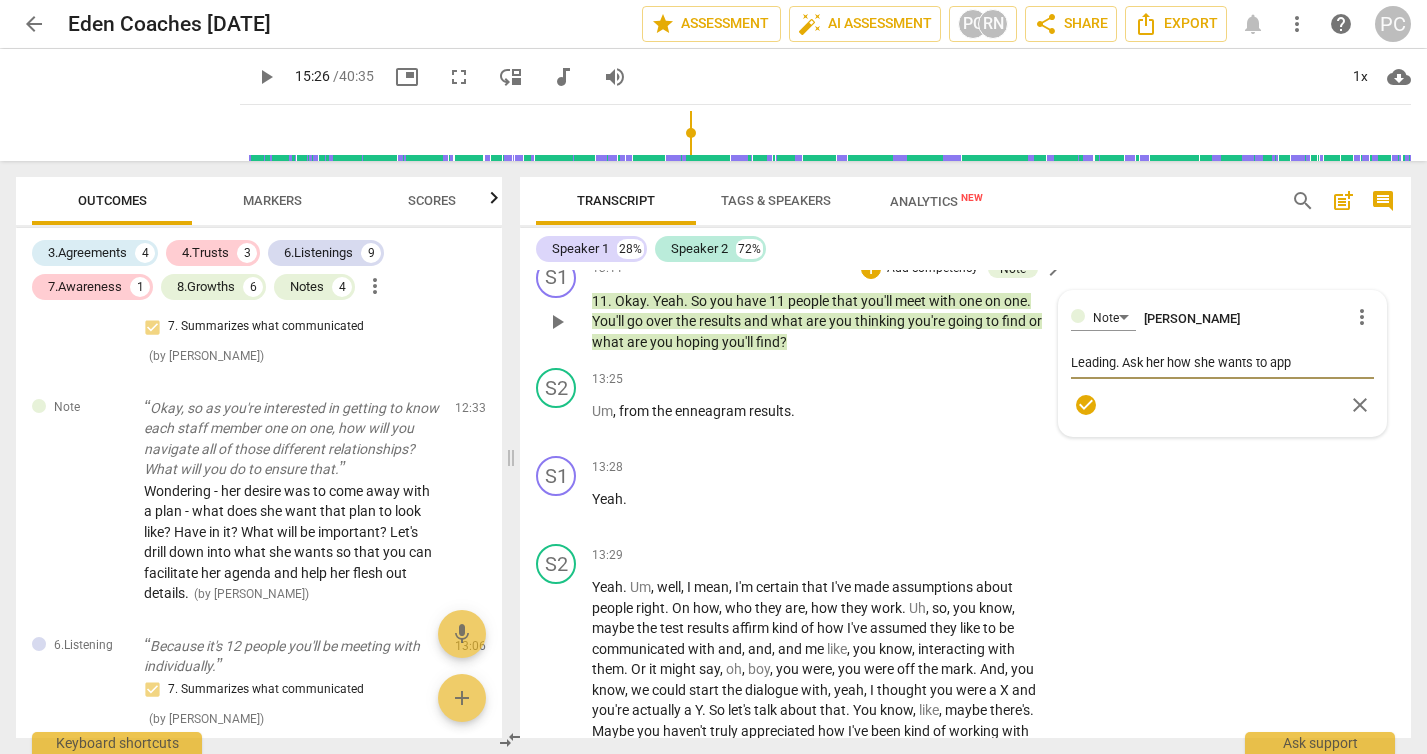 type on "Leading. Ask her how she wants to appr" 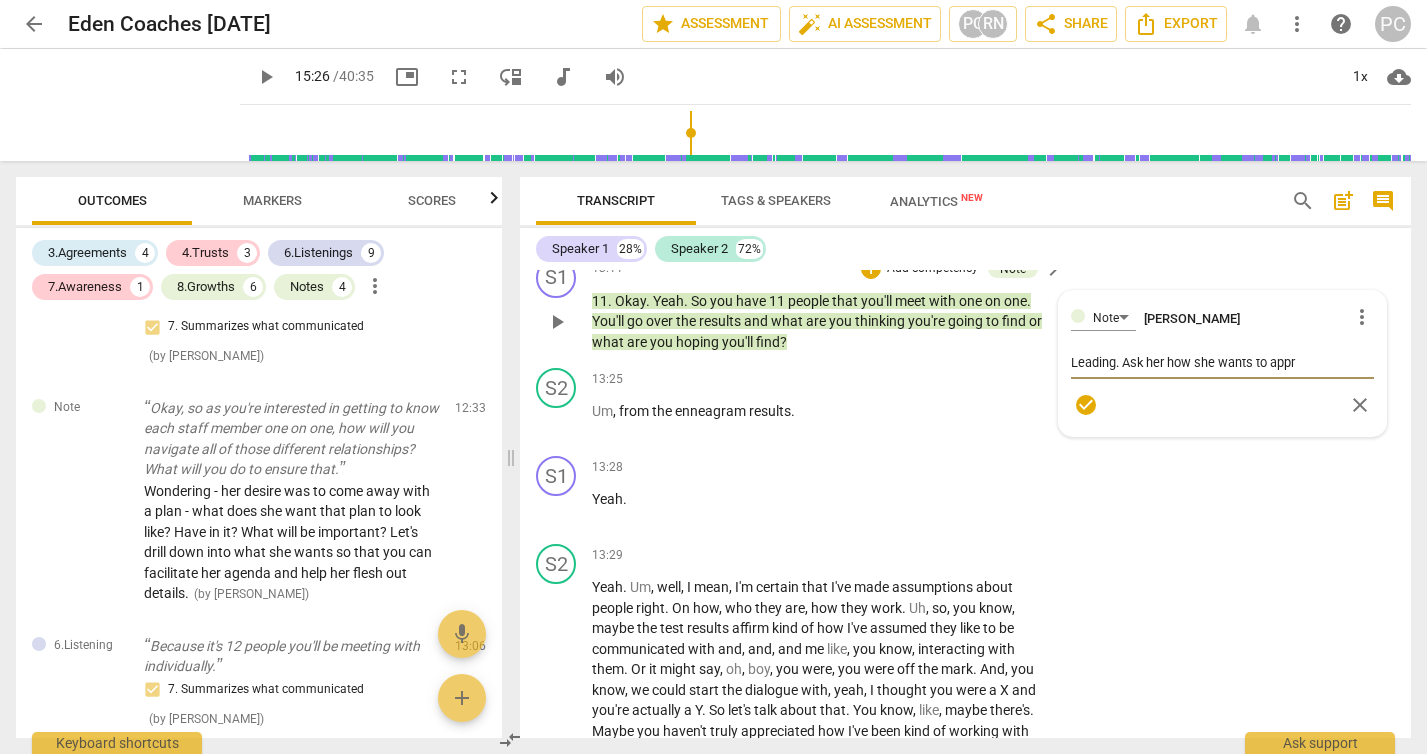 type on "Leading. Ask her how she wants to appro" 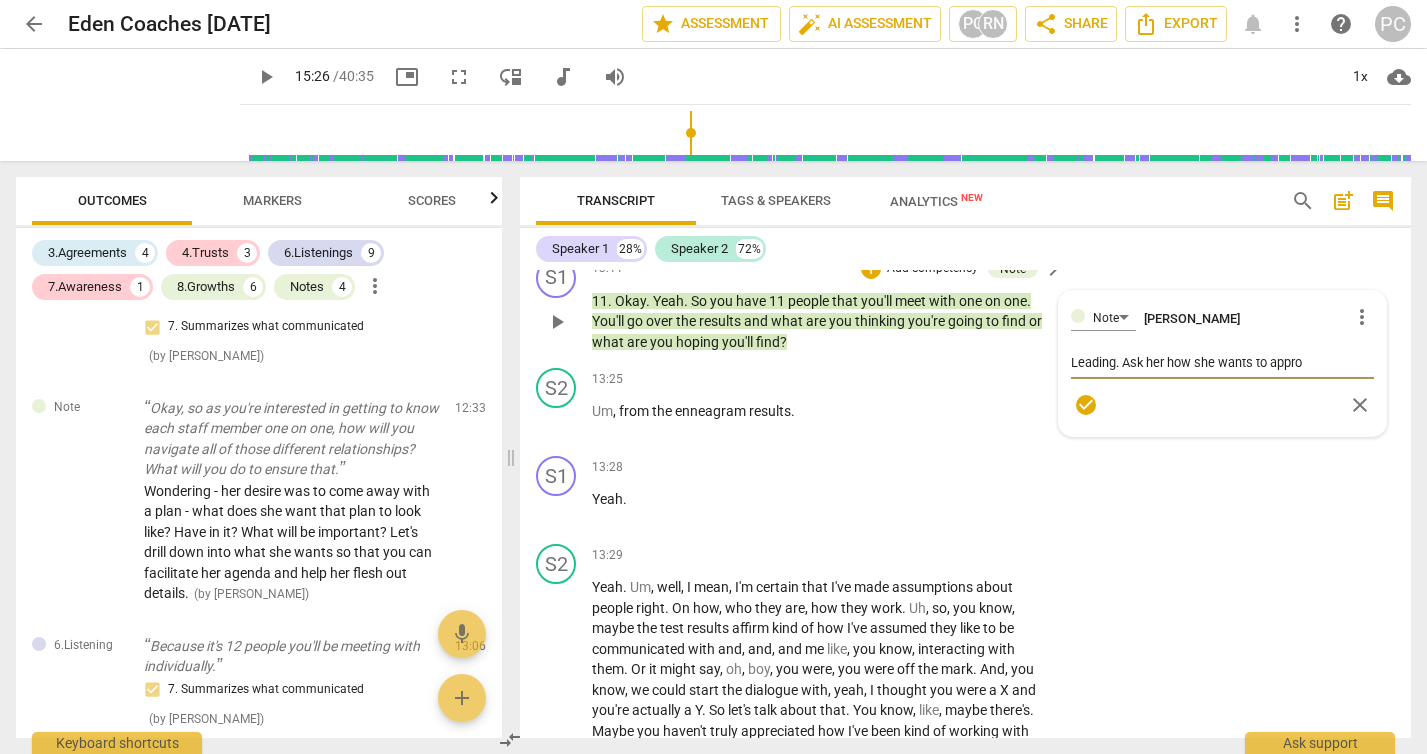 type on "Leading. Ask her how she wants to approa" 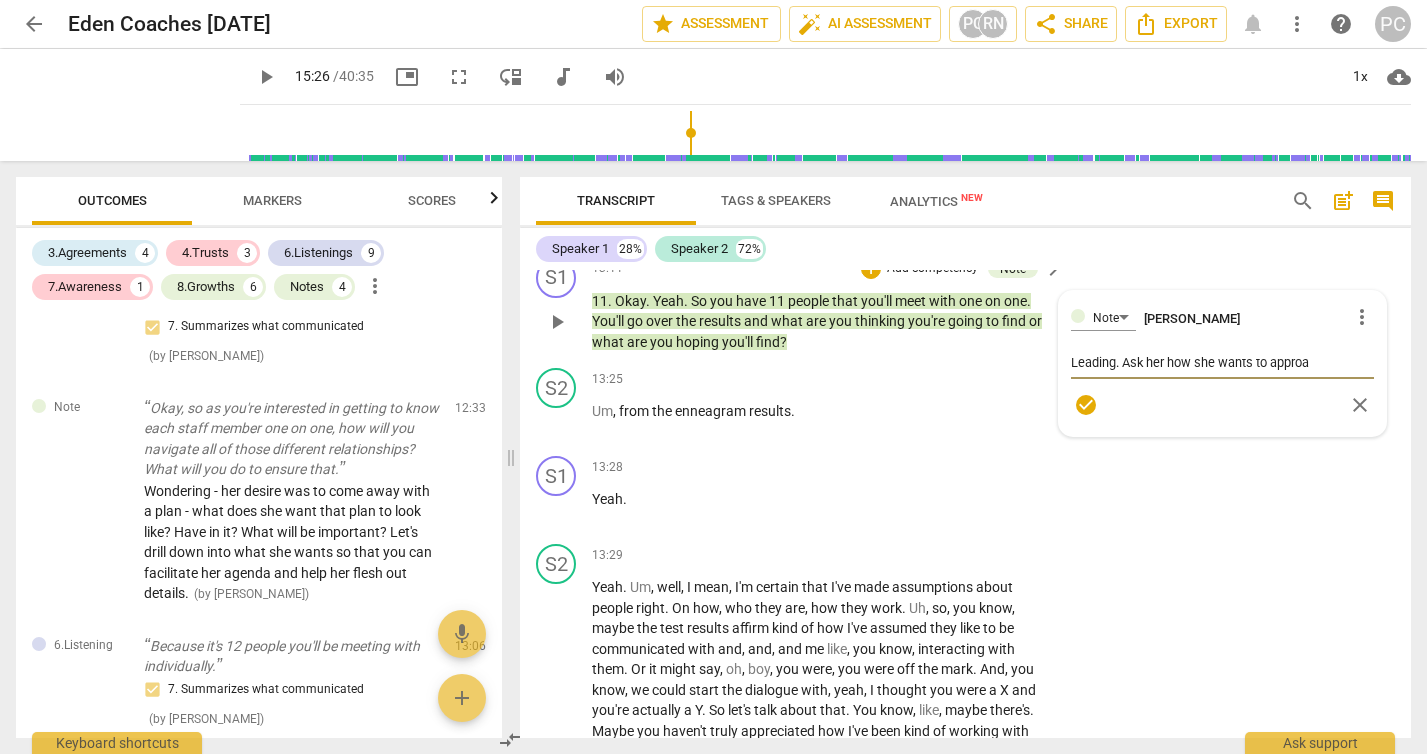type on "Leading. Ask her how she wants to approac" 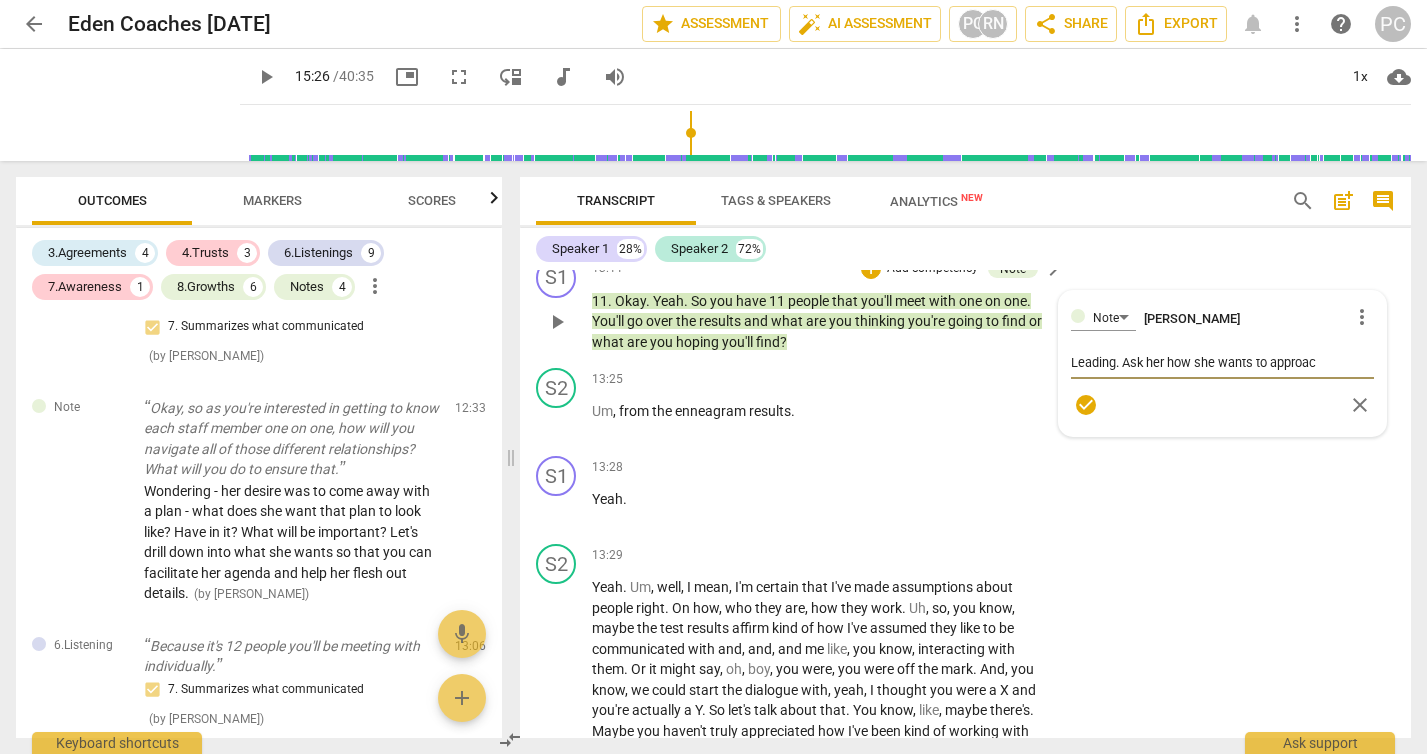 type on "Leading. Ask her how she wants to approach" 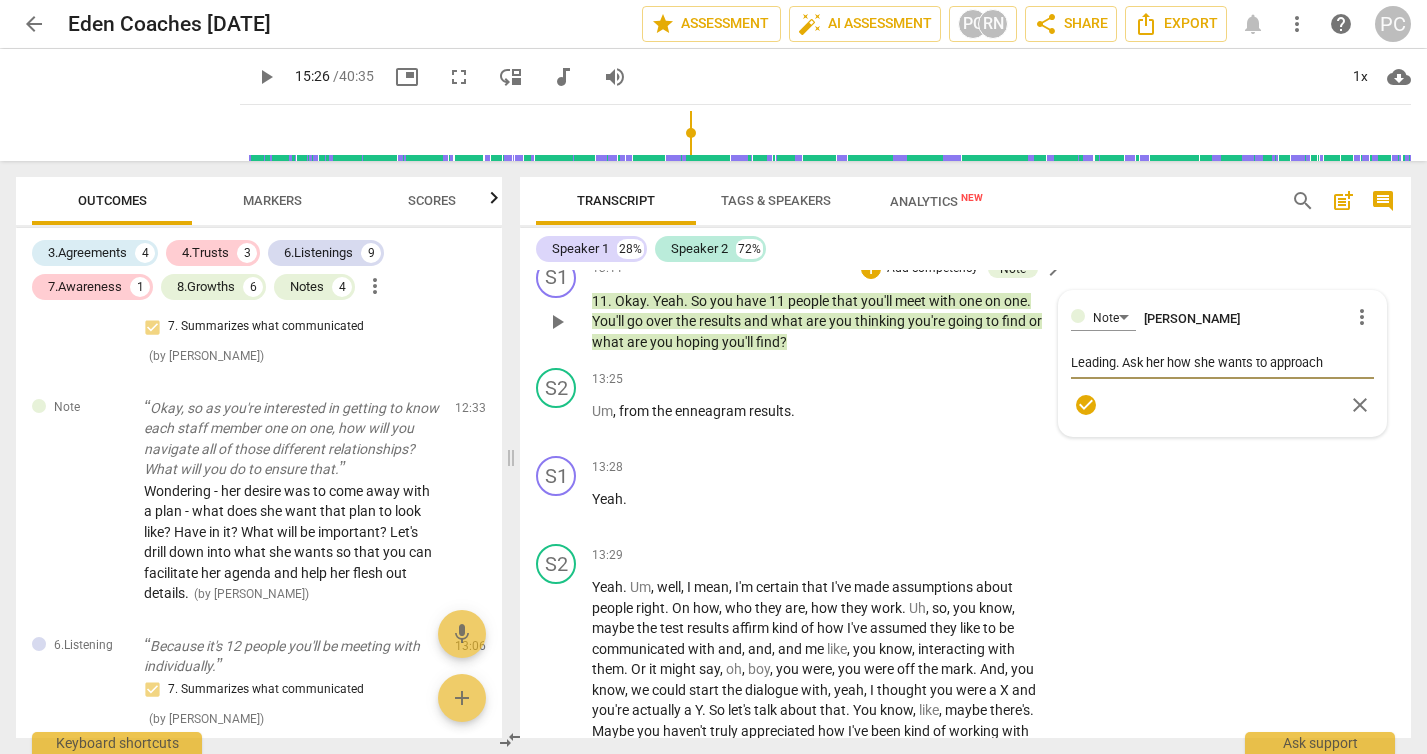 type on "Leading. Ask her how she wants to approach" 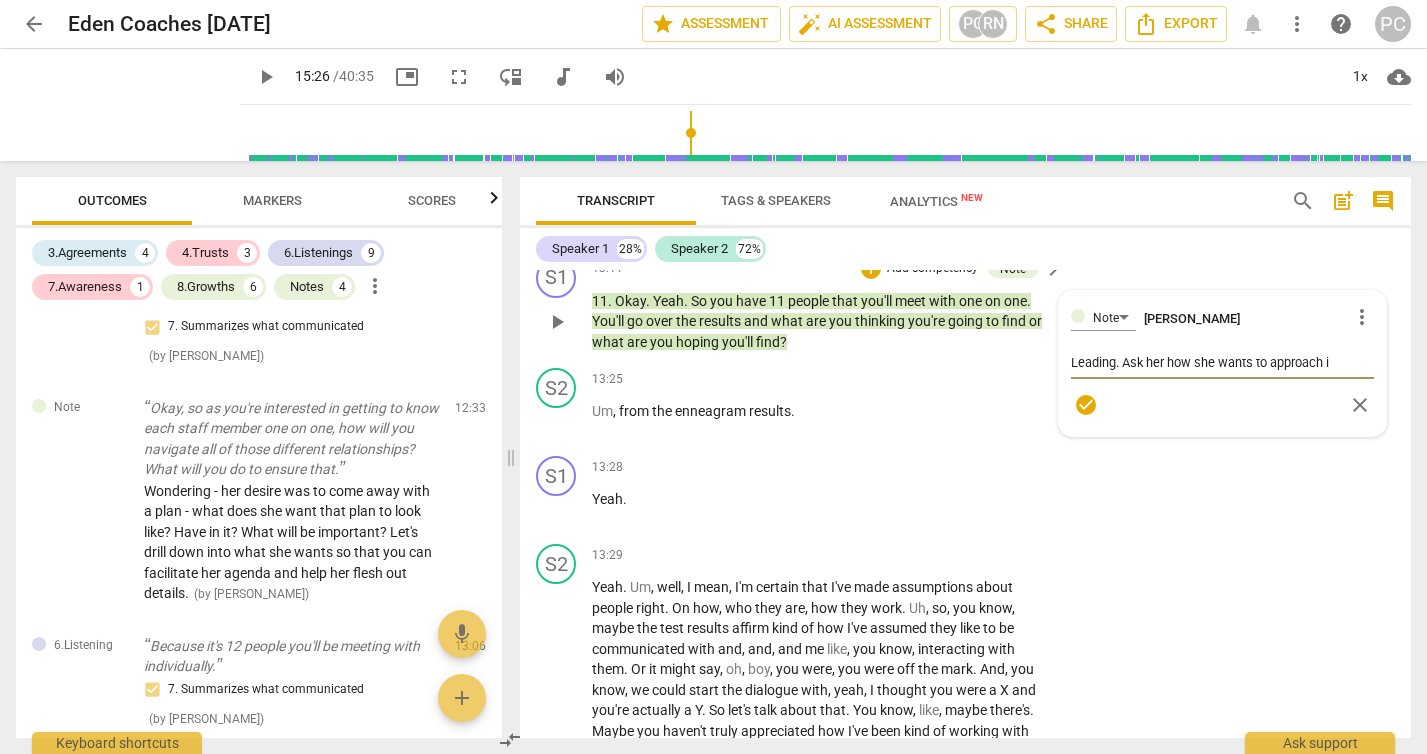 type on "Leading. Ask her how she wants to approach it" 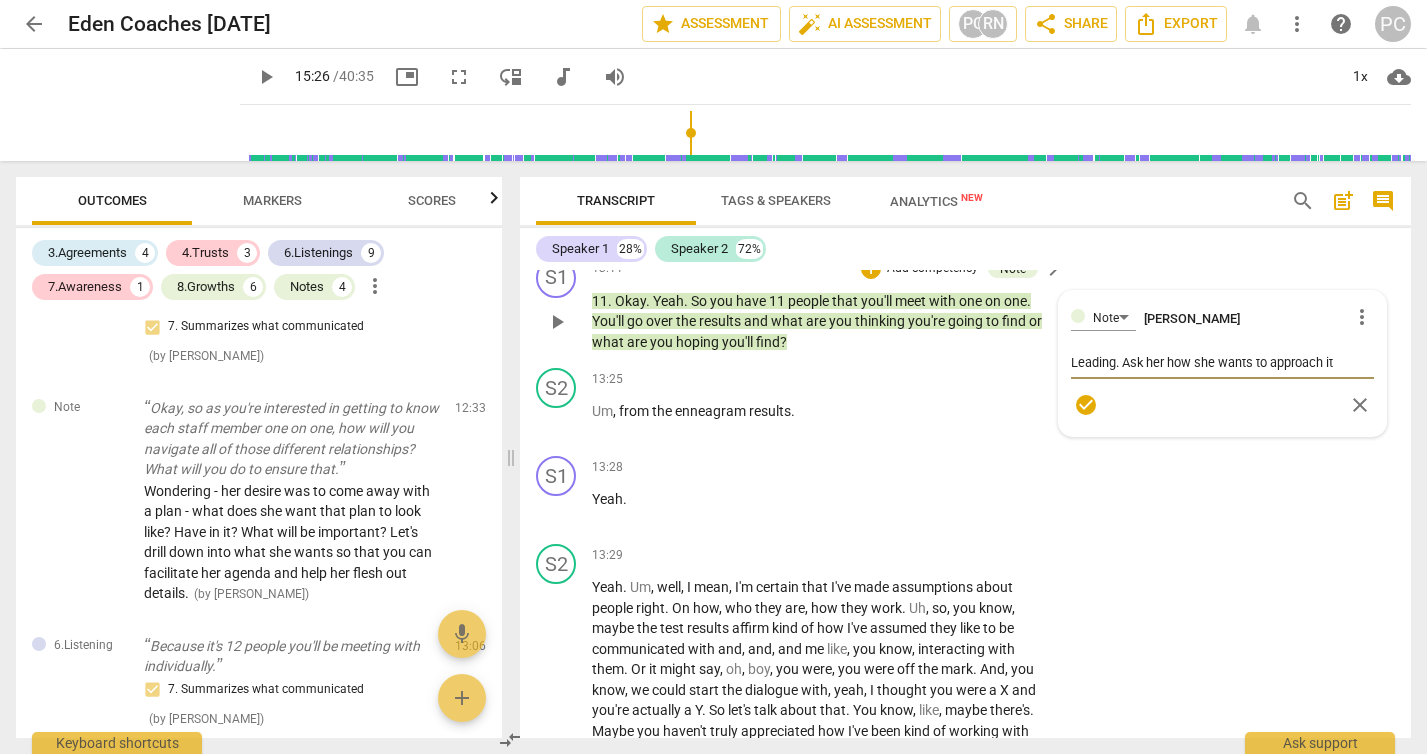 type on "Leading. Ask her how she wants to approach it." 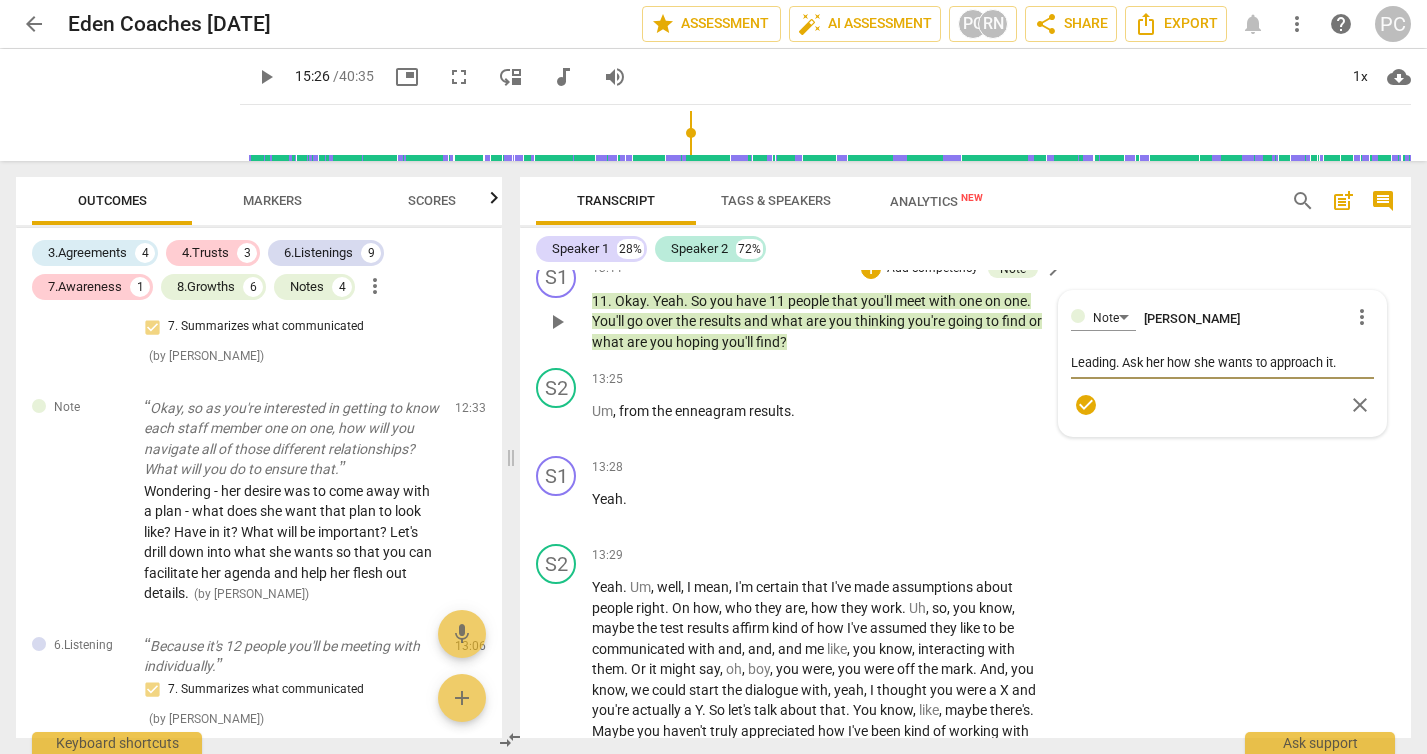 type on "Leading. Ask her how she wants to approach it." 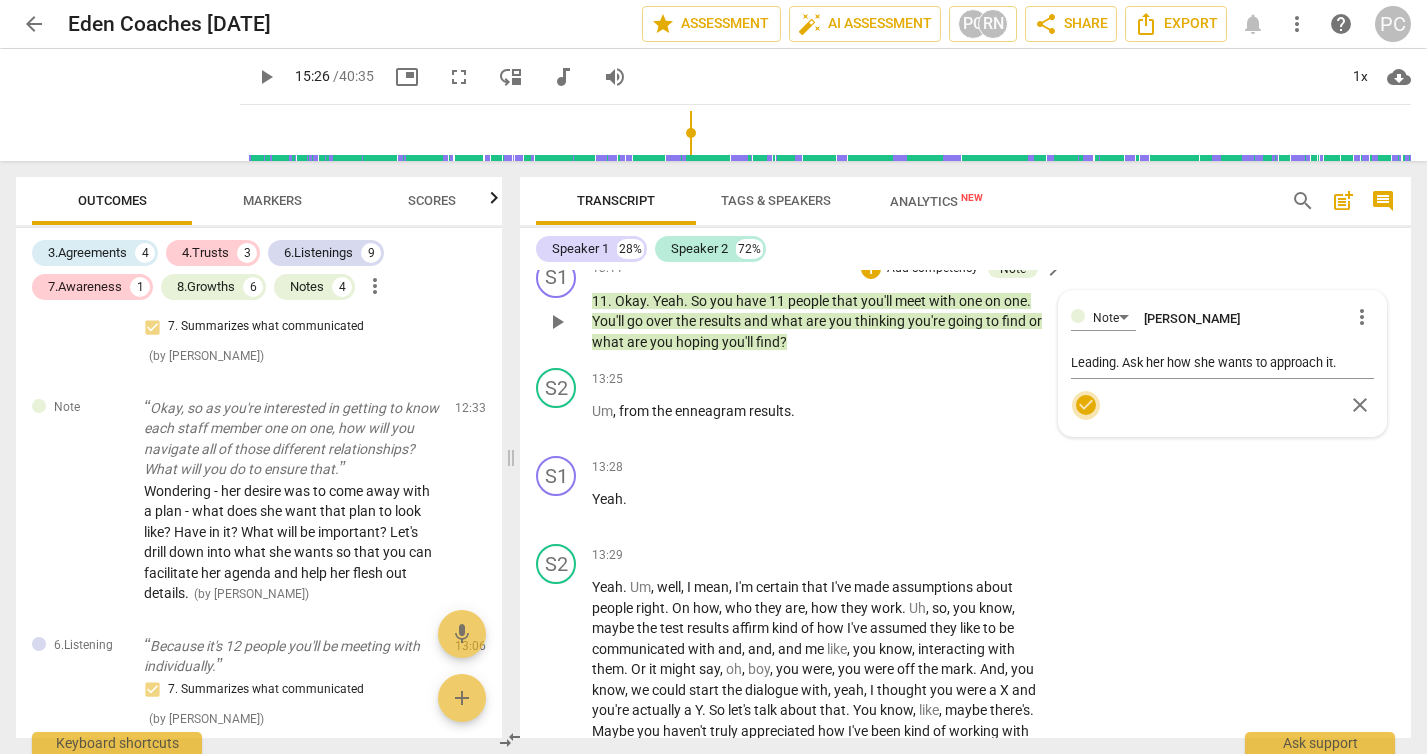 click on "check_circle" at bounding box center (1086, 405) 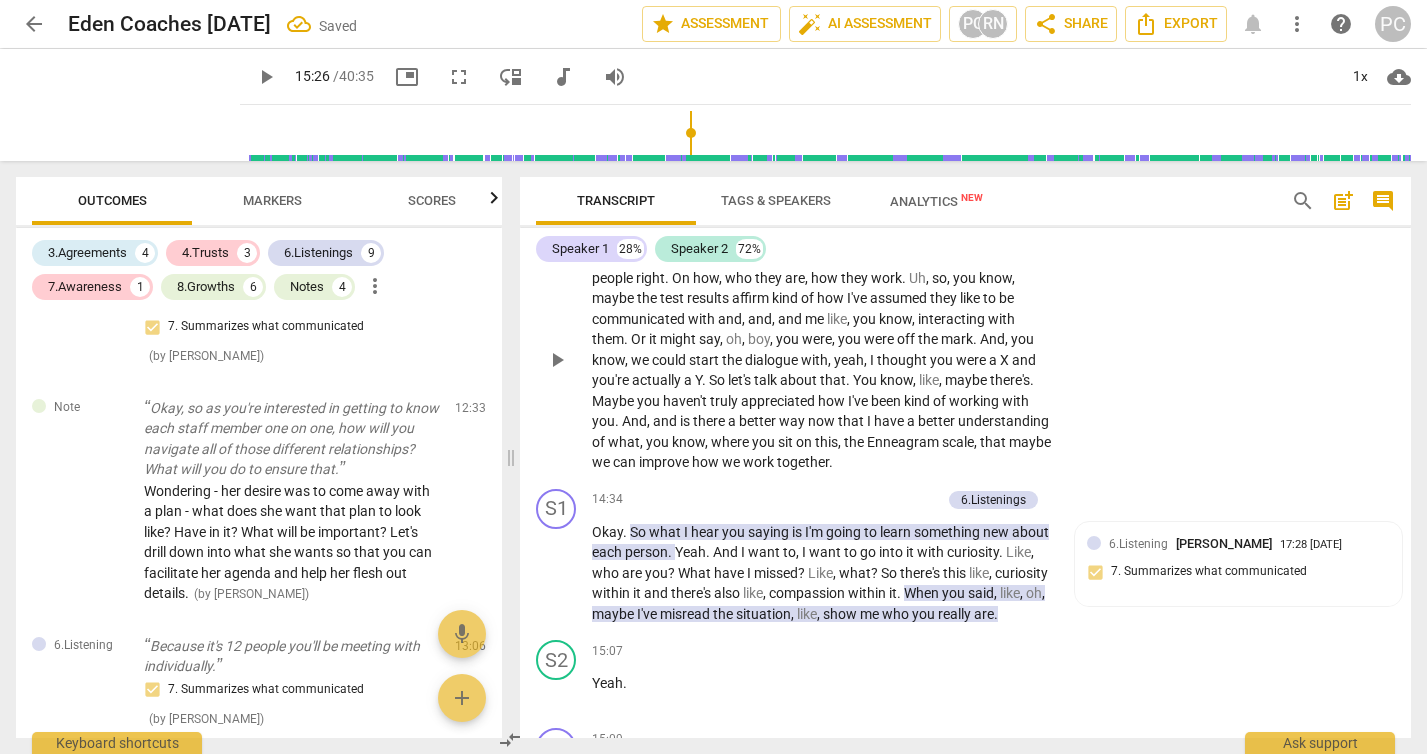 scroll, scrollTop: 6930, scrollLeft: 0, axis: vertical 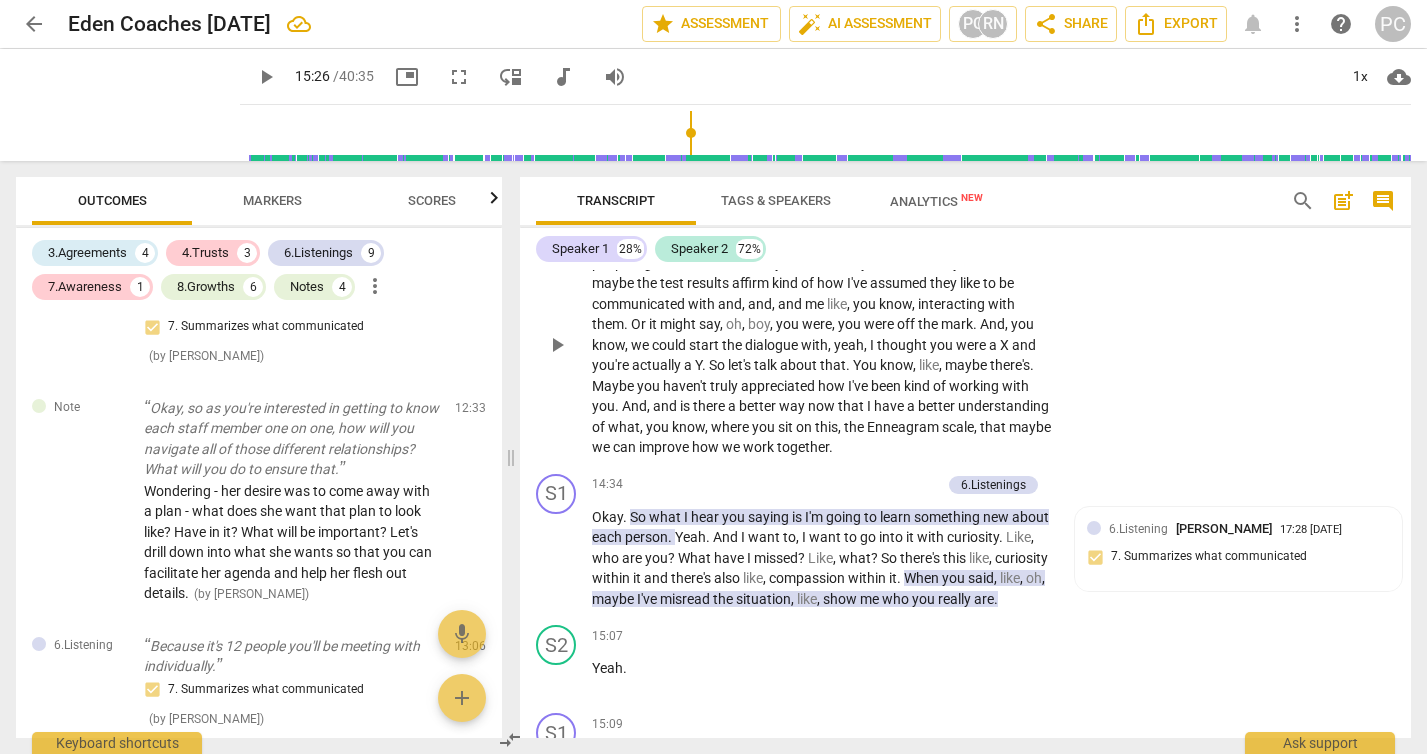 click on "play_arrow" at bounding box center (557, 345) 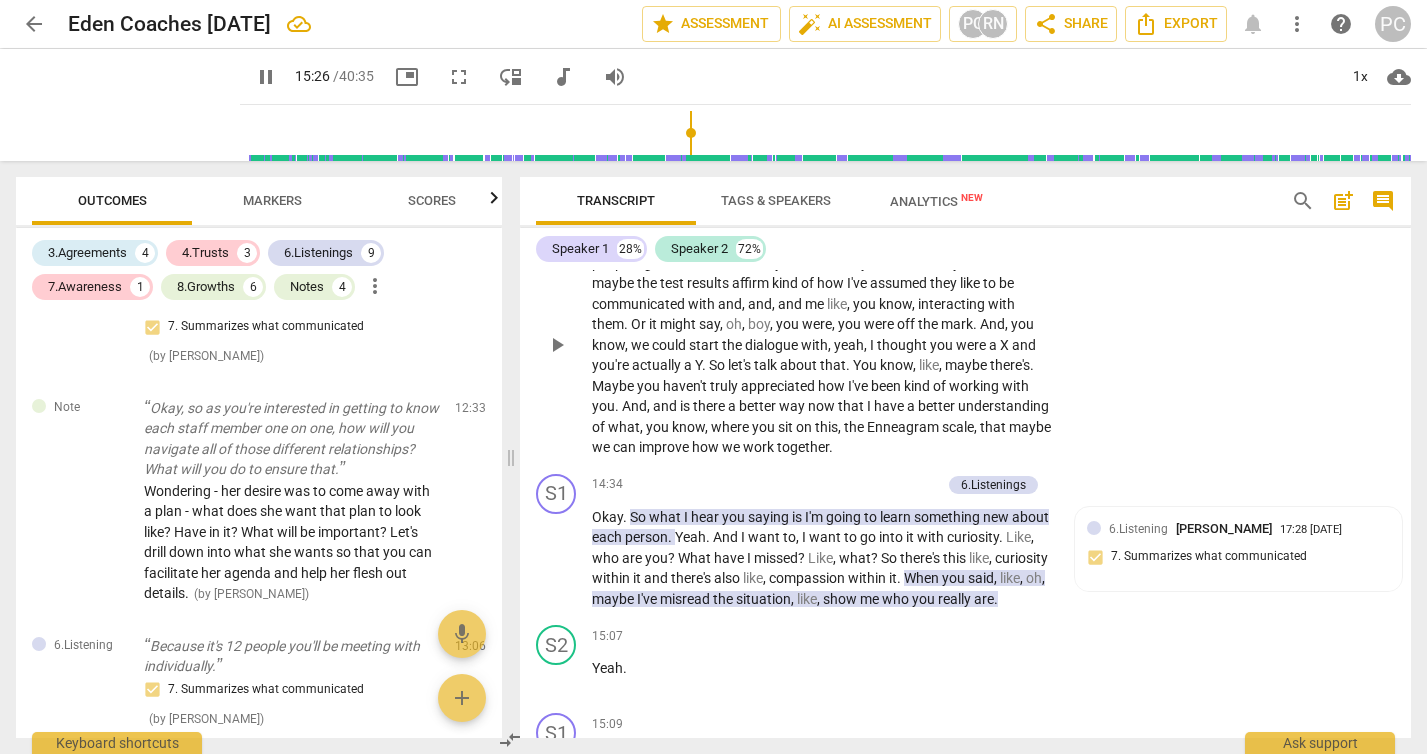 type on "927" 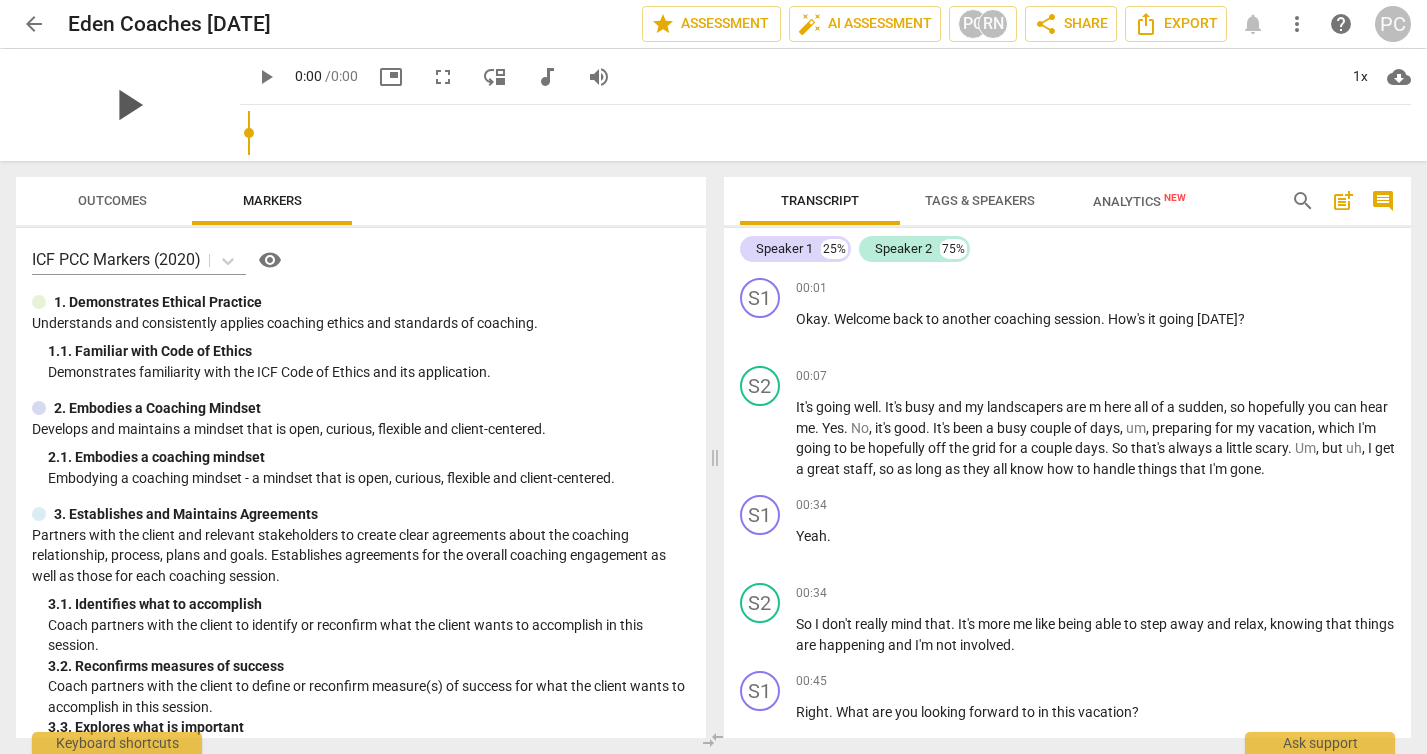 scroll, scrollTop: 0, scrollLeft: 0, axis: both 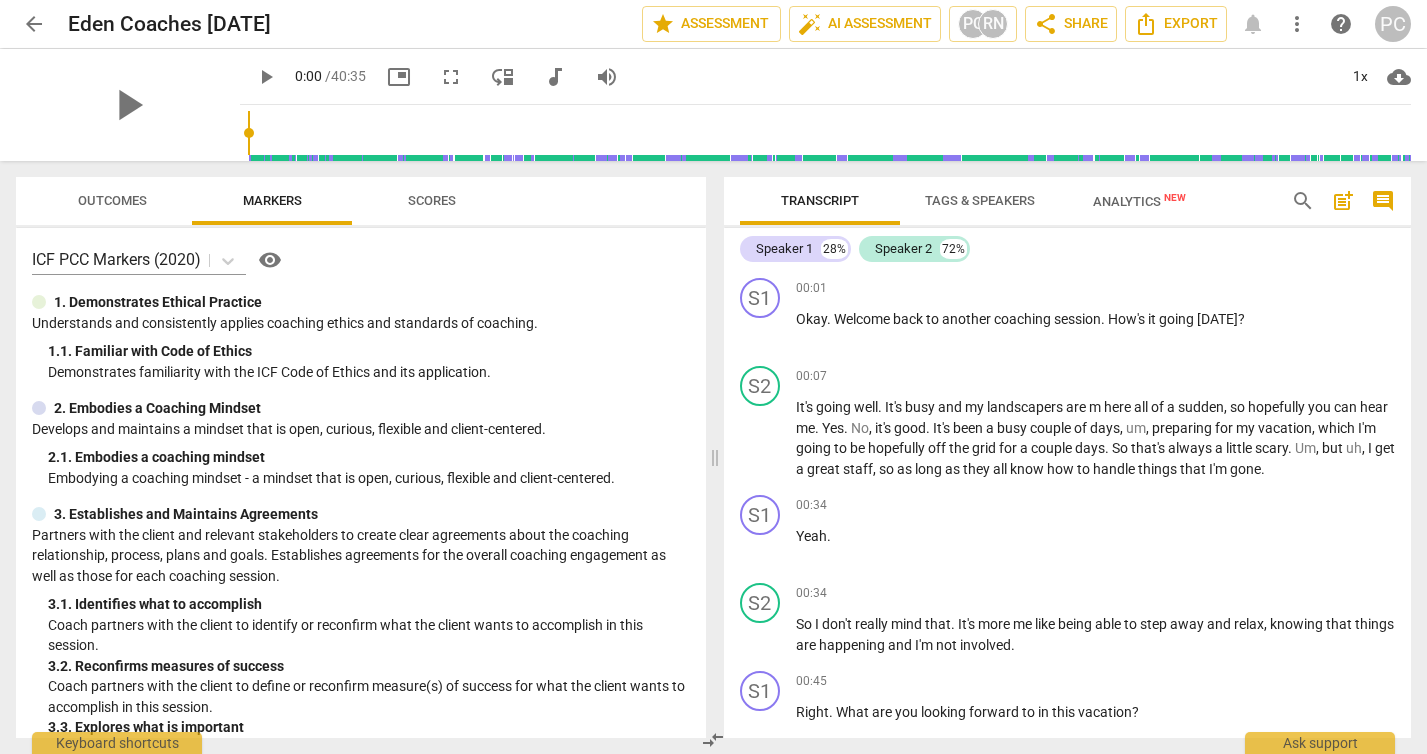 click at bounding box center (829, 133) 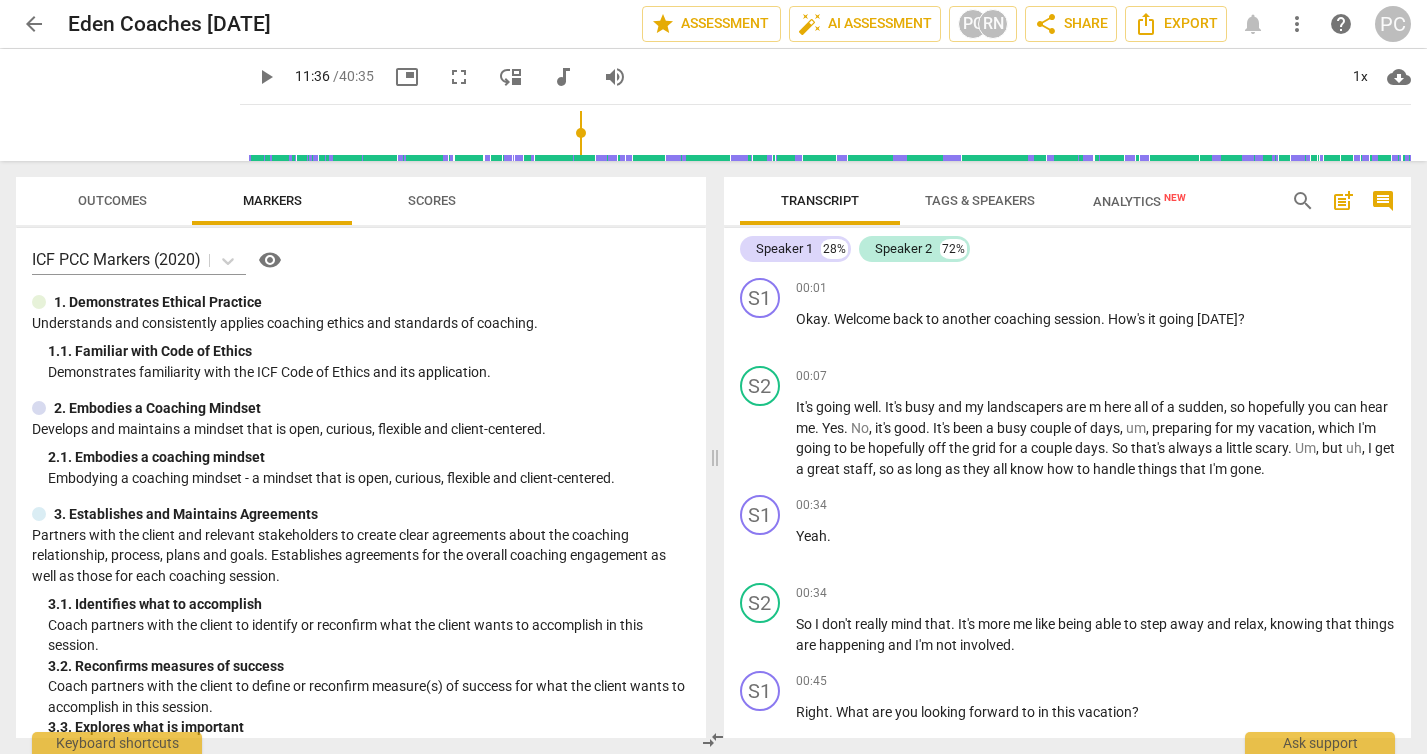 scroll, scrollTop: 5326, scrollLeft: 0, axis: vertical 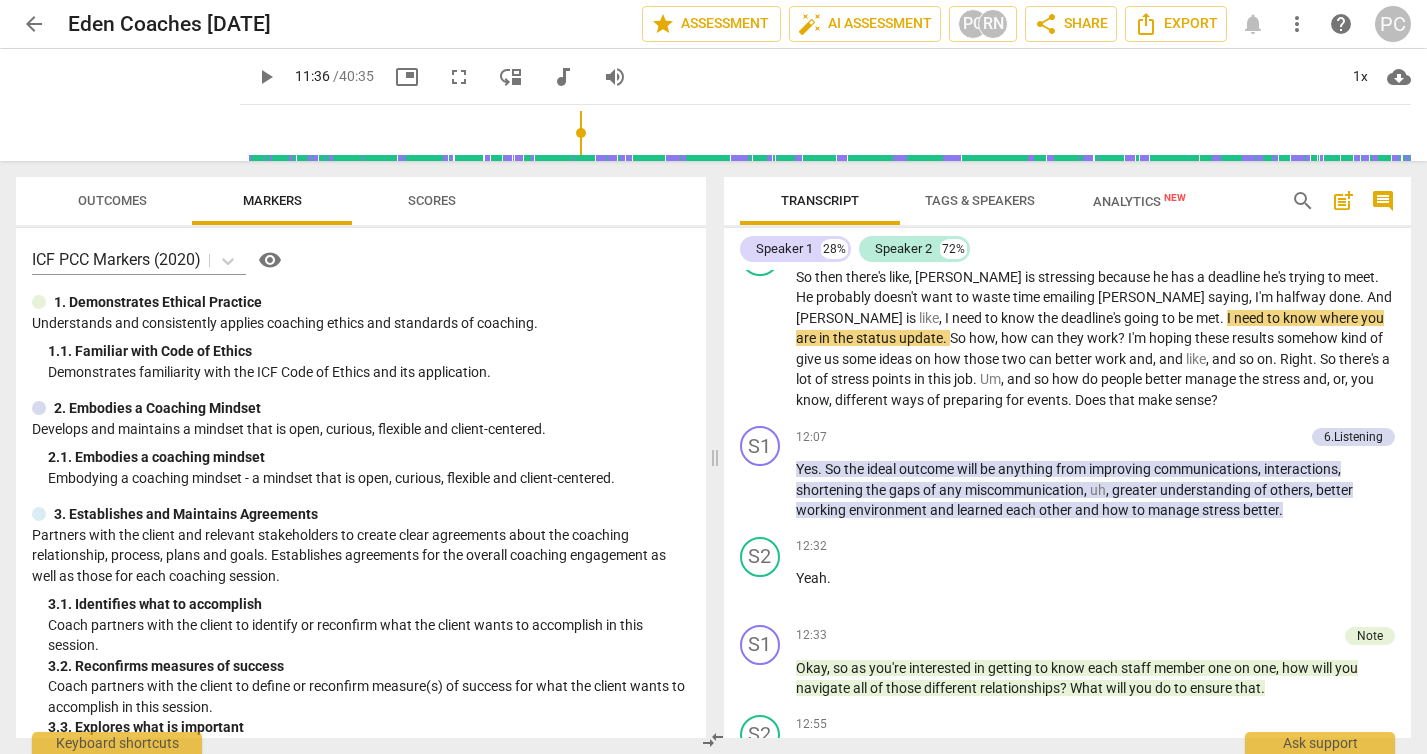 click at bounding box center [829, 133] 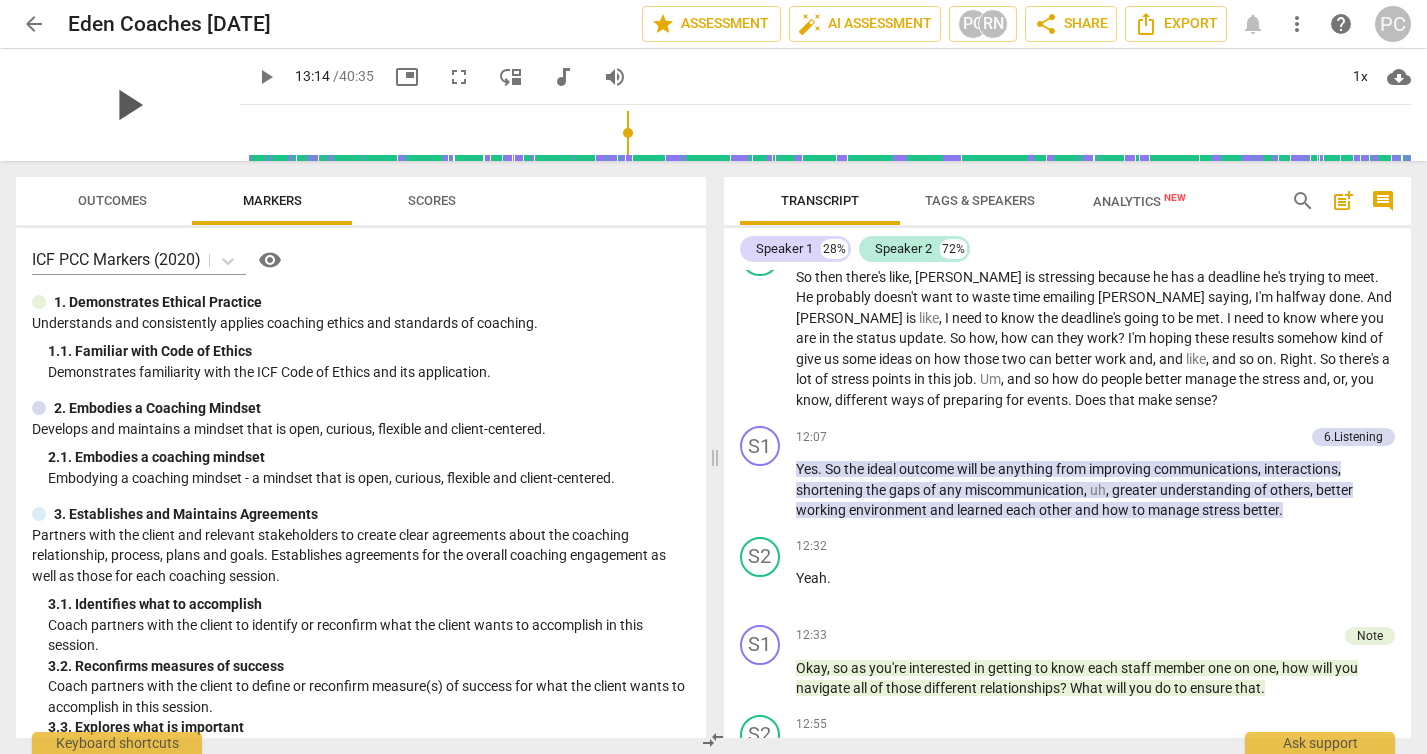 click on "play_arrow" at bounding box center (128, 105) 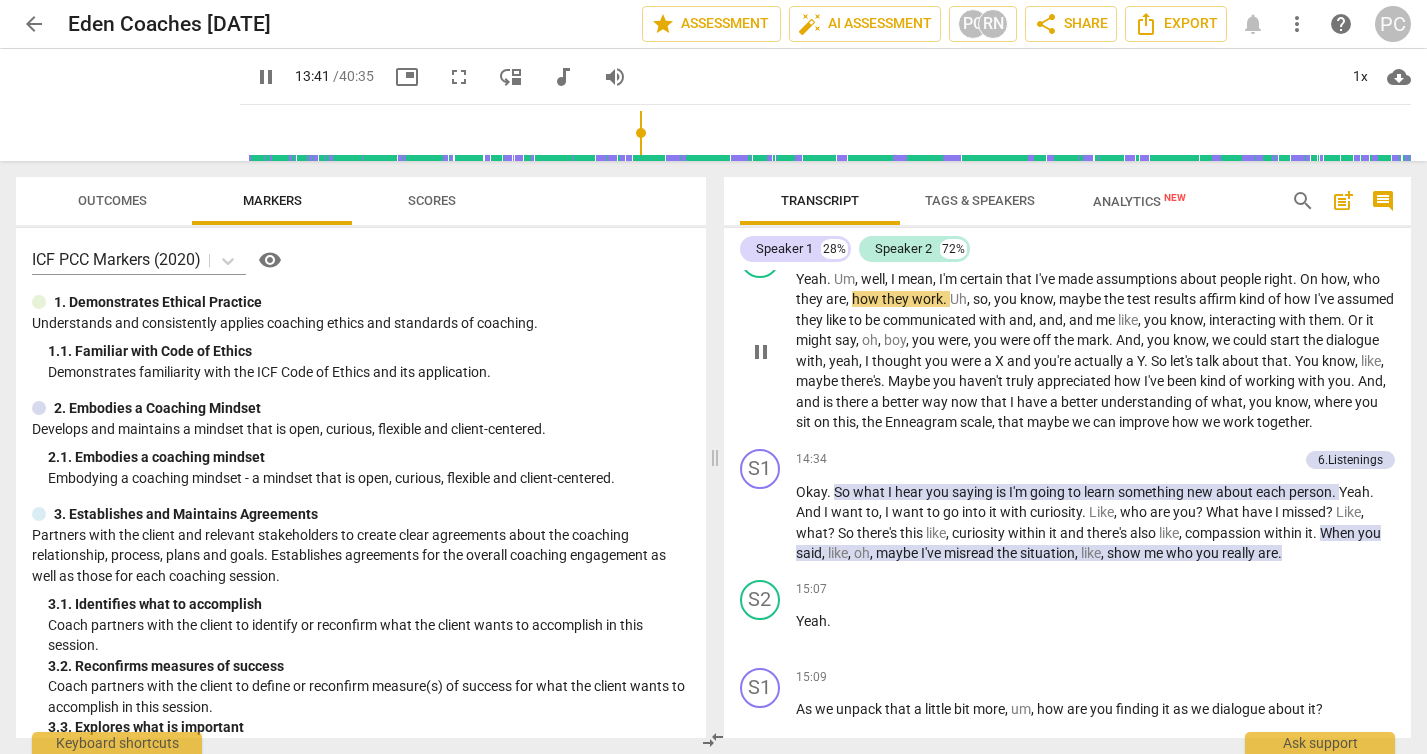 scroll, scrollTop: 6340, scrollLeft: 0, axis: vertical 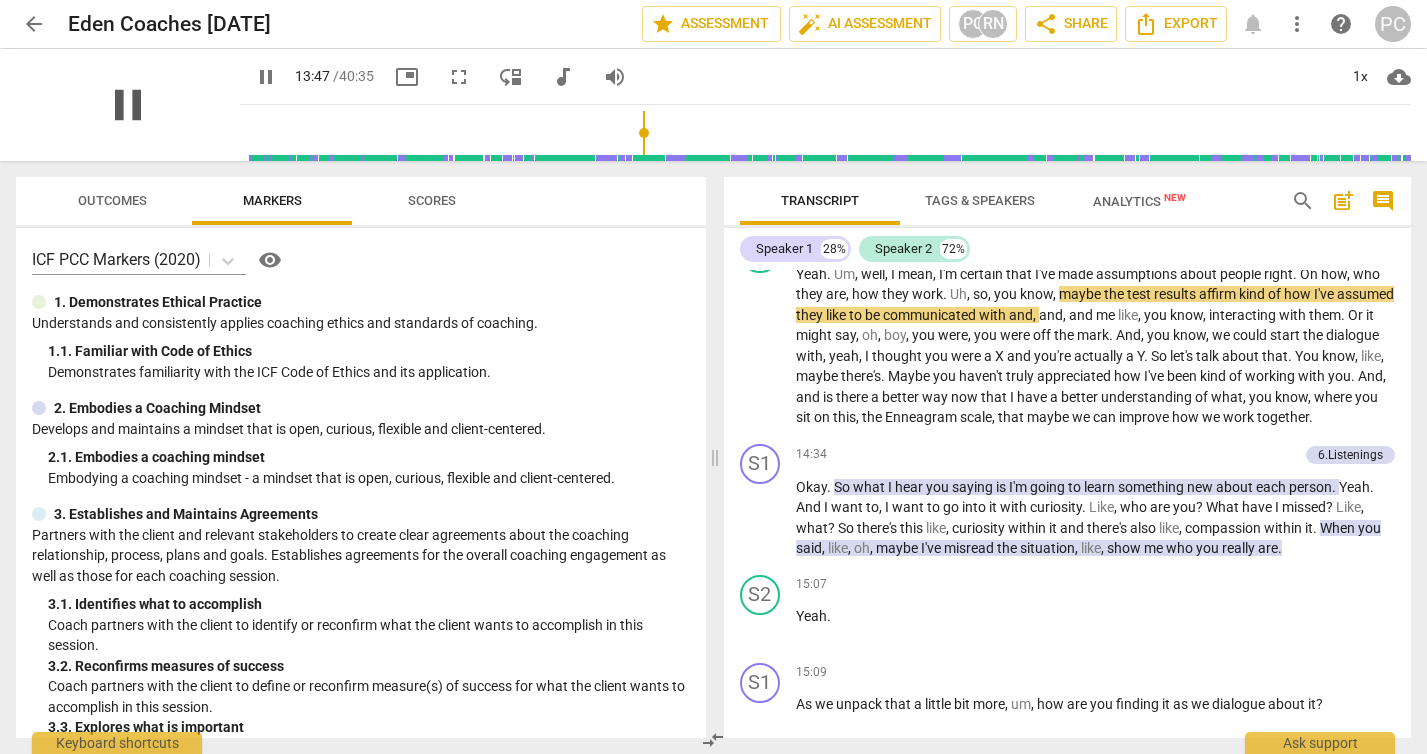 click on "pause" at bounding box center [128, 105] 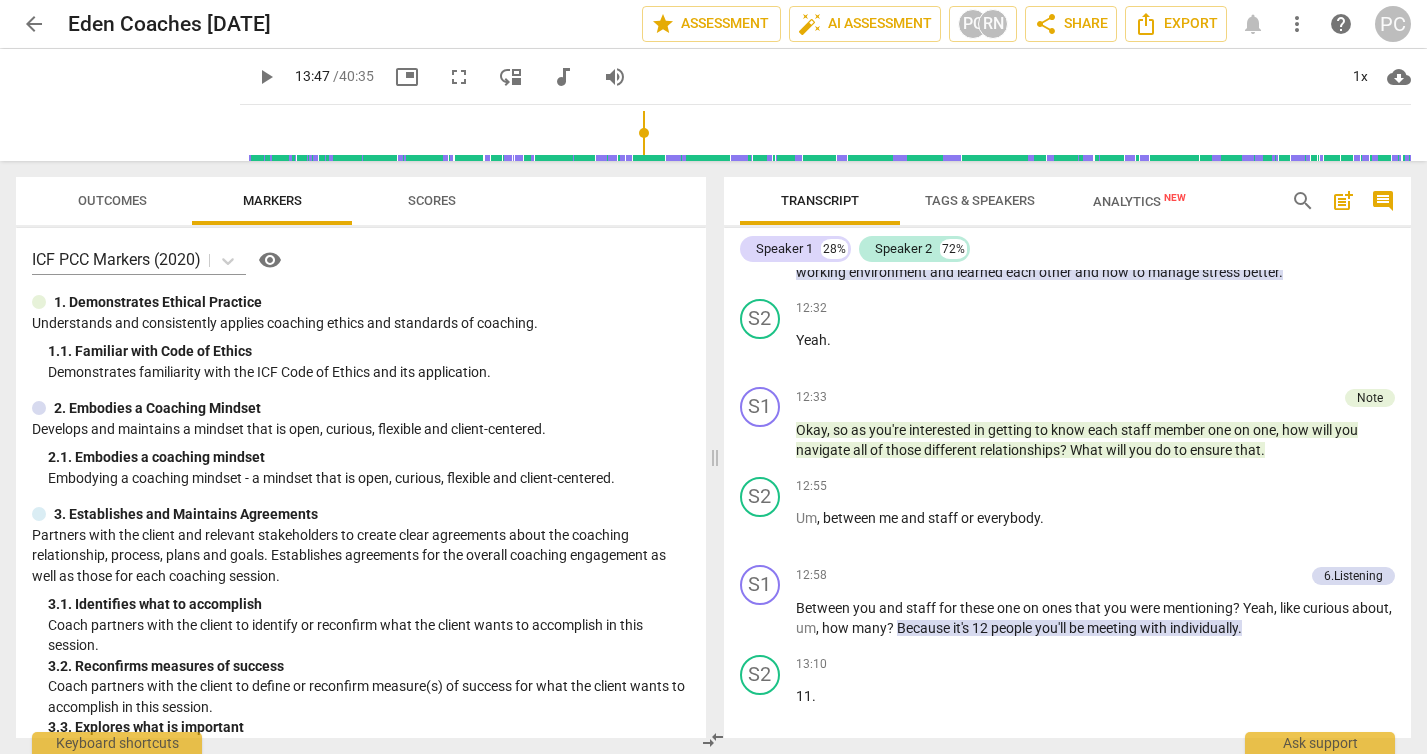 scroll, scrollTop: 5566, scrollLeft: 0, axis: vertical 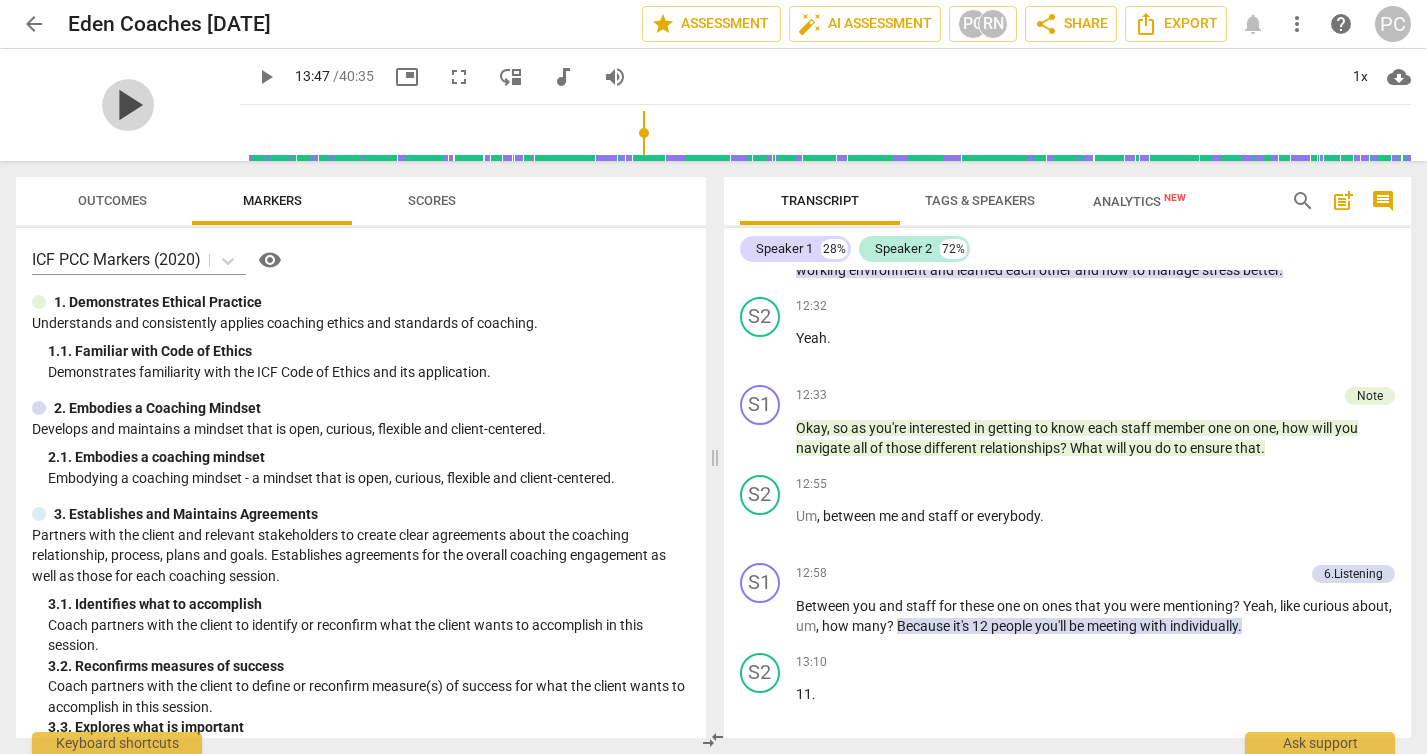 click on "play_arrow" at bounding box center [128, 105] 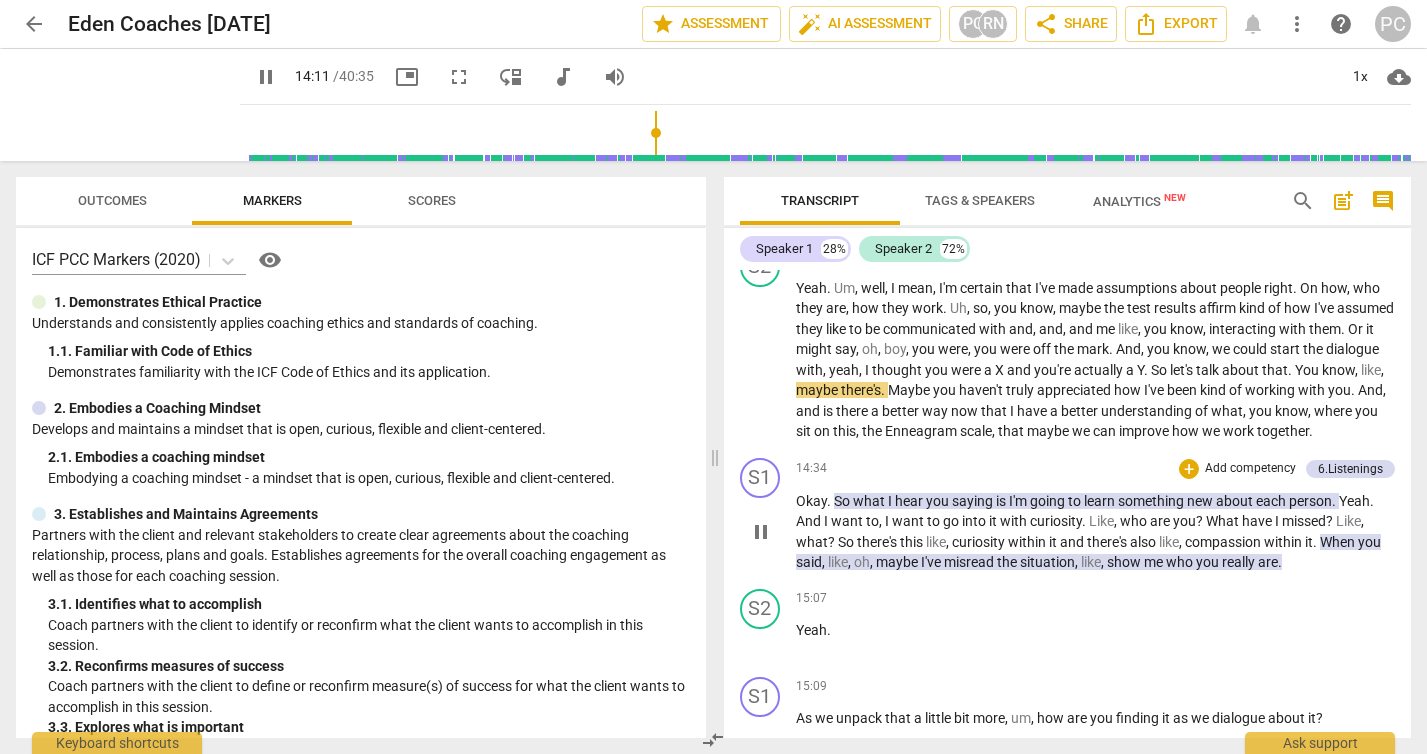 scroll, scrollTop: 6327, scrollLeft: 0, axis: vertical 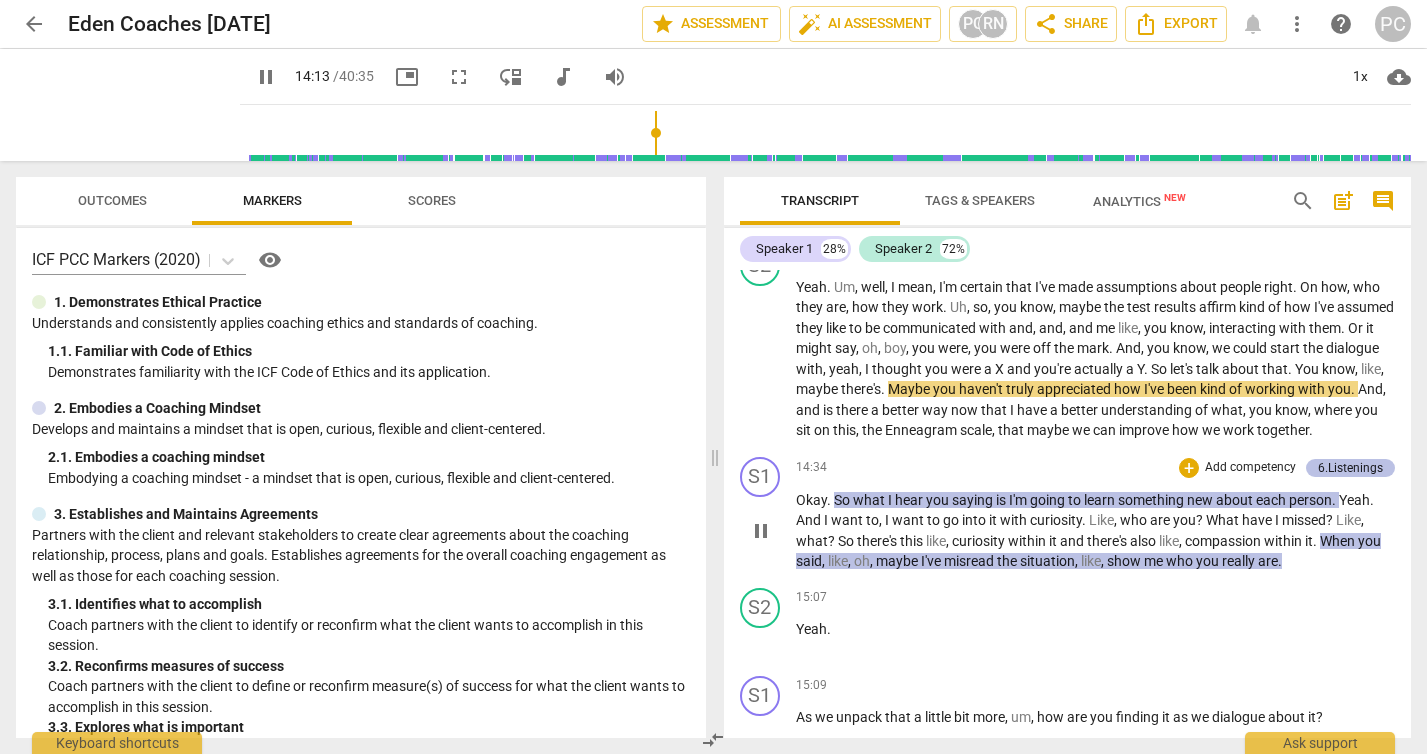 click on "6.Listenings" at bounding box center (1350, 468) 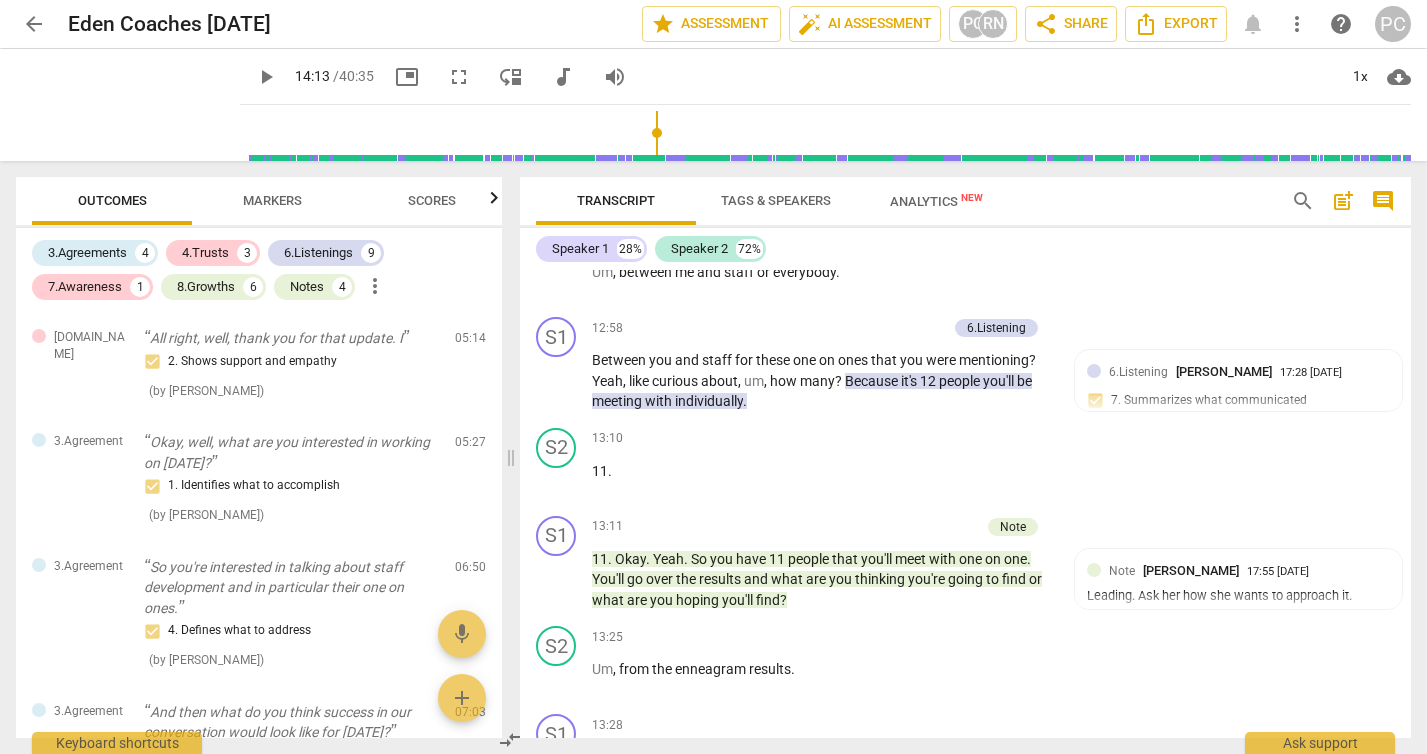 scroll, scrollTop: 7258, scrollLeft: 0, axis: vertical 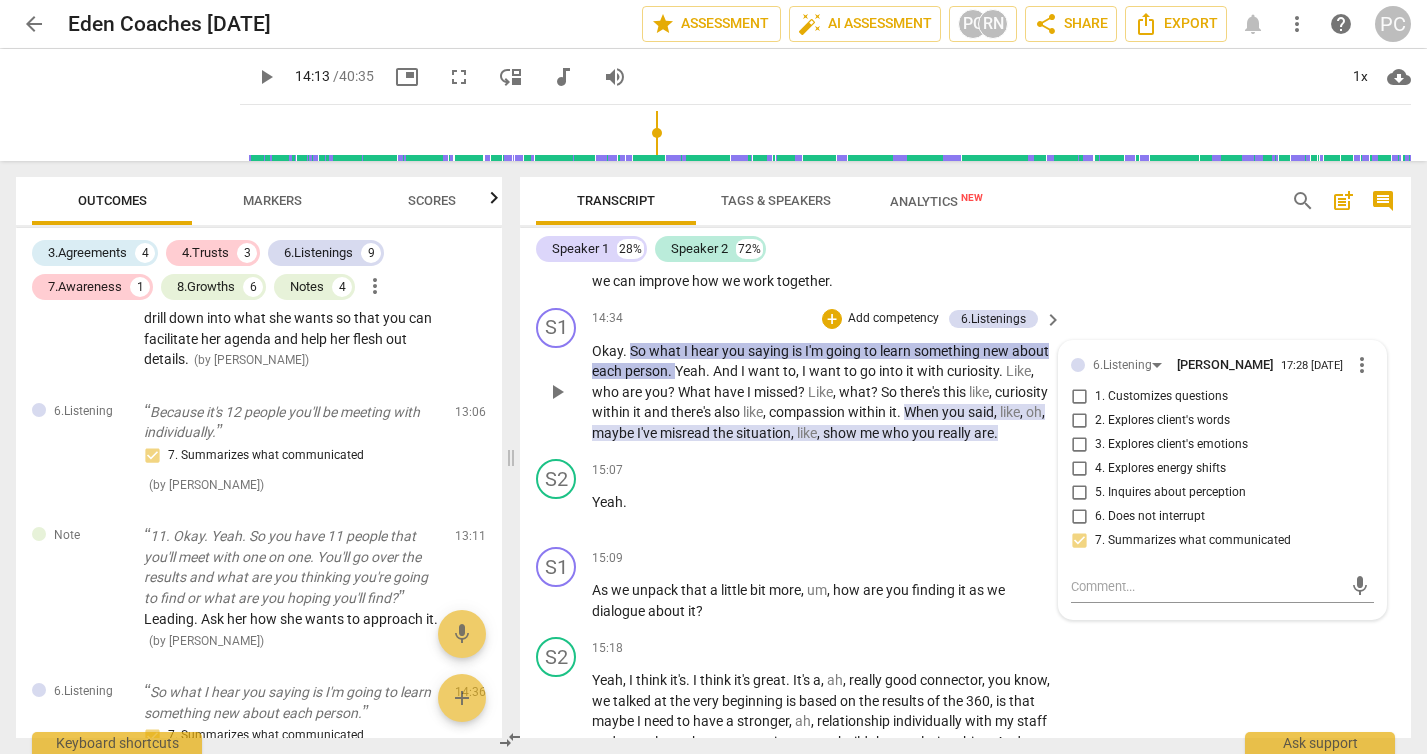 click on "who" at bounding box center (897, 433) 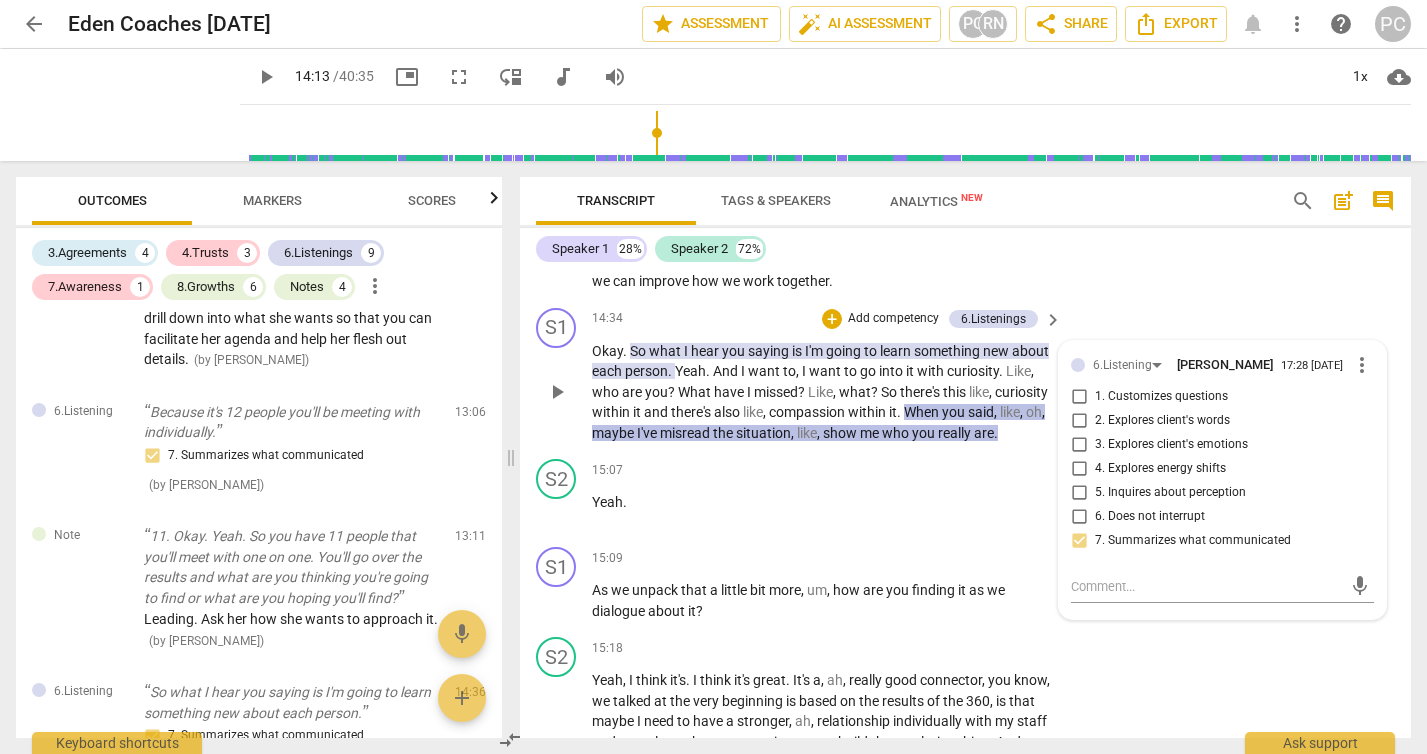 click on "something" at bounding box center (948, 351) 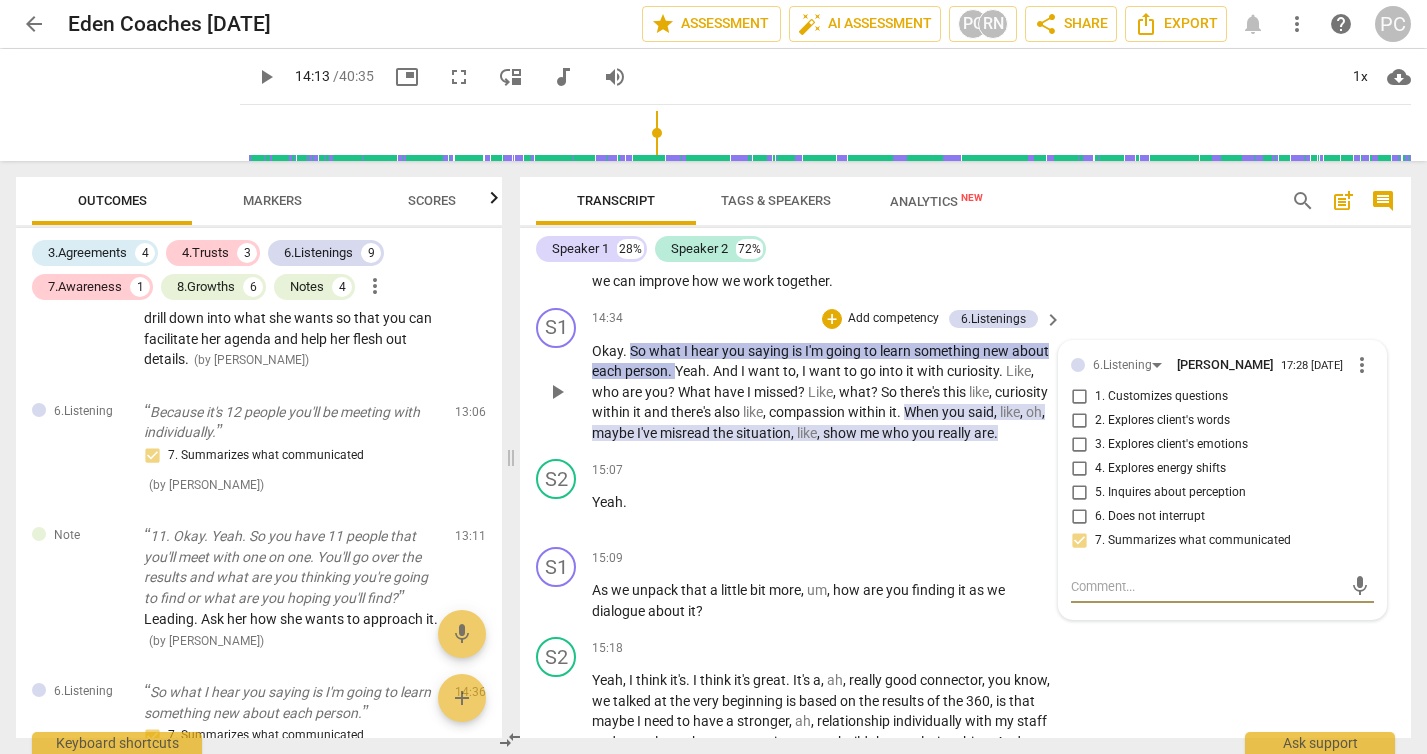 click on "play_arrow" at bounding box center [557, 392] 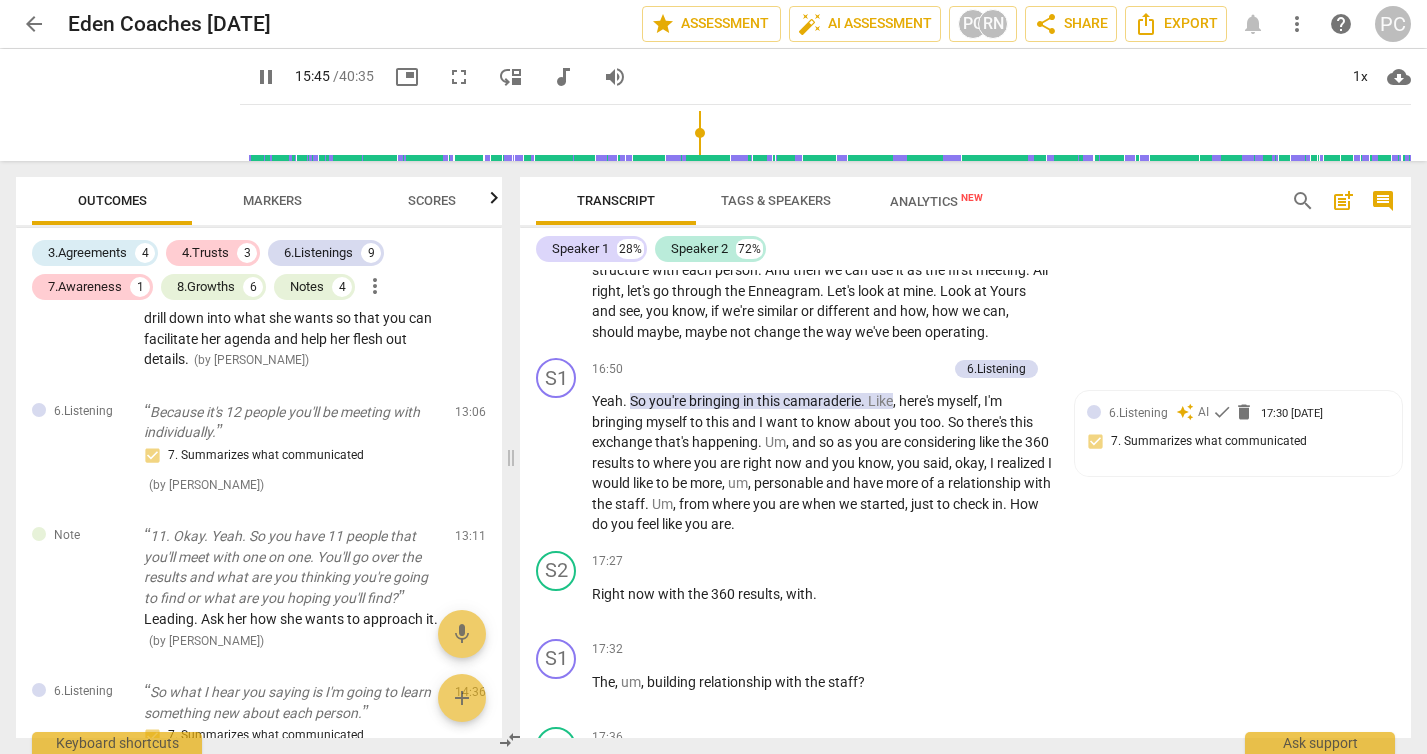 scroll, scrollTop: 7759, scrollLeft: 0, axis: vertical 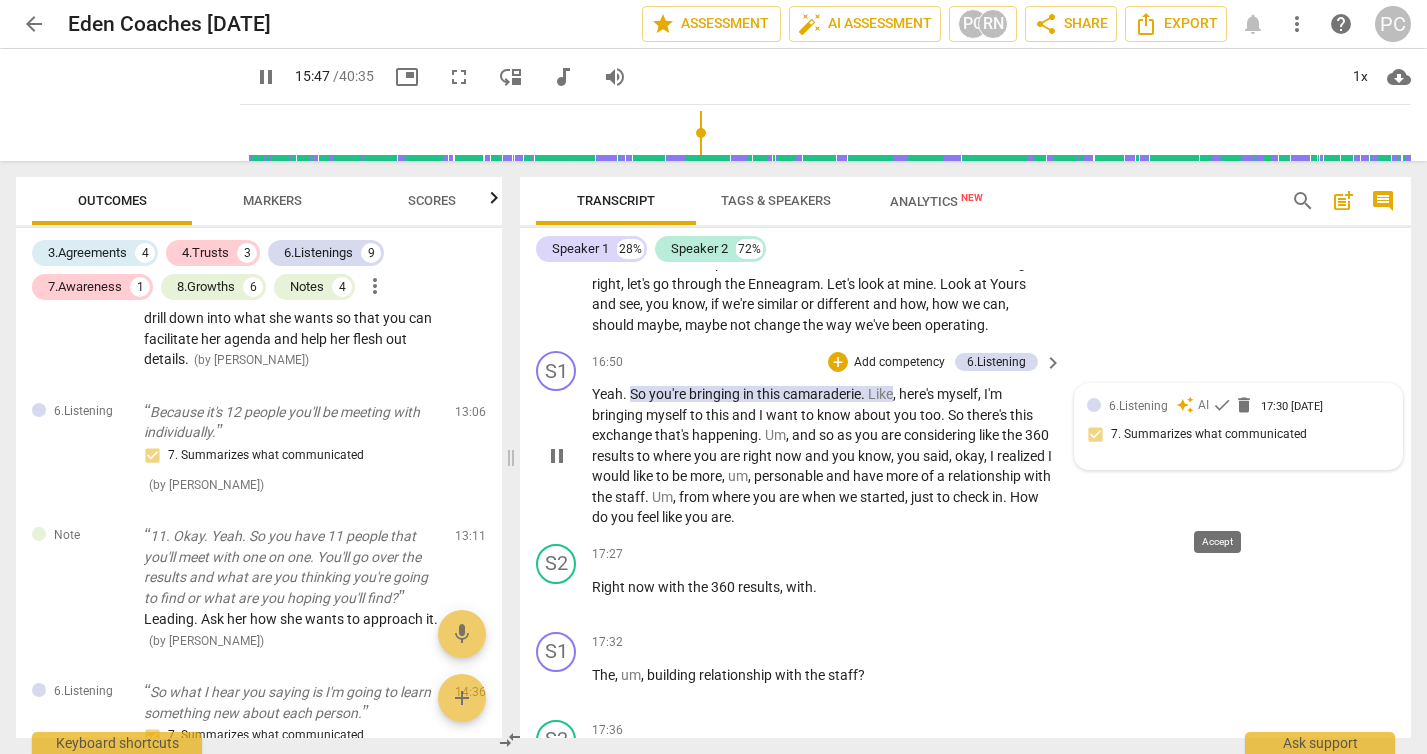 click on "check" at bounding box center [1222, 405] 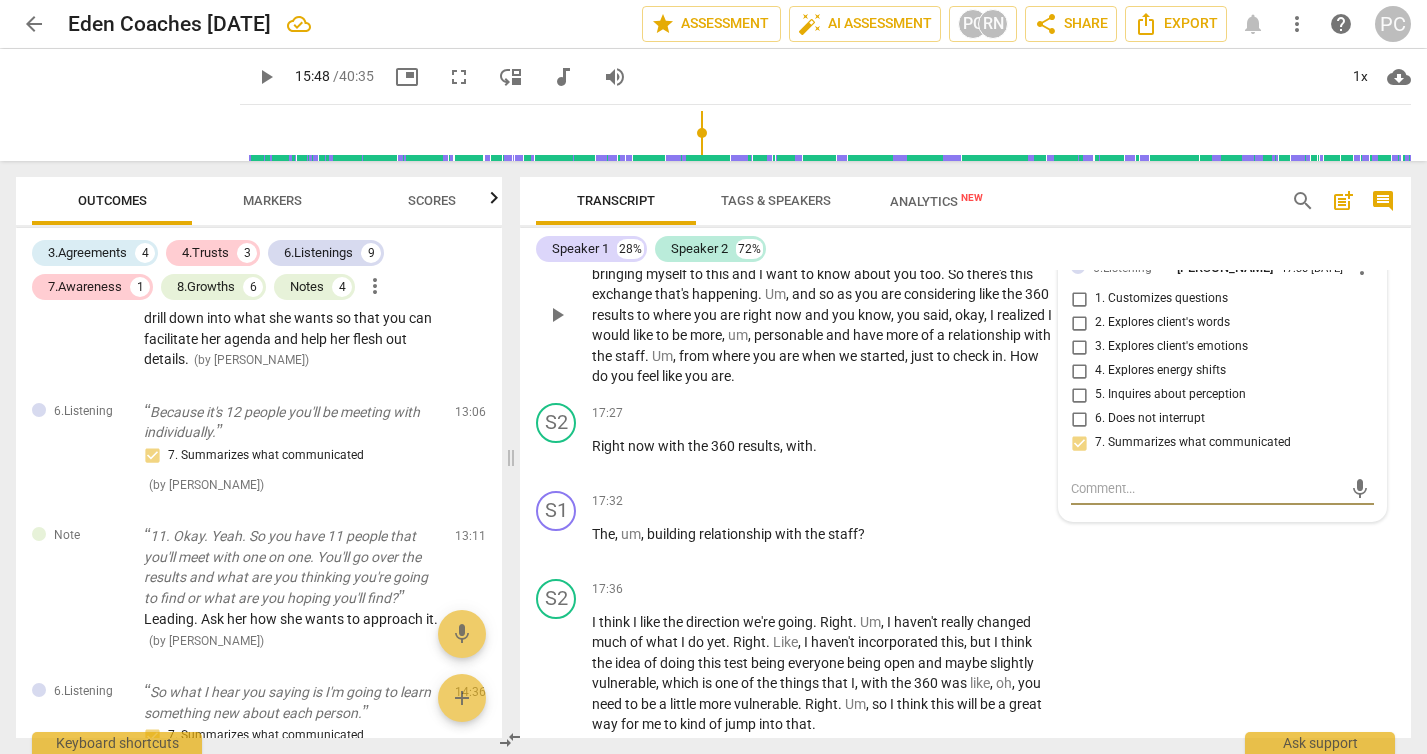 scroll, scrollTop: 7912, scrollLeft: 0, axis: vertical 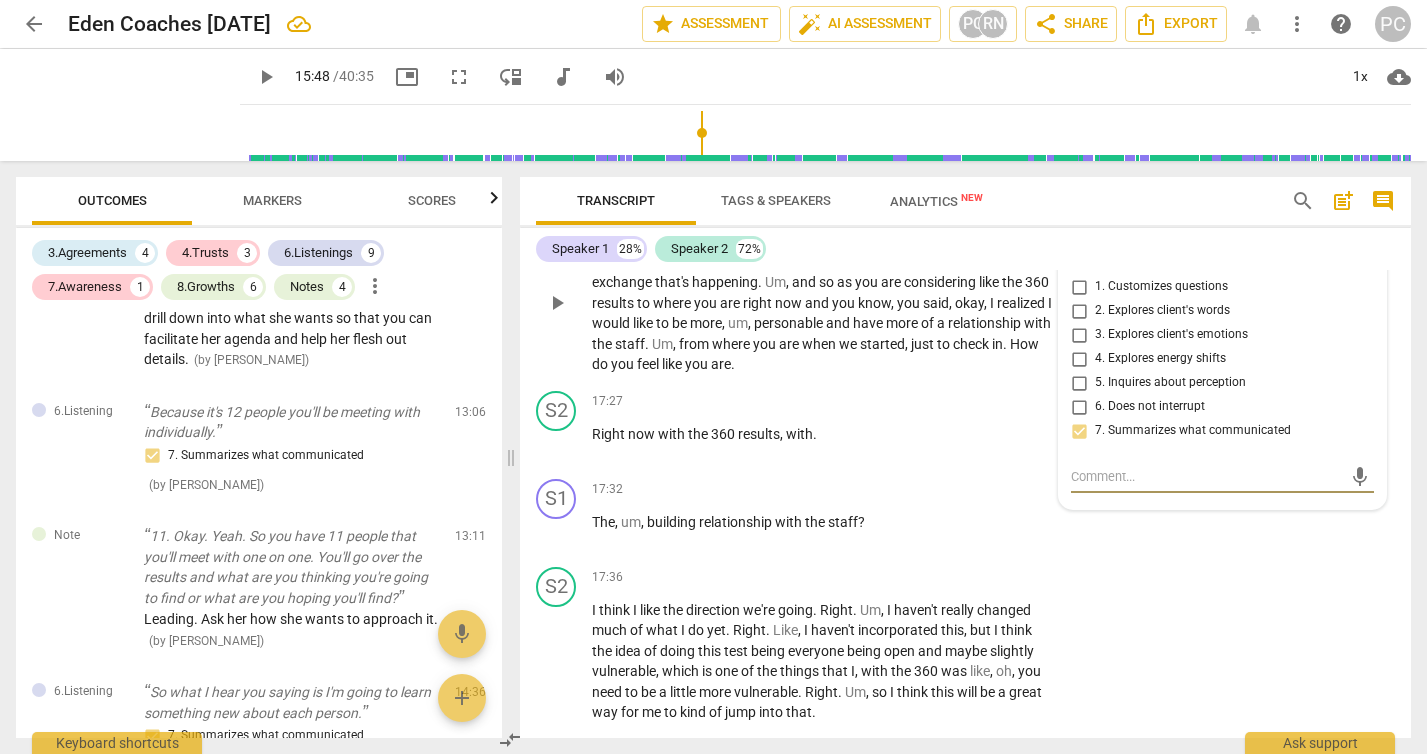 click on "play_arrow" at bounding box center [557, 303] 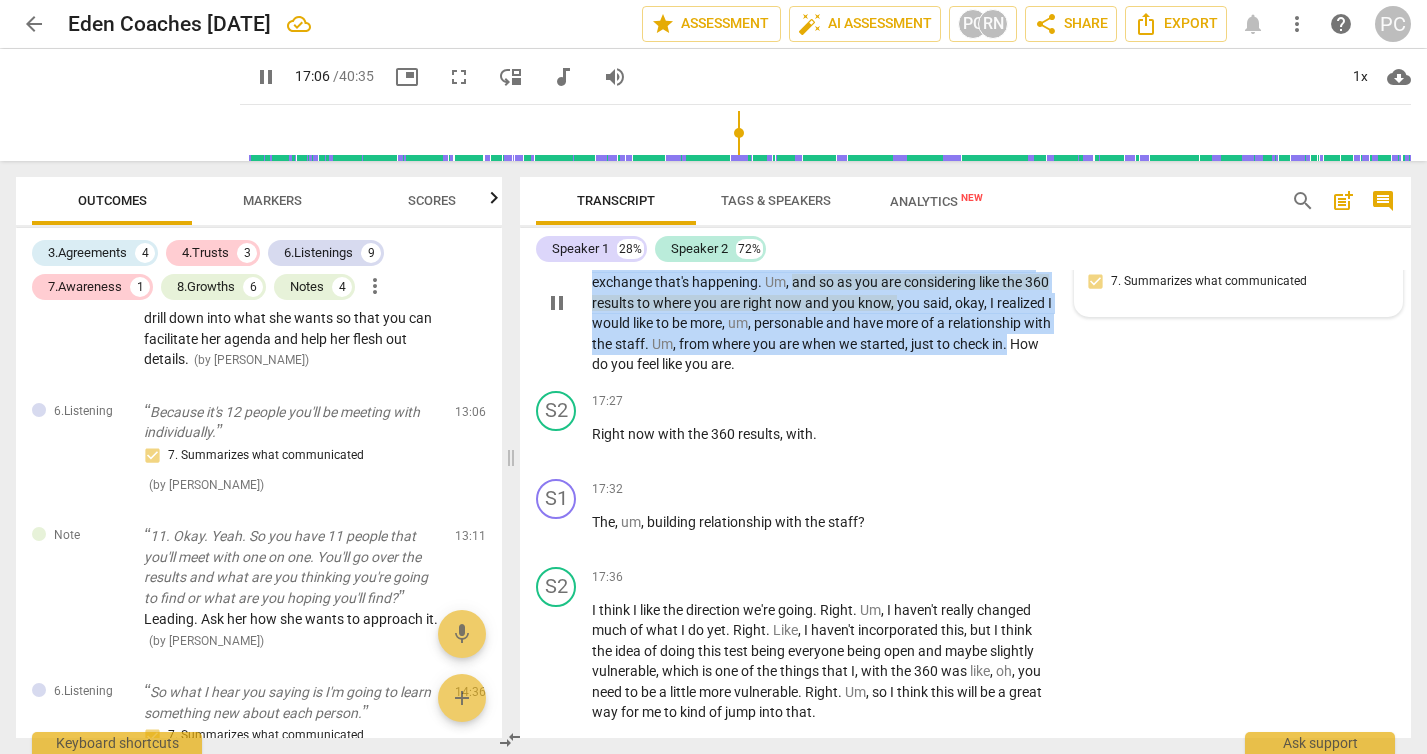 drag, startPoint x: 902, startPoint y: 342, endPoint x: 664, endPoint y: 460, distance: 265.6464 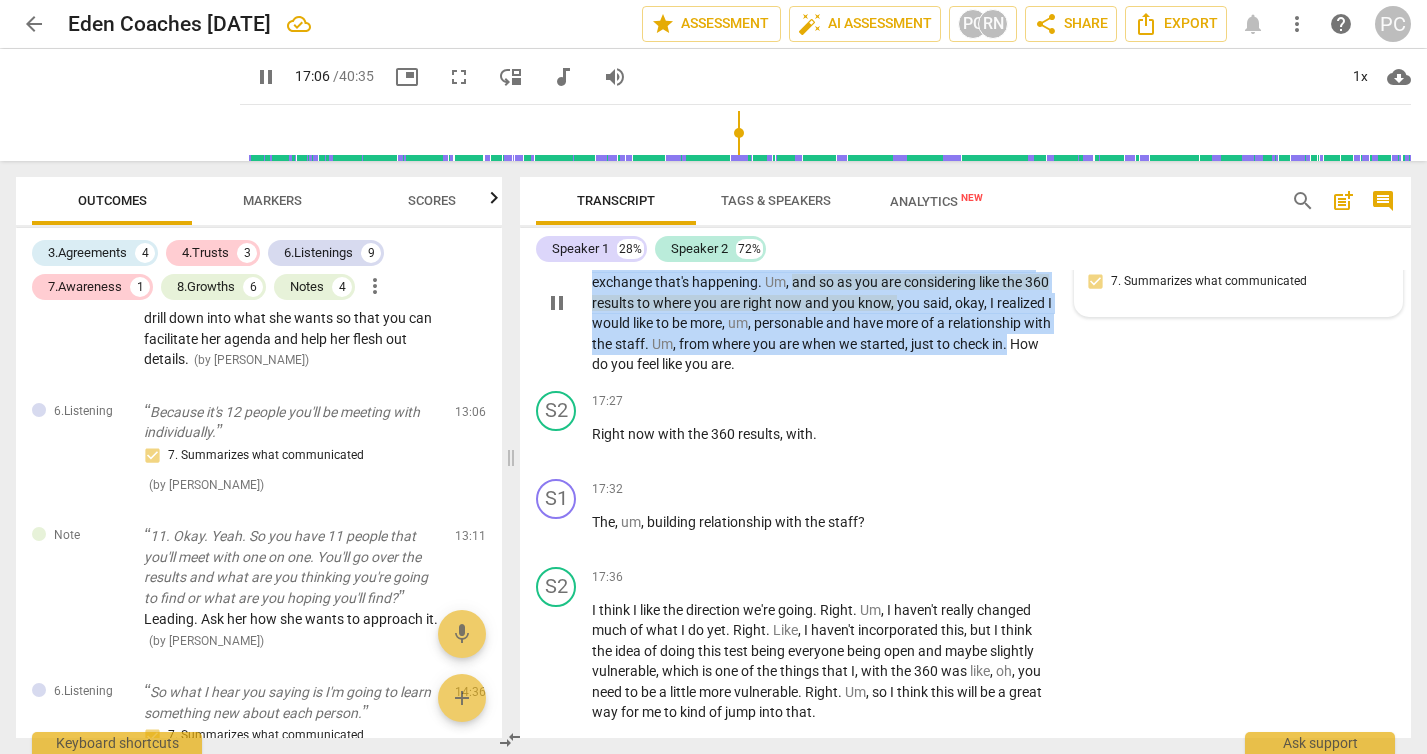 click on "Yeah .   So   you're   bringing   in   this   camaraderie .   Like ,   here's   myself ,   I'm   bringing   myself   to   this   and   I   want   to   know   about   you   too .   So   there's   this   exchange   that's   happening .   Um ,   and   so   as   you   are   considering   like   the   360   results   to   where   you   are   right   now   and   you   know ,   you   said ,   okay ,   I   realized   I   would   like   to   be   more ,   um ,   personable   and   have   more   of   a   relationship   with   the   staff .   Um ,   from   where   you   are   when   we   started ,   just   to   check   in .   How   do   you   feel   like   you   are ." at bounding box center (822, 303) 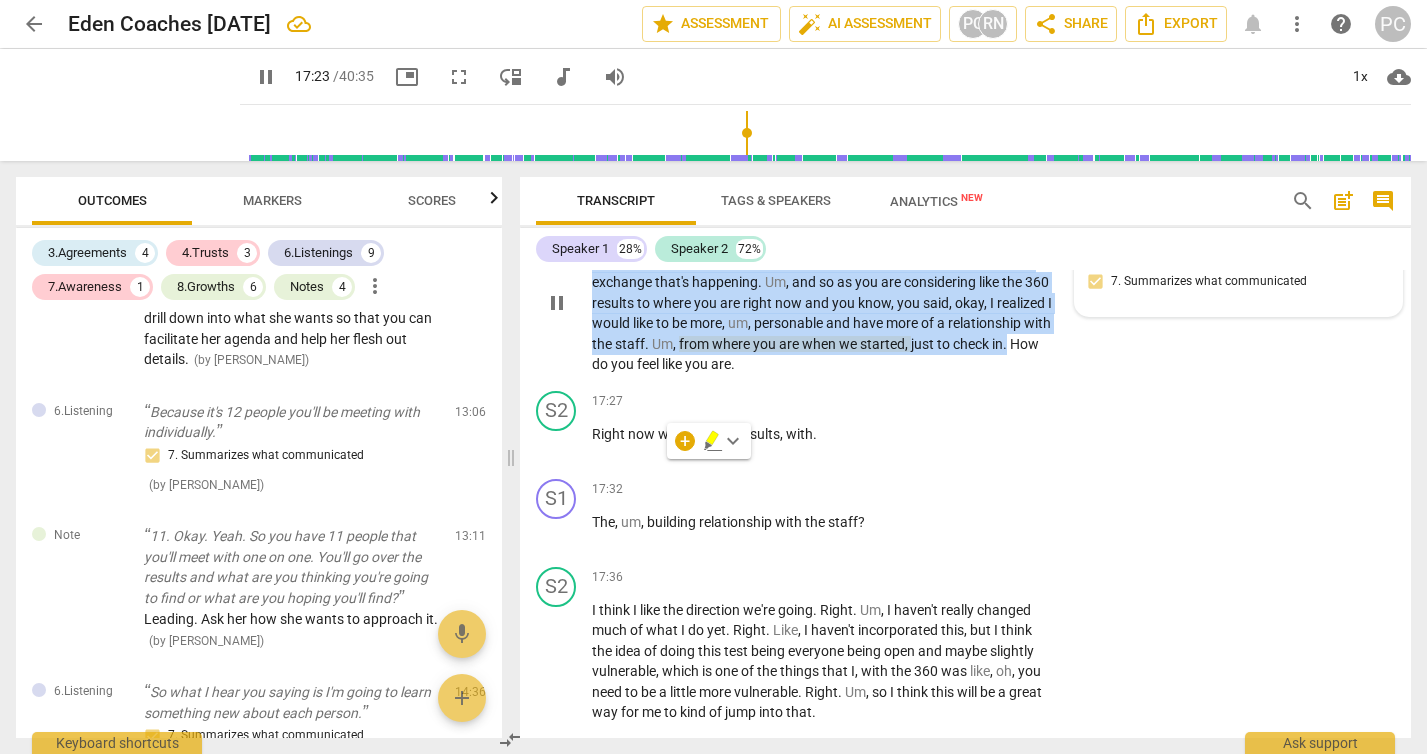 click on "pause" at bounding box center [557, 303] 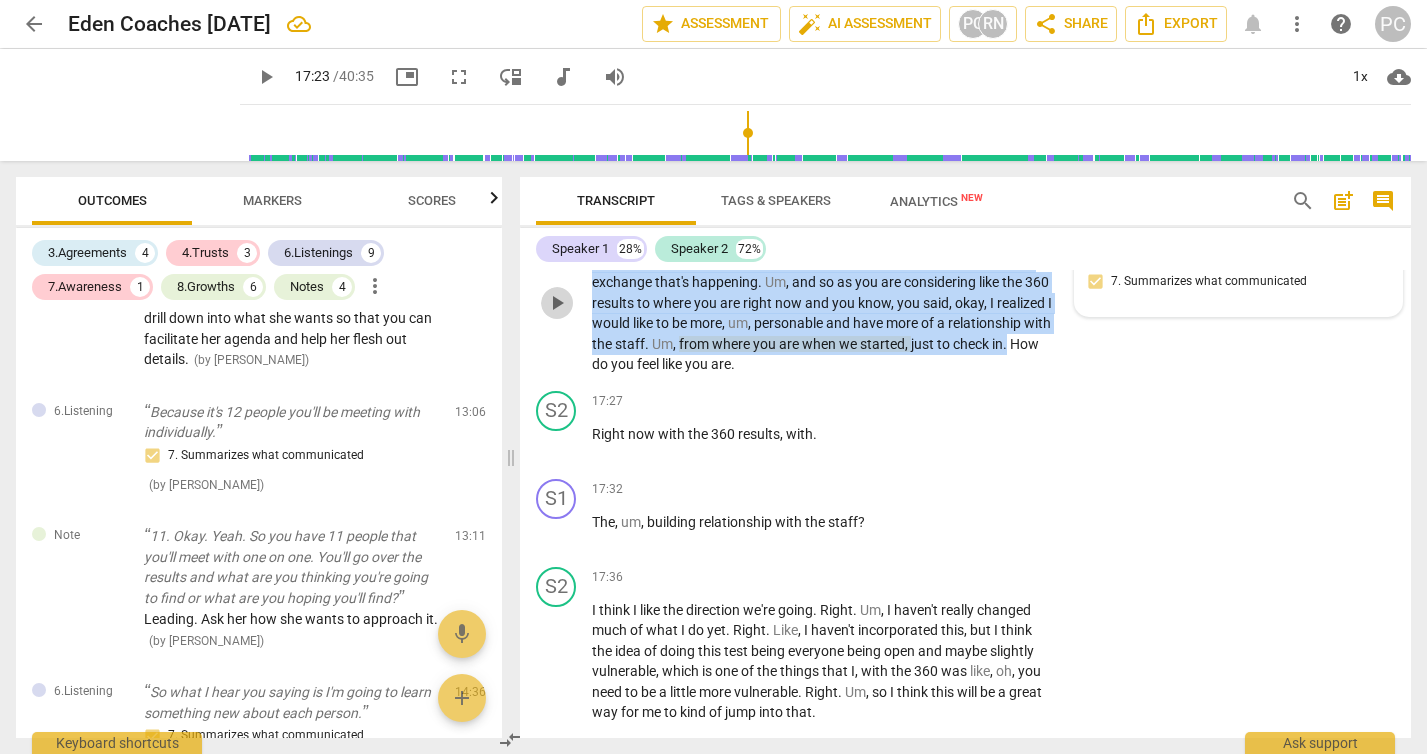 click on "play_arrow" at bounding box center (557, 303) 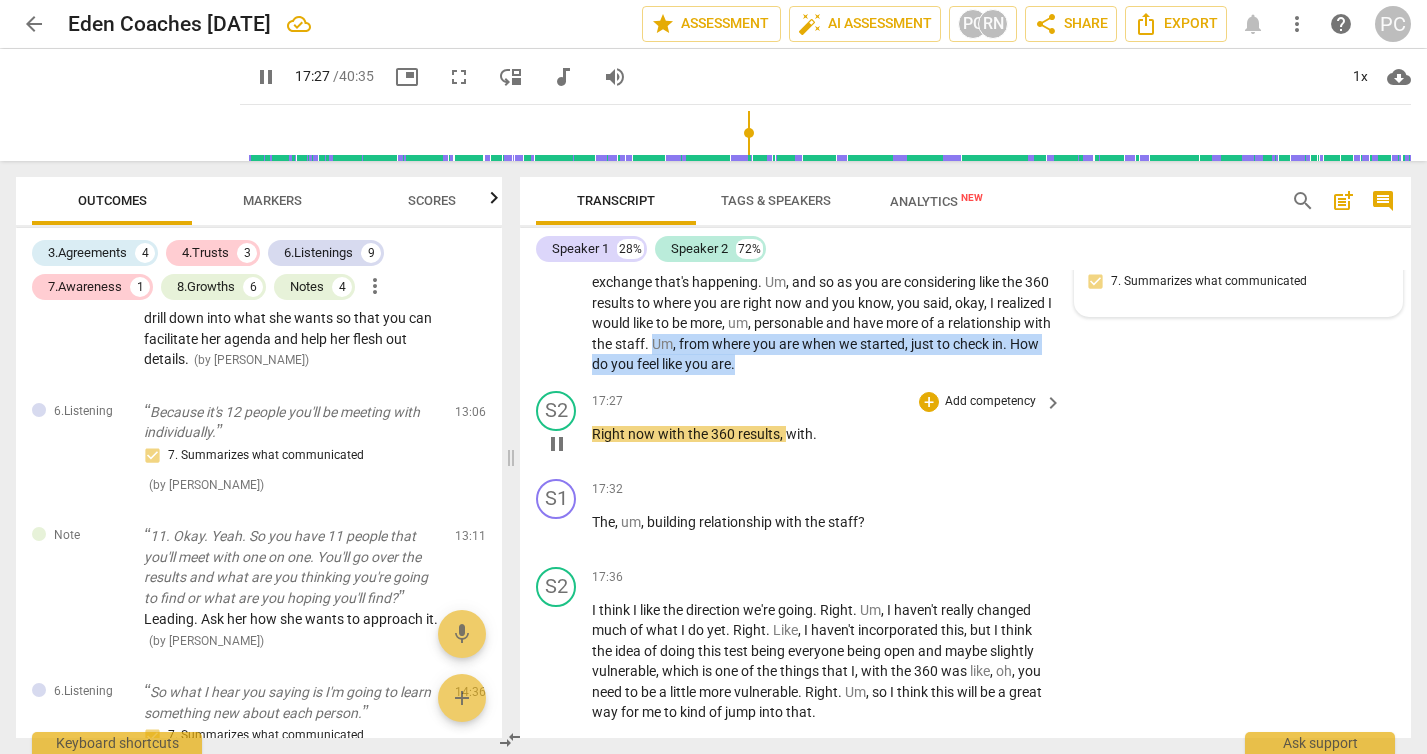 drag, startPoint x: 757, startPoint y: 448, endPoint x: 807, endPoint y: 502, distance: 73.593475 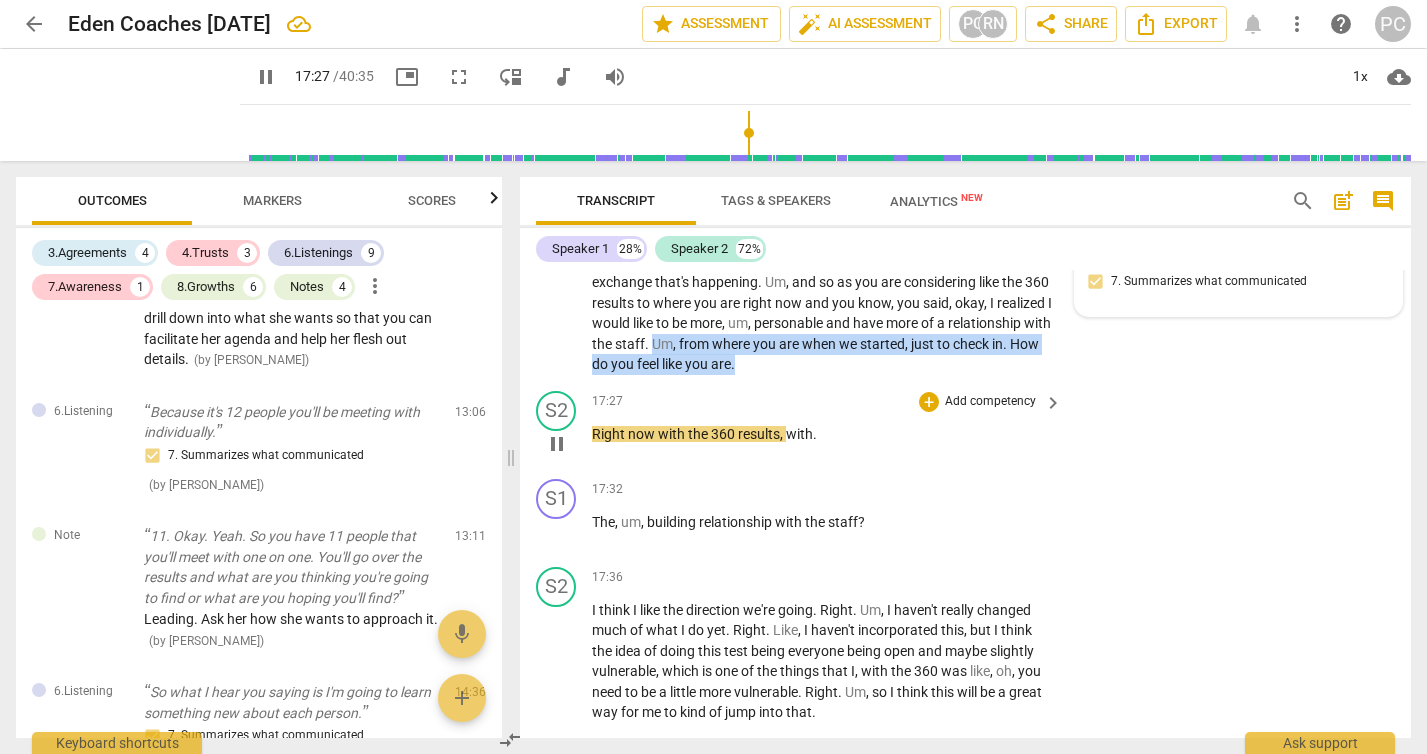 click on "S1 play_arrow pause 00:01 + Add competency keyboard_arrow_right Okay .   Welcome   back   to   another   coaching   session .   How's   it   going   [DATE] ? S2 play_arrow pause 00:07 + Add competency keyboard_arrow_right It's   going   well .   It's   busy   and   my   landscapers   are   m   here   all   of   a   sudden ,   so   hopefully   you   can   hear   me .   Yes .   No ,   it's   good .   It's   been   a   busy   couple   of   days ,   um ,   preparing   for   my   vacation ,   which   I'm   going   to   be   hopefully   off   the   grid   for   a   couple   days .   So   that's   always   a   little   scary .   Um ,   but   uh ,   I   get   a   great   staff ,   so   as   long   as   they   all   know   how   to   handle   things   that   I'm   gone . S1 play_arrow pause 00:34 + Add competency keyboard_arrow_right Yeah . S2 play_arrow pause 00:34 + Add competency keyboard_arrow_right So   I   don't   really   mind   that .   It's   more   me   like   being   able   to   step   away   and   relax ," at bounding box center (965, 504) 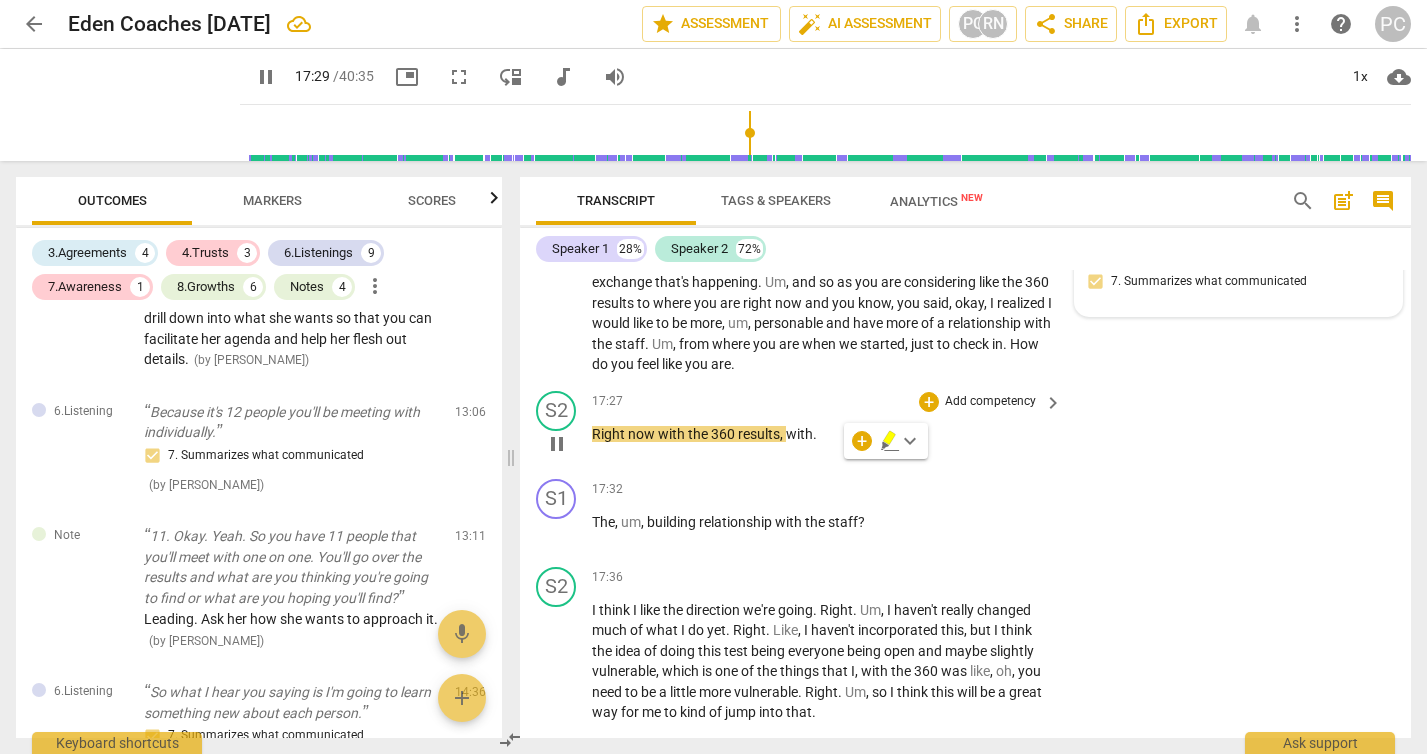 click on "play_arrow pause" at bounding box center (566, 444) 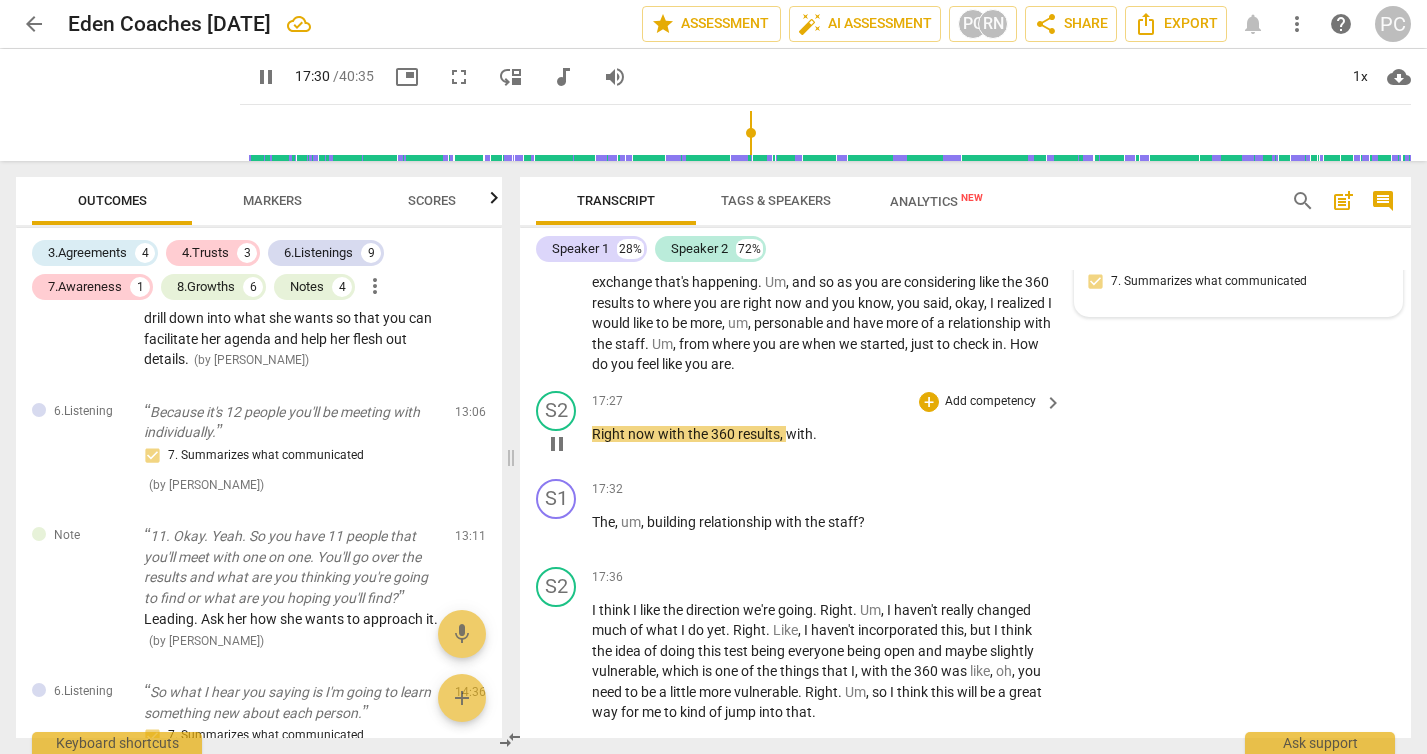 click on "Right" at bounding box center [610, 434] 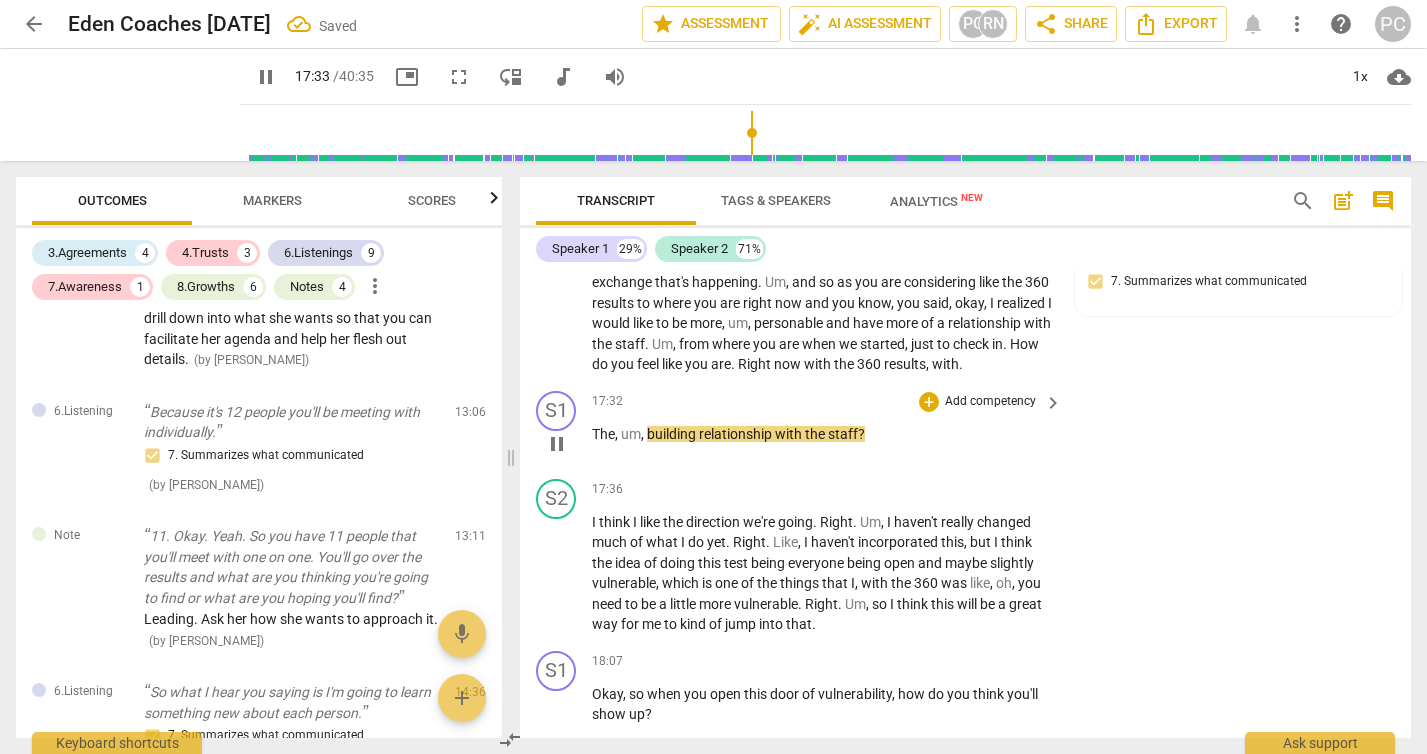 click on "The" at bounding box center [603, 434] 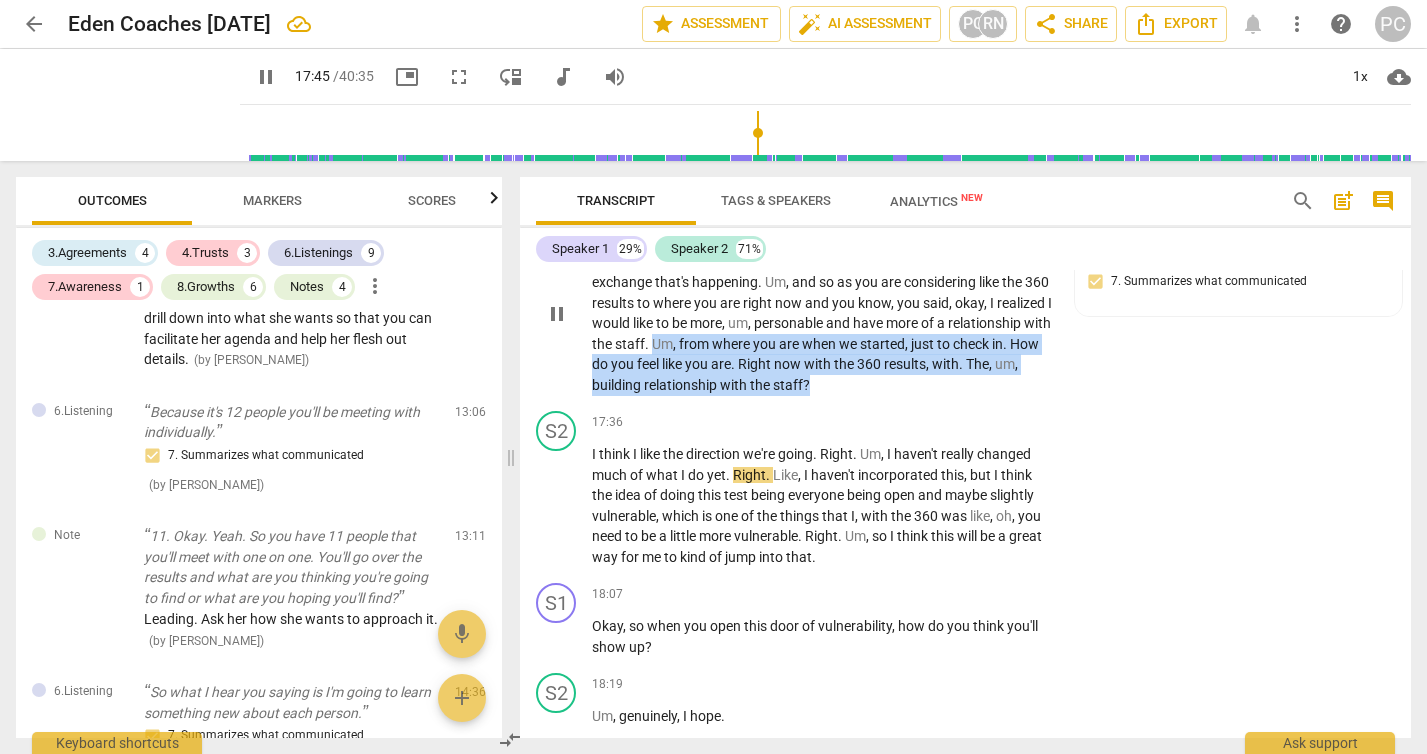 drag, startPoint x: 760, startPoint y: 447, endPoint x: 919, endPoint y: 486, distance: 163.71317 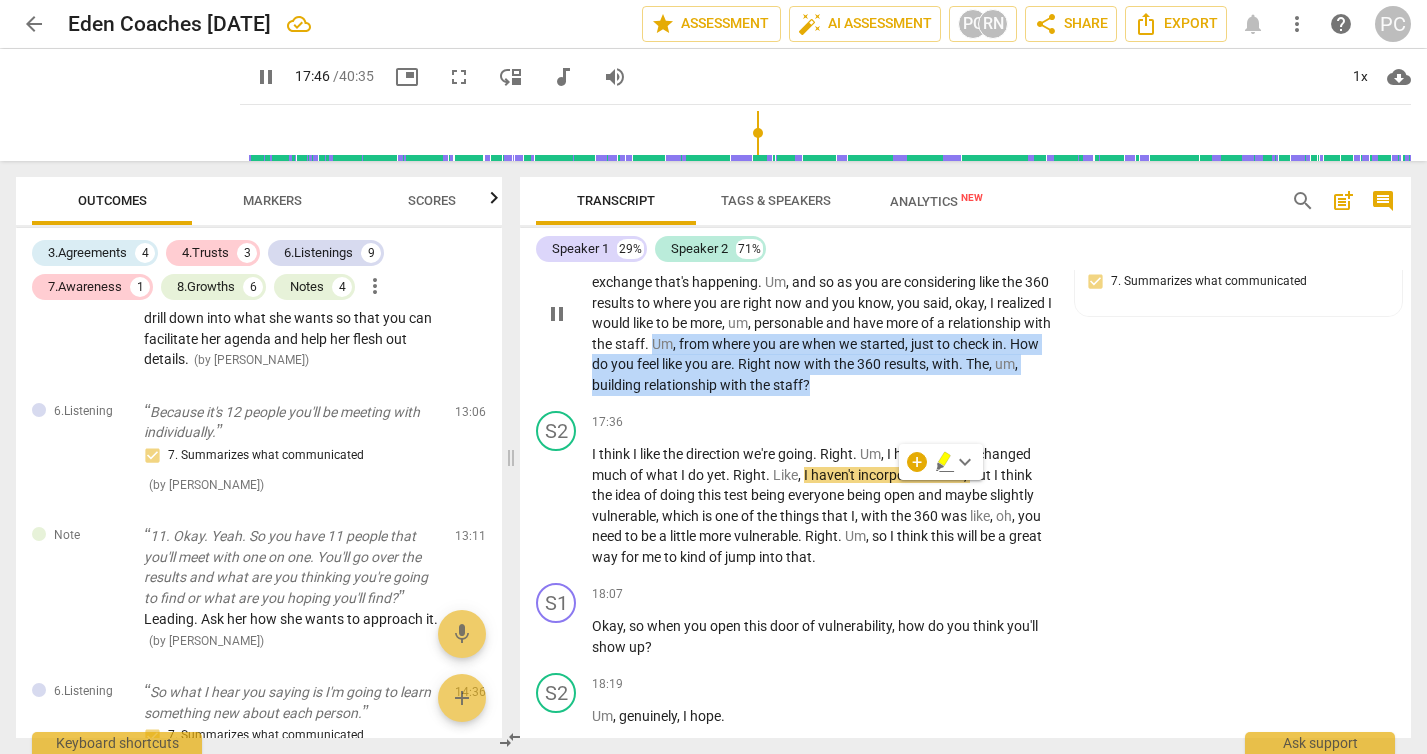 click on "+" at bounding box center [838, 209] 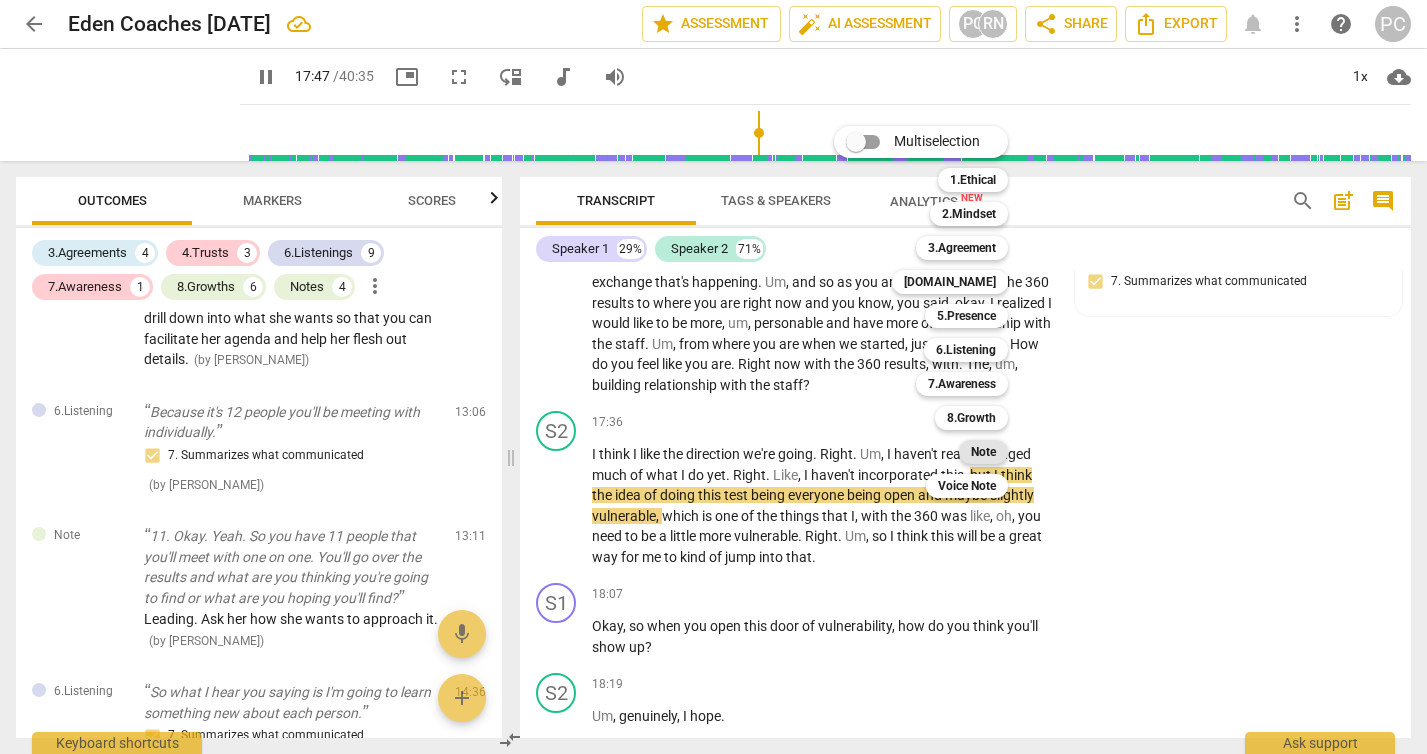 click on "Note" at bounding box center (983, 452) 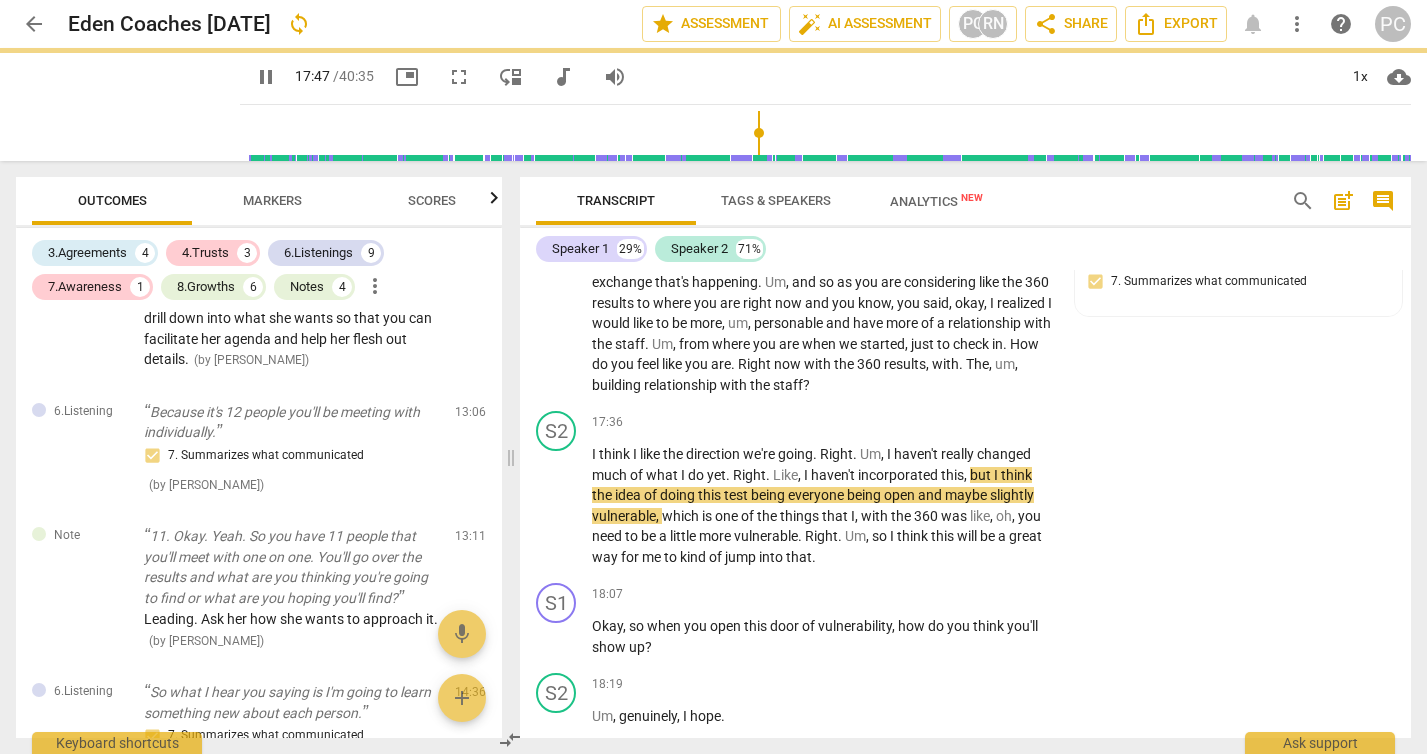 type on "1068" 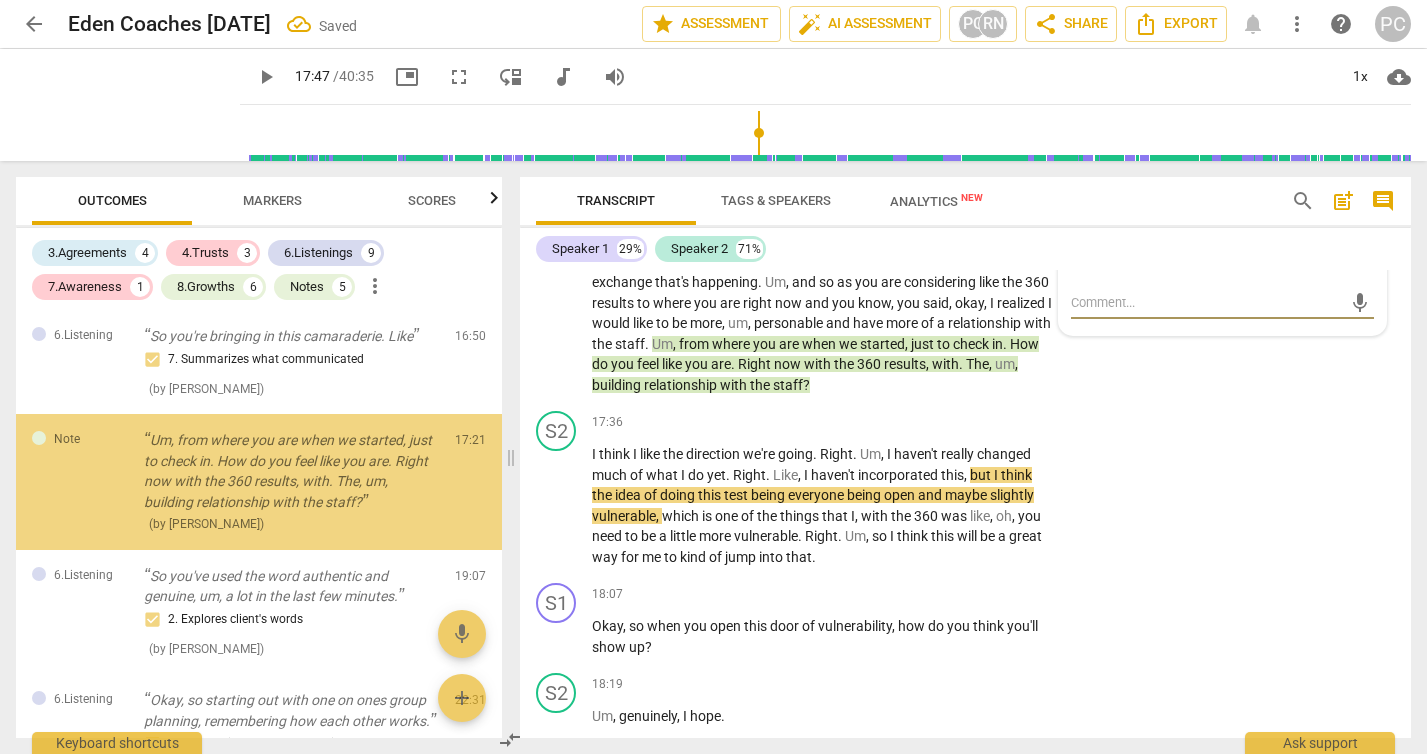 scroll, scrollTop: 2053, scrollLeft: 0, axis: vertical 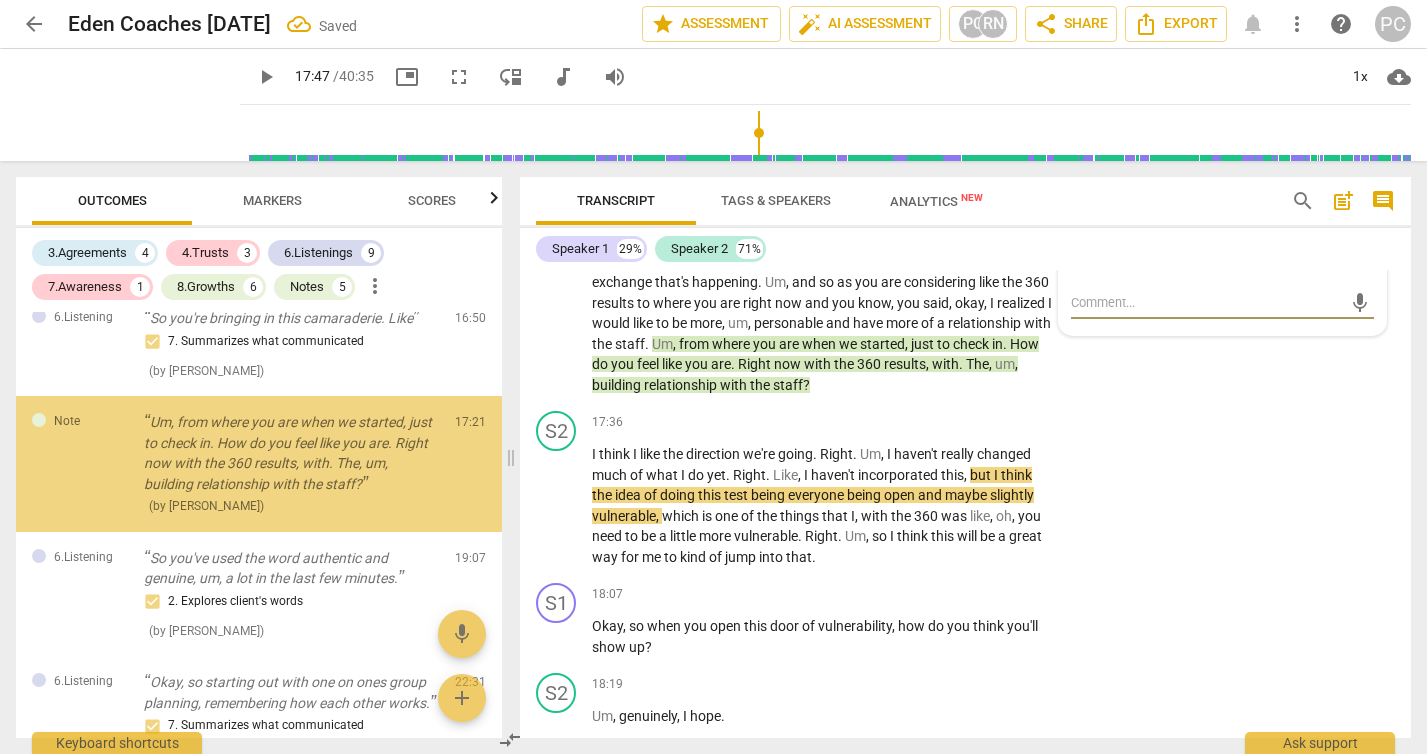 type on "J" 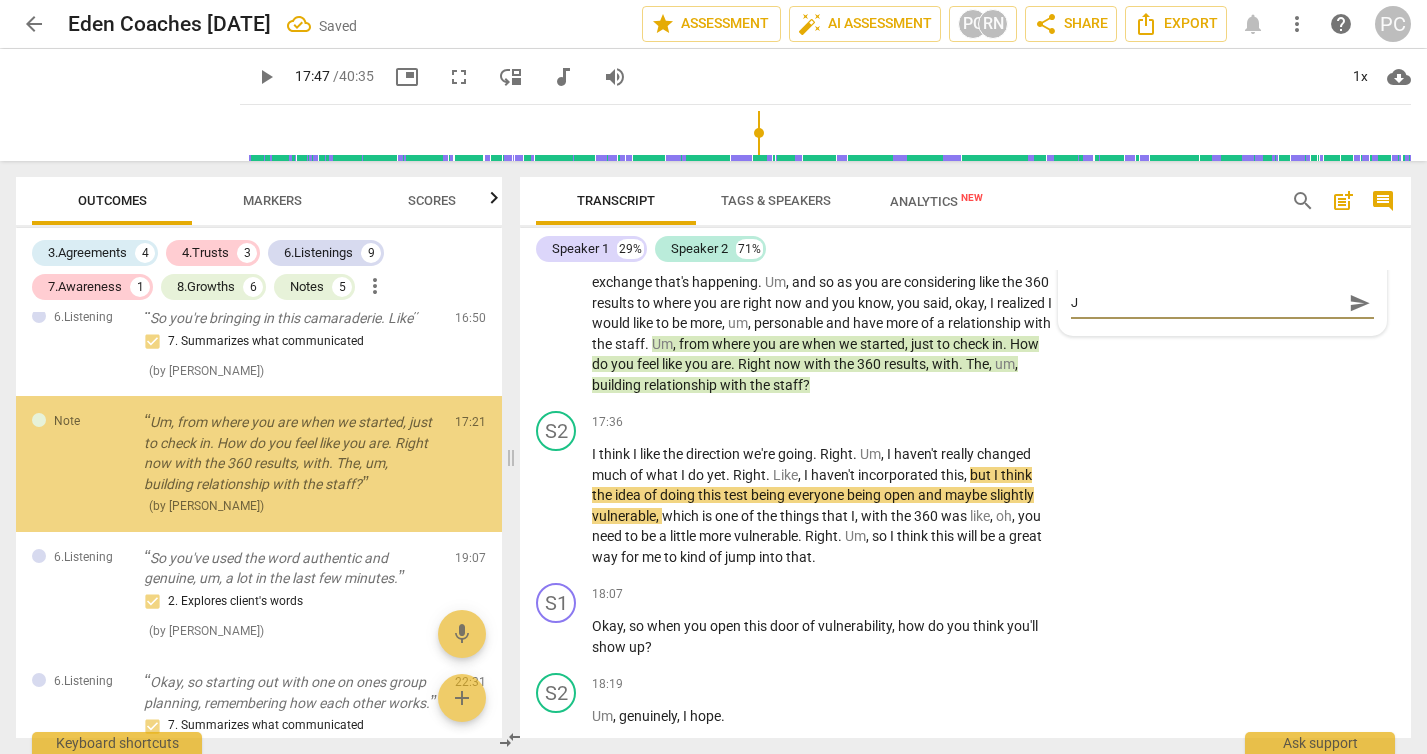 type on "Ju" 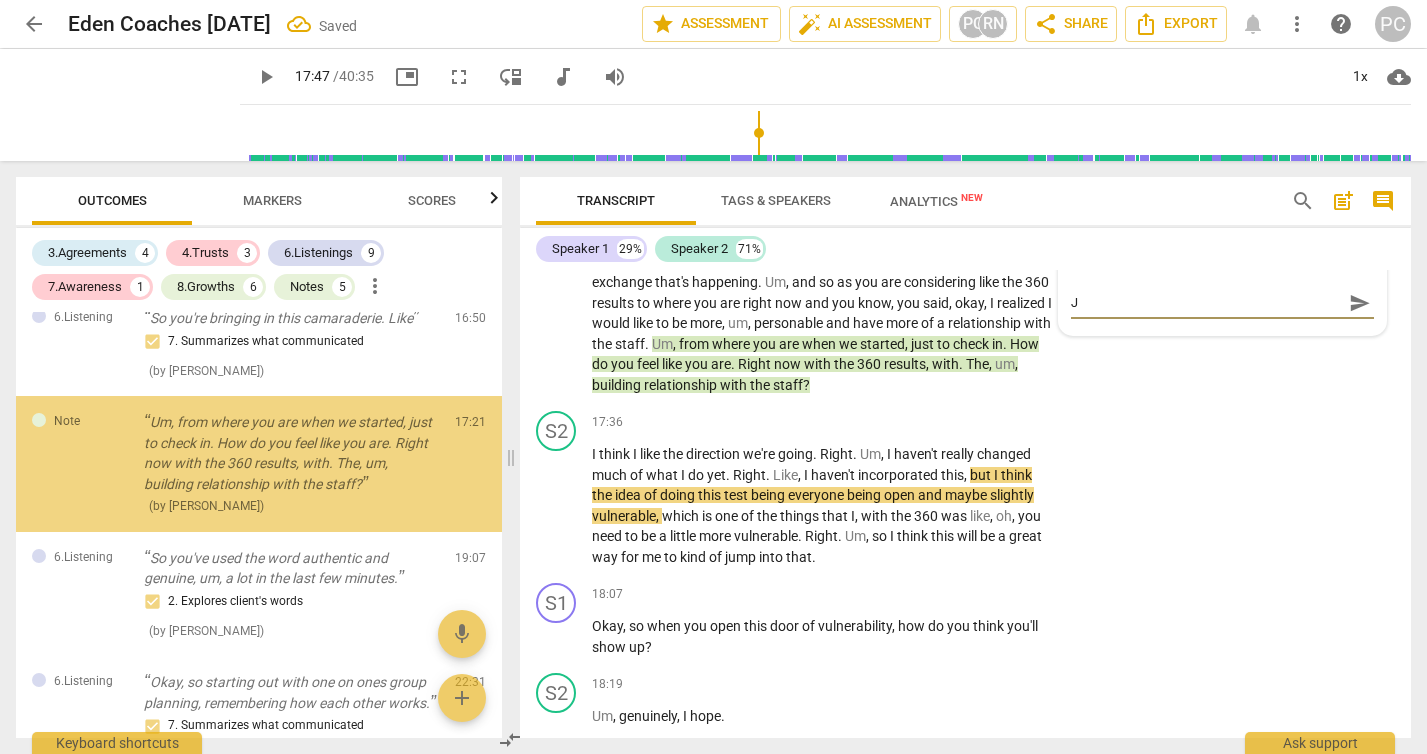 type on "Ju" 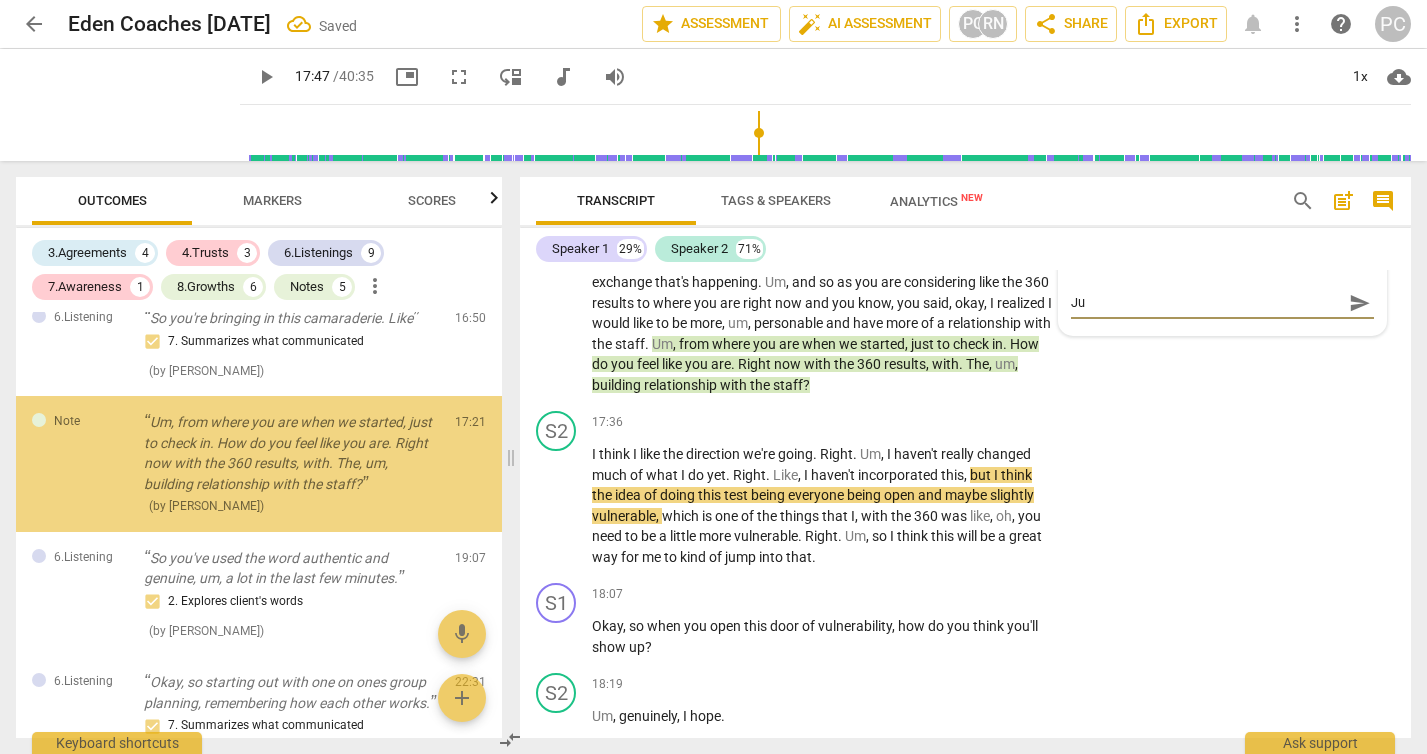 type on "[DEMOGRAPHIC_DATA]" 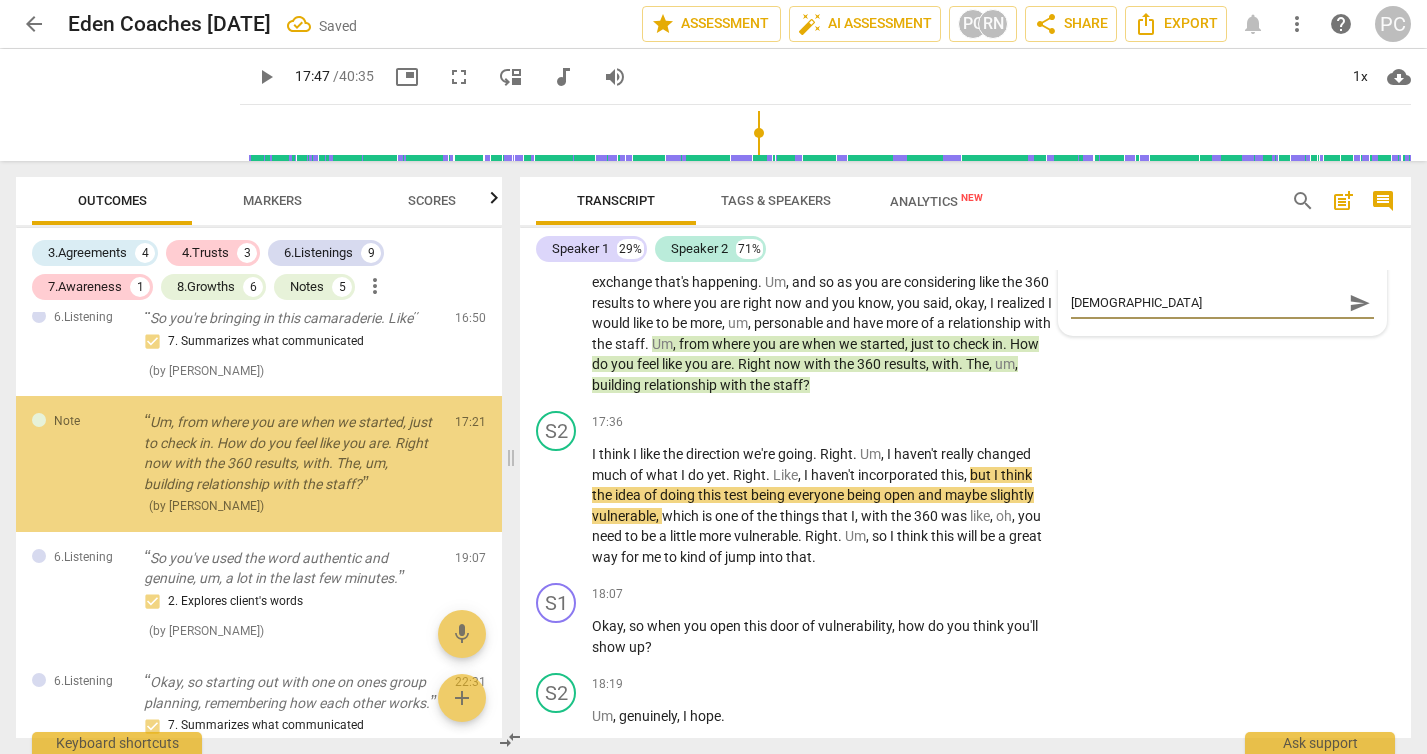 type on "Just" 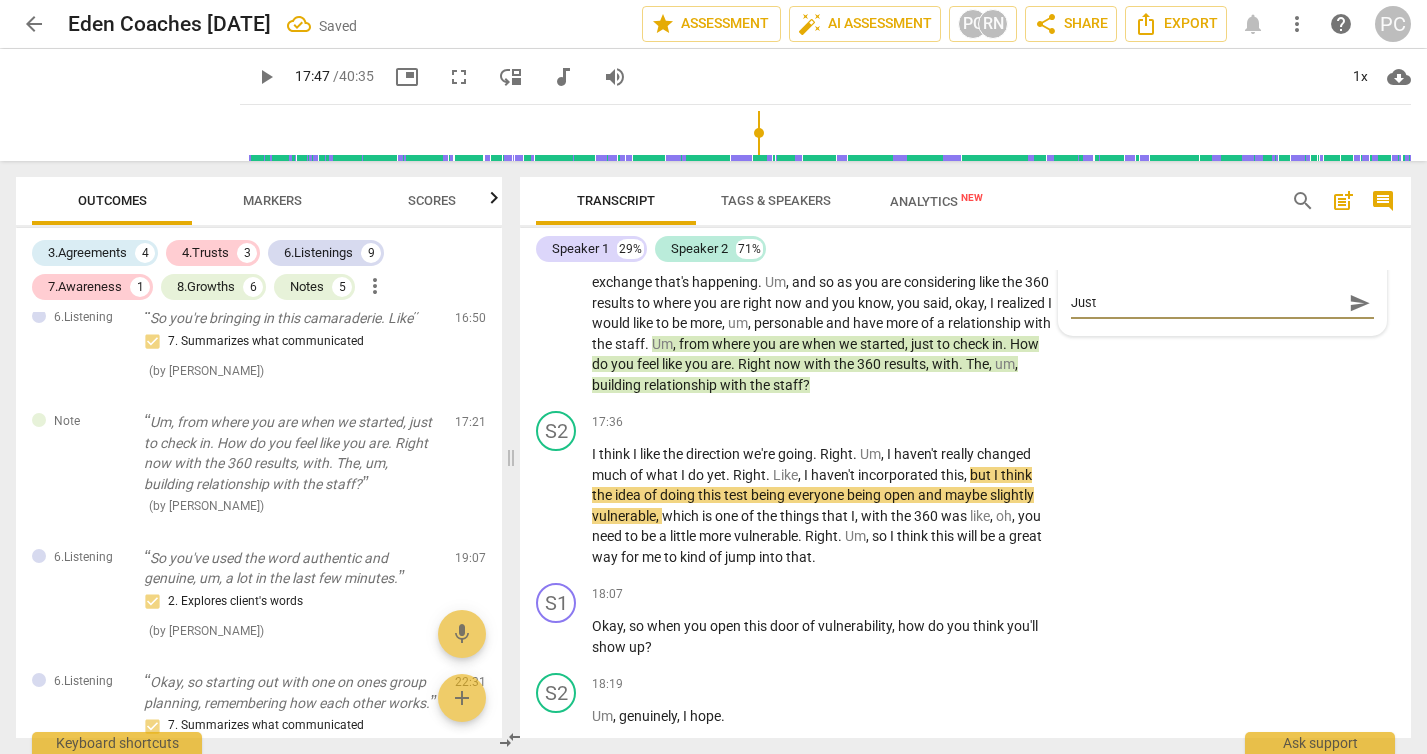 type on "Just" 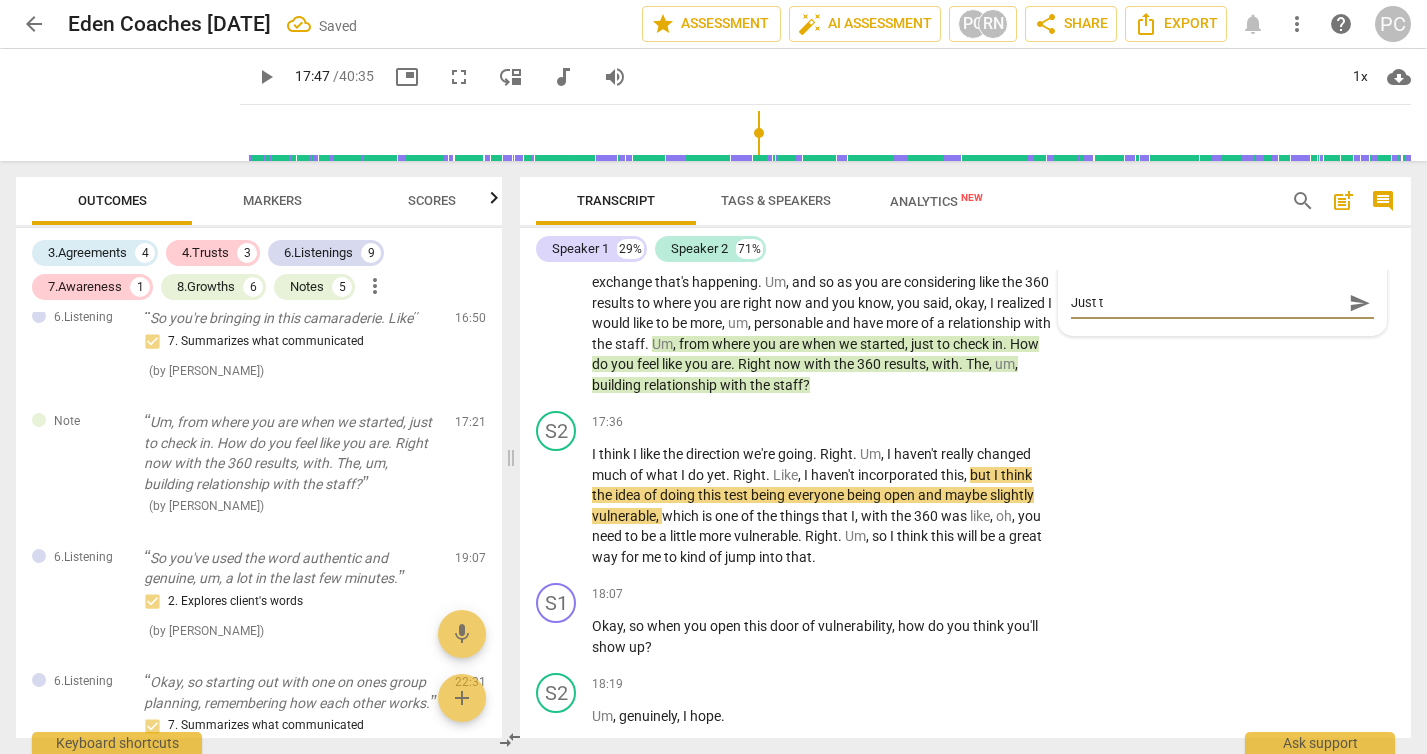 type on "Just to" 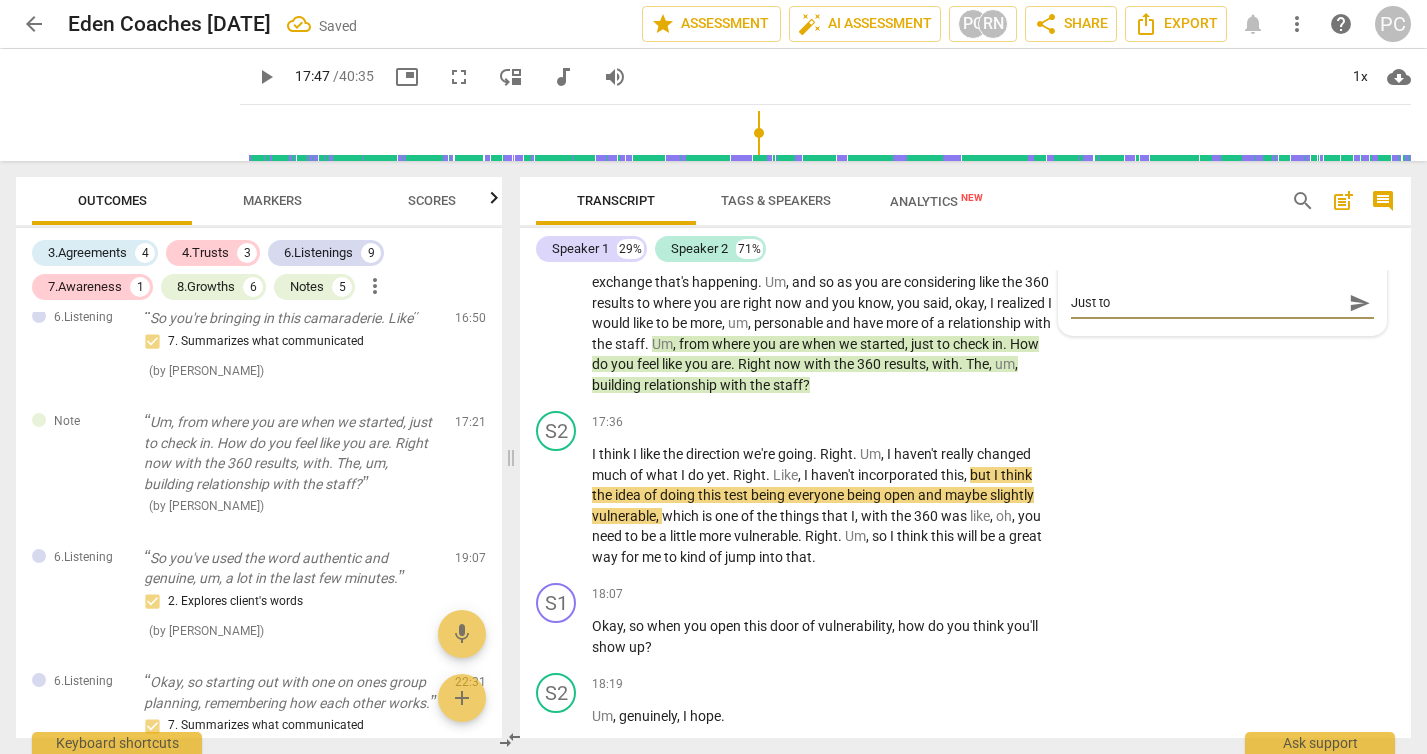 type on "Just too" 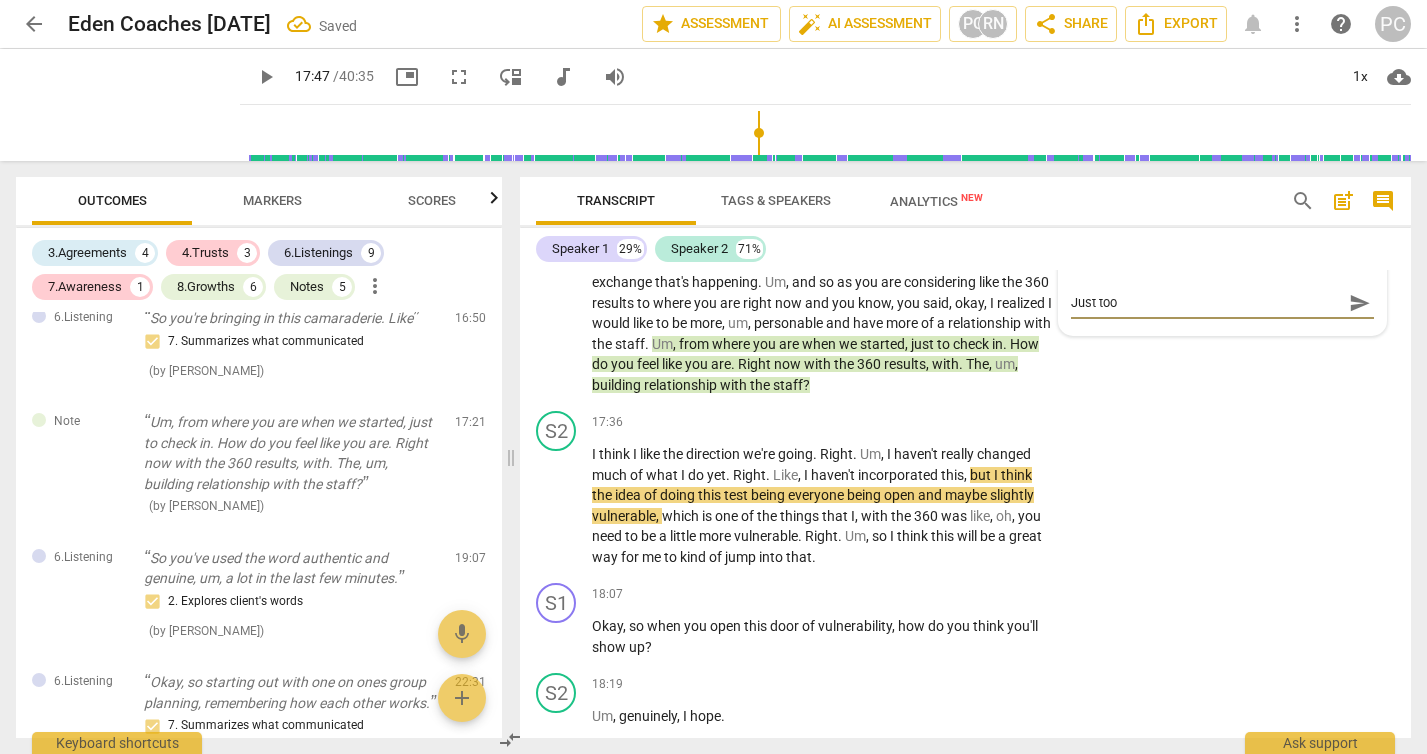 type on "Just took" 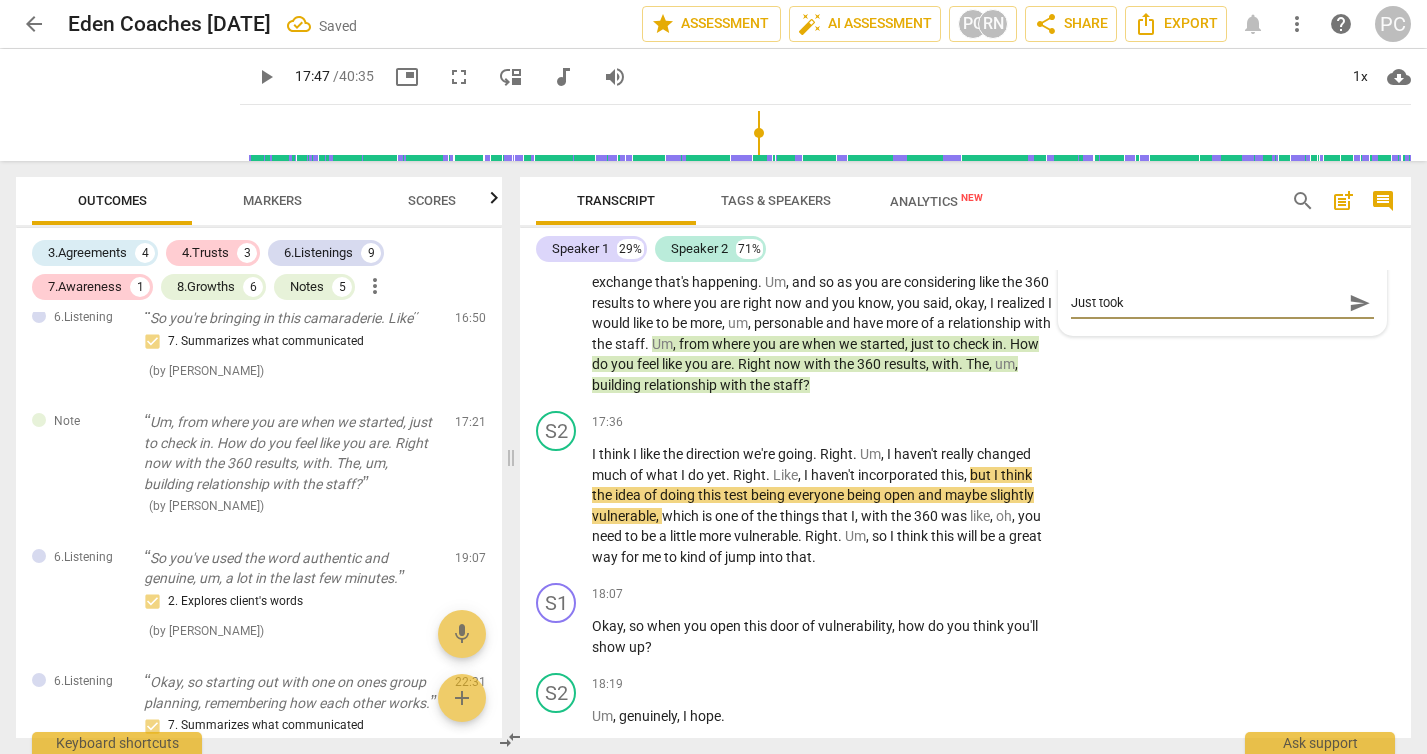 type on "Just took" 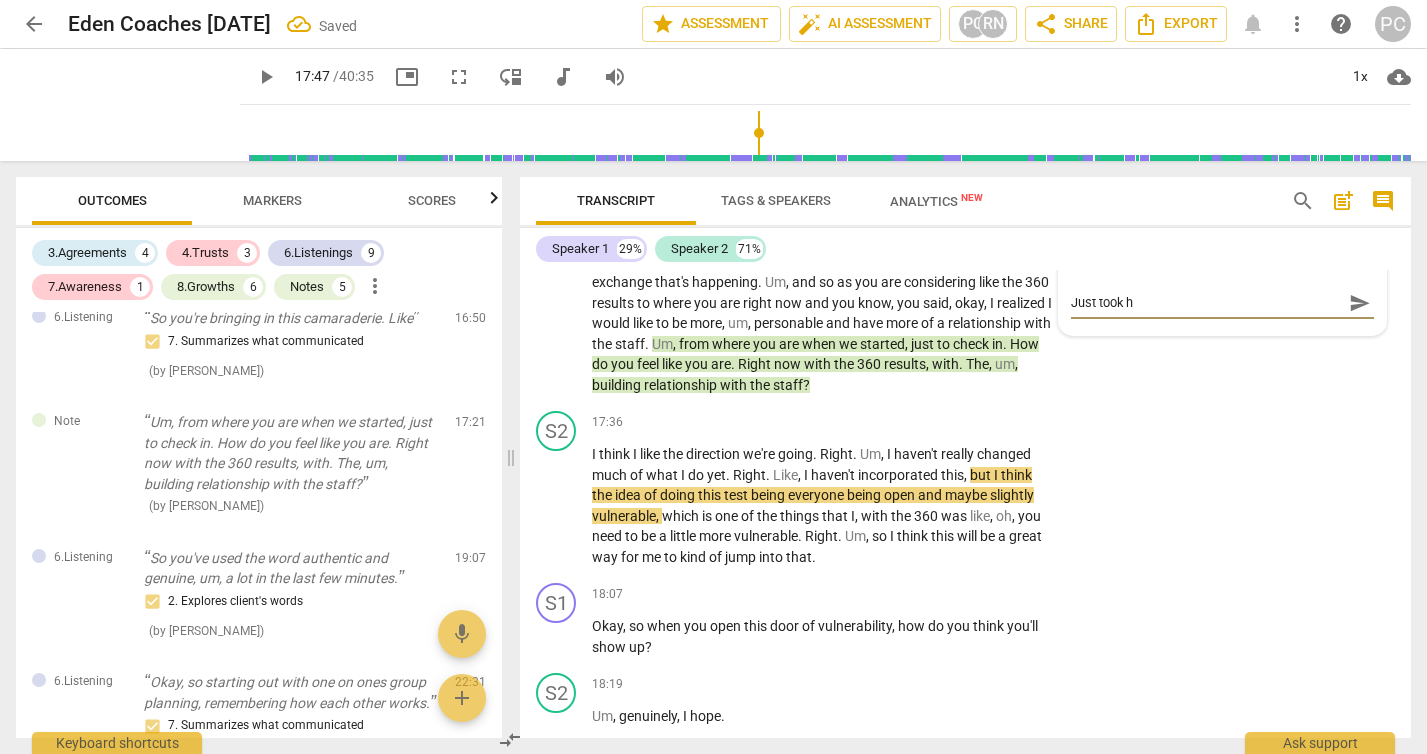 type on "Just took he" 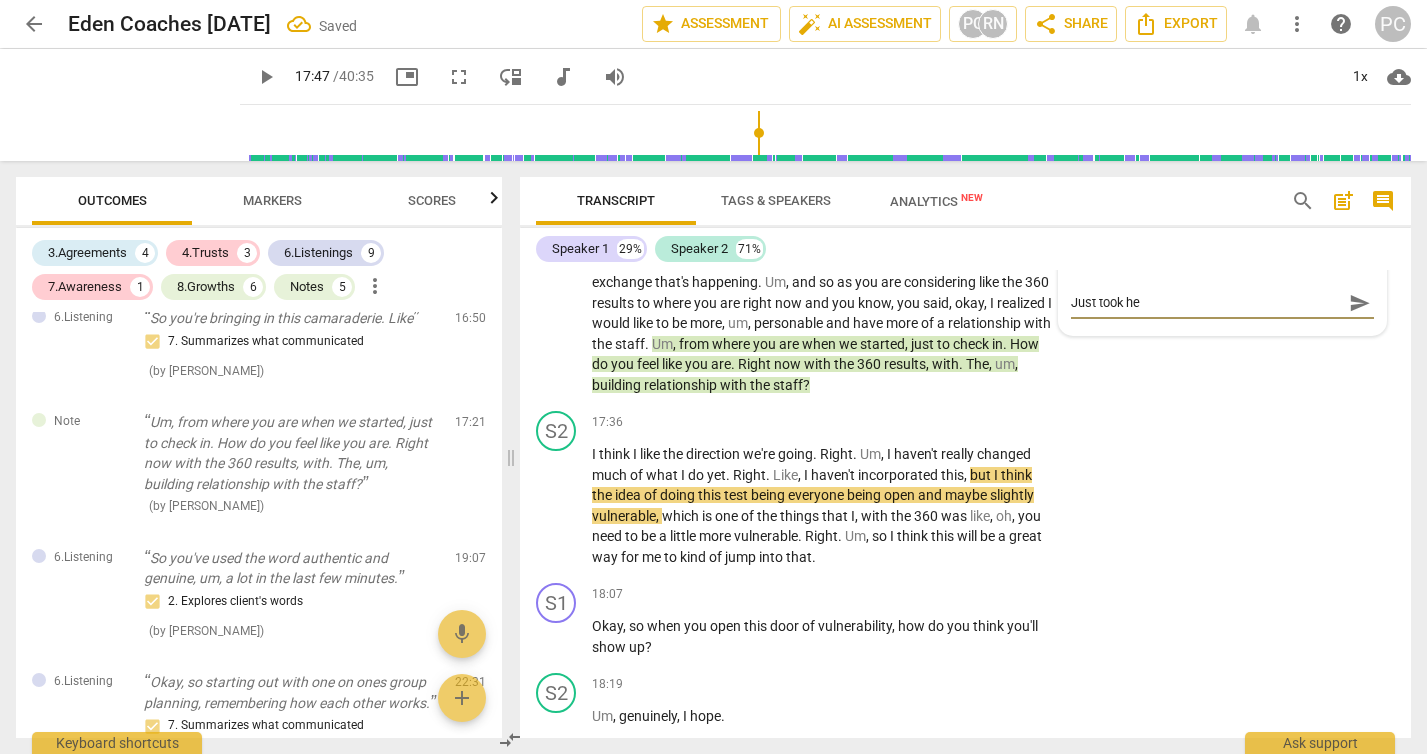 type on "Just took her" 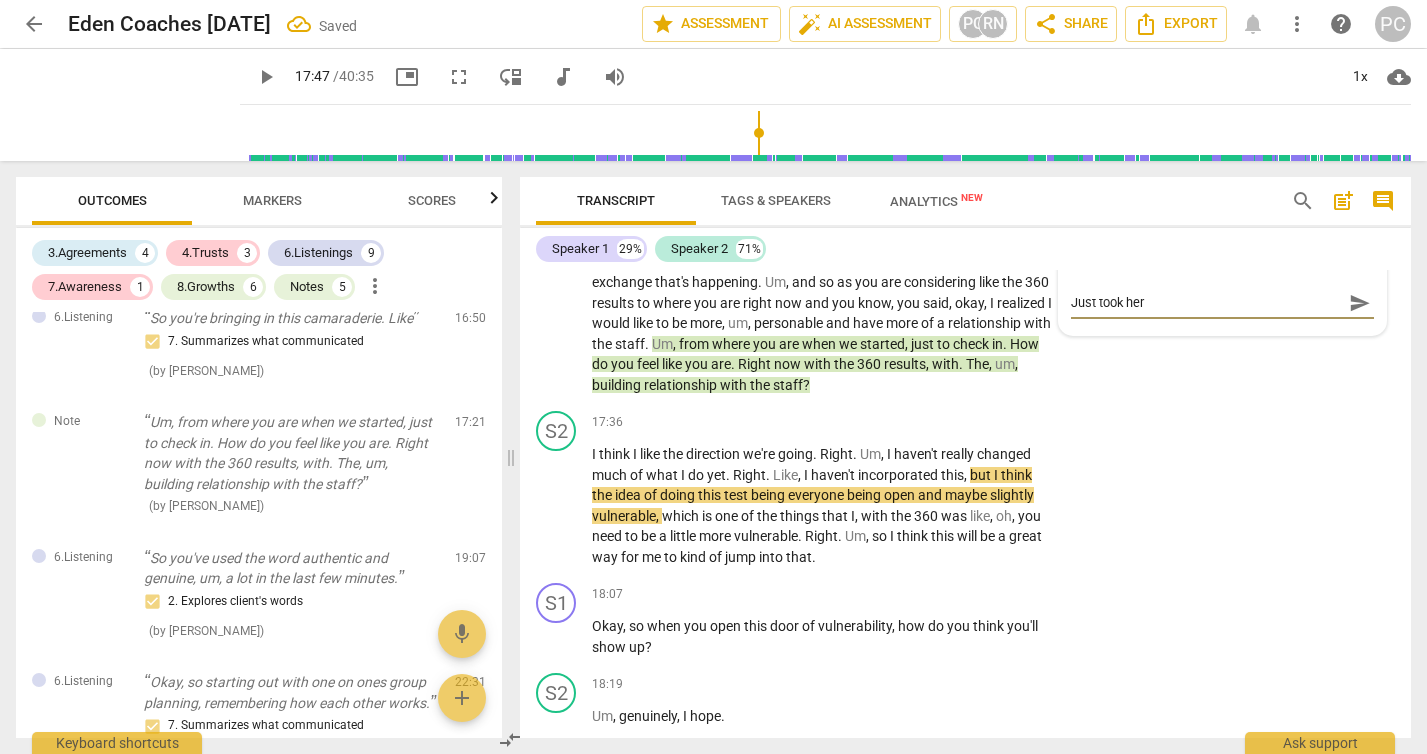 type on "Just took her" 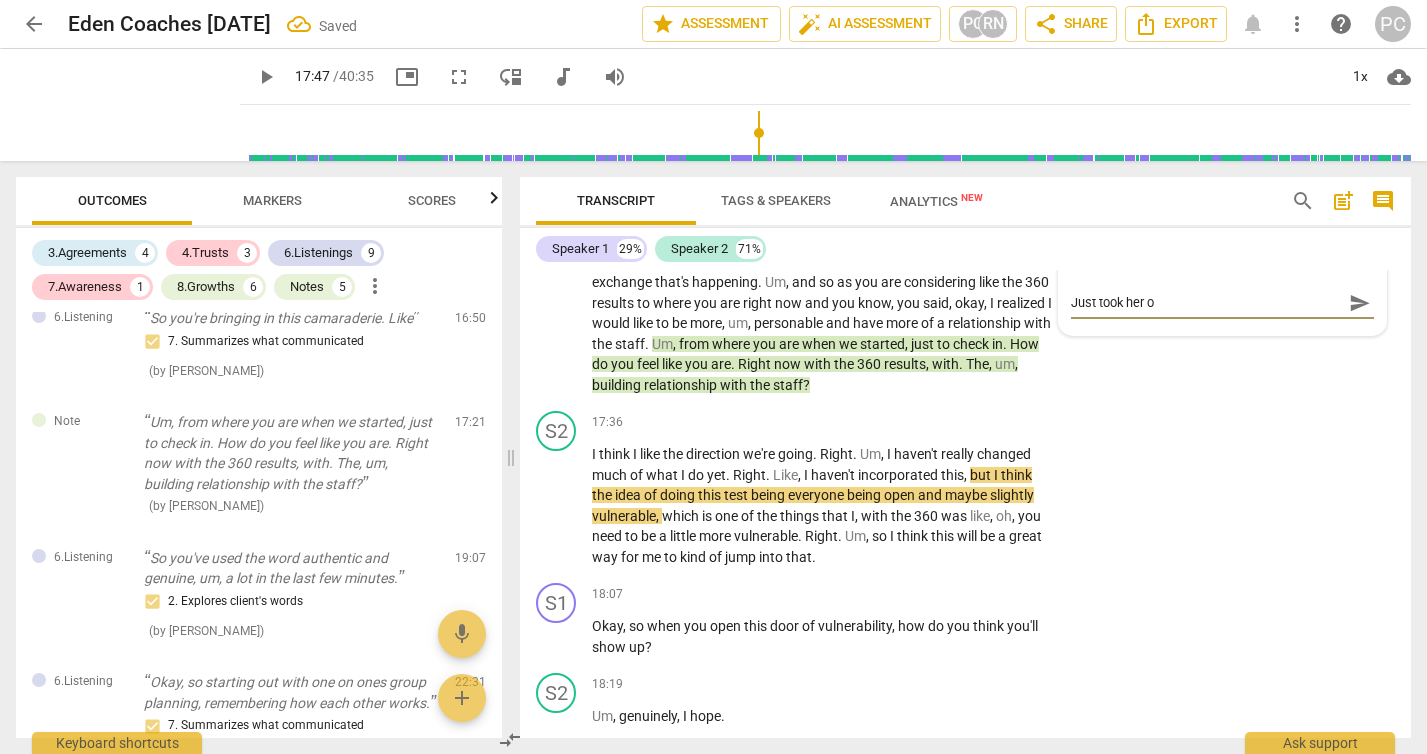 type on "Just took her ou" 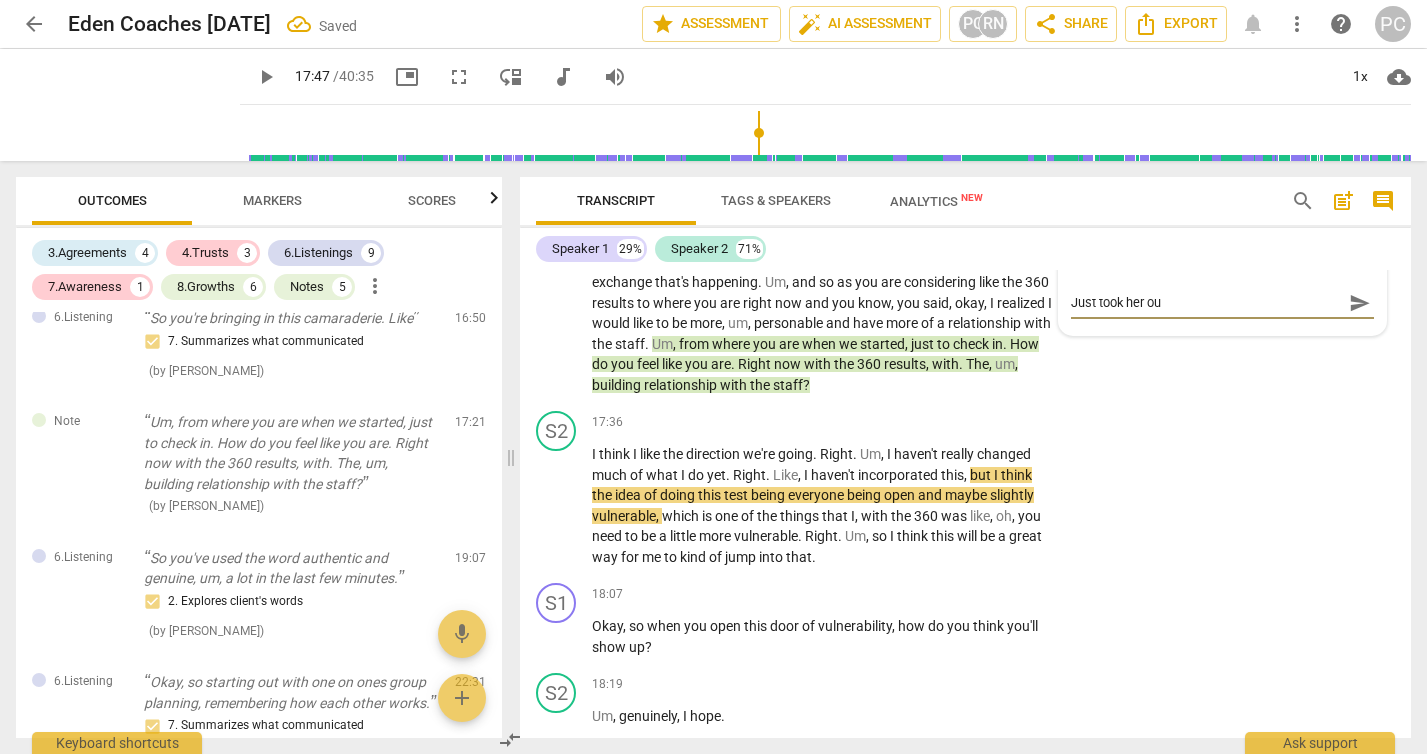 type on "Just took her out" 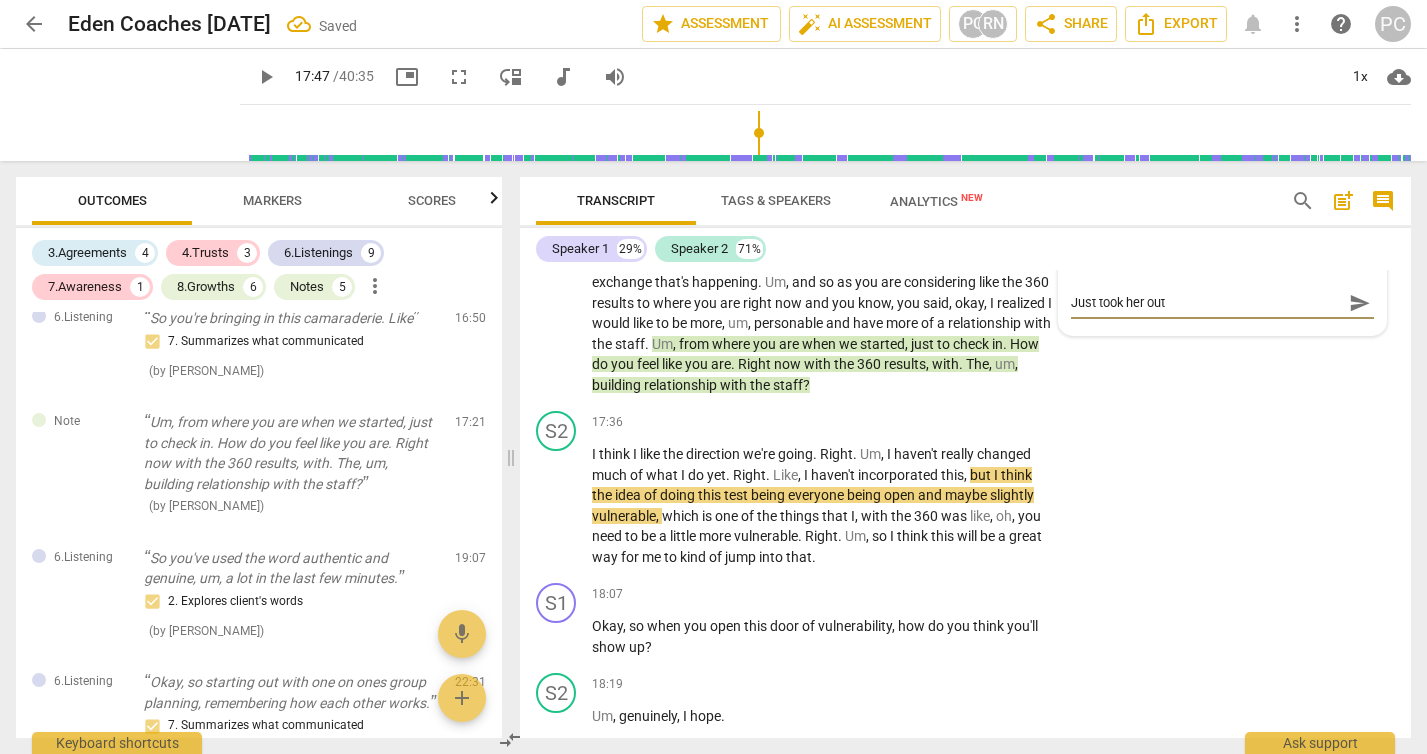 type on "Just took her out" 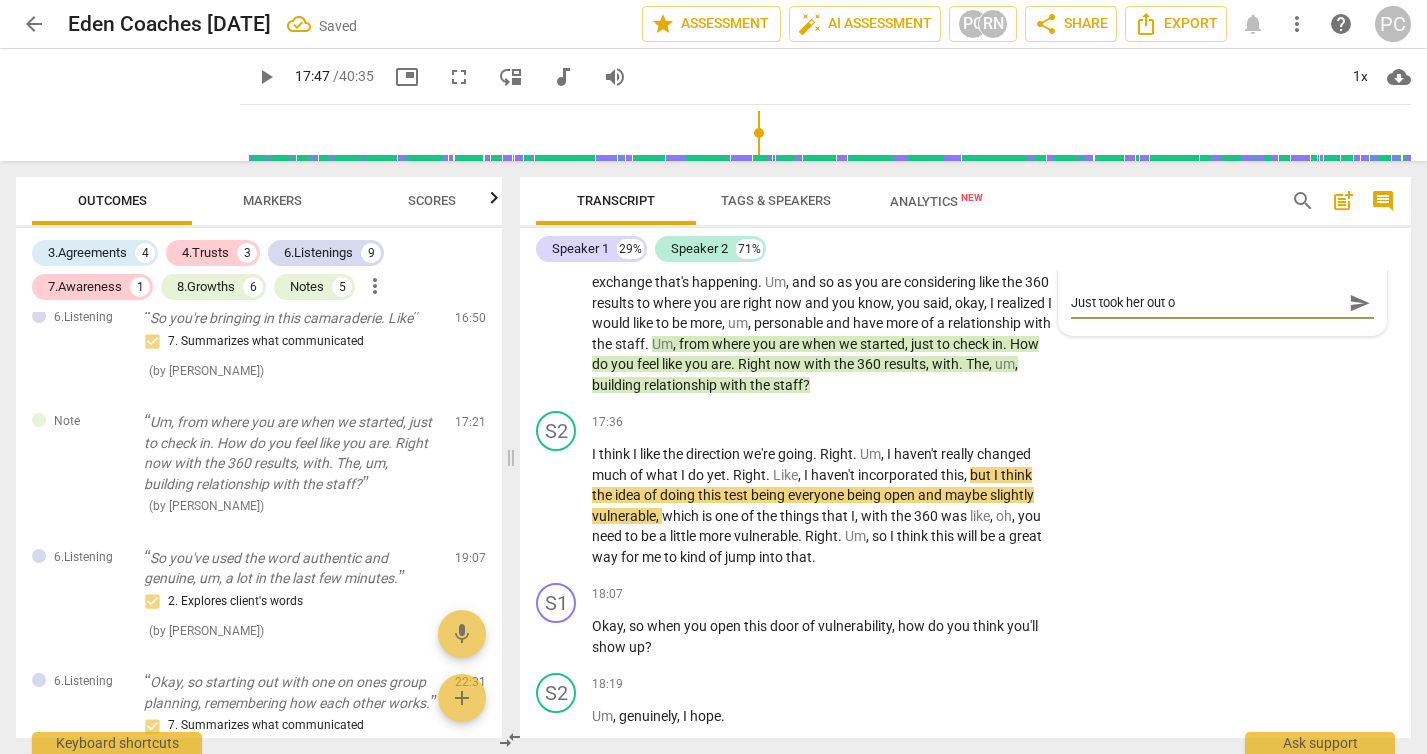 type on "Just took her out of" 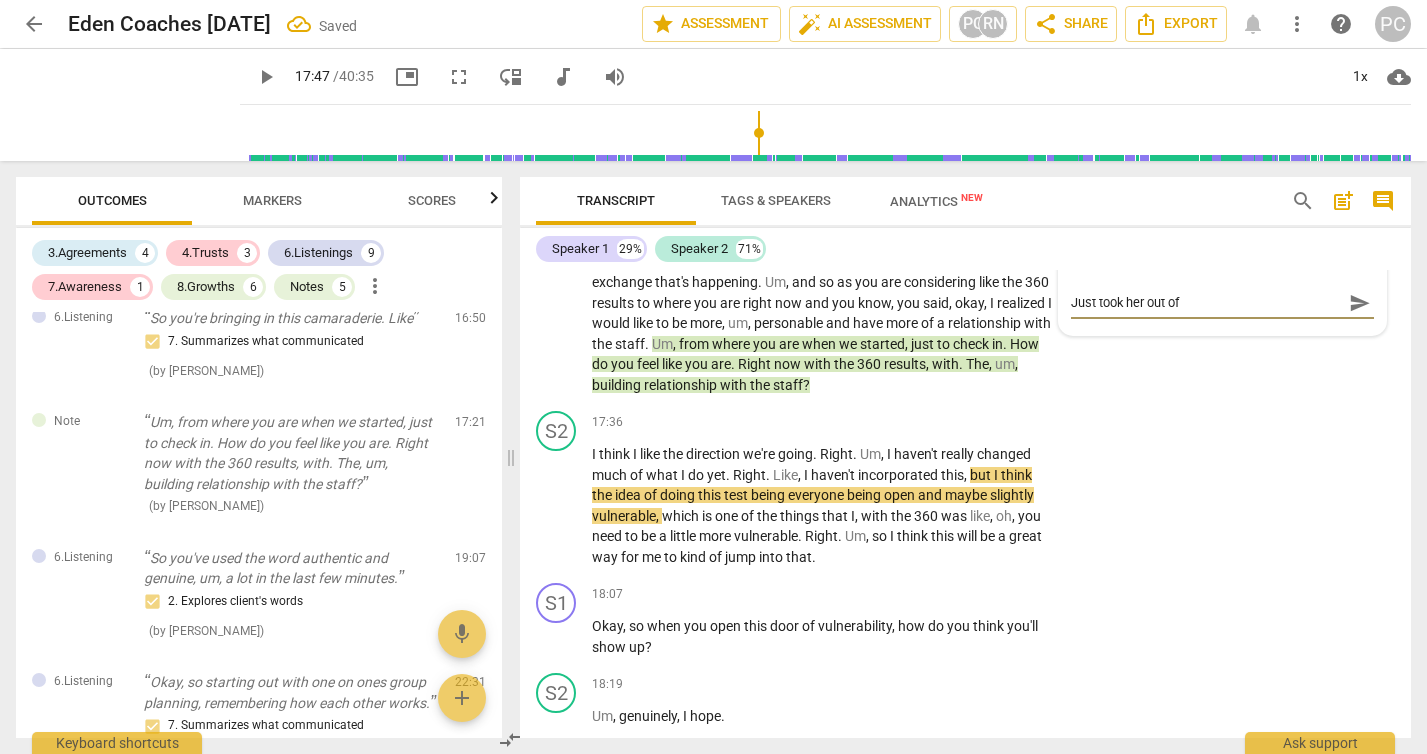 type on "Just took her out of" 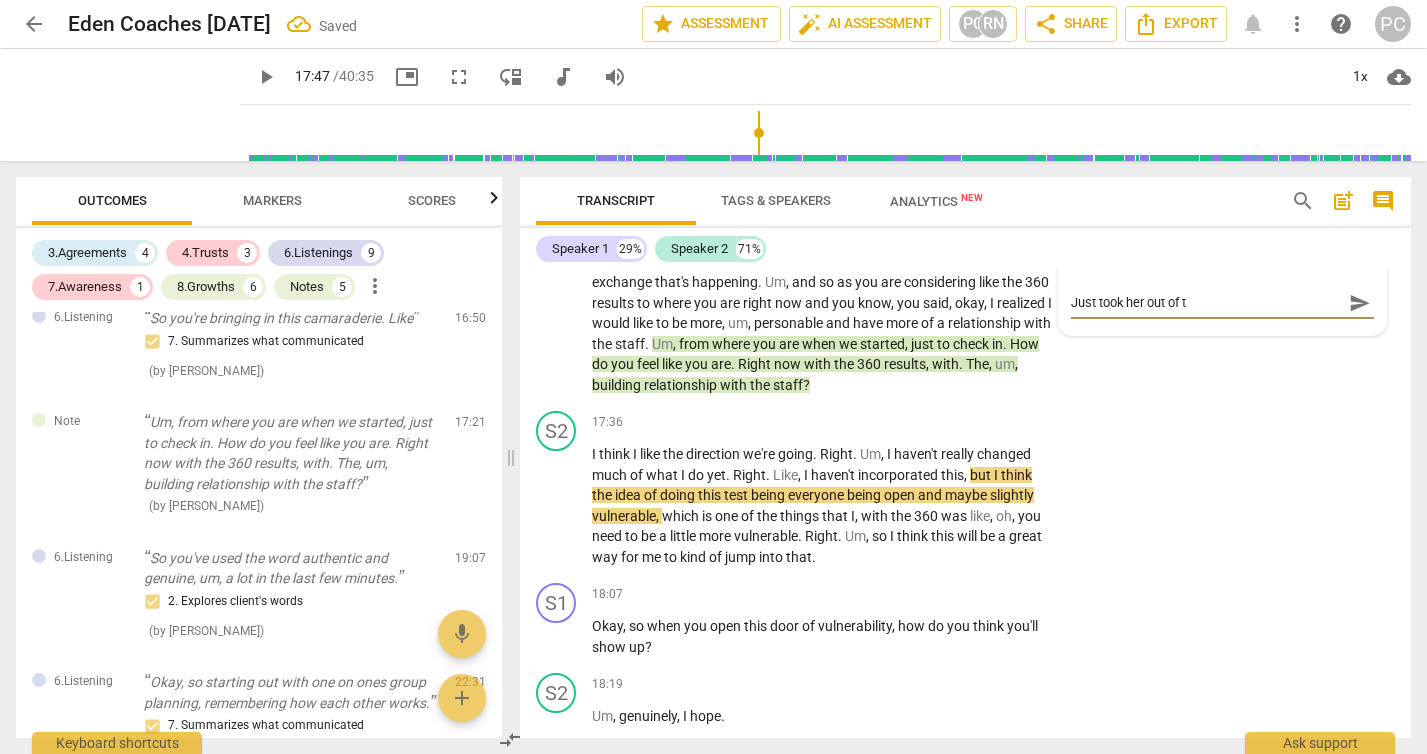 type on "Just took her out of tr" 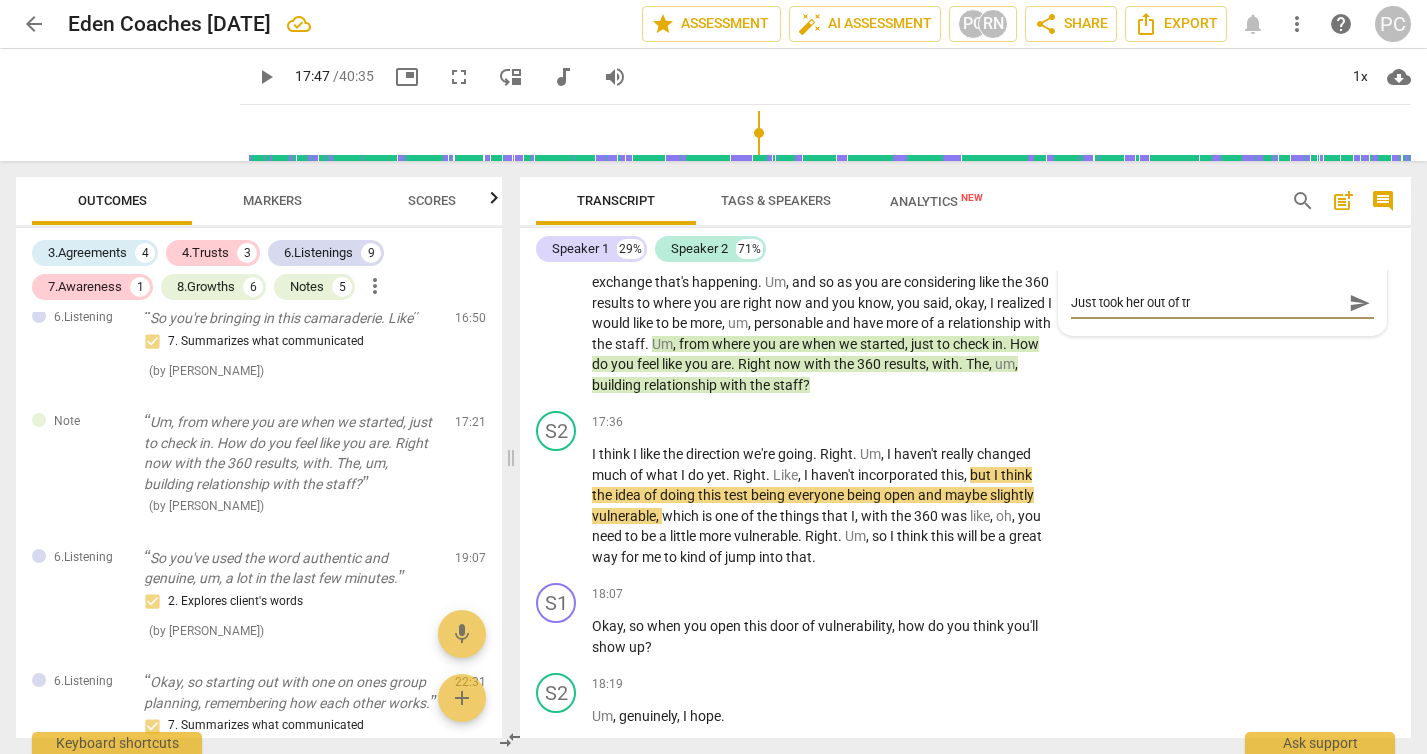 type on "Just took her out of tra" 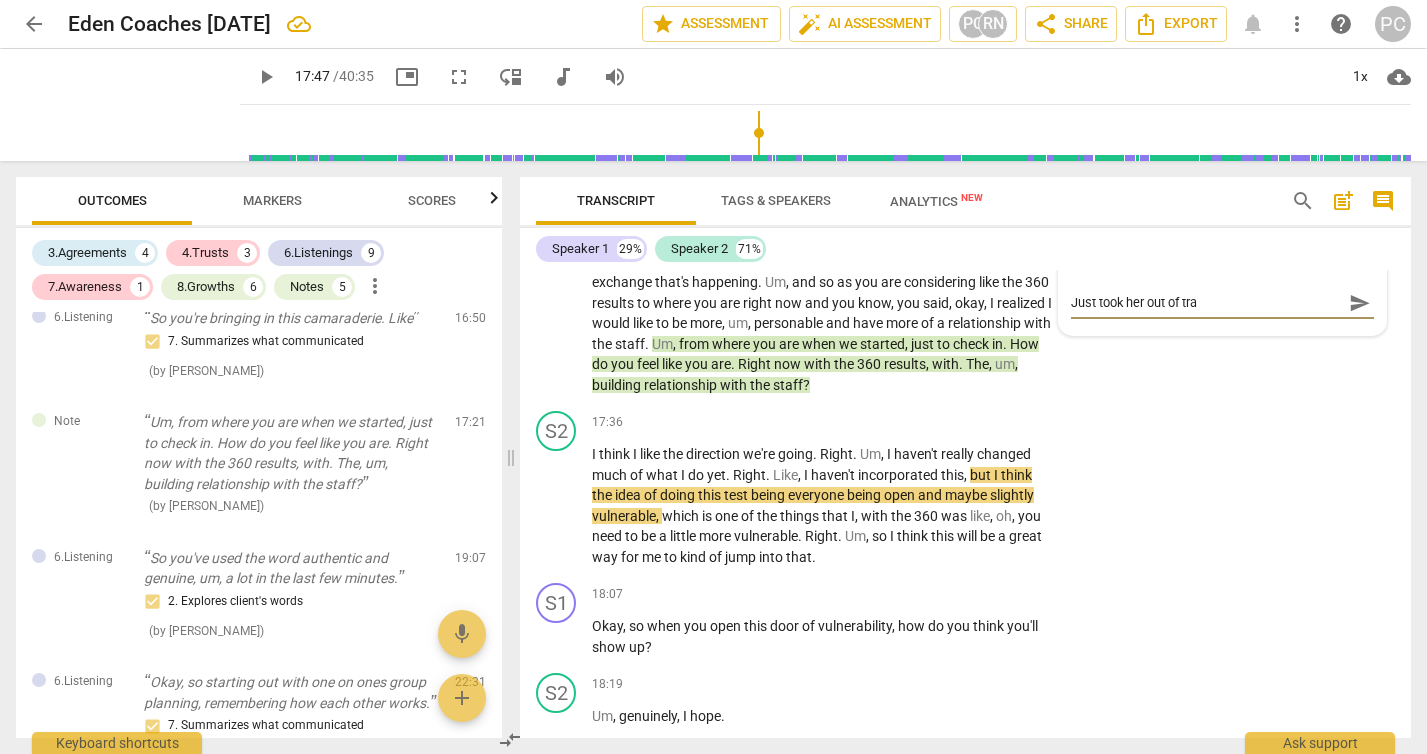 type on "Just took her out of trai" 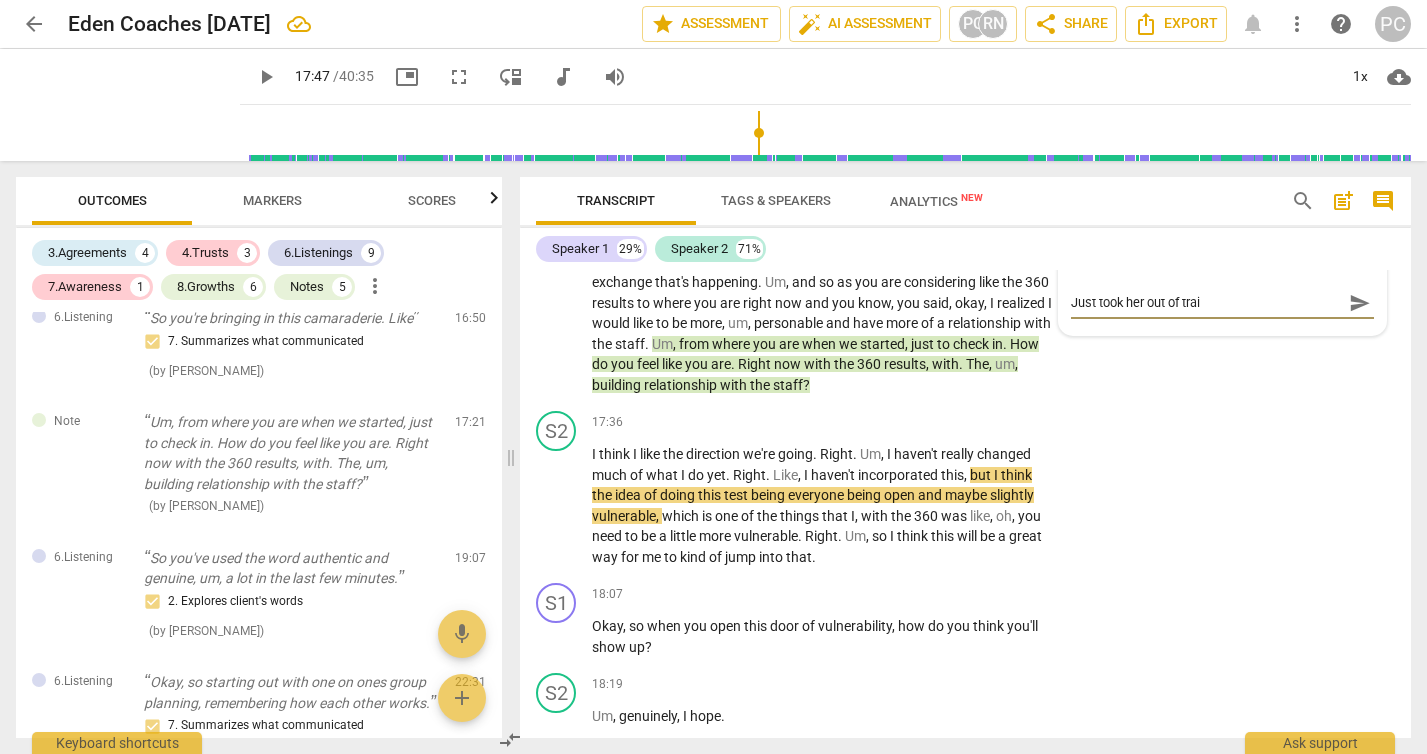 type on "Just took her out of train" 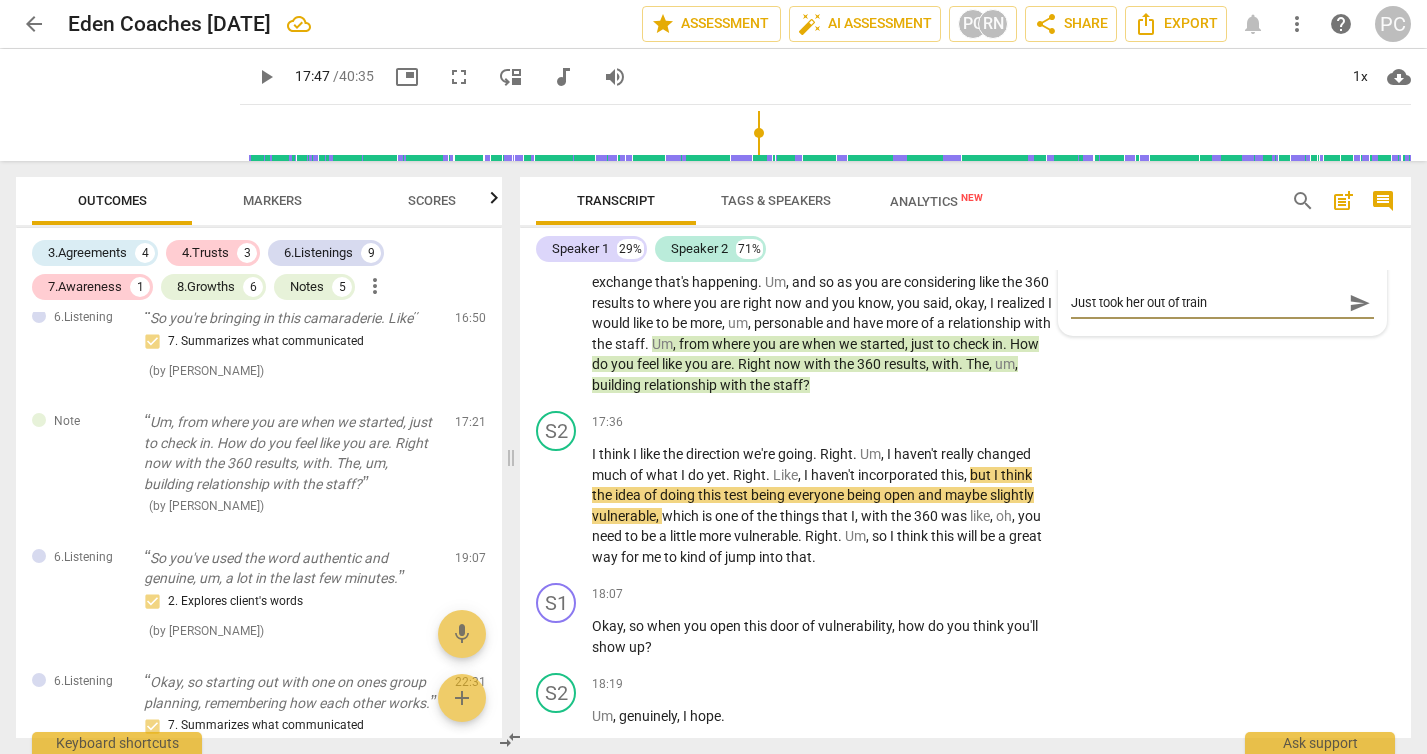 type on "Just took her out of train" 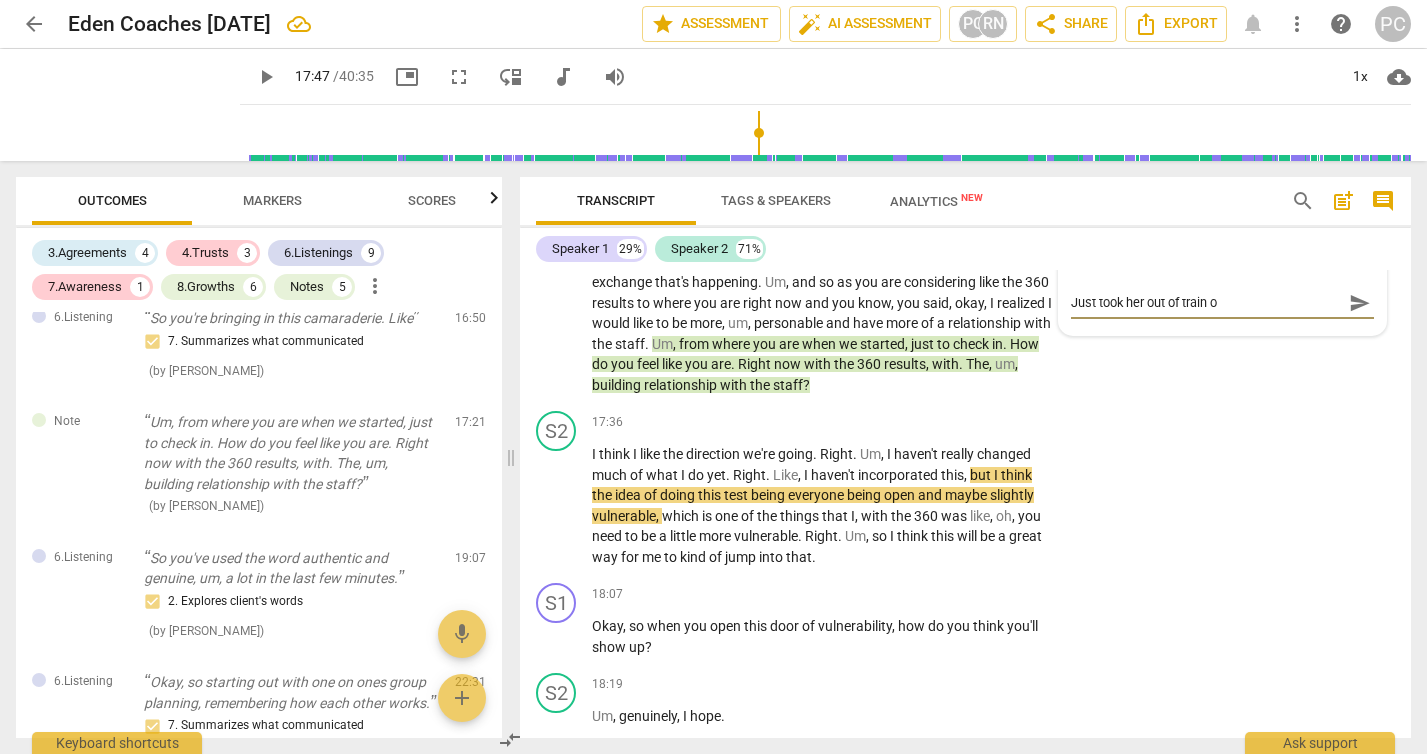 type on "Just took her out of train of" 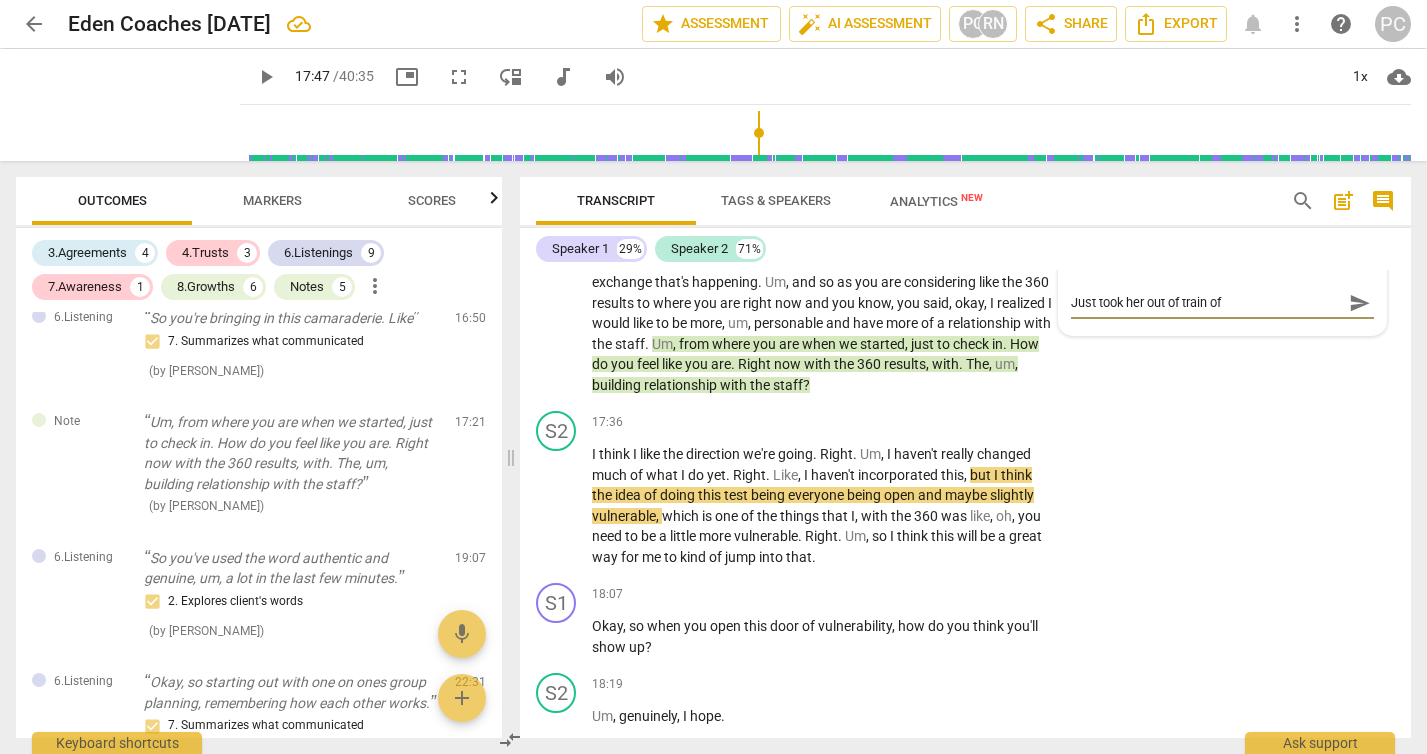type on "Just took her out of train of" 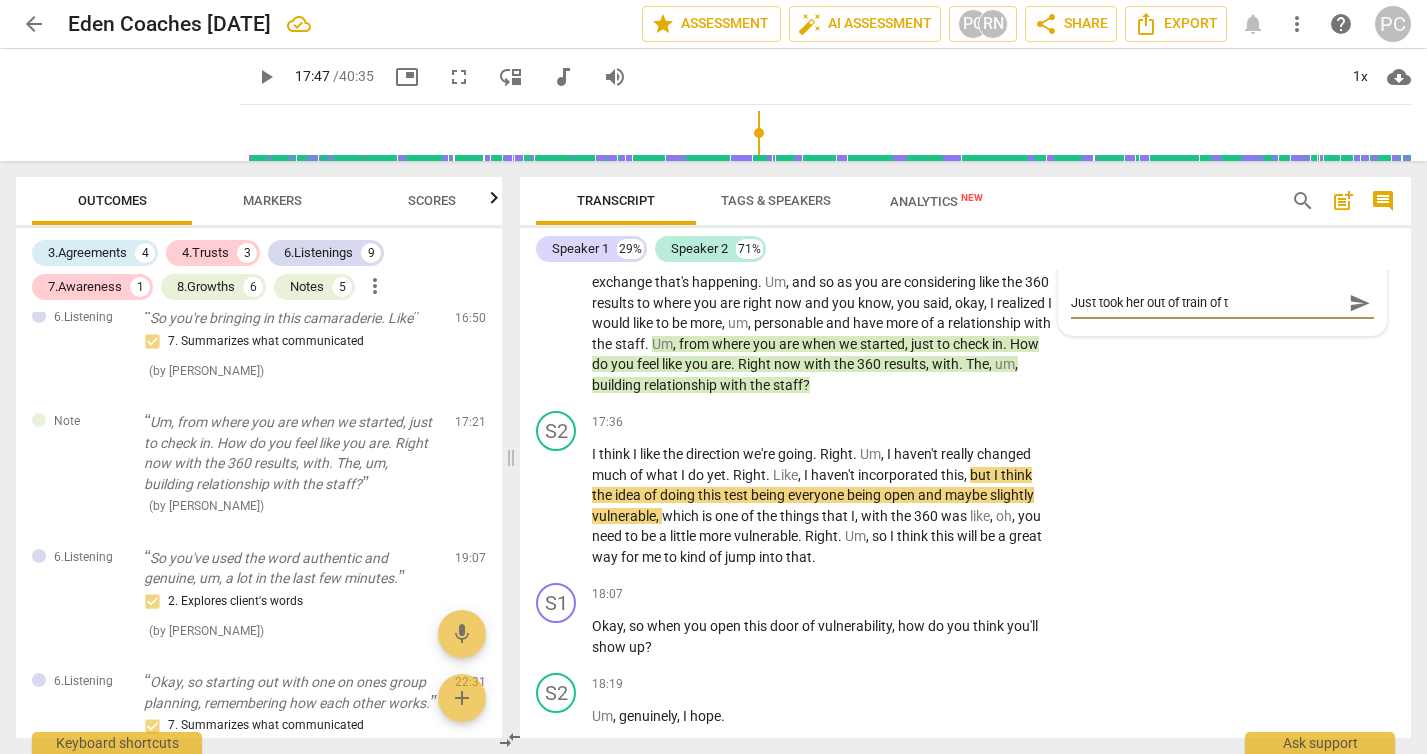 type on "Just took her out of train of th" 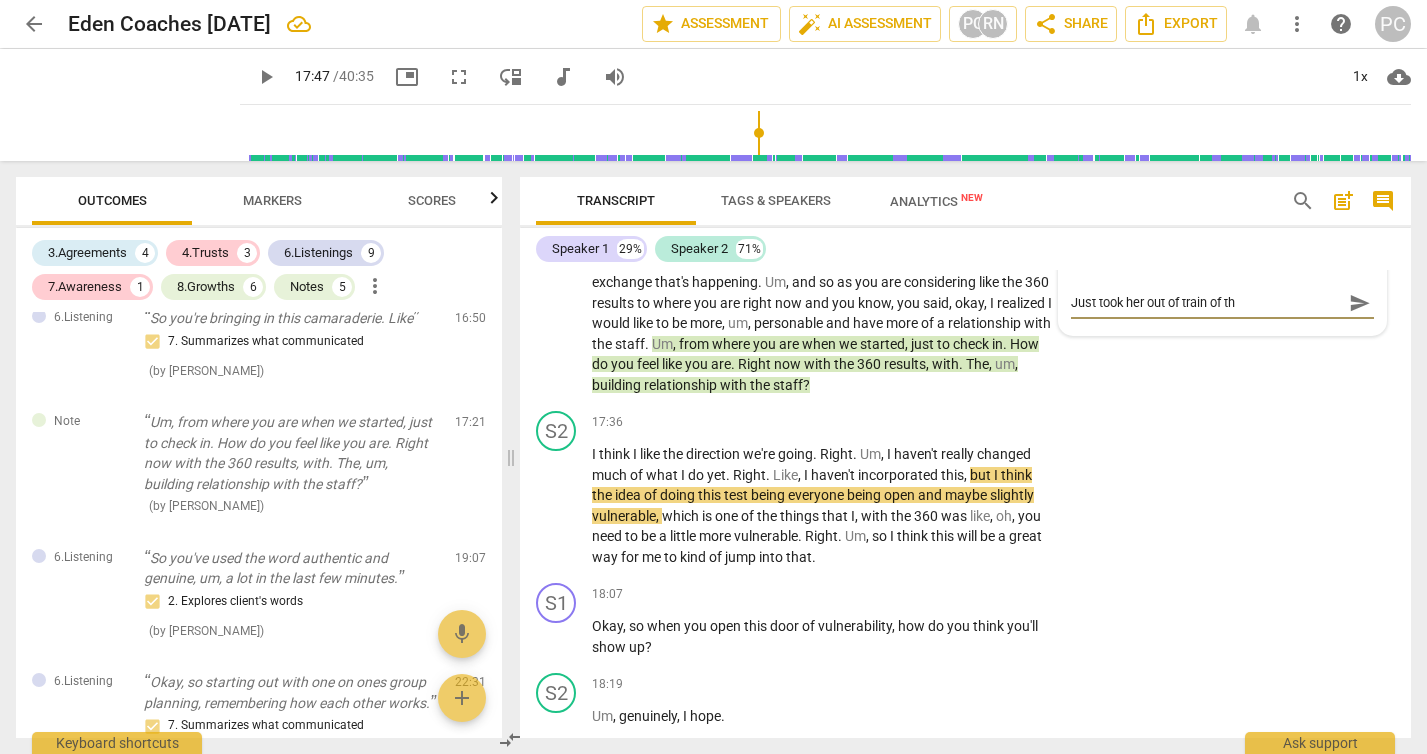 type on "Just took her out of train of tho" 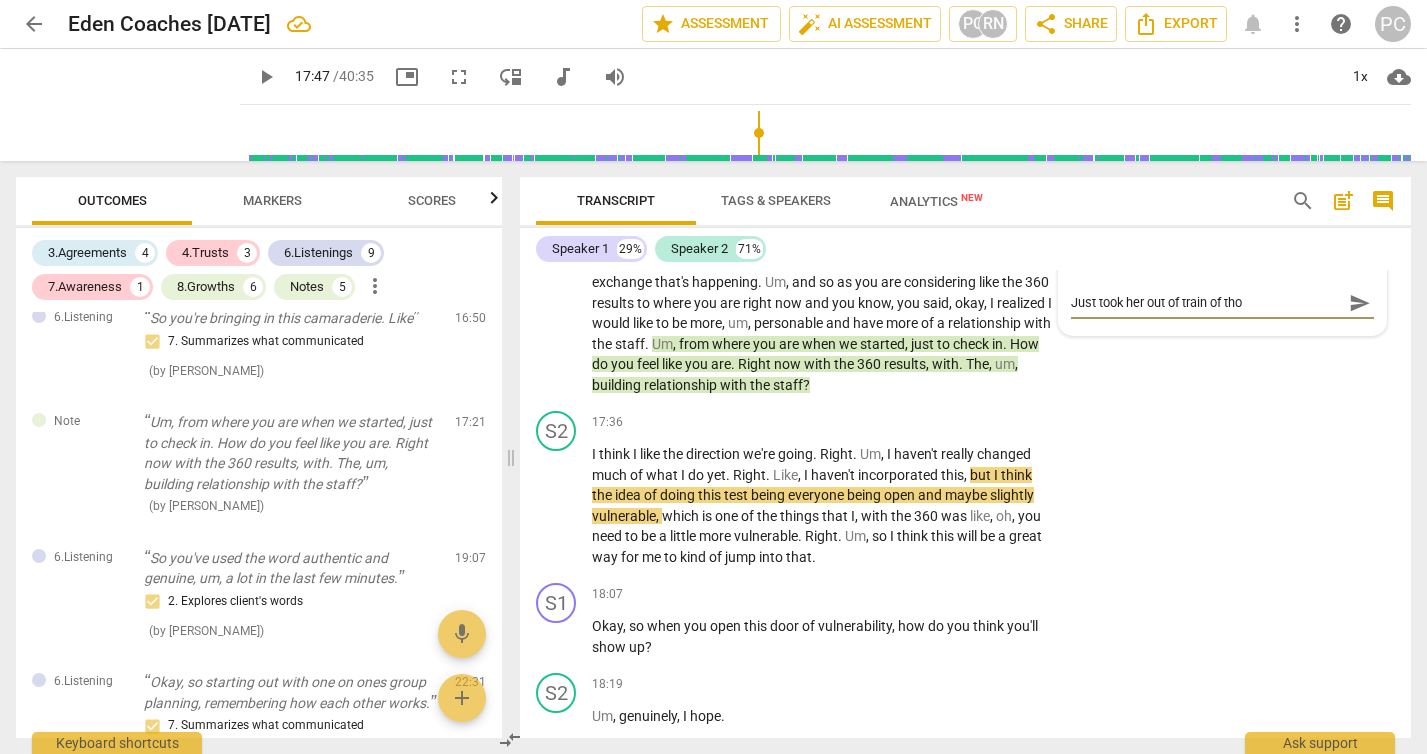 type on "Just took her out of train of thou" 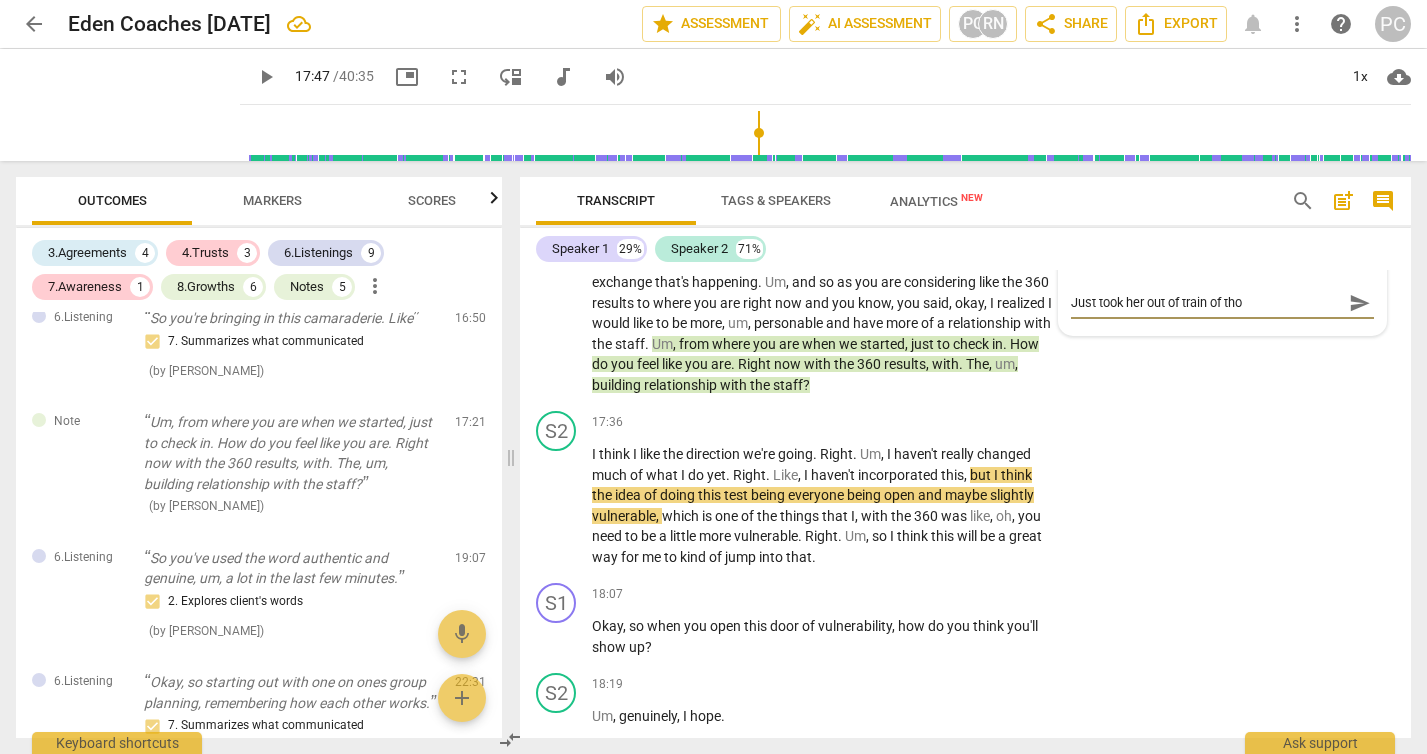 type on "Just took her out of train of thou" 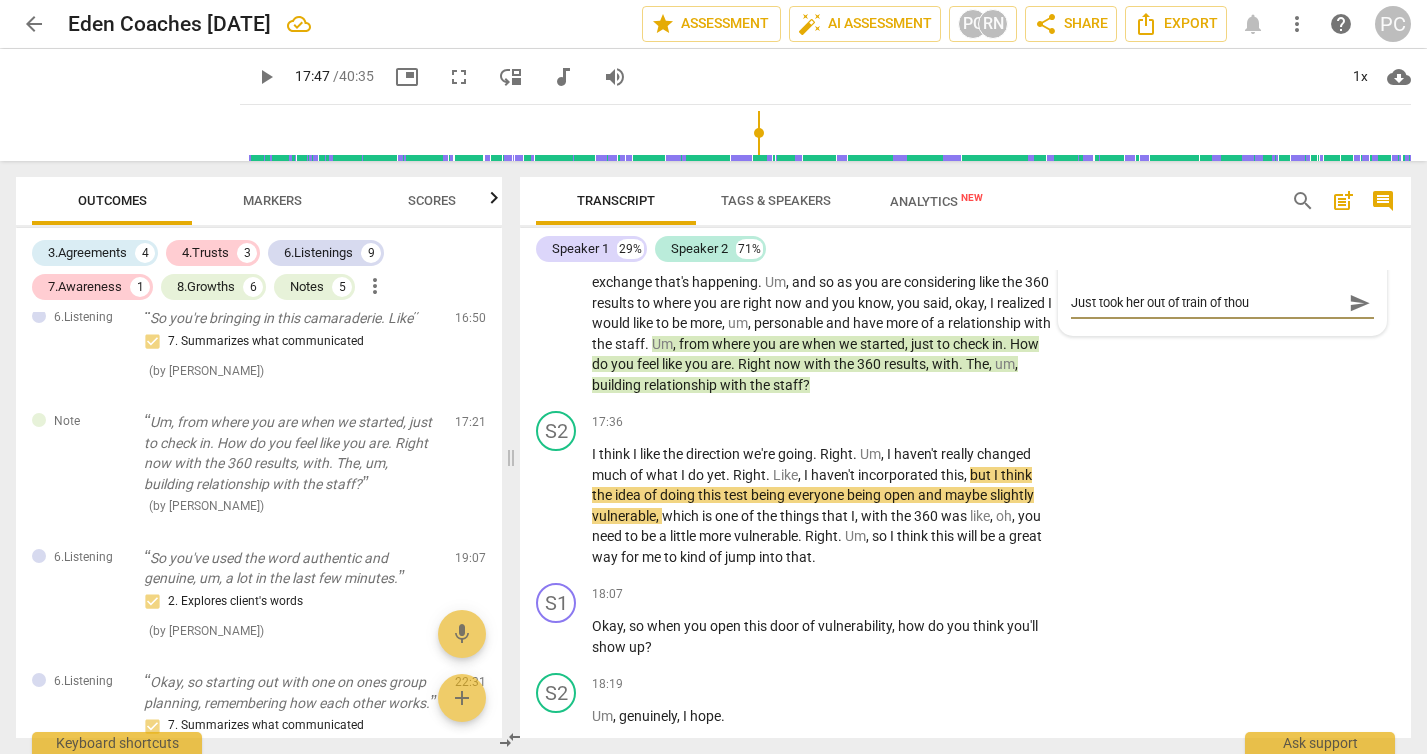 type on "Just took her out of train of [GEOGRAPHIC_DATA]" 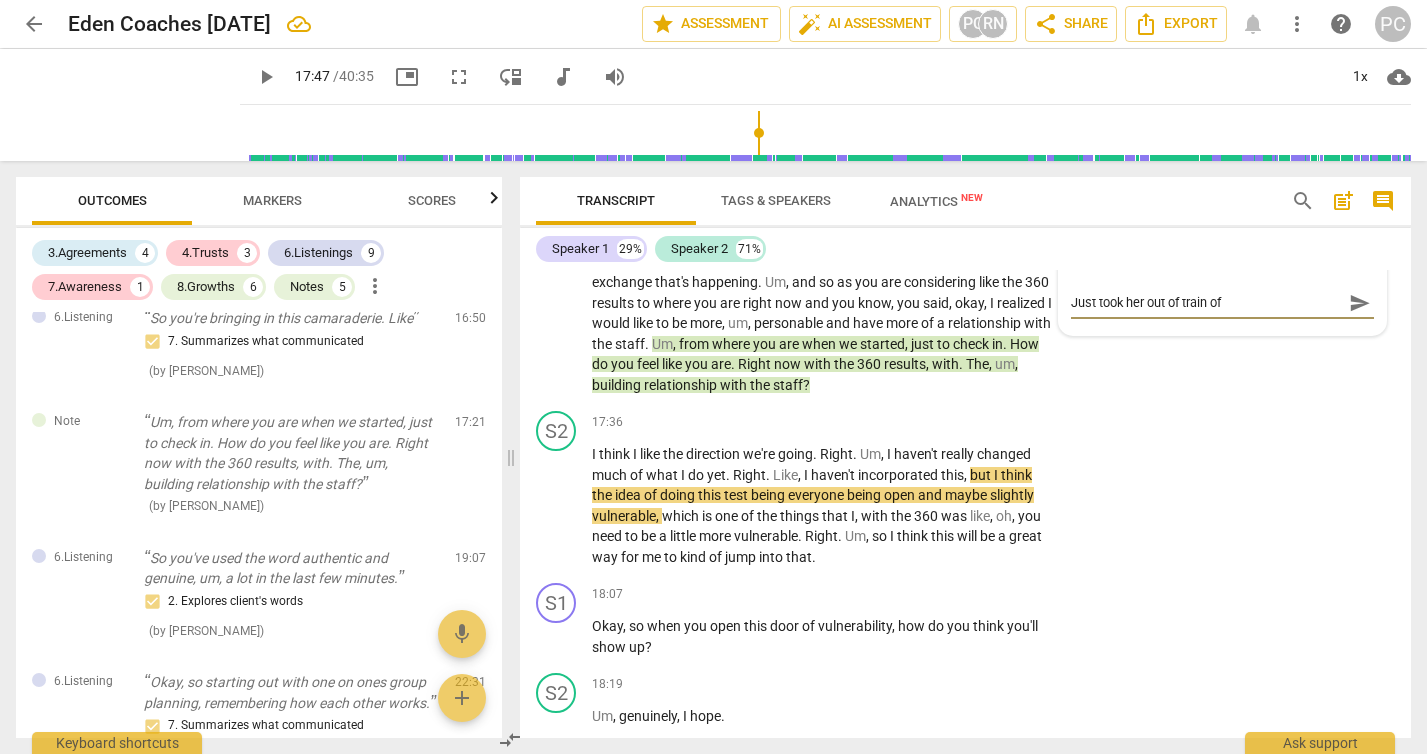 type on "Just took her out of train of though" 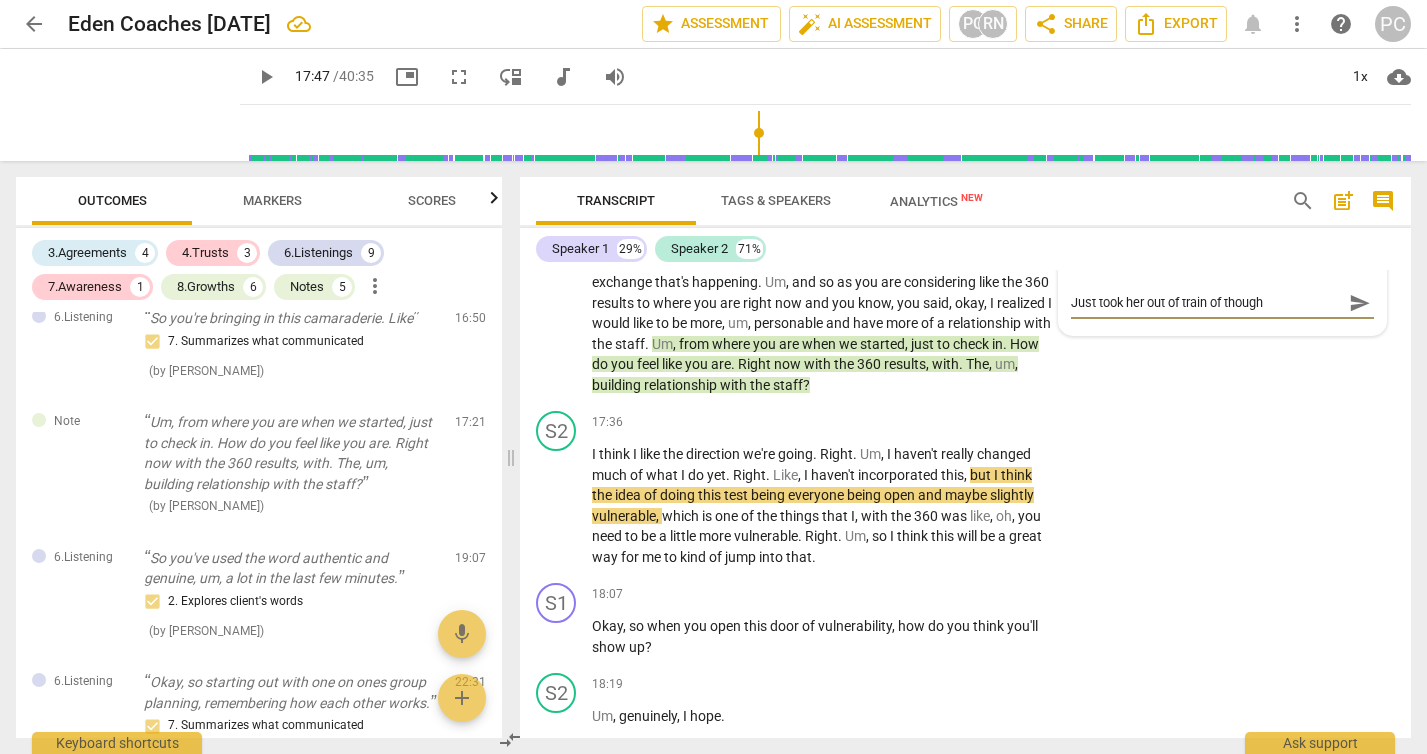 type on "Just took her out of train of thought" 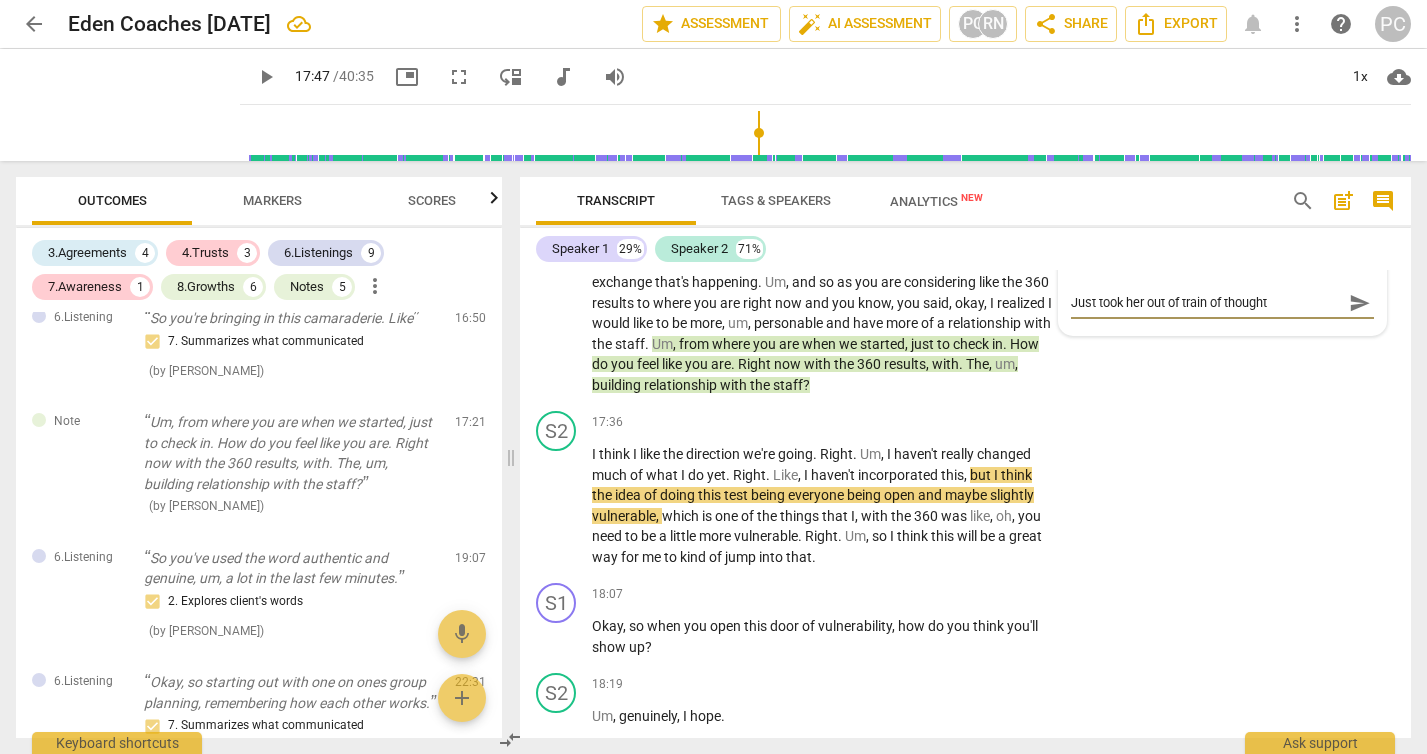 type on "Just took her out of train of thought" 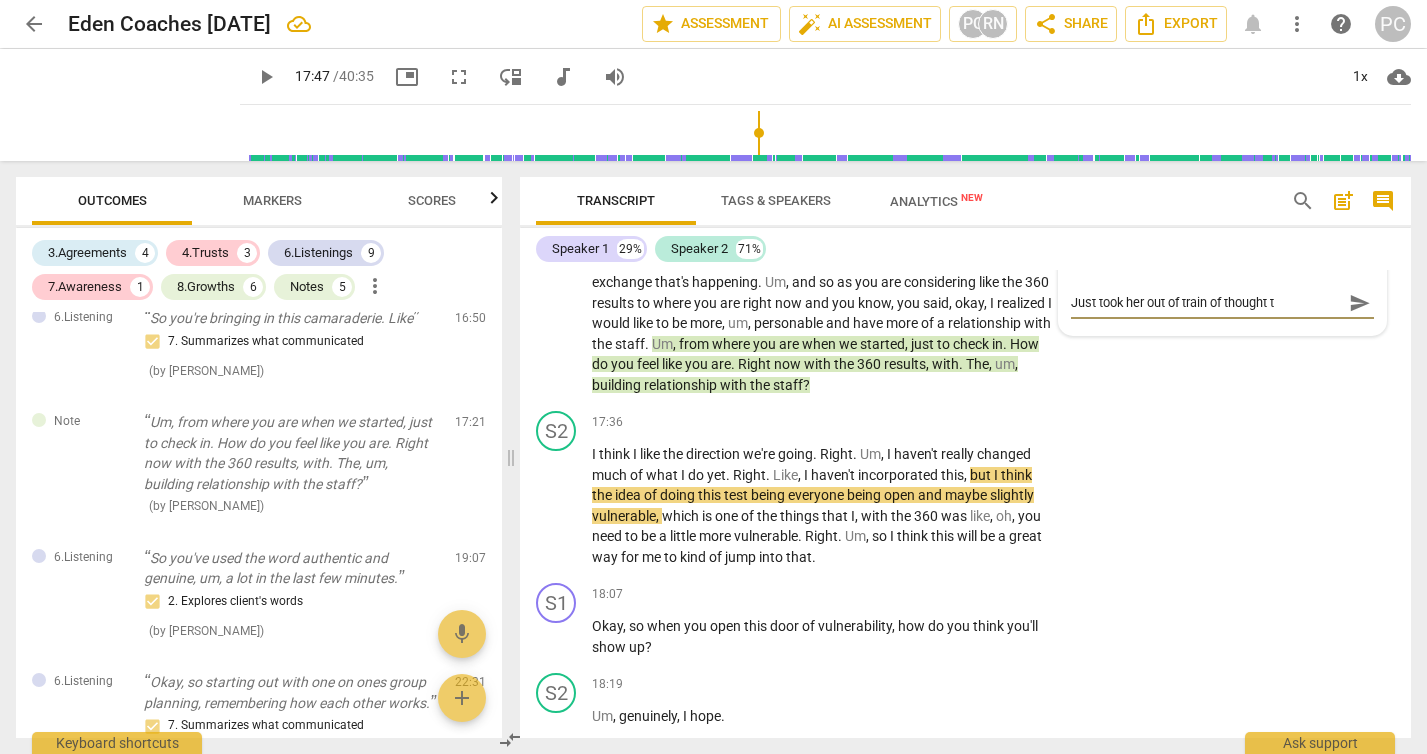 type on "Just took her out of train of thought th" 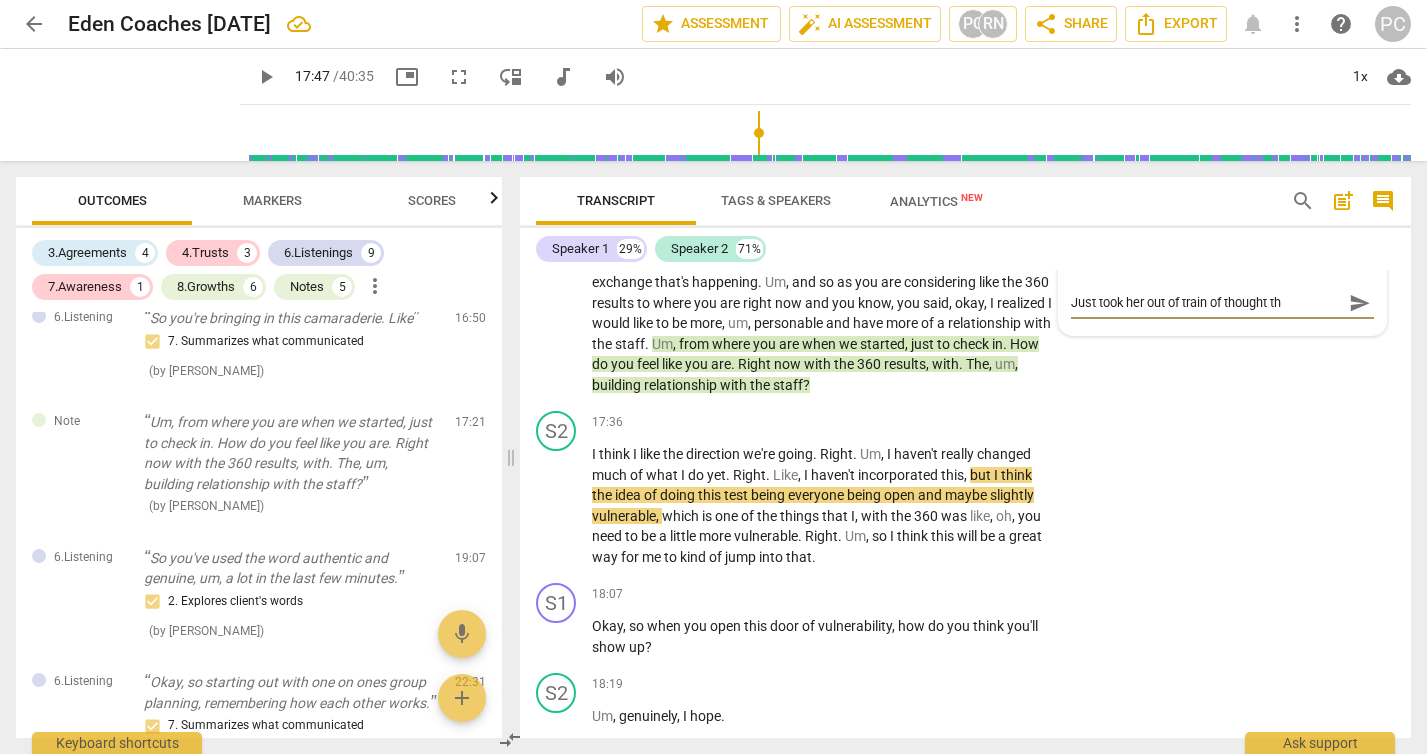 type on "Just took her out of train of thought t" 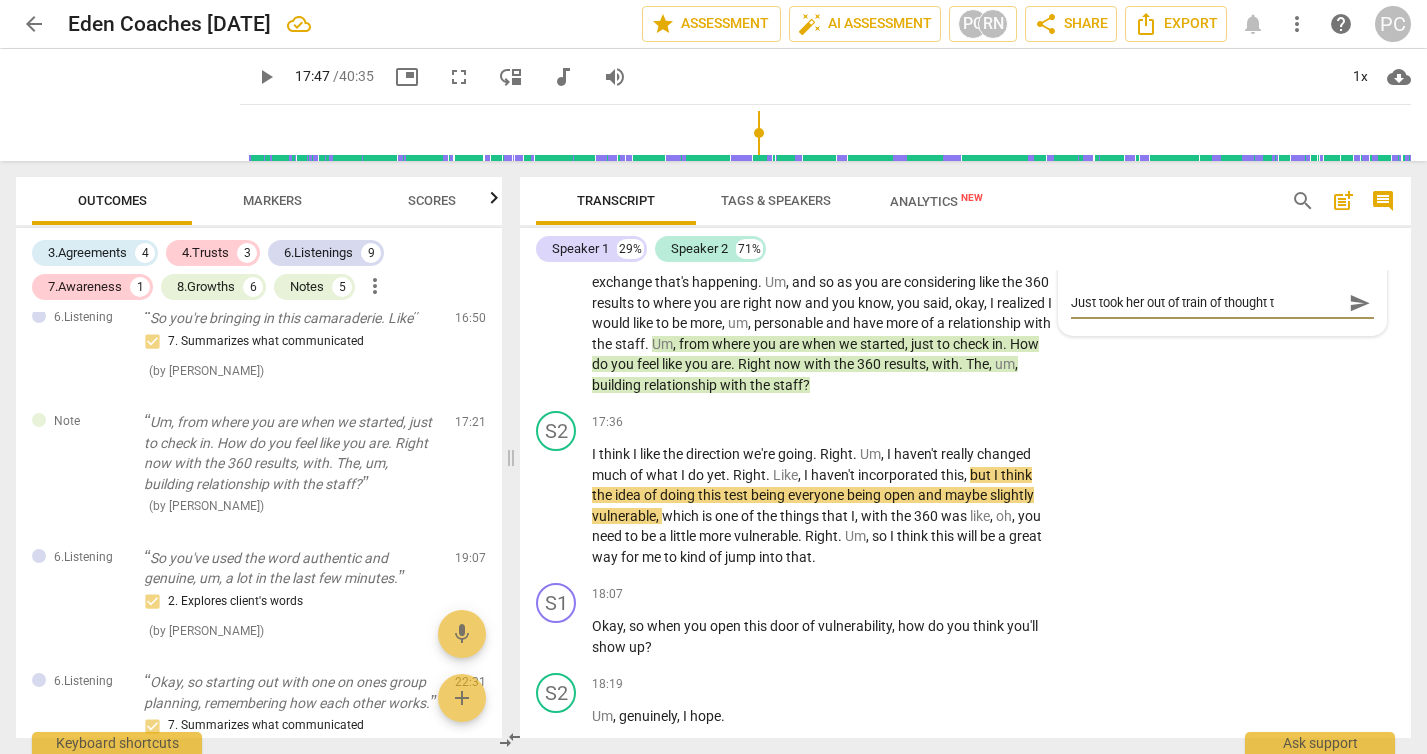 type on "Just took her out of train of thought" 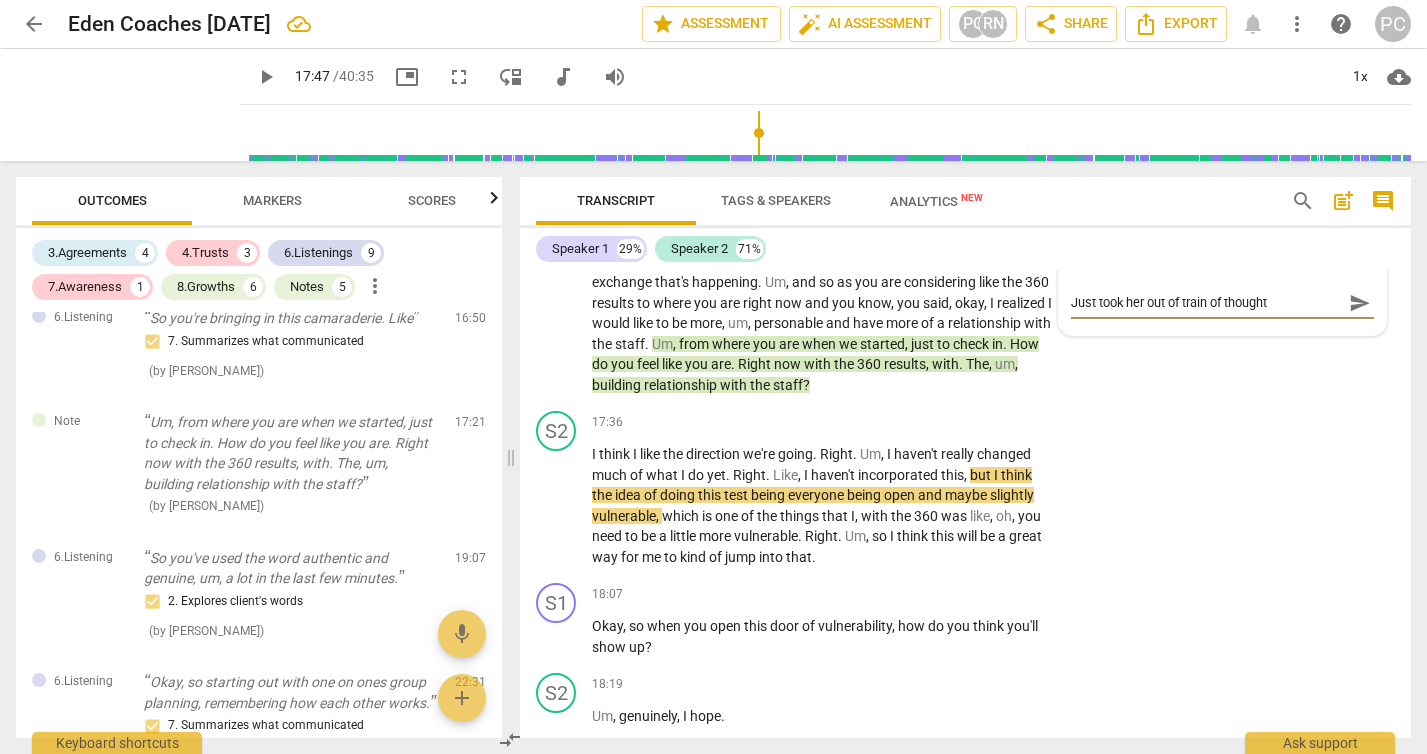 type on "Just took her out of train of thought w" 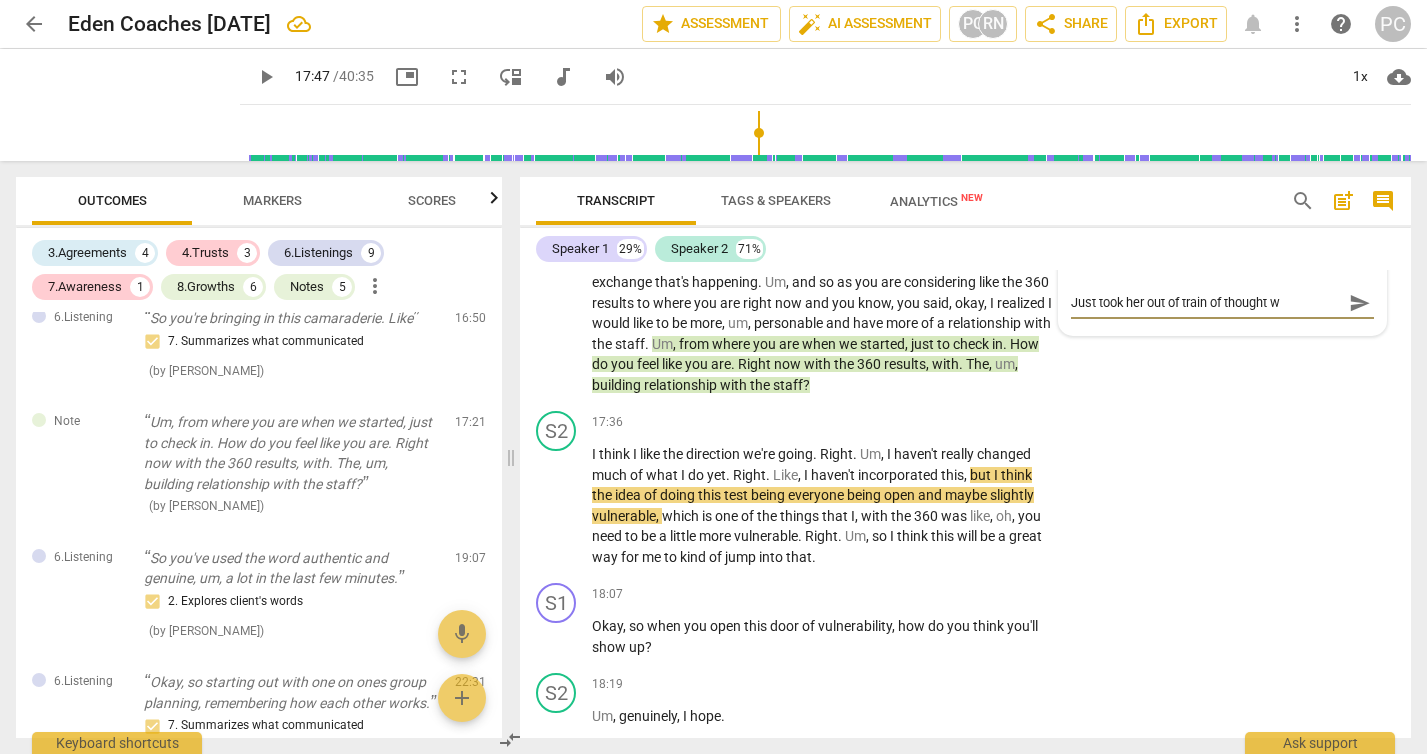 type on "Just took her out of train of thought wi" 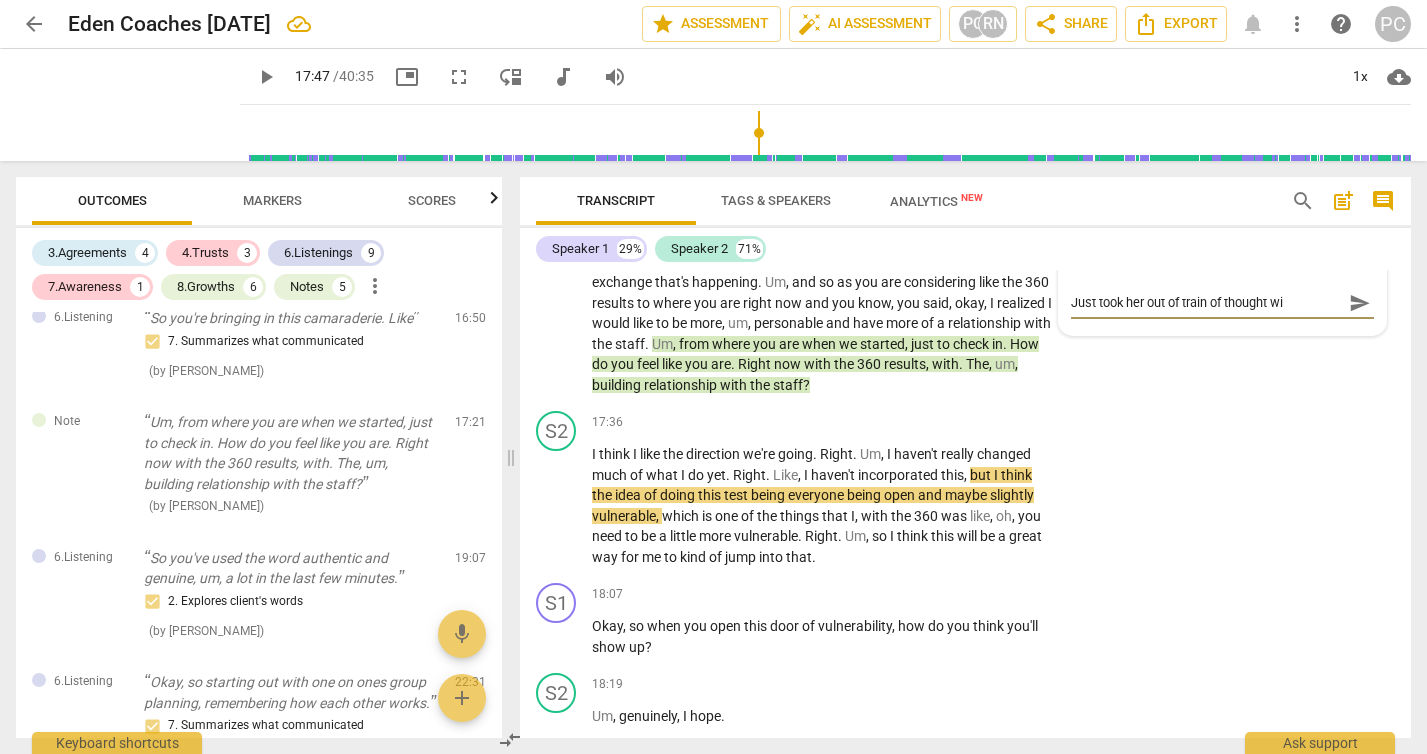 type on "Just took her out of train of thought wit" 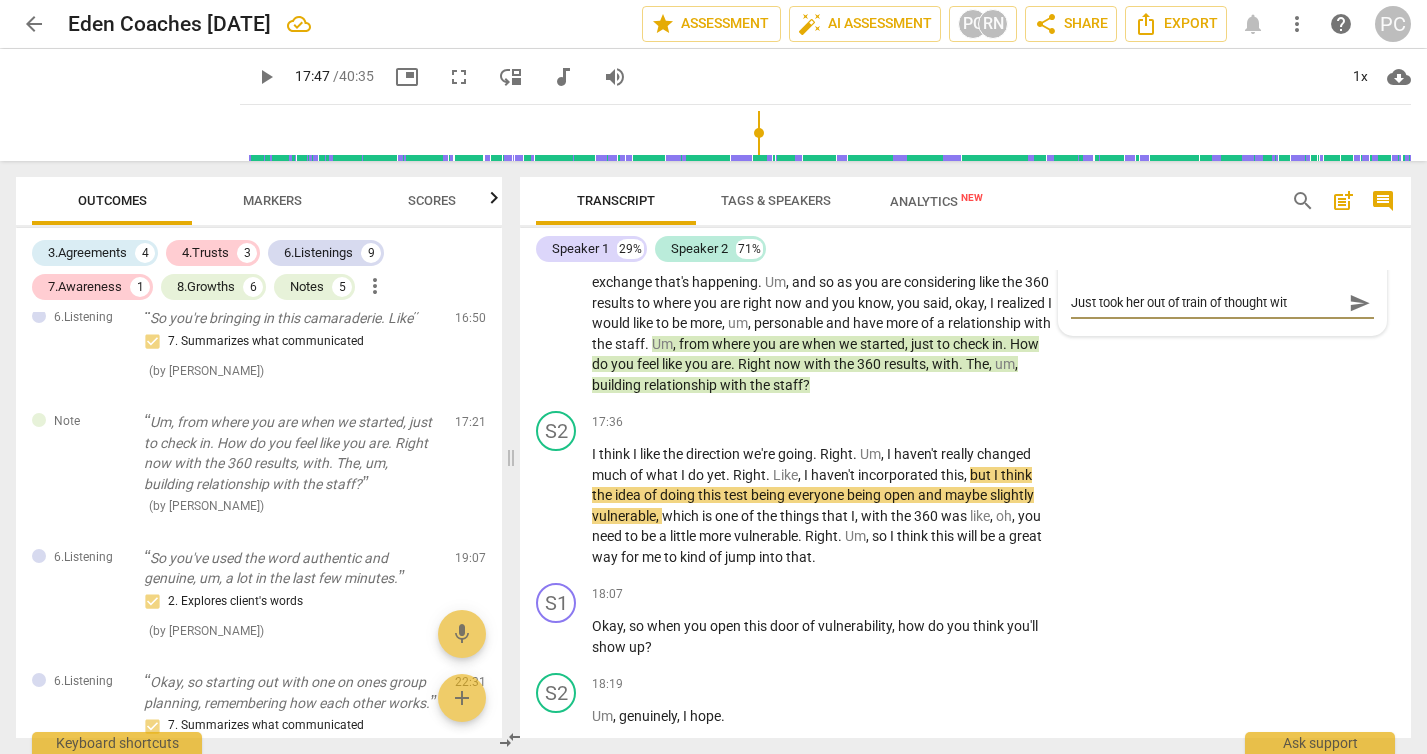 type on "Just took her out of train of thought with" 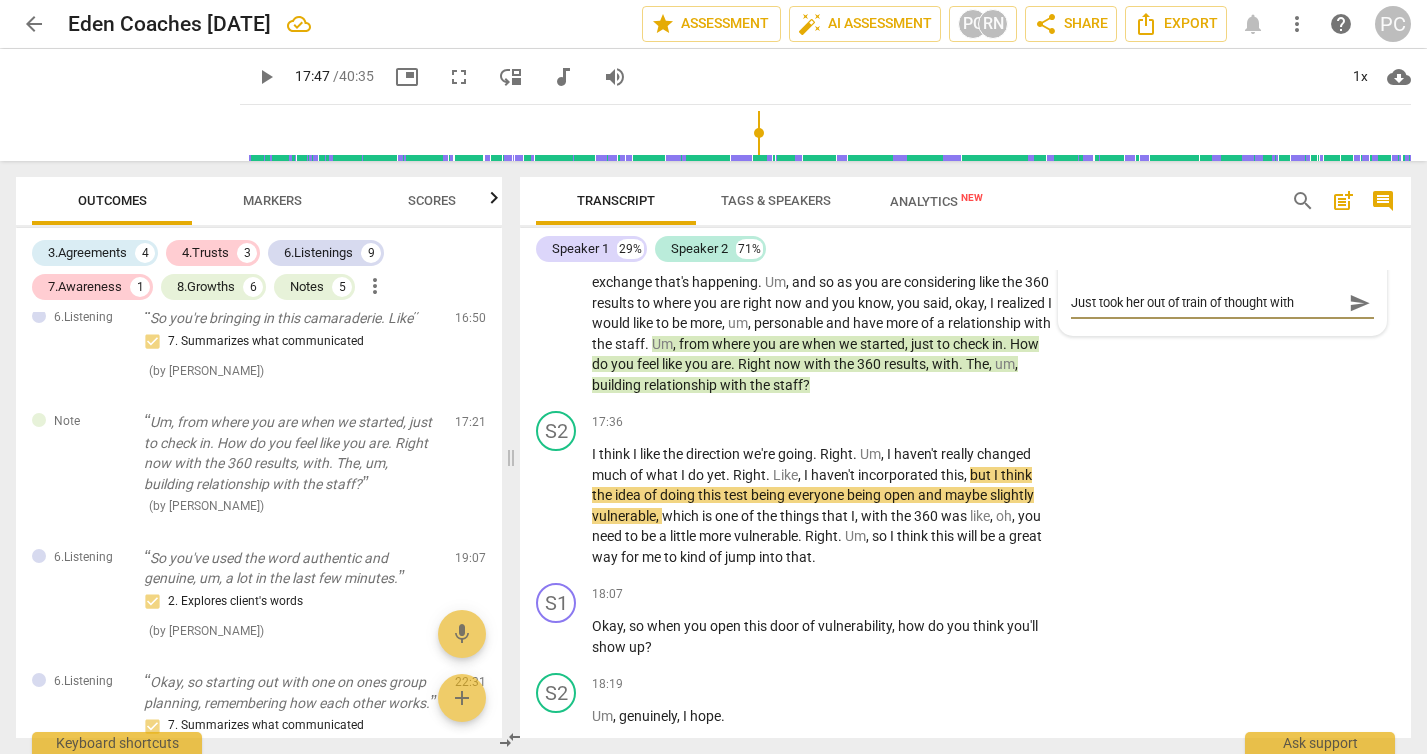type on "Just took her out of train of thought with" 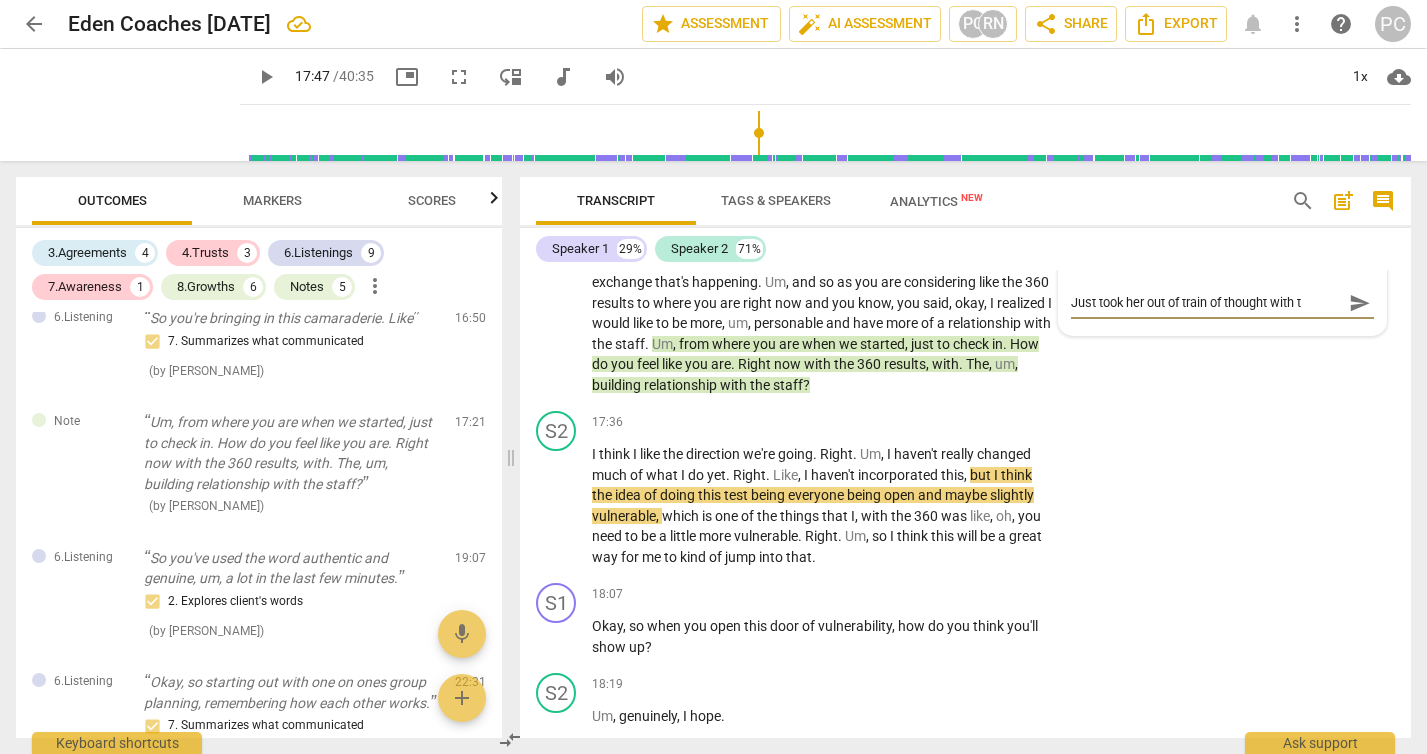 type on "Just took her out of train of thought with [PERSON_NAME]" 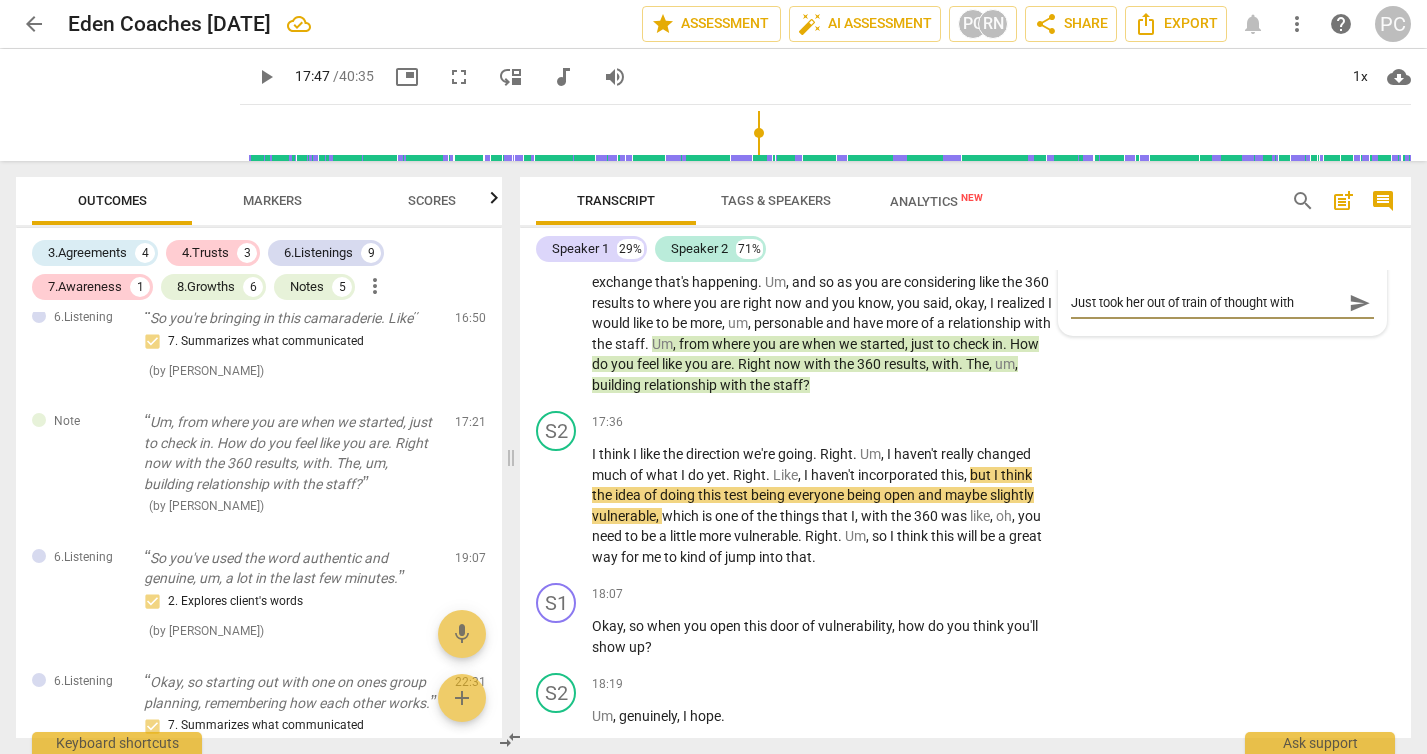 type on "Just took her out of train of thought with thi" 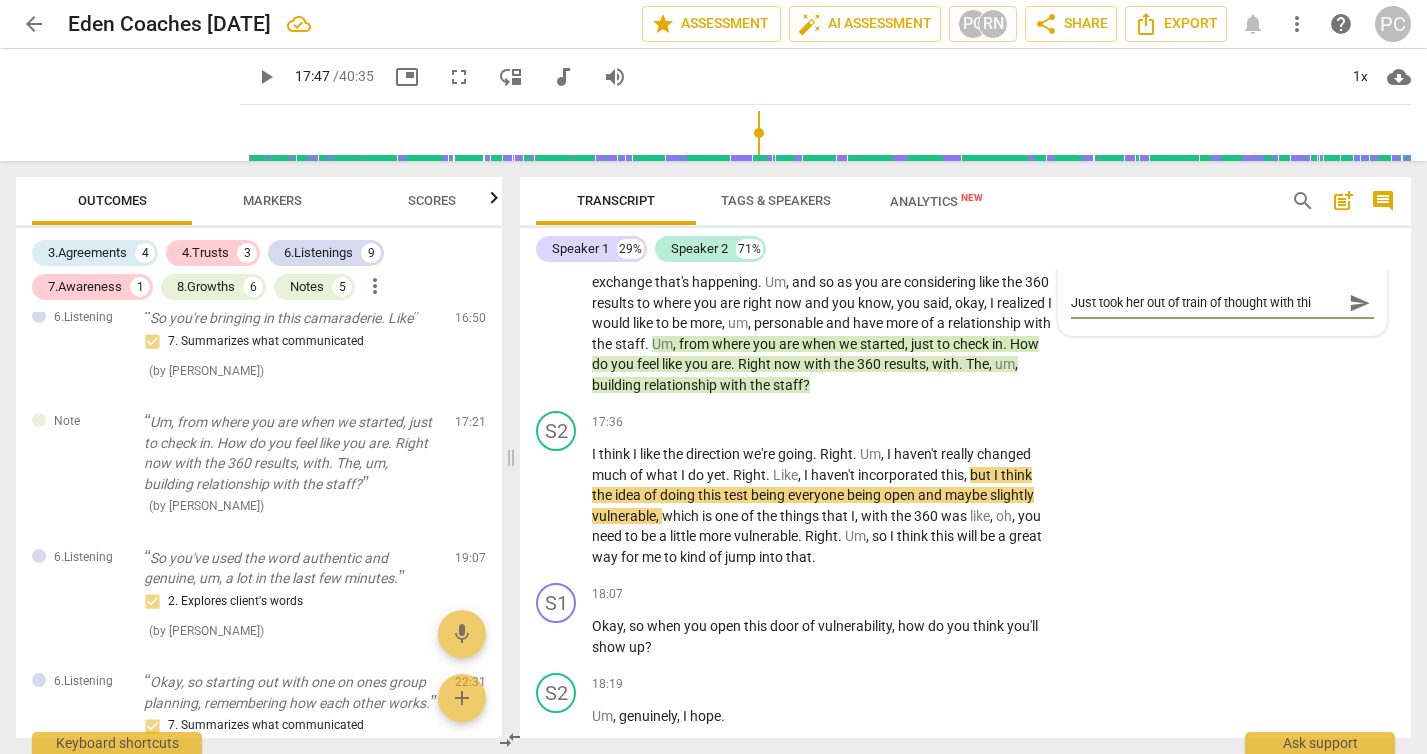 type on "Just took her out of train of thought with this" 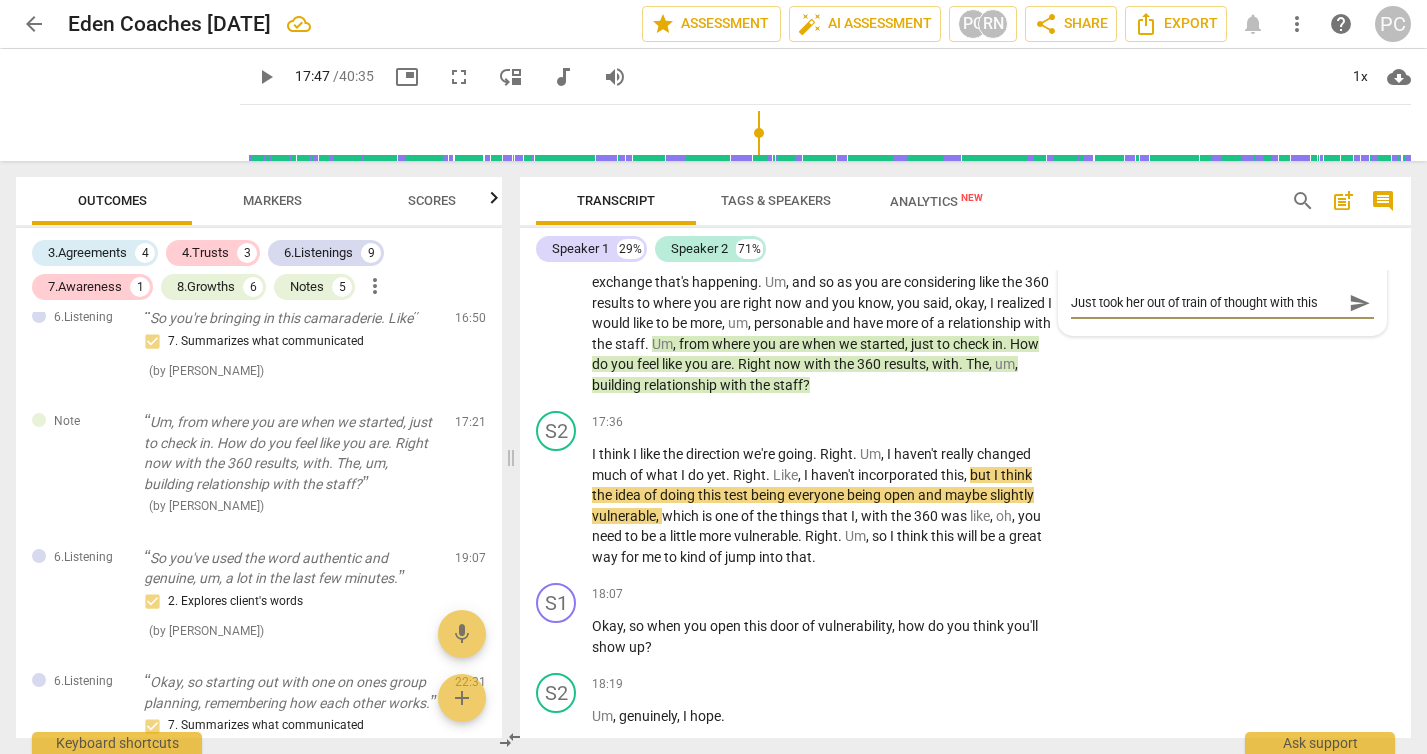 type on "Just took her out of train of thought with this" 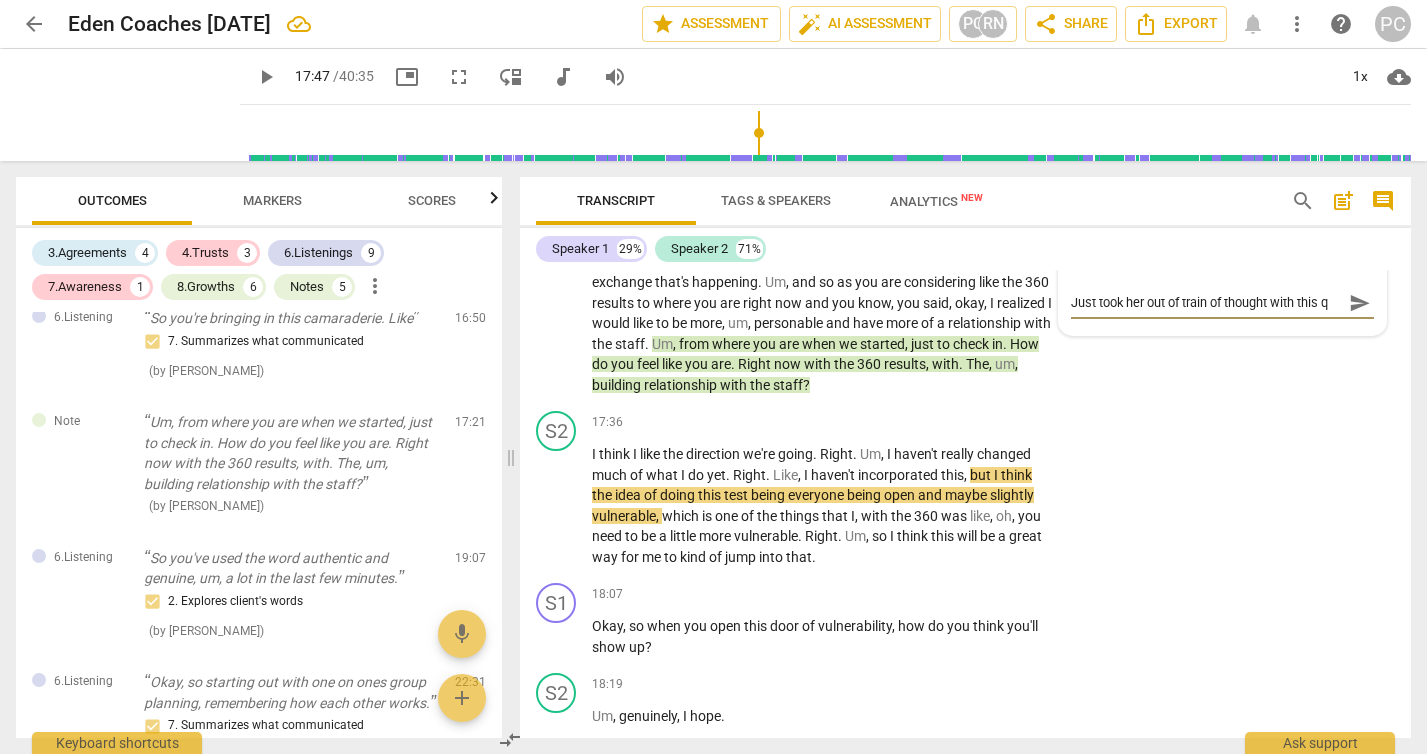 type on "Just took her out of train of thought with this qu" 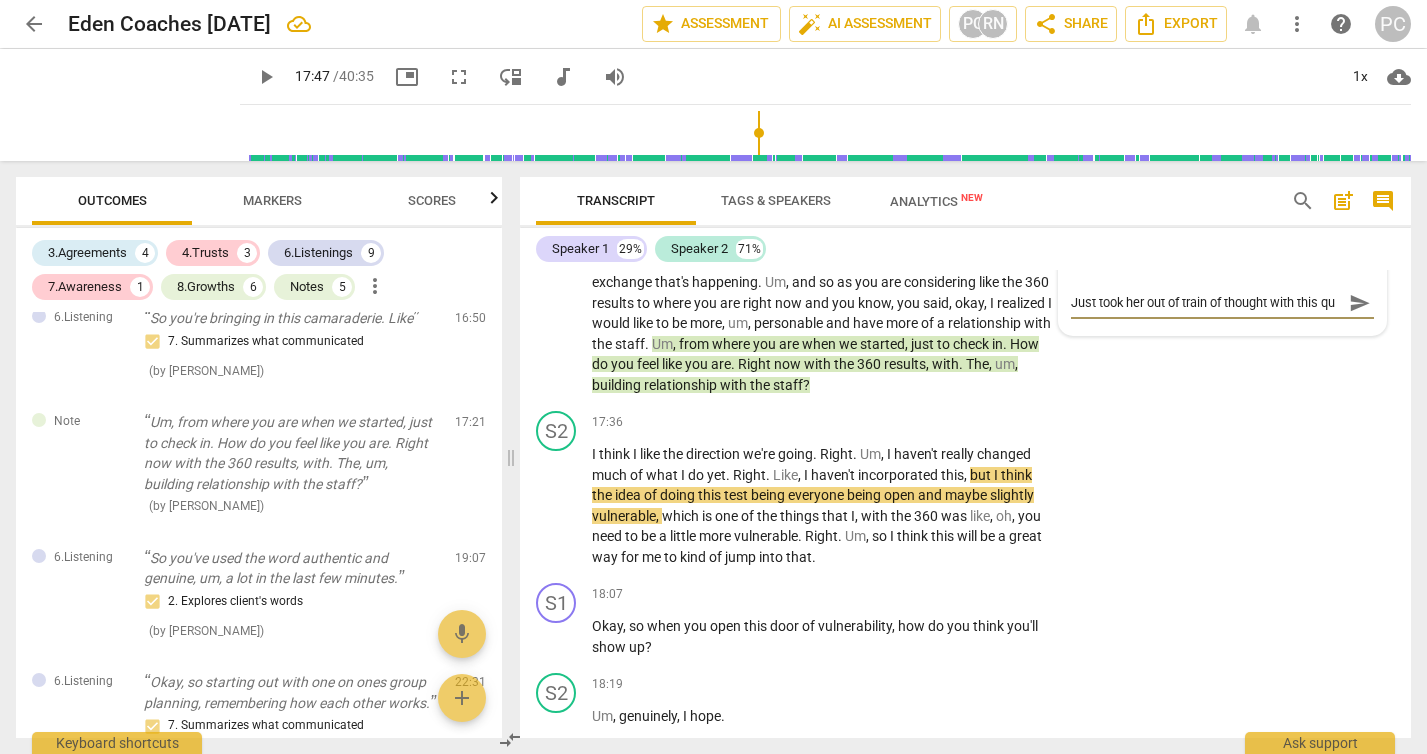 scroll, scrollTop: 17, scrollLeft: 0, axis: vertical 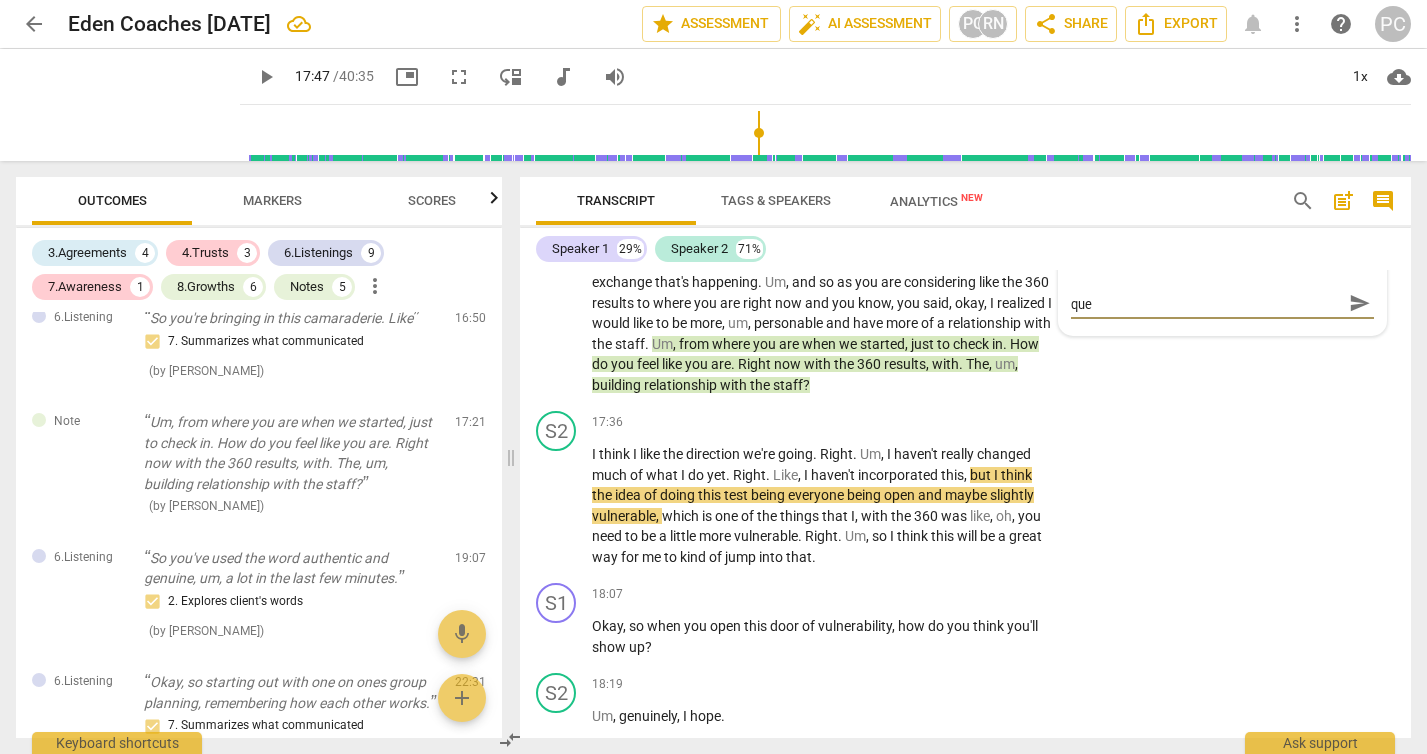 type on "Just took her out of train of thought with this ques" 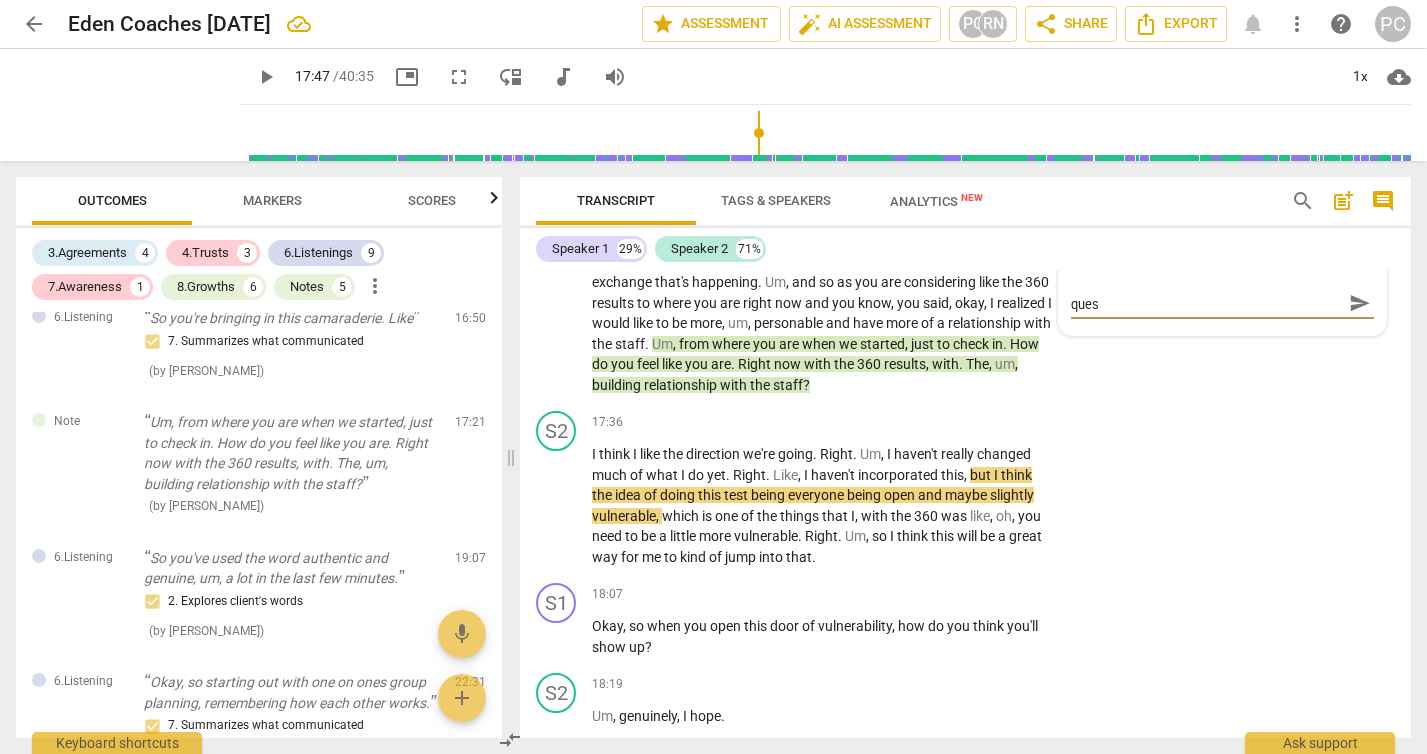 type on "Just took her out of train of thought with this quest" 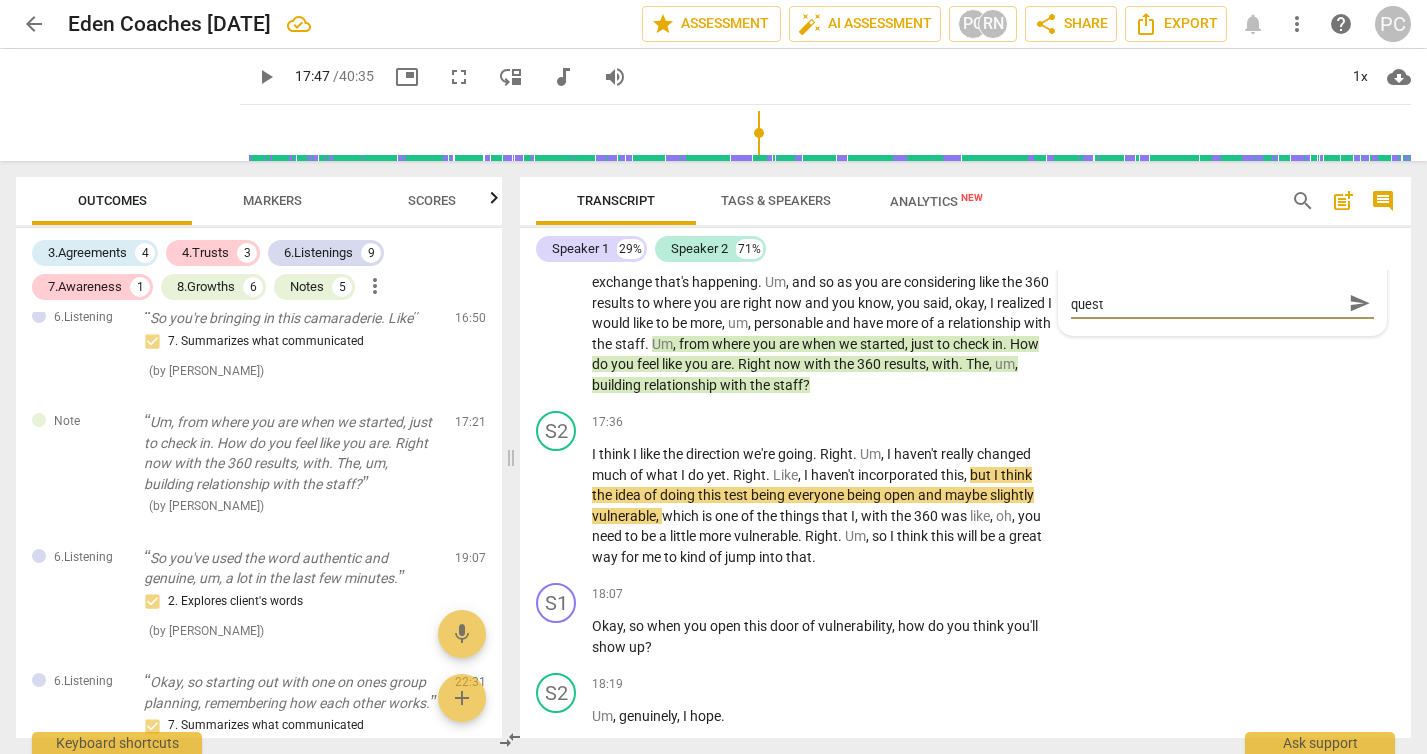 type on "Just took her out of train of thought with this questi" 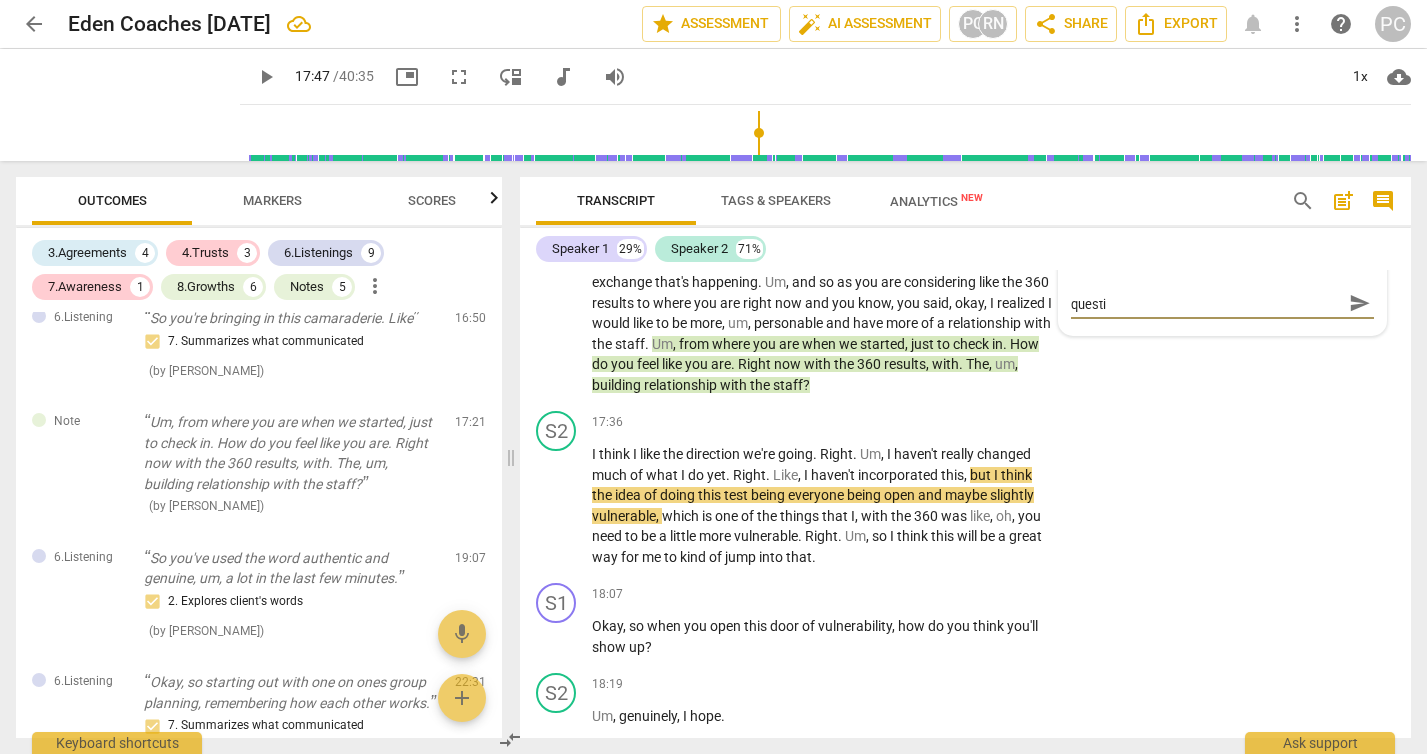 type on "Just took her out of train of thought with this questio" 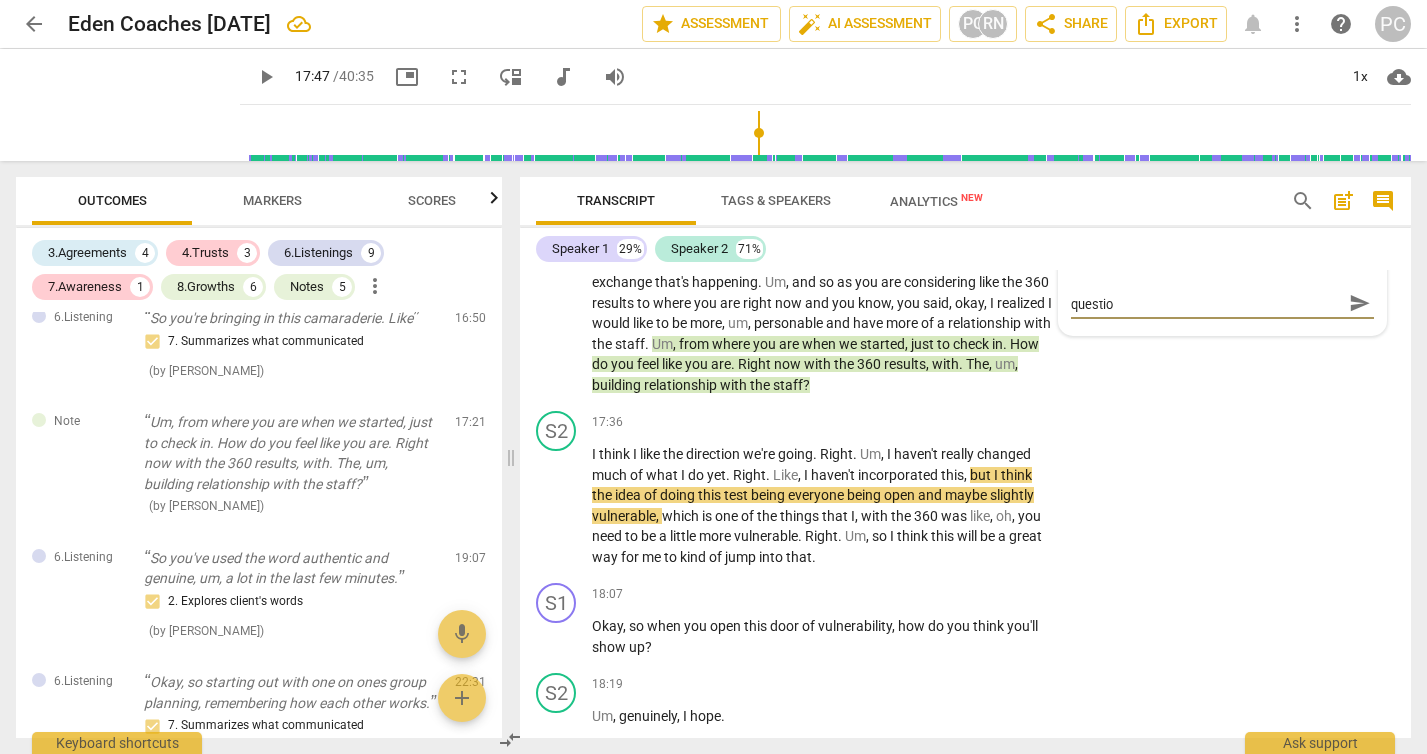 type on "Just took her out of train of thought with this question" 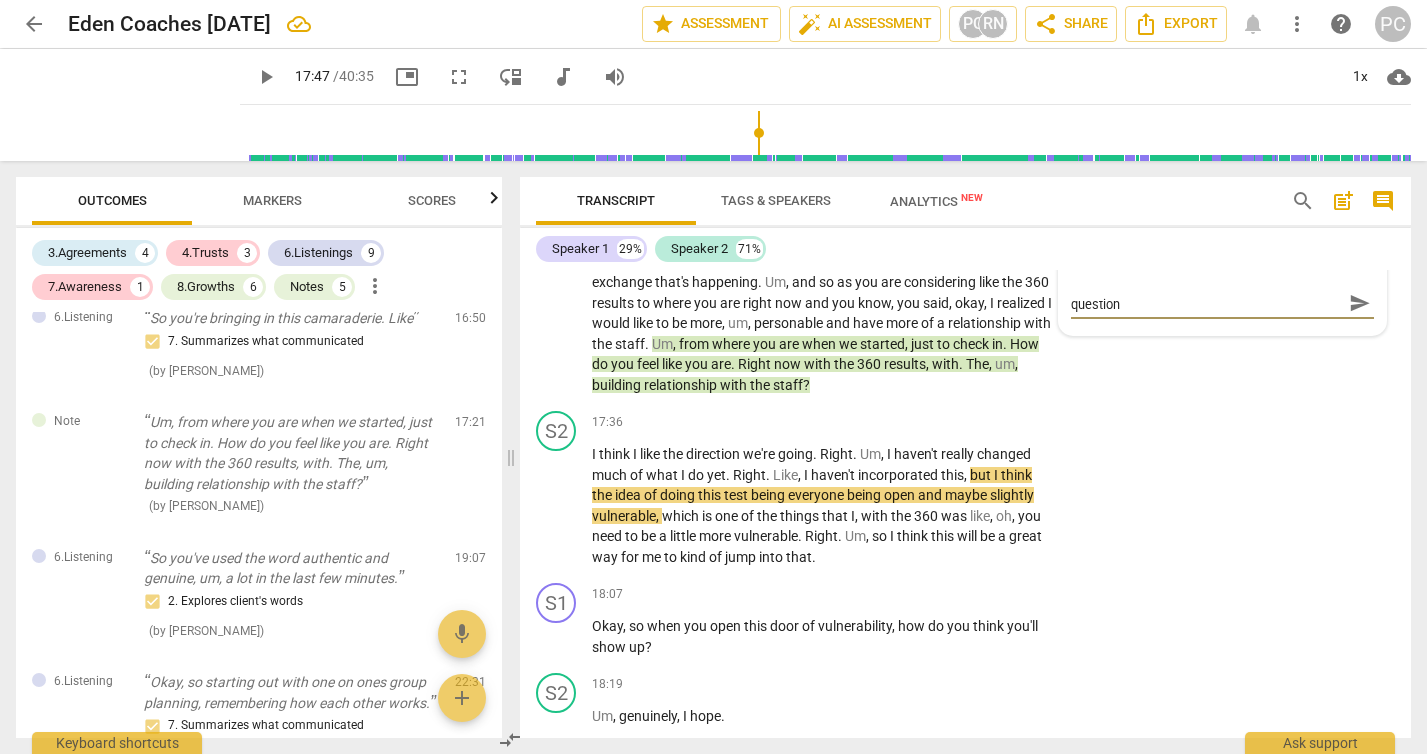 scroll, scrollTop: 0, scrollLeft: 0, axis: both 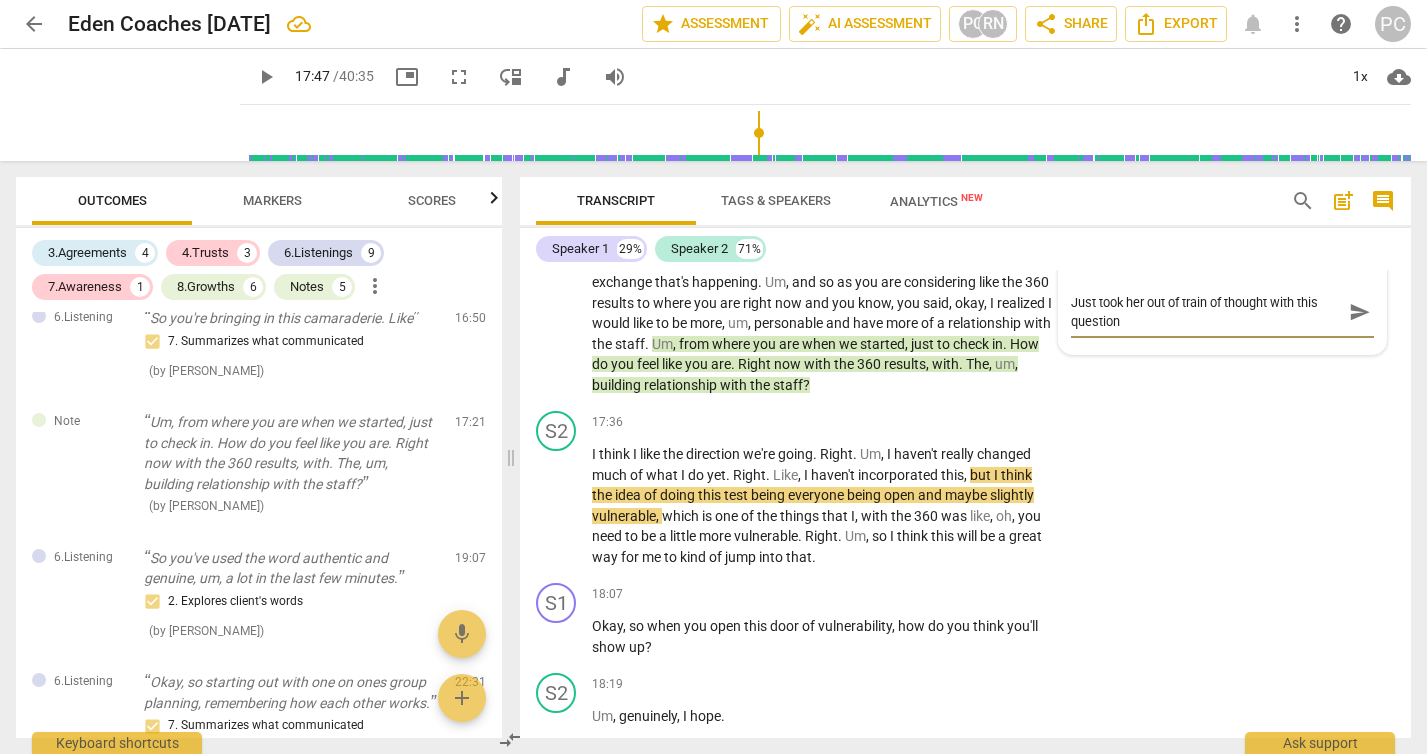 type on "Just took her out of train of thought with this question." 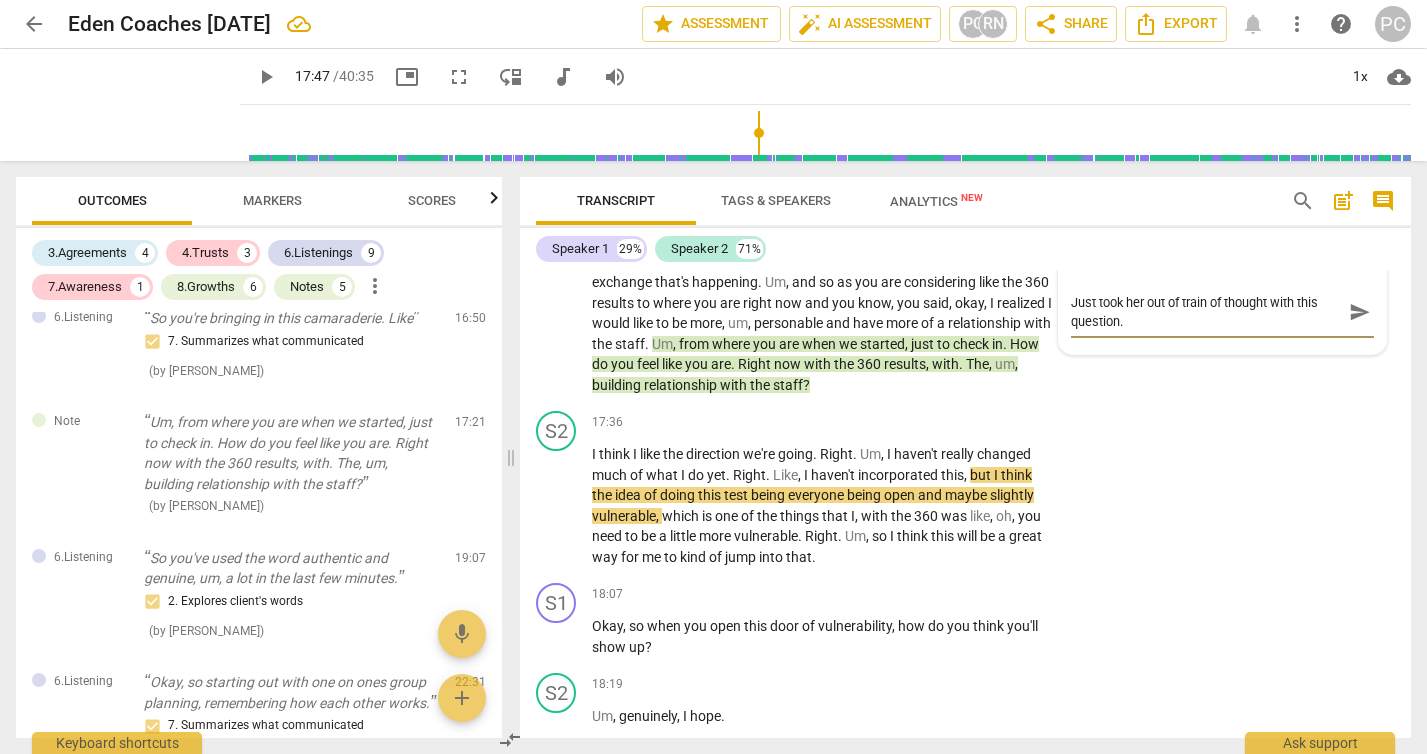 type on "Just took her out of train of thought with this question." 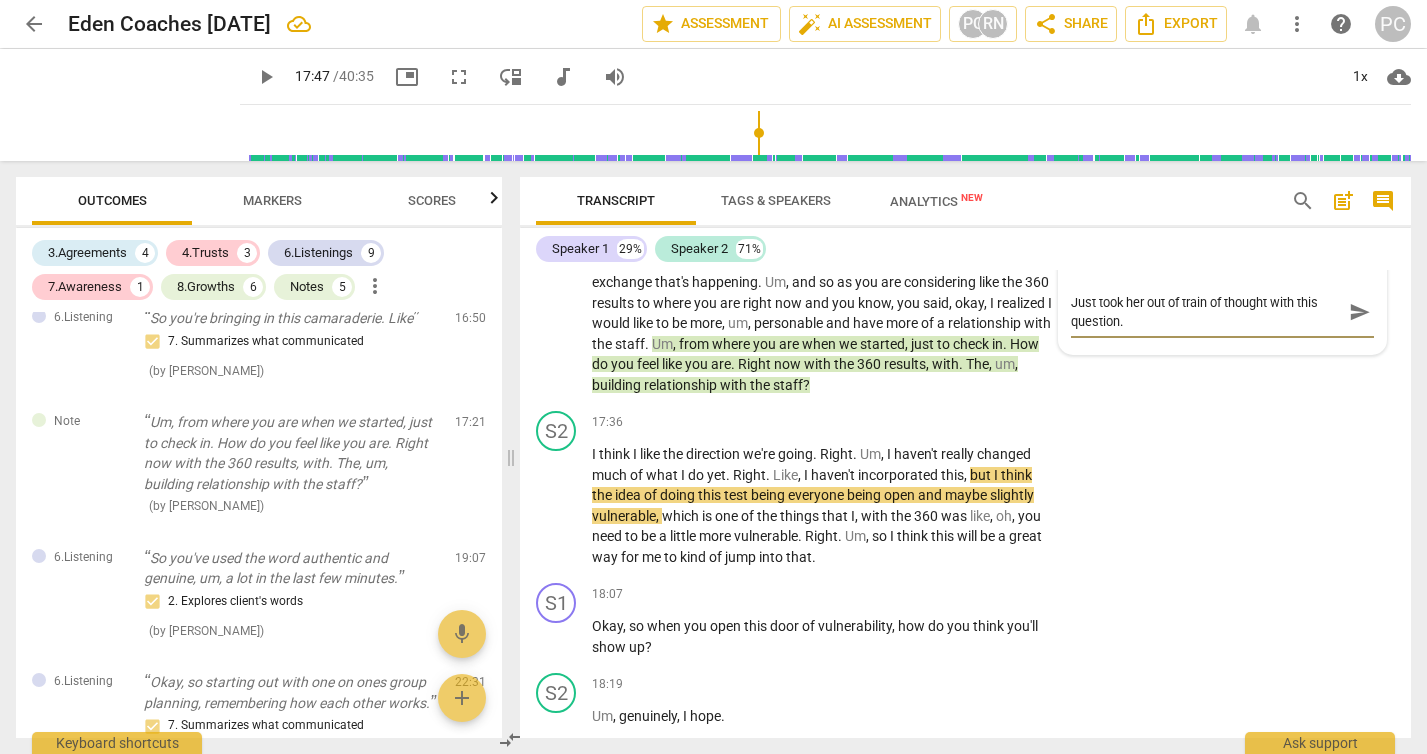 type on "Just took her out of train of thought with this question. T" 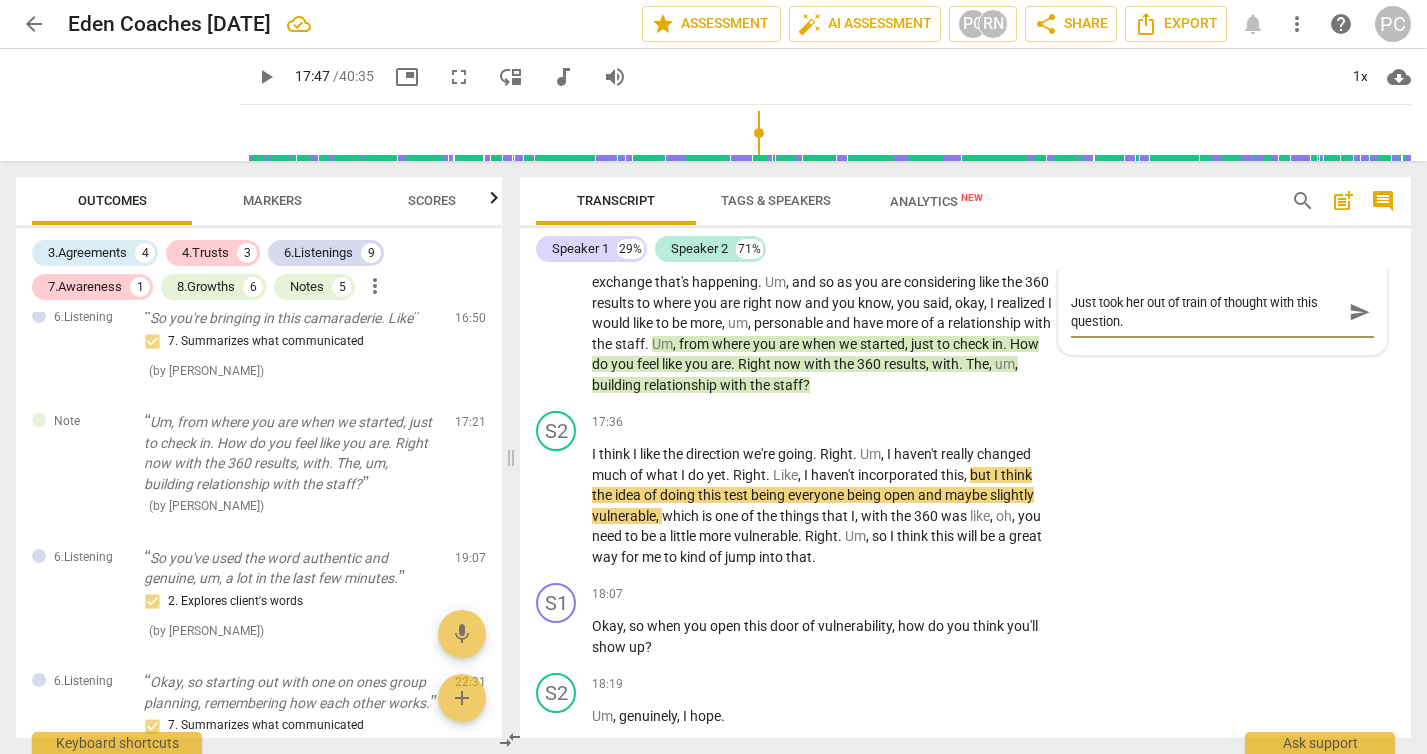 type on "Just took her out of train of thought with this question. T" 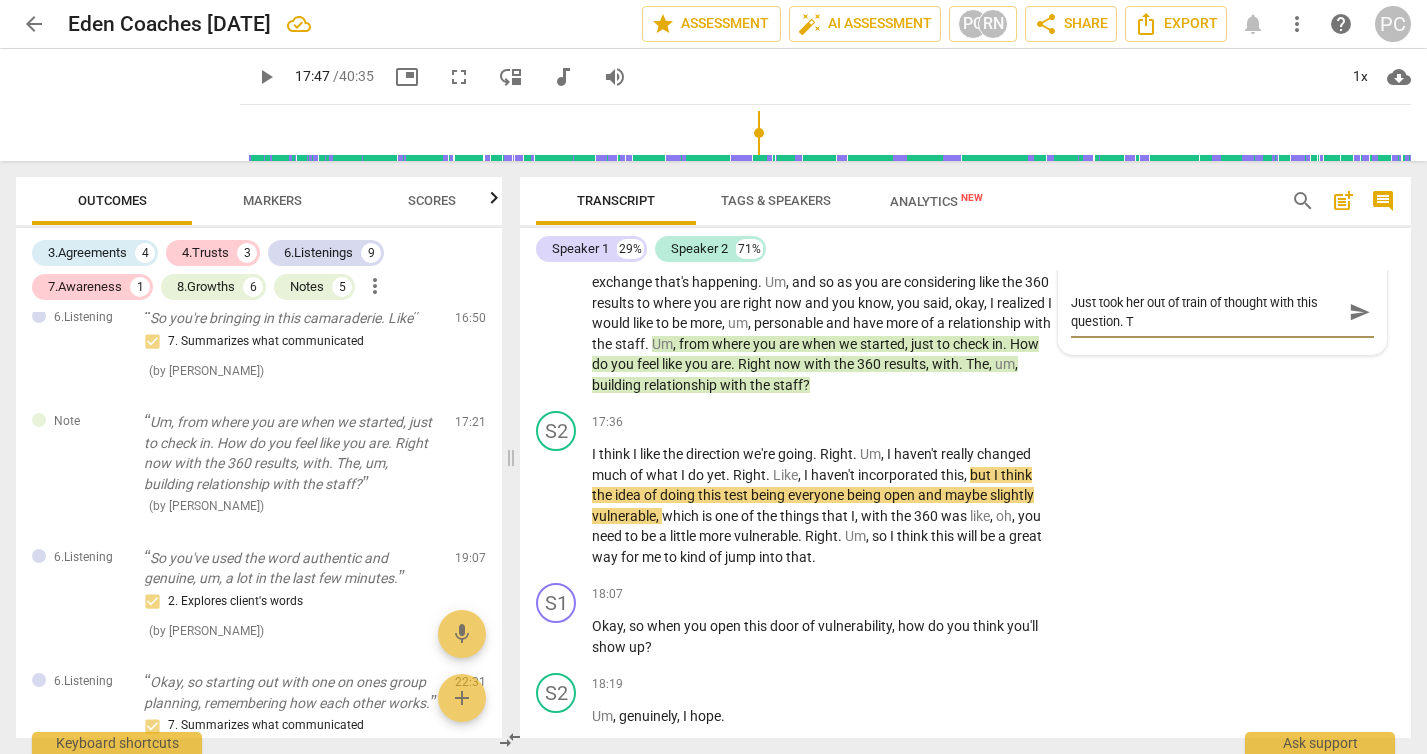type on "Just took her out of train of thought with this question. Th" 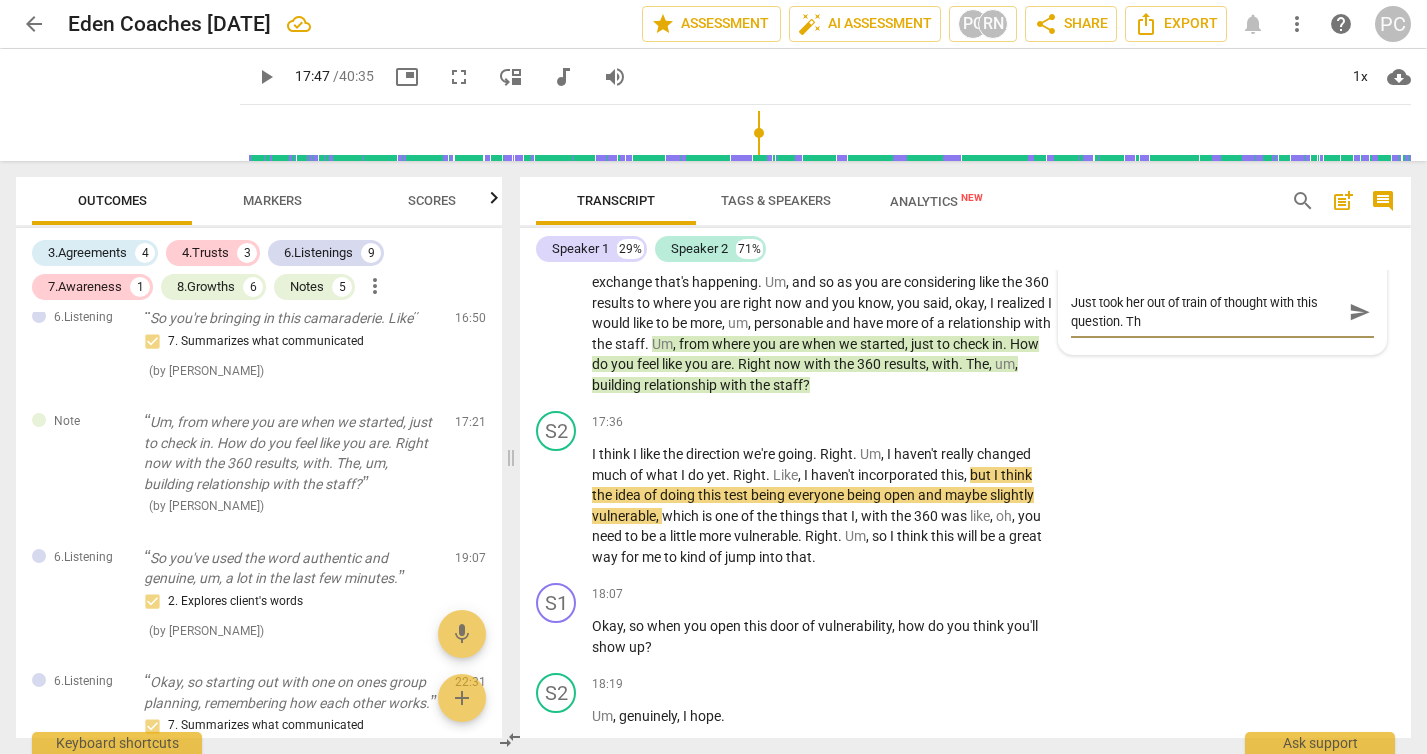 type on "Just took her out of train of thought with this question. Thi" 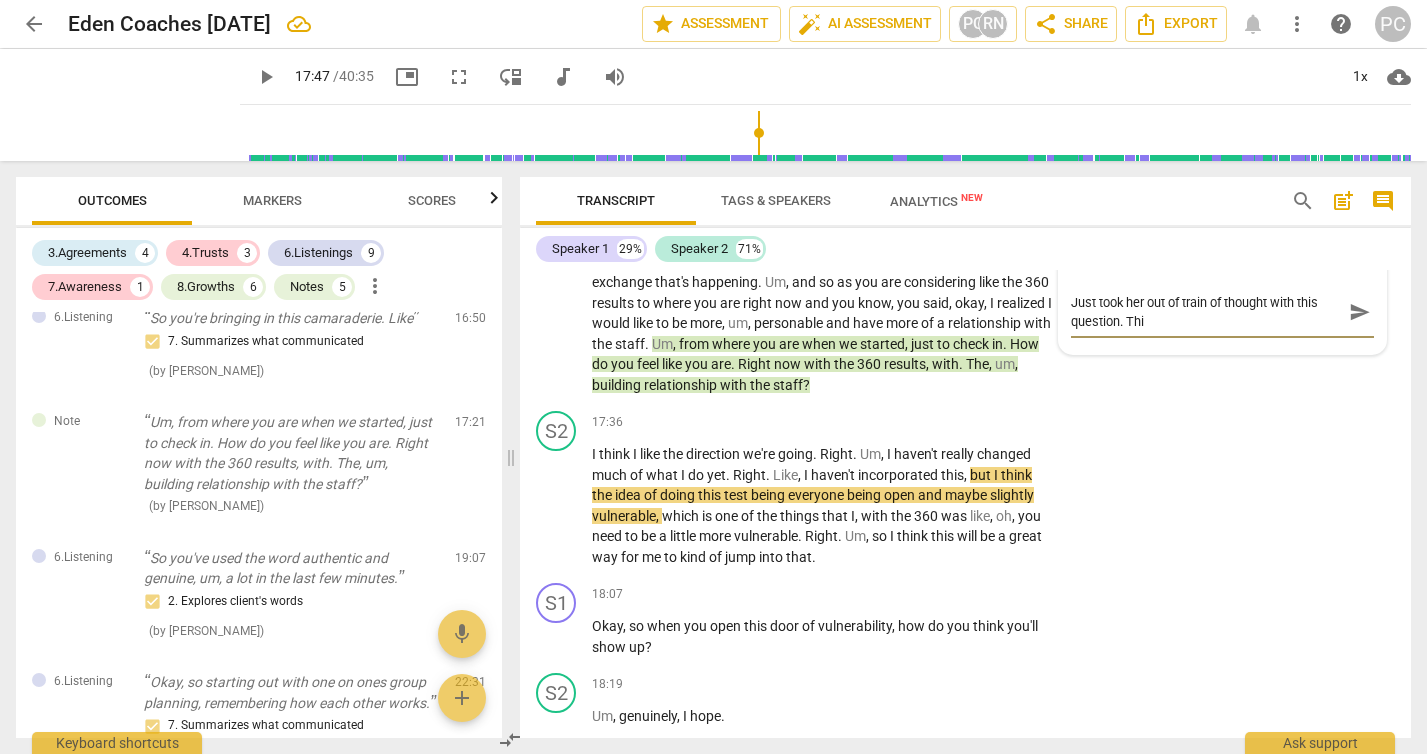type on "Just took her out of train of thought with this question. This" 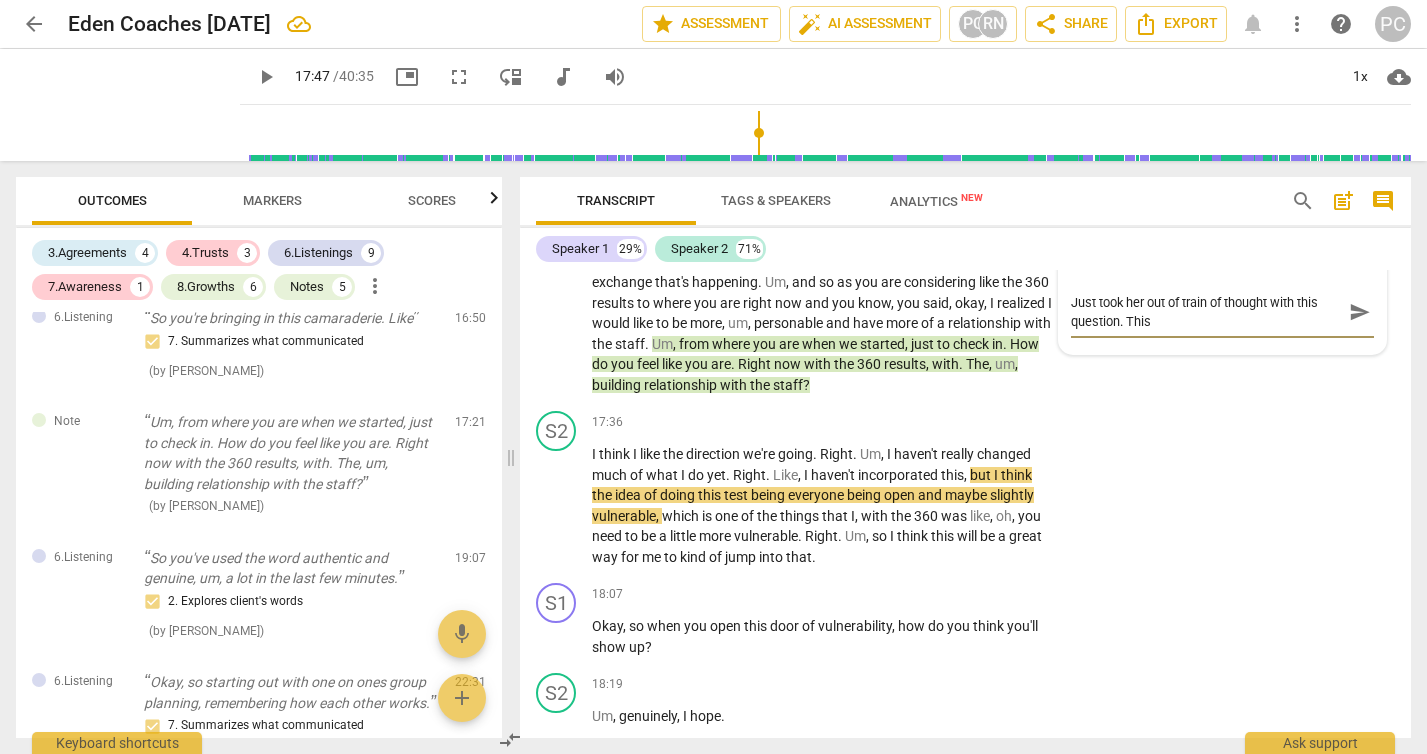 type on "Just took her out of train of thought with this question. This" 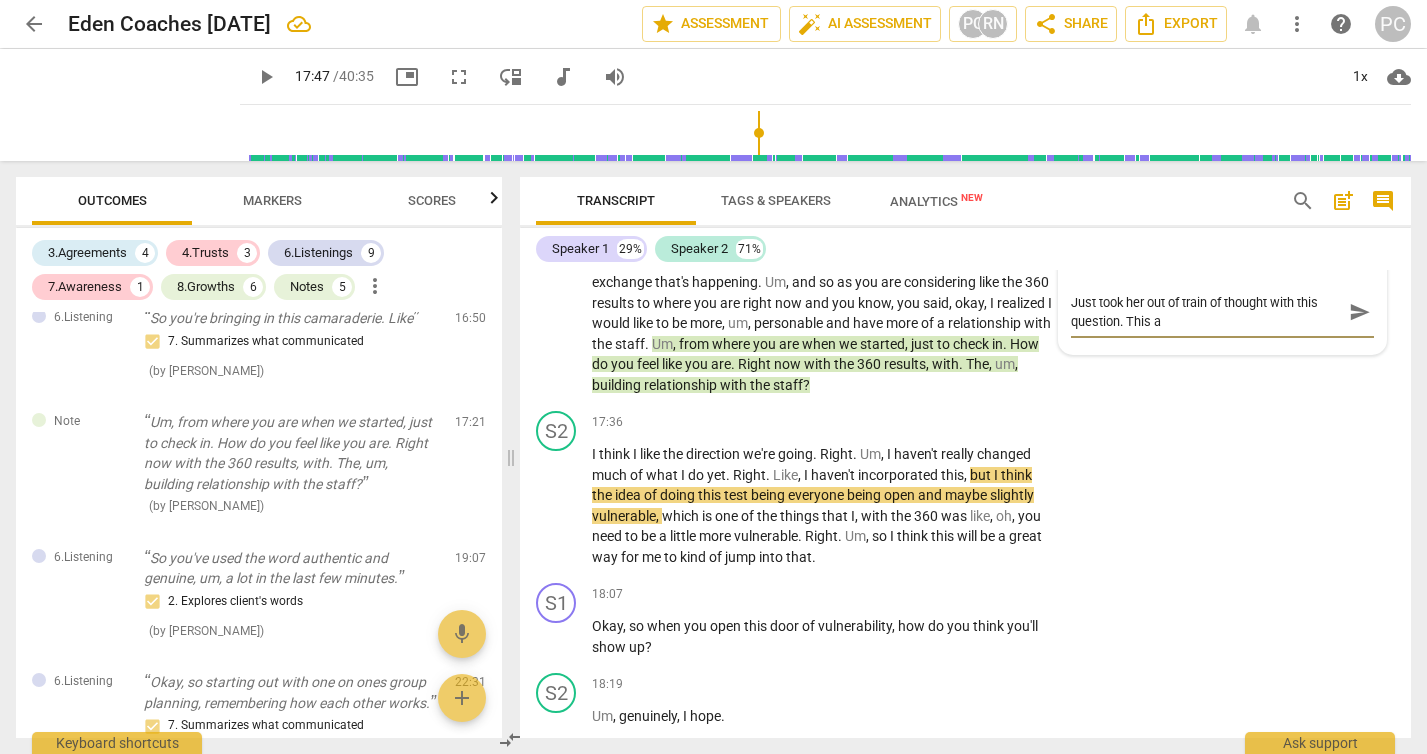 type on "Just took her out of train of thought with this question. This" 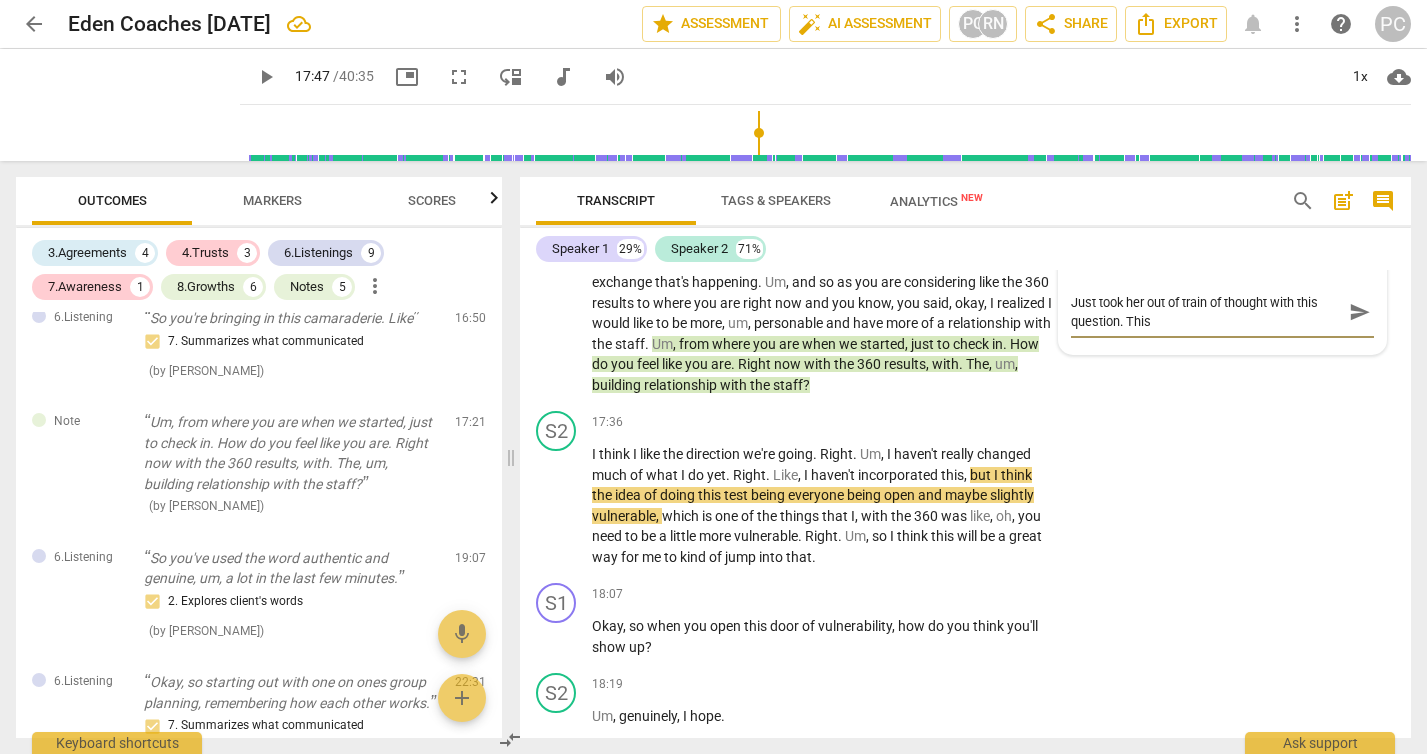 type on "Just took her out of train of thought with this question. This q" 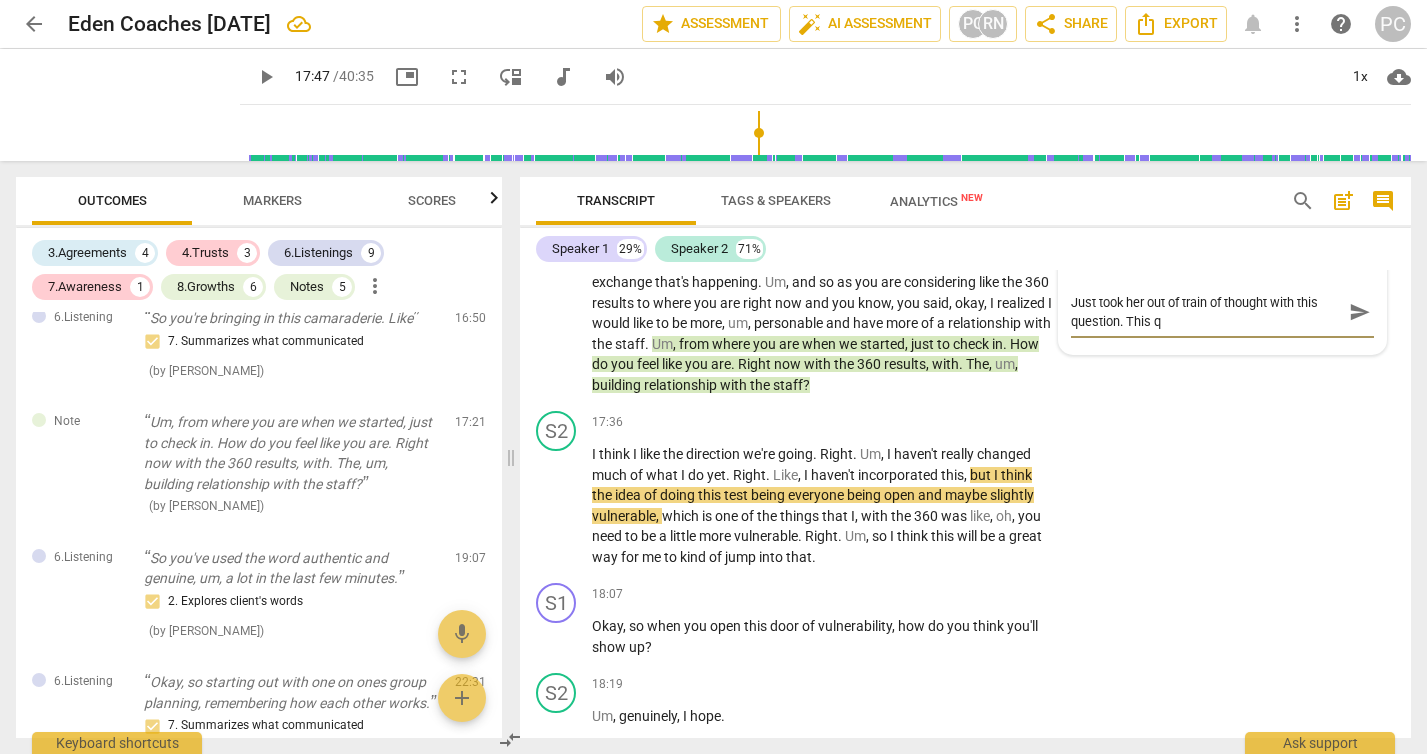 type on "Just took her out of train of thought with this question. This qu" 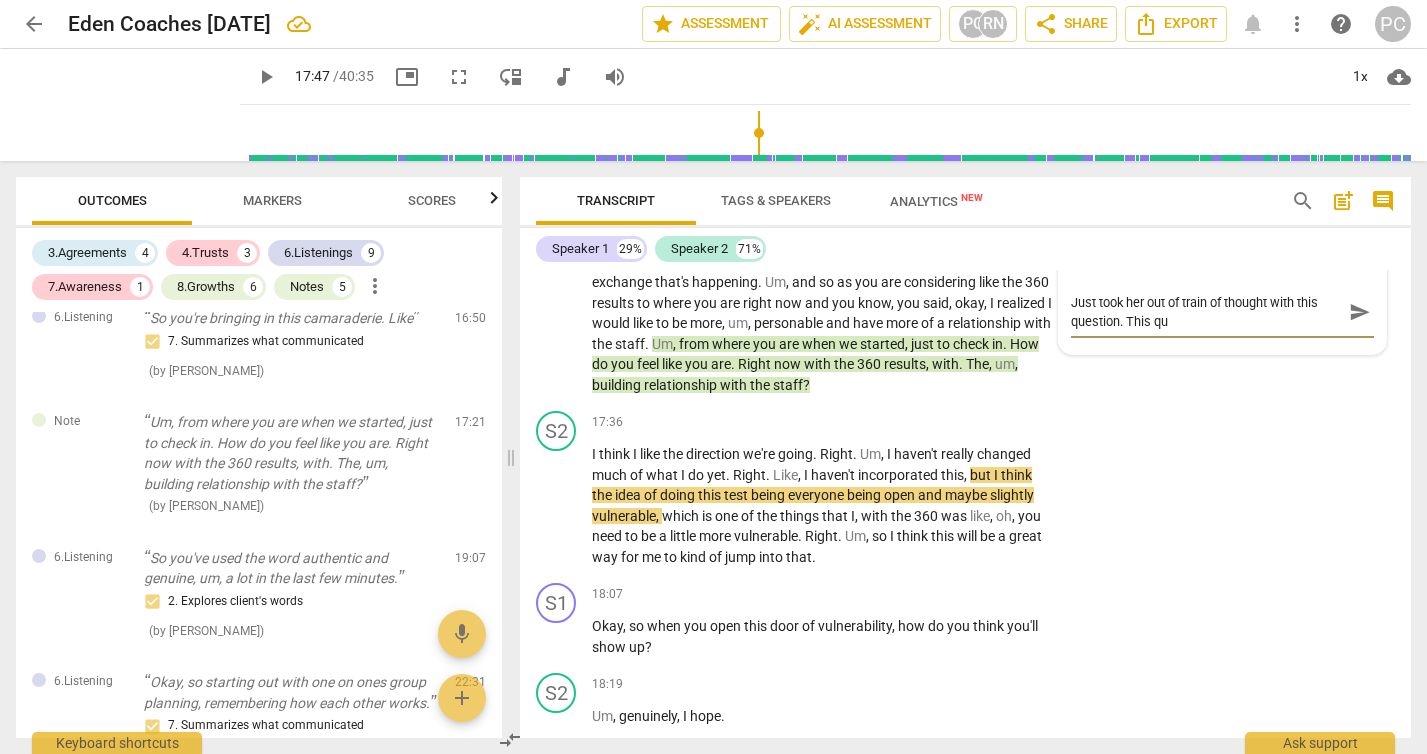 type on "Just took her out of train of thought with this question. This que" 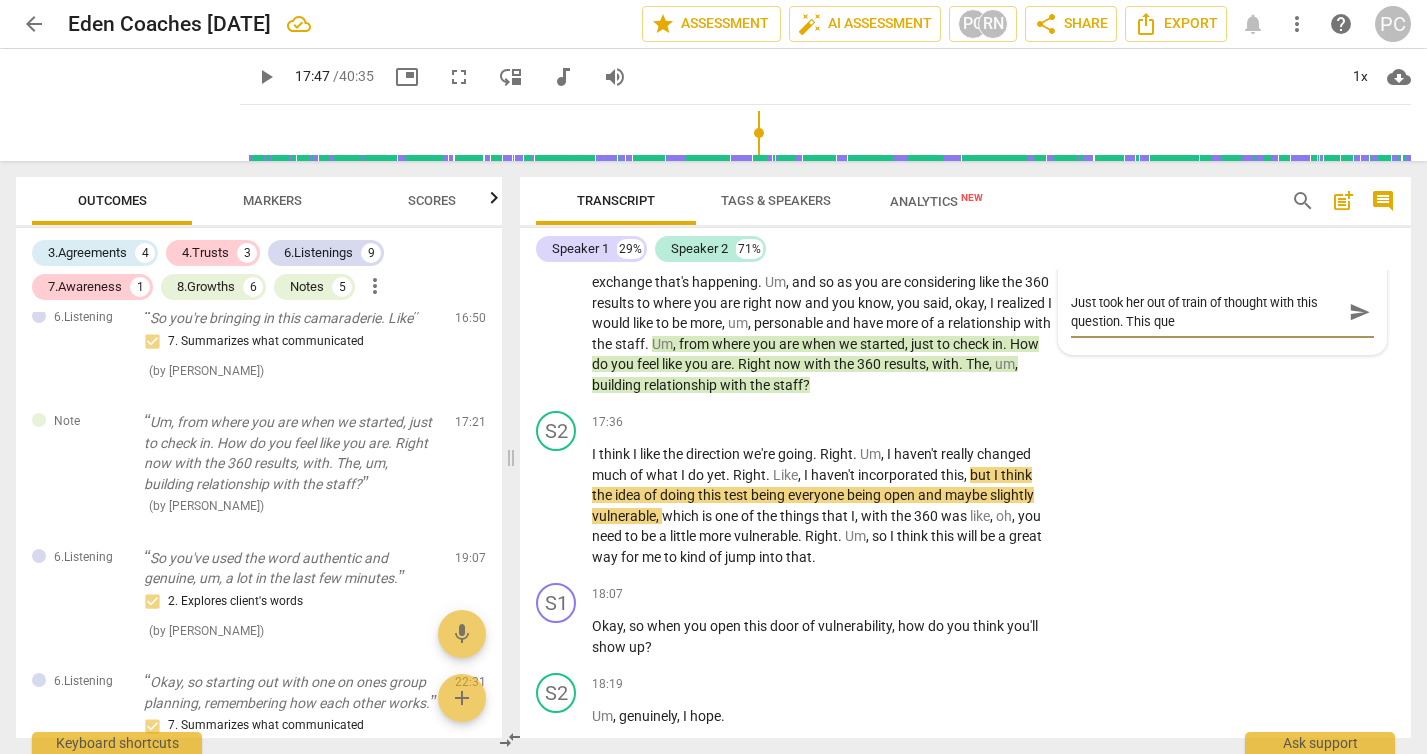 type on "Just took her out of train of thought with this question. This ques" 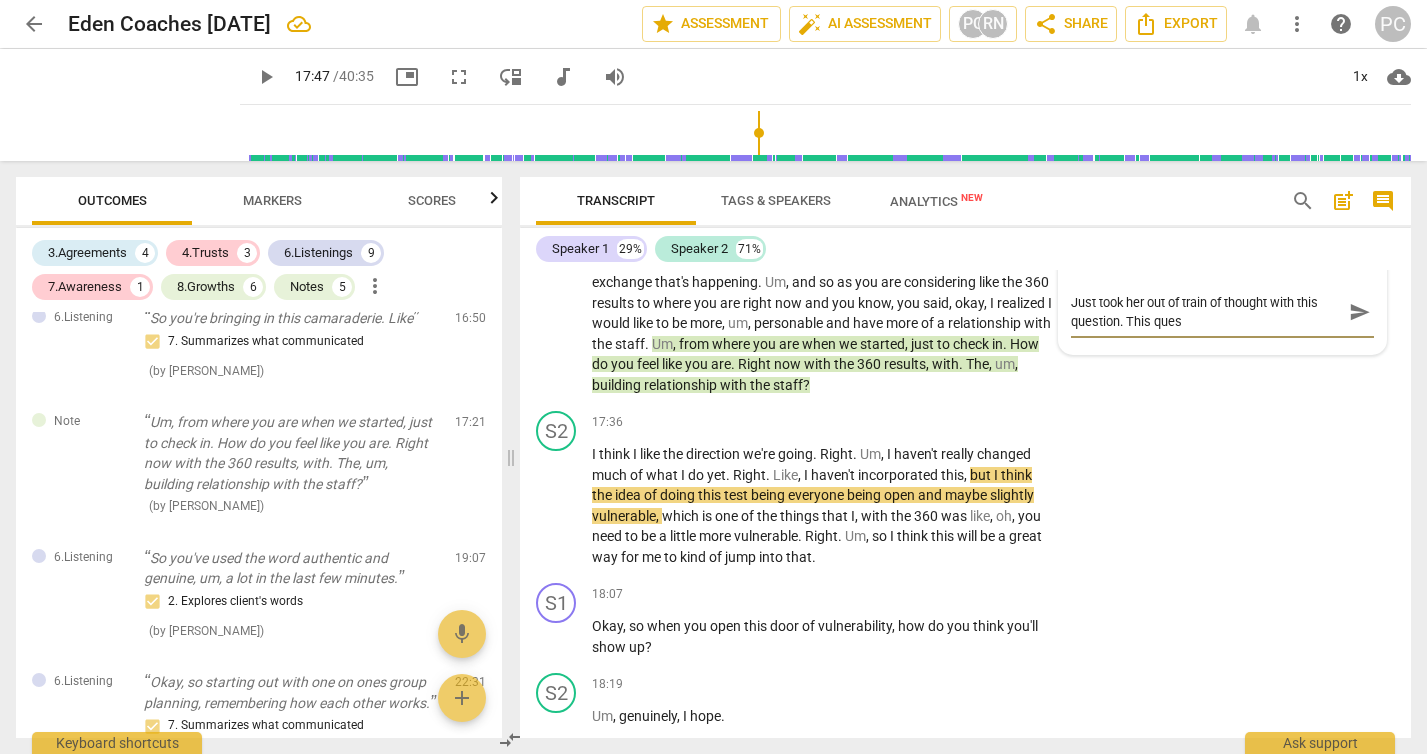 type on "Just took her out of train of thought with this question. This quest" 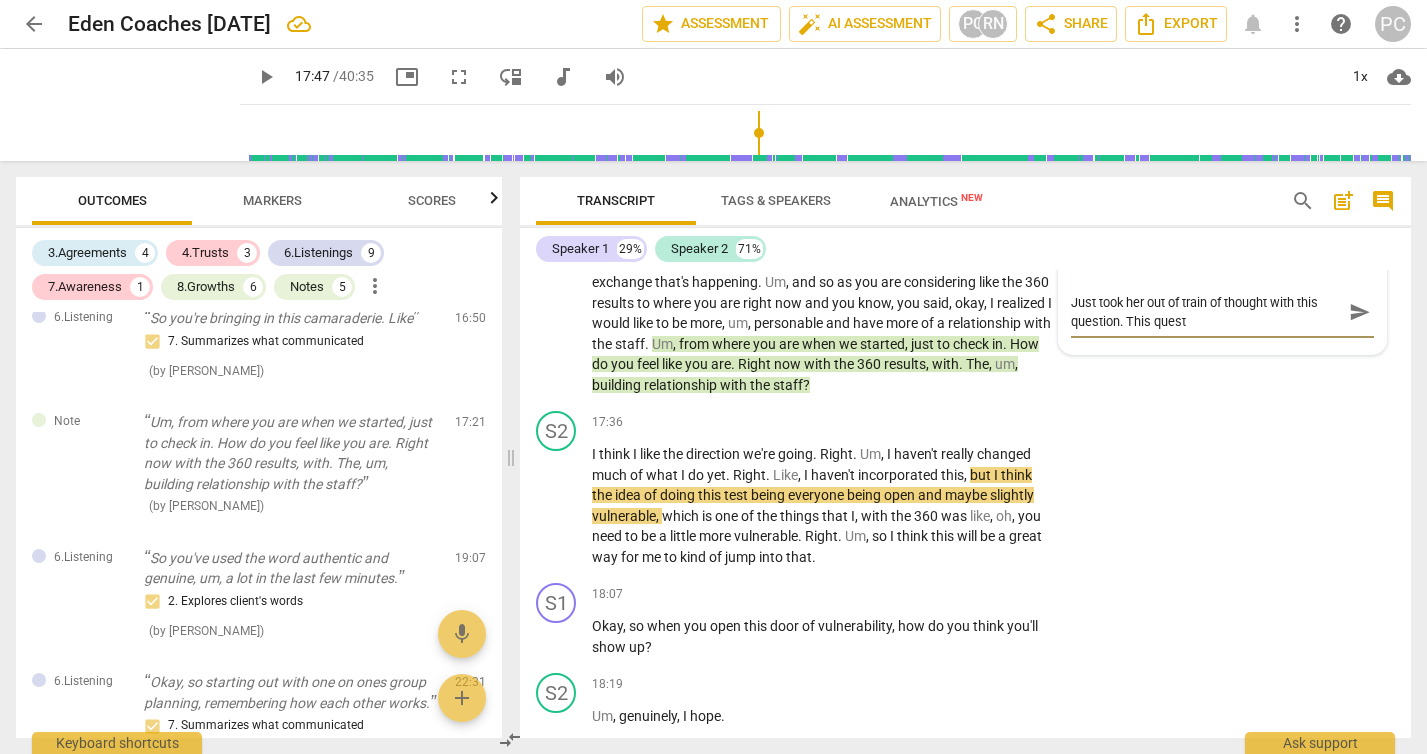 type on "Just took her out of train of thought with this question. This questi" 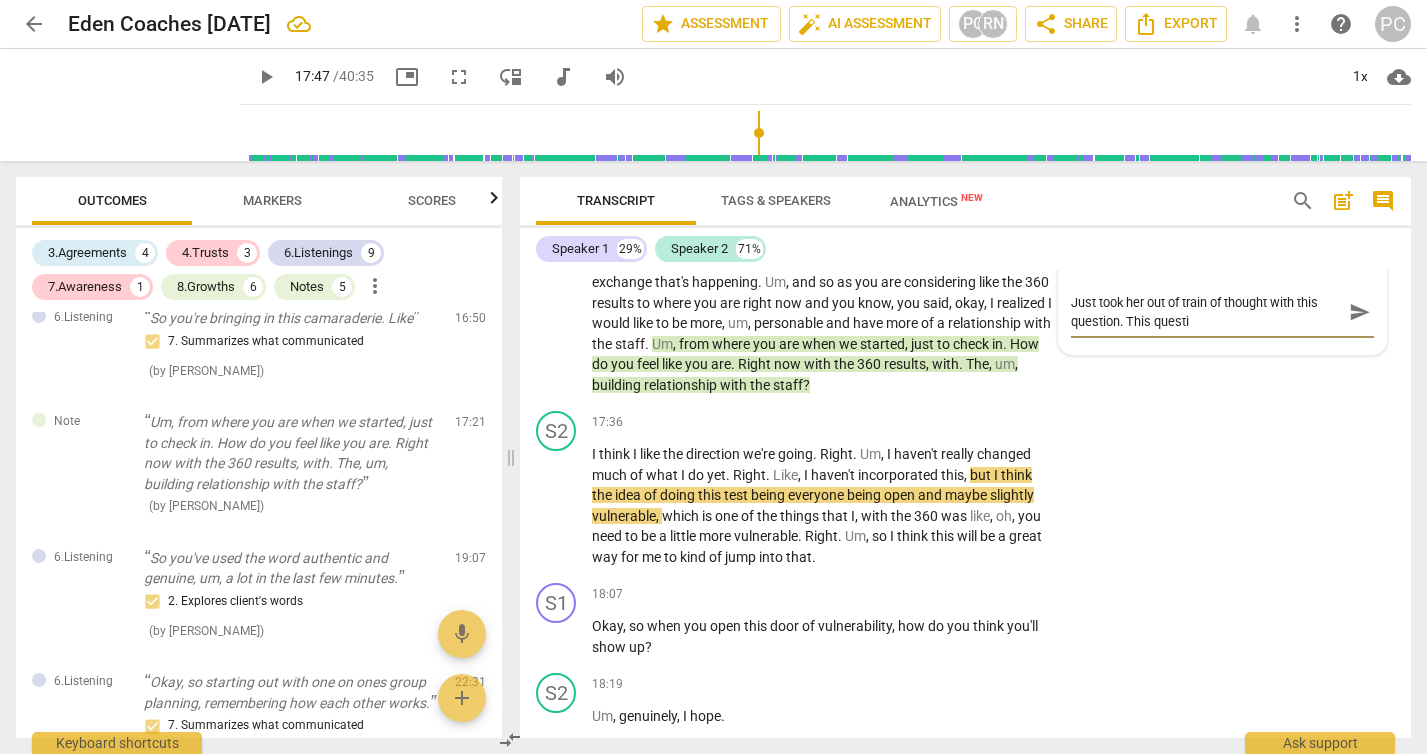 type on "Just took her out of train of thought with this question. This questio" 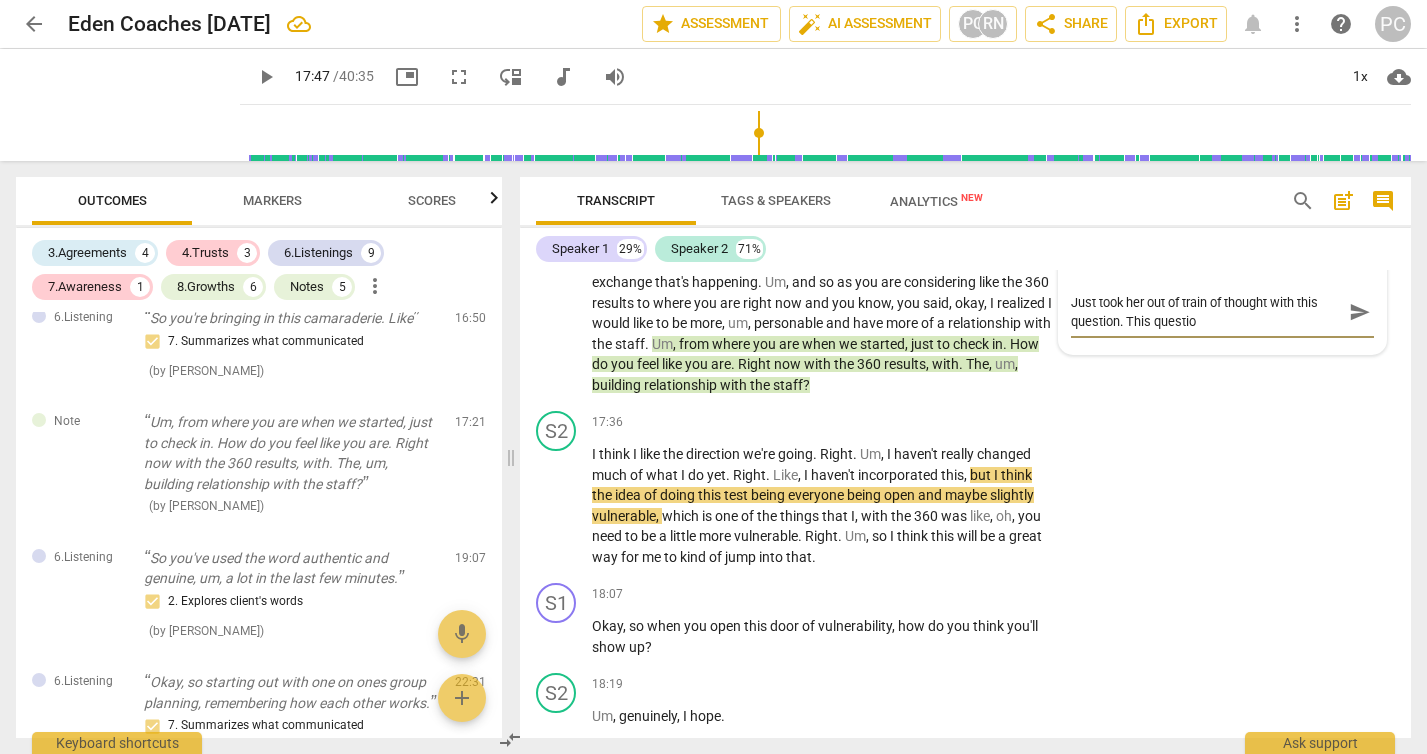 type on "Just took her out of train of thought with this question. This question" 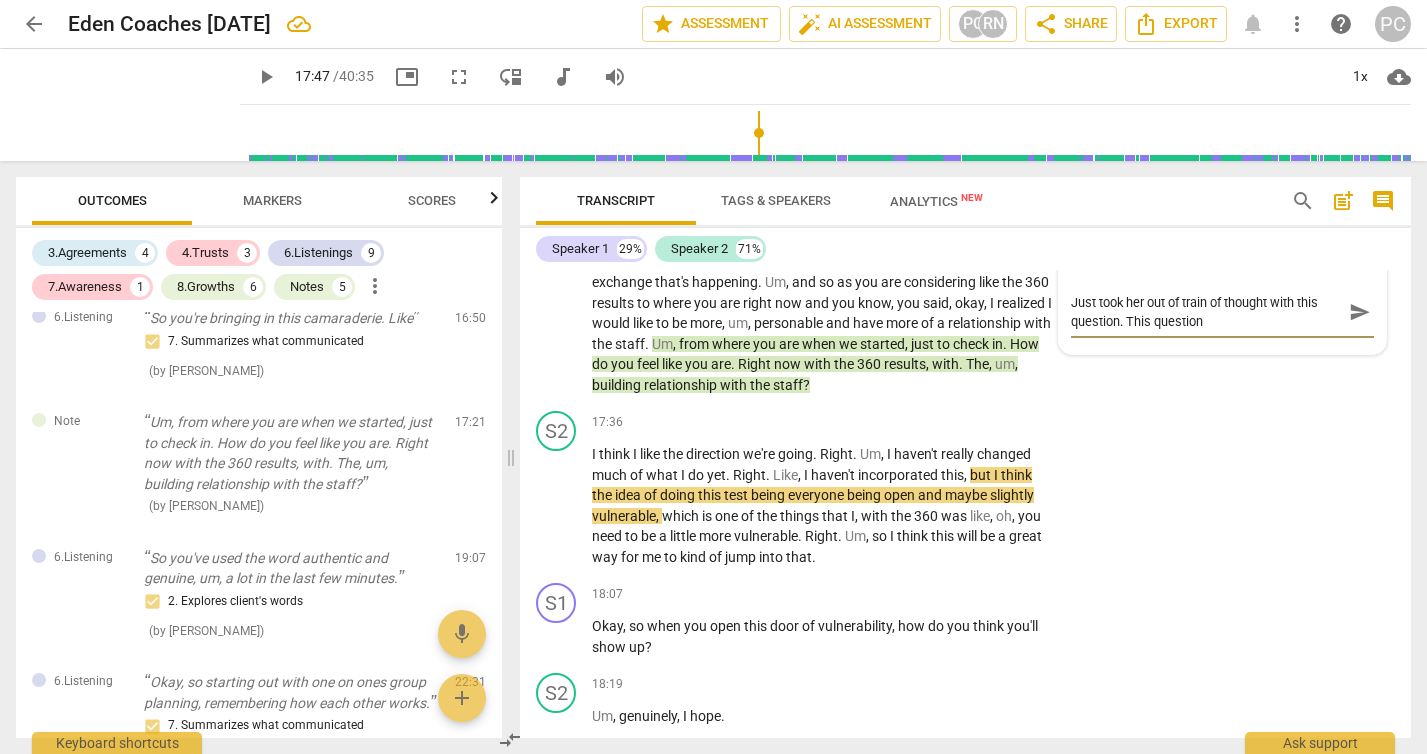 type on "Just took her out of train of thought with this question. This question" 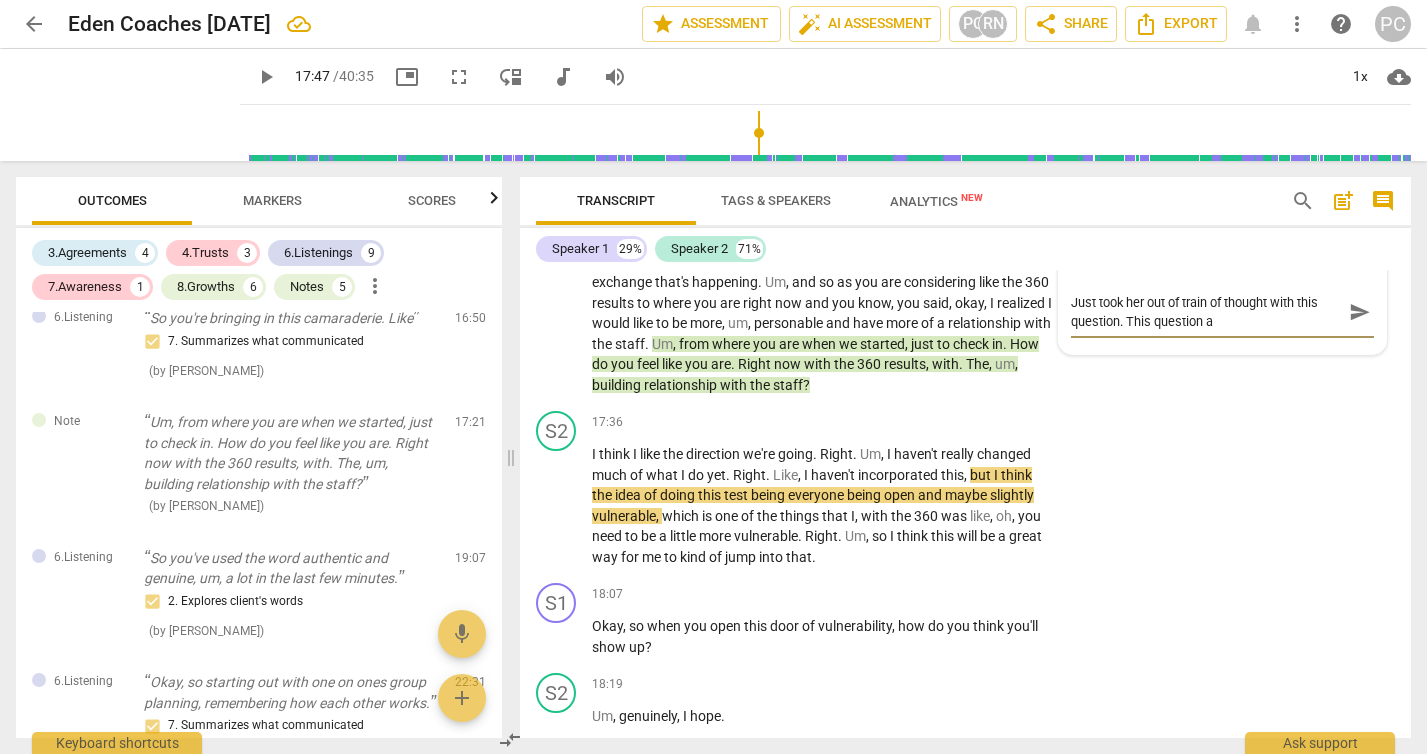 type on "Just took her out of train of thought with this question. This question ap" 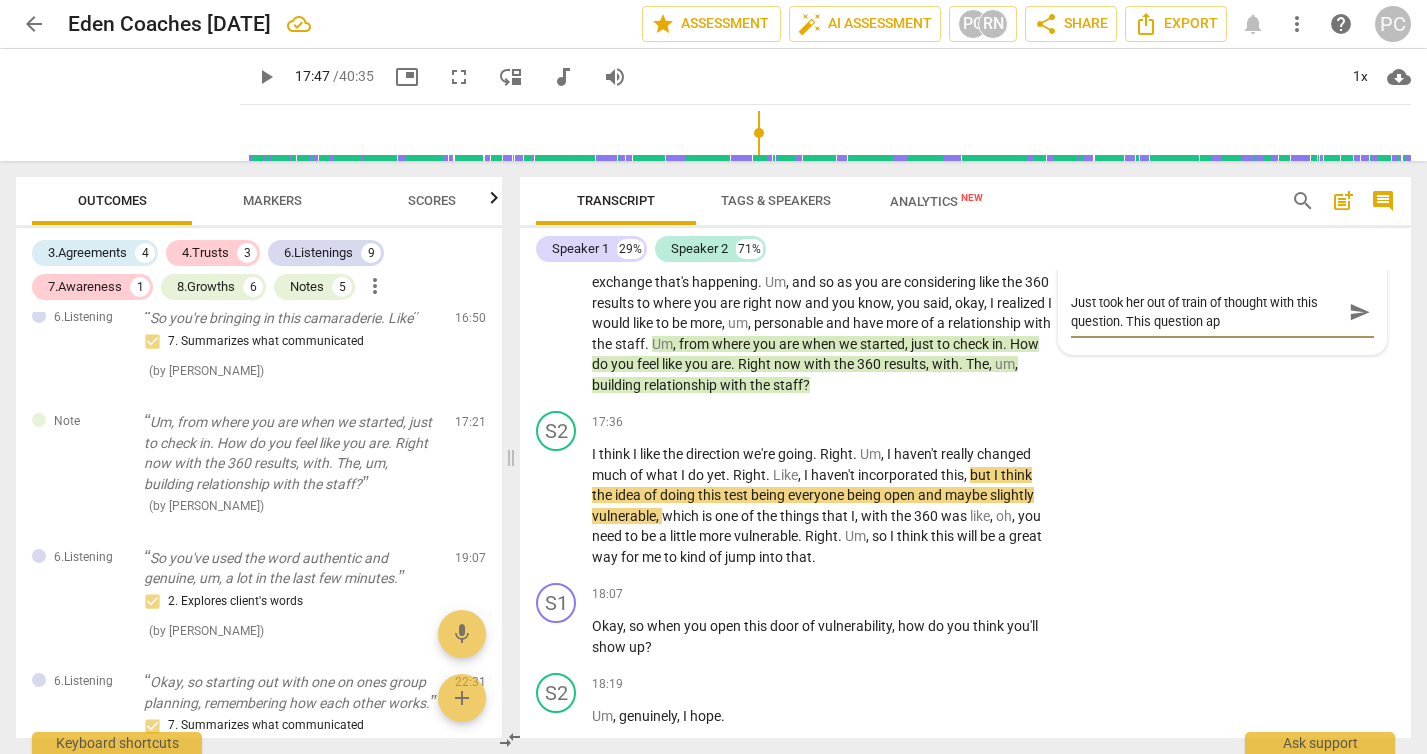 type on "Just took her out of train of thought with this question. This question app" 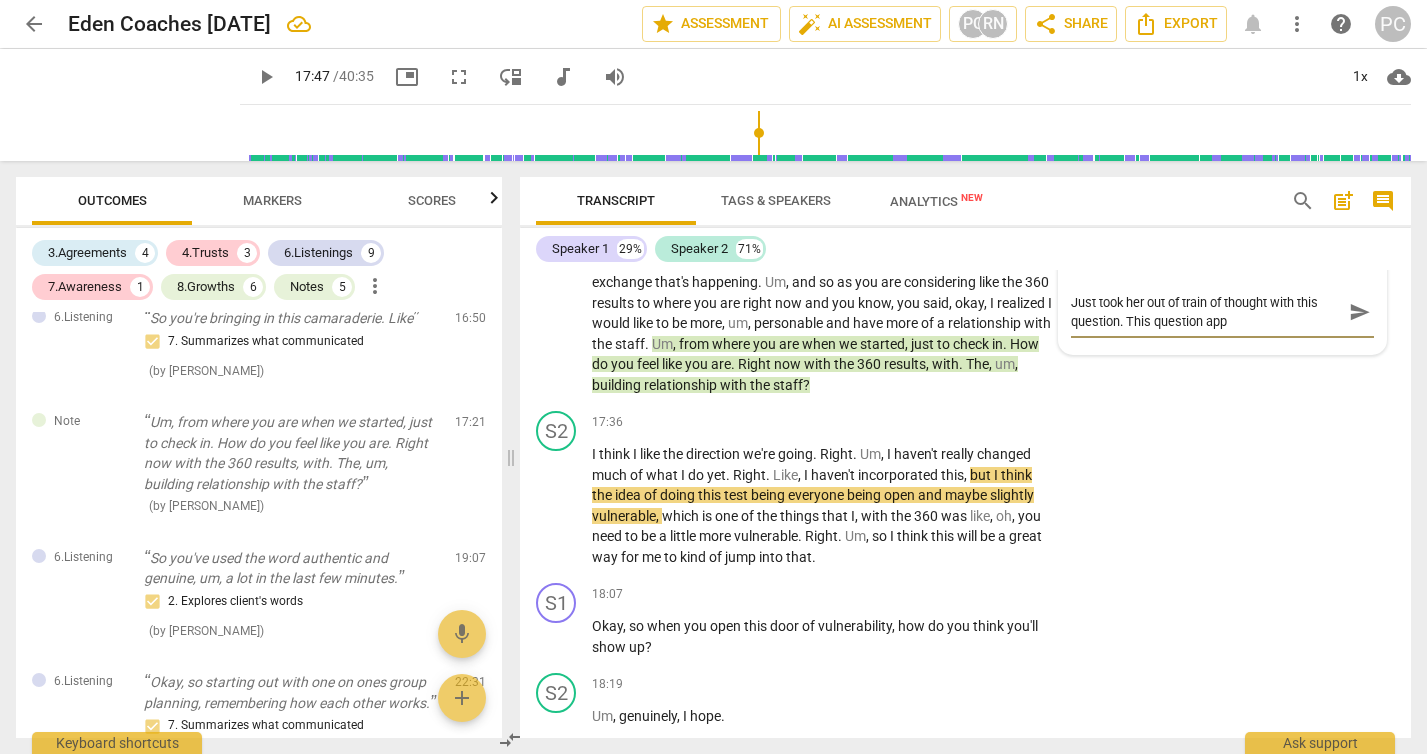 type on "Just took her out of train of thought with this question. This question appe" 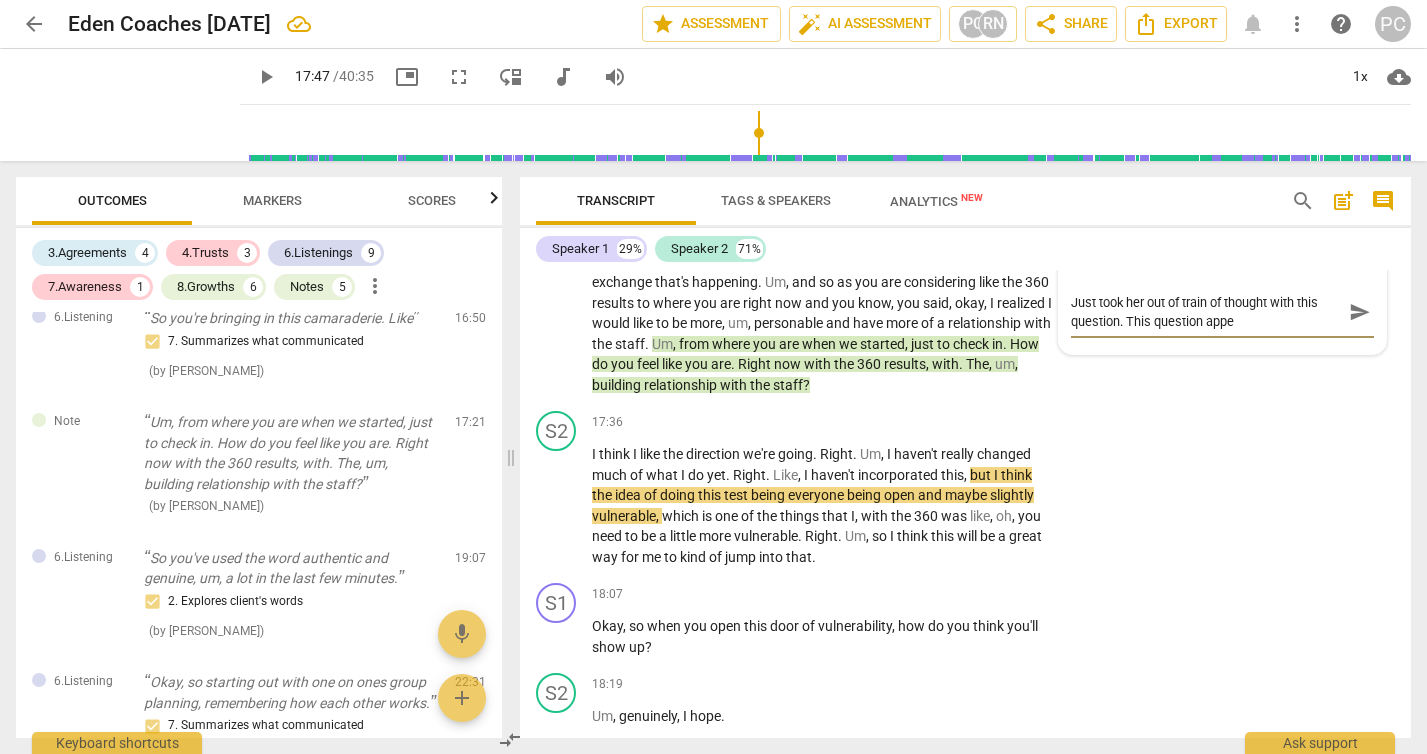 type on "Just took her out of train of thought with this question. This question appea" 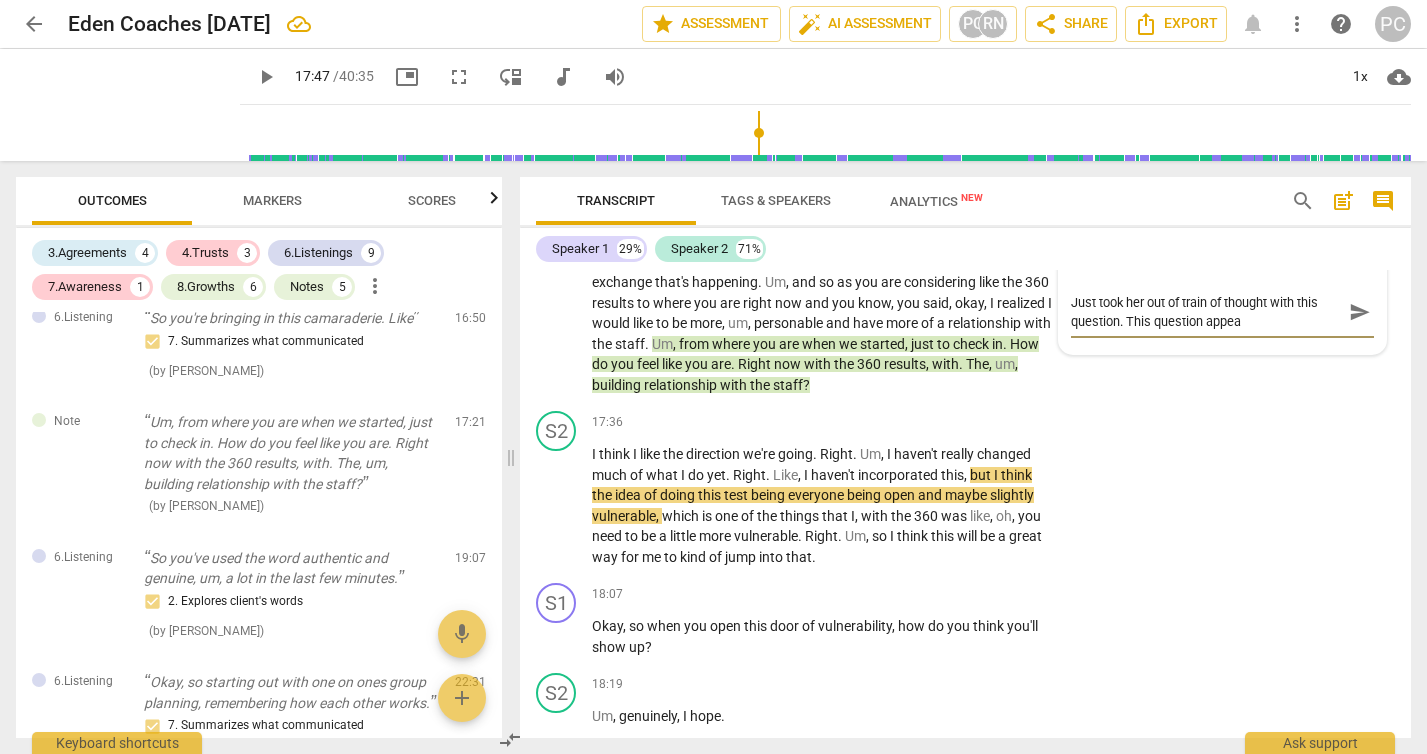 type on "Just took her out of train of thought with this question. This question appear" 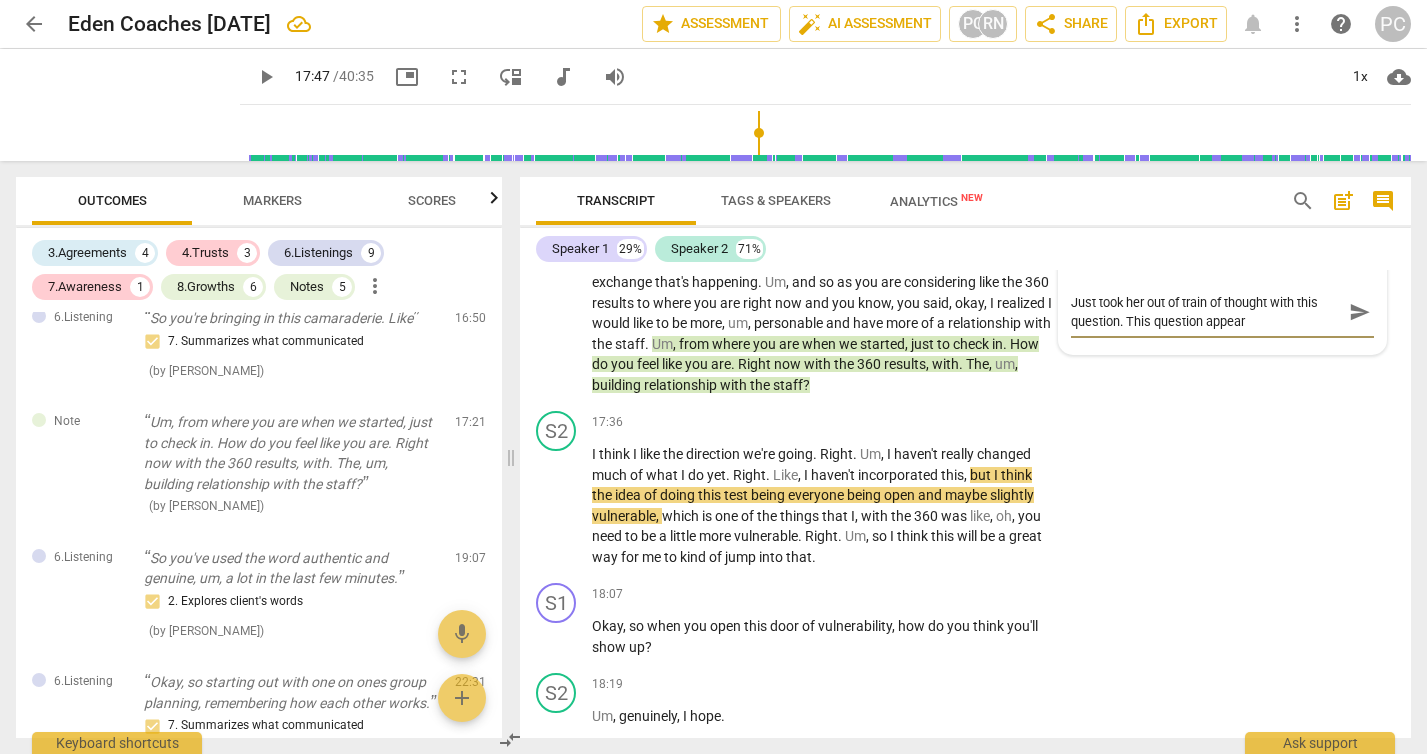 type on "Just took her out of train of thought with this question. This question appears" 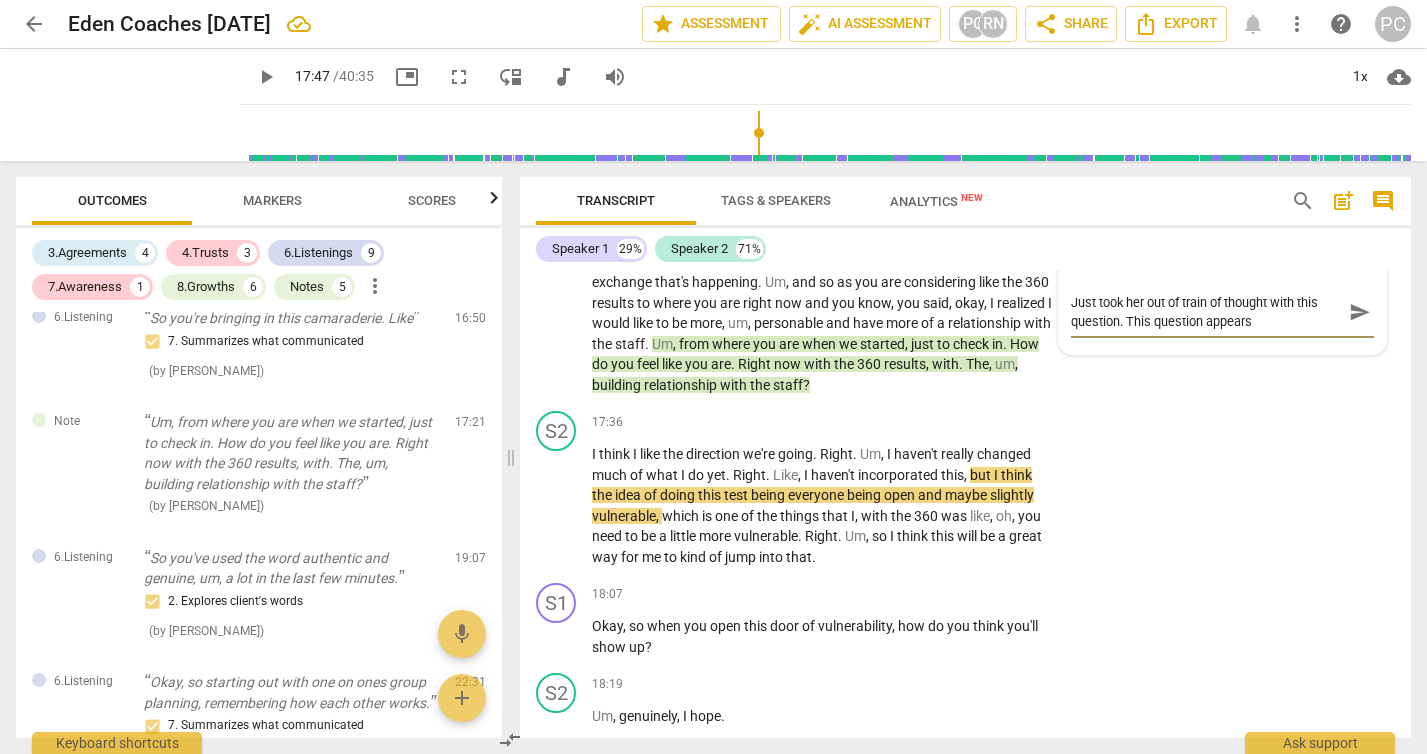 type on "Just took her out of train of thought with this question. This question appears" 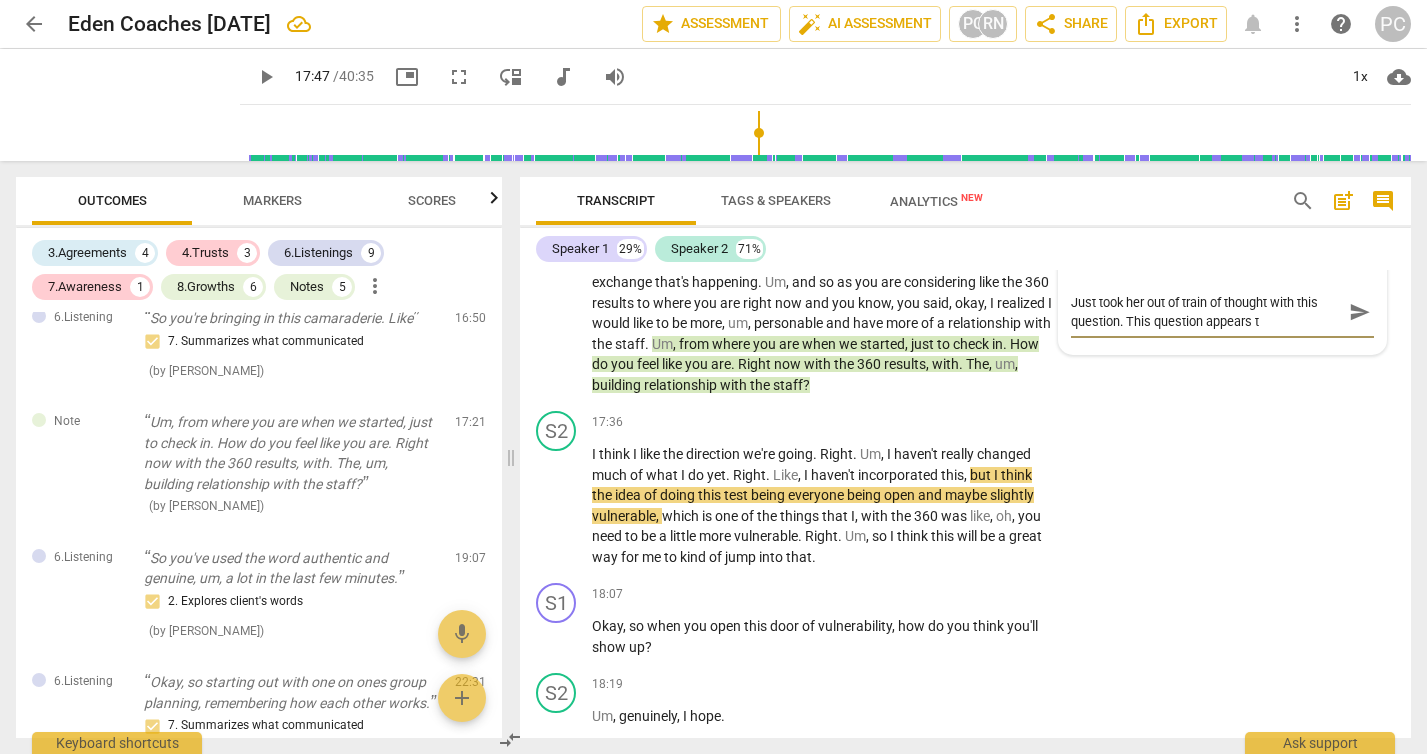 type on "Just took her out of train of thought with this question. This question appears to" 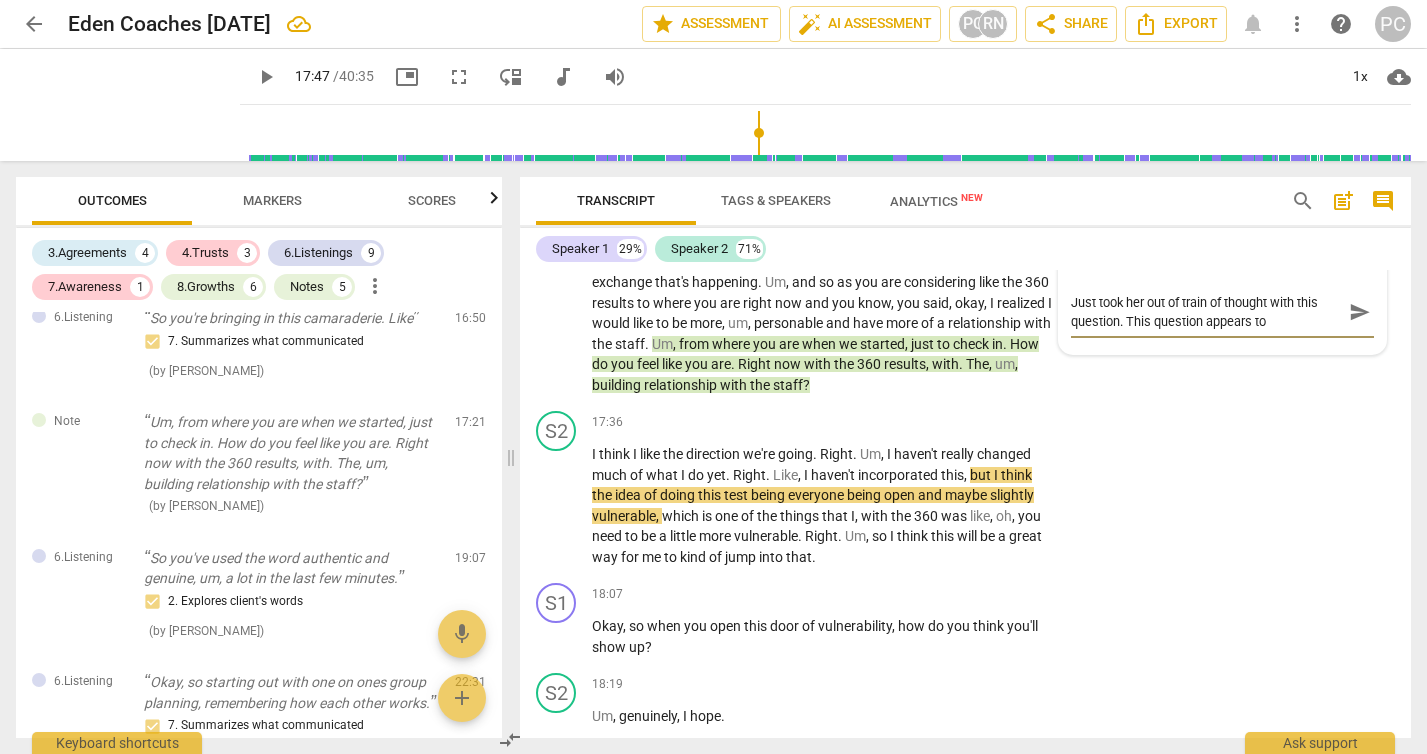 type on "Just took her out of train of thought with this question. This question appears to" 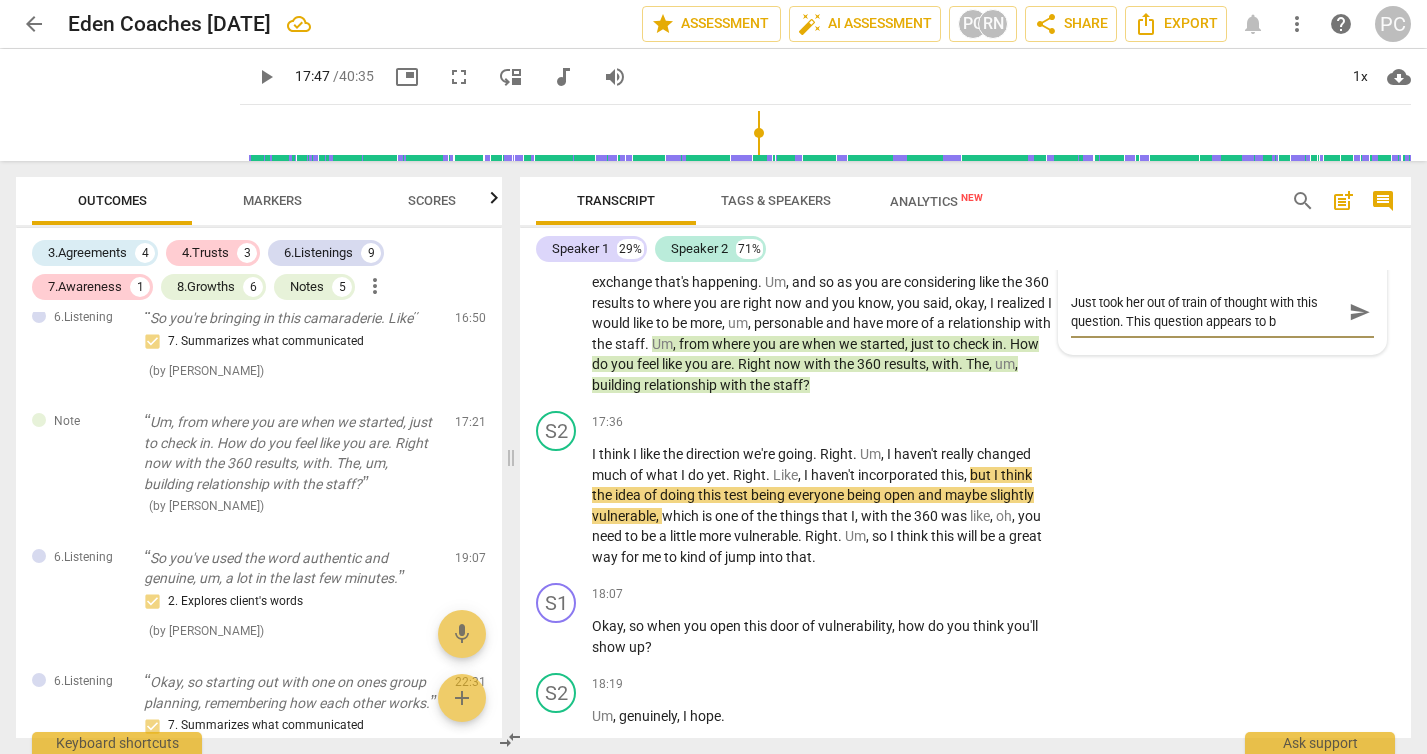 type on "Just took her out of train of thought with this question. This question appears to be" 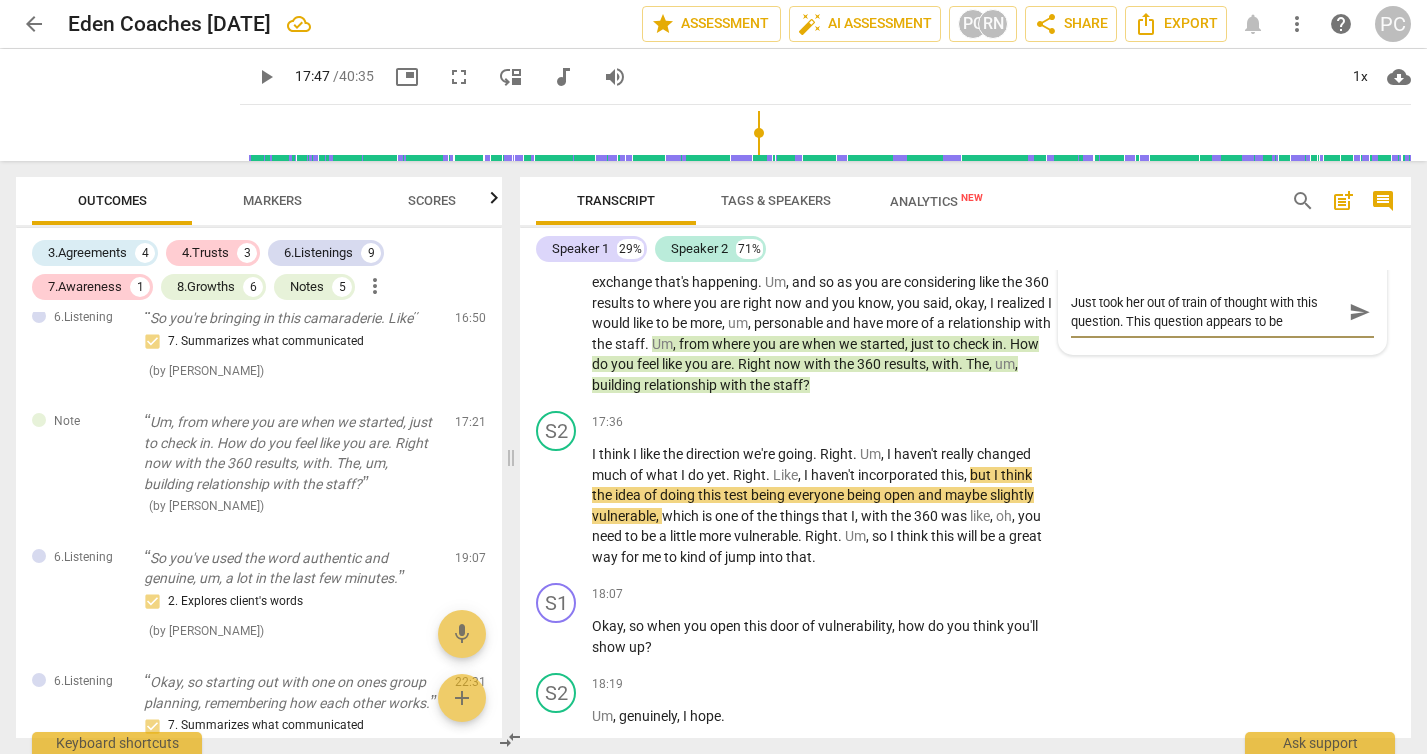 type on "Just took her out of train of thought with this question. This question appears to be" 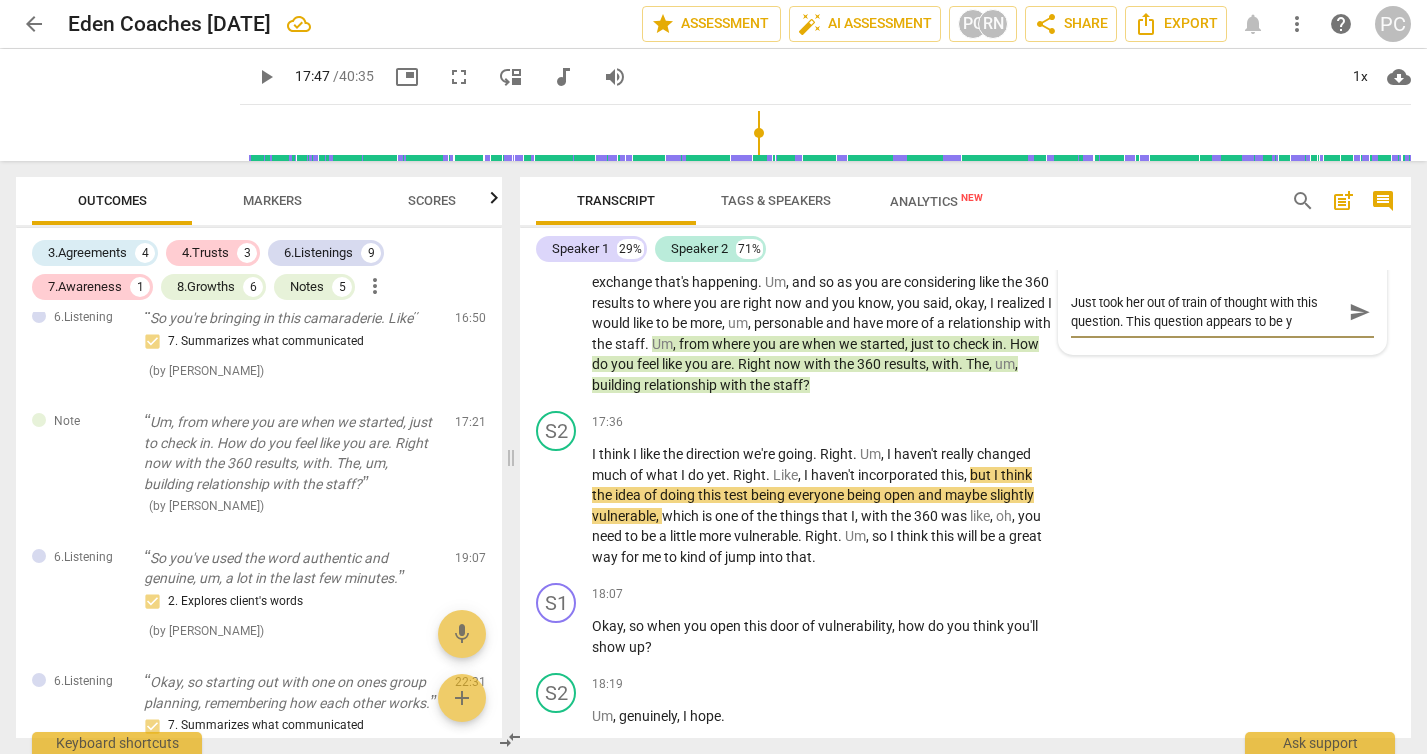 type on "Just took her out of train of thought with this question. This question appears to be yo" 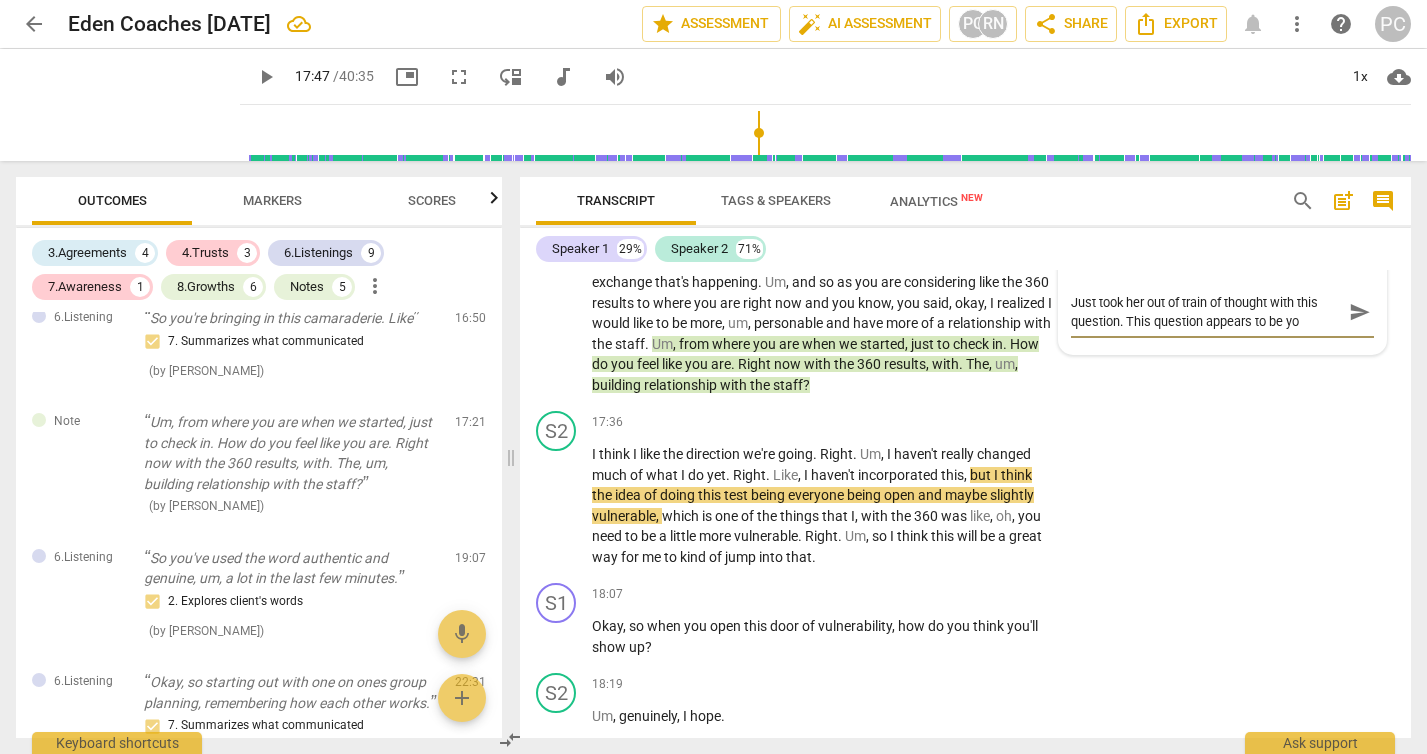 type on "Just took her out of train of thought with this question. This question appears to be you" 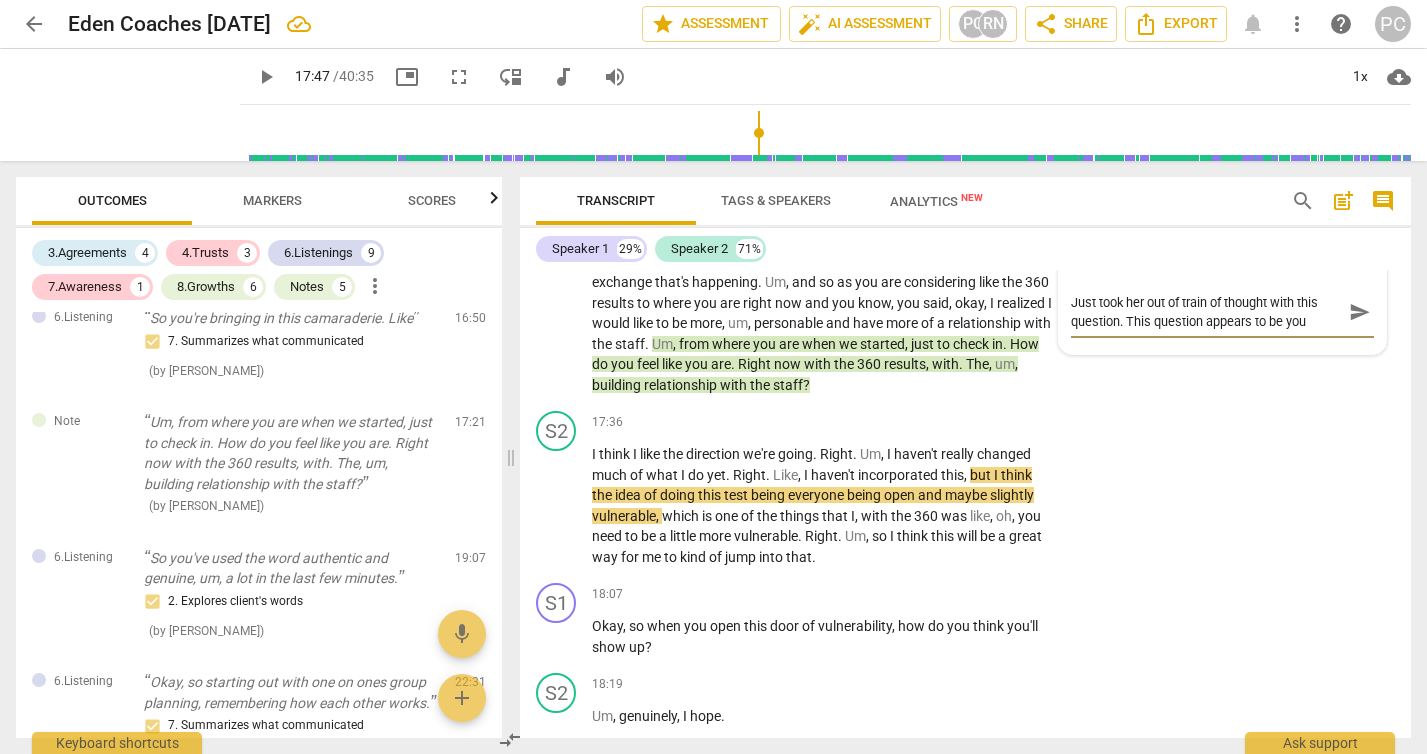 type on "Just took her out of train of thought with this question. This question appears to be your" 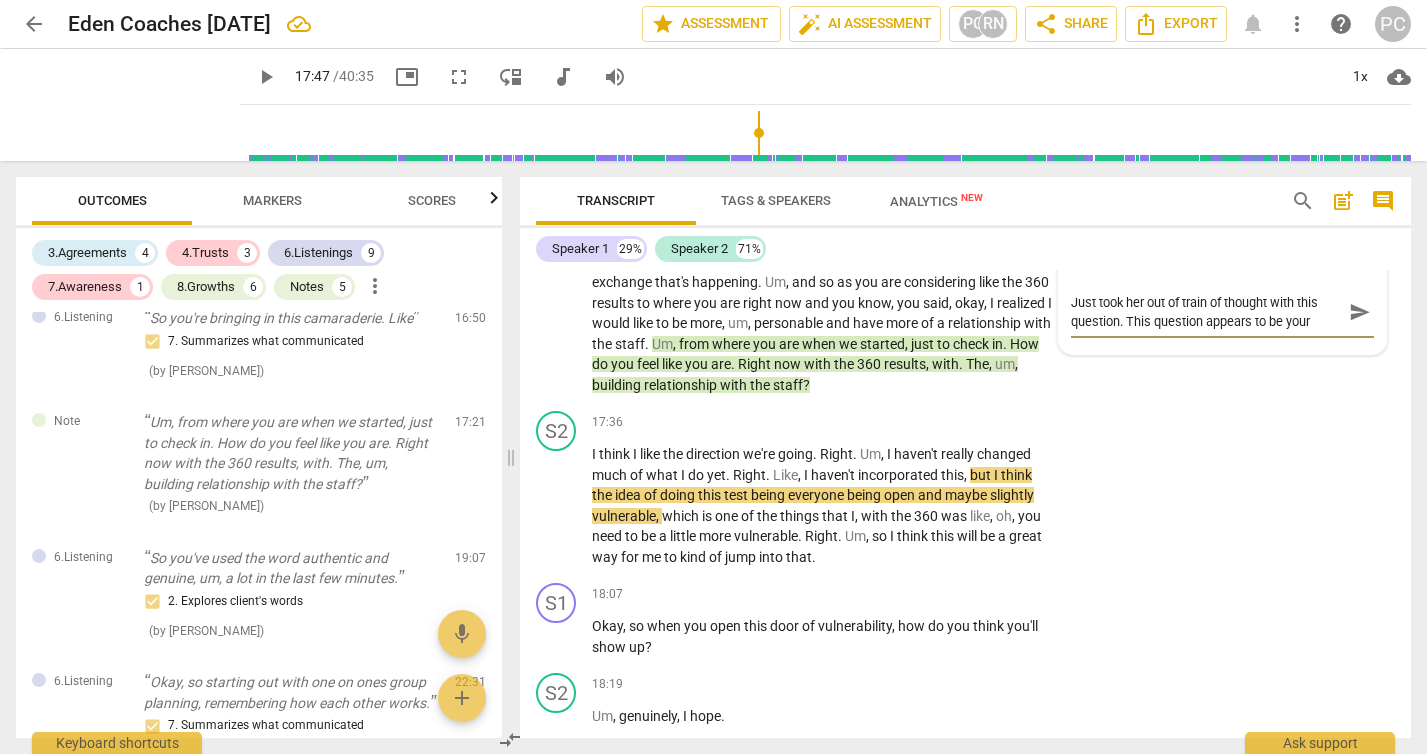 type on "Just took her out of train of thought with this question. This question appears to be your" 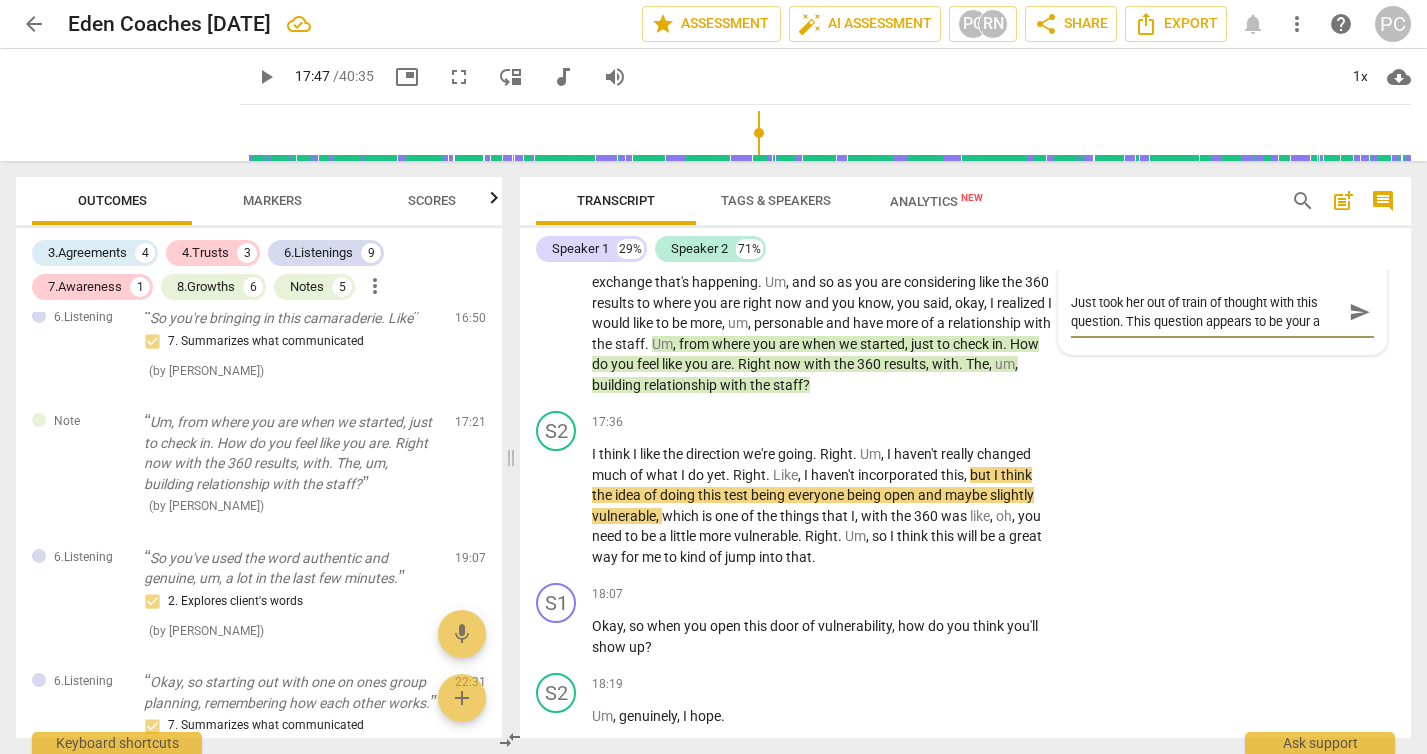 type on "Just took her out of train of thought with this question. This question appears to be your ag" 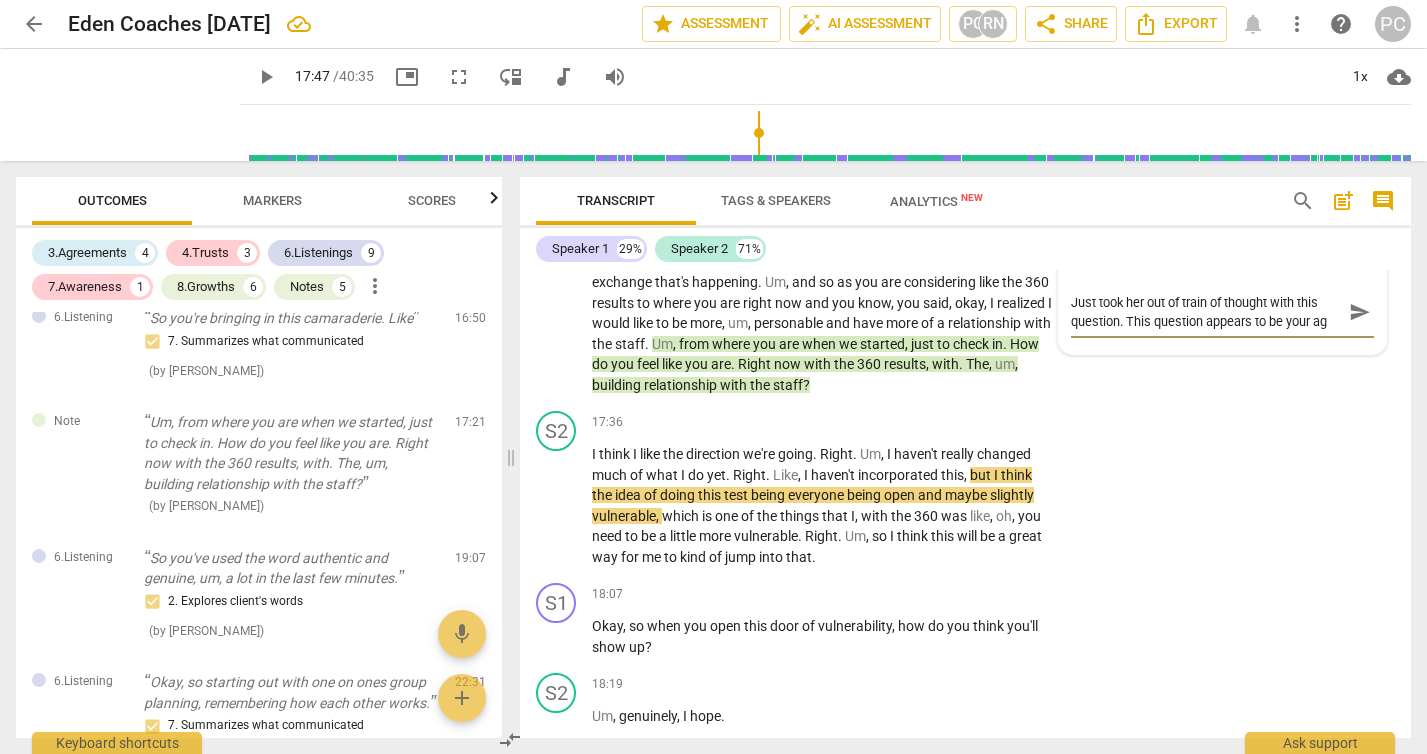 type on "Just took her out of train of thought with this question. This question appears to be your age" 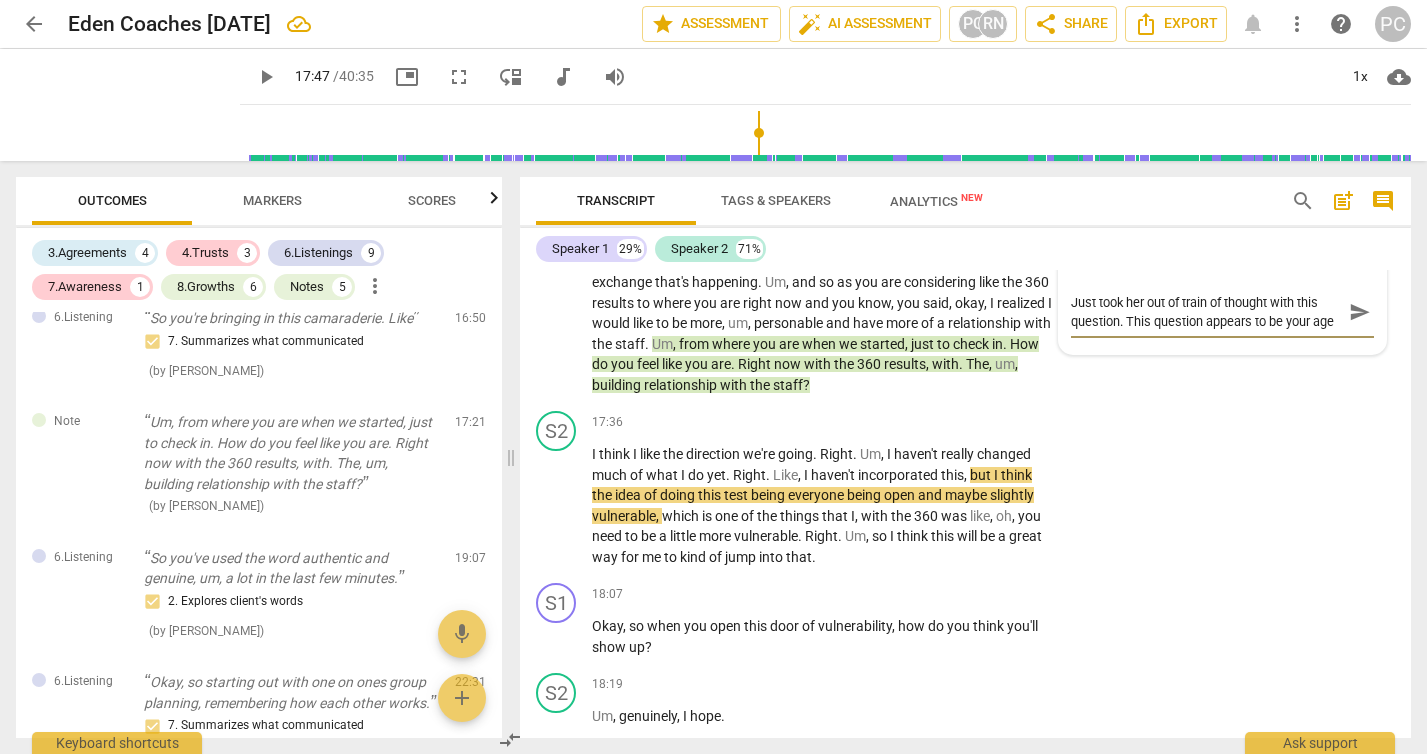 type on "Just took her out of train of thought with this question. This question appears to be your agen" 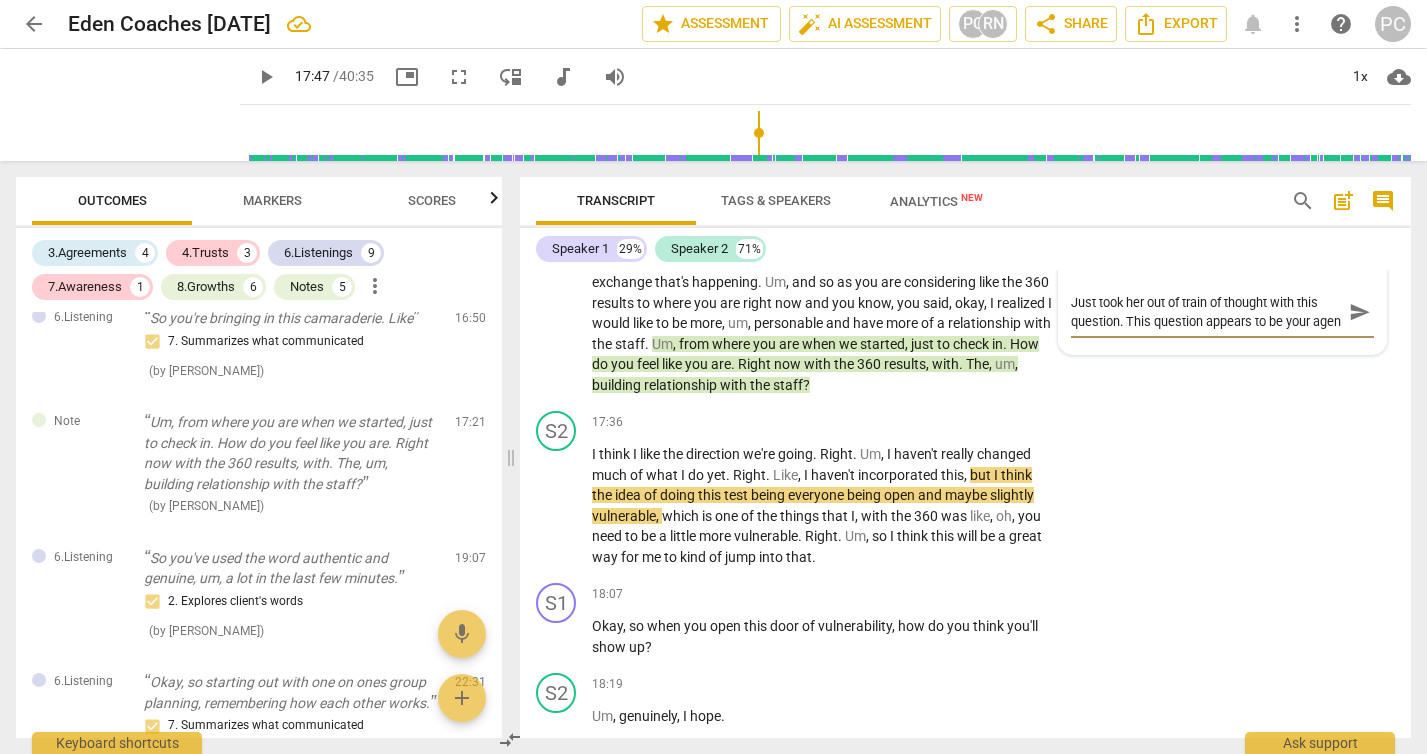 scroll, scrollTop: 17, scrollLeft: 0, axis: vertical 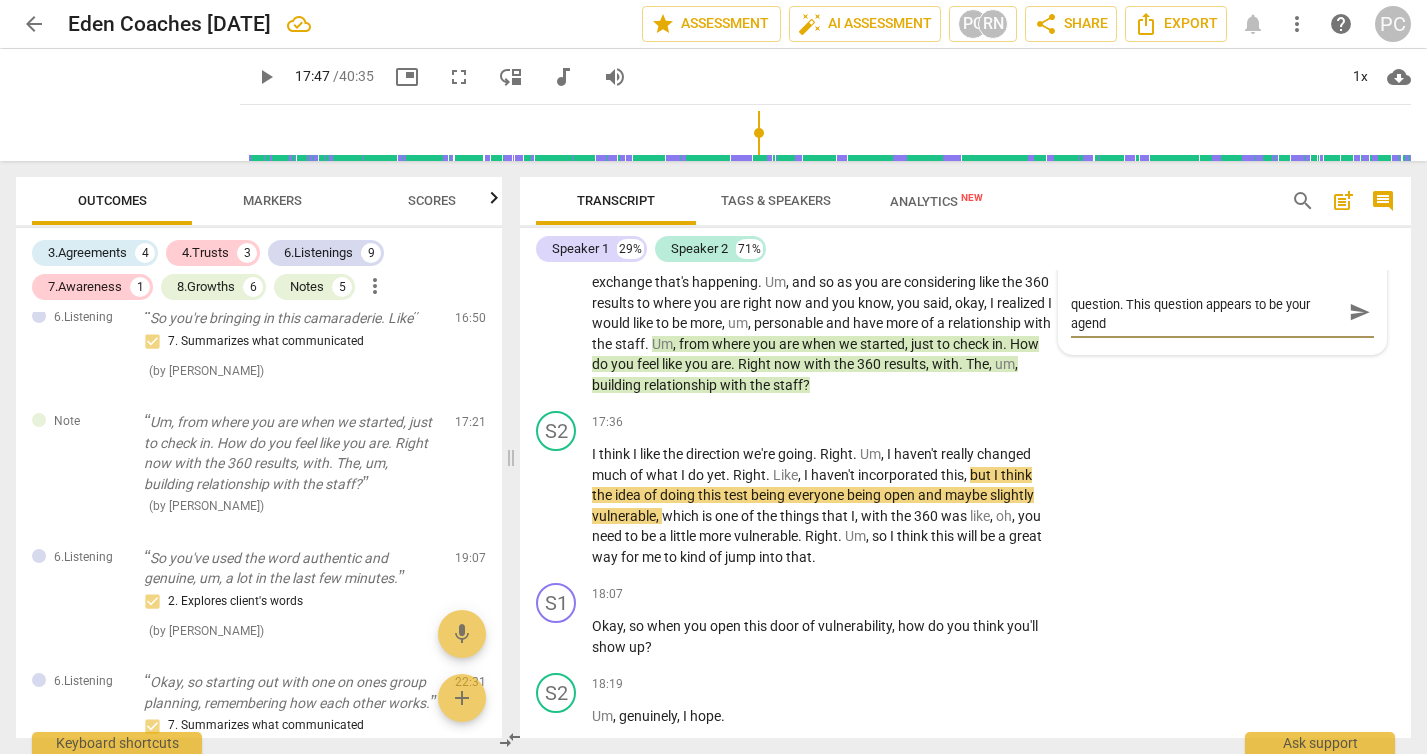 type on "Just took her out of train of thought with this question. This question appears to be your agenda" 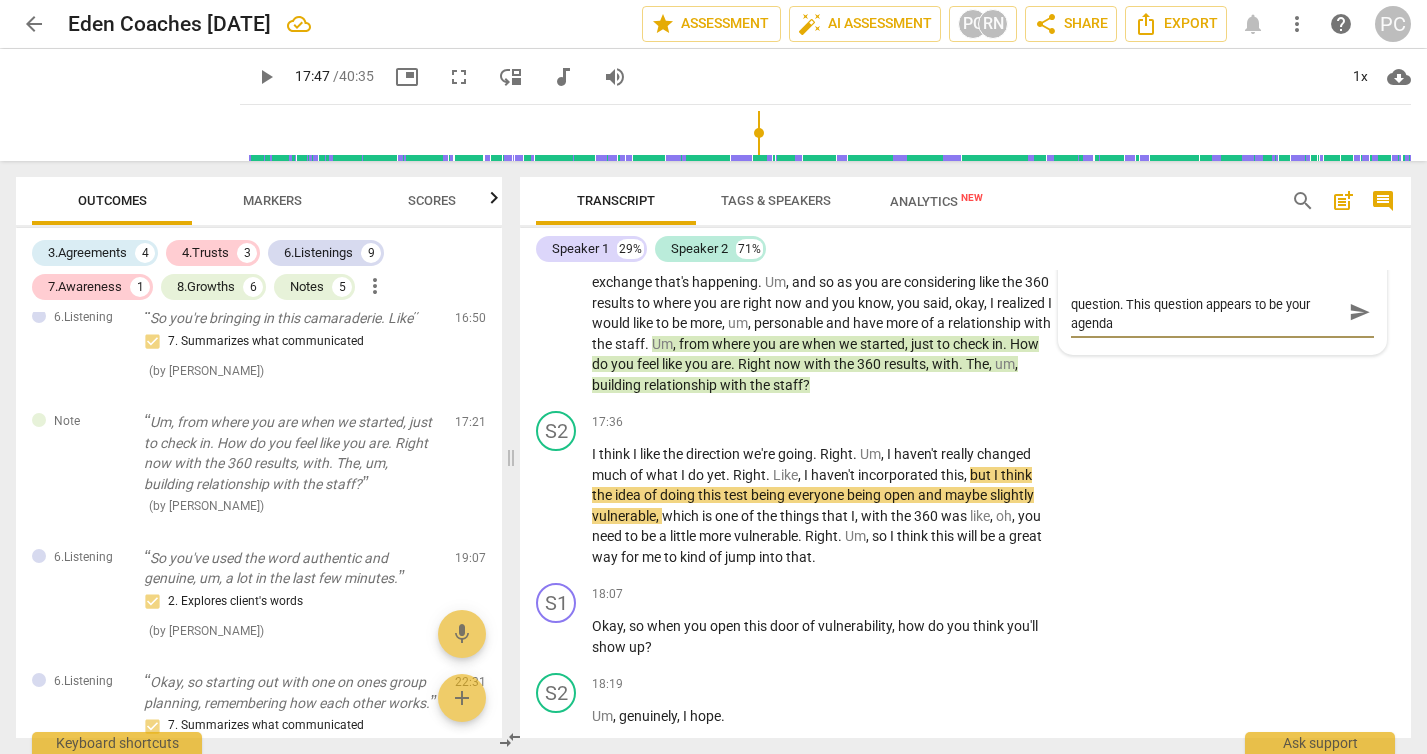 type on "Just took her out of train of thought with this question. This question appears to be your agenda," 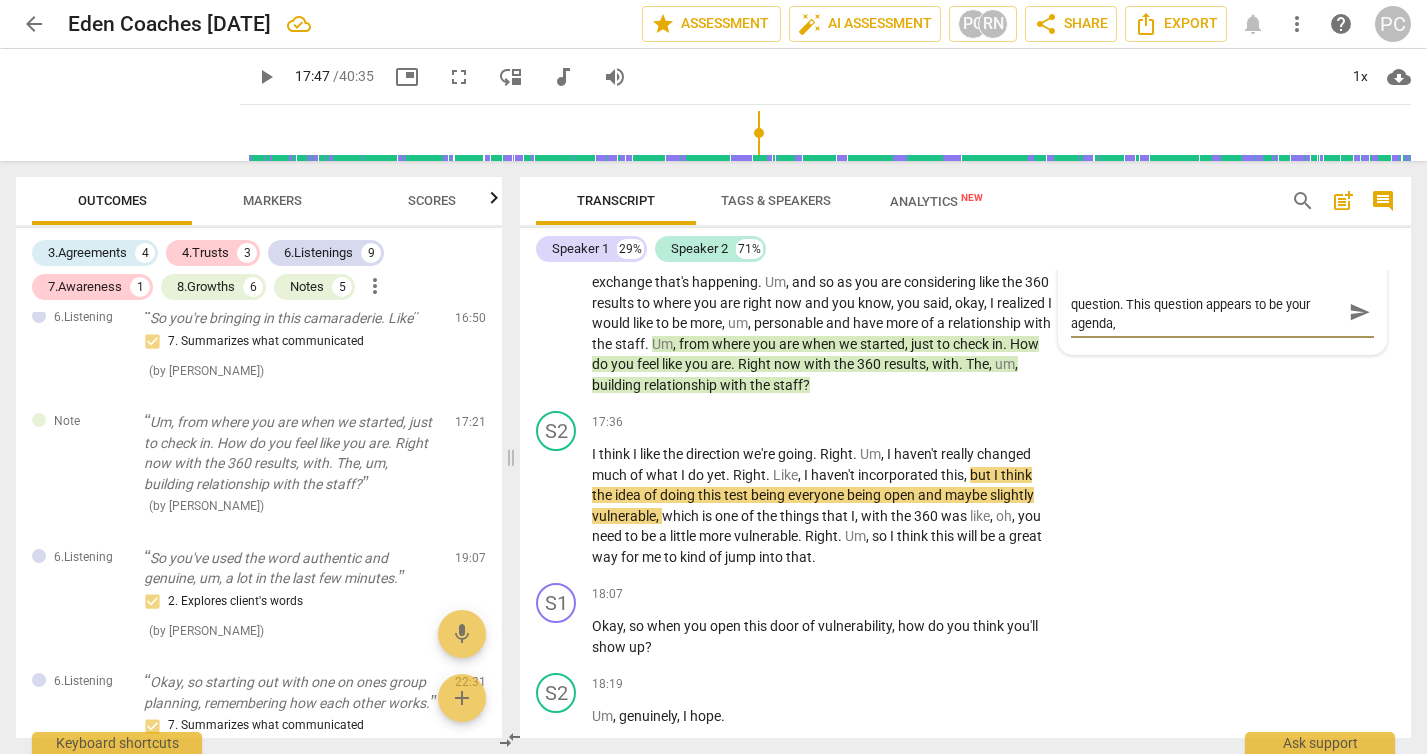 type on "Just took her out of train of thought with this question. This question appears to be your agenda," 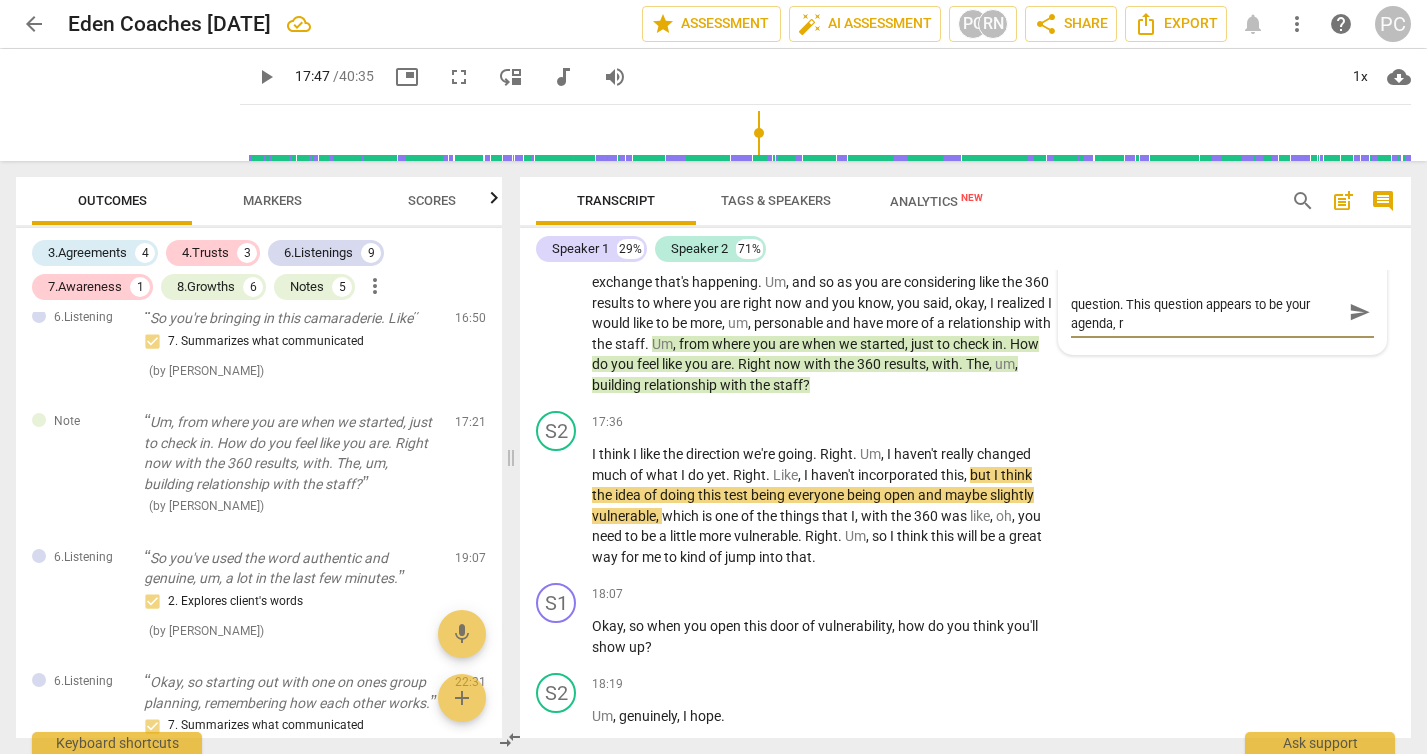 type on "Just took her out of train of thought with this question. This question appears to be your agenda, ra" 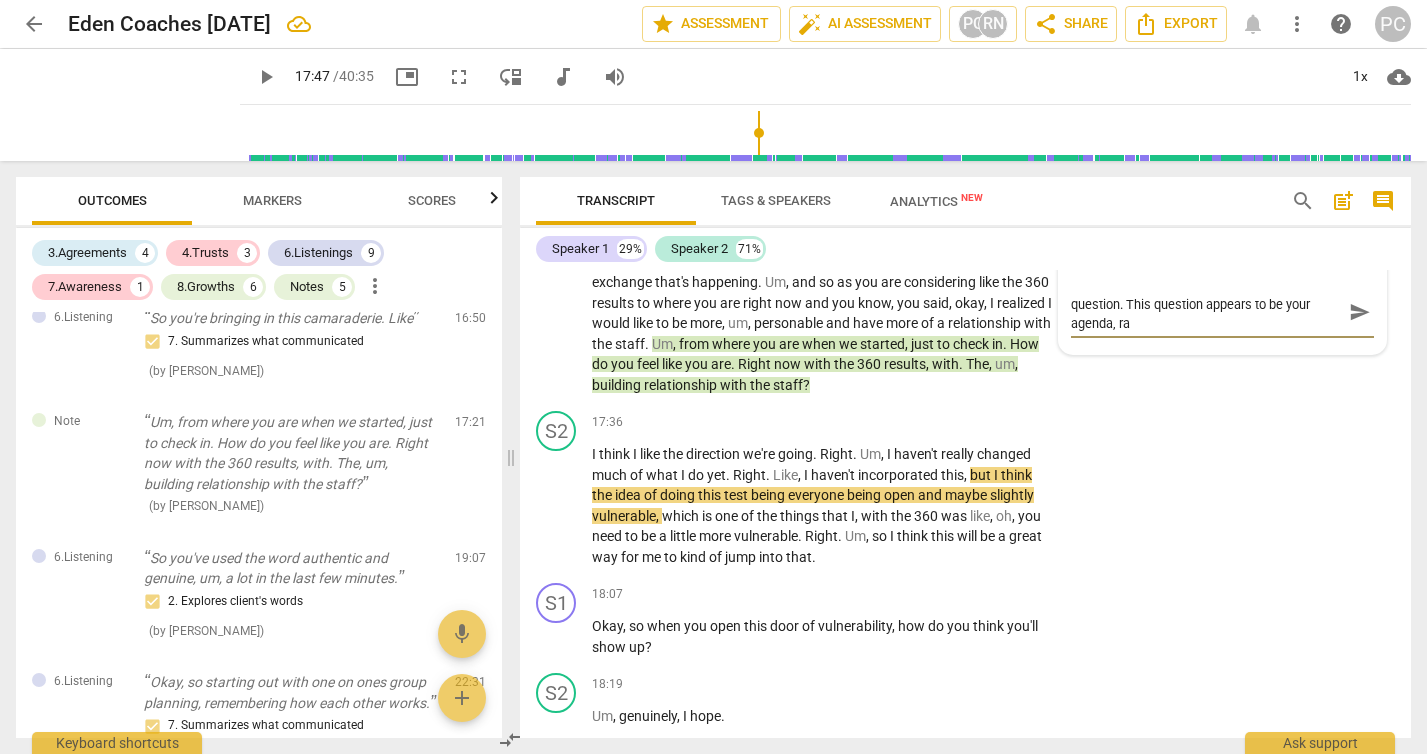 scroll, scrollTop: 0, scrollLeft: 0, axis: both 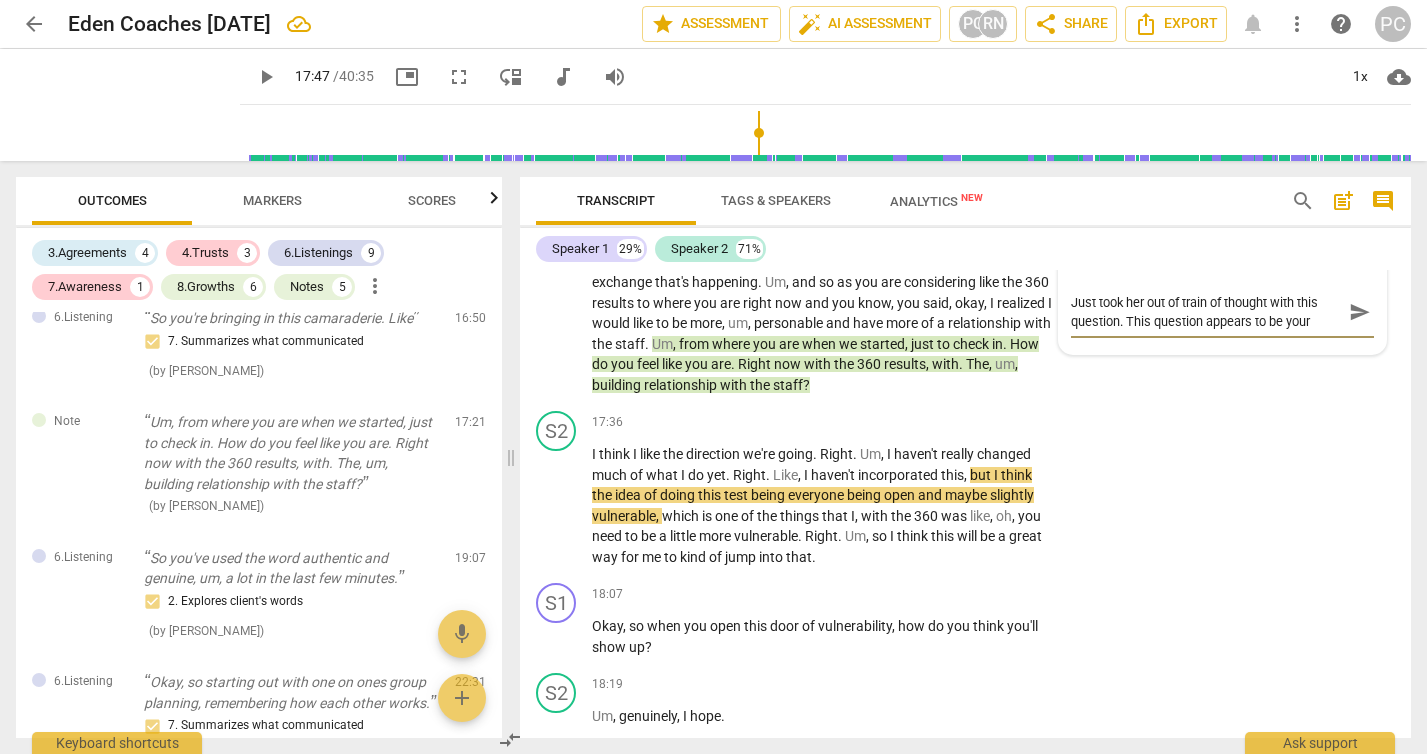type on "Just took her out of train of thought with this question. This question appears to be your agenda, rat" 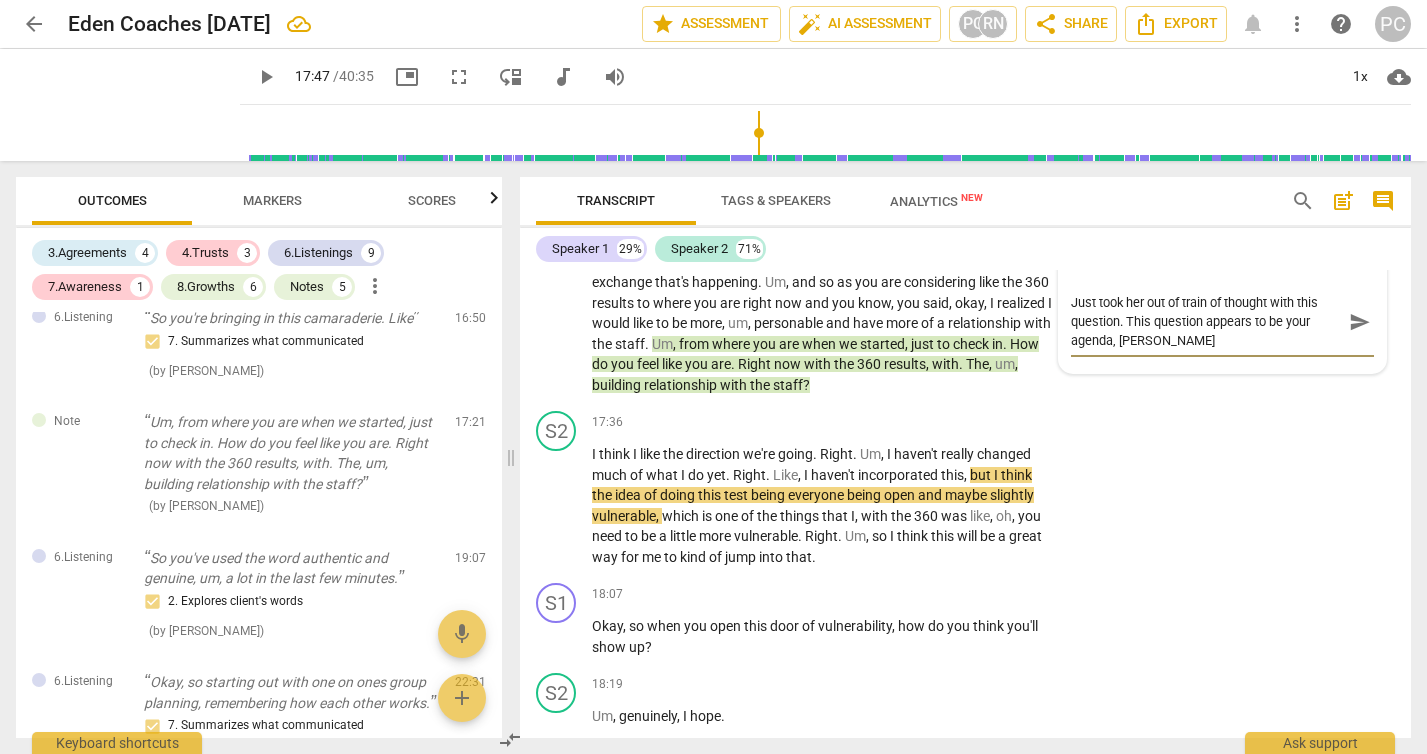 type on "Just took her out of train of thought with this question. This question appears to be your agenda, [PERSON_NAME]" 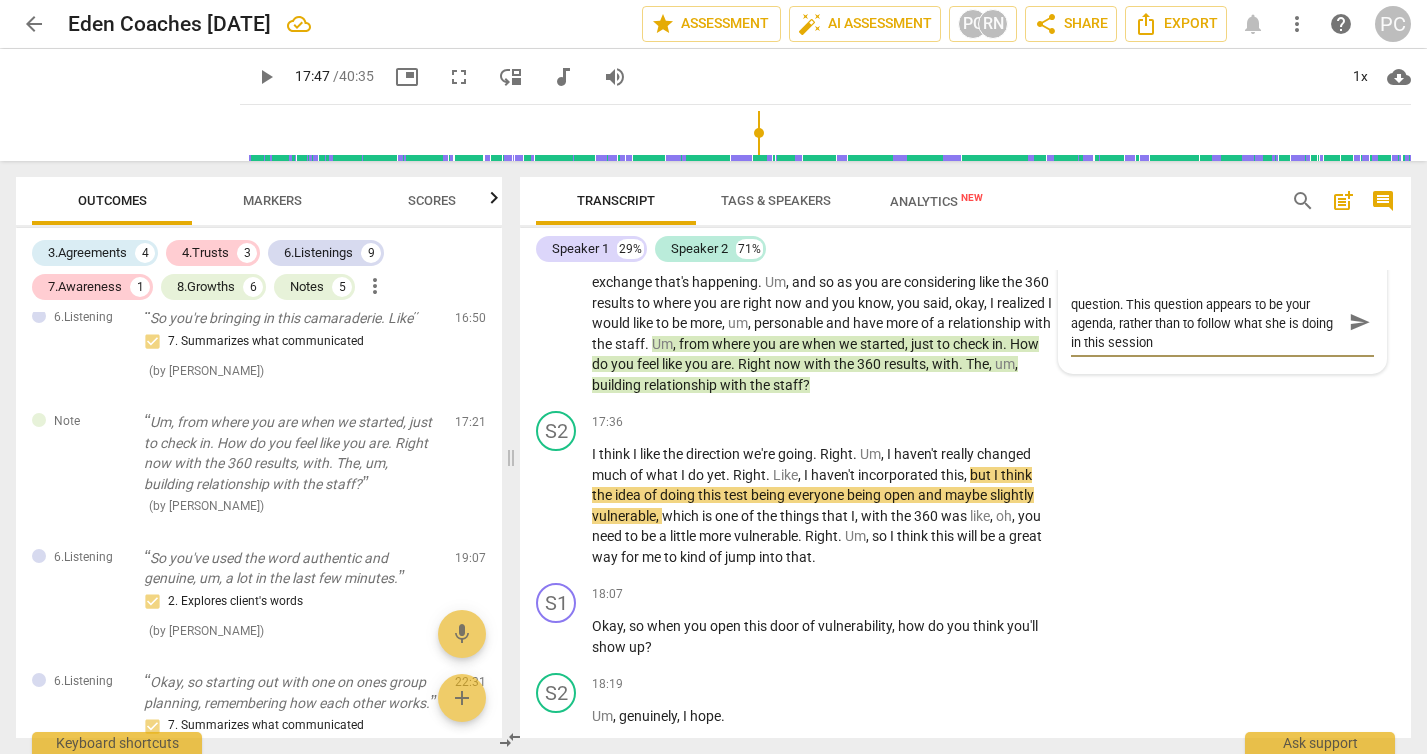 scroll, scrollTop: 0, scrollLeft: 0, axis: both 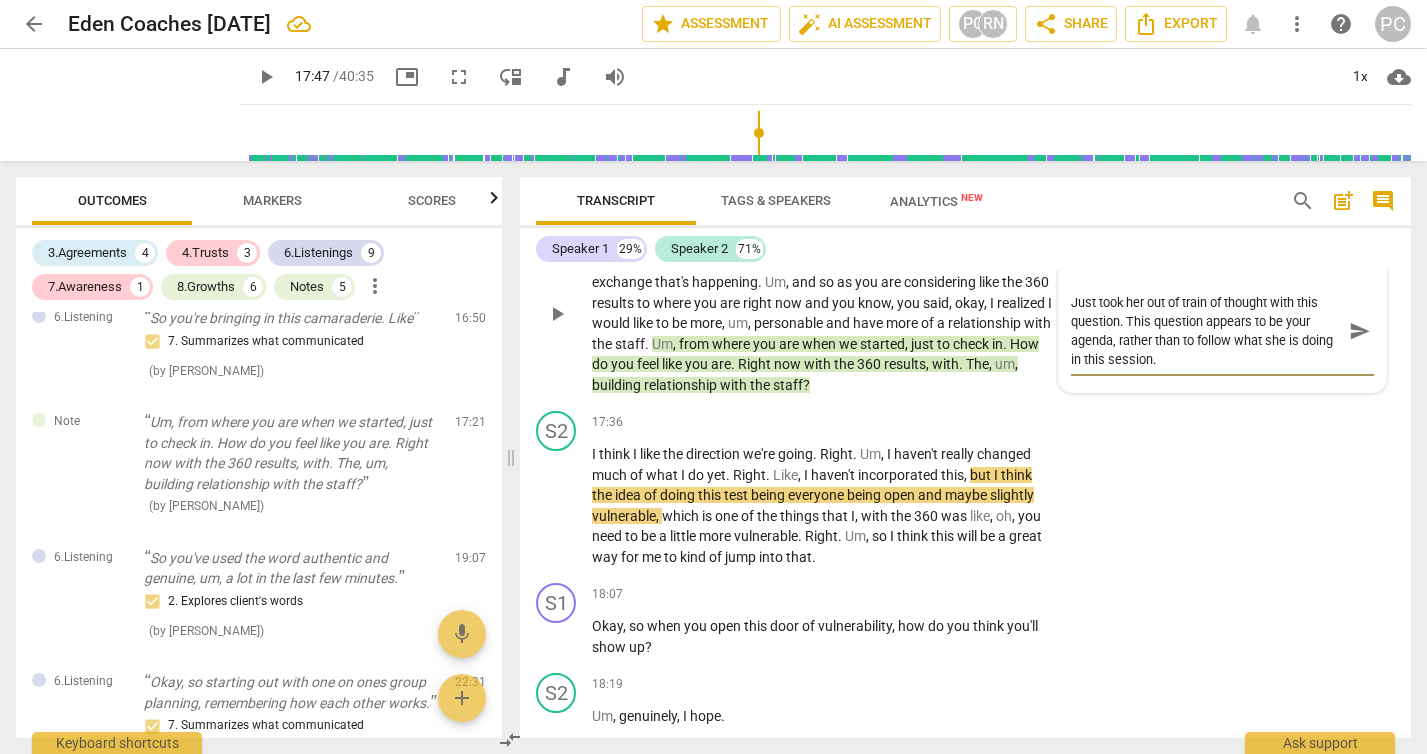 click on "Just took her out of train of thought with this question. This question appears to be your agenda, rather than to follow what she is doing in this session." at bounding box center [1206, 331] 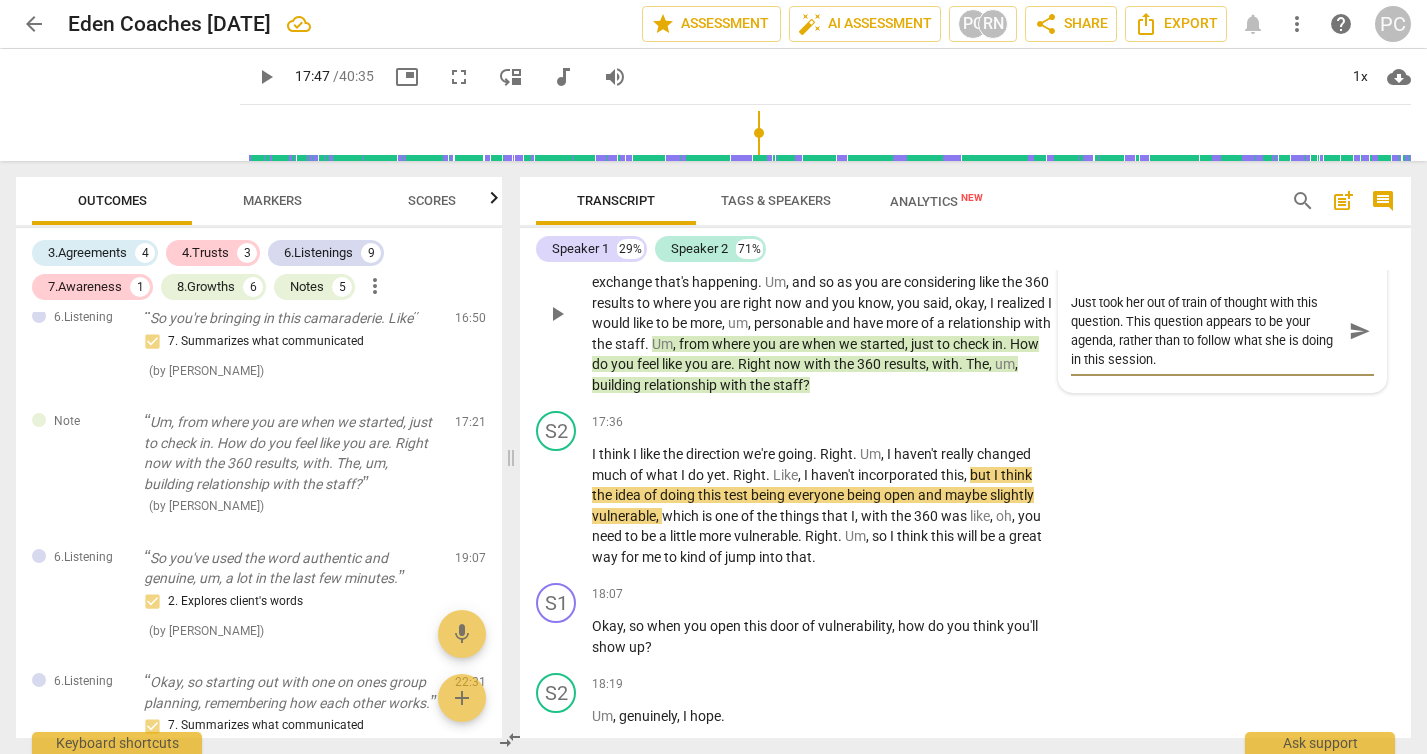drag, startPoint x: 1169, startPoint y: 465, endPoint x: 1109, endPoint y: 443, distance: 63.90618 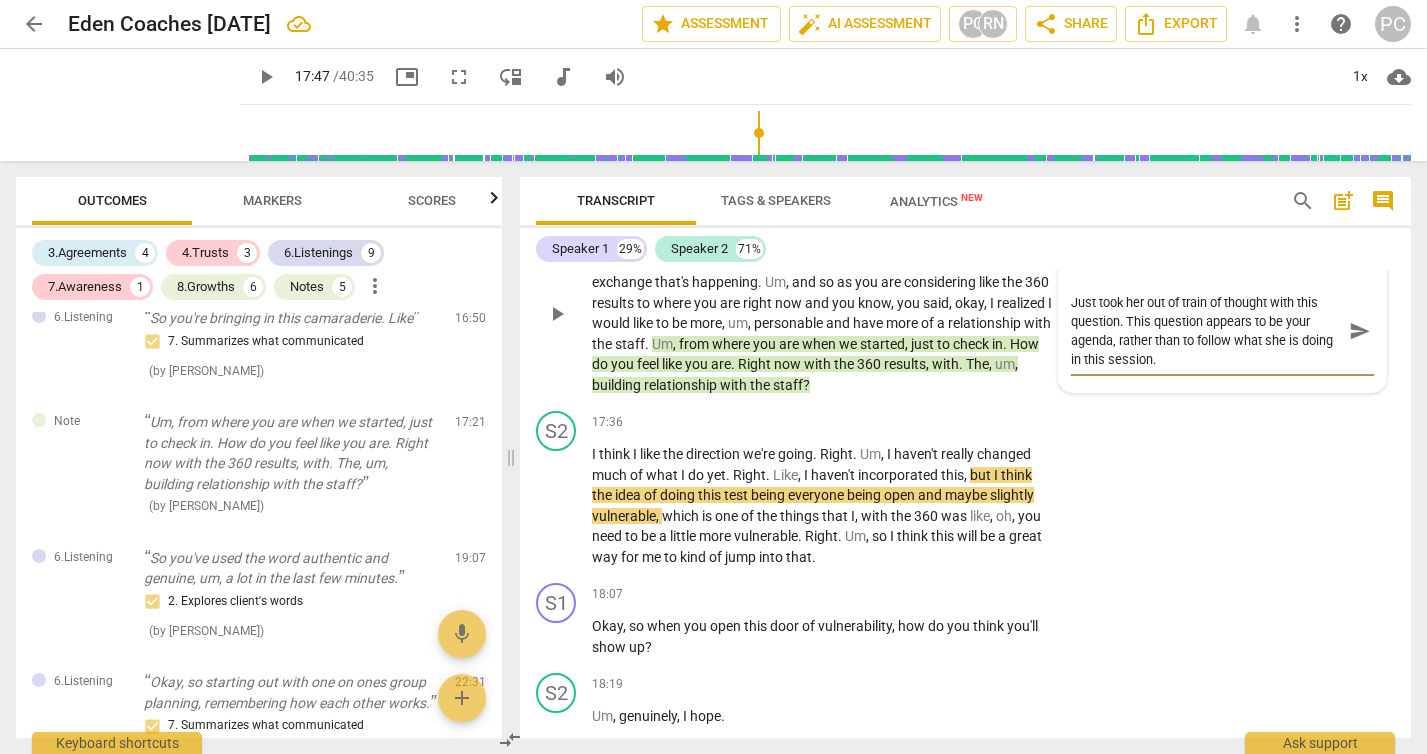 click on "Just took her out of train of thought with this question. This question appears to be your agenda, rather than to follow what she is doing in this session." at bounding box center [1206, 331] 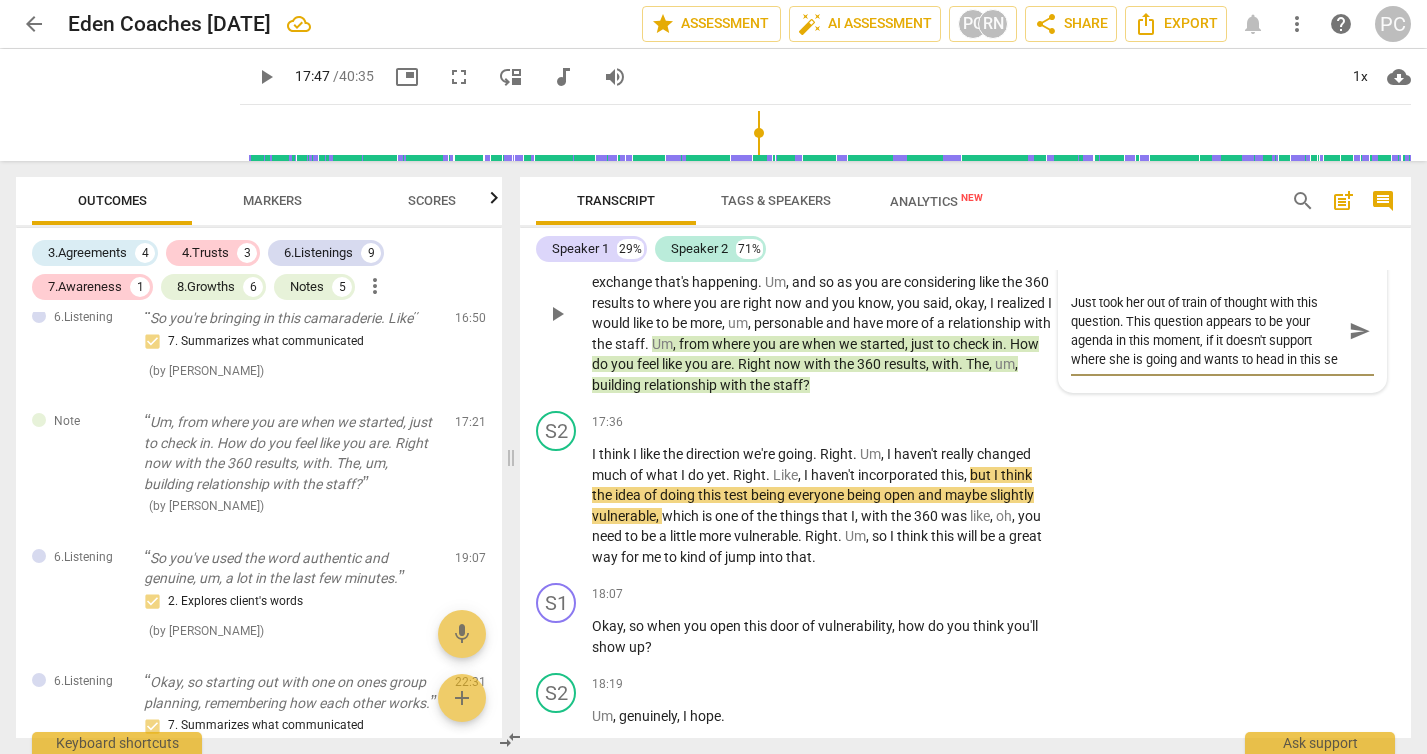 scroll, scrollTop: 17, scrollLeft: 0, axis: vertical 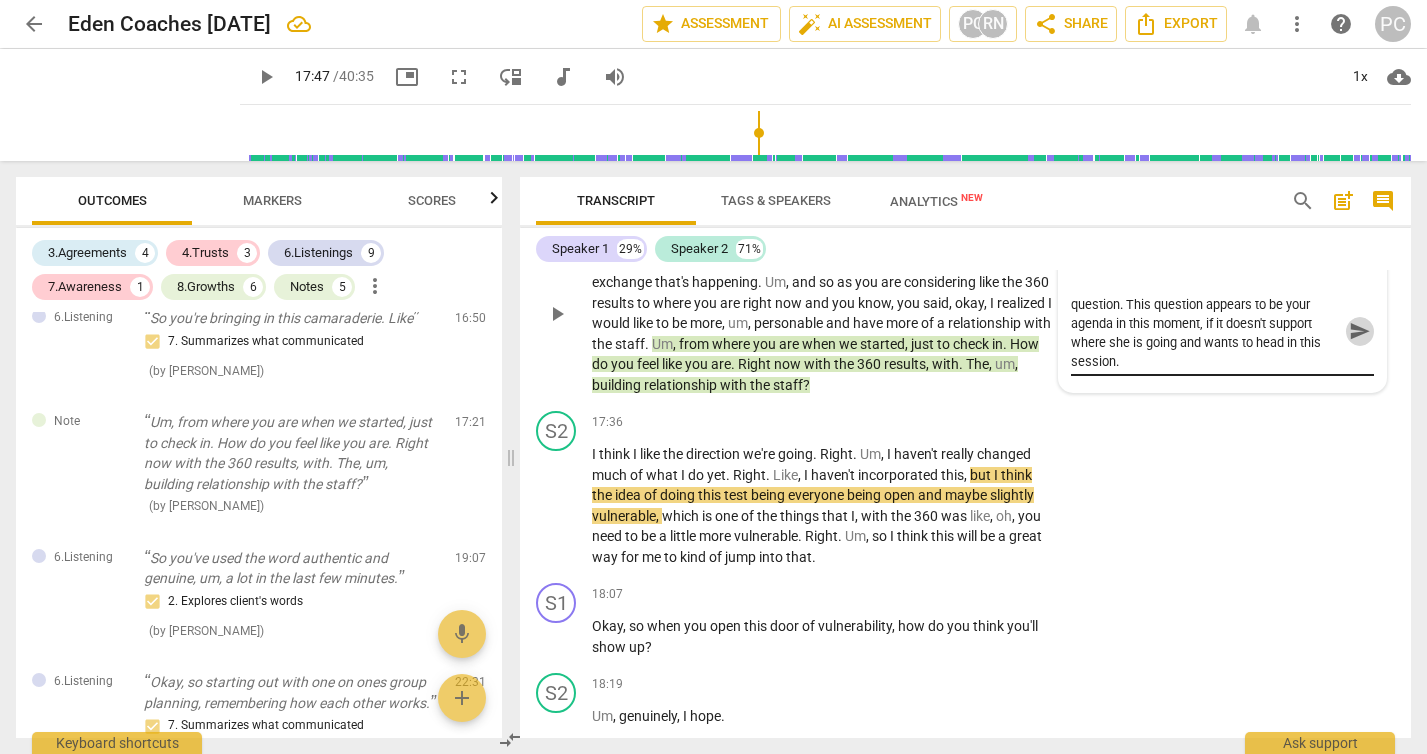 click on "send" at bounding box center (1360, 331) 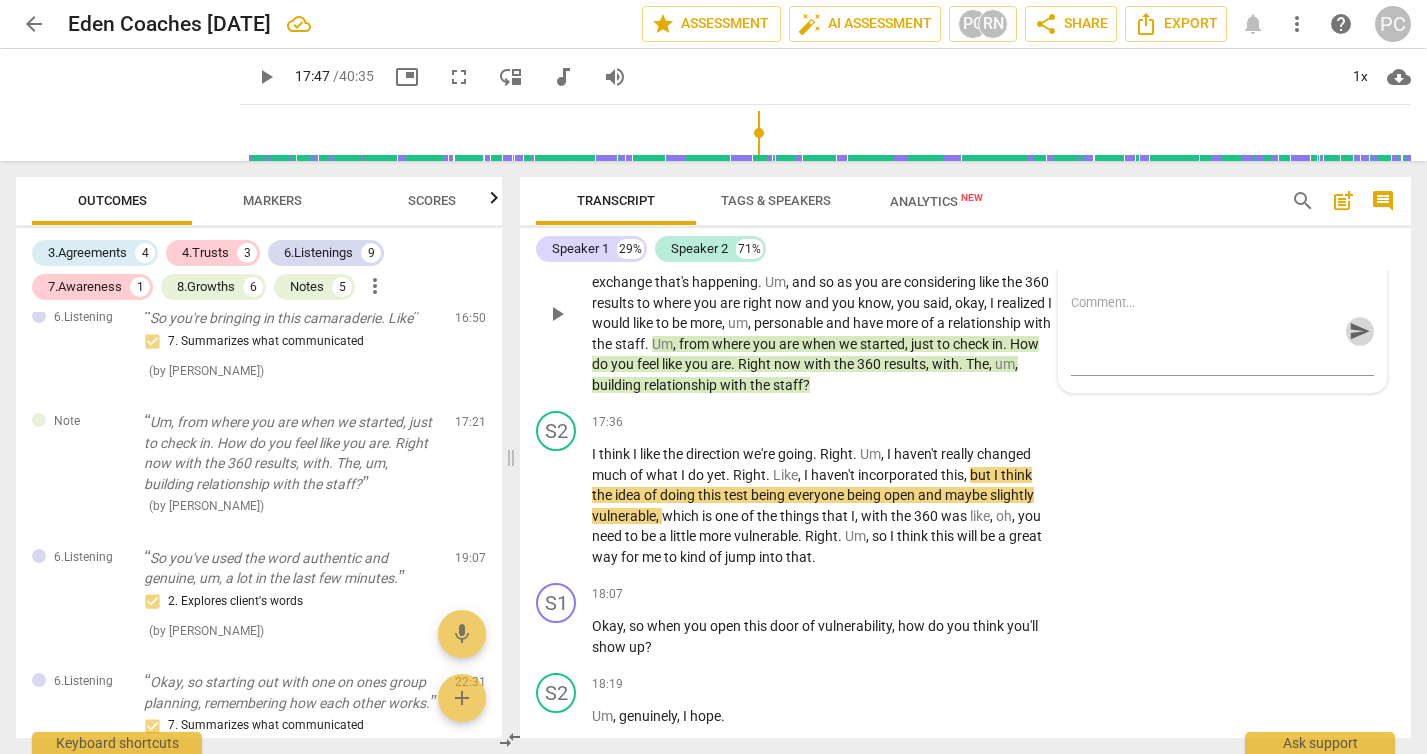 scroll, scrollTop: 0, scrollLeft: 0, axis: both 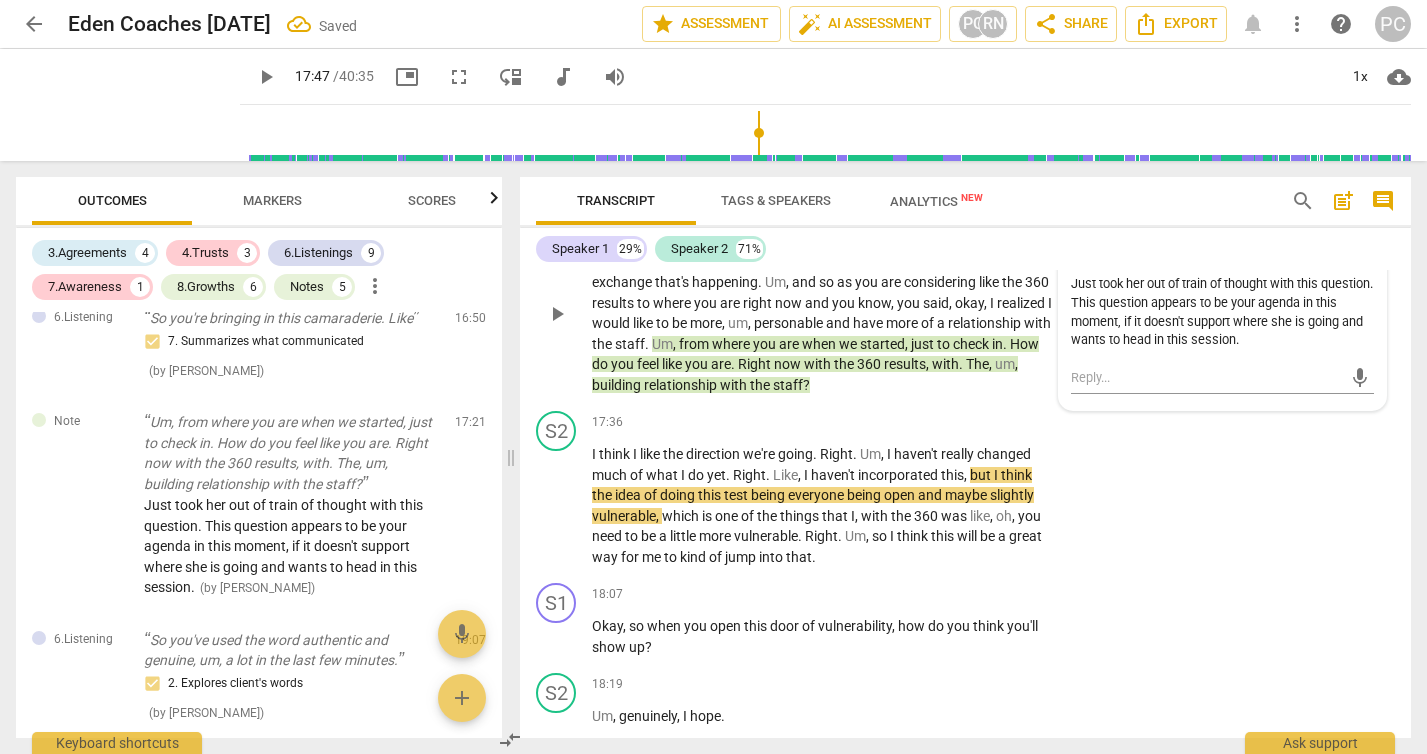 click on "play_arrow" at bounding box center (557, 314) 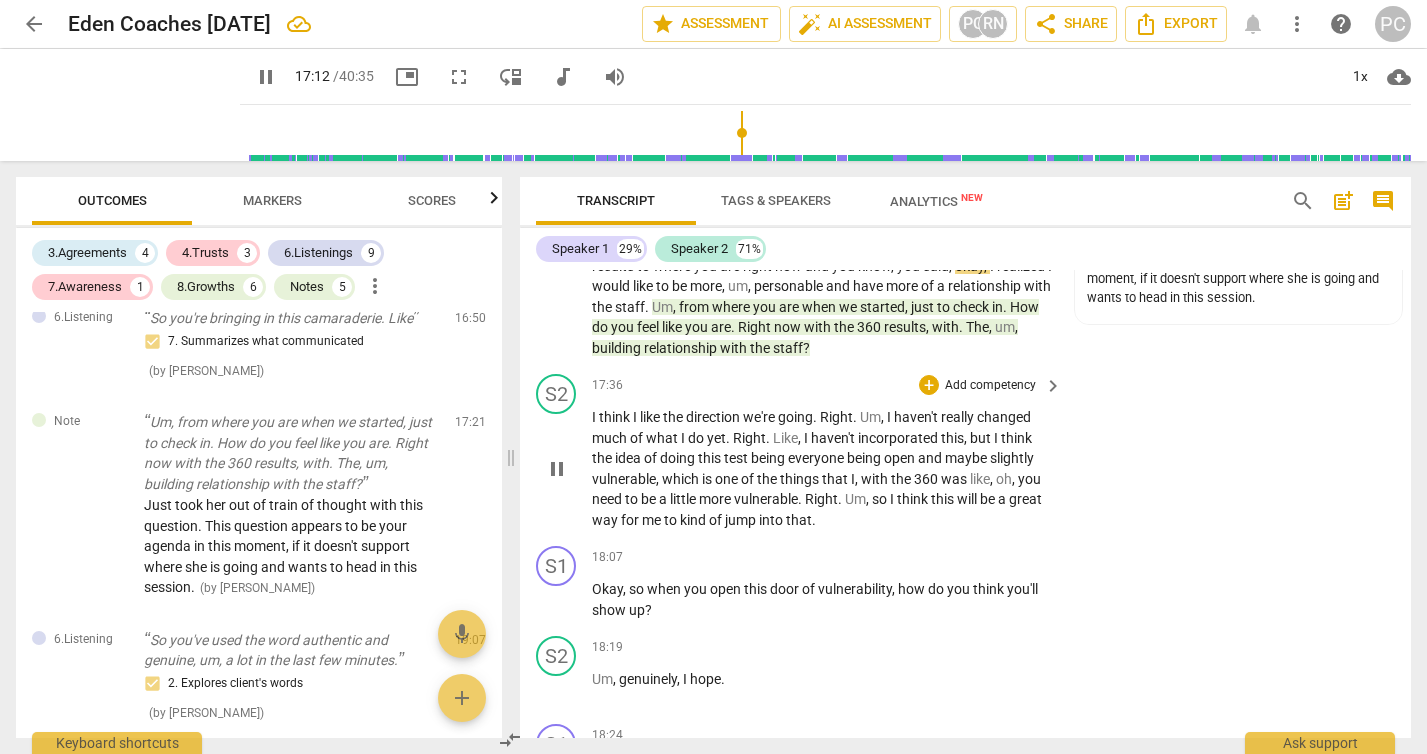 scroll, scrollTop: 7948, scrollLeft: 0, axis: vertical 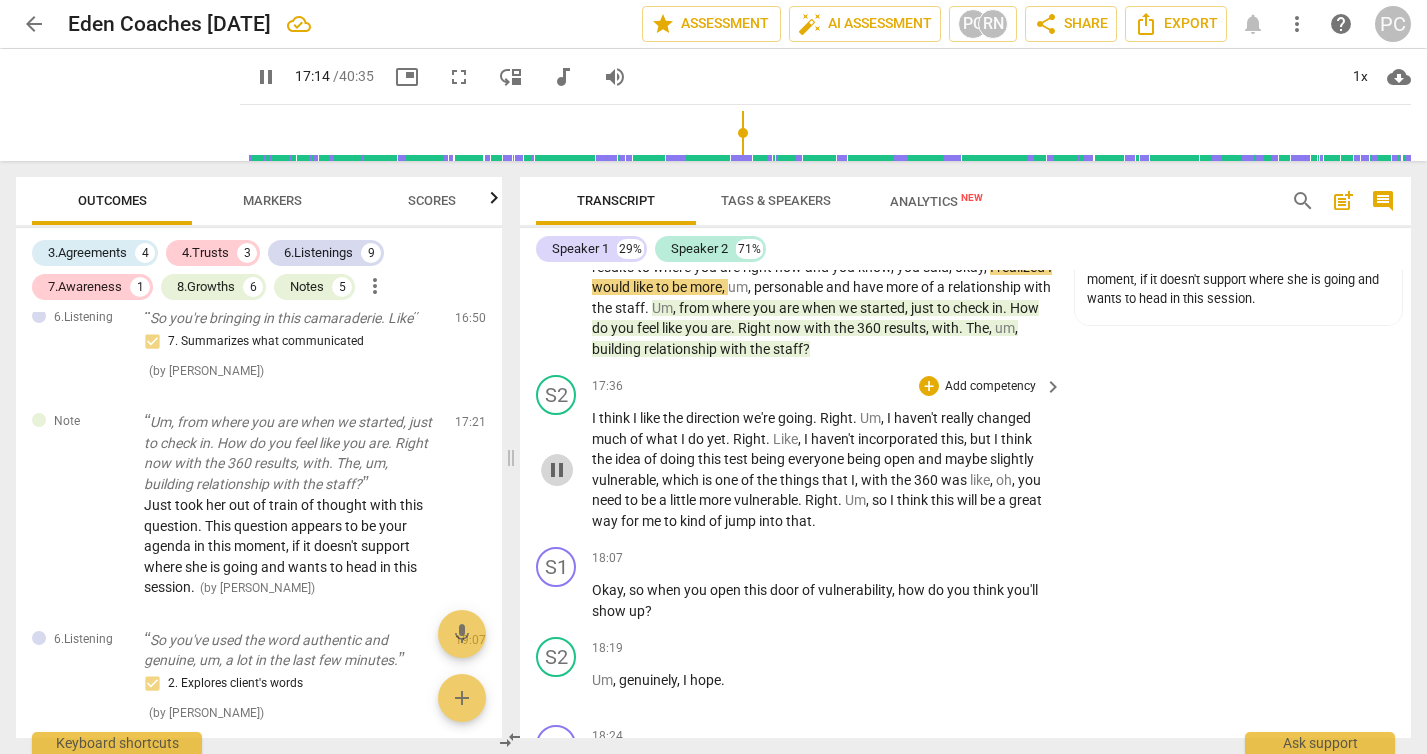 click on "pause" at bounding box center [557, 470] 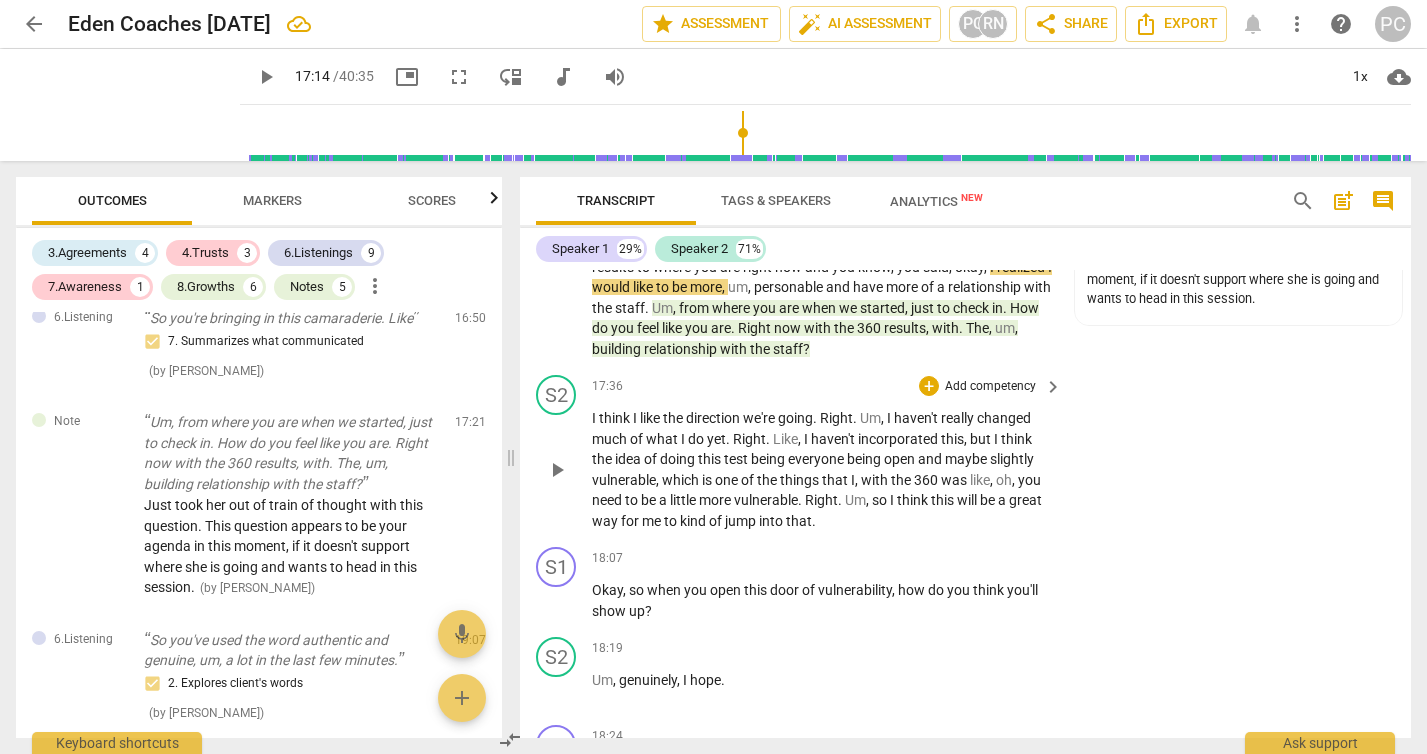 click on "play_arrow" at bounding box center [557, 470] 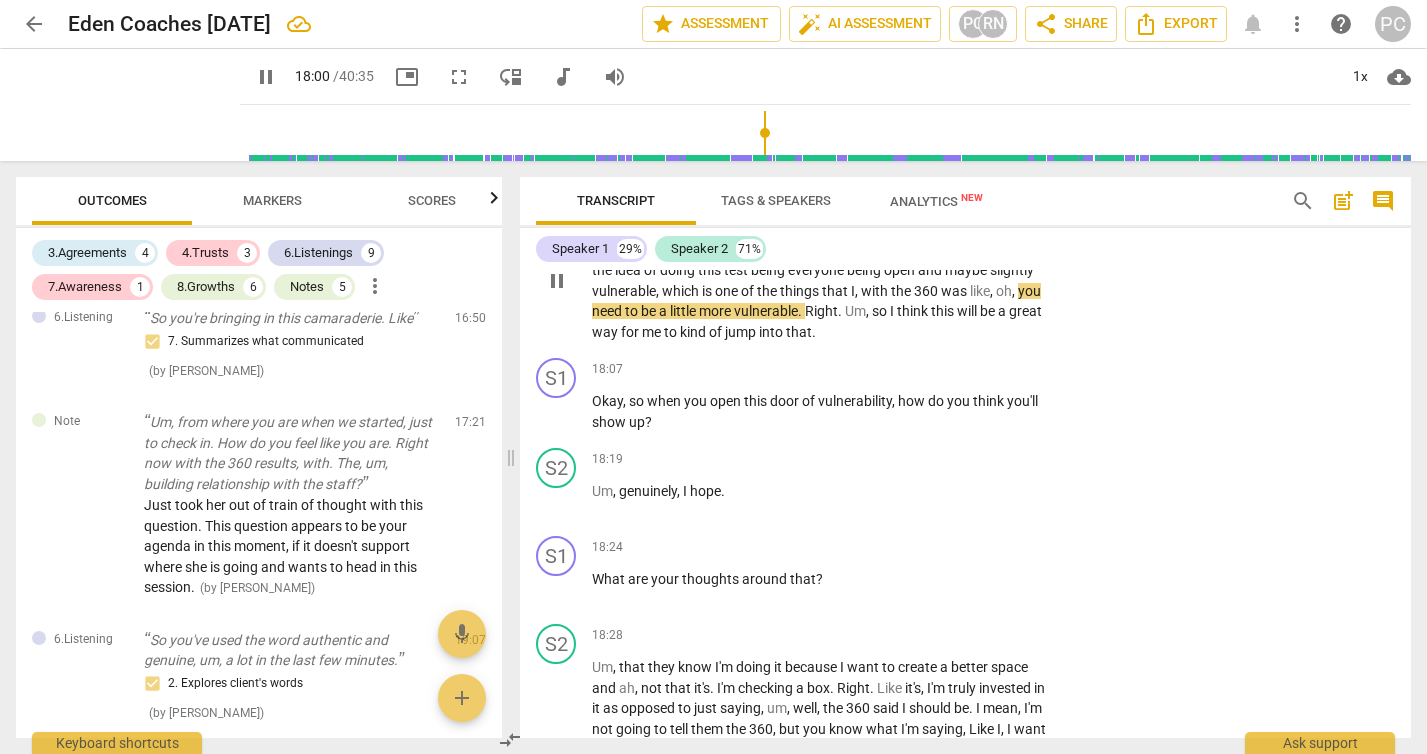 scroll, scrollTop: 8140, scrollLeft: 0, axis: vertical 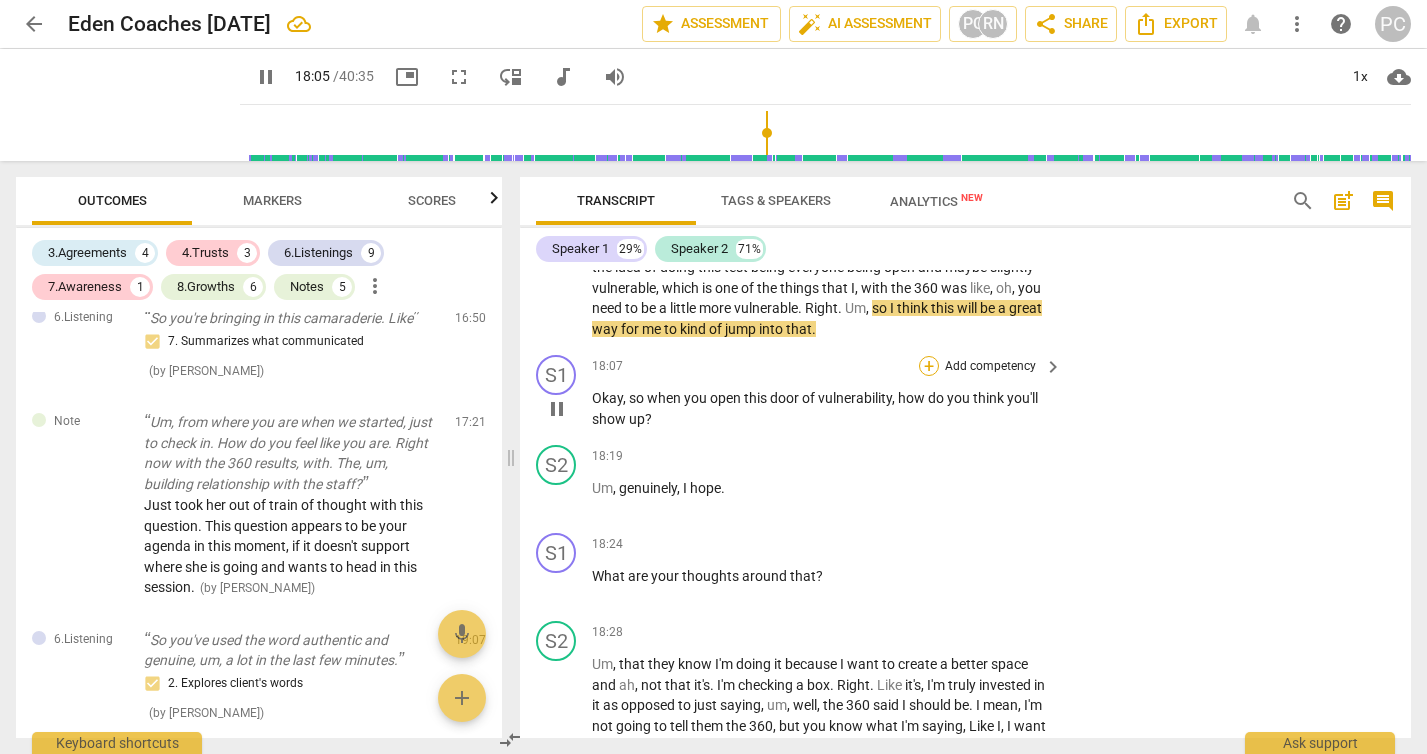 click on "+" at bounding box center (929, 366) 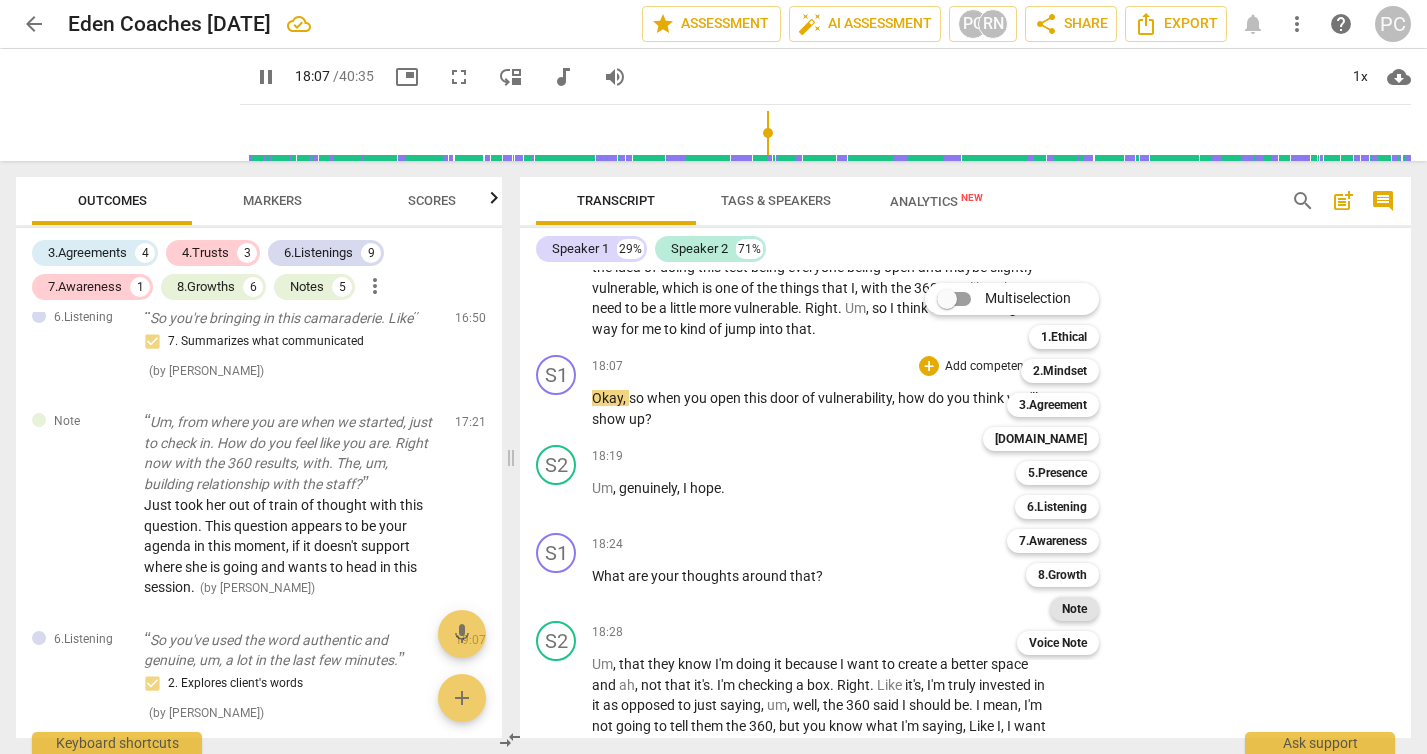 click on "Note" at bounding box center [1074, 609] 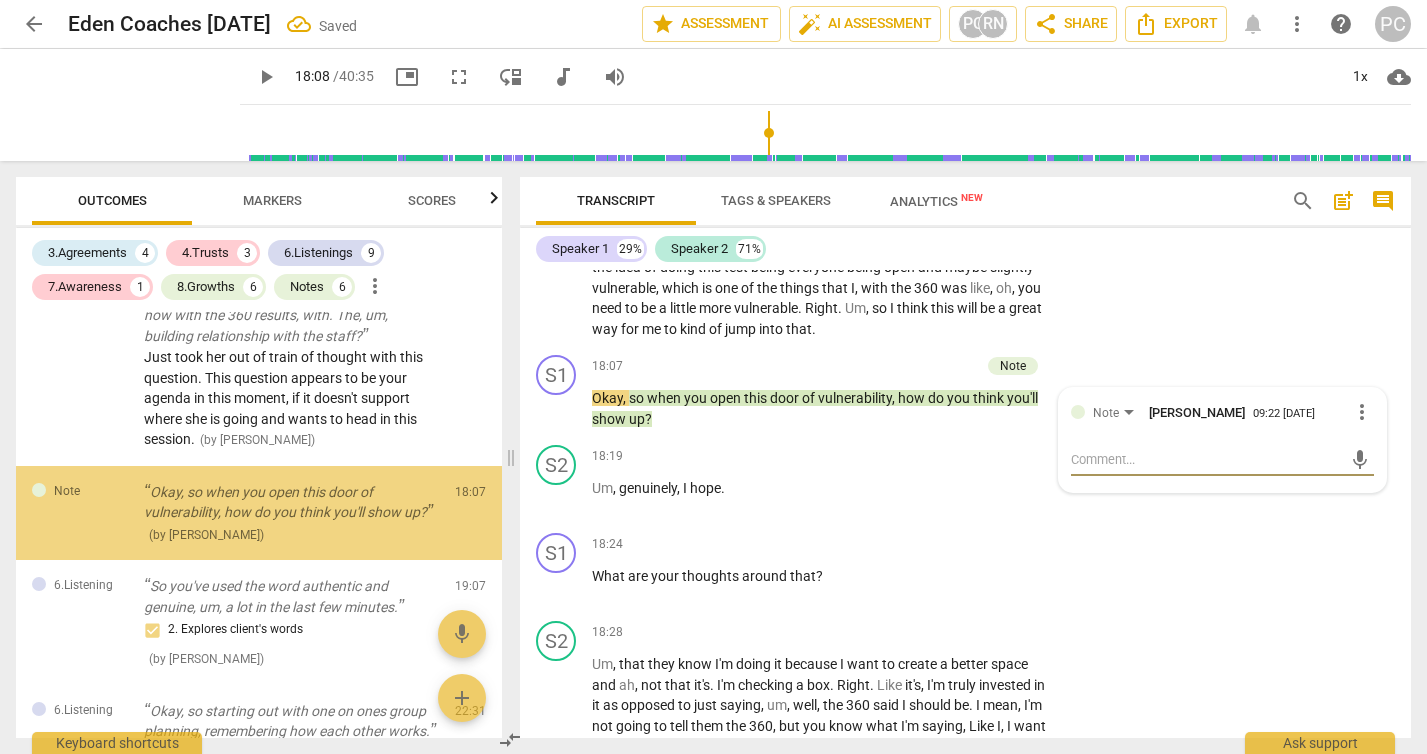 scroll, scrollTop: 2250, scrollLeft: 0, axis: vertical 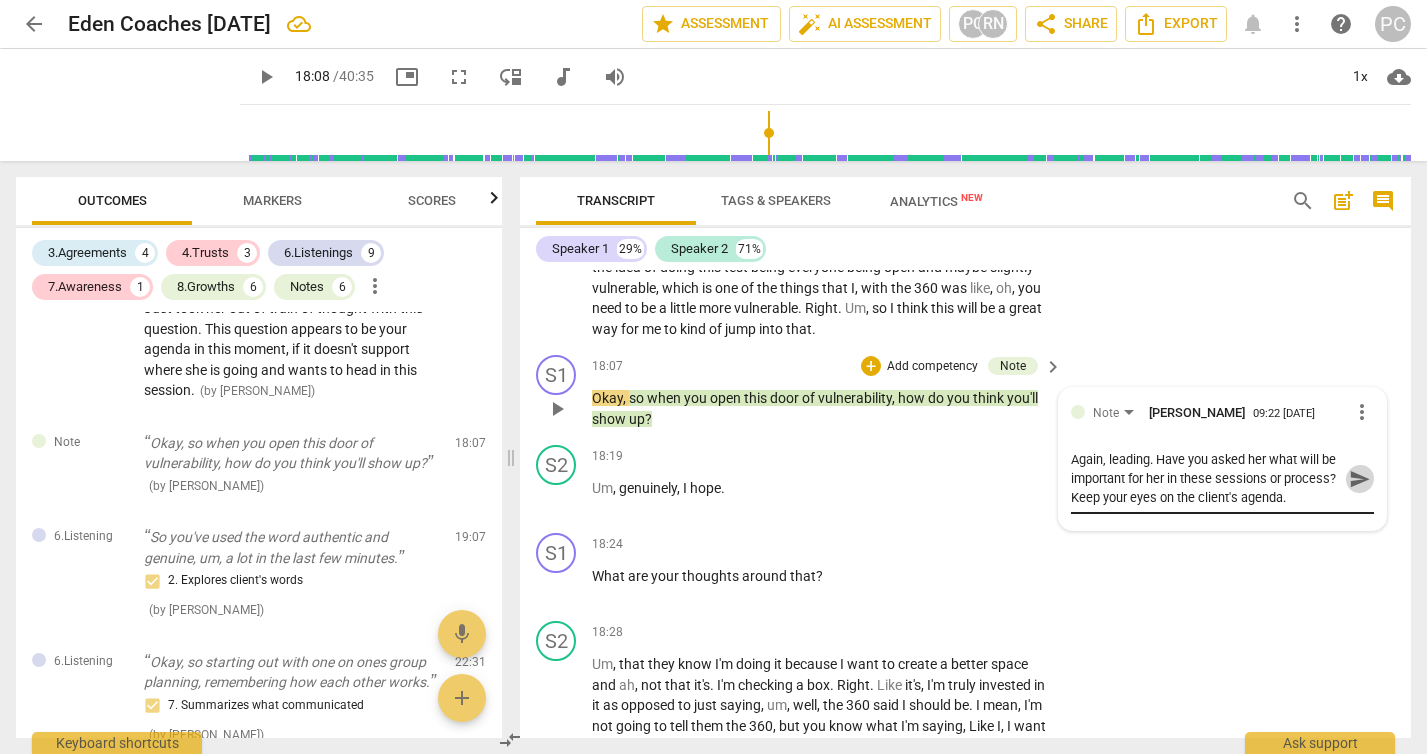 click on "send" at bounding box center [1360, 479] 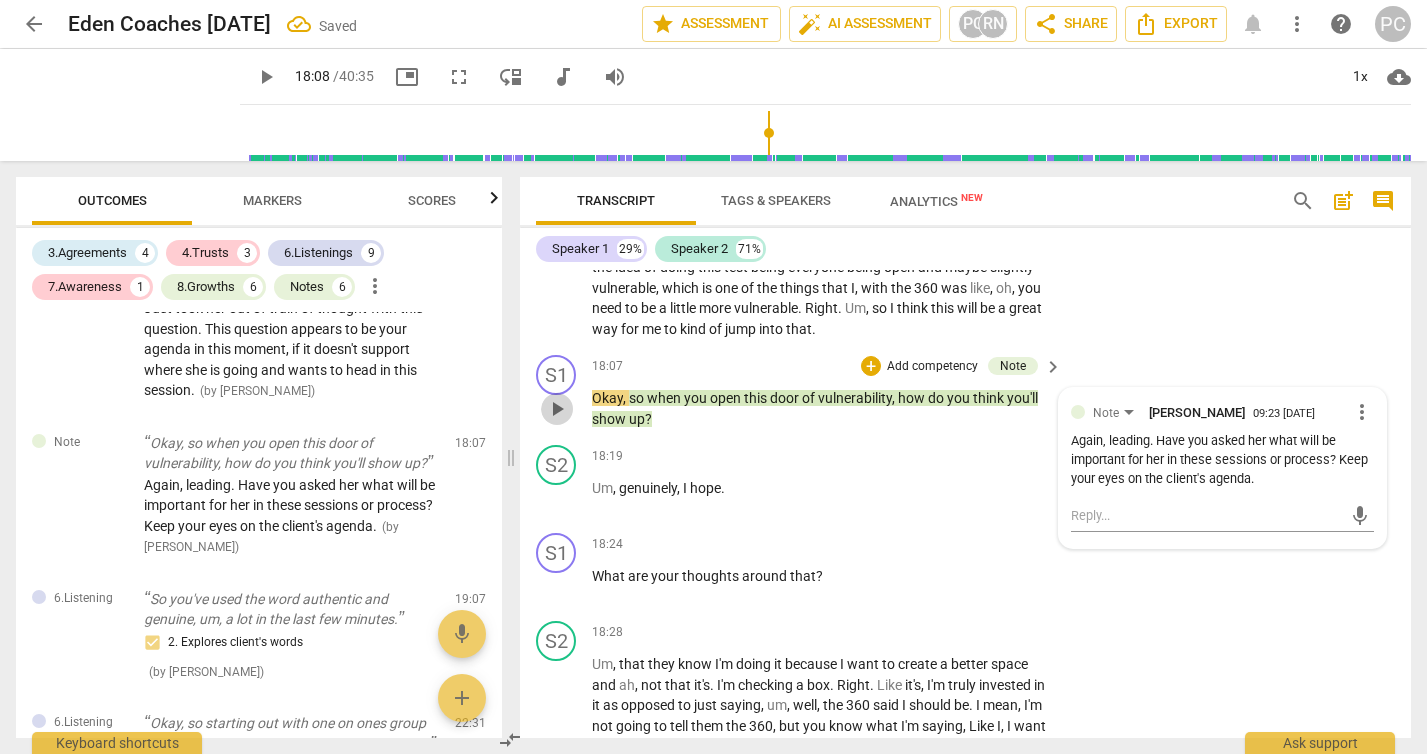 click on "play_arrow" at bounding box center (557, 409) 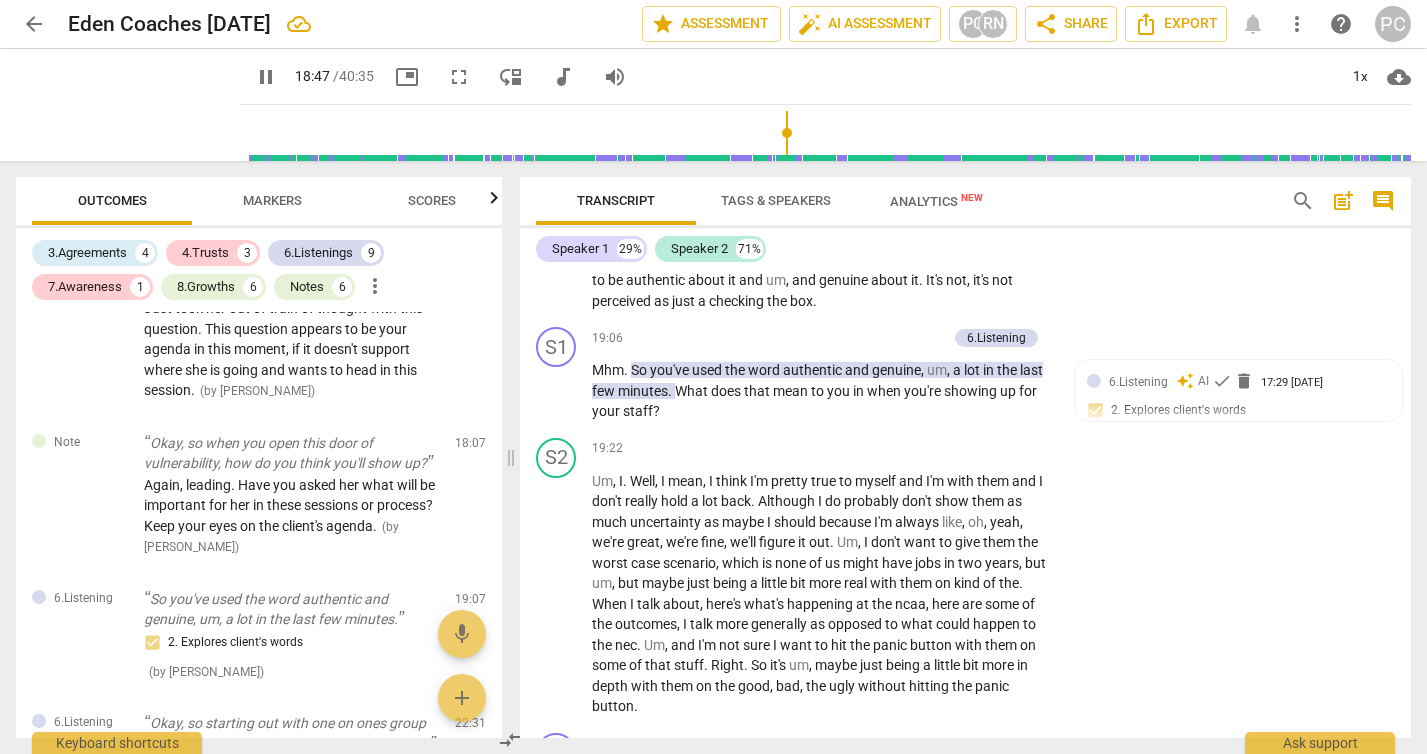scroll, scrollTop: 8610, scrollLeft: 0, axis: vertical 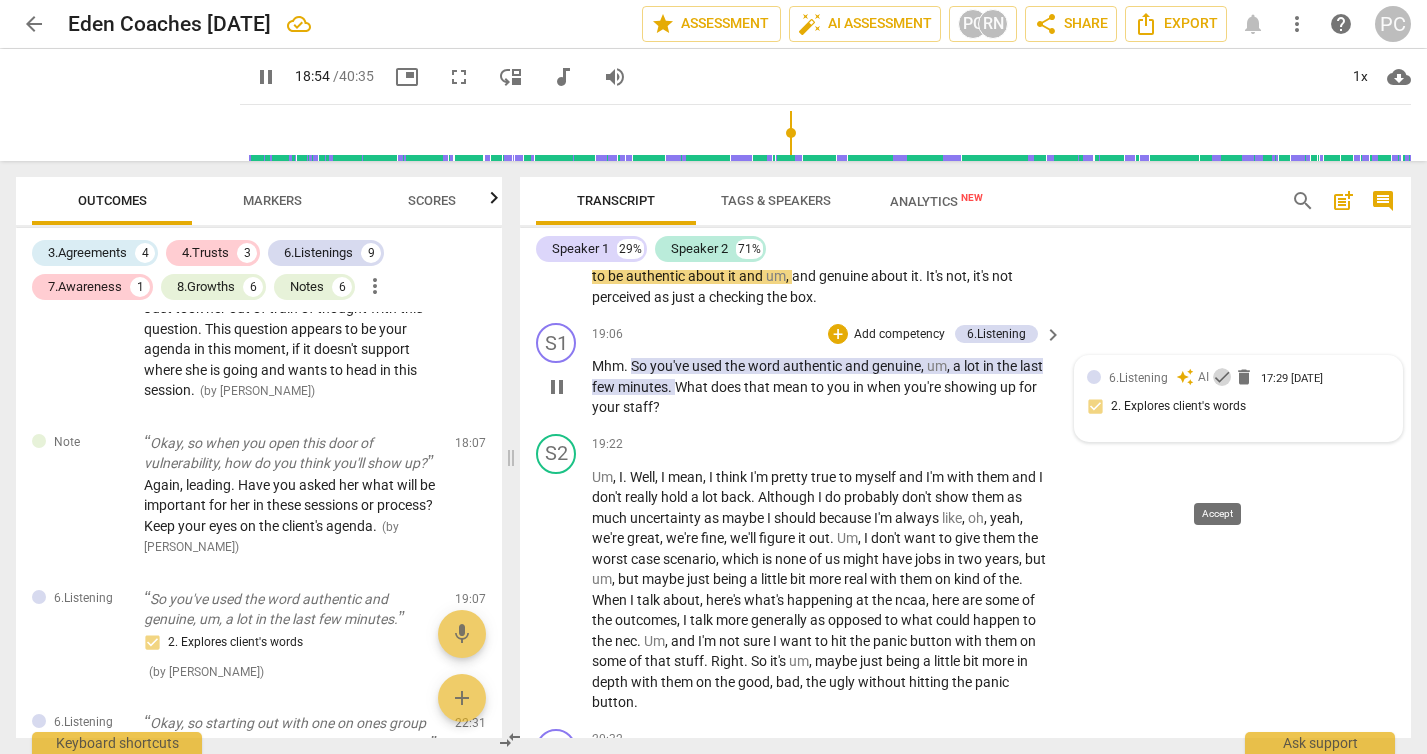 click on "check" at bounding box center (1222, 377) 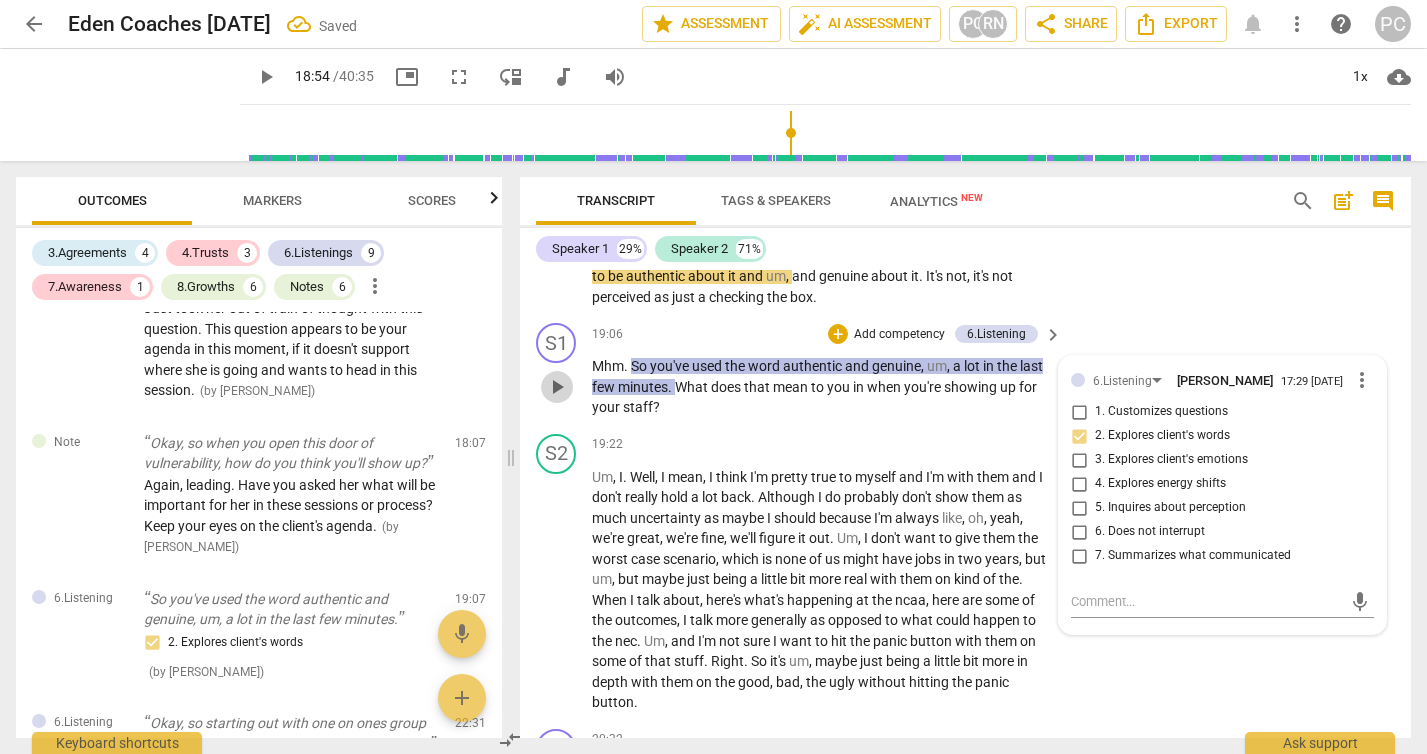 click on "play_arrow" at bounding box center [557, 387] 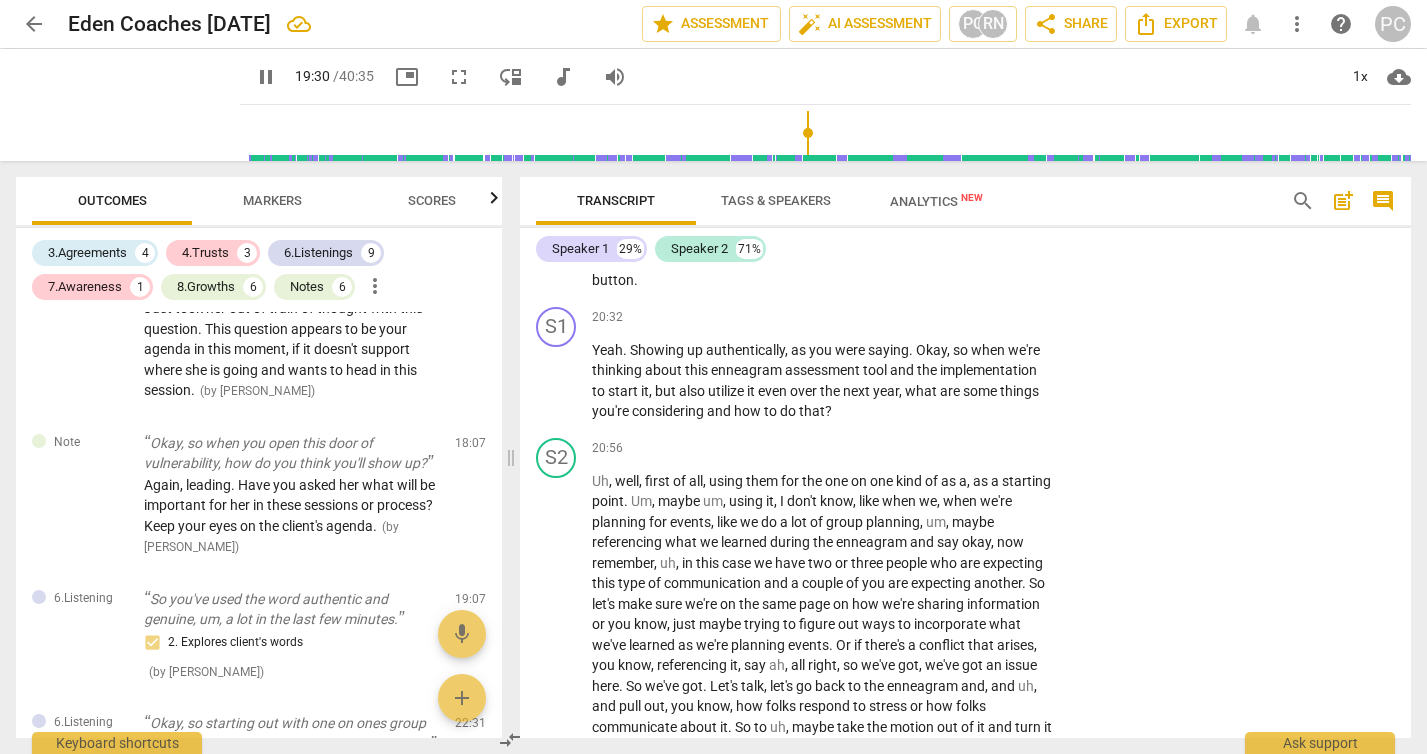 scroll, scrollTop: 9065, scrollLeft: 0, axis: vertical 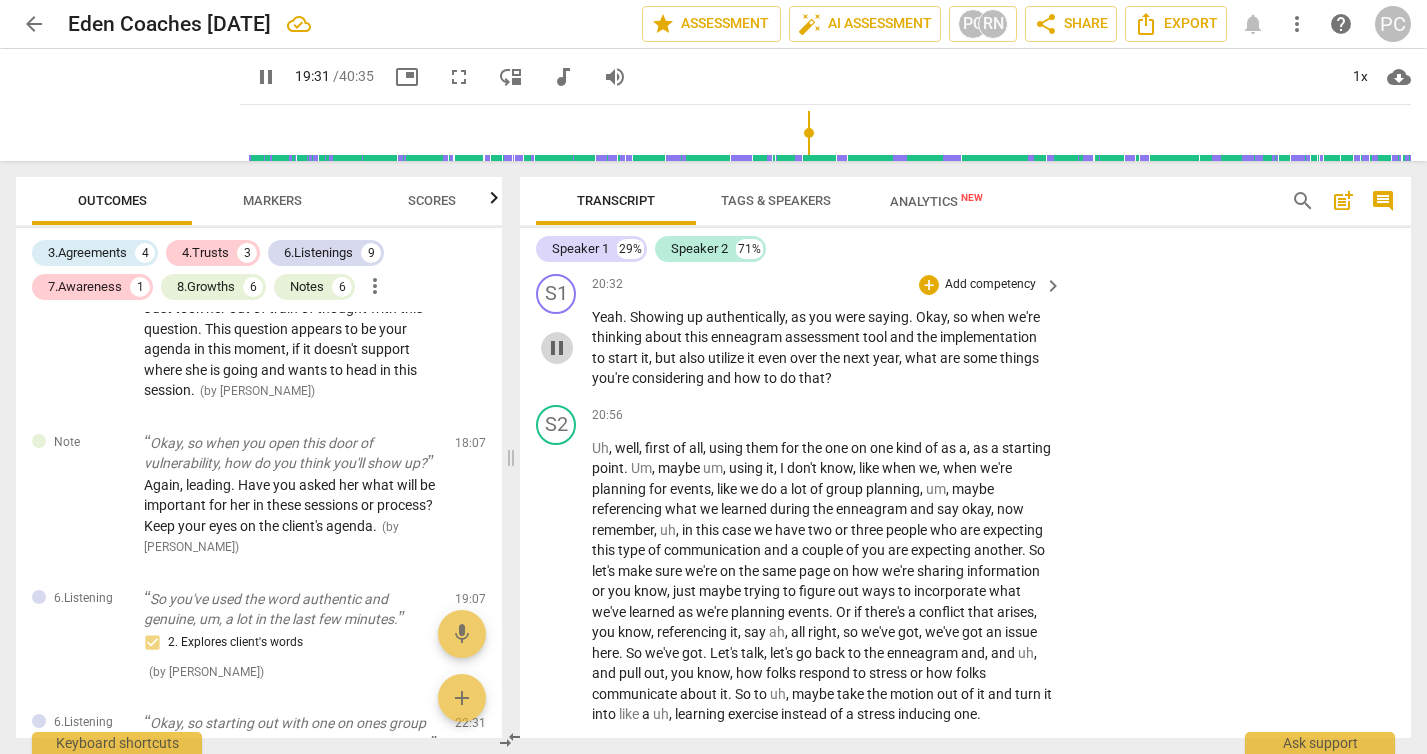 click on "pause" at bounding box center (557, 348) 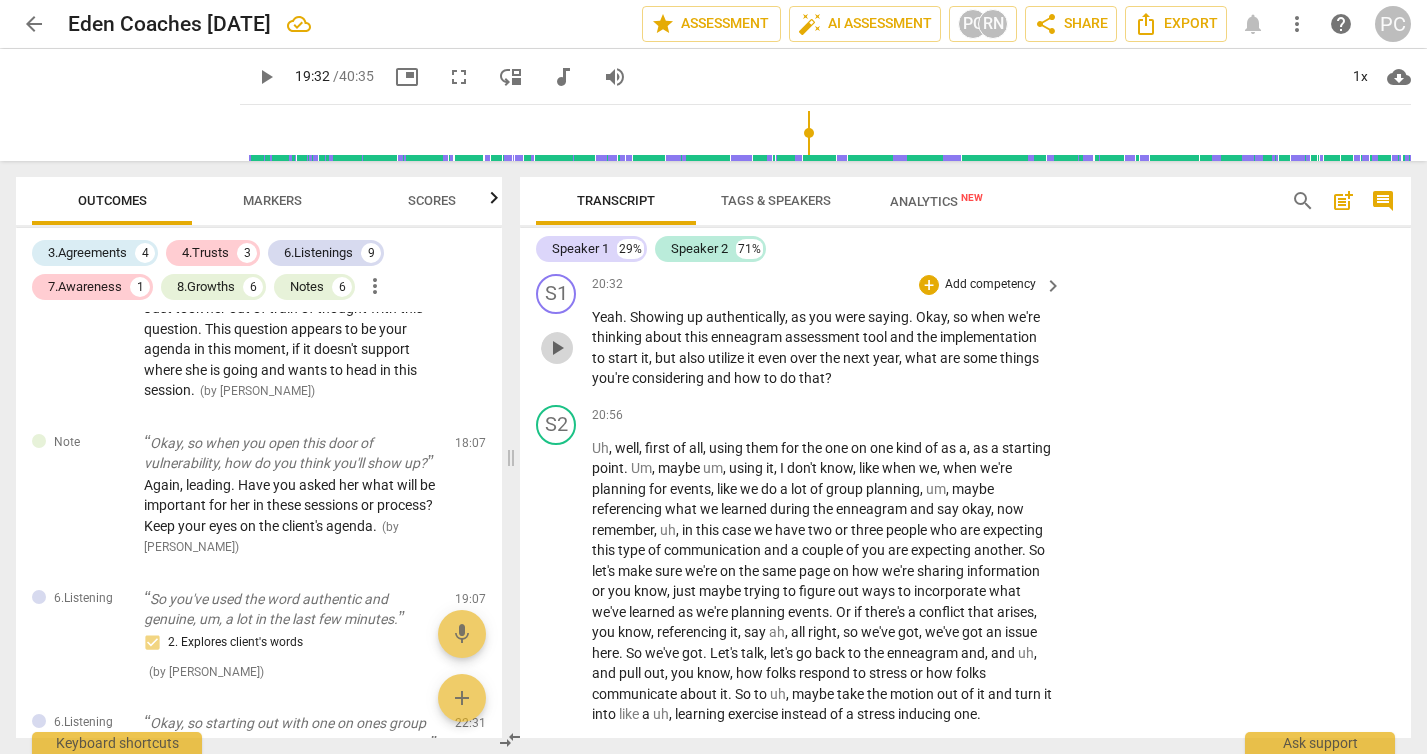 click on "play_arrow" at bounding box center (557, 348) 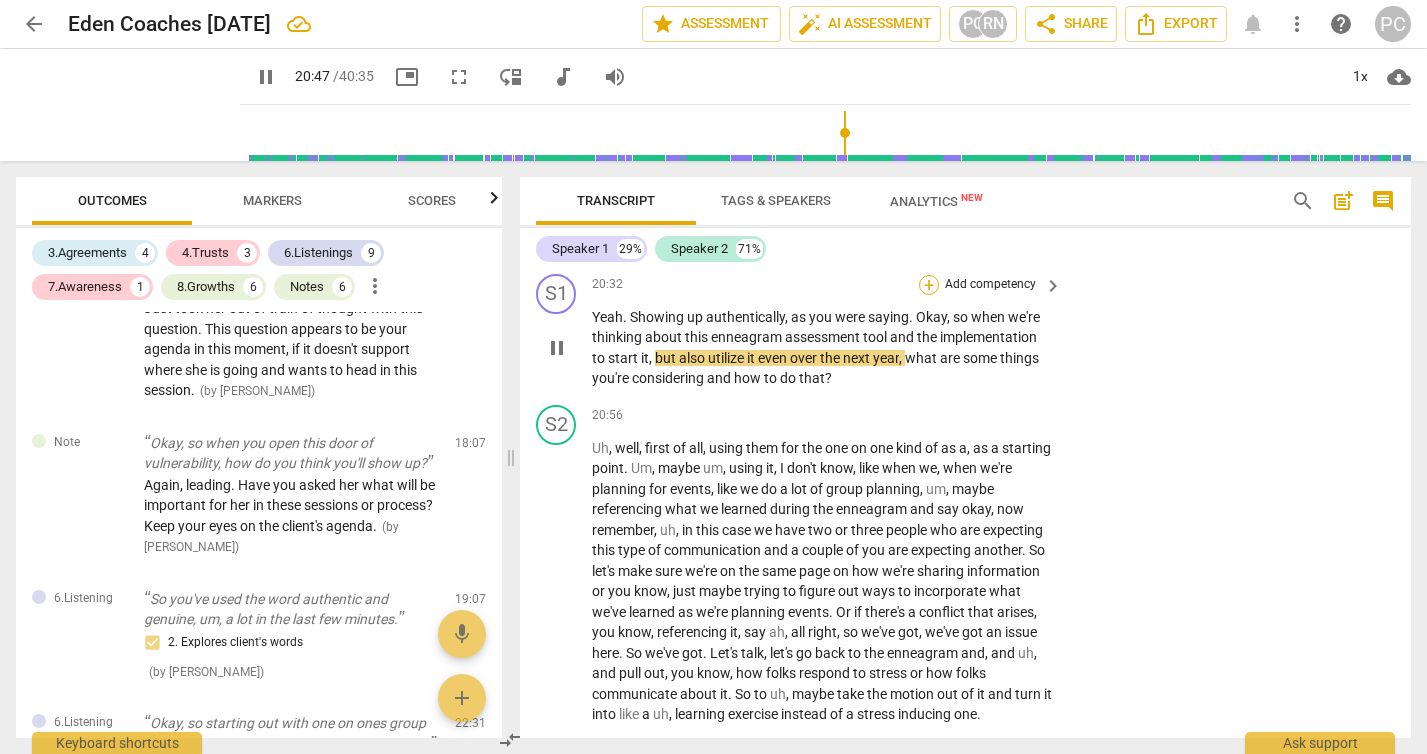 click on "+" at bounding box center (929, 285) 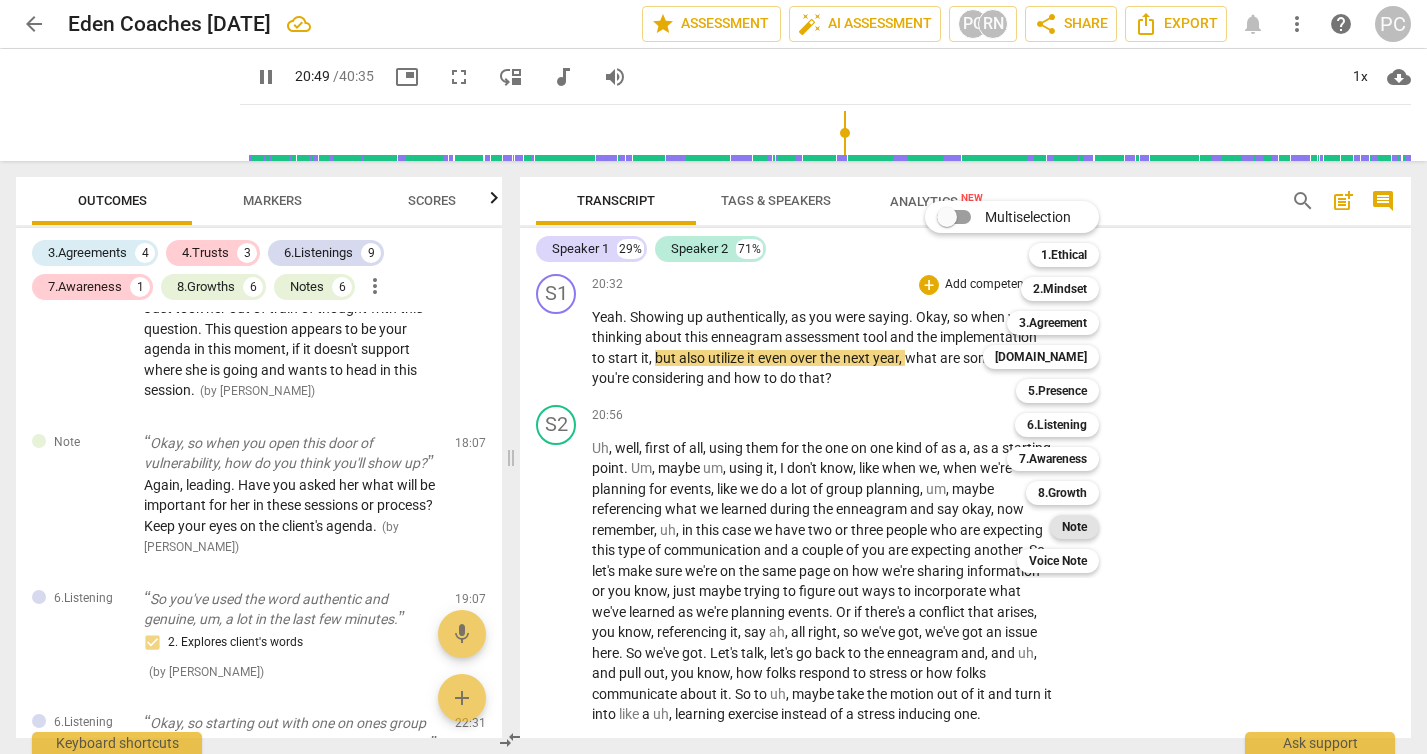 click on "Note" at bounding box center [1074, 527] 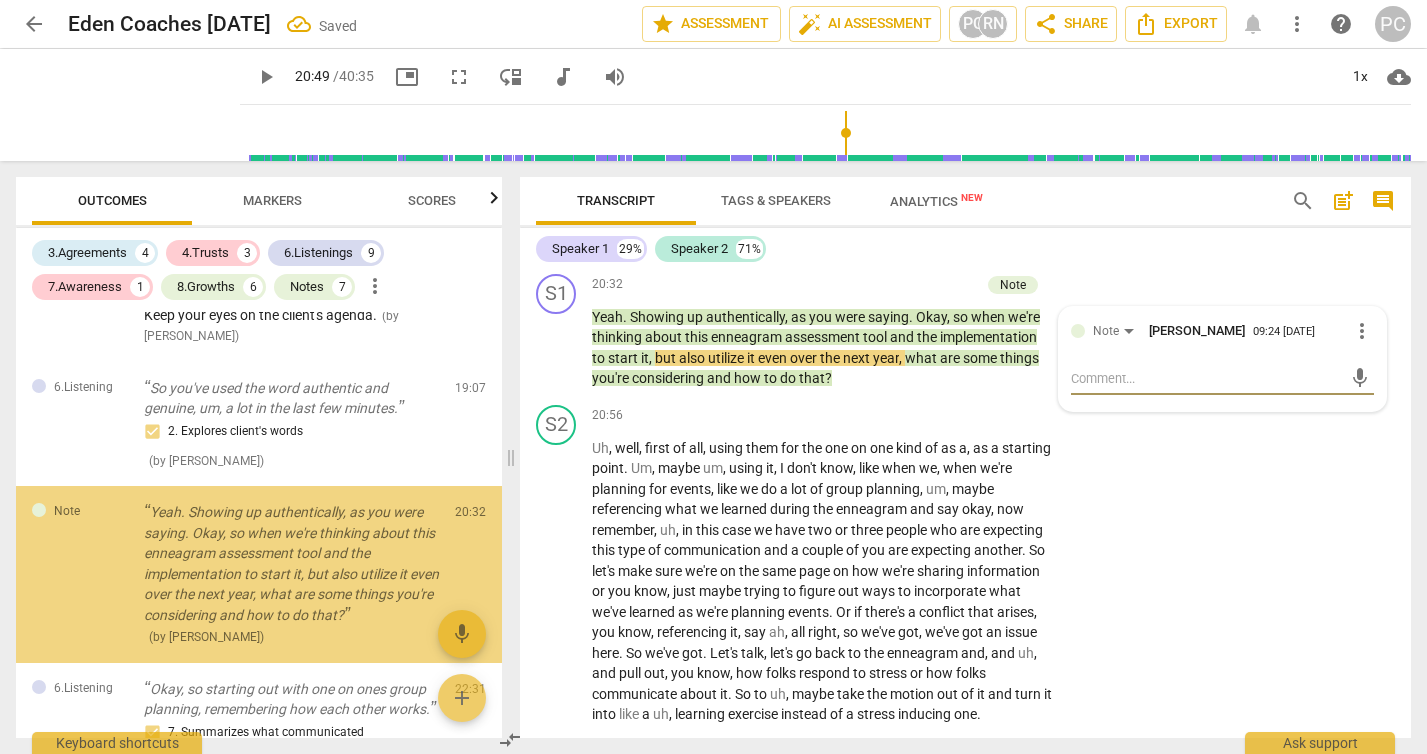 scroll, scrollTop: 2572, scrollLeft: 0, axis: vertical 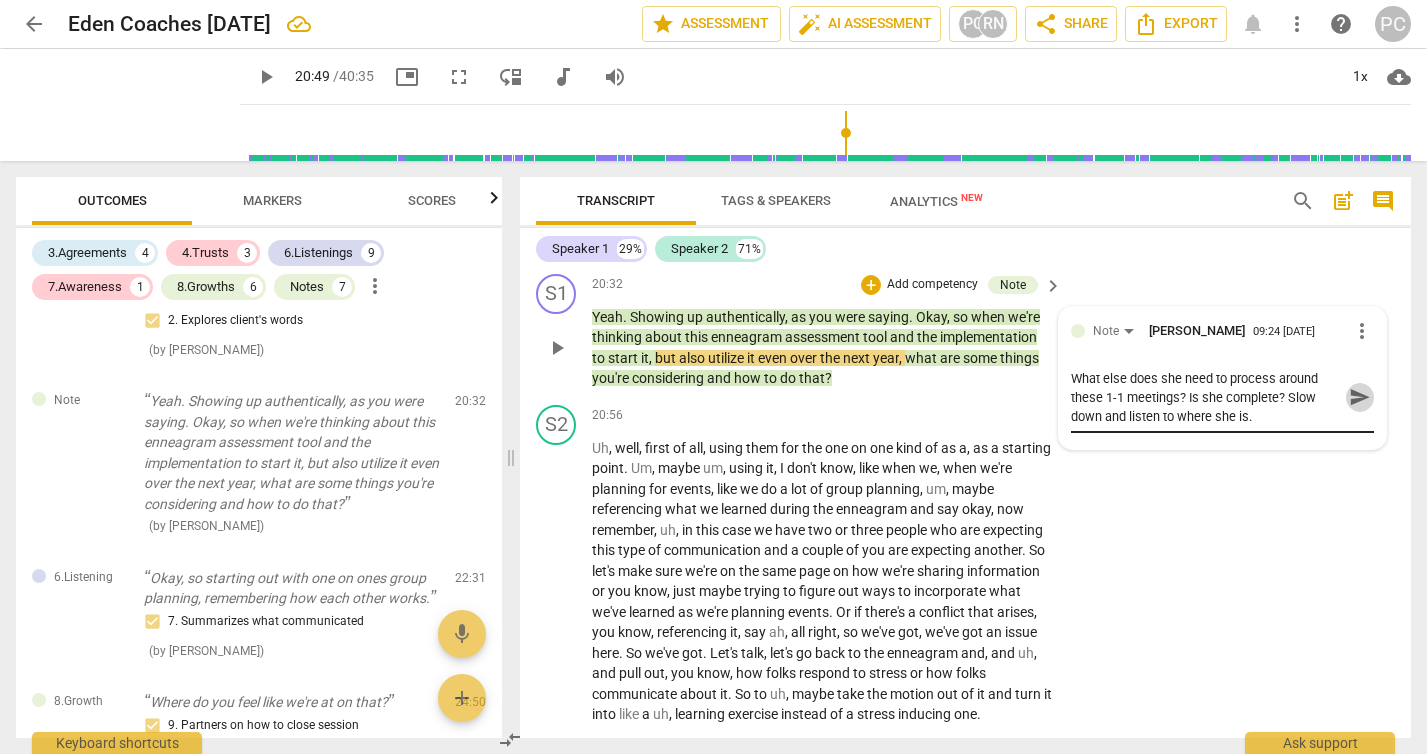 click on "send" at bounding box center (1360, 397) 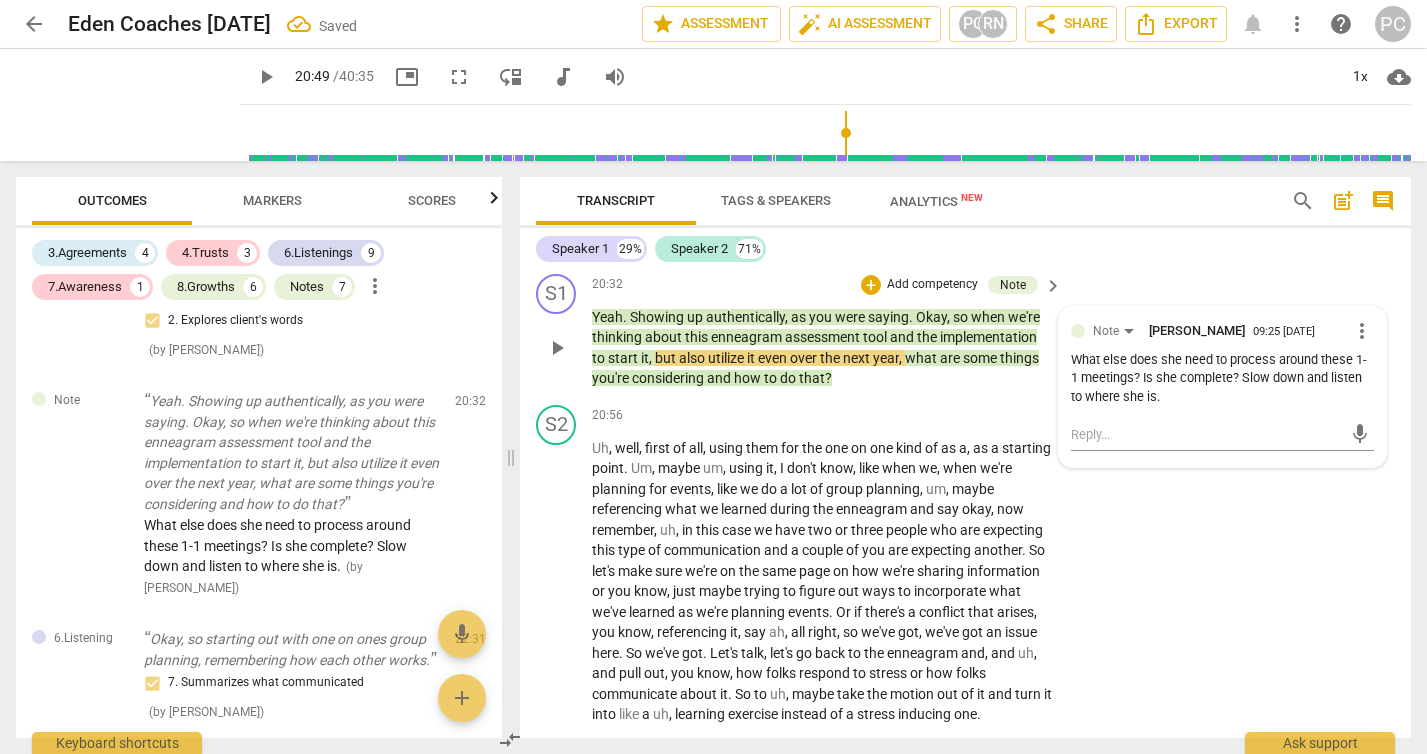 click on "play_arrow" at bounding box center [557, 348] 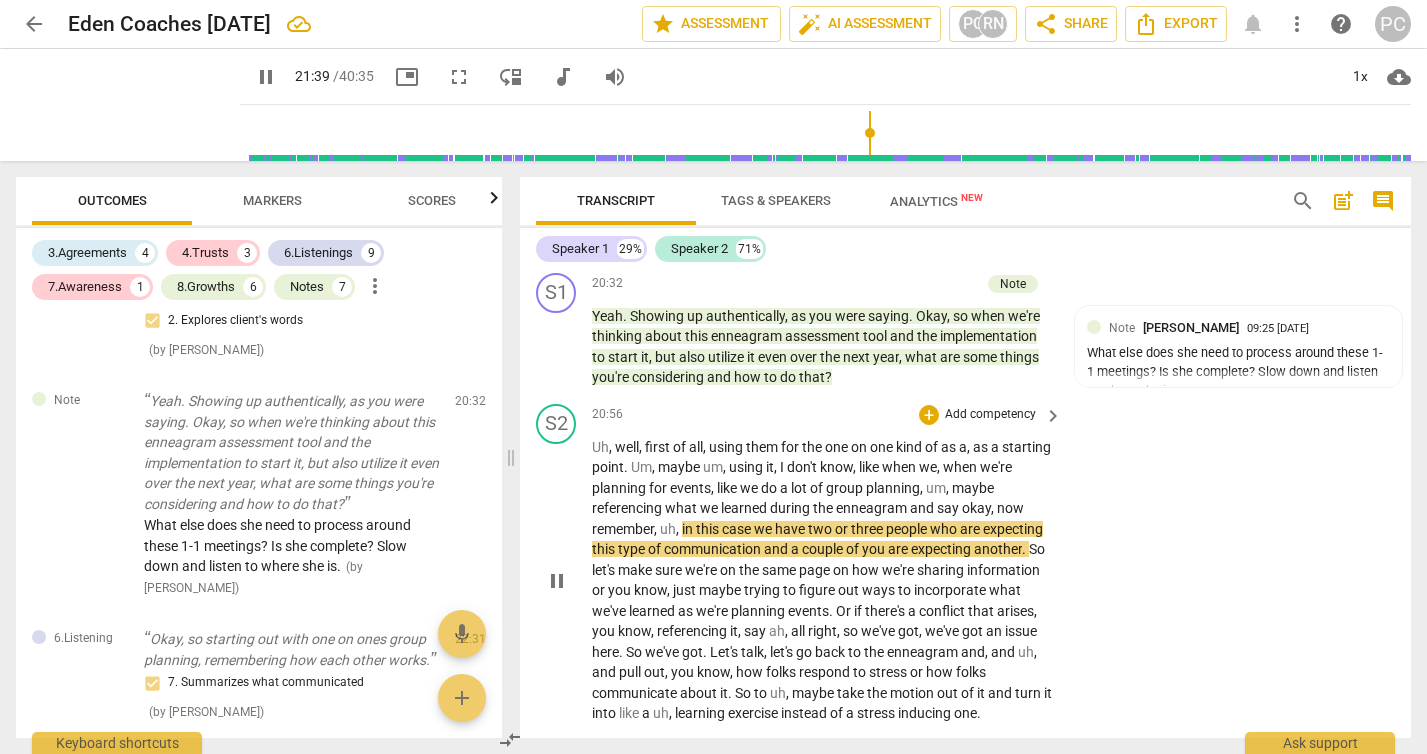 scroll, scrollTop: 9056, scrollLeft: 0, axis: vertical 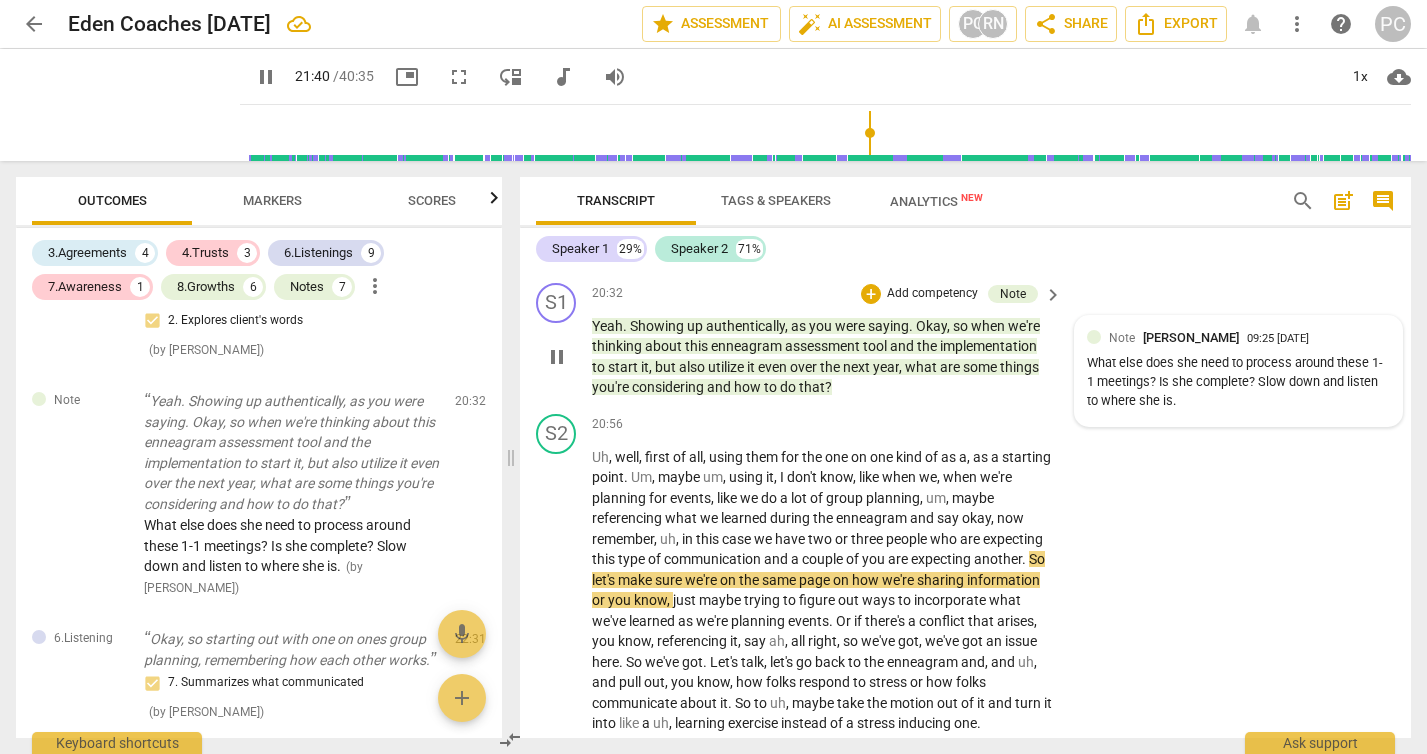 click on "What else does she need to process around these 1-1 meetings? Is she complete? Slow down and listen to where she is." at bounding box center [1238, 382] 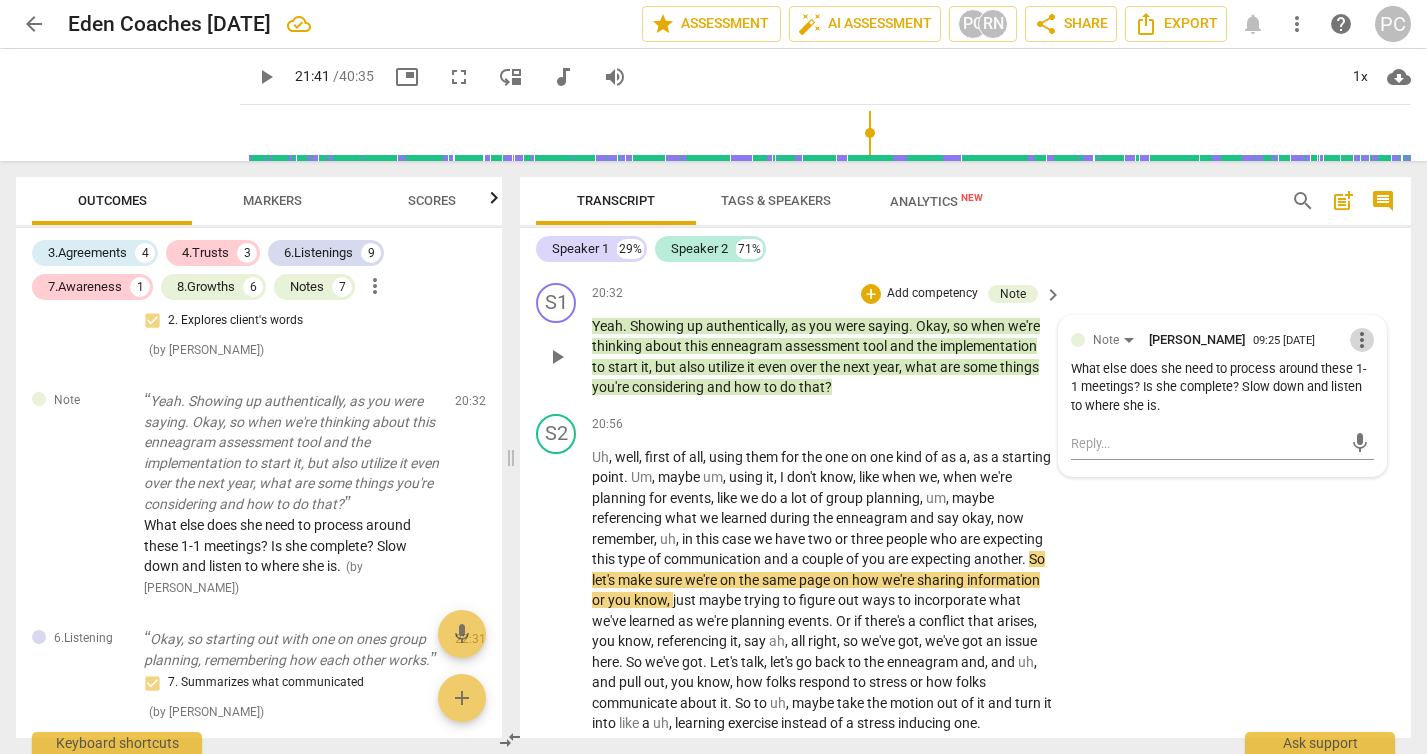 click on "more_vert" at bounding box center [1362, 340] 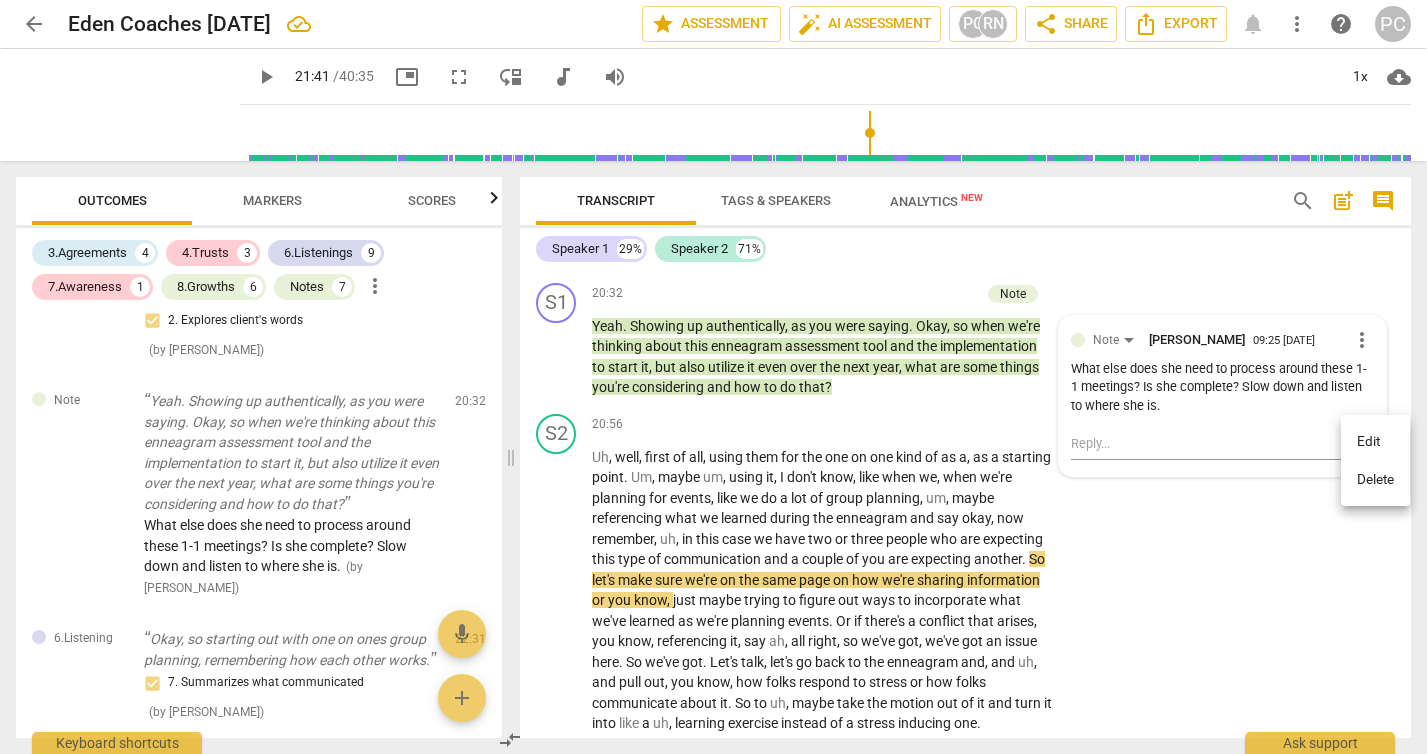 click at bounding box center (713, 377) 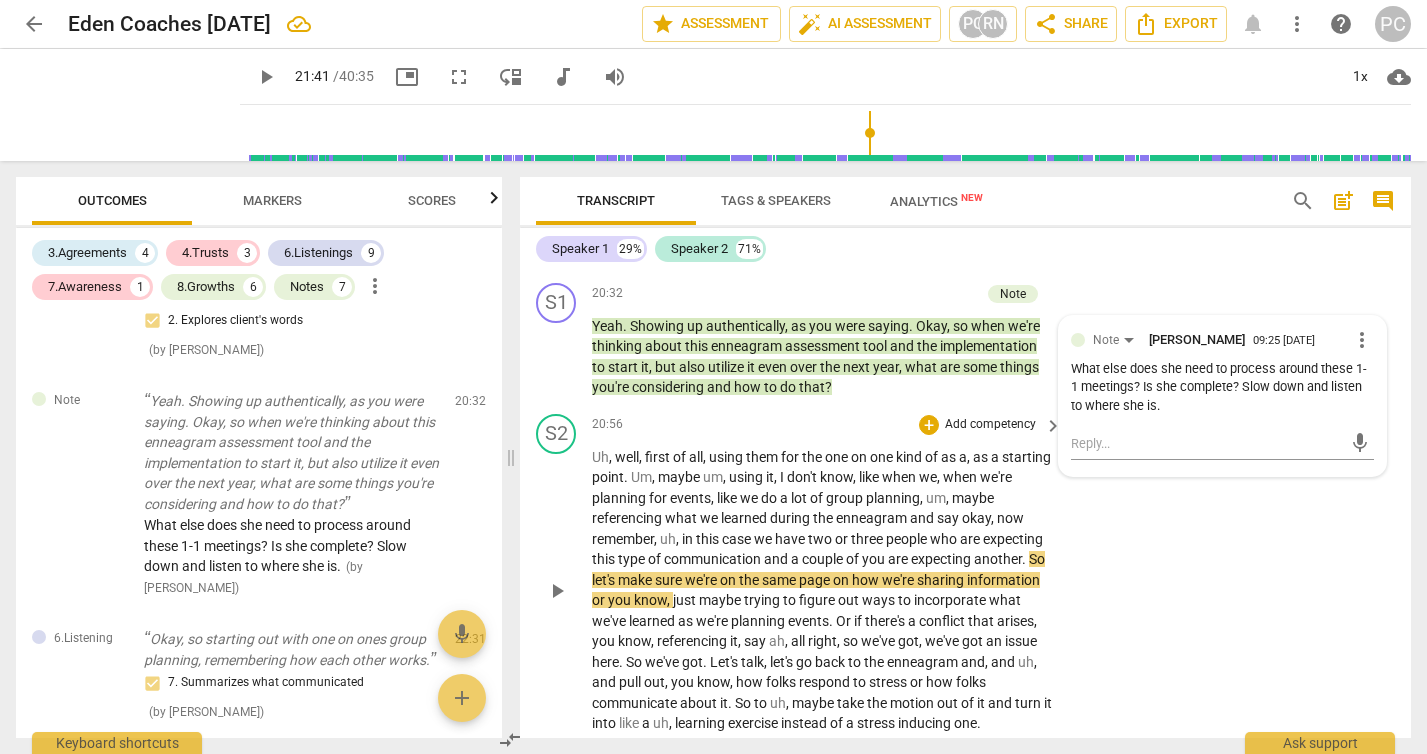 click on "play_arrow" at bounding box center (557, 591) 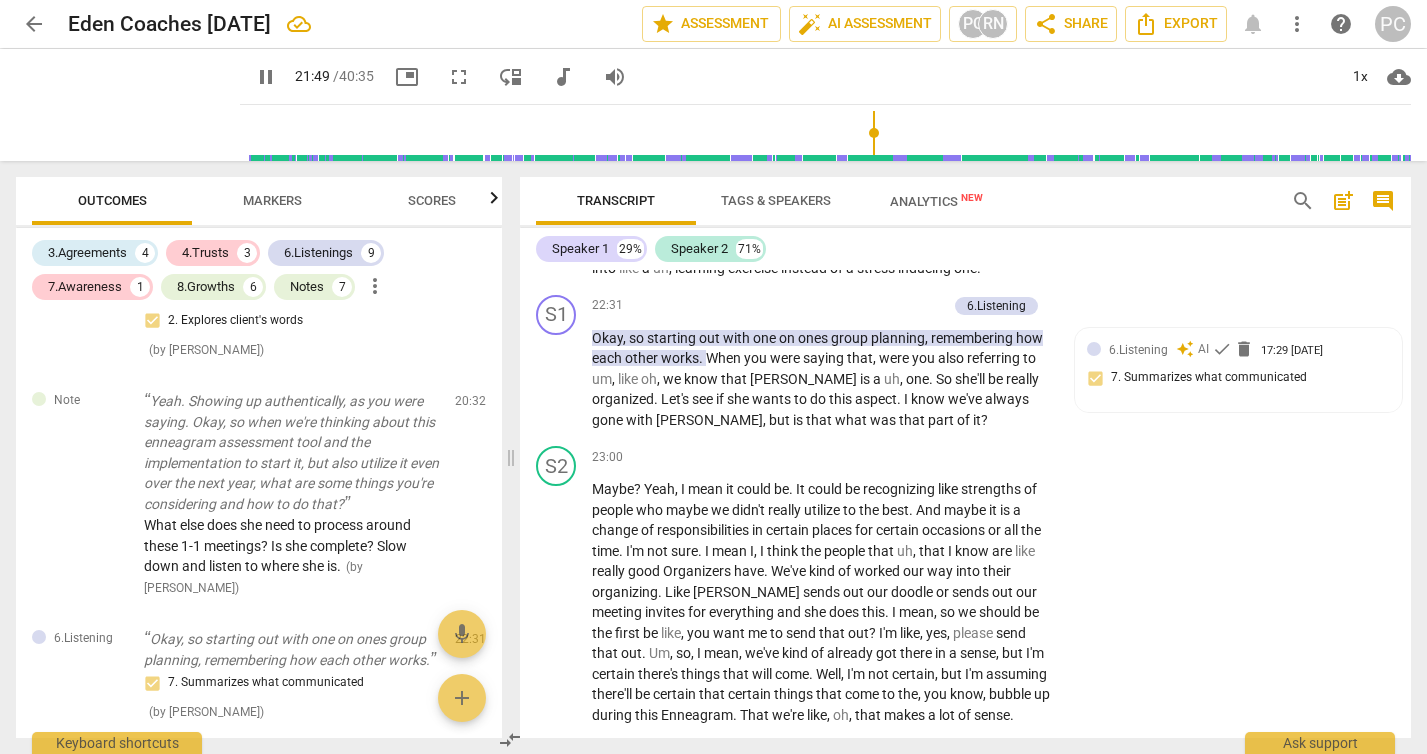 scroll, scrollTop: 9515, scrollLeft: 0, axis: vertical 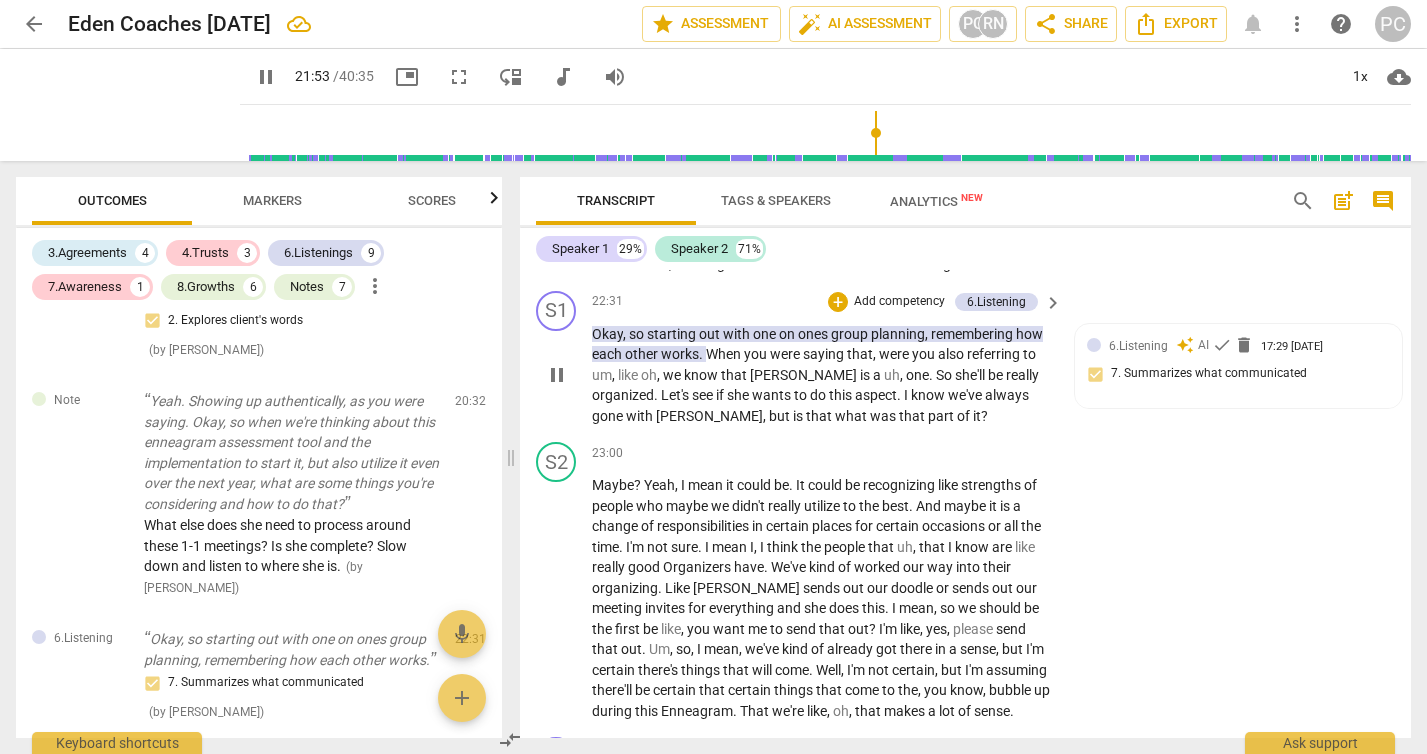 click on "pause" at bounding box center (557, 375) 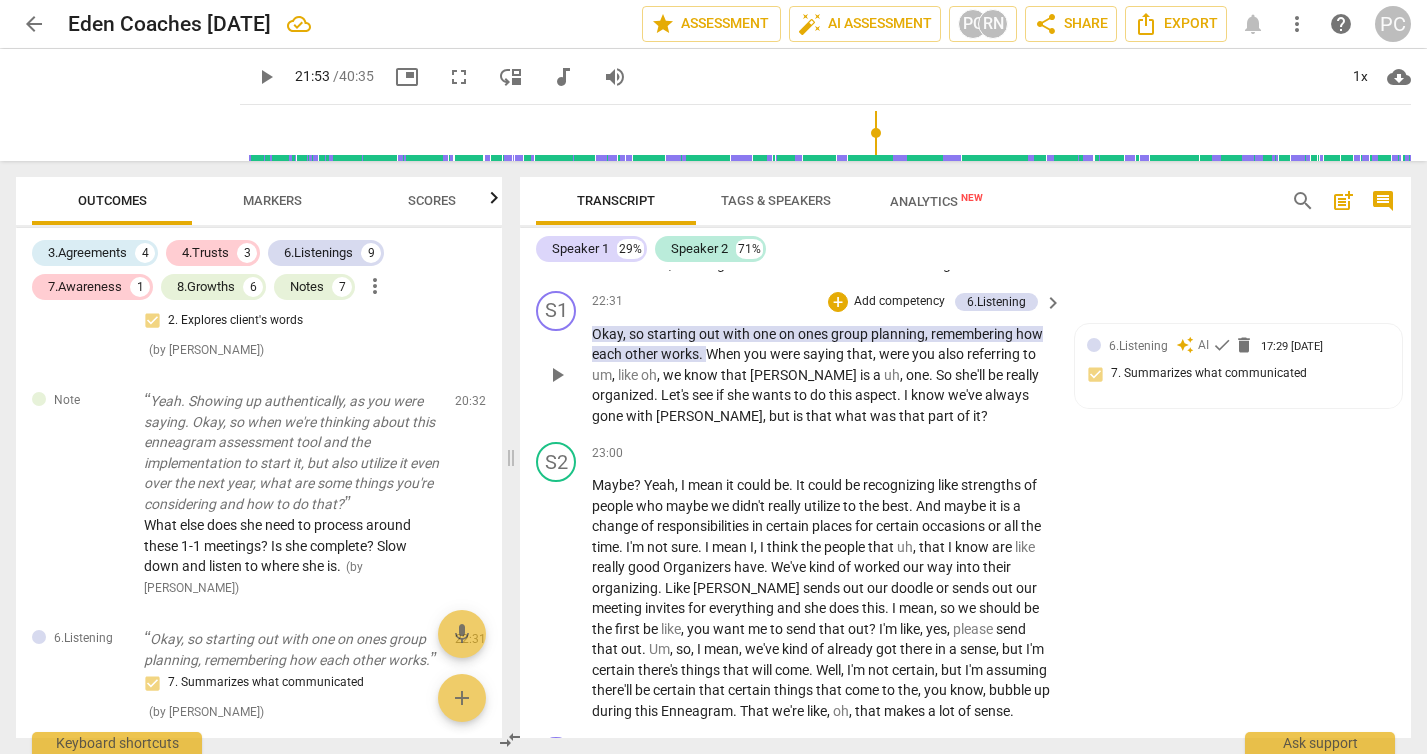 click on "play_arrow" at bounding box center [557, 375] 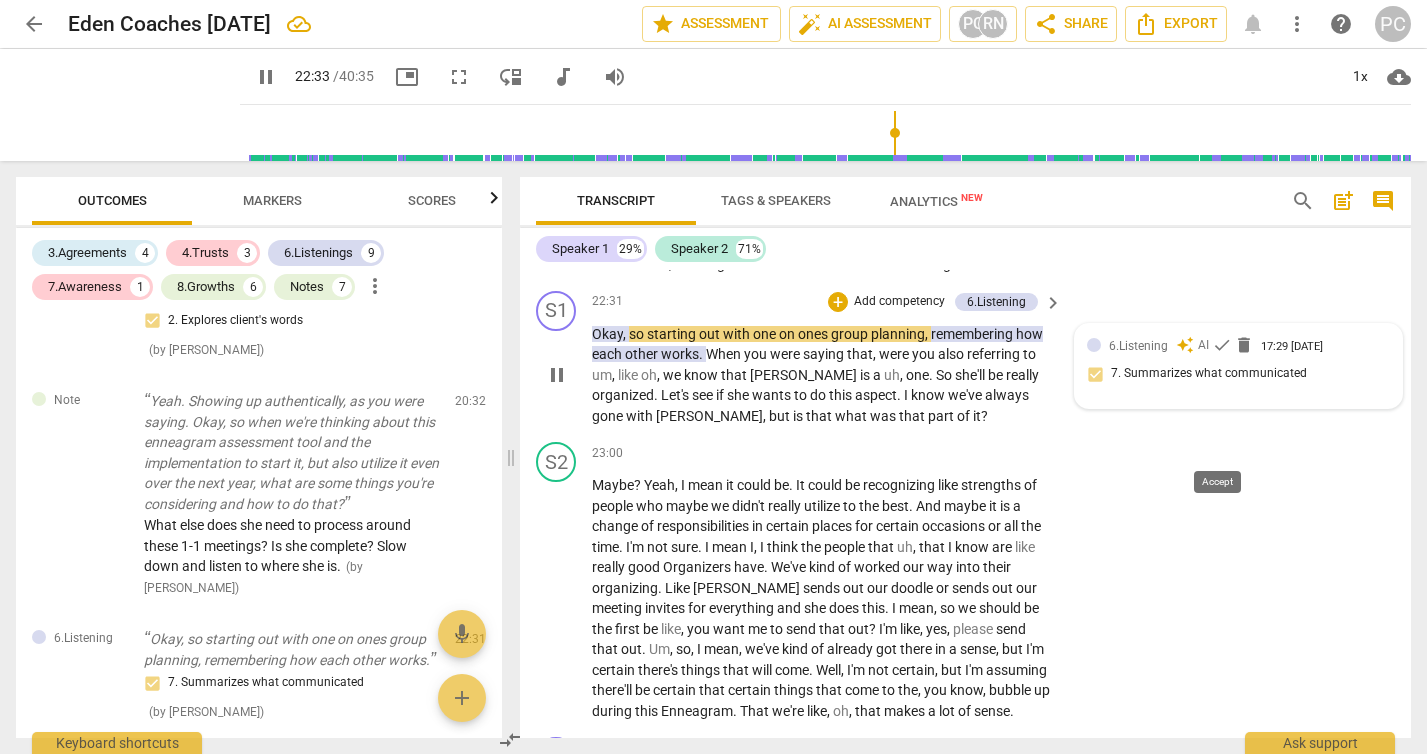 click on "check" at bounding box center (1222, 345) 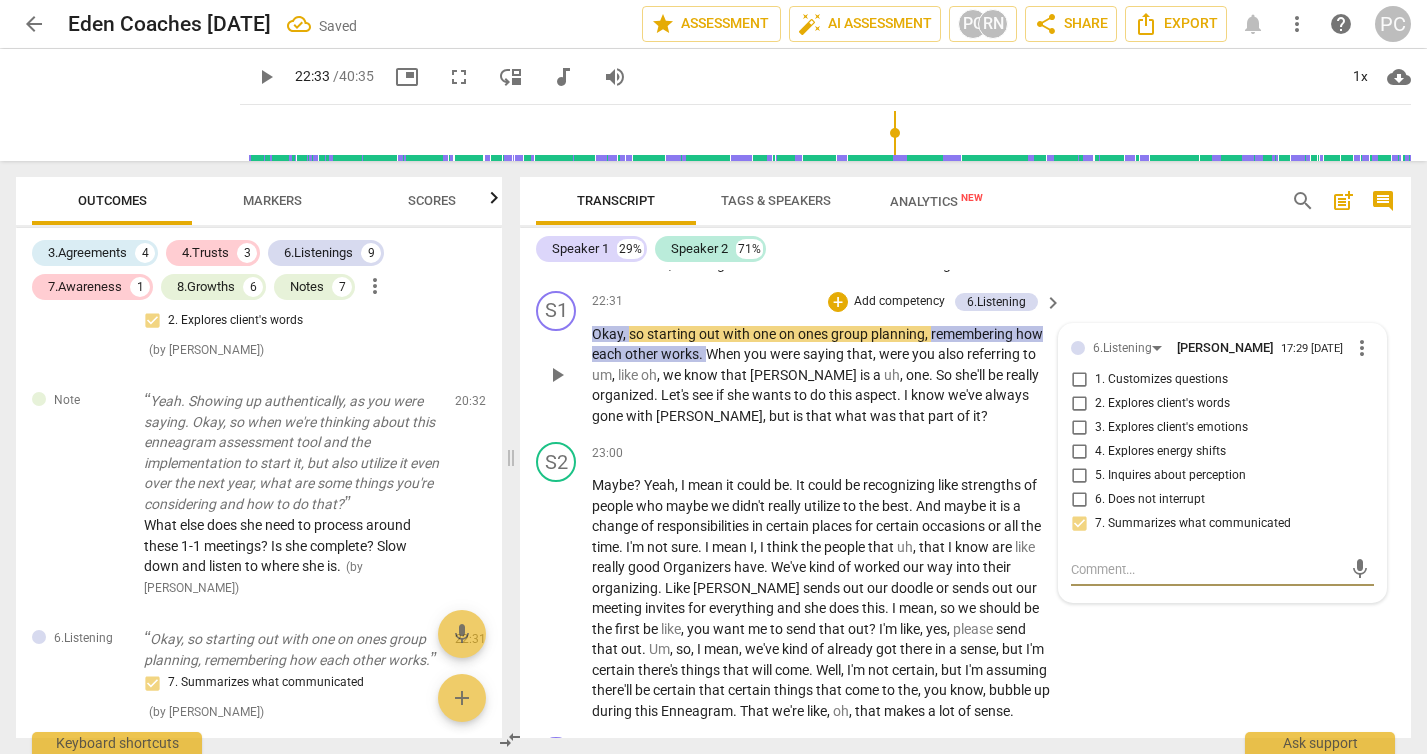 click on "play_arrow" at bounding box center [557, 375] 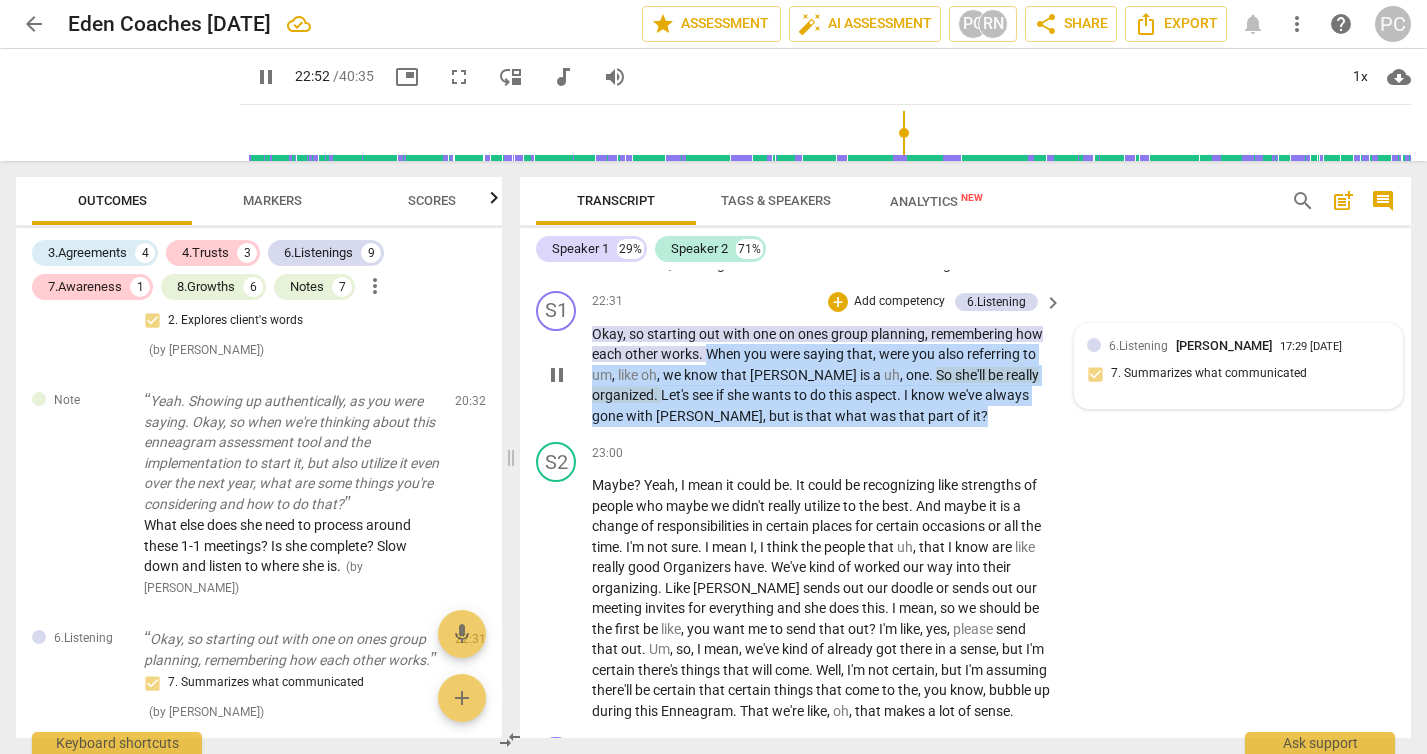 drag, startPoint x: 711, startPoint y: 458, endPoint x: 875, endPoint y: 517, distance: 174.29 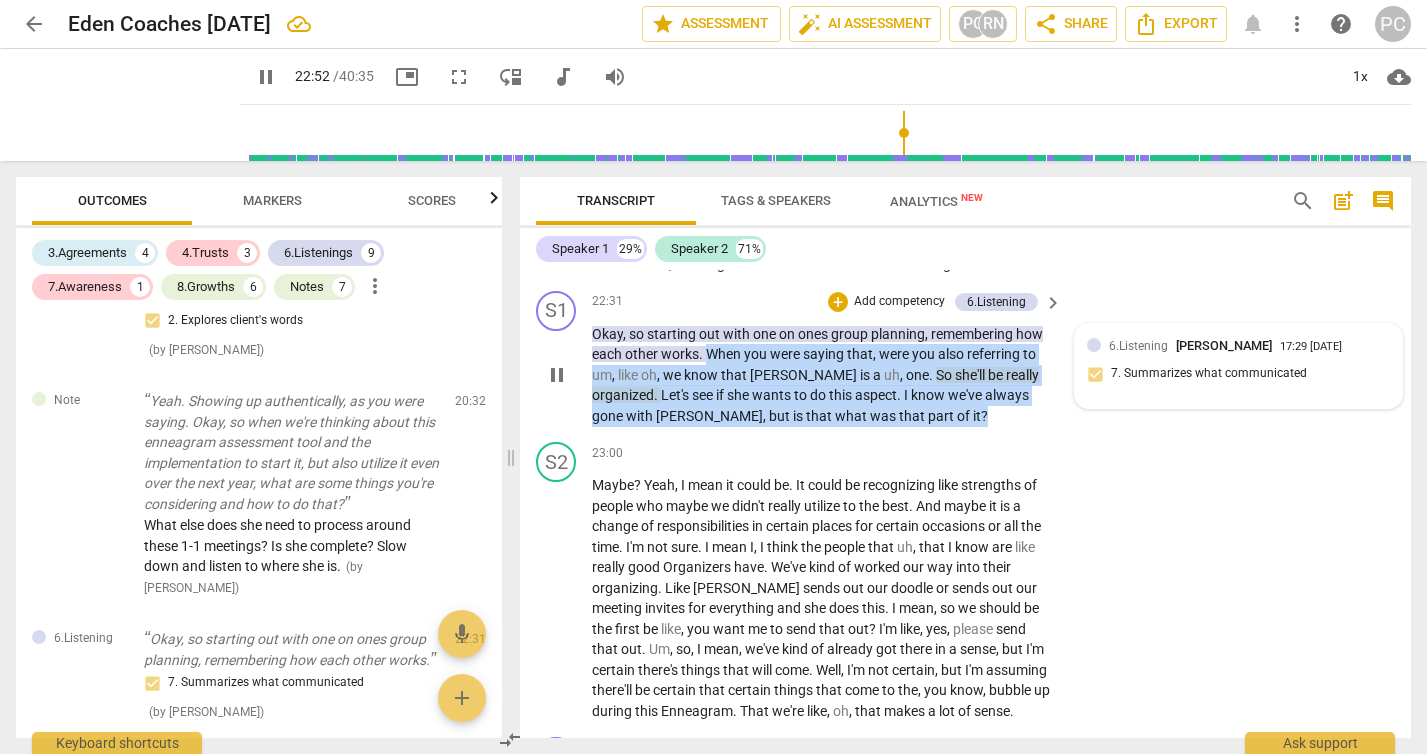 click on "Okay ,   so   starting   out   with   one   on   ones   group   planning ,   remembering   how   each   other   works .   When   you   were   saying   that ,   were   you   also   referring   to   um ,   like   oh ,   we   know   that   [PERSON_NAME]   is   a   uh ,   one .   So   she'll   be   really   organized .   Let's   see   if   she   wants   to   do   this   aspect .   I   know   we've   always   gone   with   [PERSON_NAME] ,   but   is   that   what   was   that   part   of   it ?" at bounding box center (822, 375) 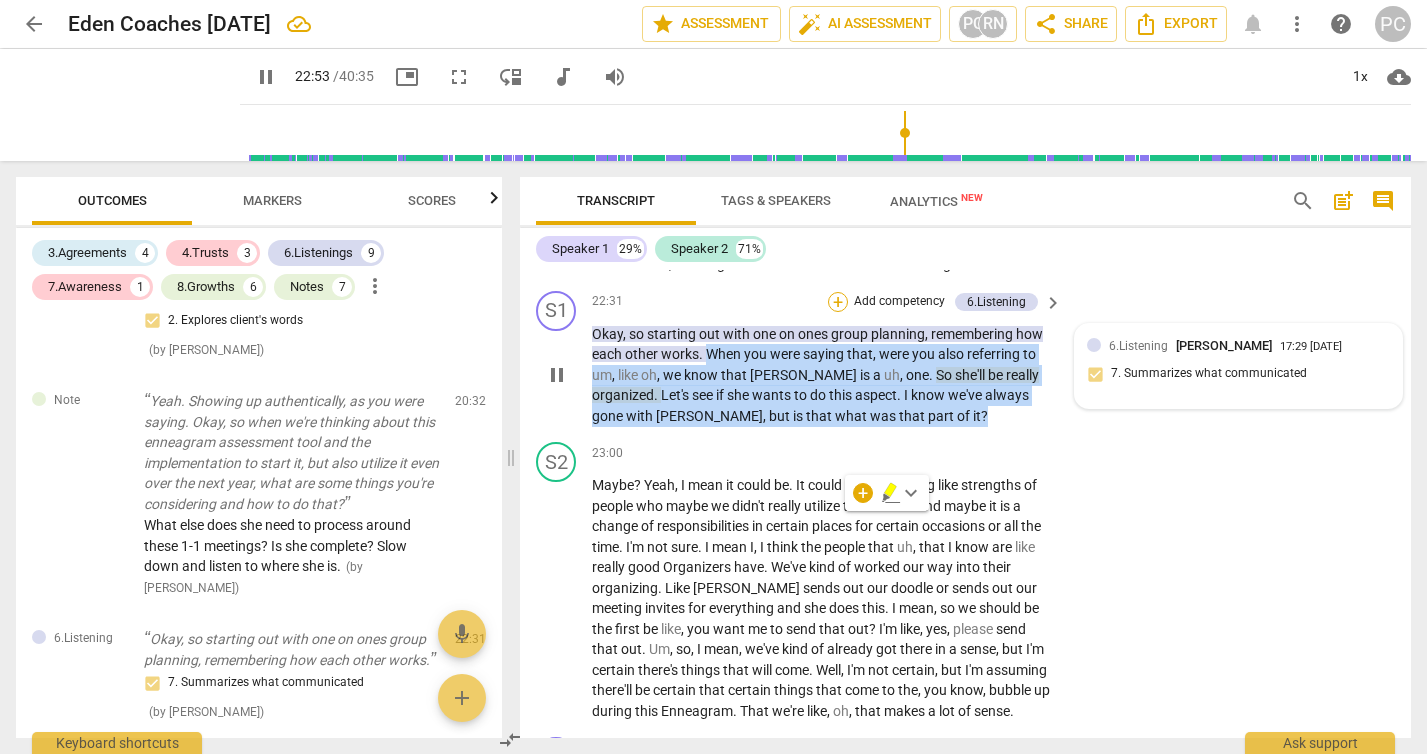 click on "+" at bounding box center (838, 302) 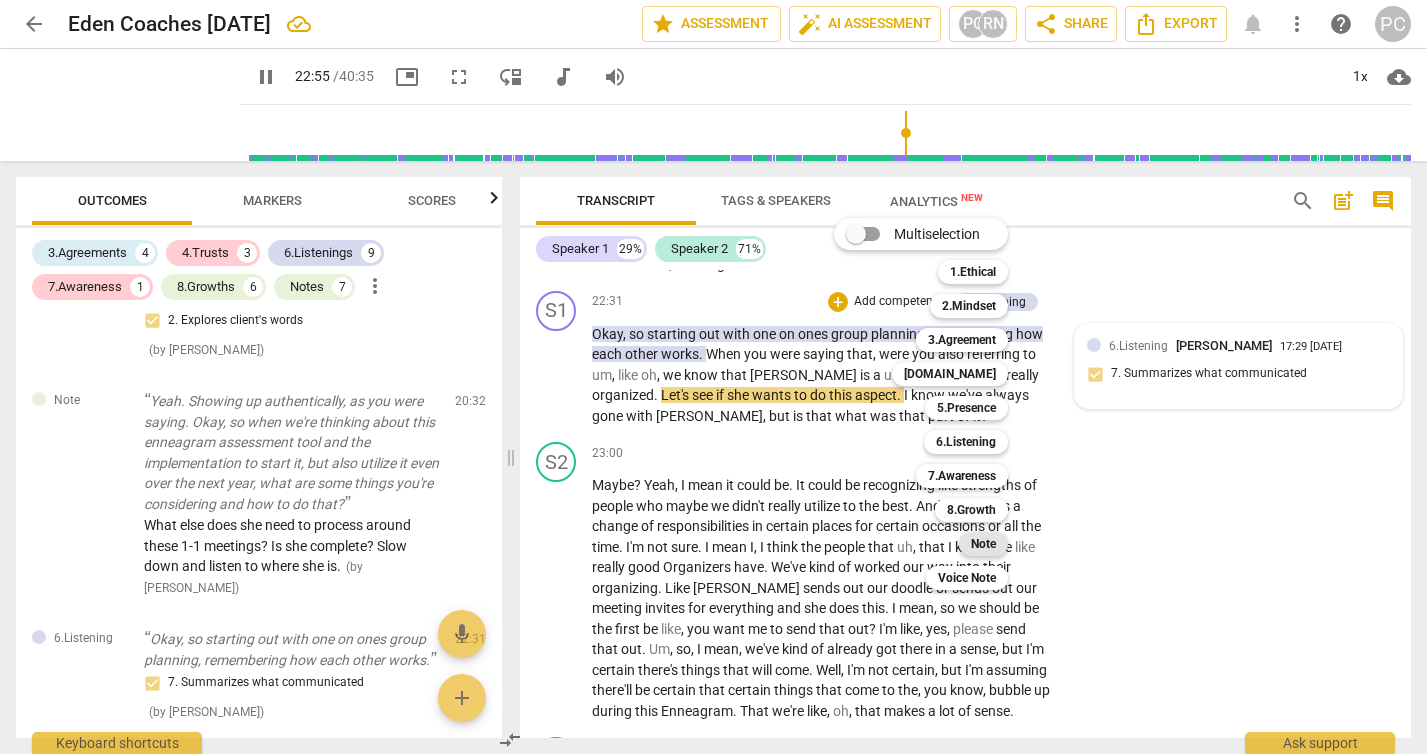 click on "Note" at bounding box center [983, 544] 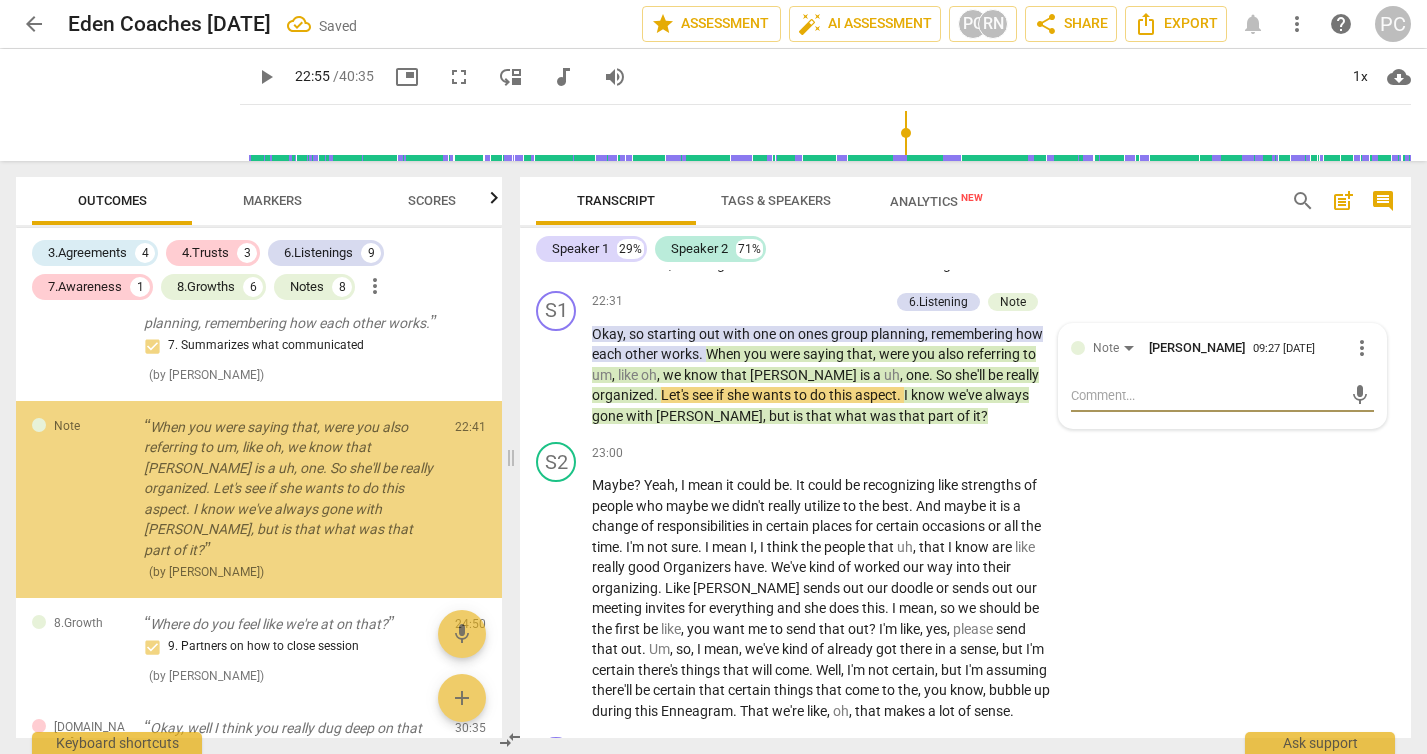 scroll, scrollTop: 2955, scrollLeft: 0, axis: vertical 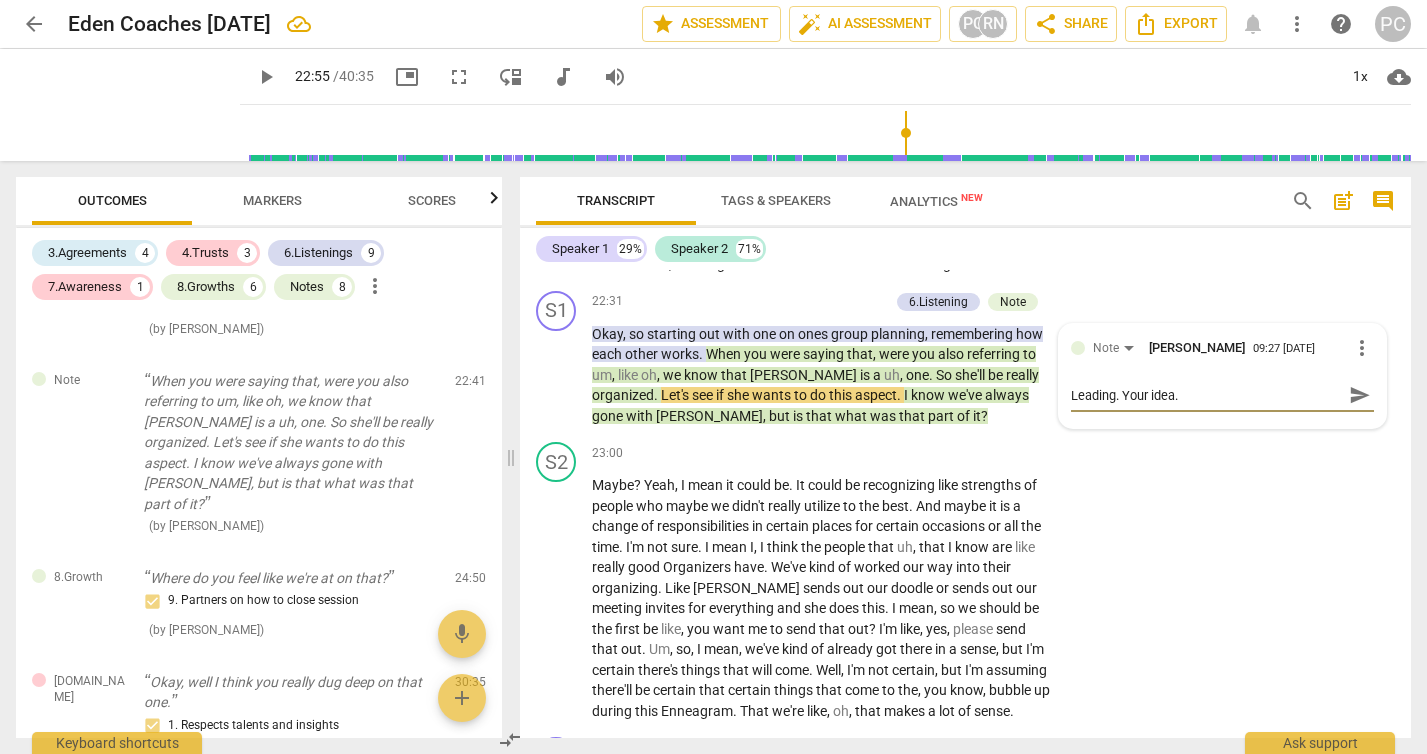 click on "send" at bounding box center [1360, 395] 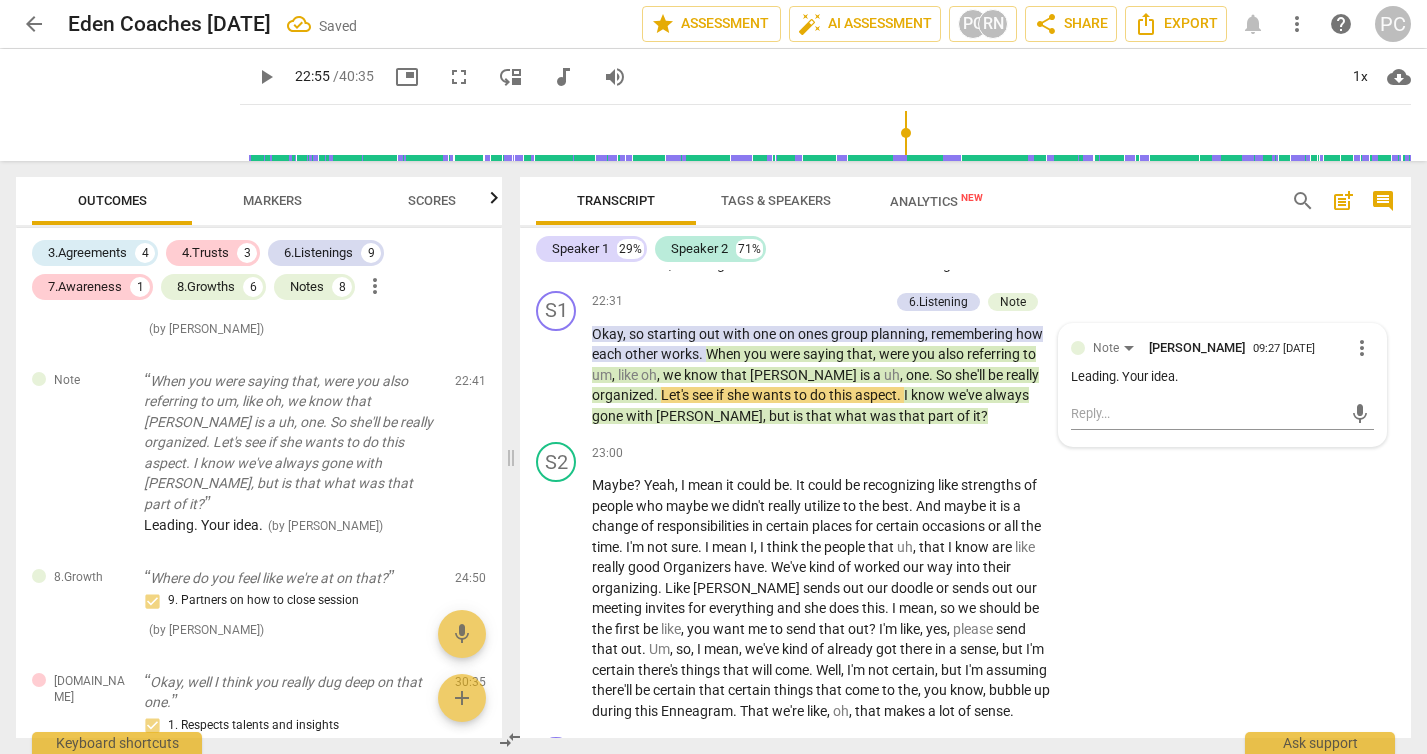 click on "play_arrow" at bounding box center (557, 375) 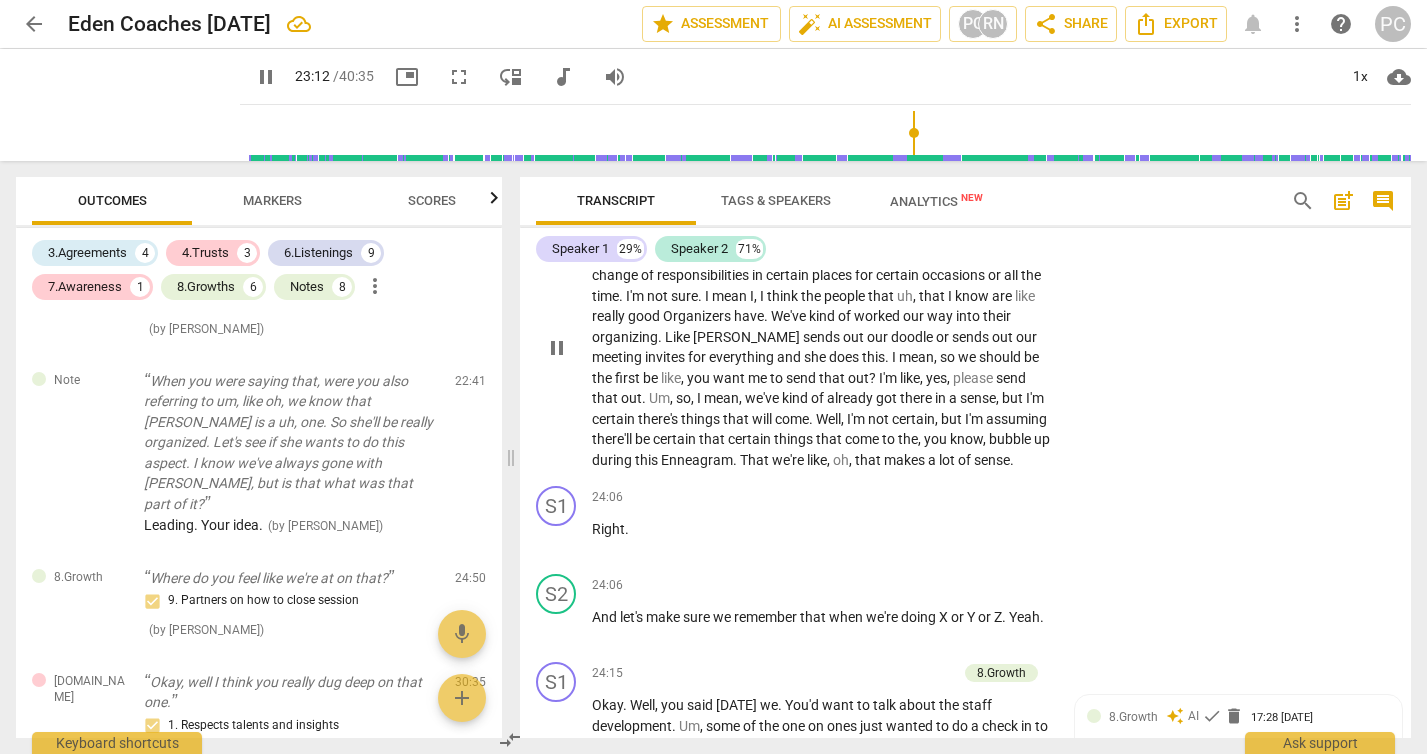 scroll, scrollTop: 9770, scrollLeft: 0, axis: vertical 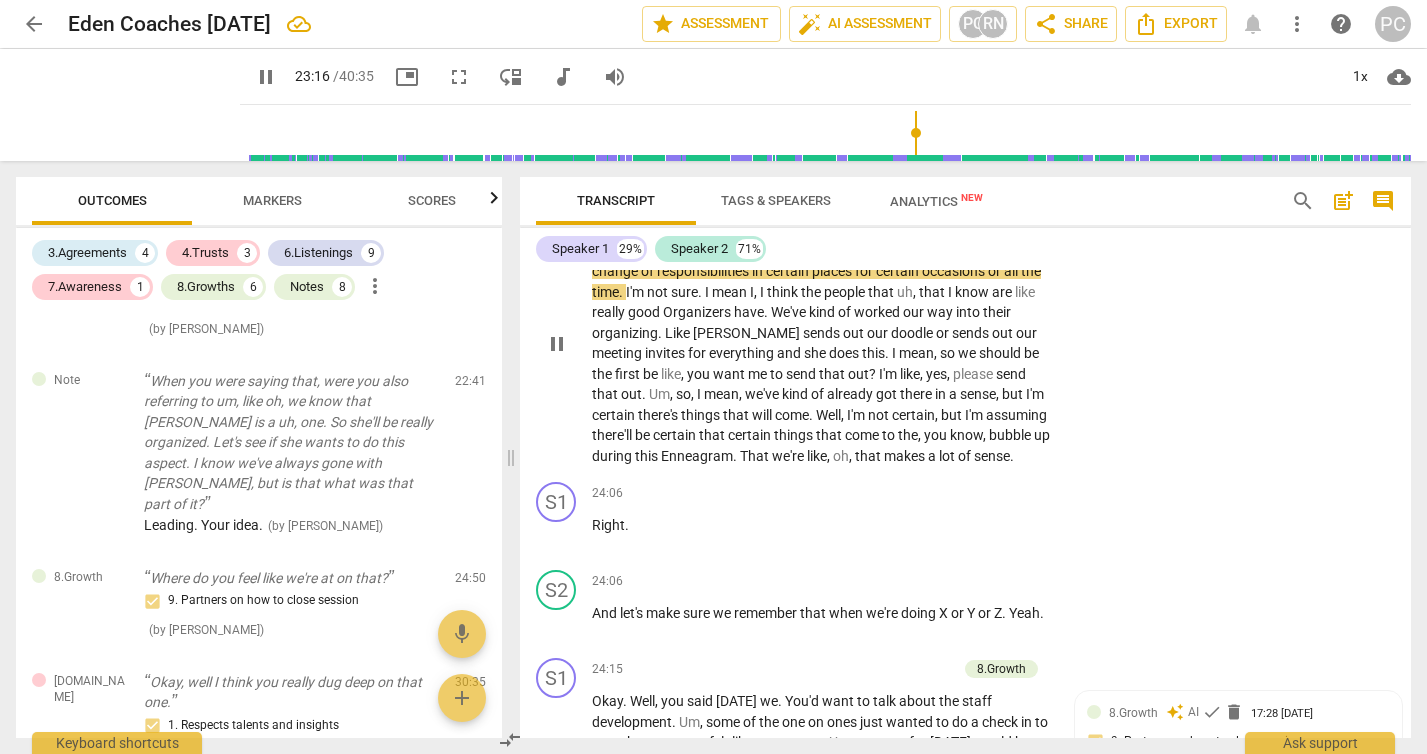 drag, startPoint x: 594, startPoint y: 332, endPoint x: 795, endPoint y: 339, distance: 201.12186 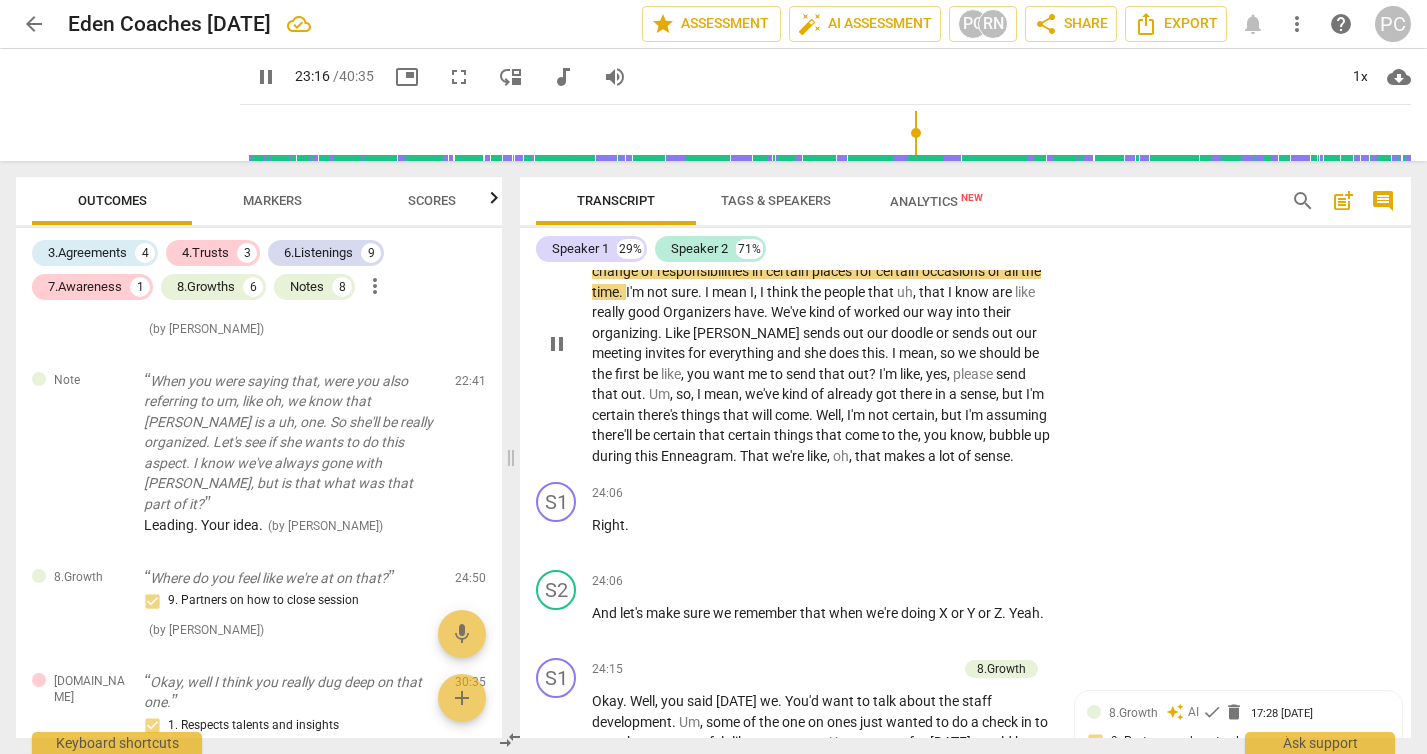 click on "Maybe ?   Yeah ,   I   mean   it   could   be .   It   could   be   recognizing   like   strengths   of   people   who   maybe   we   didn't   really   utilize   to   the   best .   And   maybe   it   is   a   change   of   responsibilities   in   certain   places   for   certain   occasions   or   all   the   time .   I'm   not   sure .   I   mean   I ,   I   think   the   people   that   uh ,   that   I   know   are   like   really   good   Organizers   have .   We've   kind   of   worked   our   way   into   their   organizing .   Like   [PERSON_NAME]   sends   out   our   doodle   or   sends   out   our   meeting   invites   for   everything   and   she   does   this .   I   mean ,   so   we   should   be   the   first   be   like ,   you   want   me   to   send   that   out ?   I'm   like ,   yes ,   please   send   that   out .   Um ,   so ,   I   mean ,   we've   kind   of   already   got   there   in   a   sense ,   but   I'm   certain   there's   things   that   will   come .   Well ,   I'm   not   certain ," at bounding box center (822, 343) 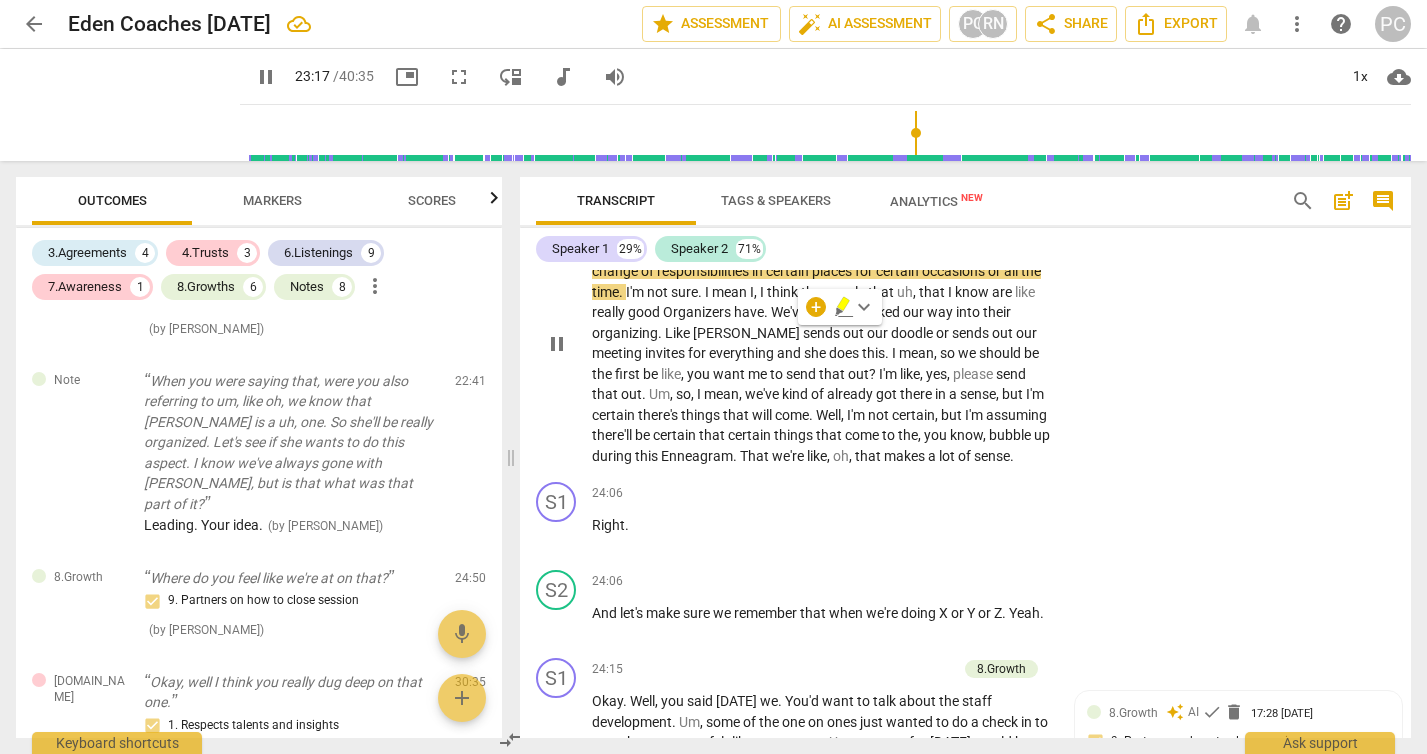 click on "+" at bounding box center (929, 198) 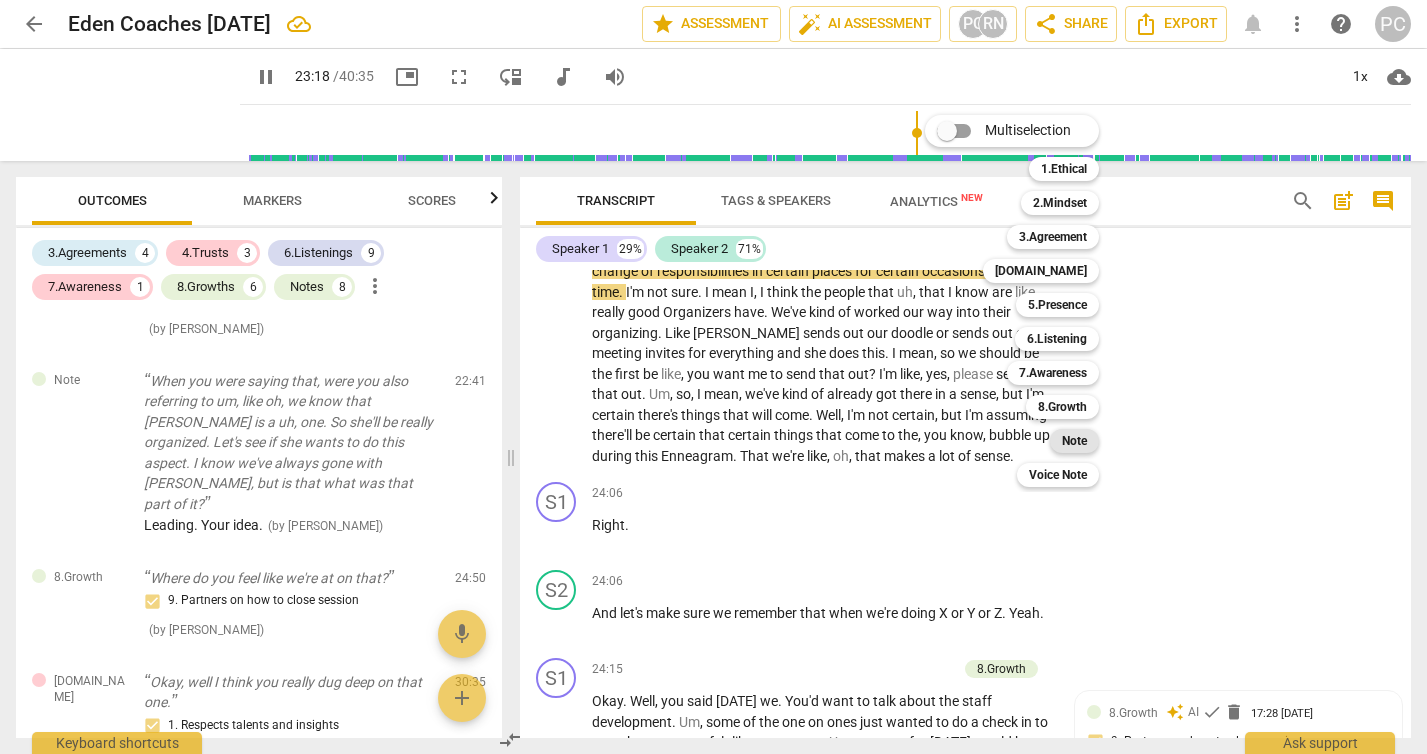 click on "Note" at bounding box center (1074, 441) 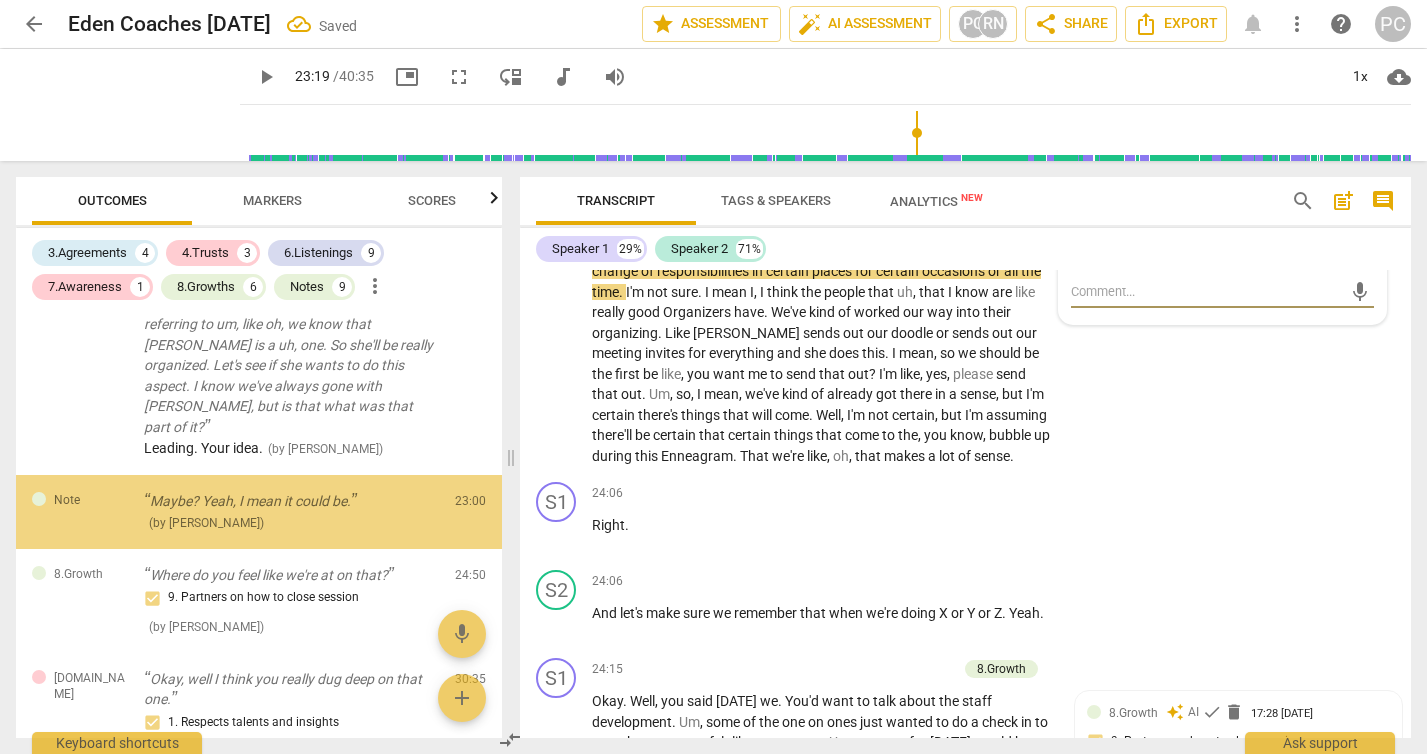 scroll, scrollTop: 3080, scrollLeft: 0, axis: vertical 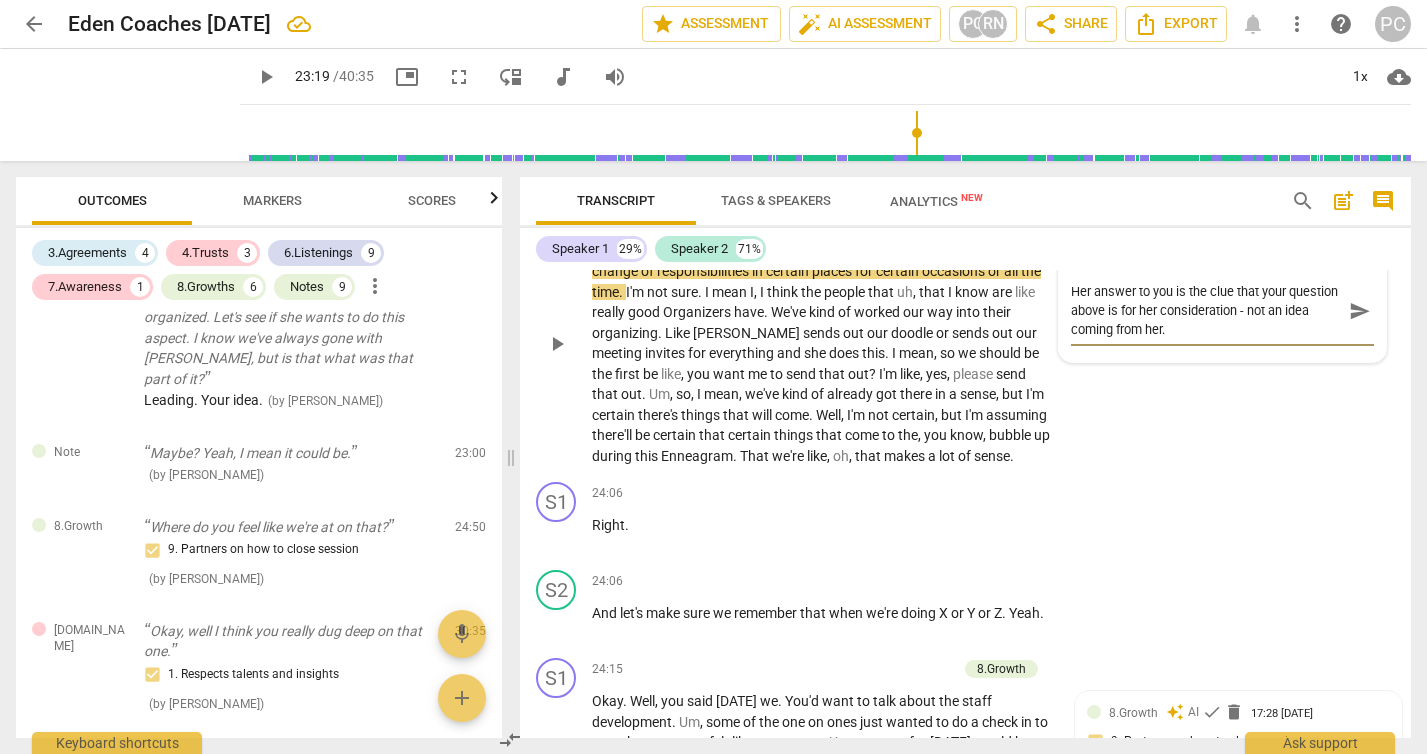 click on "Her answer to you is the clue that your question above is for her consideration - not an idea coming from her." at bounding box center (1206, 310) 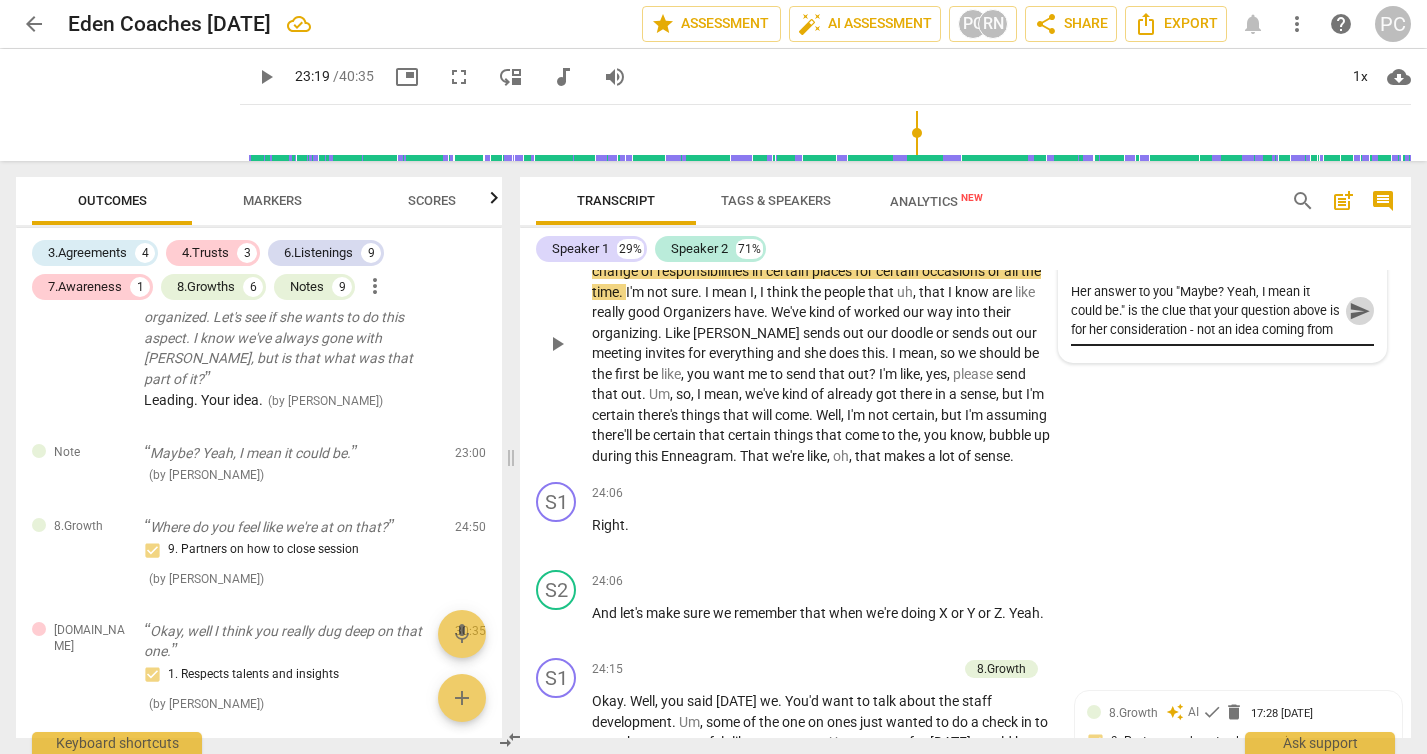 click on "send" at bounding box center (1360, 311) 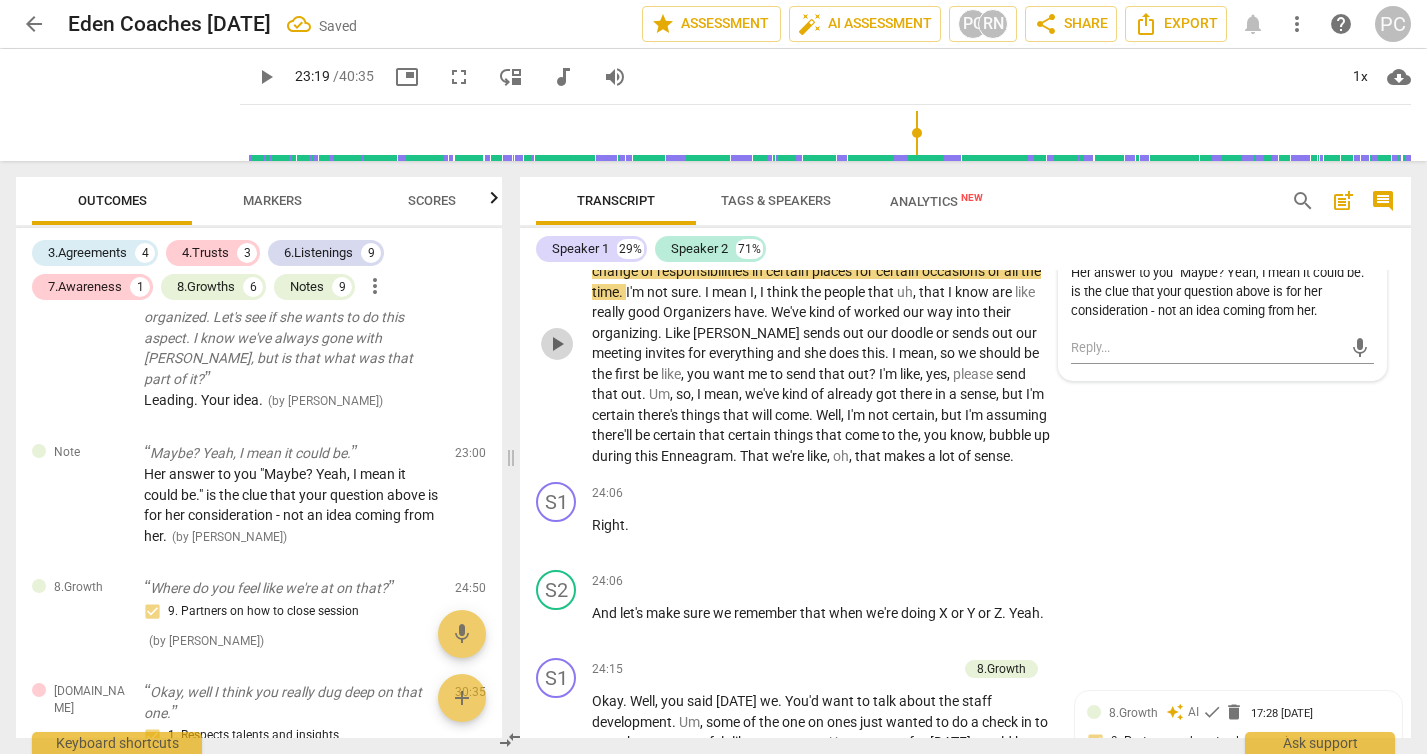 click on "play_arrow" at bounding box center [557, 344] 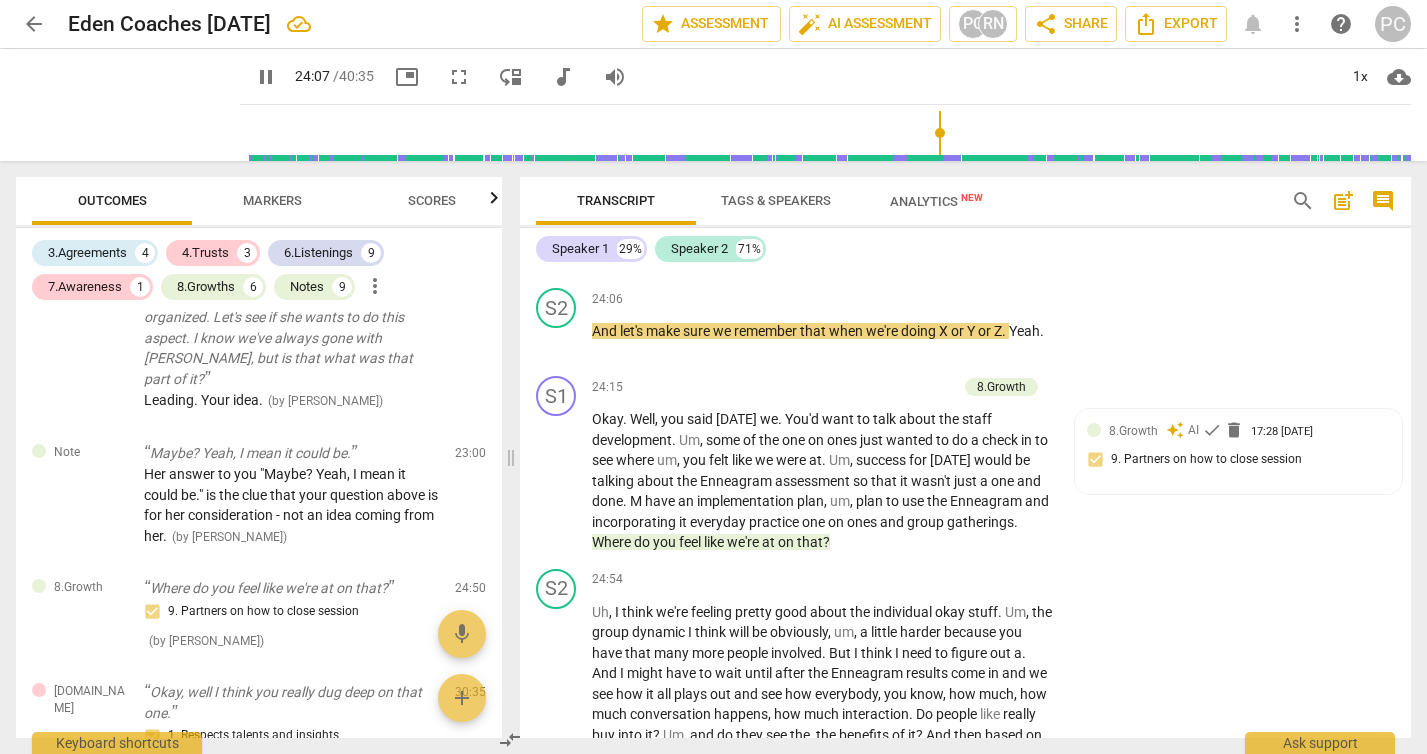 scroll, scrollTop: 10045, scrollLeft: 0, axis: vertical 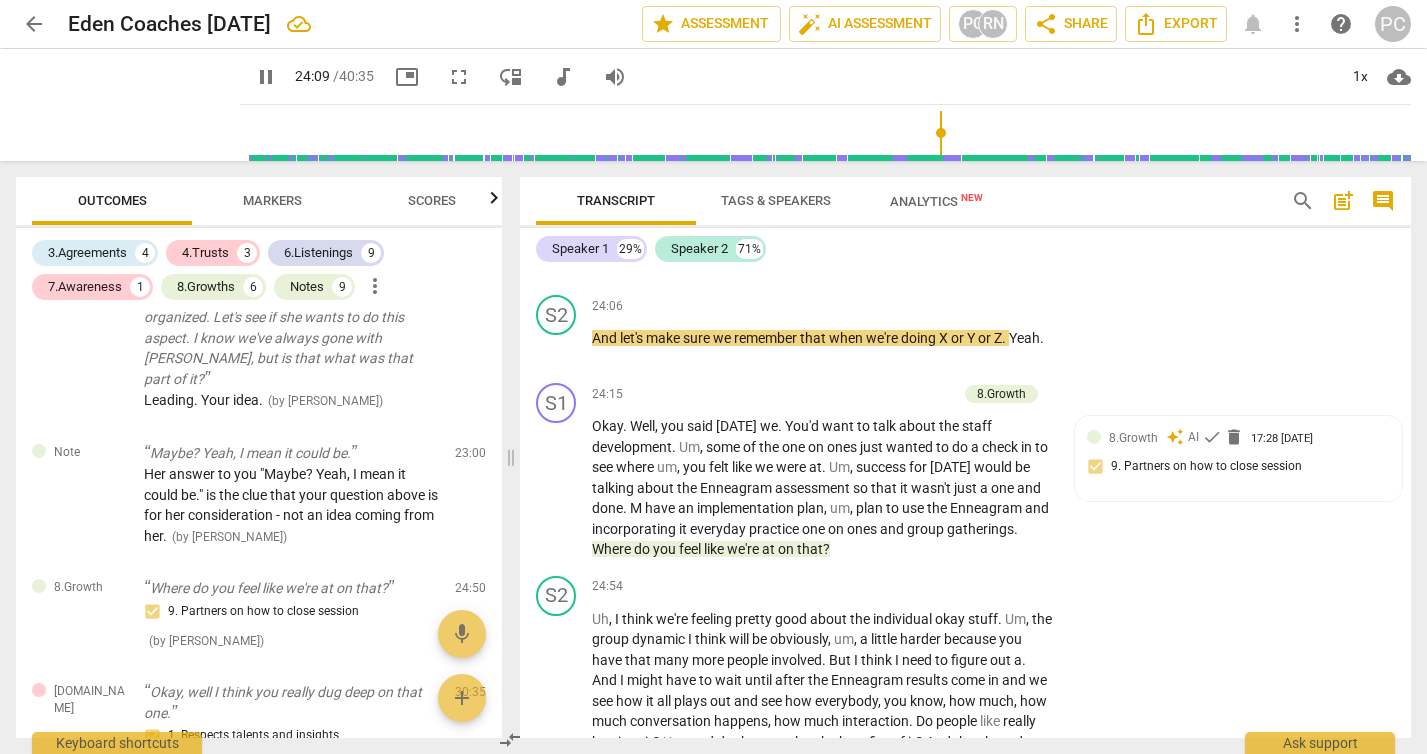 click on "Right" at bounding box center (608, 250) 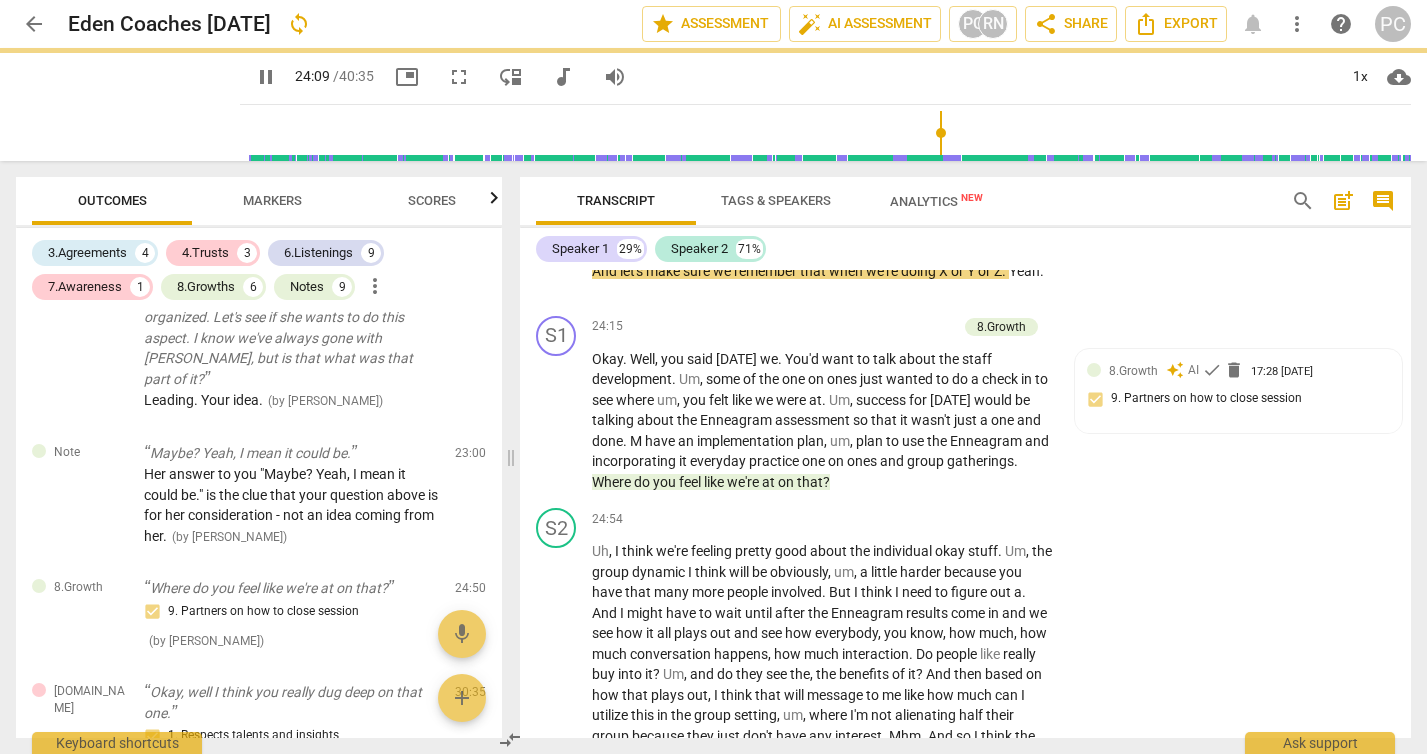 scroll, scrollTop: 9977, scrollLeft: 0, axis: vertical 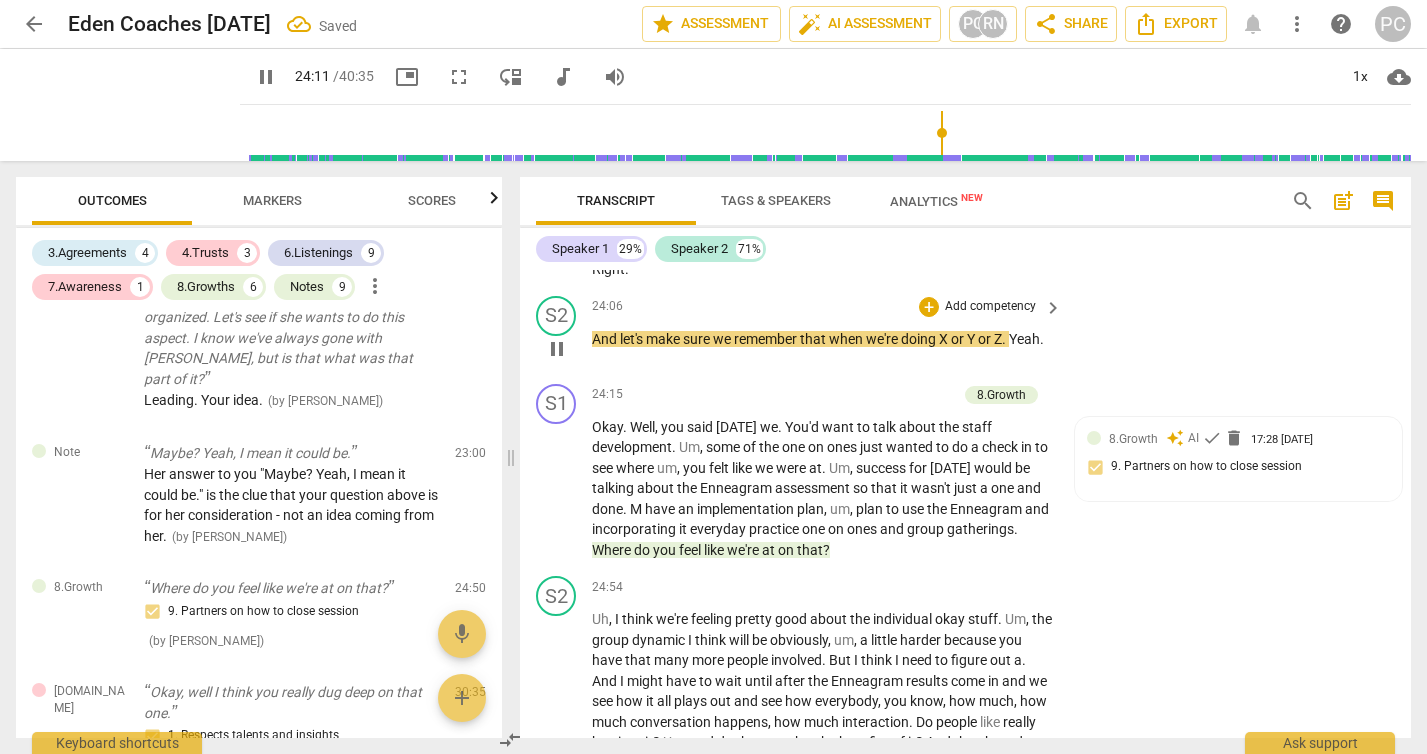 click on "And" at bounding box center [606, 339] 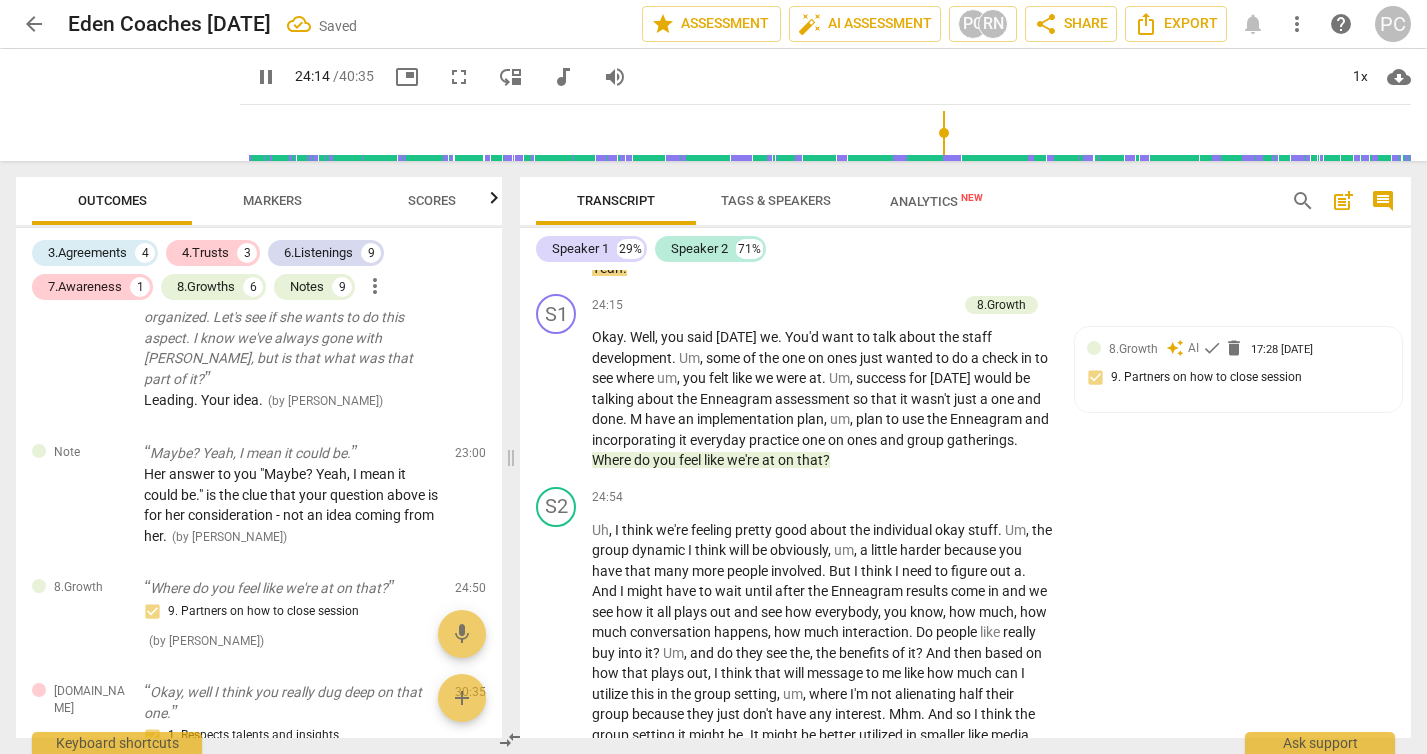 scroll, scrollTop: 10003, scrollLeft: 0, axis: vertical 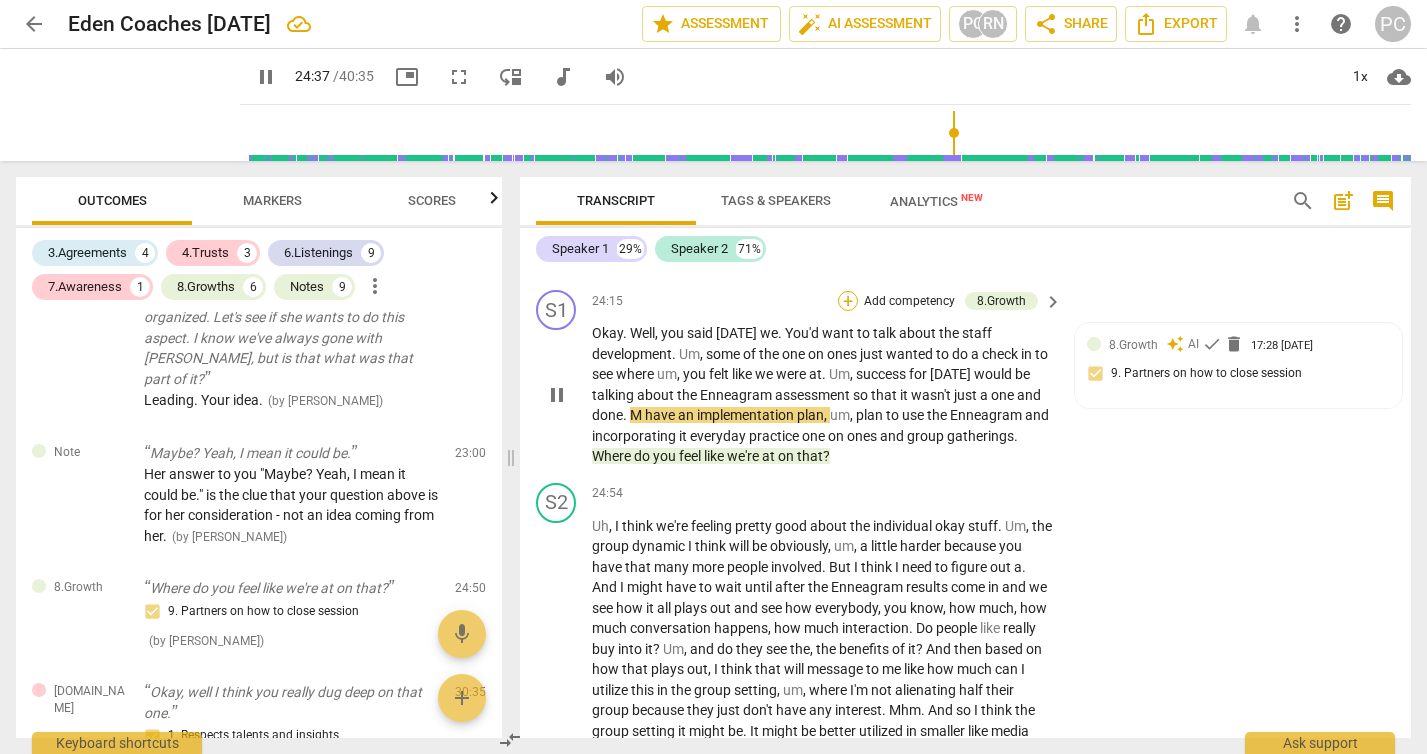 click on "+" at bounding box center (848, 301) 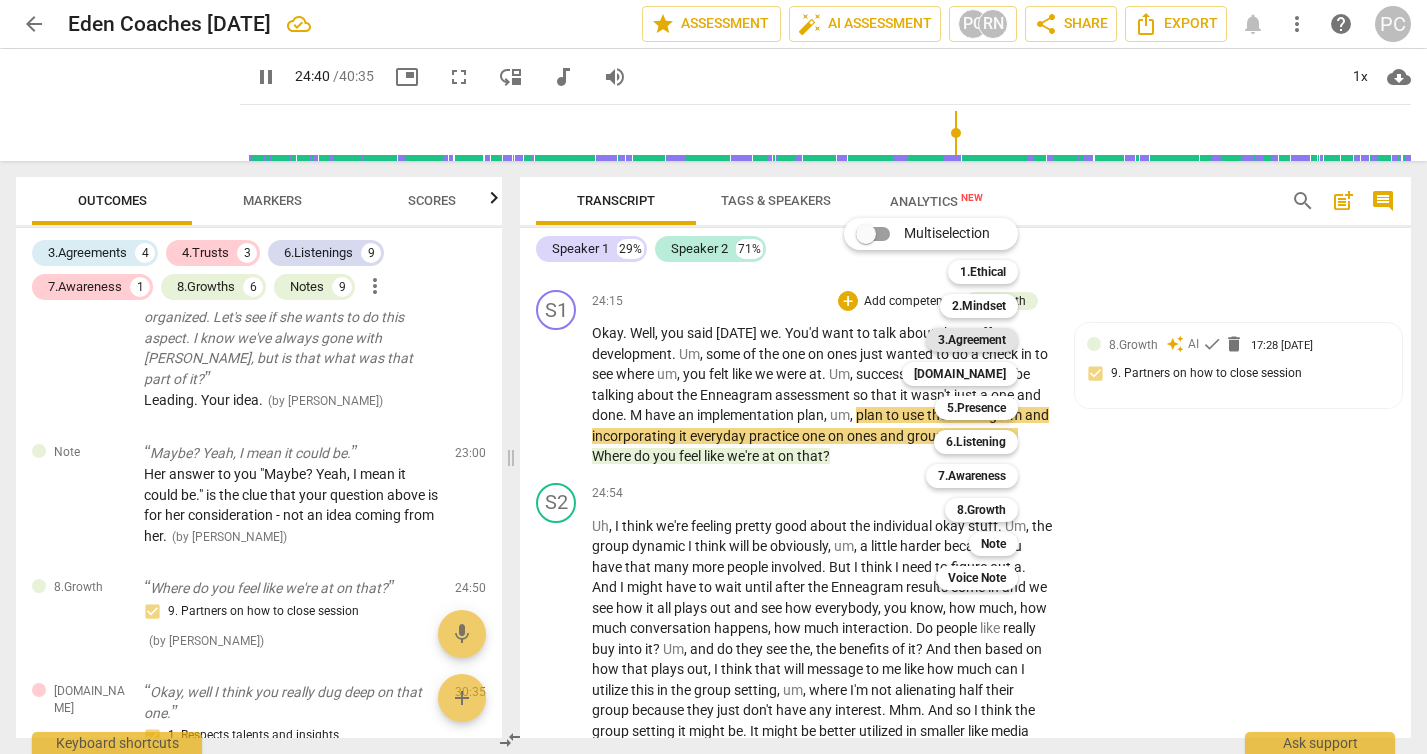 click on "3.Agreement" at bounding box center [972, 340] 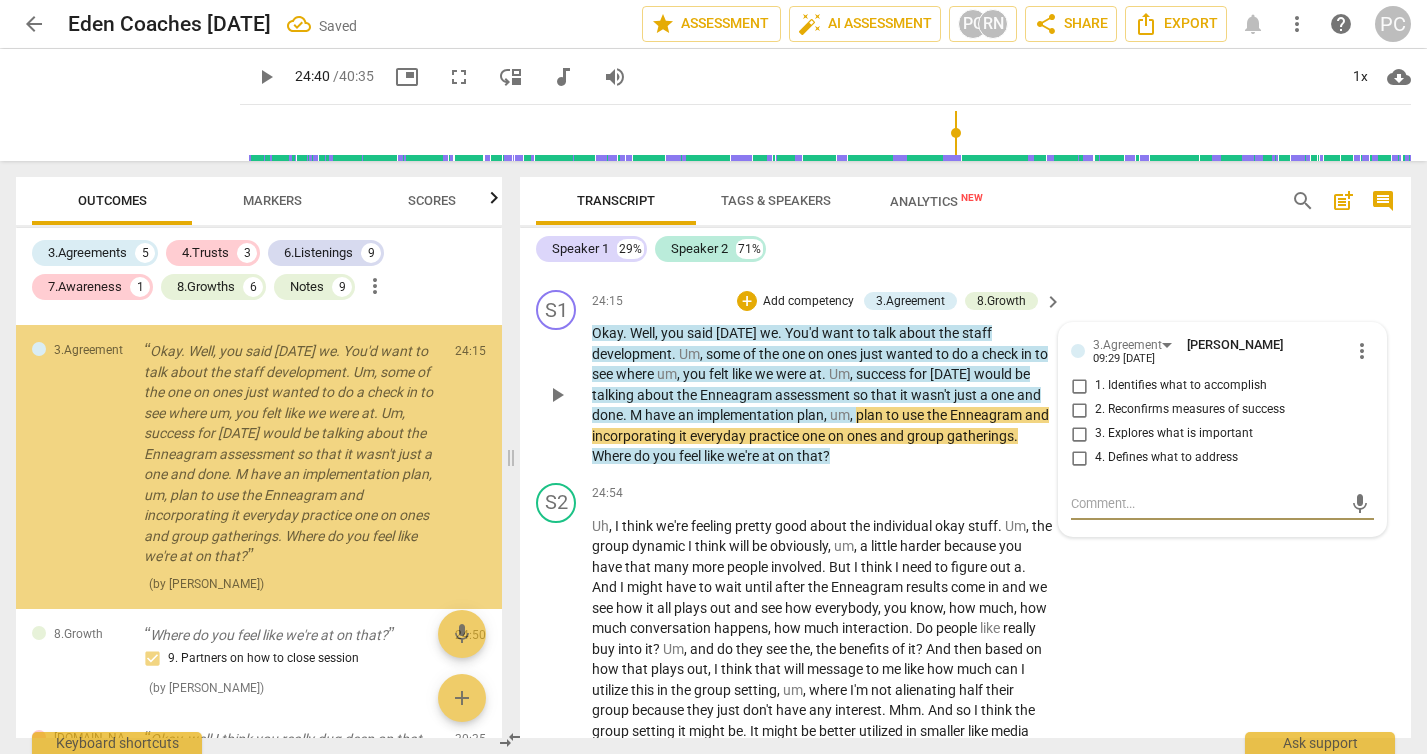 scroll, scrollTop: 3320, scrollLeft: 0, axis: vertical 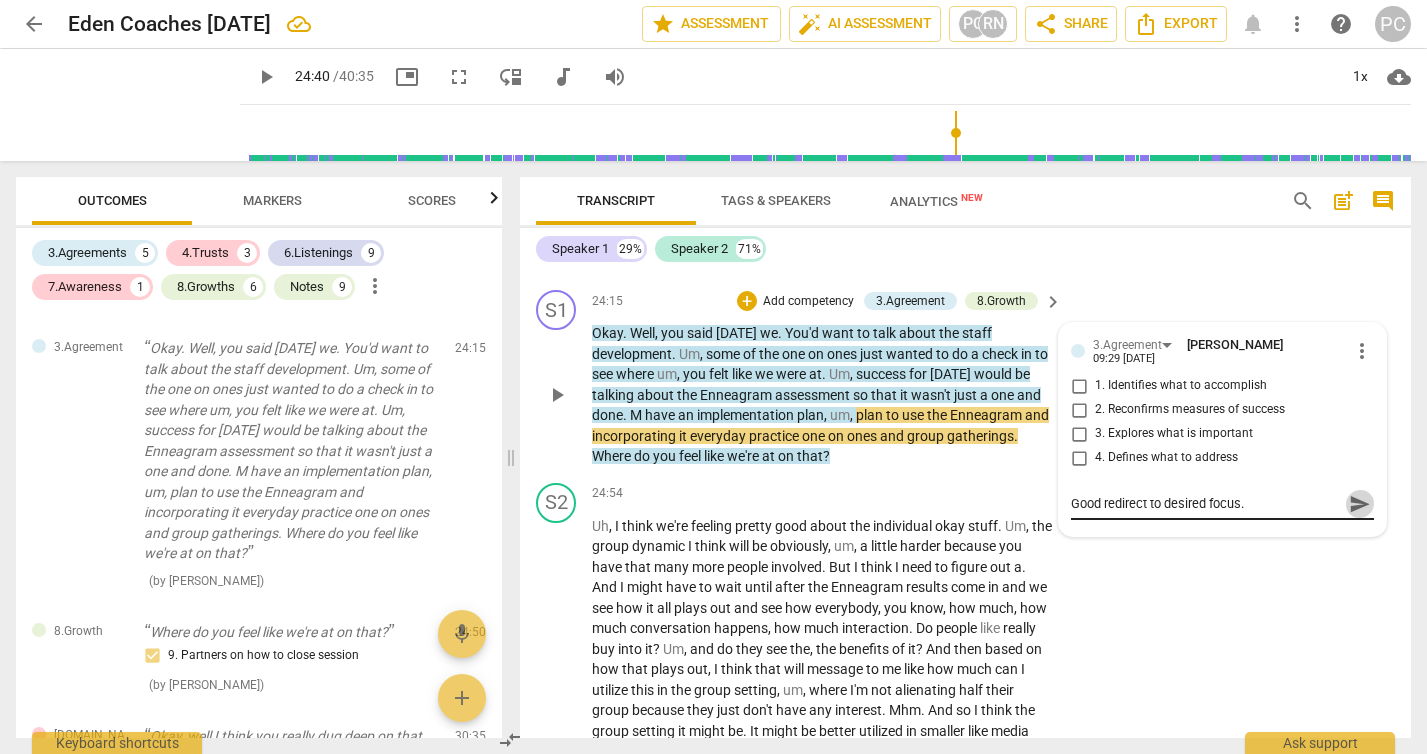 click on "send" at bounding box center [1360, 504] 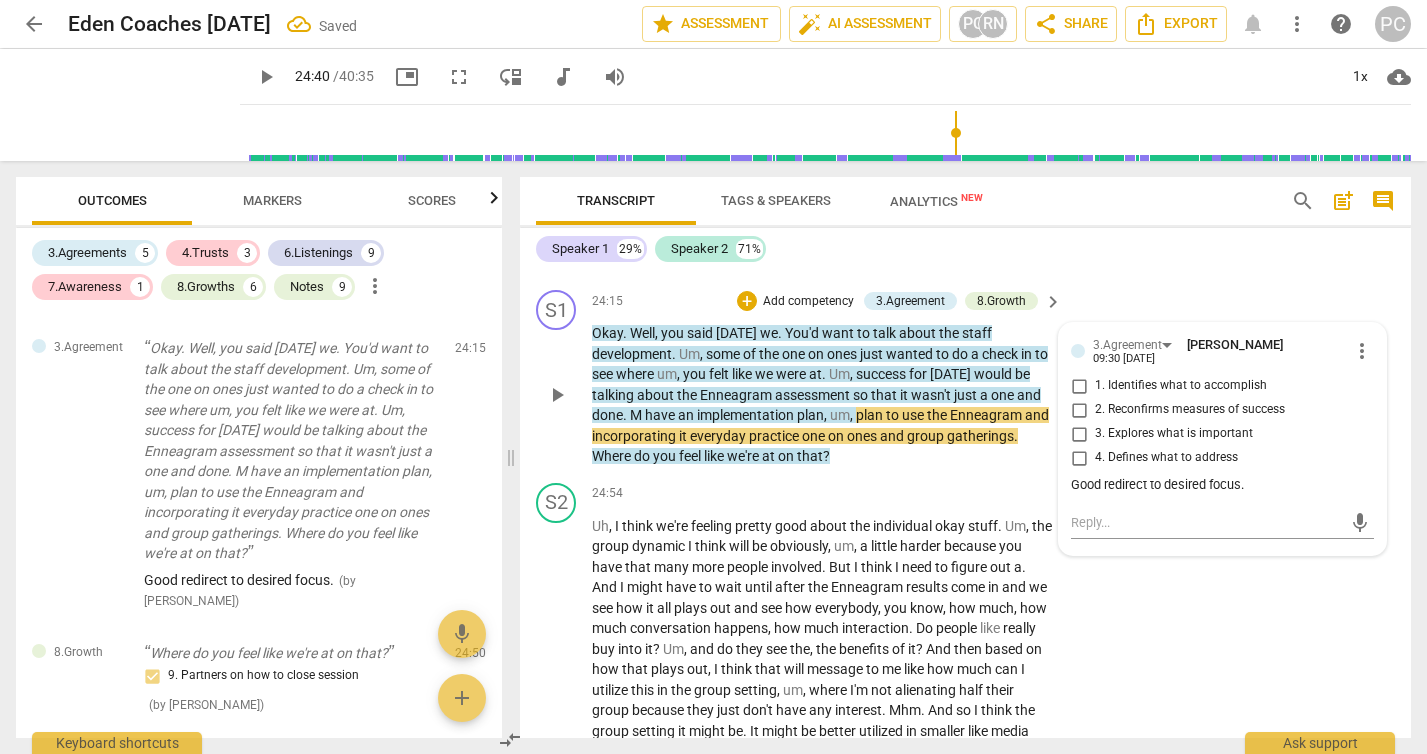 click on "play_arrow" at bounding box center [557, 395] 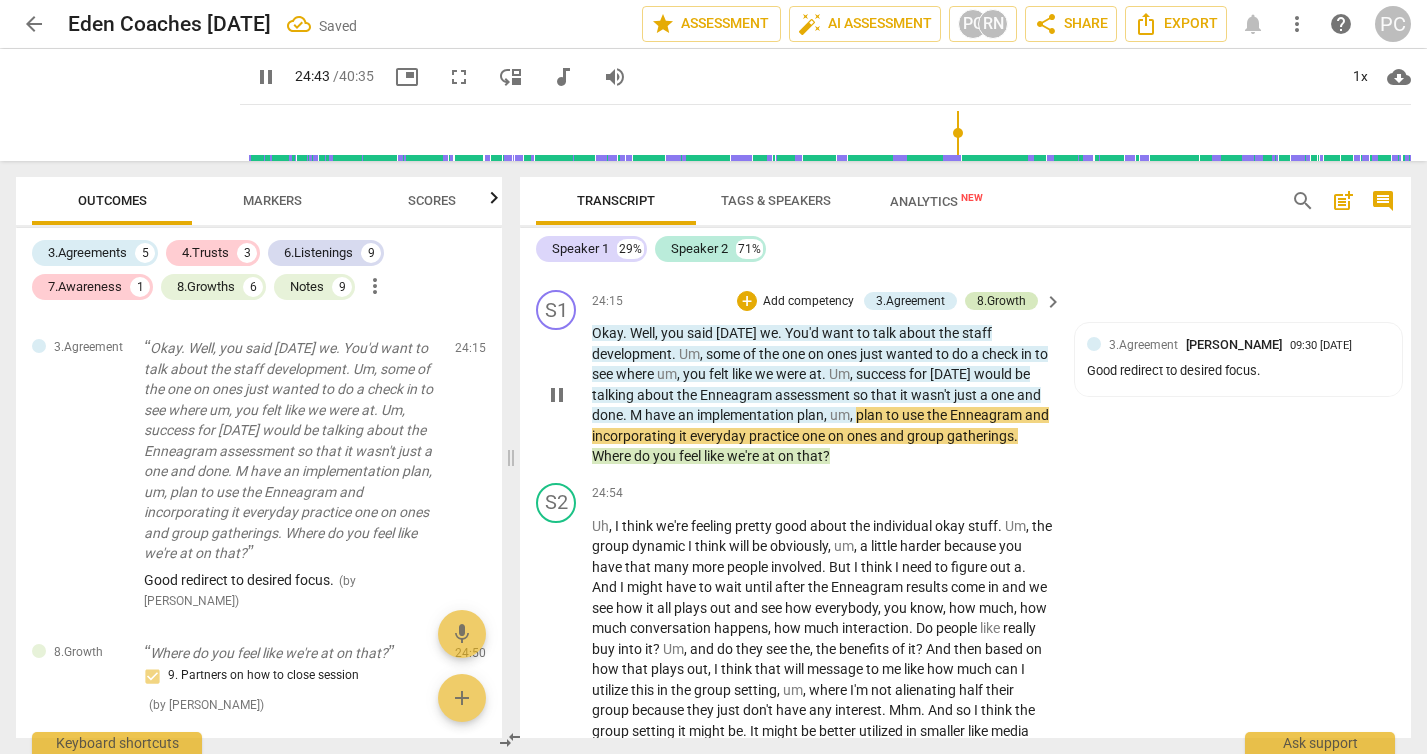 click on "8.Growth" at bounding box center [1001, 301] 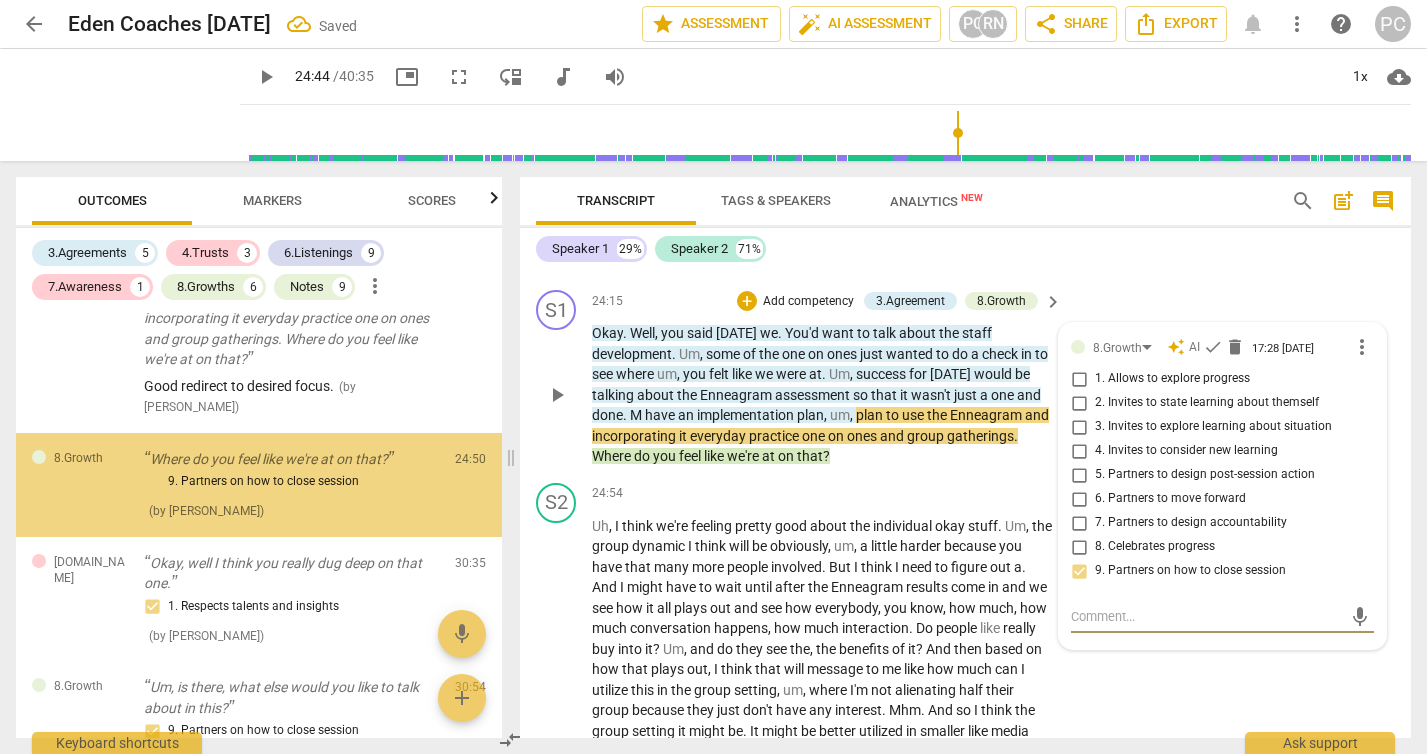 scroll, scrollTop: 3514, scrollLeft: 0, axis: vertical 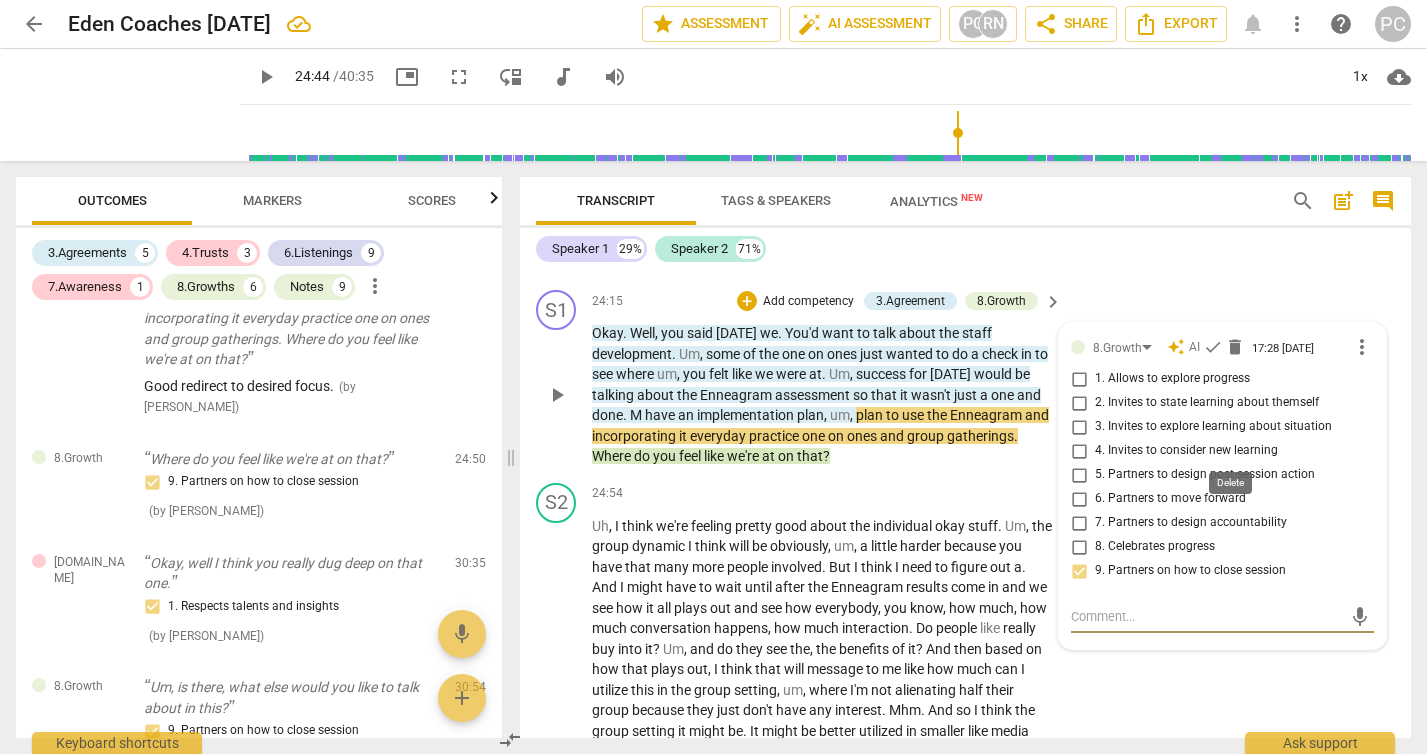 click on "delete" at bounding box center (1235, 347) 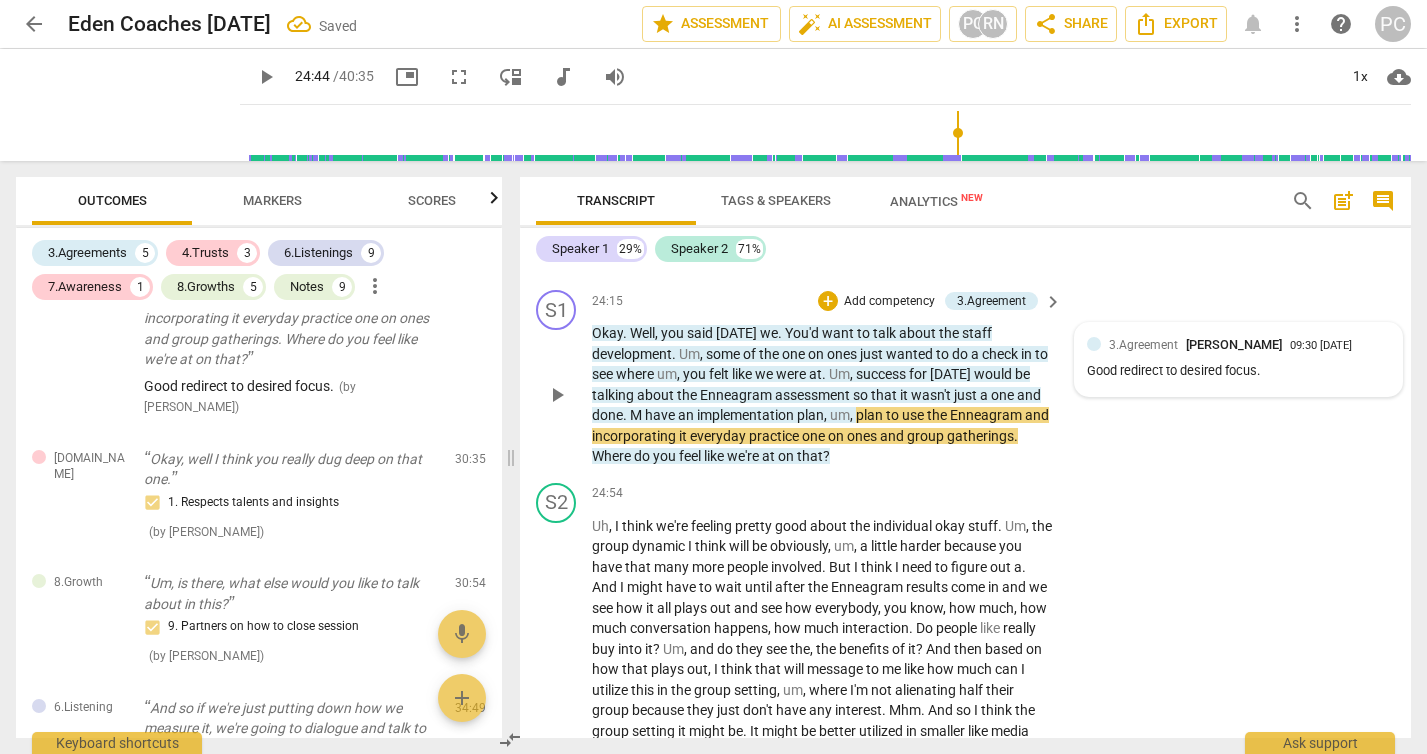 click on "play_arrow" at bounding box center [557, 395] 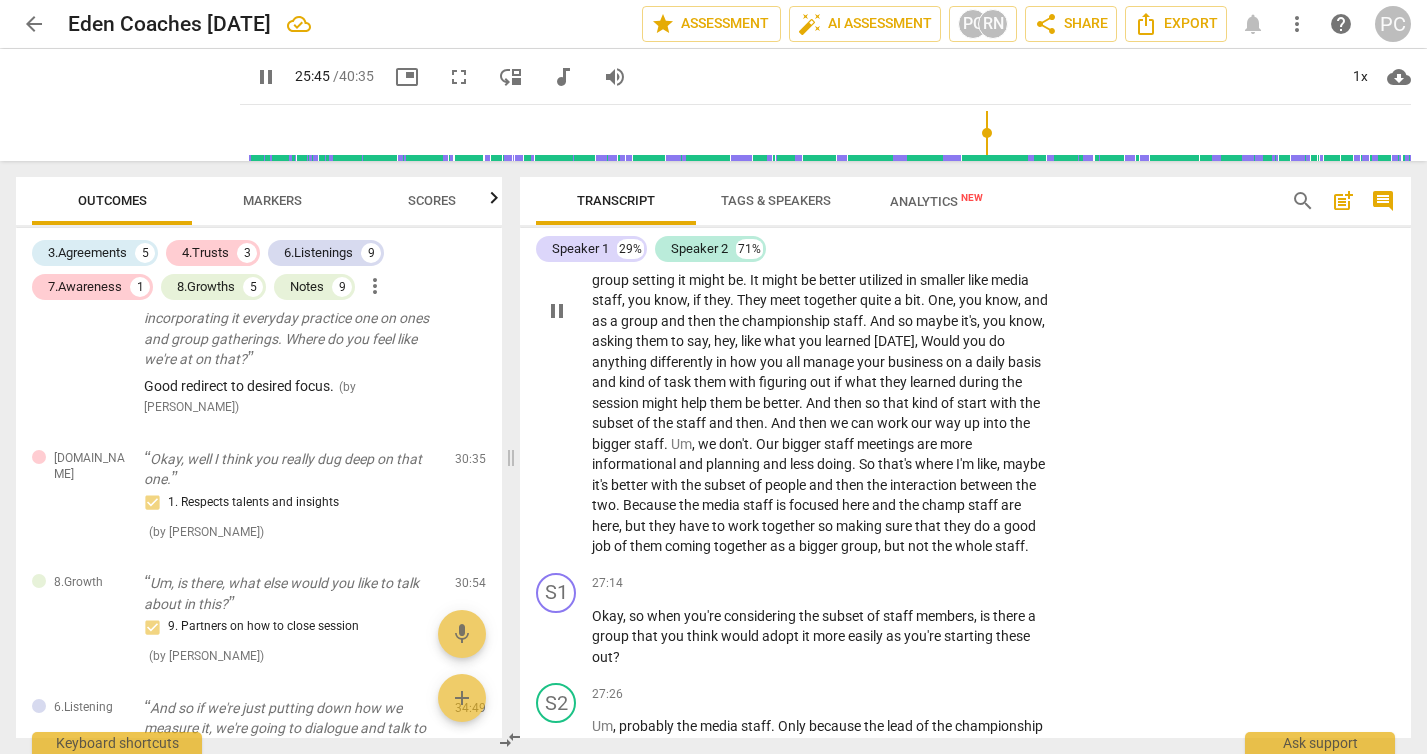 scroll, scrollTop: 10460, scrollLeft: 0, axis: vertical 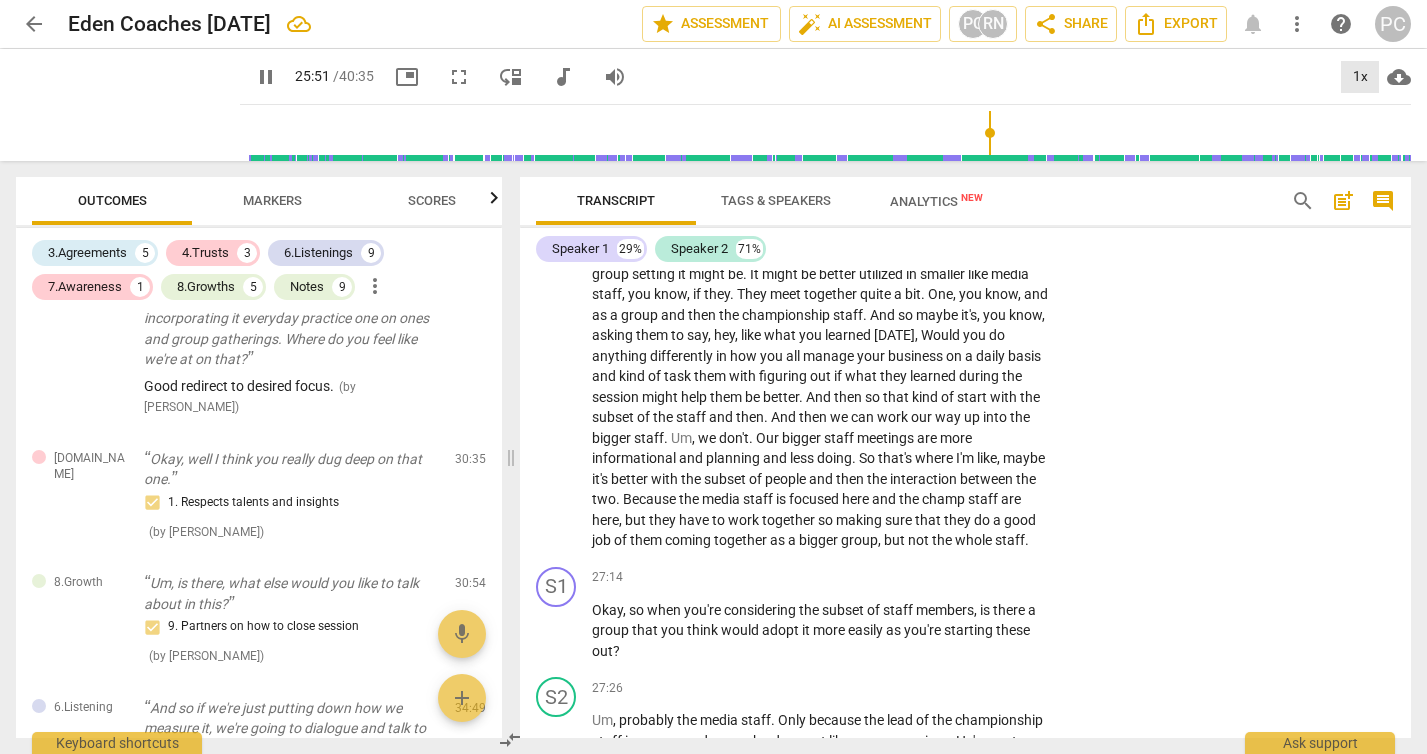 click on "1x" at bounding box center (1360, 77) 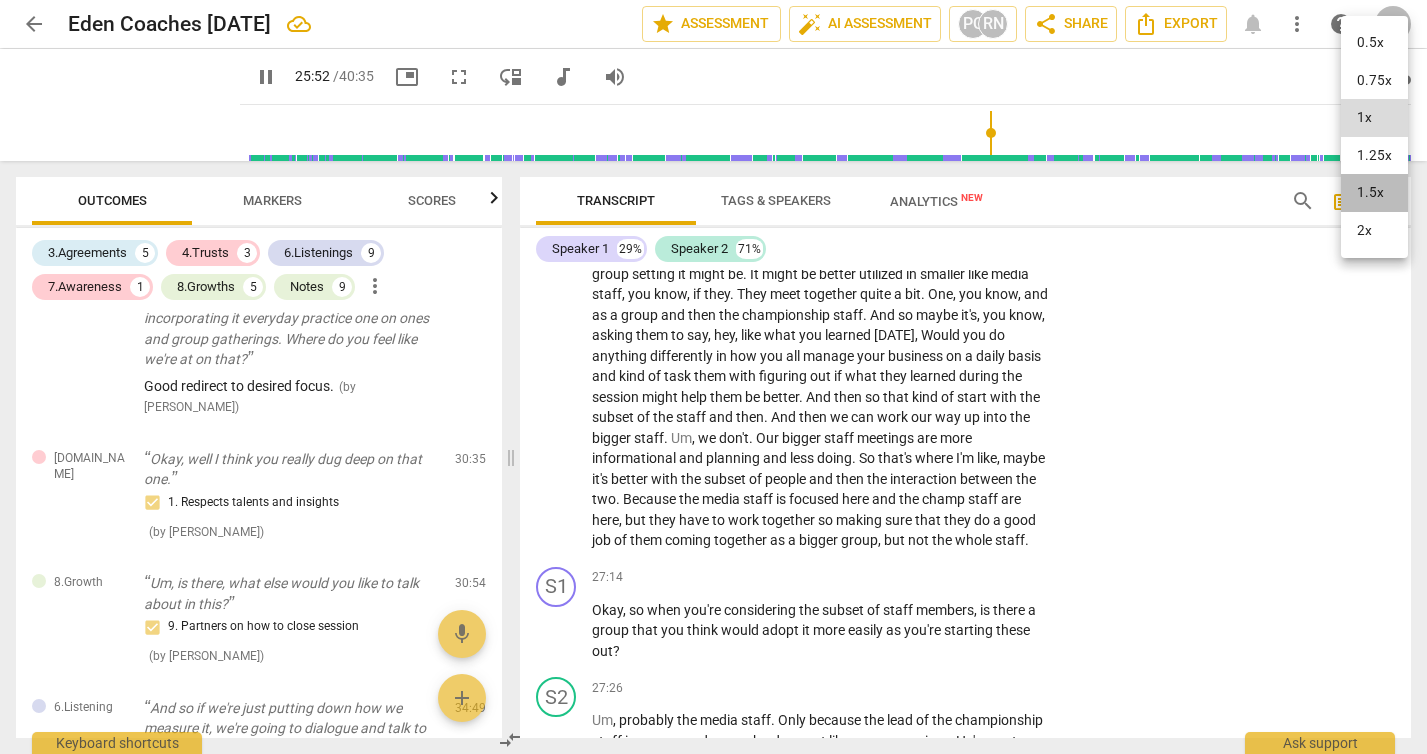 click on "1.5x" at bounding box center (1374, 193) 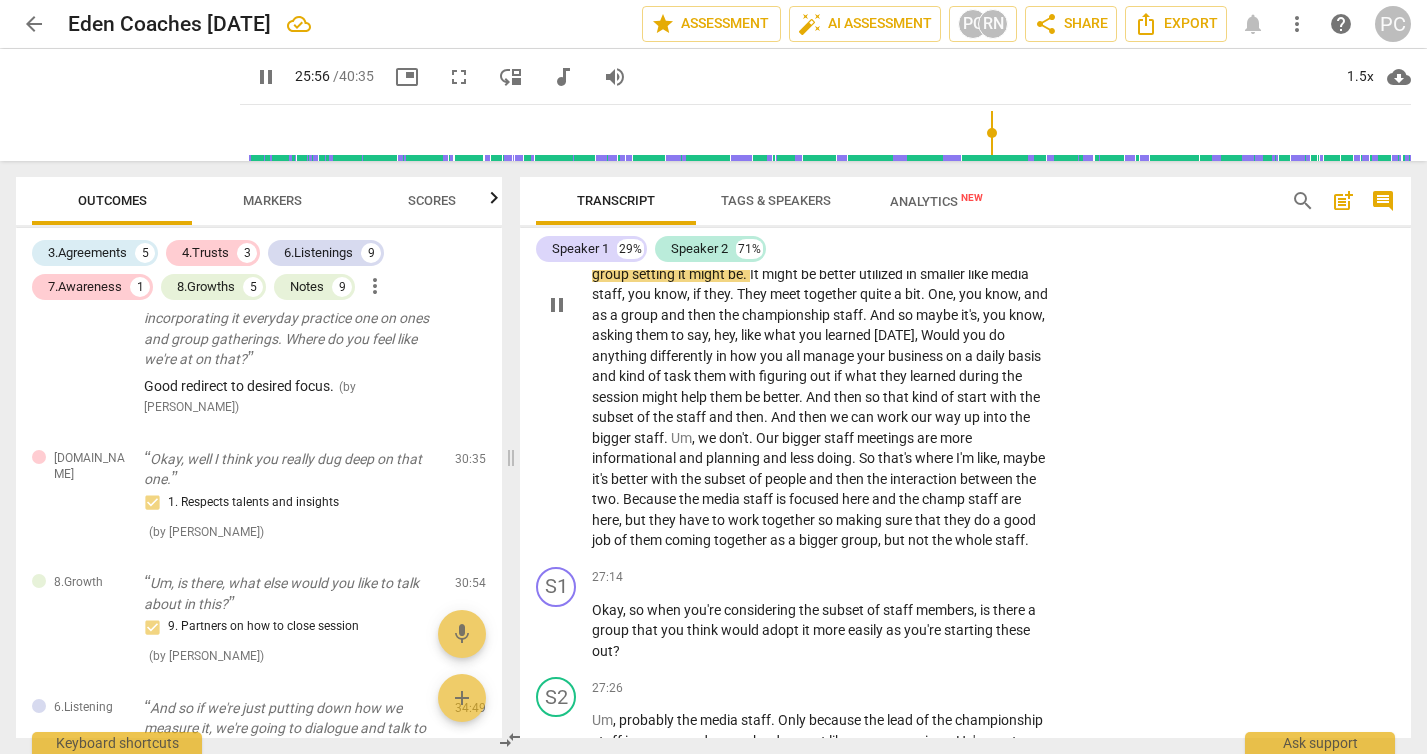 click on "S2 play_arrow pause 24:54 + Add competency keyboard_arrow_right Uh ,   I   think   we're   feeling   pretty   good   about   the   individual   okay   stuff .   Um ,   the   group   dynamic   I   think   will   be   obviously ,   um ,   a   little   harder   because   you   have   that   many   more   people   involved .   But   I   think   I   need   to   figure   out   a .   And   I   might   have   to   wait   until   after   the   Enneagram   results   come   in   and   we   see   how   it   all   plays   out   and   see   how   everybody ,   you   know ,   how   much ,   how   much   conversation   happens ,   how   much   interaction .   Do   people   like   really   buy   into   it ?   Um ,   and   do   they   see   the ,   the   benefits   of   it ?   And   then   based   on   how   that   plays   out ,   I   think   that   will   message   to   me   like   how   much   can   I   utilize   this   in   the   group   setting ,   um ,   where   I'm   not   alienating   half   their   group   because" at bounding box center (965, 288) 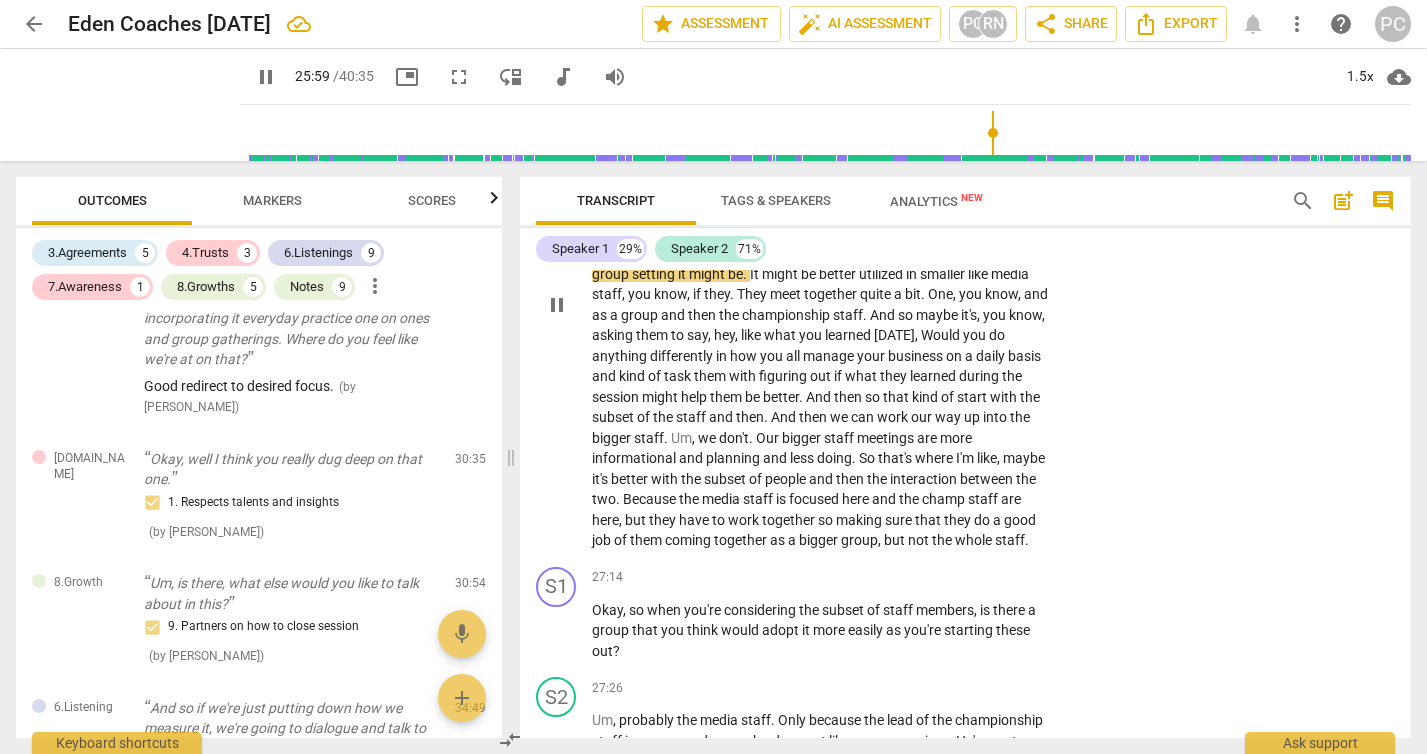 click on "Mhm" at bounding box center [905, 253] 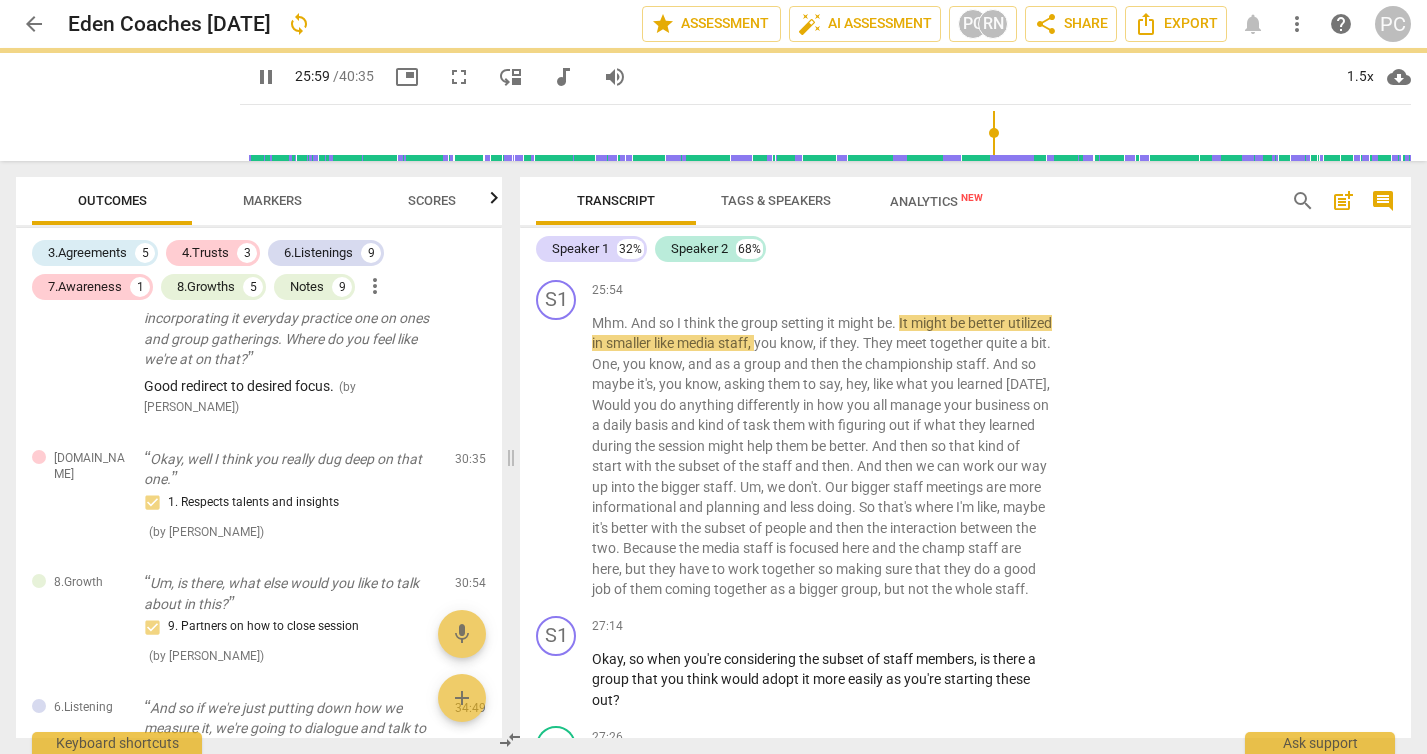 scroll, scrollTop: 10509, scrollLeft: 0, axis: vertical 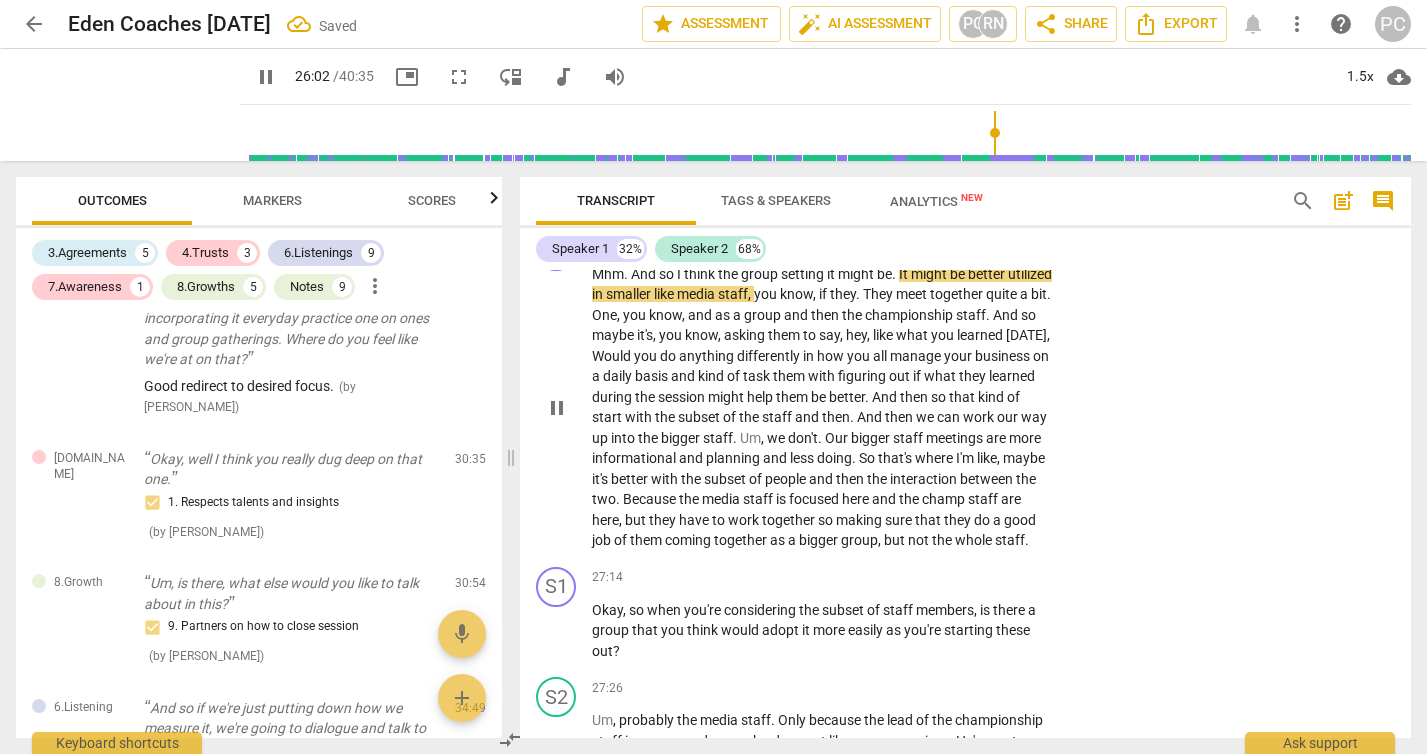 click on "And" at bounding box center [645, 274] 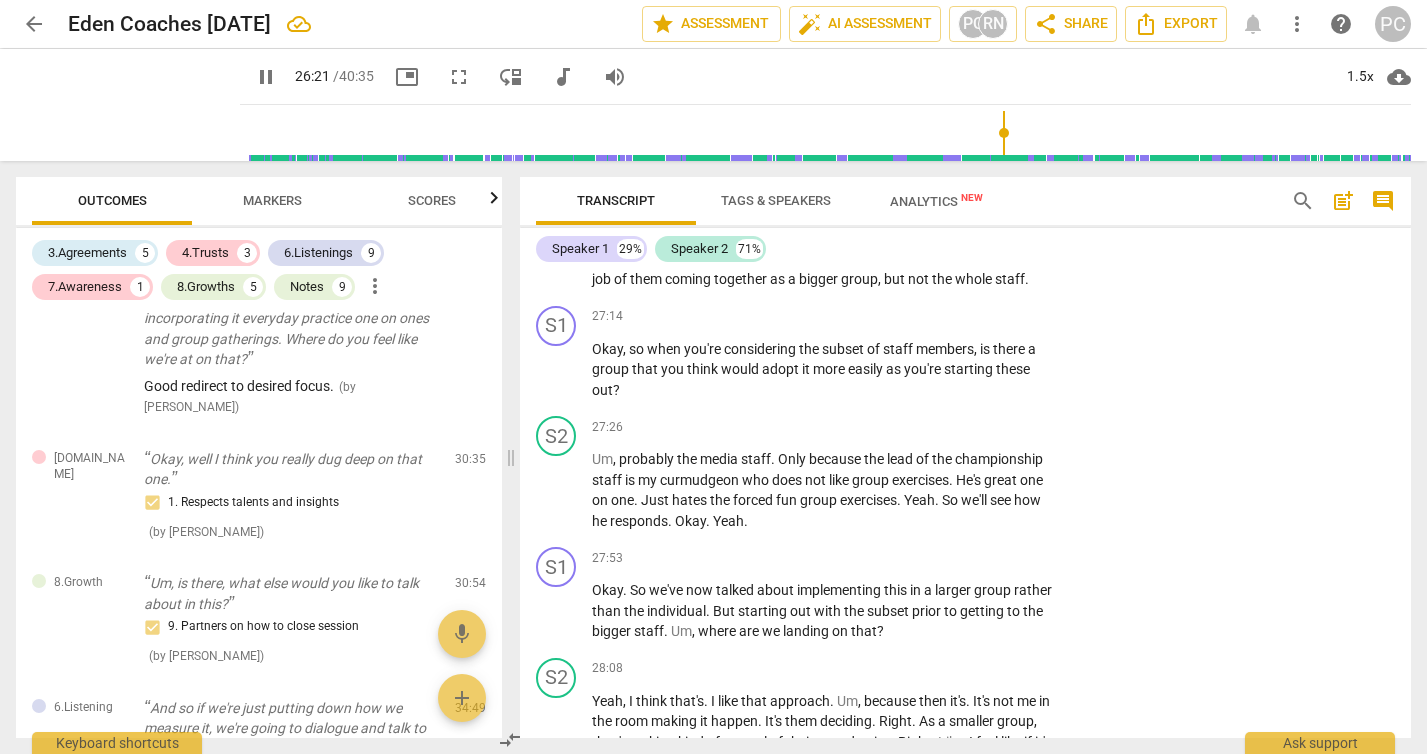 scroll, scrollTop: 10888, scrollLeft: 0, axis: vertical 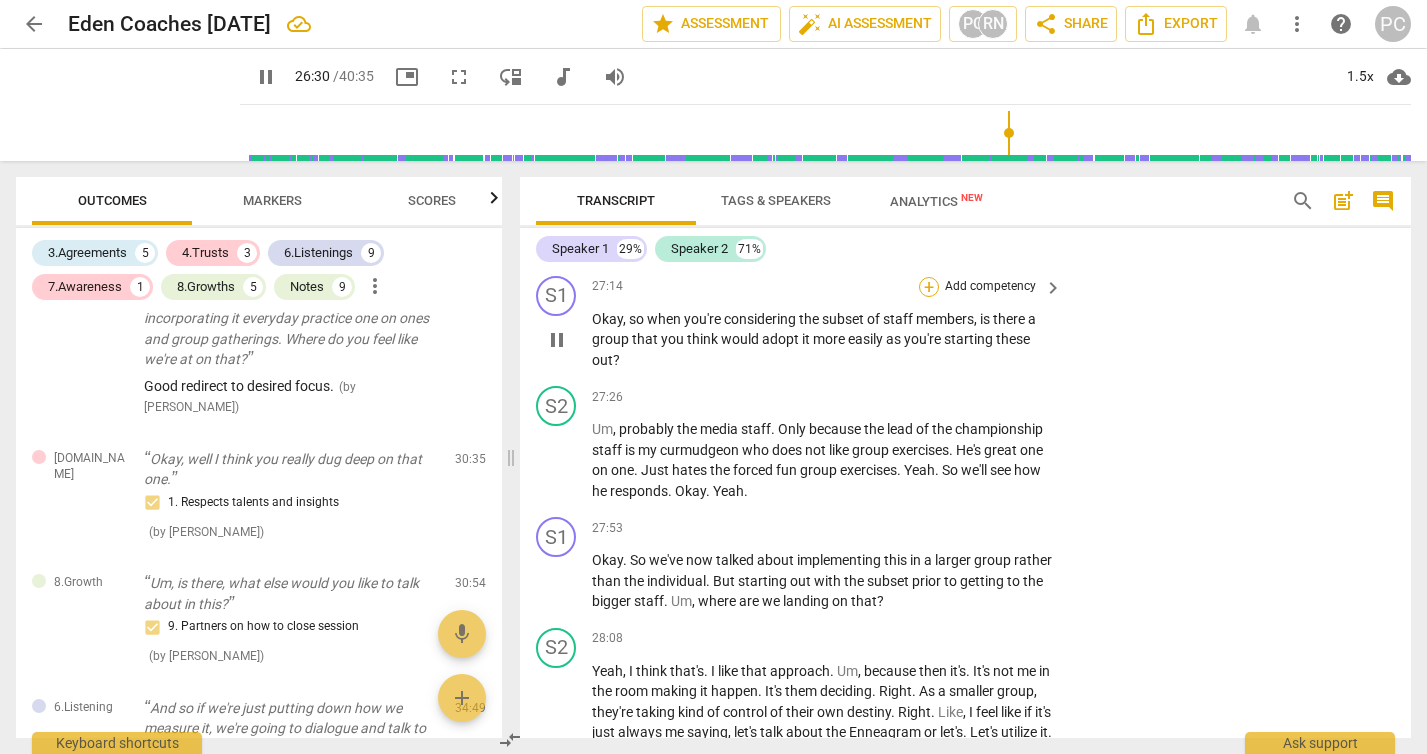 click on "+" at bounding box center [929, 287] 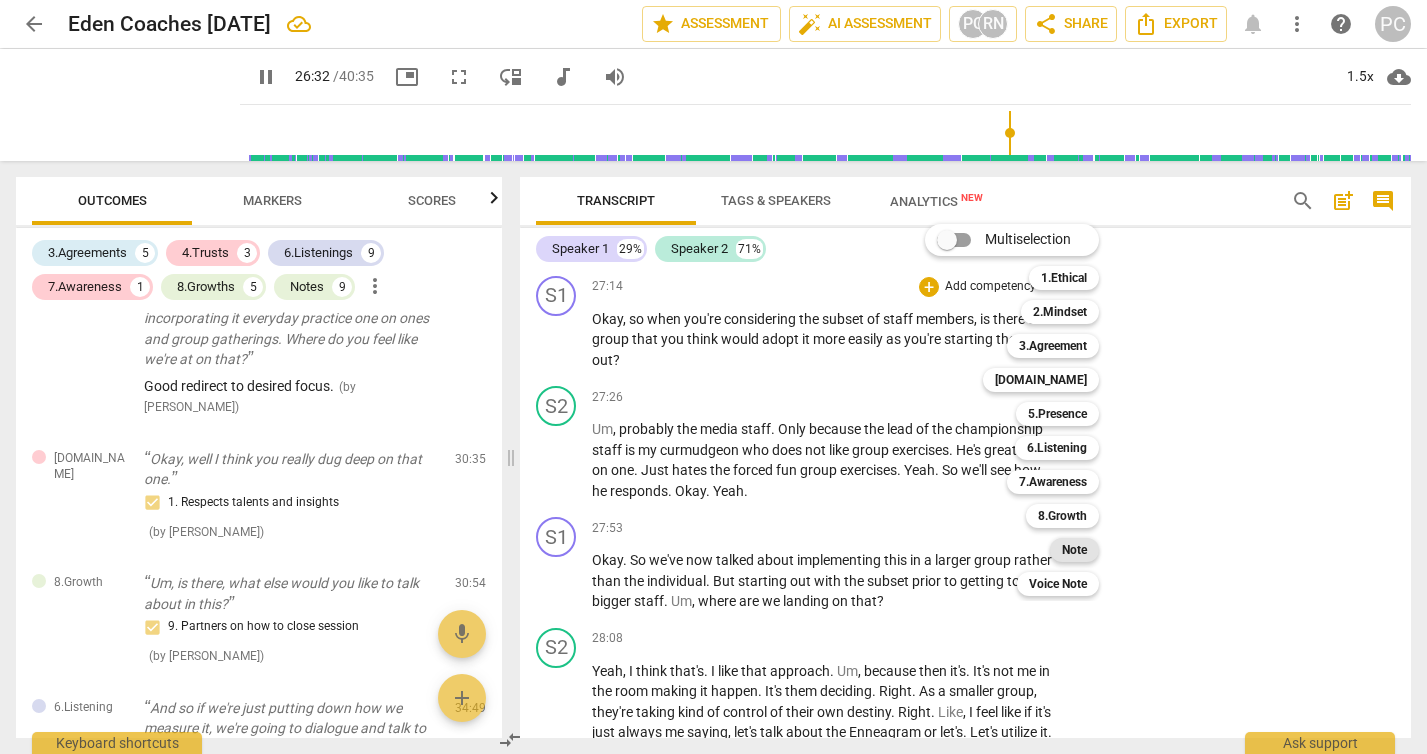click on "Note" at bounding box center (1074, 550) 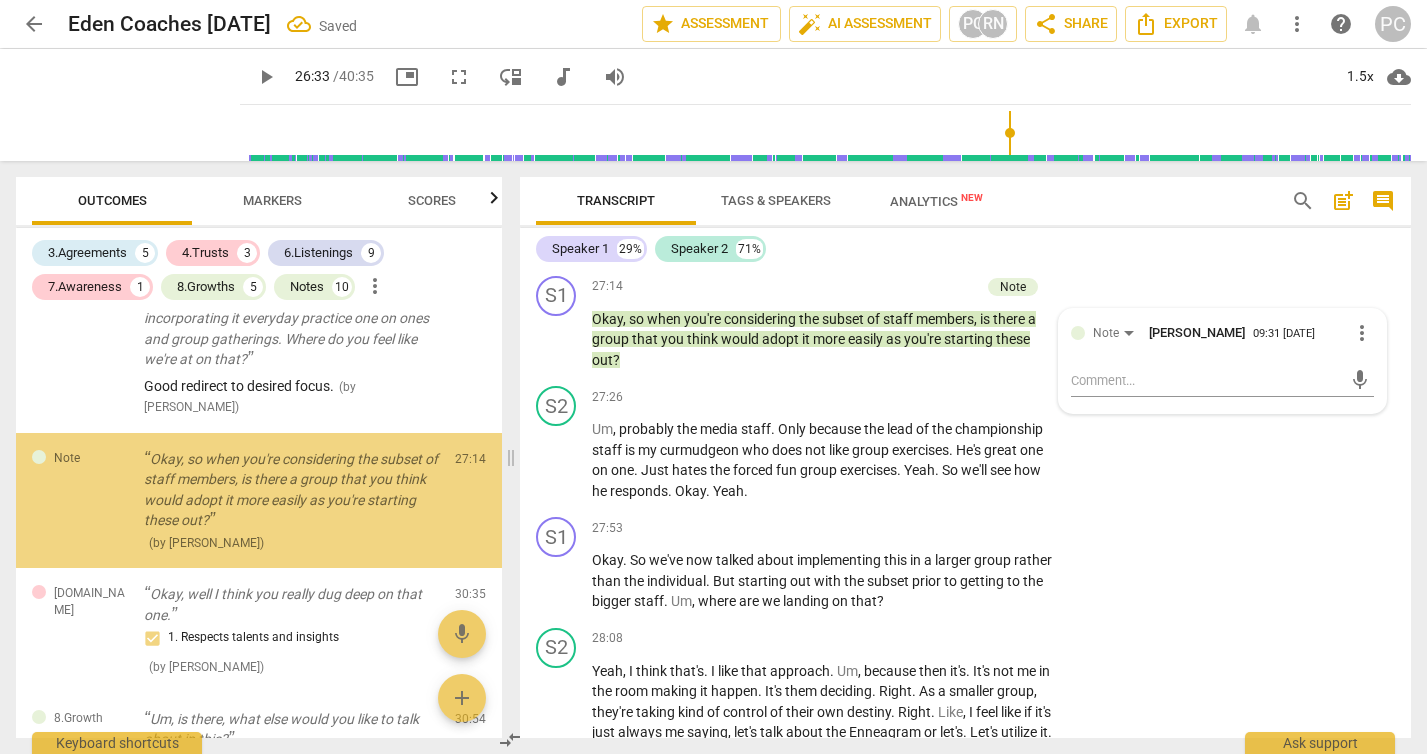 scroll, scrollTop: 3530, scrollLeft: 0, axis: vertical 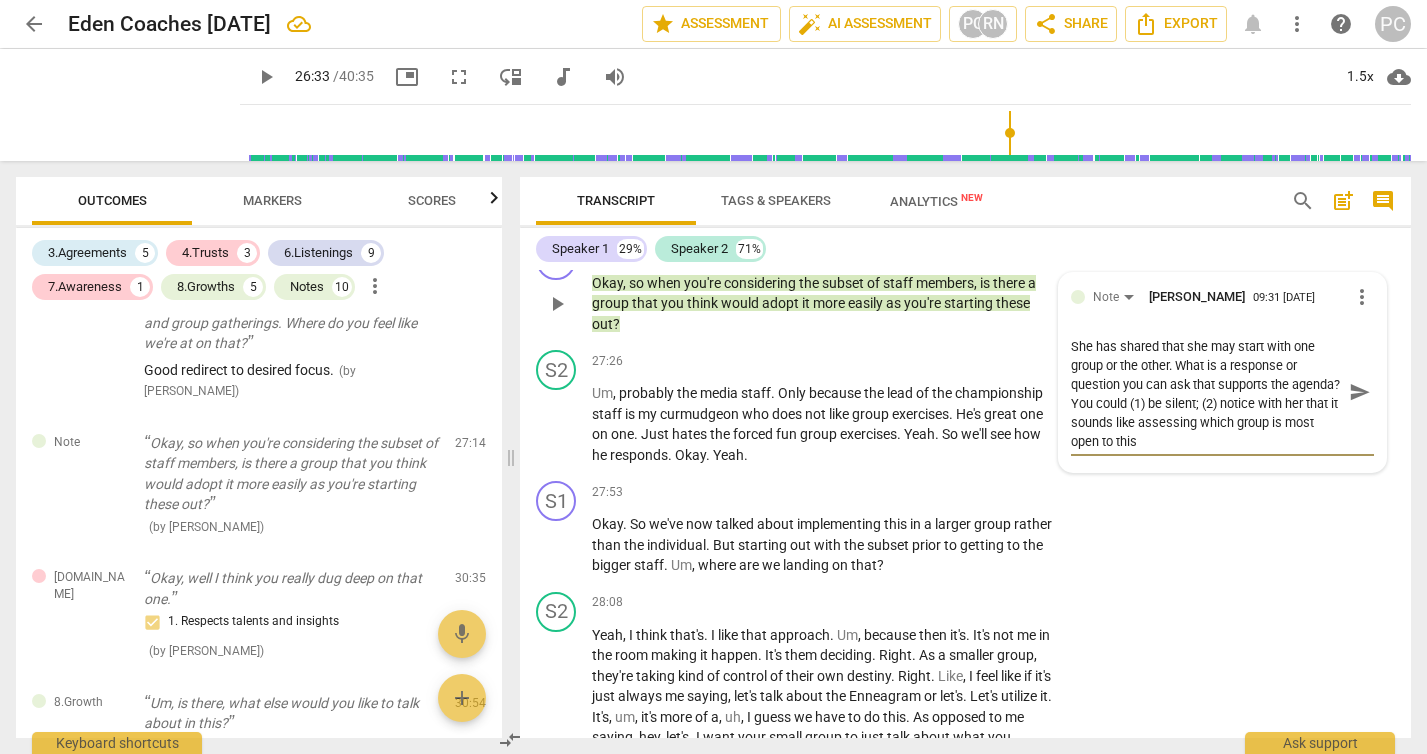 click on "You are pressing her to come up with a plan. She has shared that she may start with one group or the other. What is a response or question you can ask that supports the agenda? You could (1) be silent; (2) notice with her that it sounds like assessing which group is most open to this" at bounding box center [1206, 392] 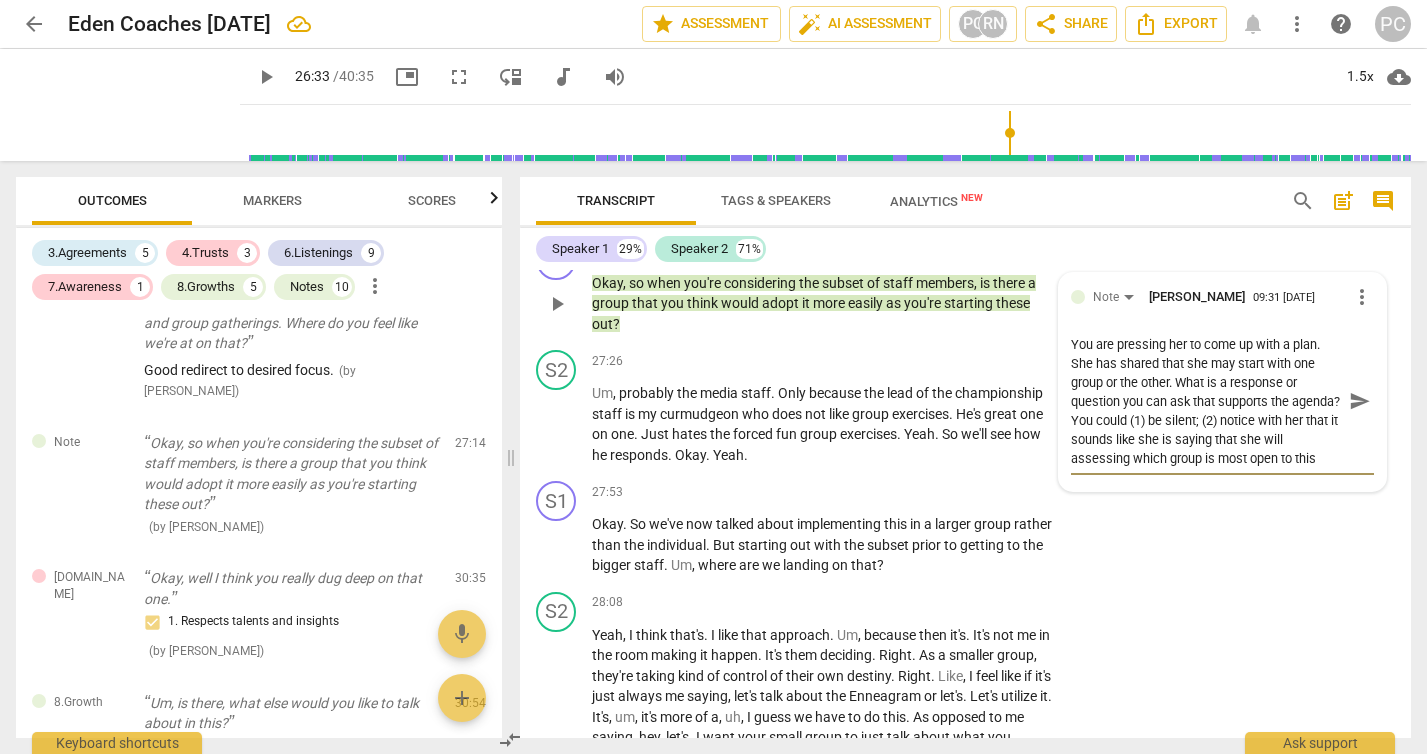 click on "You are pressing her to come up with a plan. She has shared that she may start with one group or the other. What is a response or question you can ask that supports the agenda? You could (1) be silent; (2) notice with her that it sounds like she is saying that she will assessing which group is most open to this" at bounding box center (1206, 401) 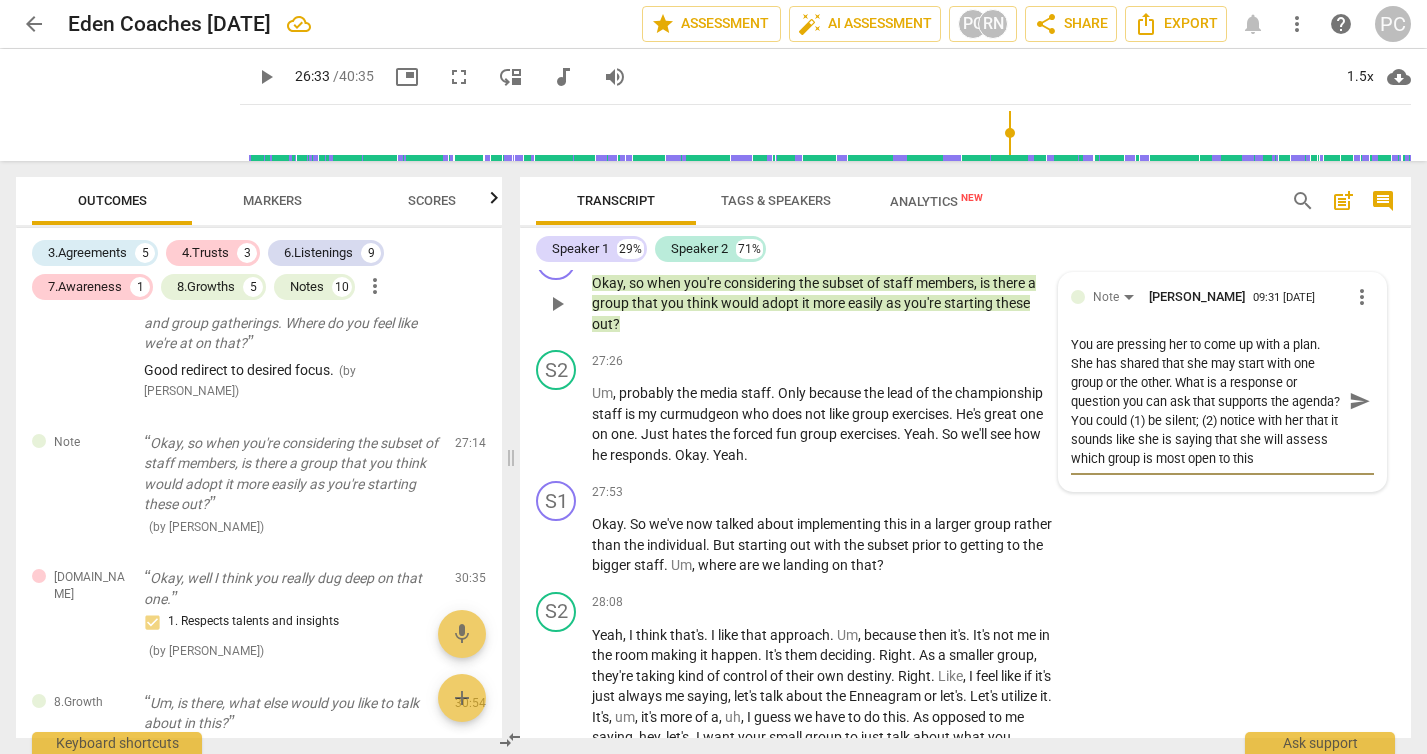 click on "You are pressing her to come up with a plan. She has shared that she may start with one group or the other. What is a response or question you can ask that supports the agenda? You could (1) be silent; (2) notice with her that it sounds like she is saying that she will assess which group is most open to this" at bounding box center [1206, 401] 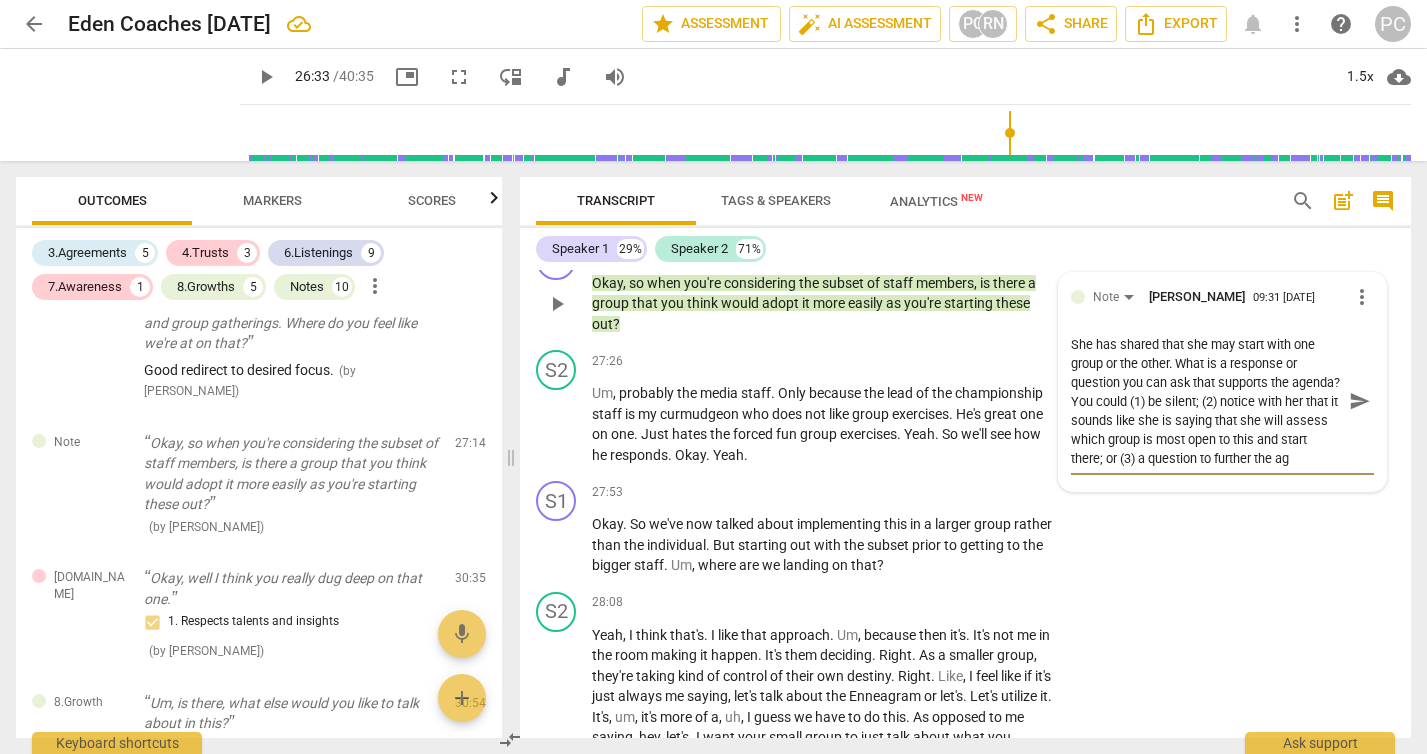 scroll, scrollTop: 19, scrollLeft: 0, axis: vertical 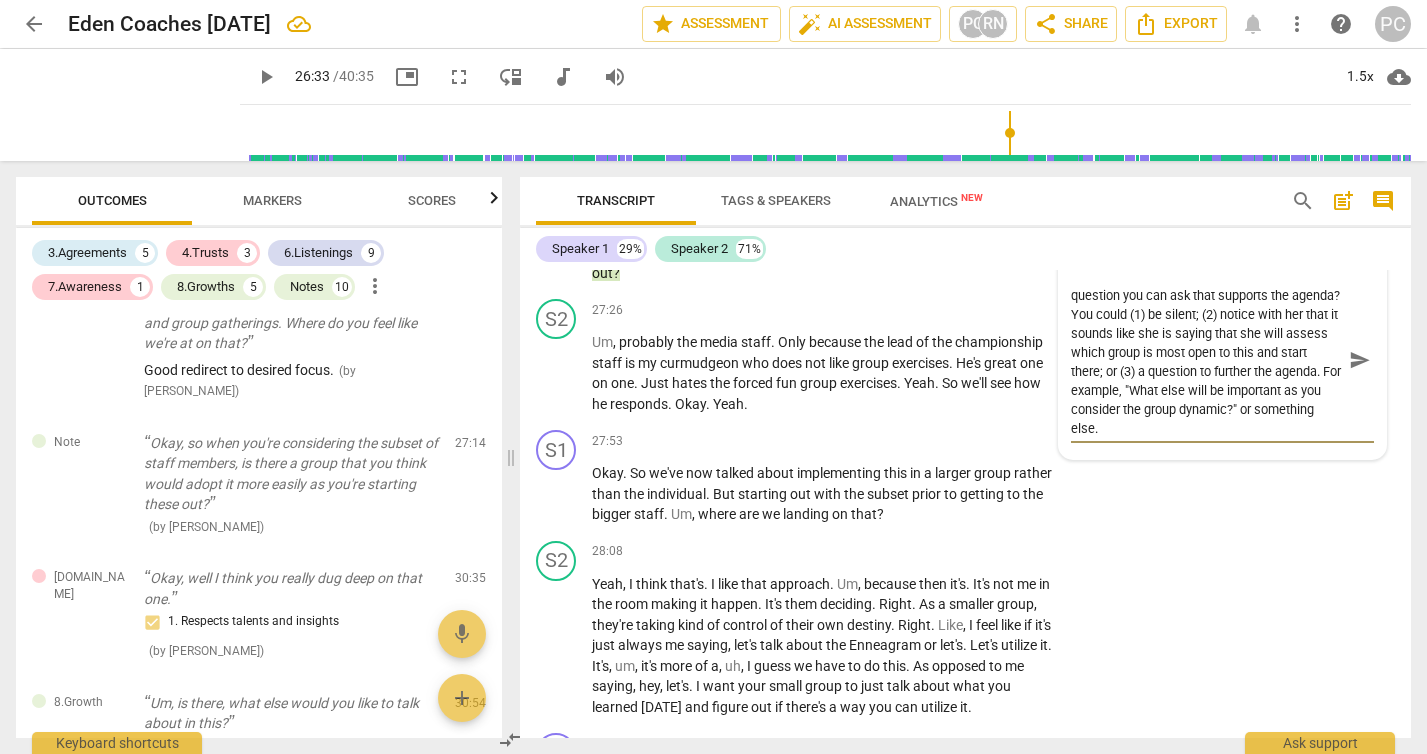 click on "send" at bounding box center [1360, 360] 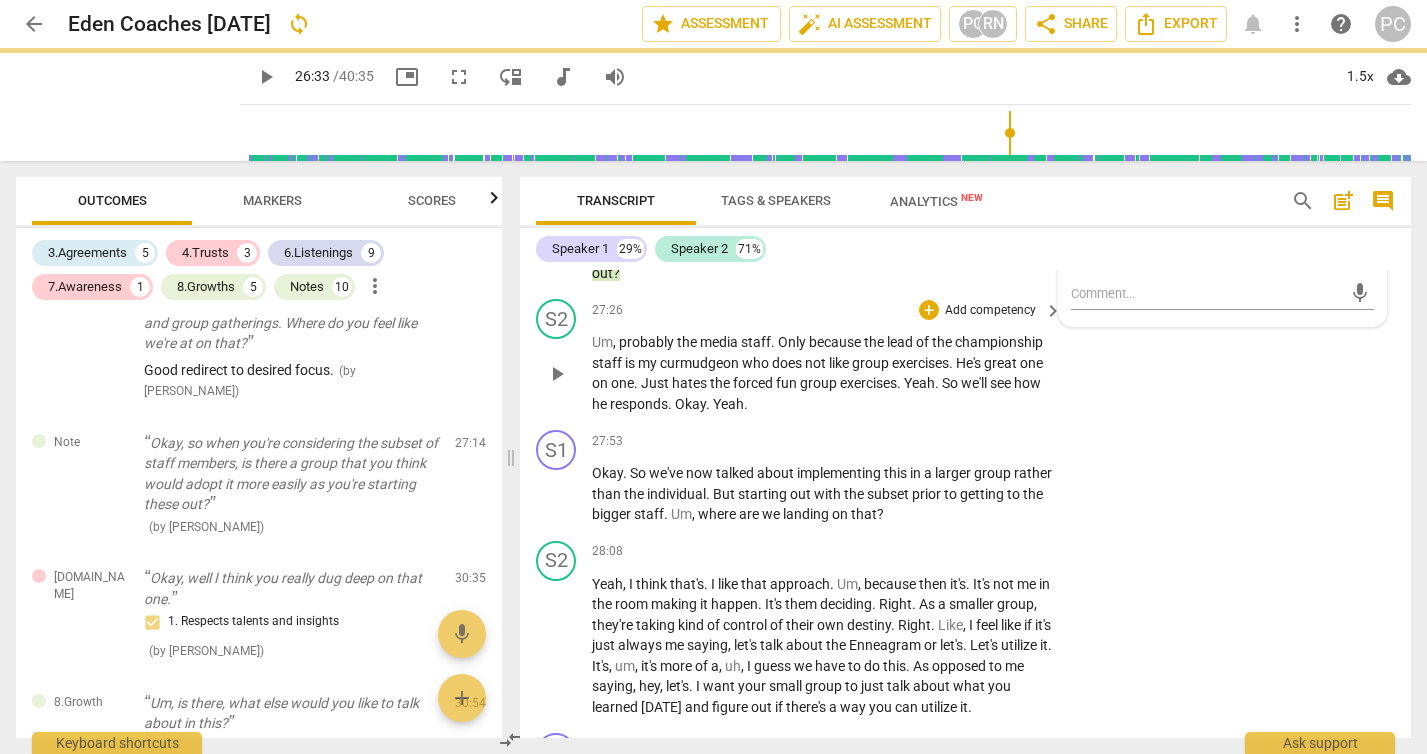 scroll, scrollTop: 0, scrollLeft: 0, axis: both 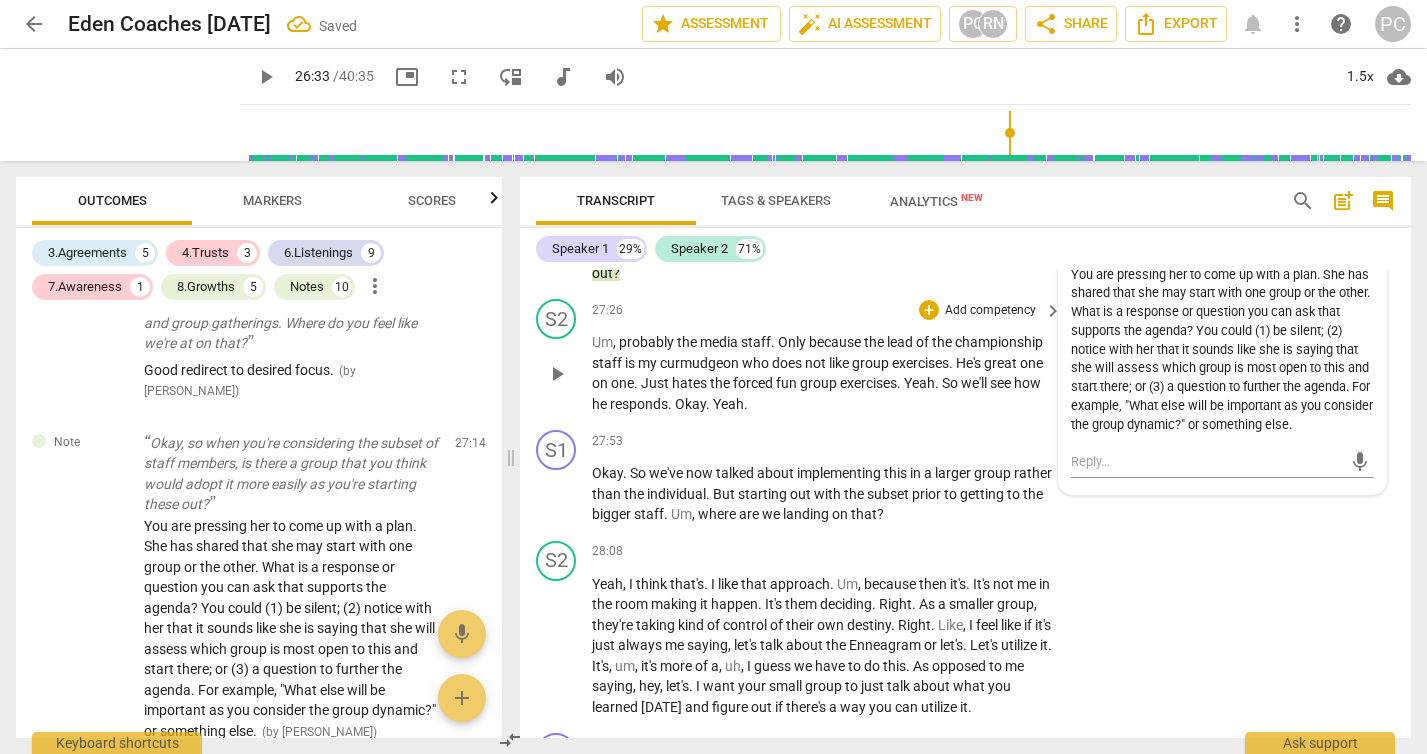 click on "play_arrow" at bounding box center (557, 374) 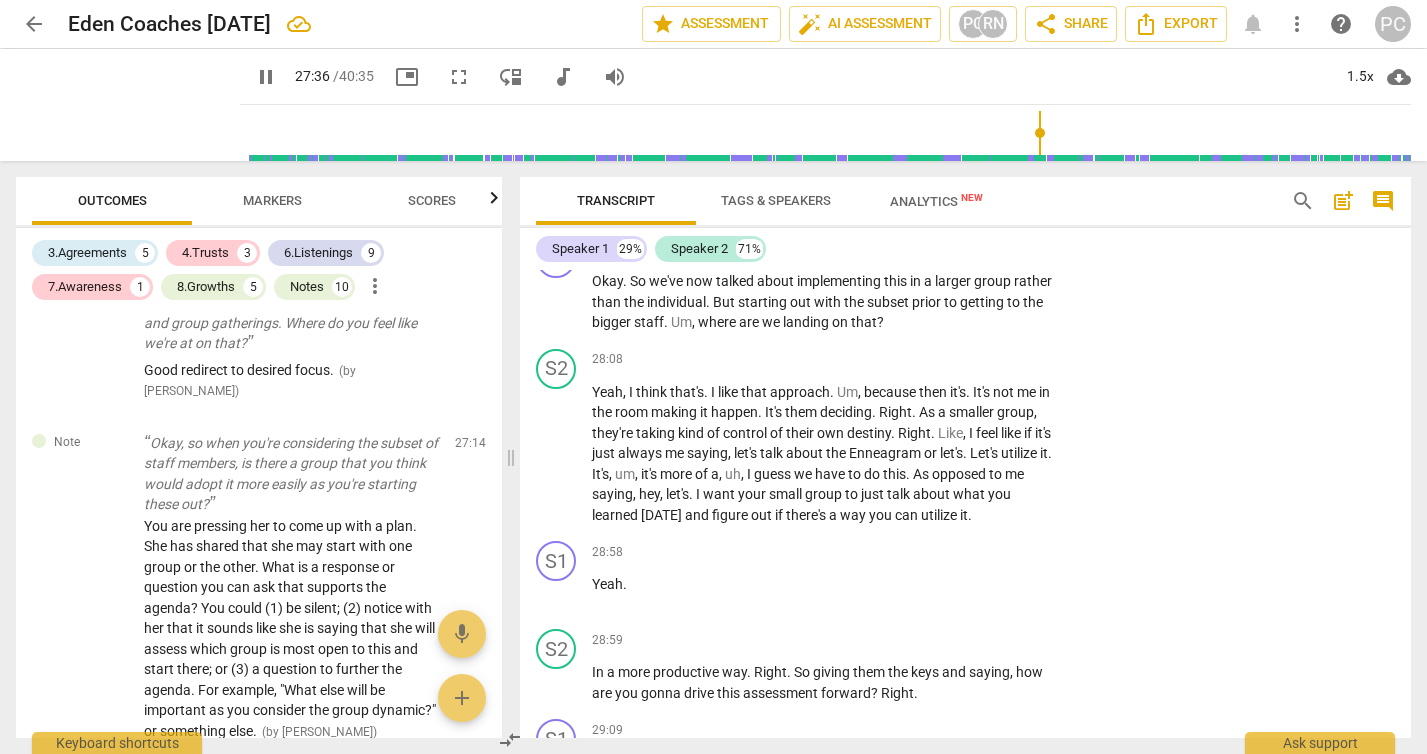 scroll, scrollTop: 11166, scrollLeft: 0, axis: vertical 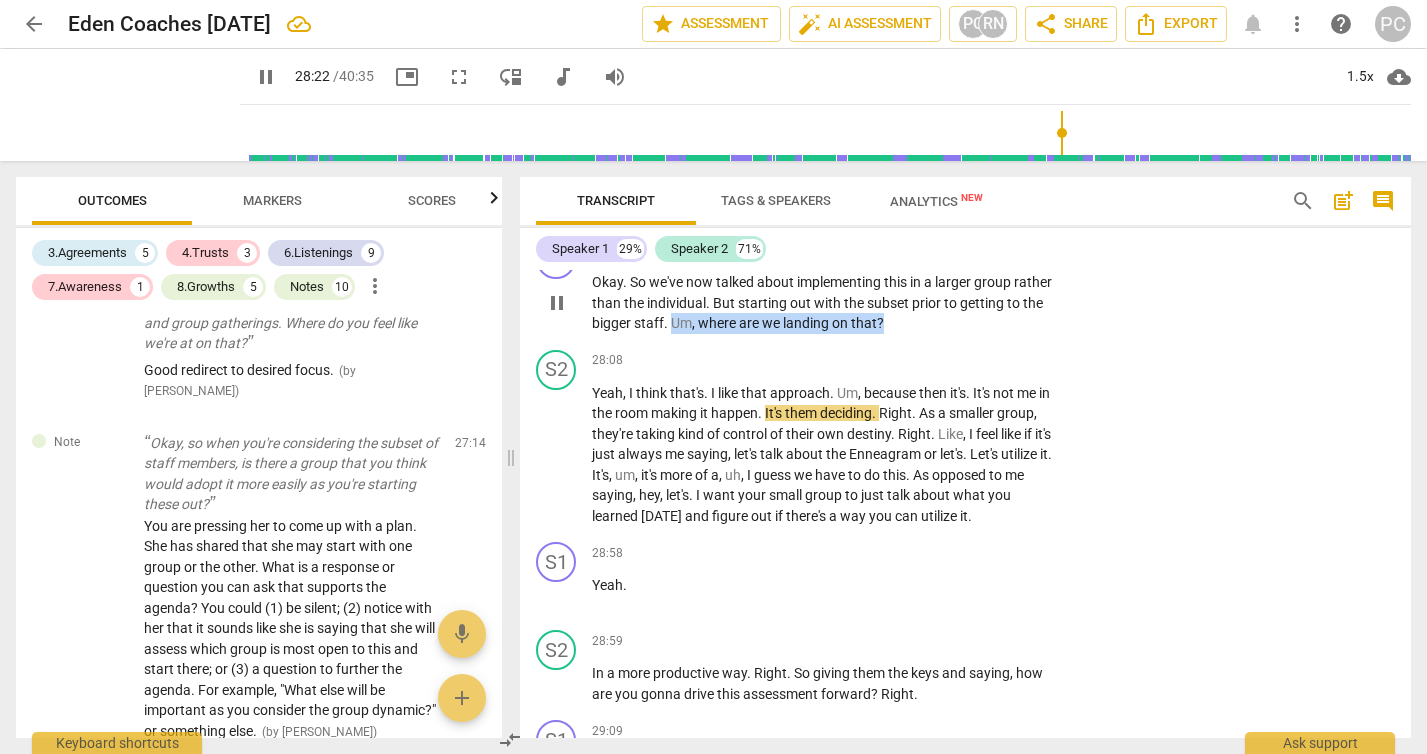 drag, startPoint x: 711, startPoint y: 446, endPoint x: 922, endPoint y: 439, distance: 211.11609 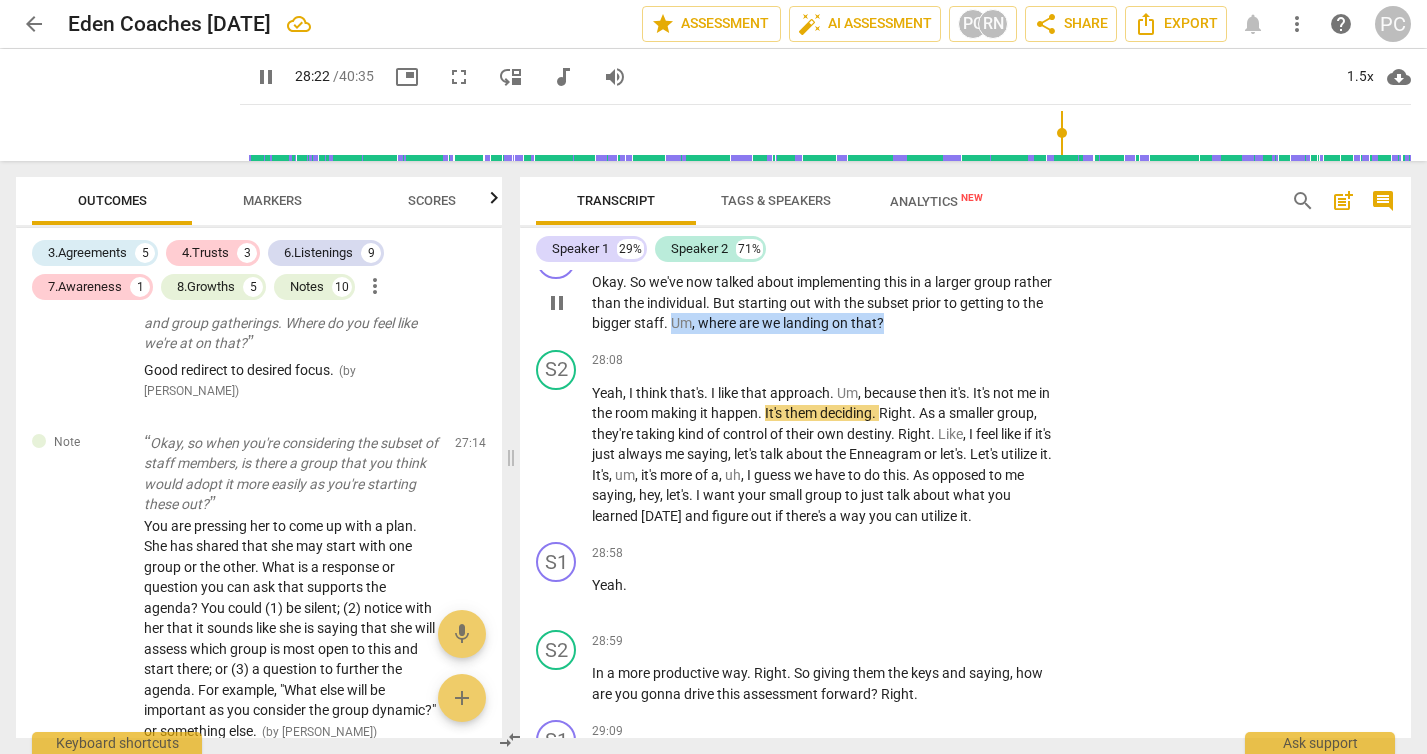 click on "Okay .   So   we've   now   talked   about   implementing   this   in   a   larger   group   rather   than   the   individual .   But   starting   out   with   the   subset   prior   to   getting   to   the   bigger   staff .   Um ,   where   are   we   landing   on   that ?" at bounding box center [822, 303] 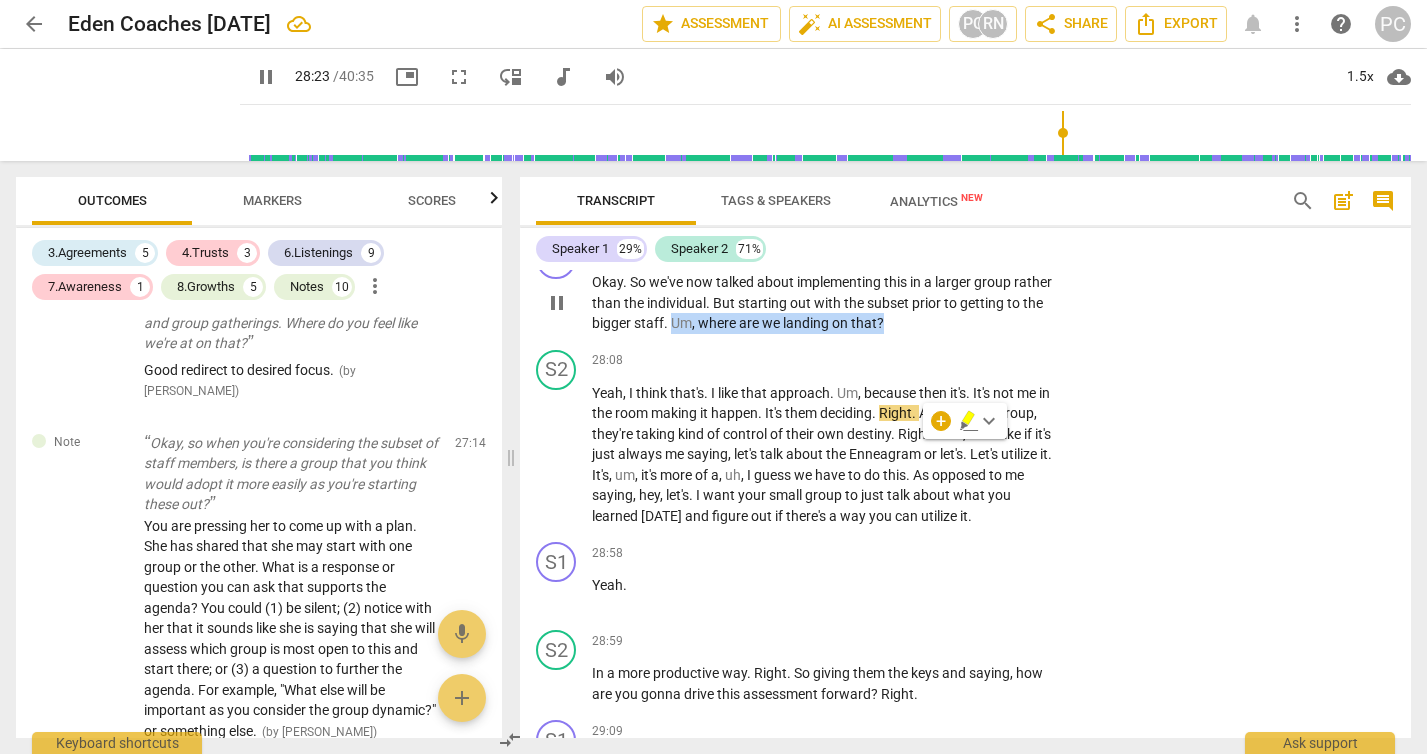 click on "+" at bounding box center (929, 250) 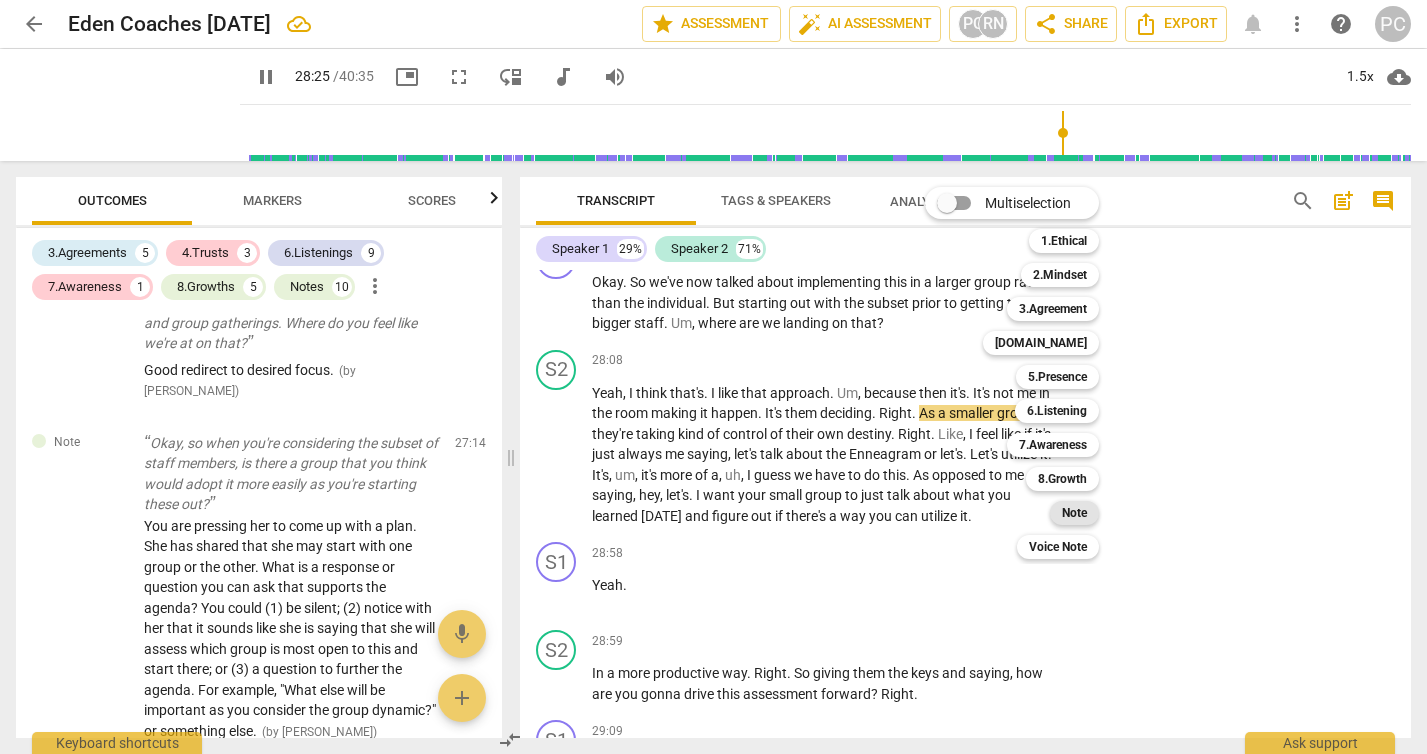 click on "Note" at bounding box center [1074, 513] 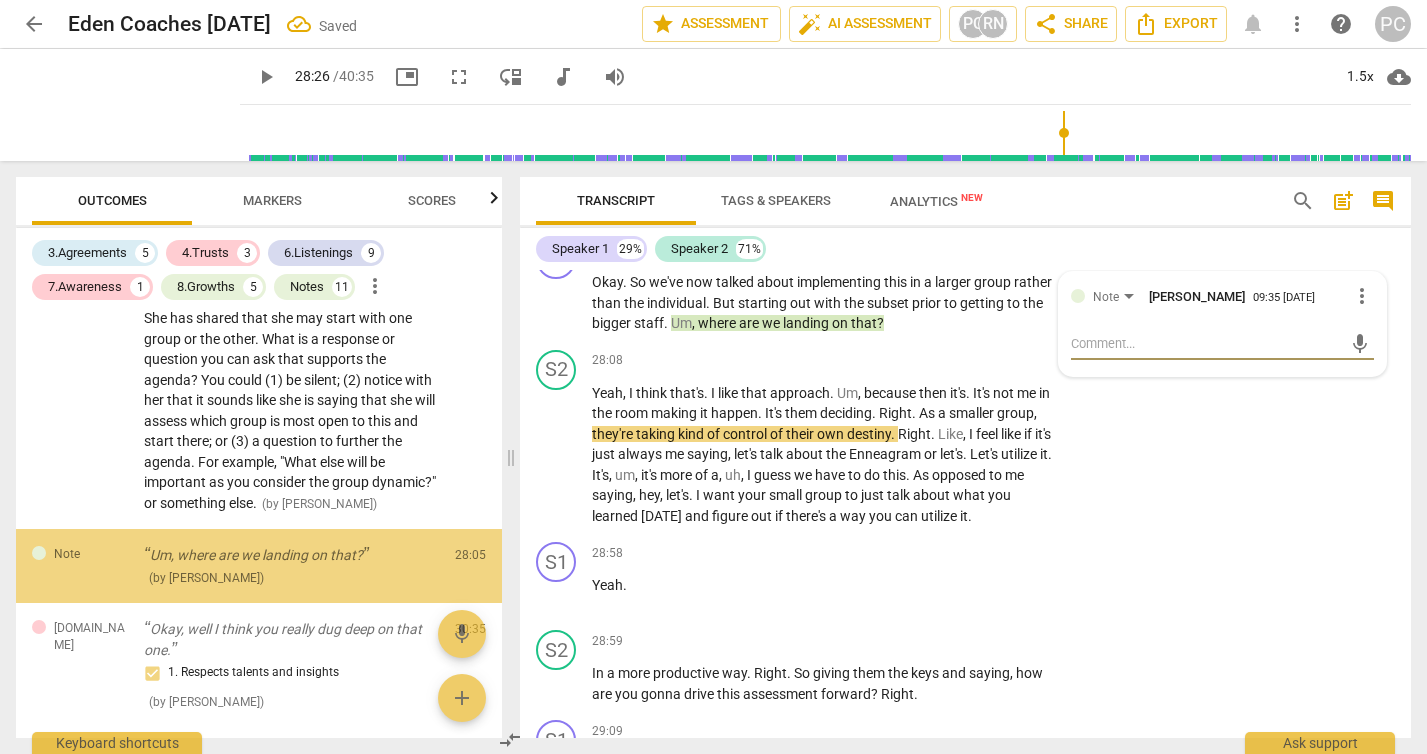 scroll, scrollTop: 3840, scrollLeft: 0, axis: vertical 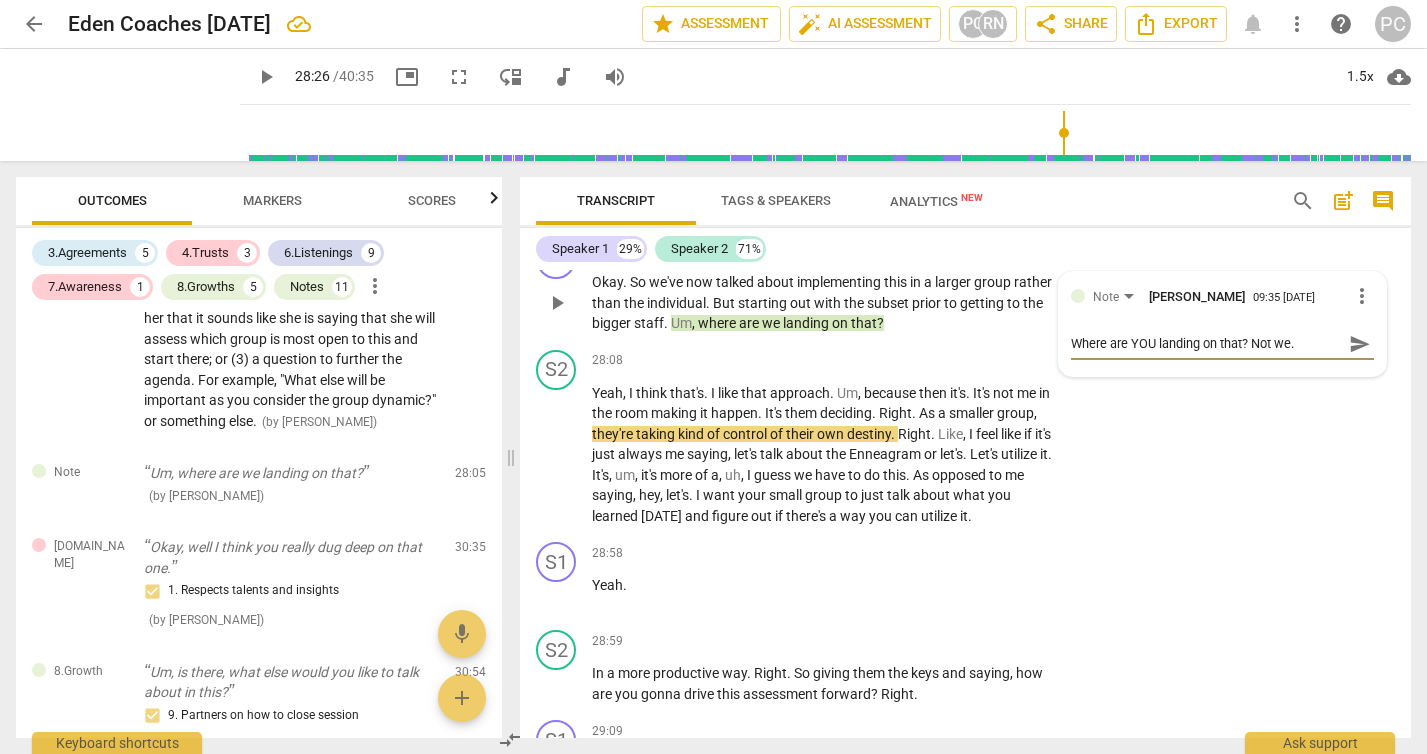 click on "send" at bounding box center (1360, 344) 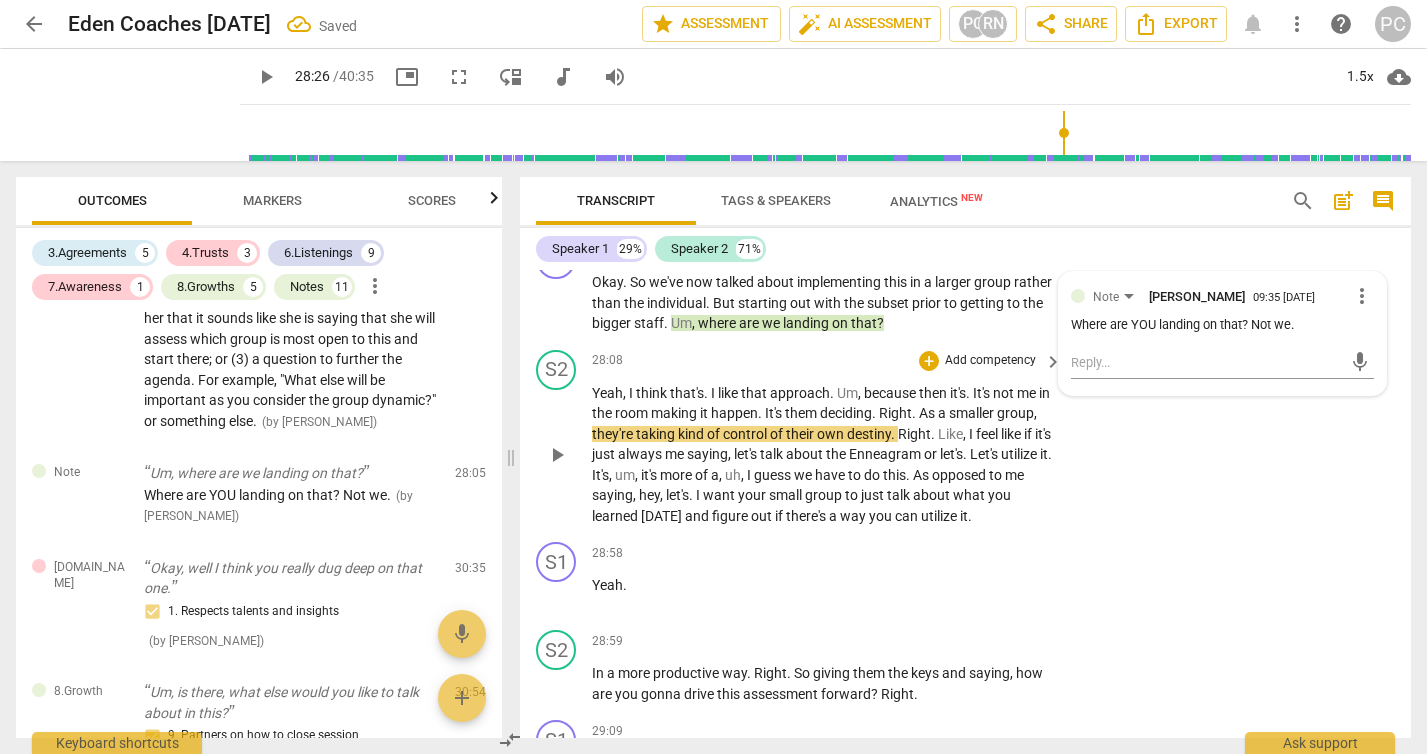 click on "play_arrow" at bounding box center (557, 455) 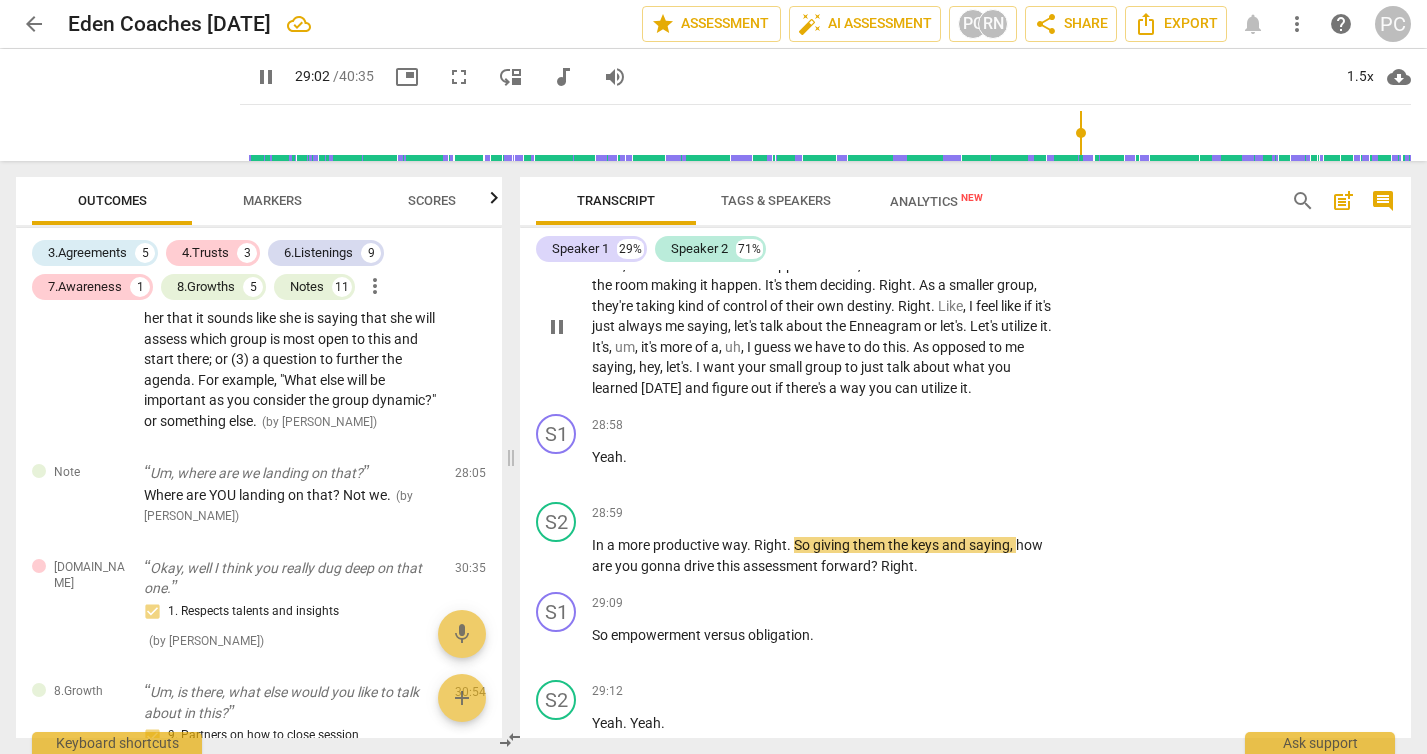 scroll, scrollTop: 11285, scrollLeft: 0, axis: vertical 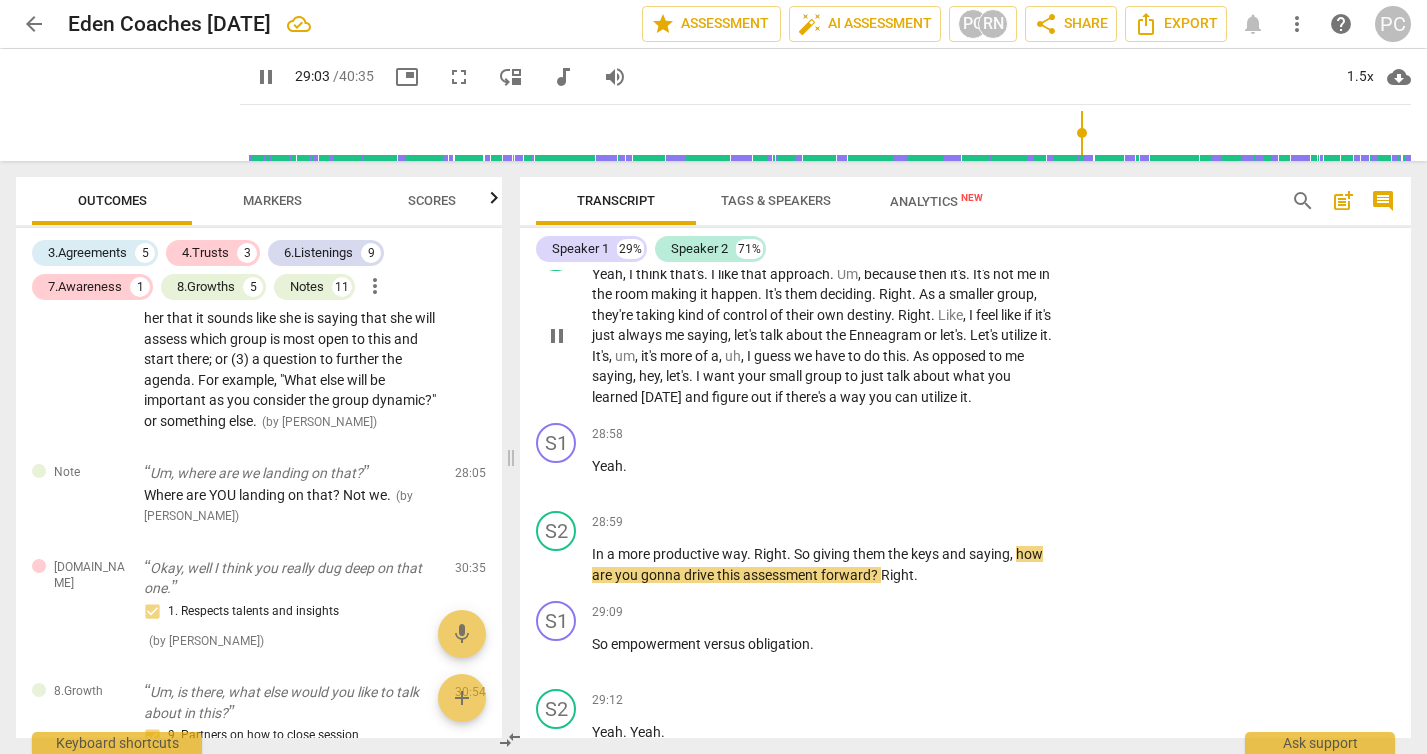 click on "pause" at bounding box center (557, 336) 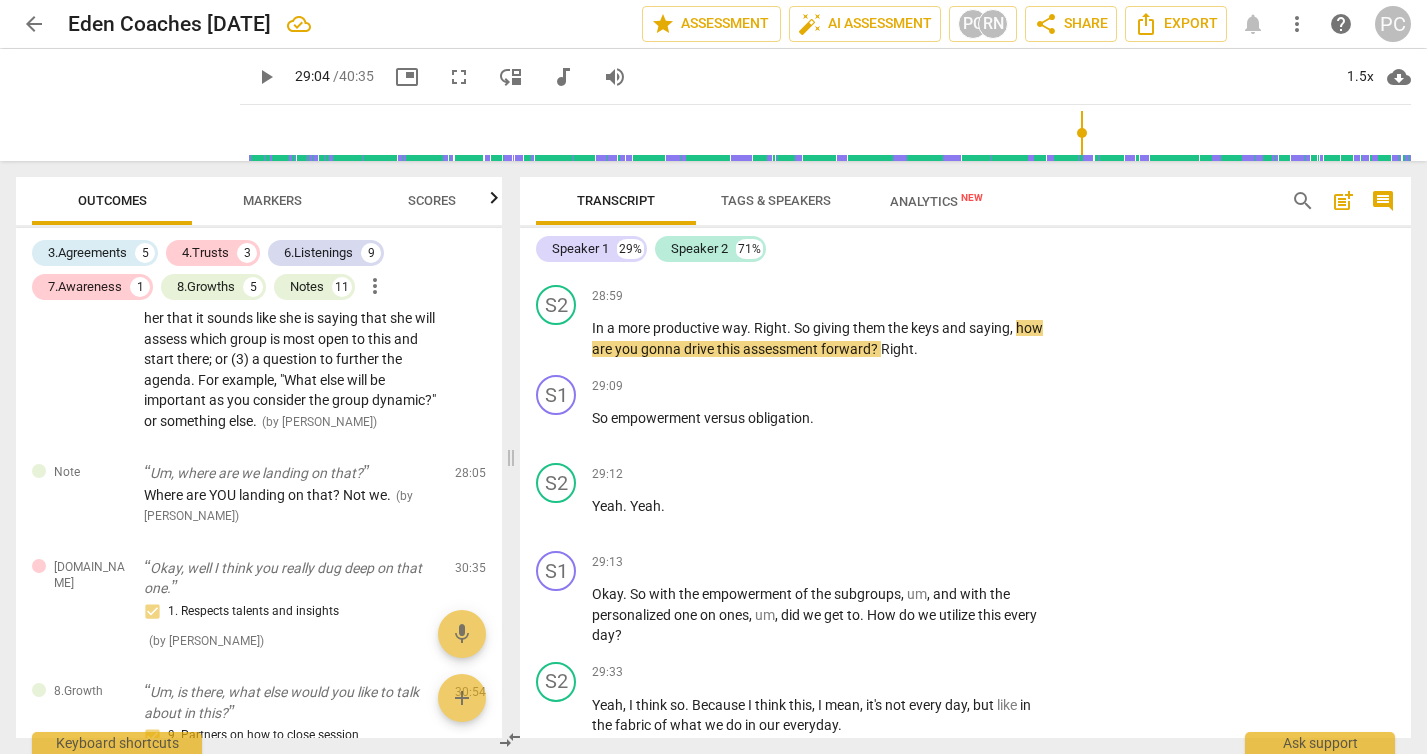 scroll, scrollTop: 11545, scrollLeft: 0, axis: vertical 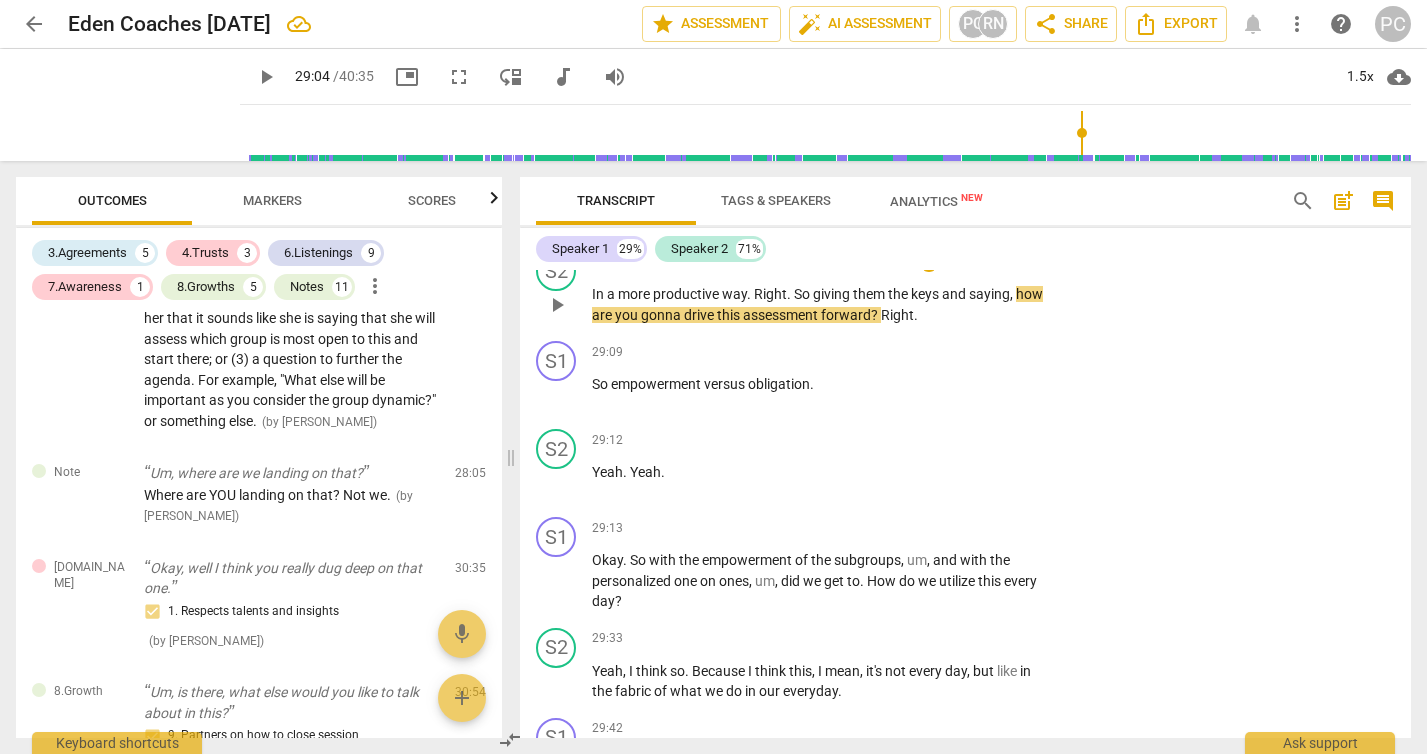 click on "play_arrow" at bounding box center (557, 305) 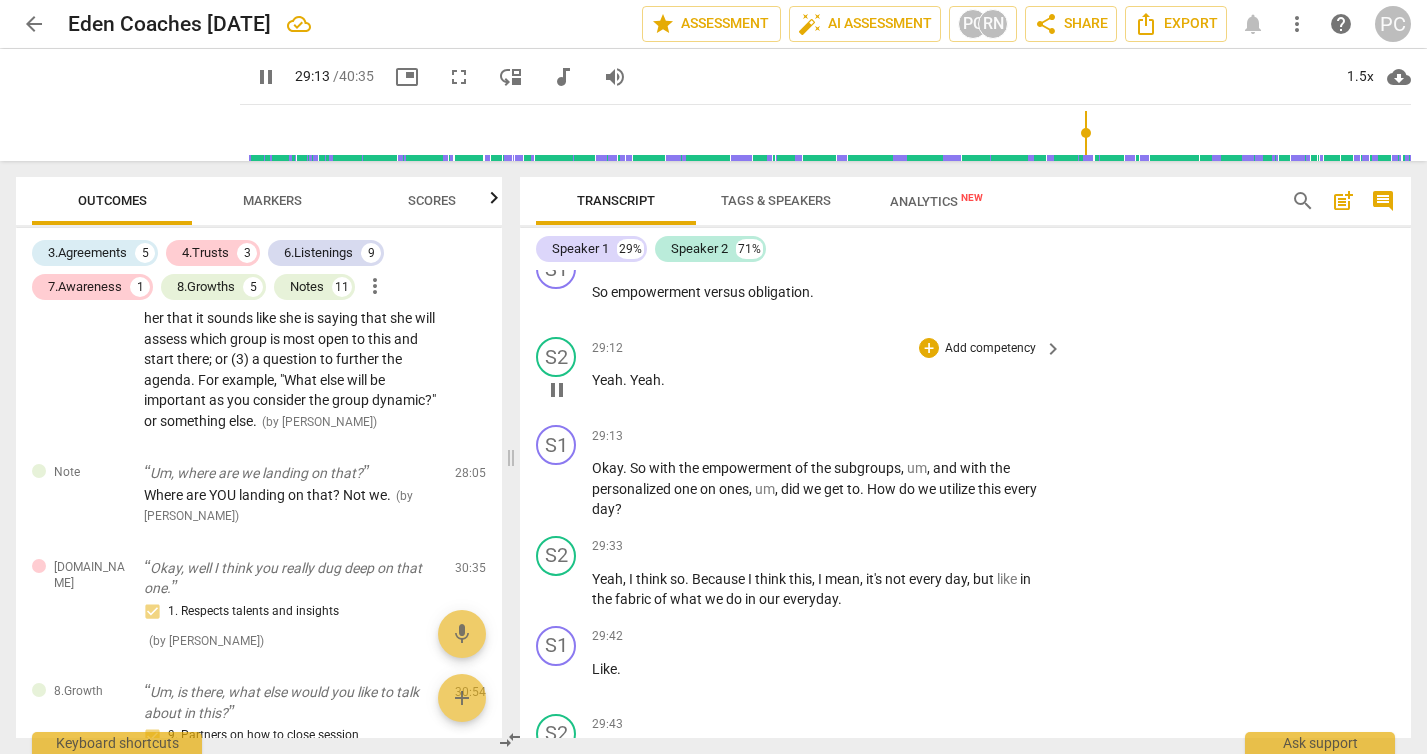 scroll, scrollTop: 11627, scrollLeft: 0, axis: vertical 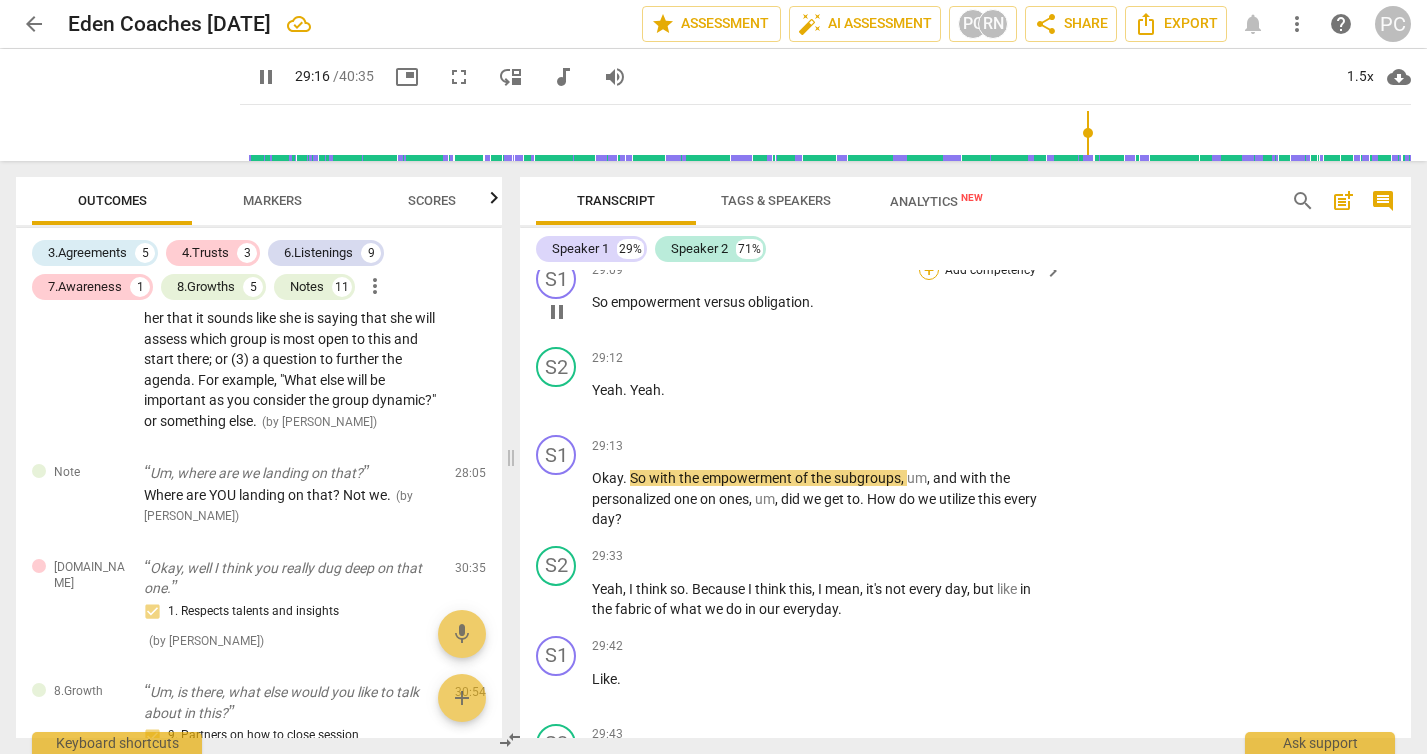 click on "+" at bounding box center [929, 270] 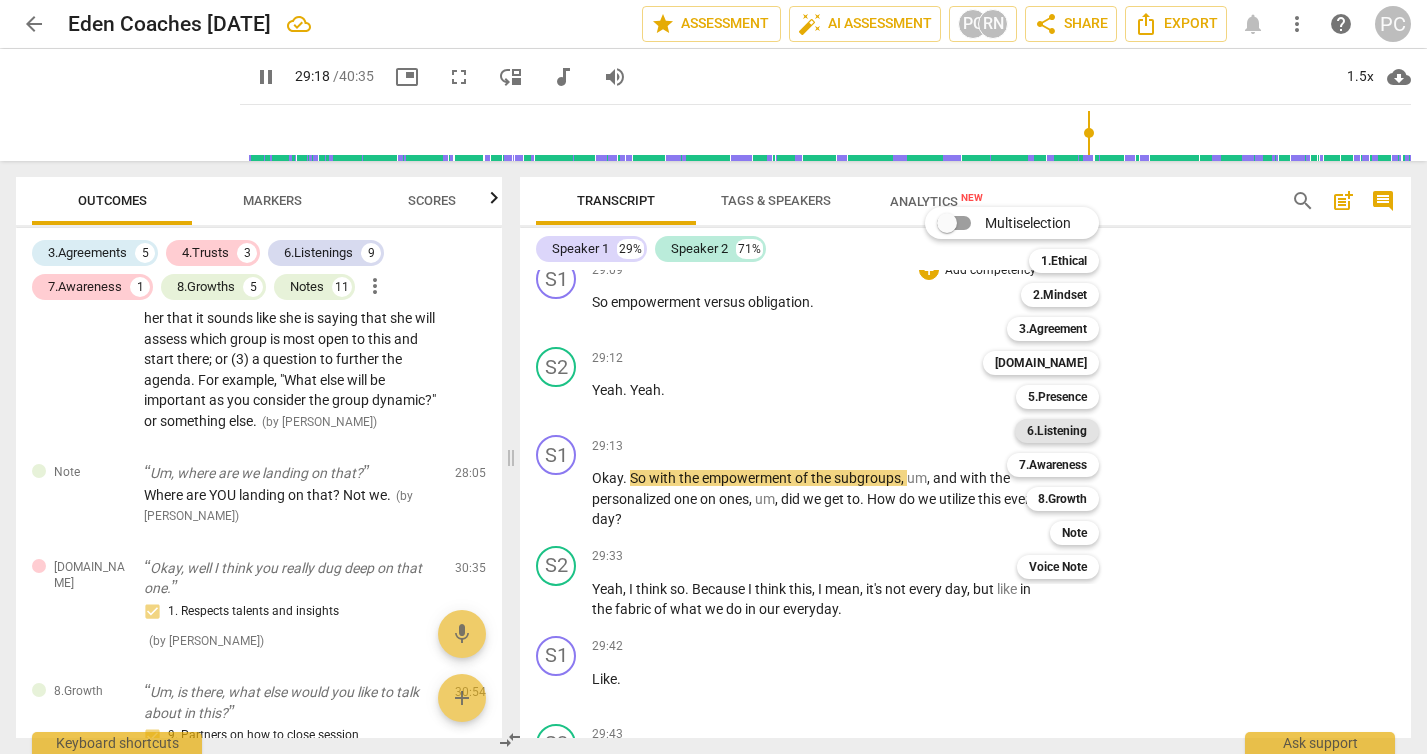 click on "6.Listening" at bounding box center (1057, 431) 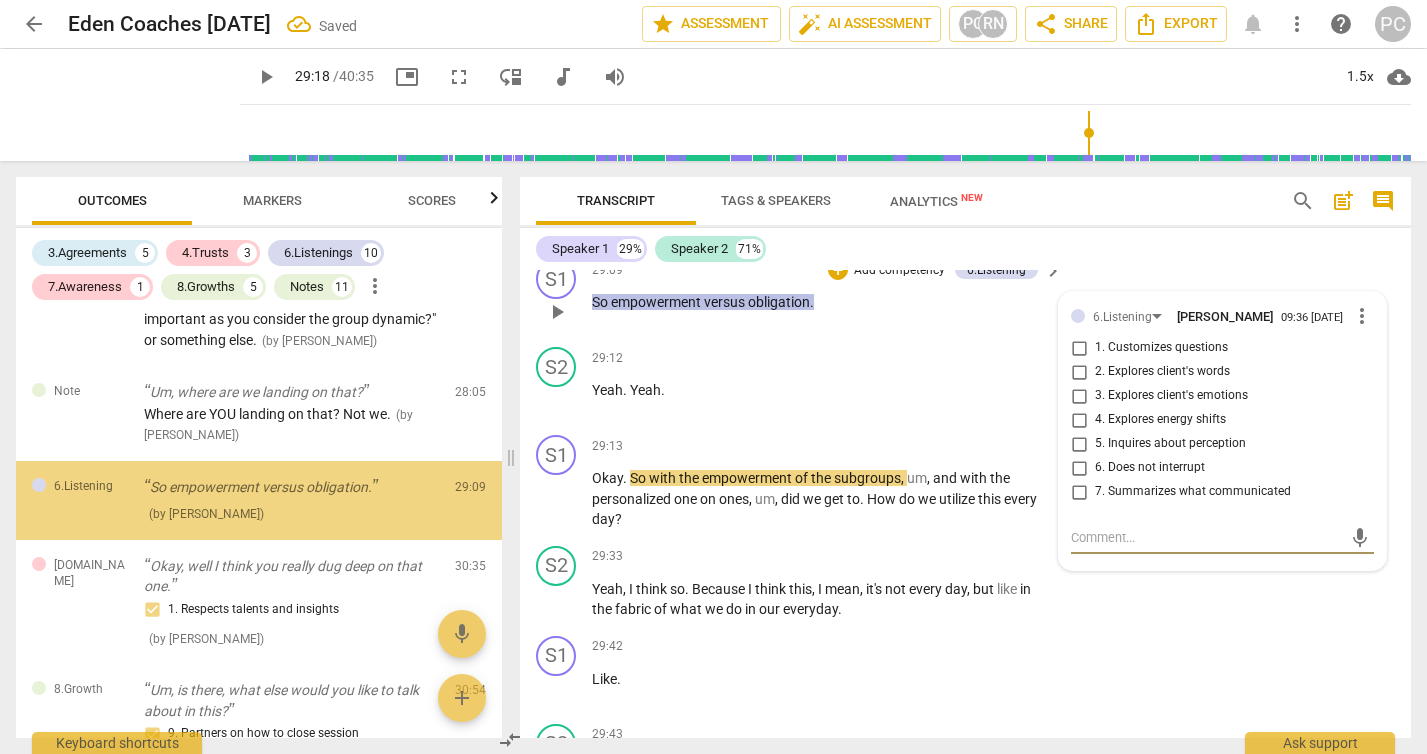 scroll, scrollTop: 3937, scrollLeft: 0, axis: vertical 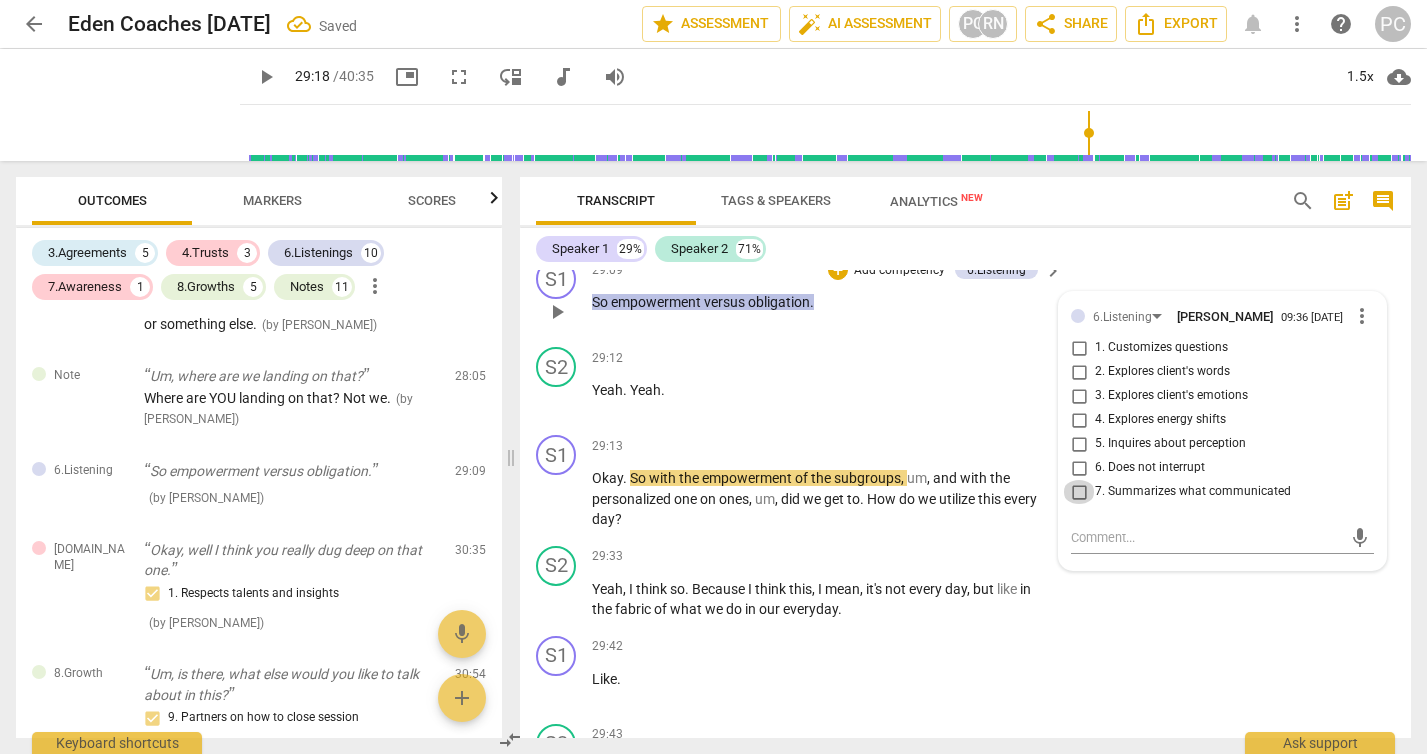 click on "7. Summarizes what communicated" at bounding box center (1079, 492) 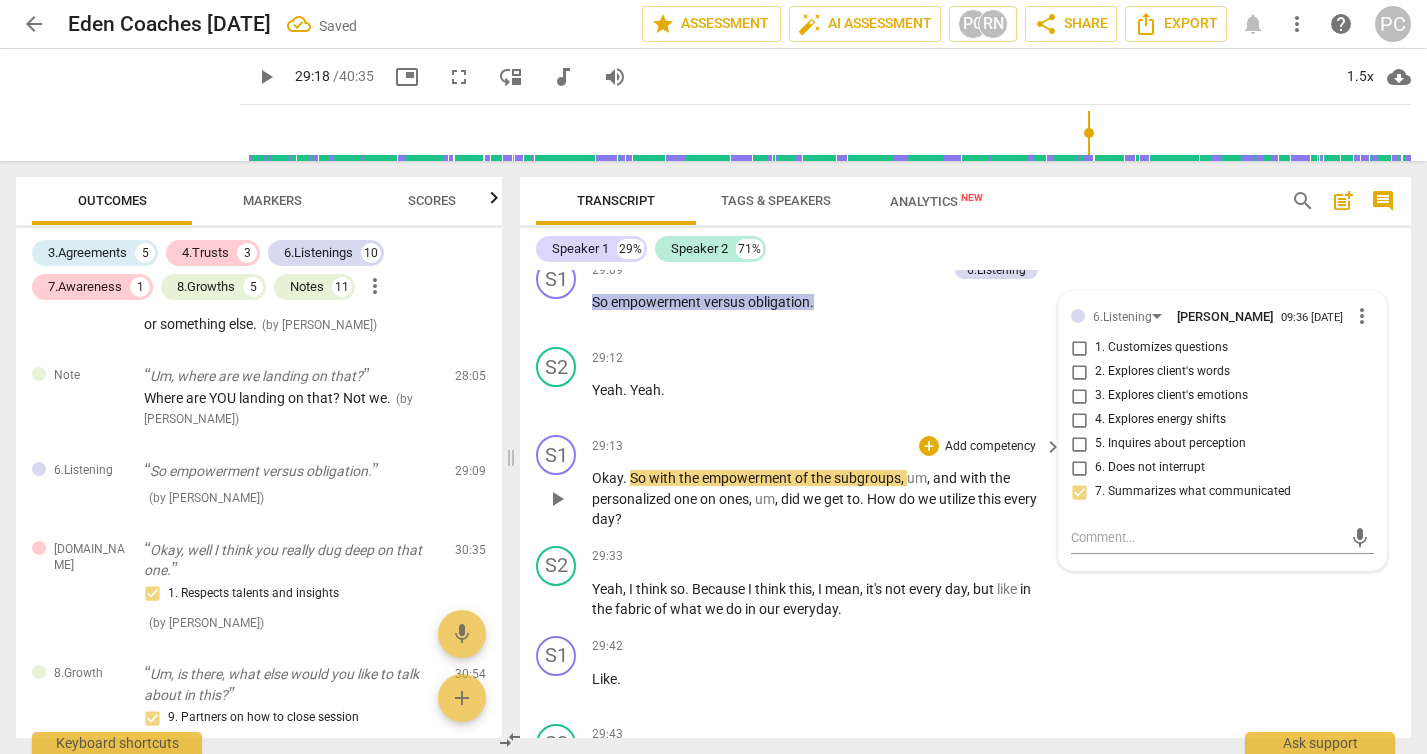click on "play_arrow" at bounding box center (557, 499) 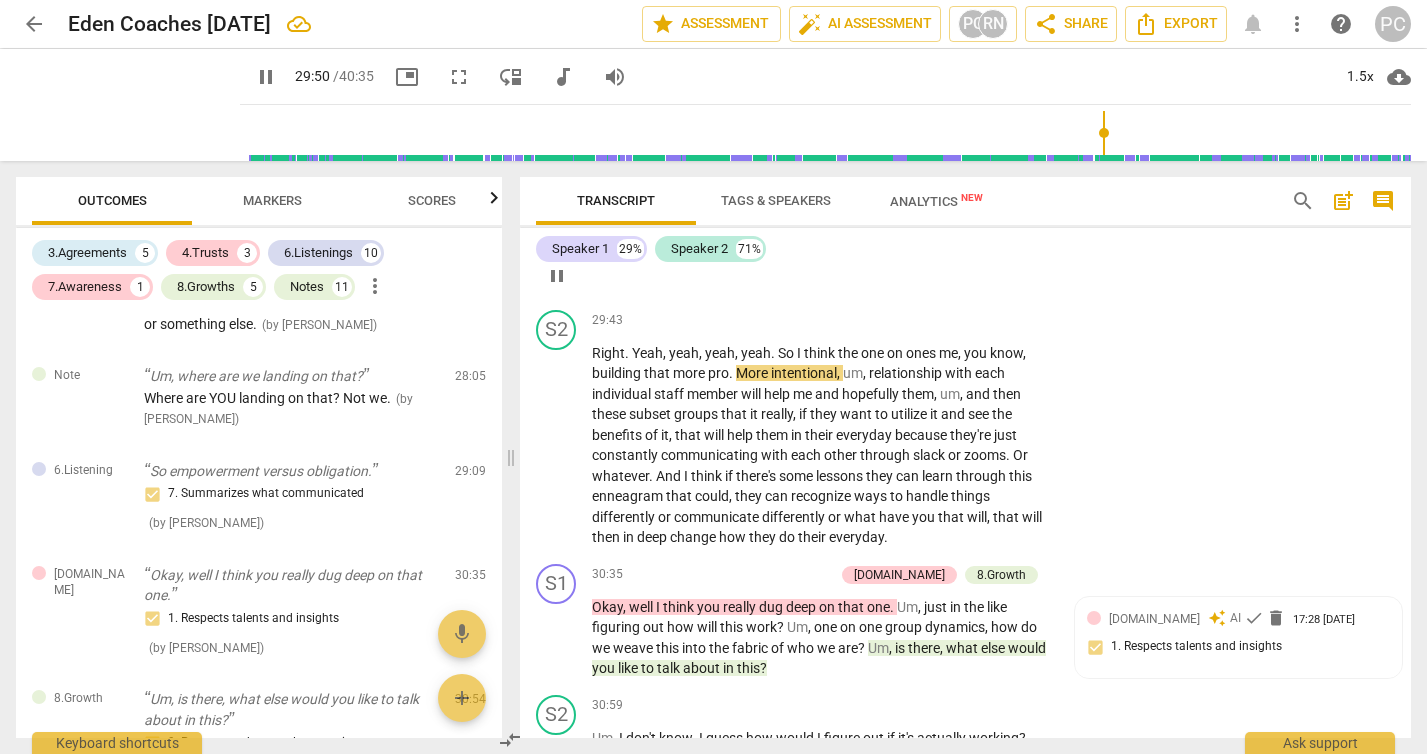 scroll, scrollTop: 12044, scrollLeft: 0, axis: vertical 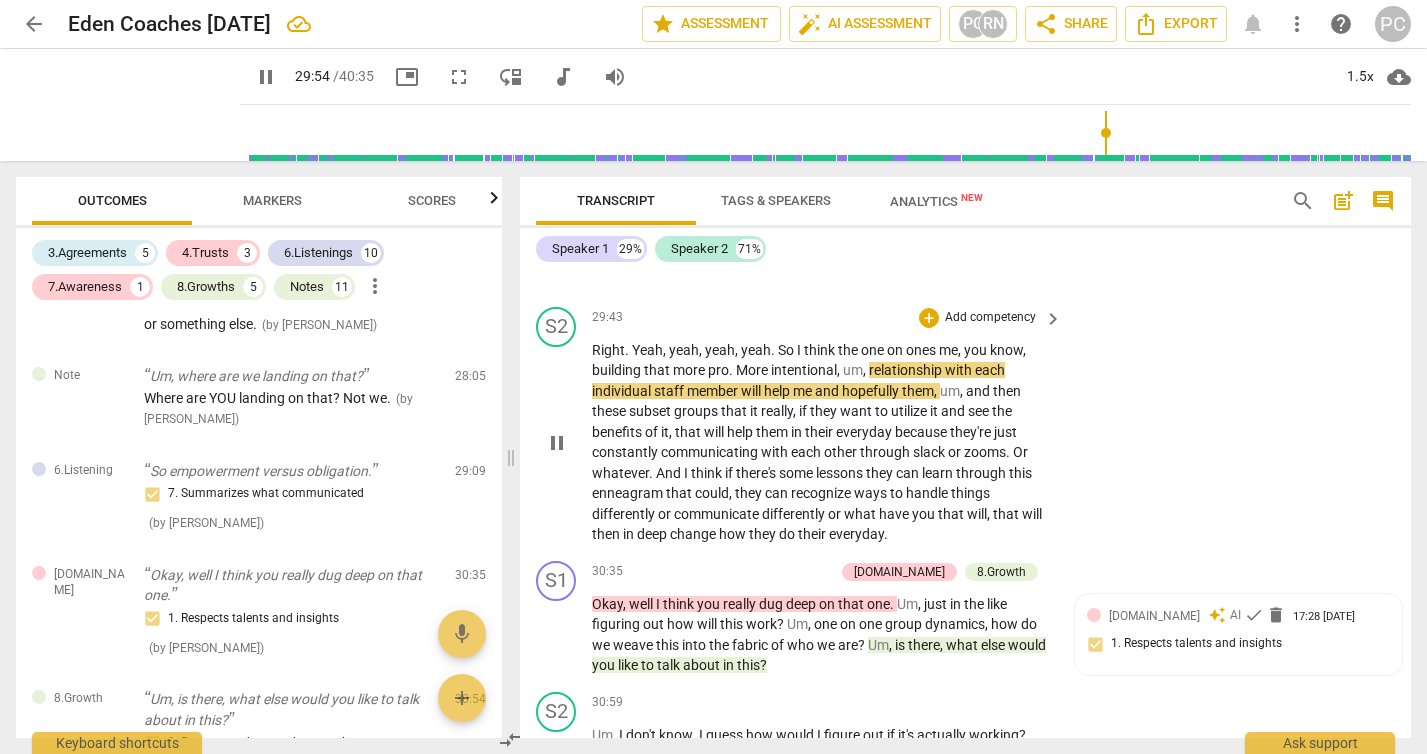 click on "pause" at bounding box center (557, 443) 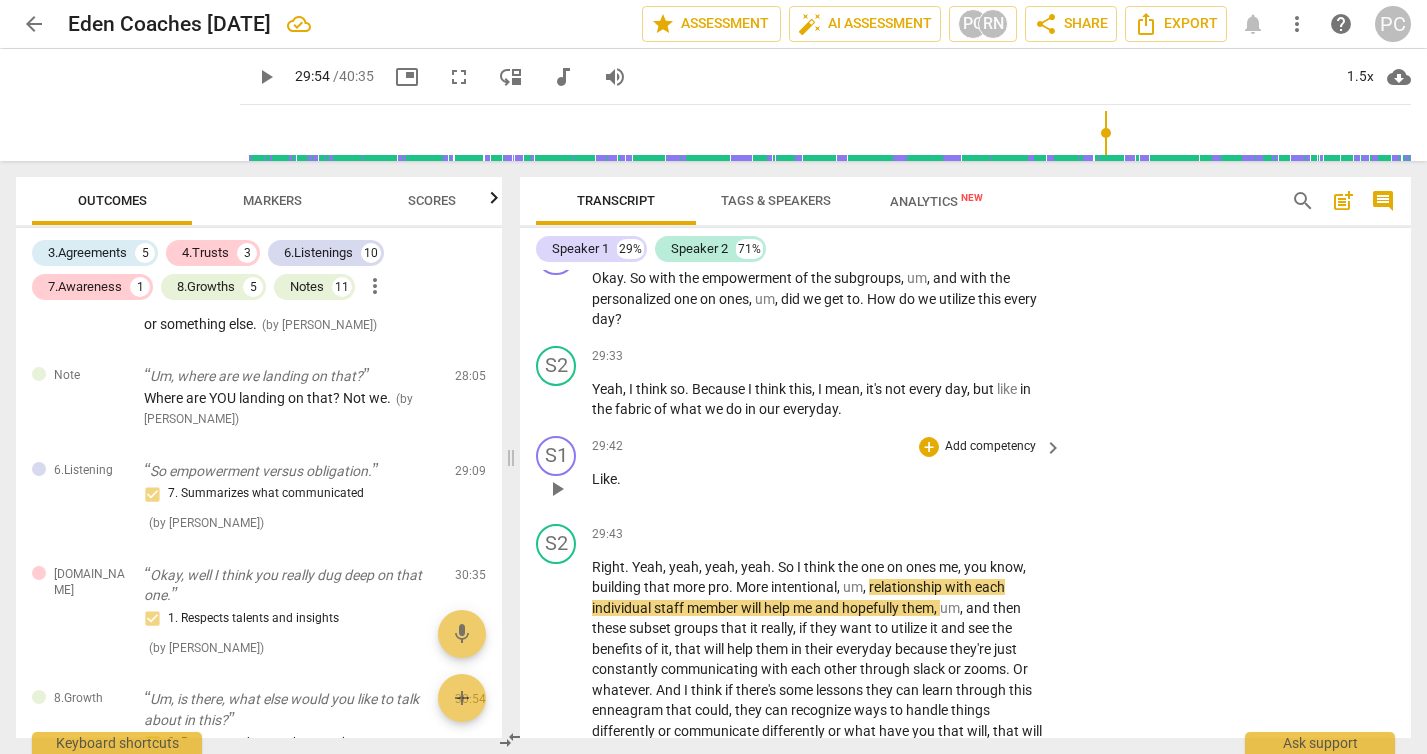 scroll, scrollTop: 11818, scrollLeft: 0, axis: vertical 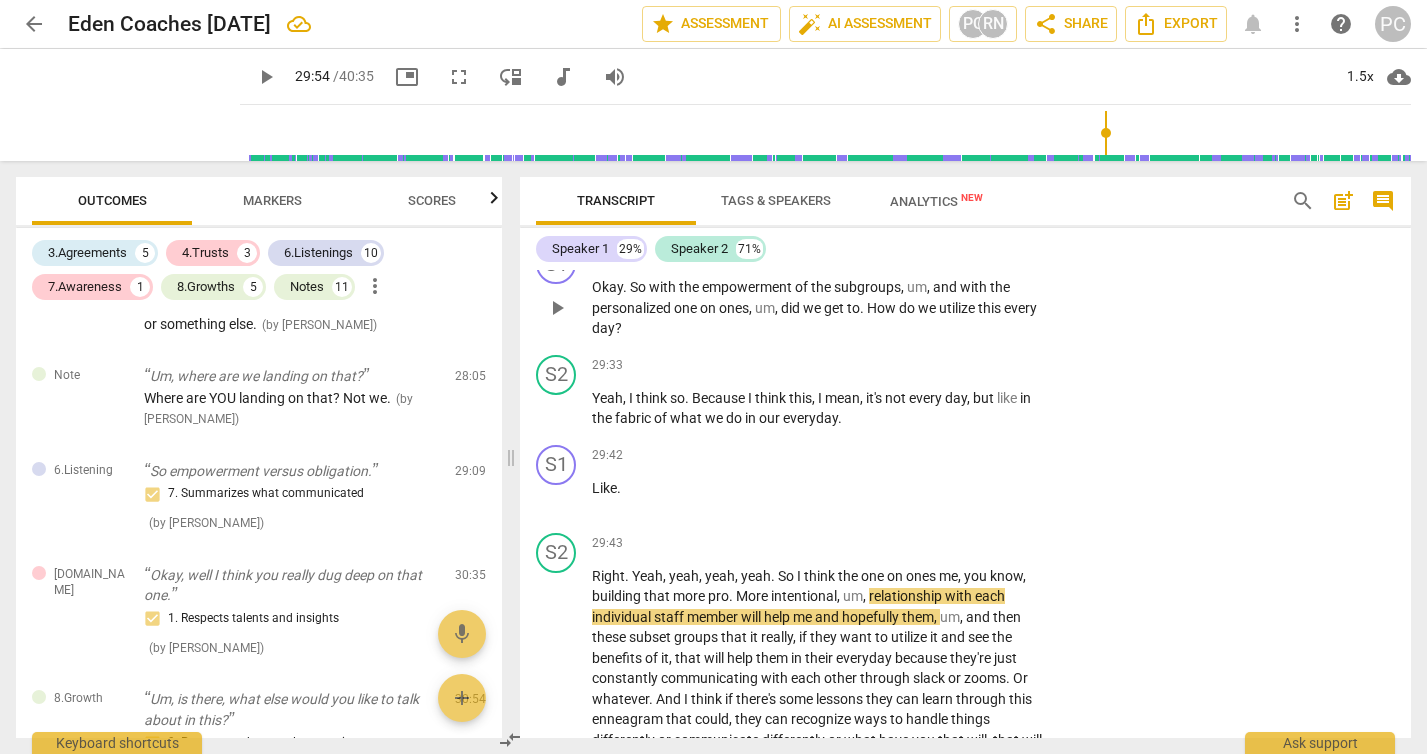 click on "+" at bounding box center [929, 255] 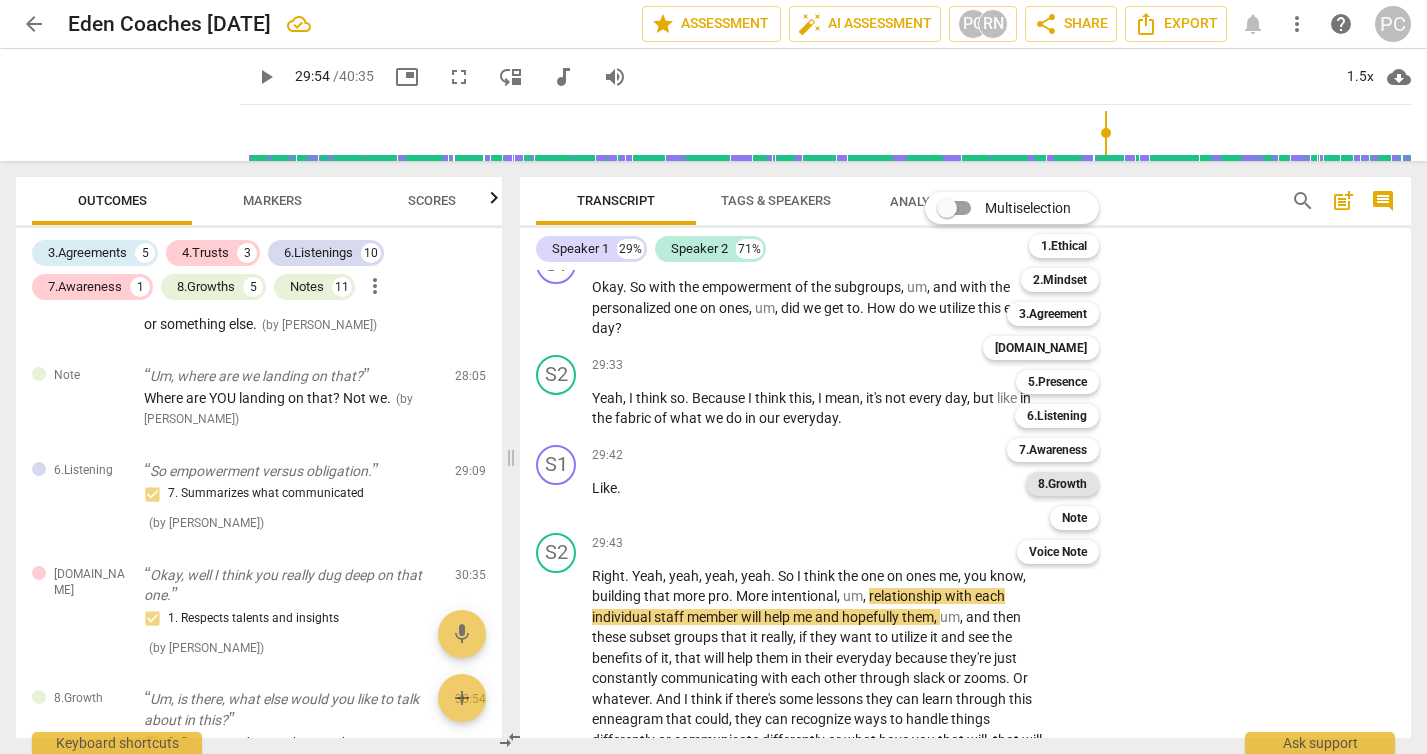click on "8.Growth" at bounding box center (1062, 484) 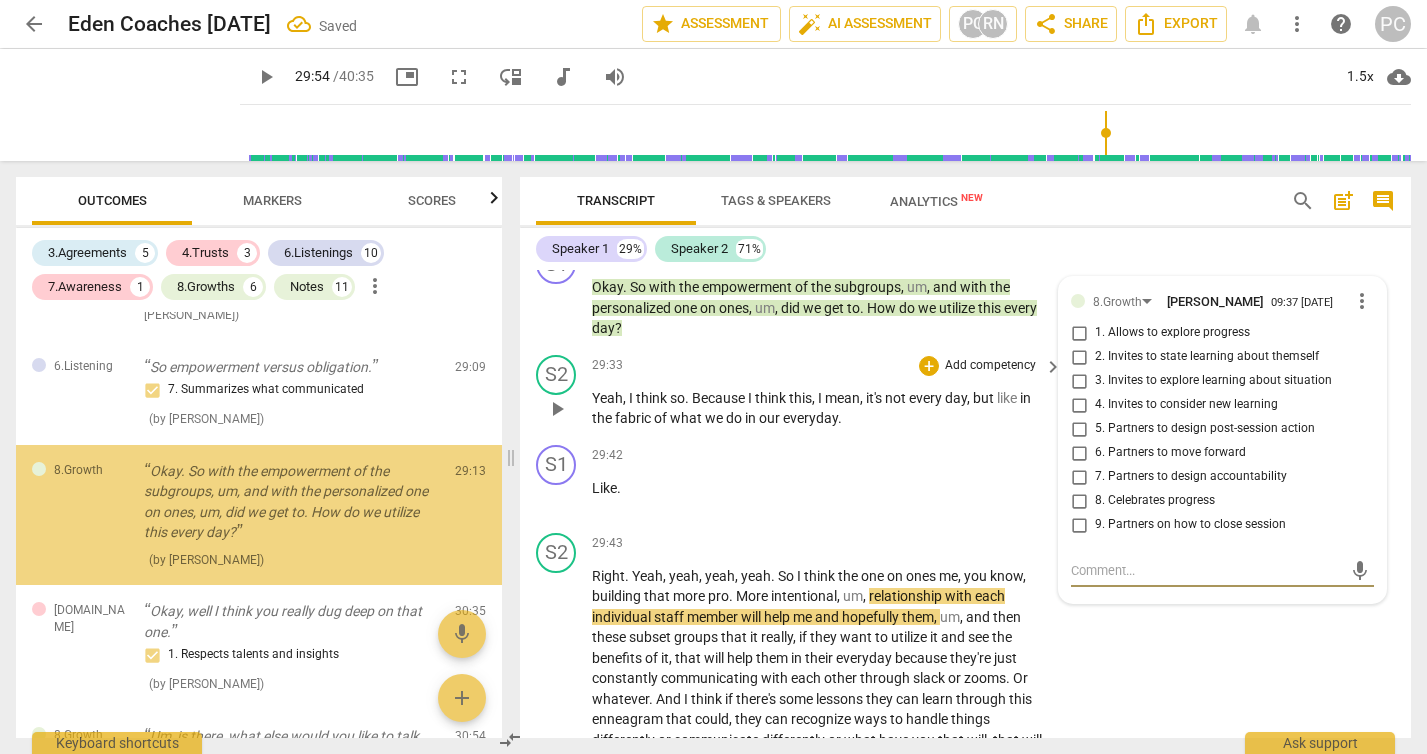 scroll, scrollTop: 4072, scrollLeft: 0, axis: vertical 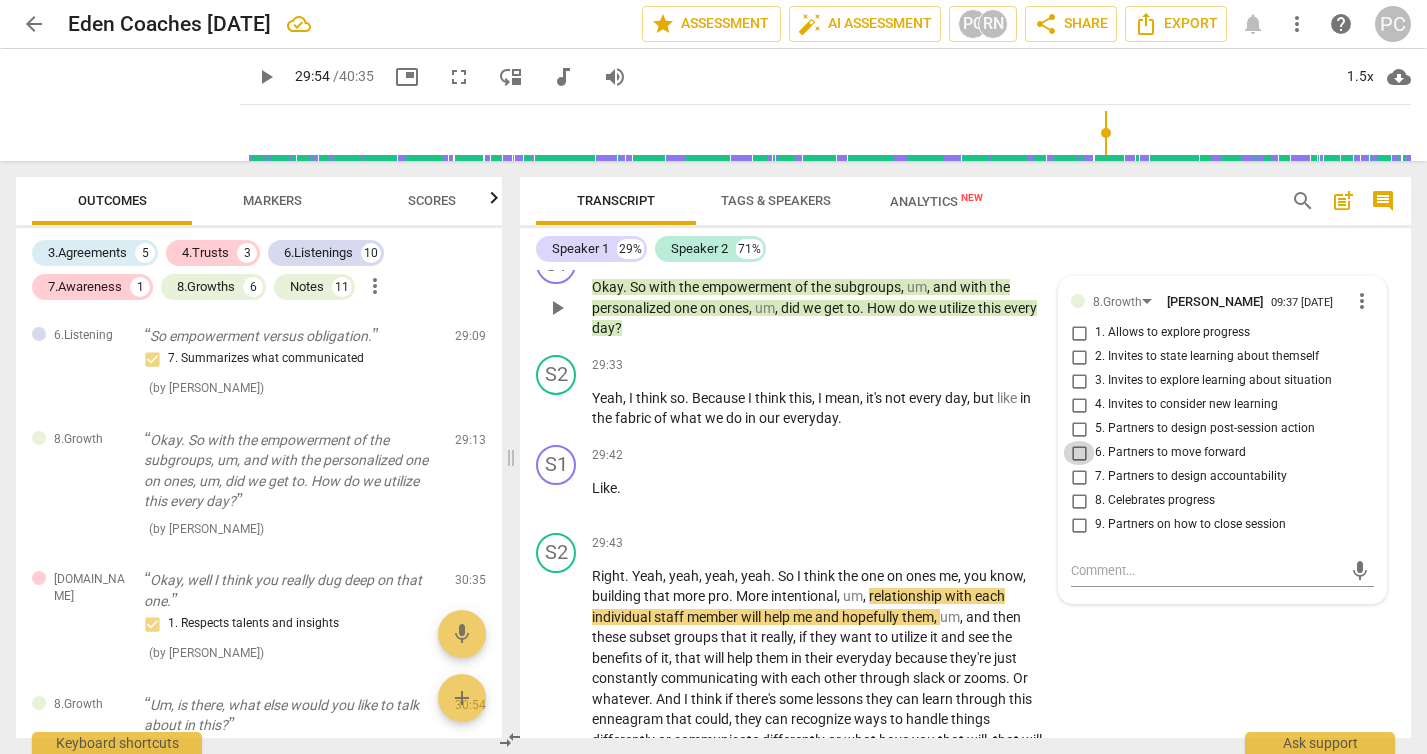 click on "6. Partners to move forward" at bounding box center (1079, 453) 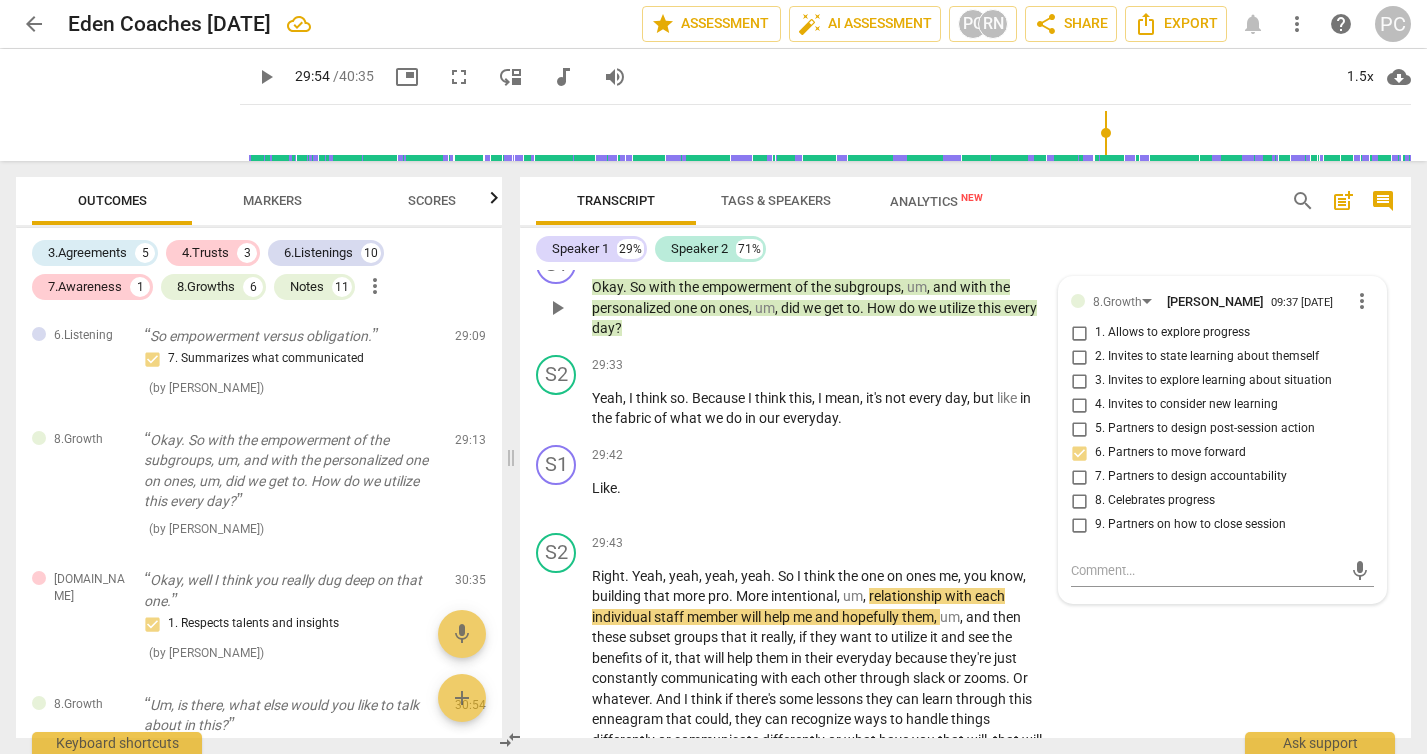 click on "9. Partners on how to close session" at bounding box center (1079, 525) 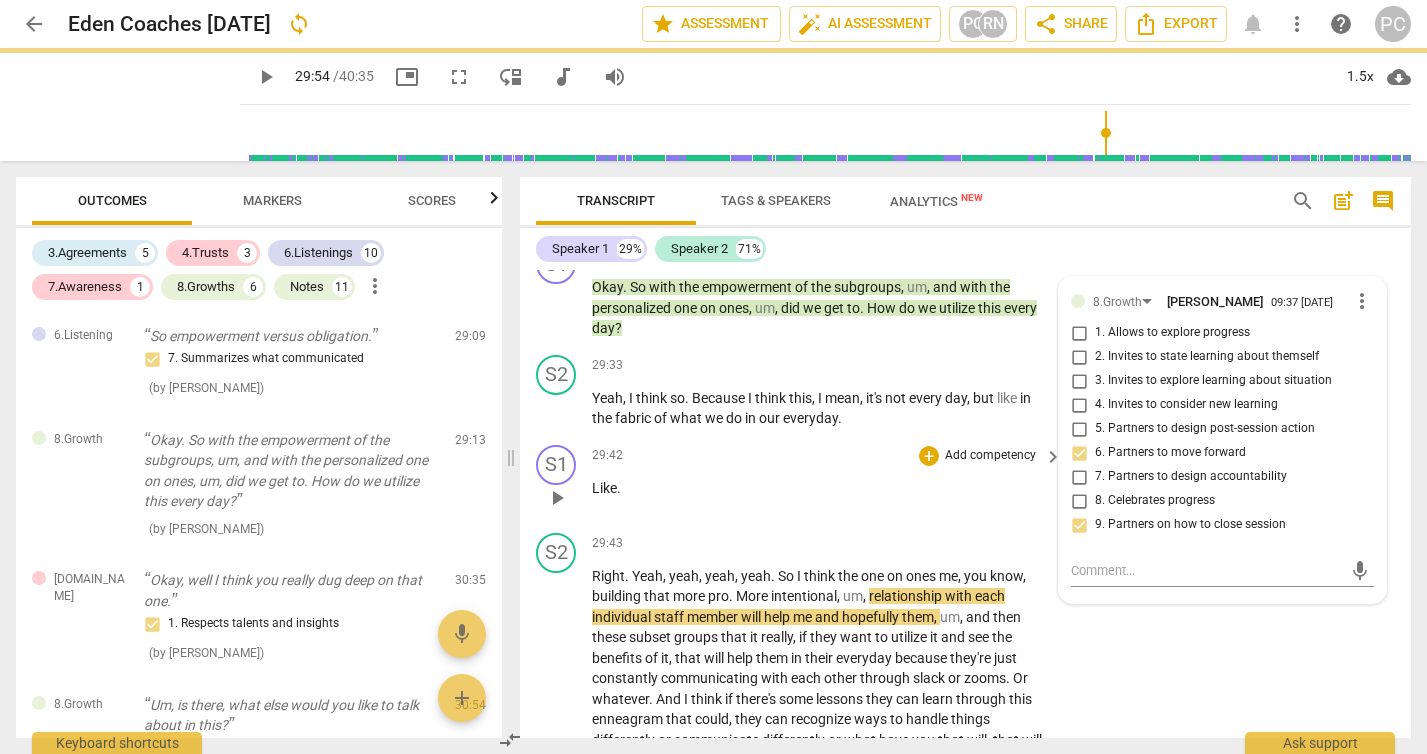 click on "play_arrow" at bounding box center (557, 498) 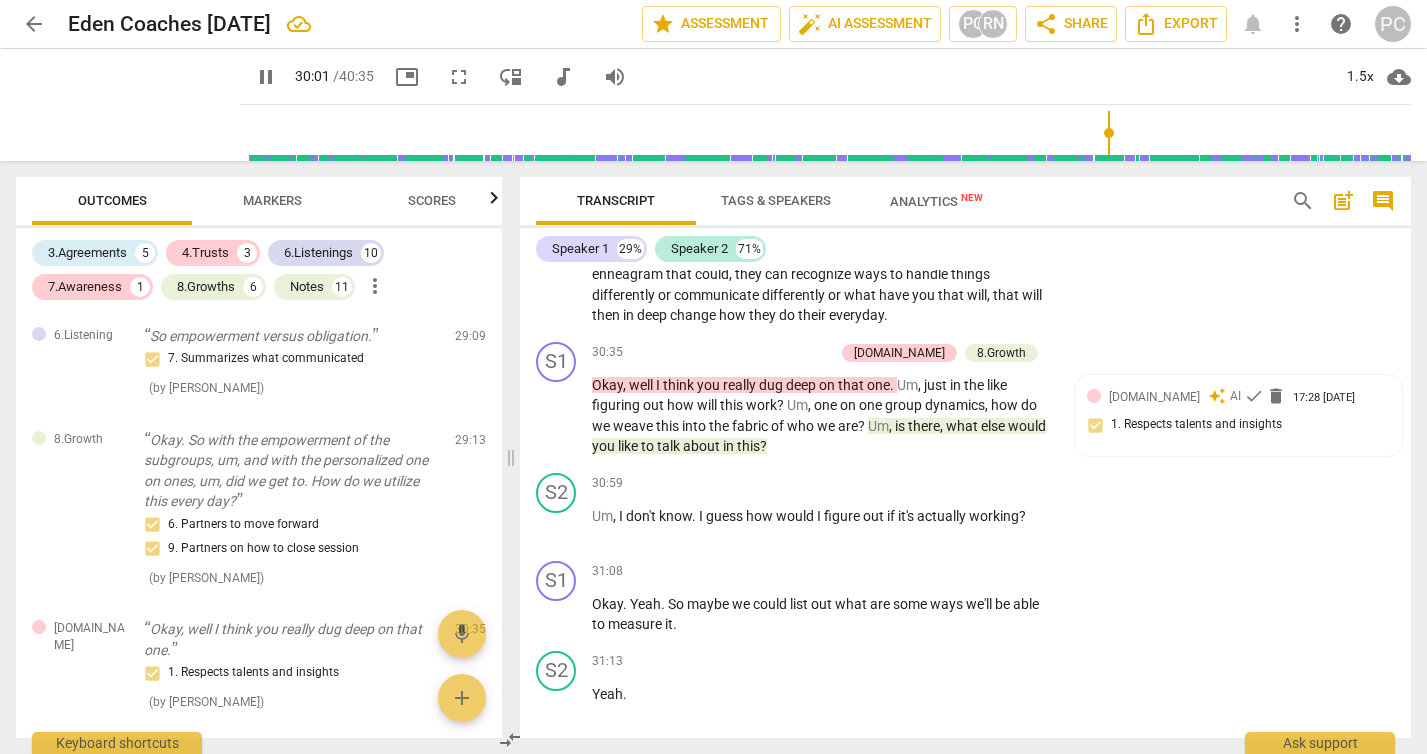 scroll, scrollTop: 12279, scrollLeft: 0, axis: vertical 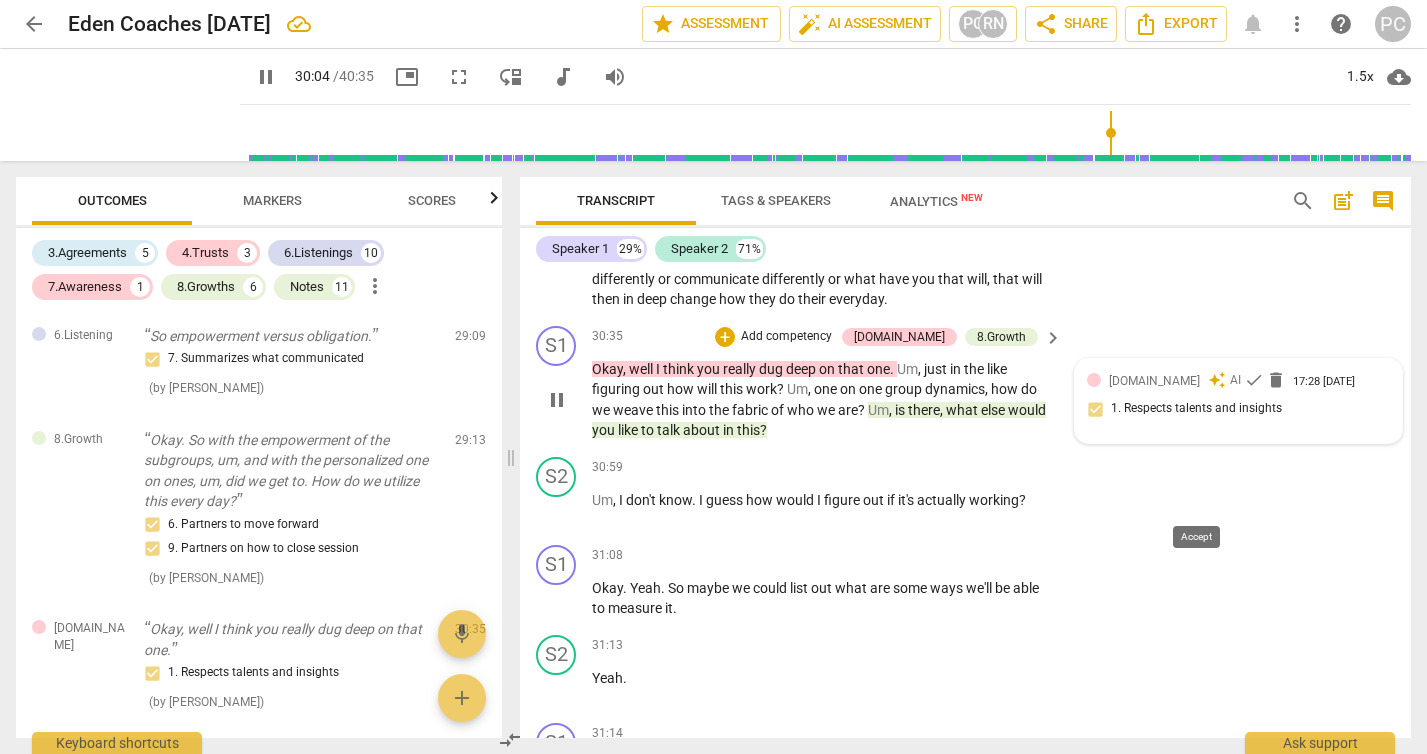 click on "check" at bounding box center (1254, 380) 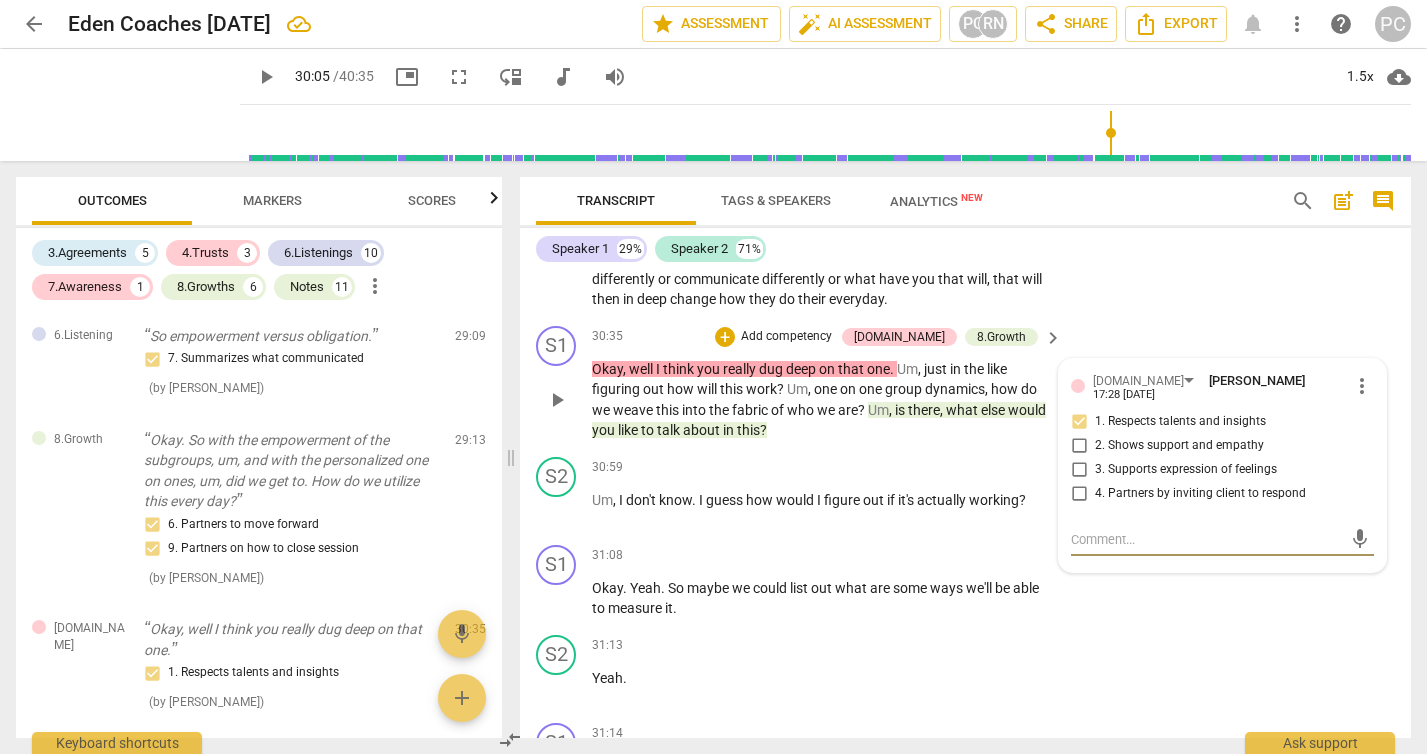 click on "play_arrow" at bounding box center (557, 208) 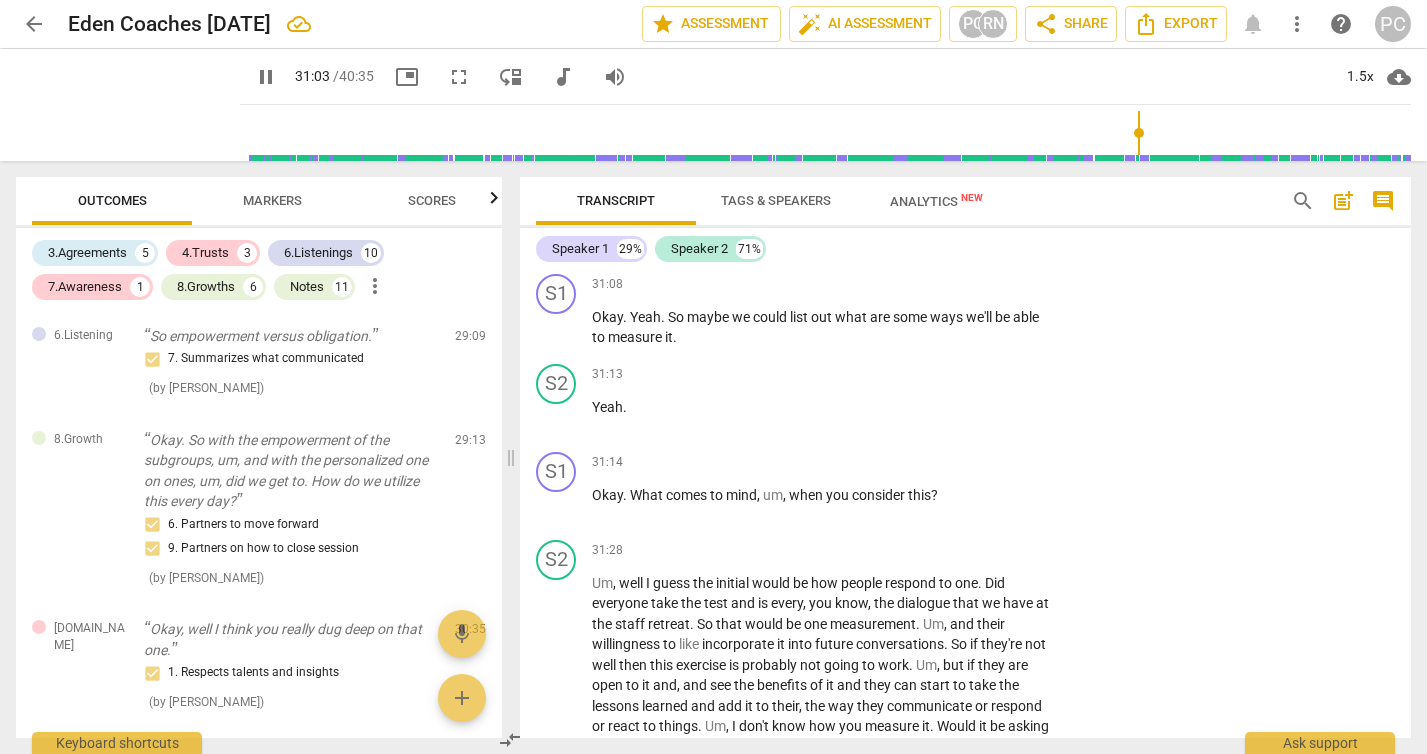 scroll, scrollTop: 12548, scrollLeft: 0, axis: vertical 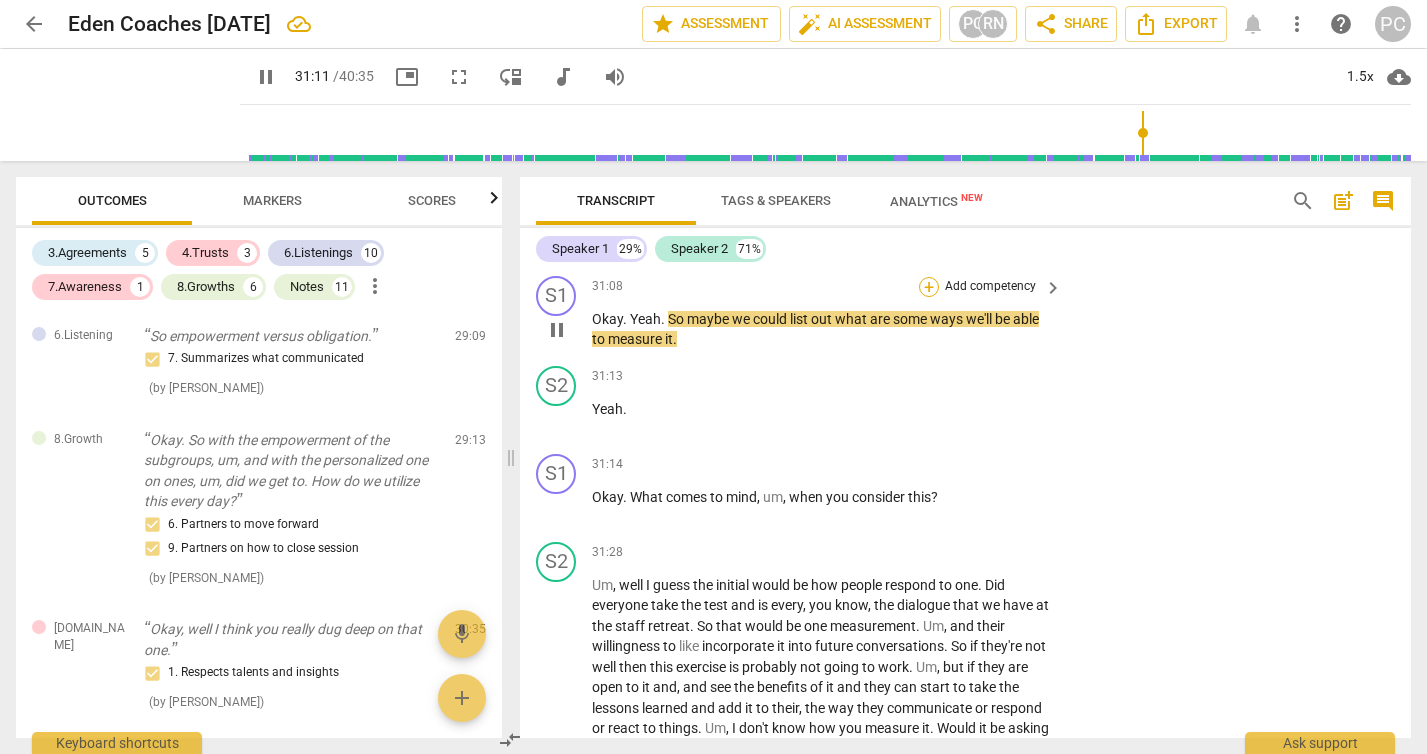click on "+" at bounding box center [929, 287] 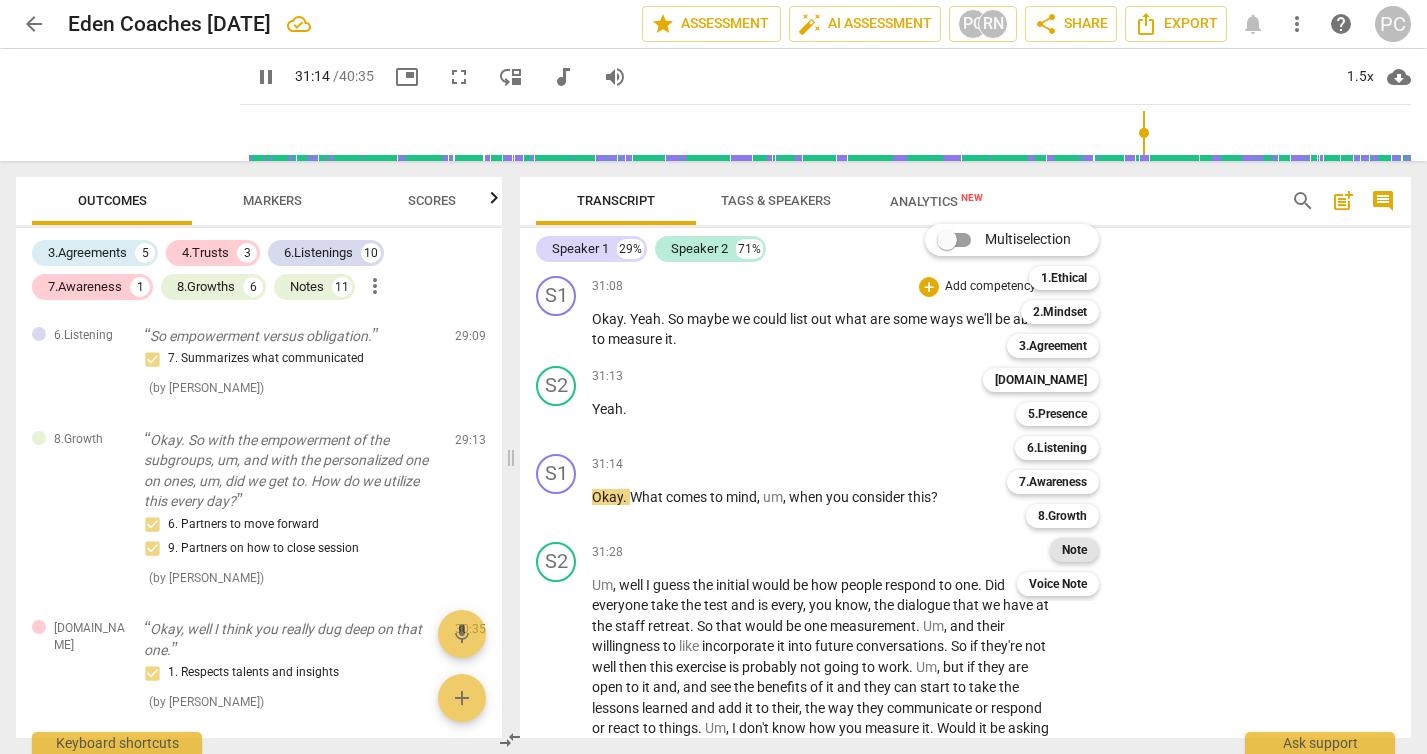 click on "Note" at bounding box center [1074, 550] 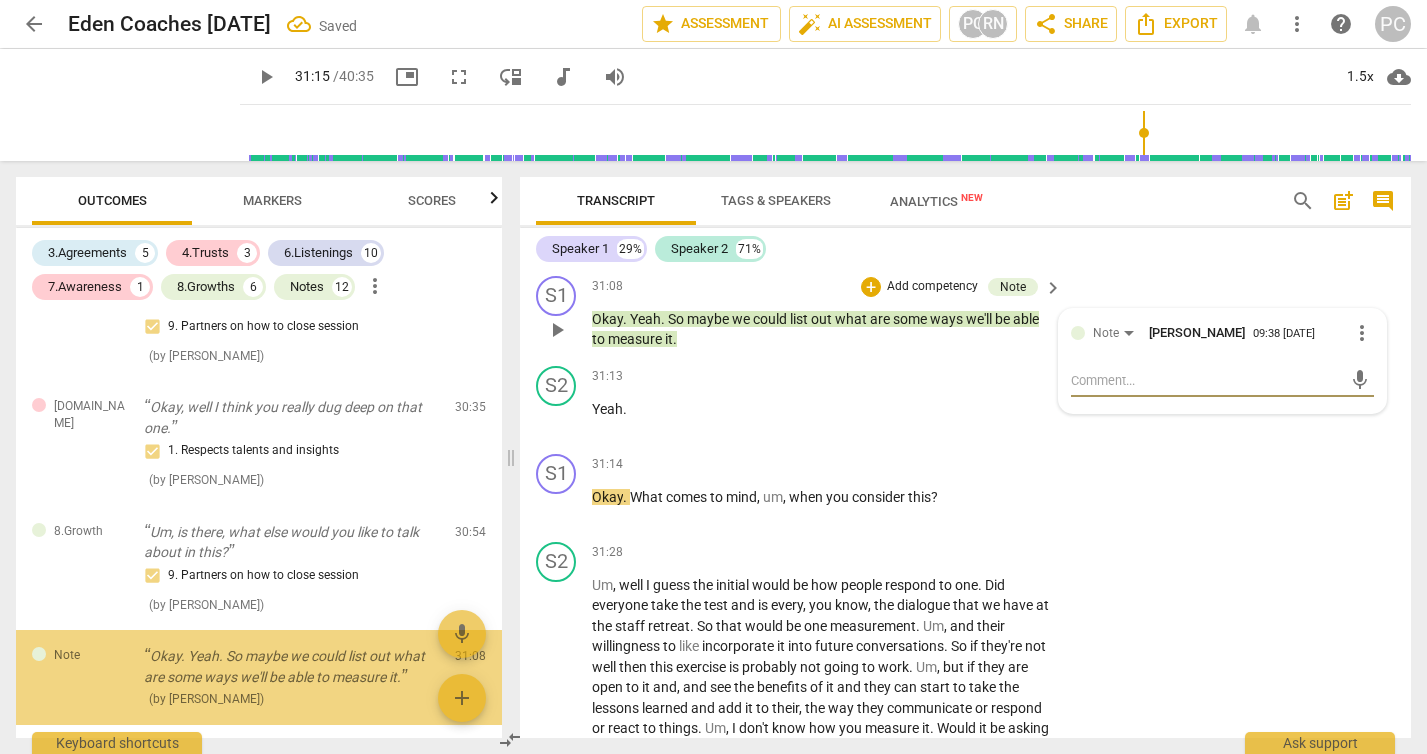 scroll, scrollTop: 4487, scrollLeft: 0, axis: vertical 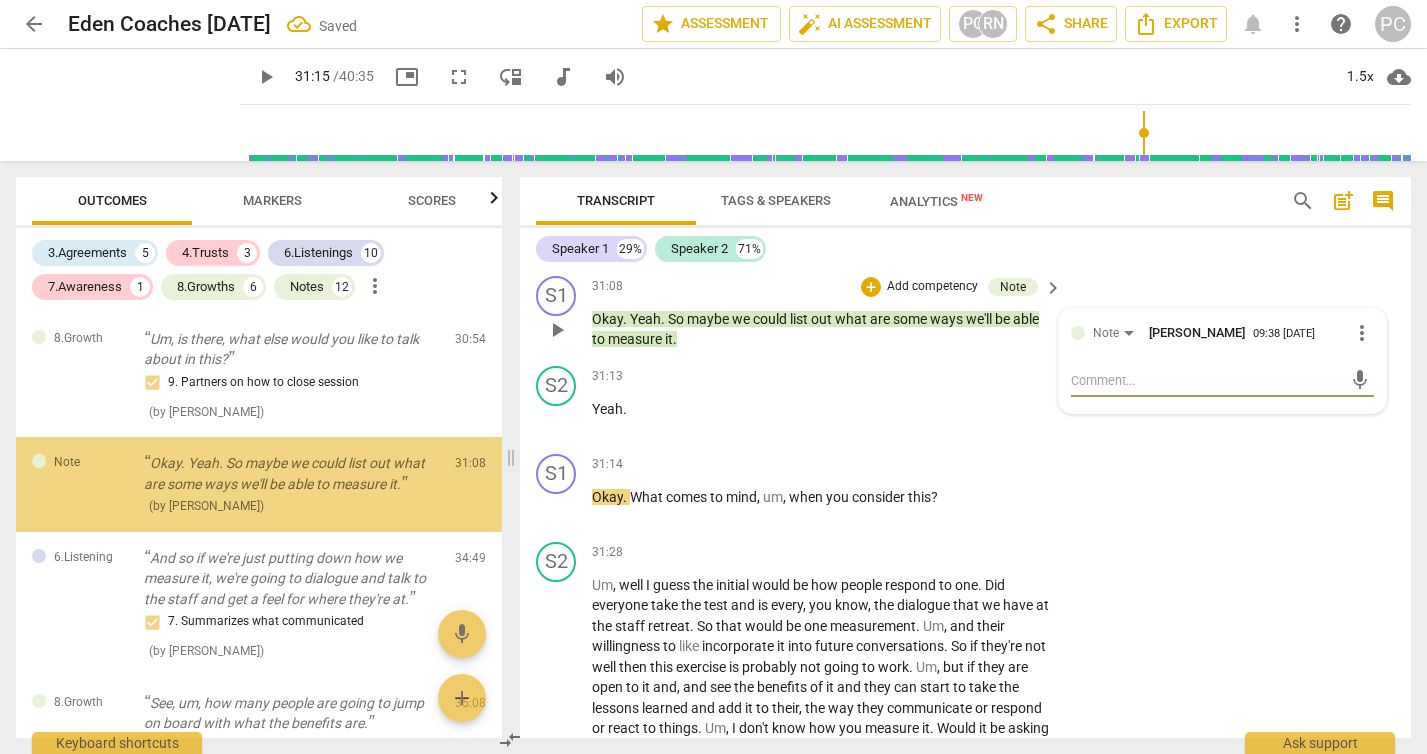 click at bounding box center [1206, 380] 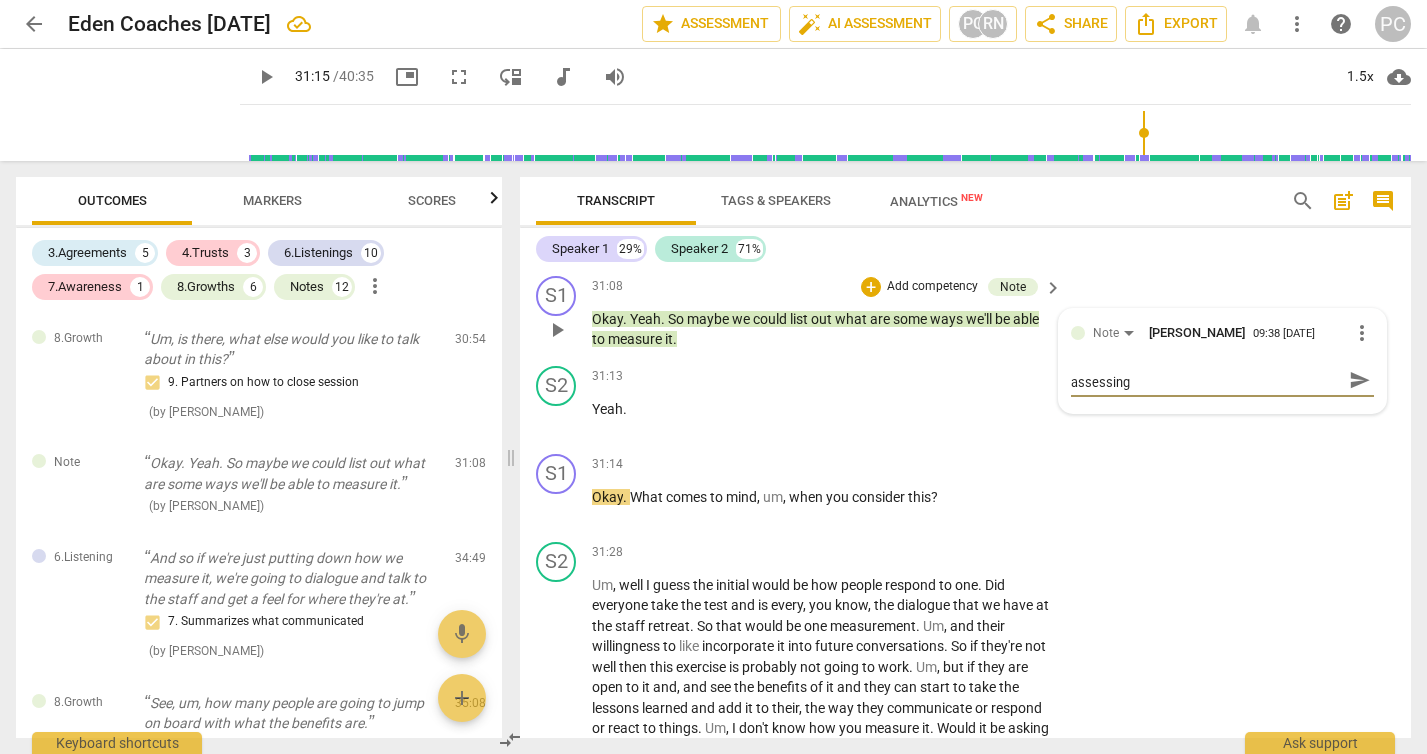scroll, scrollTop: 0, scrollLeft: 0, axis: both 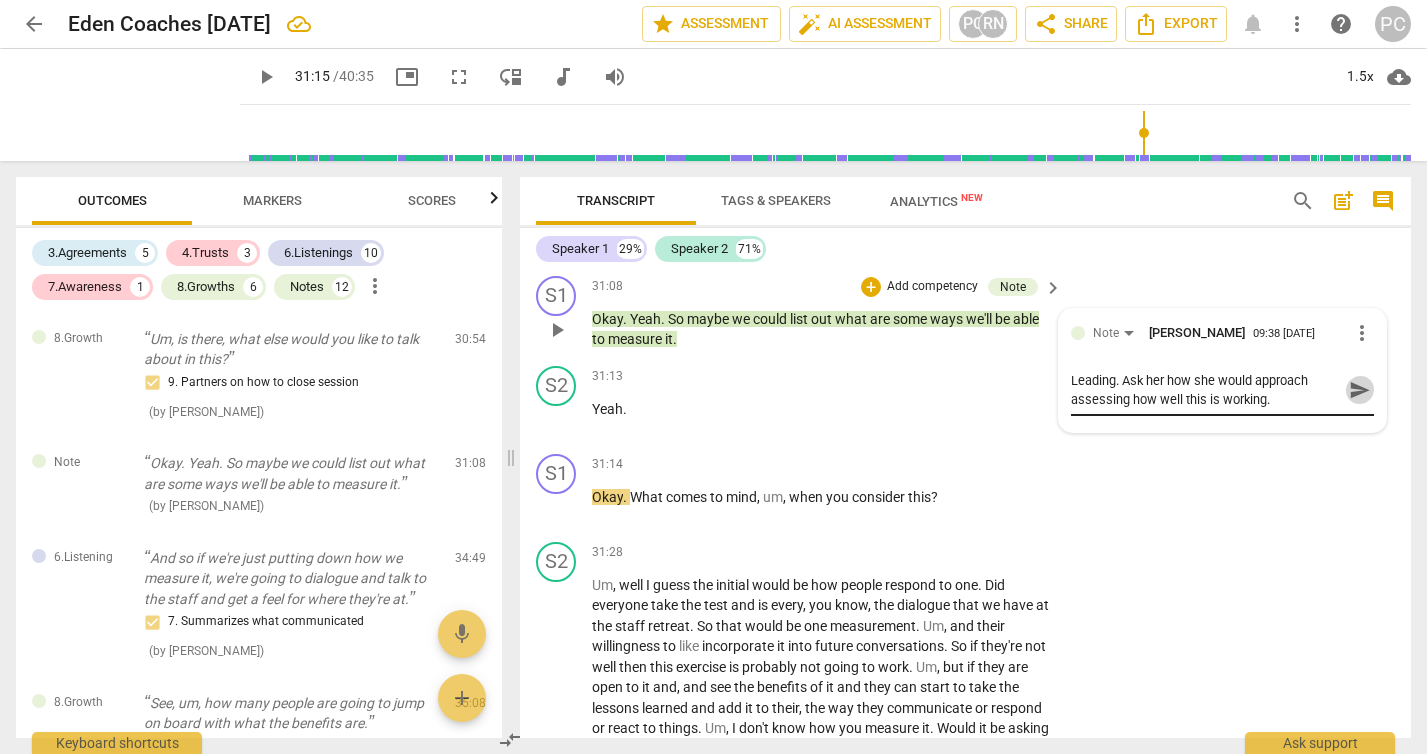 click on "send" at bounding box center [1360, 390] 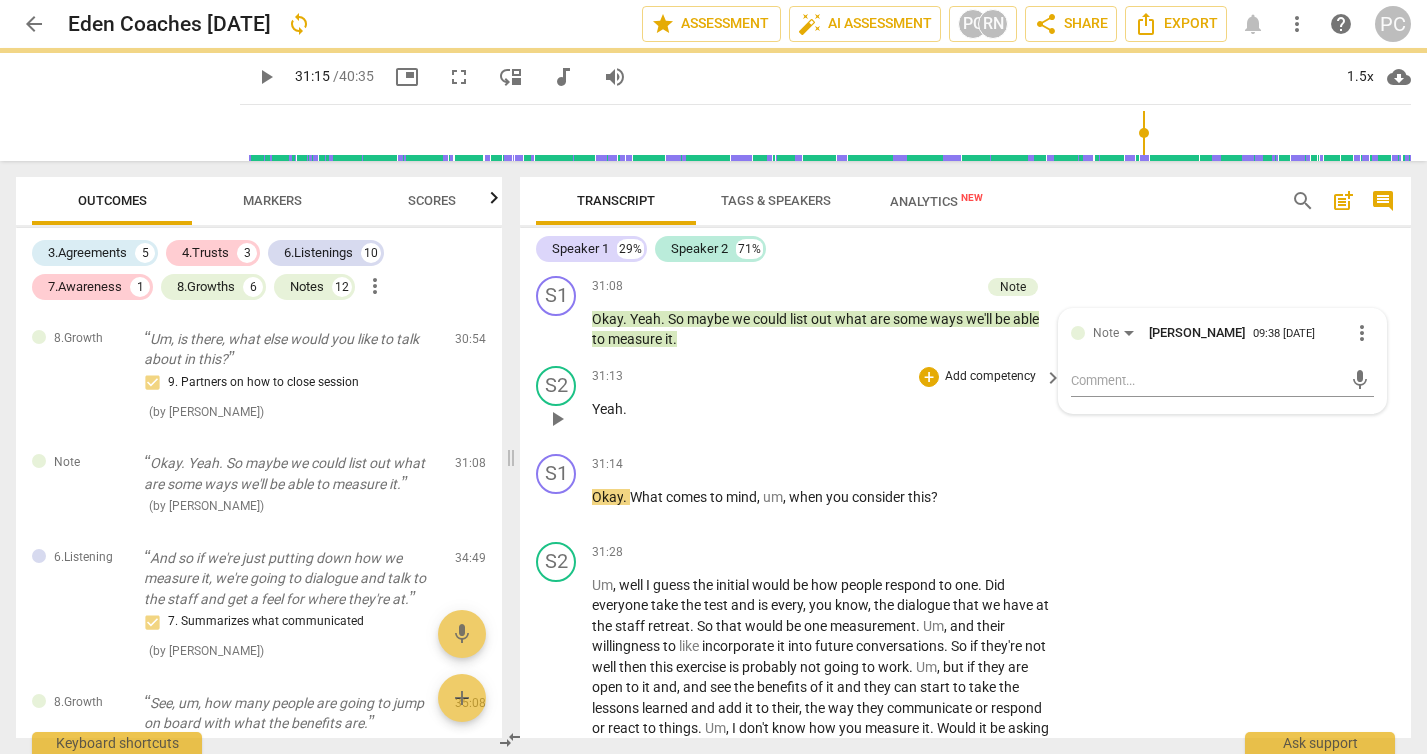 click on "play_arrow" at bounding box center [557, 419] 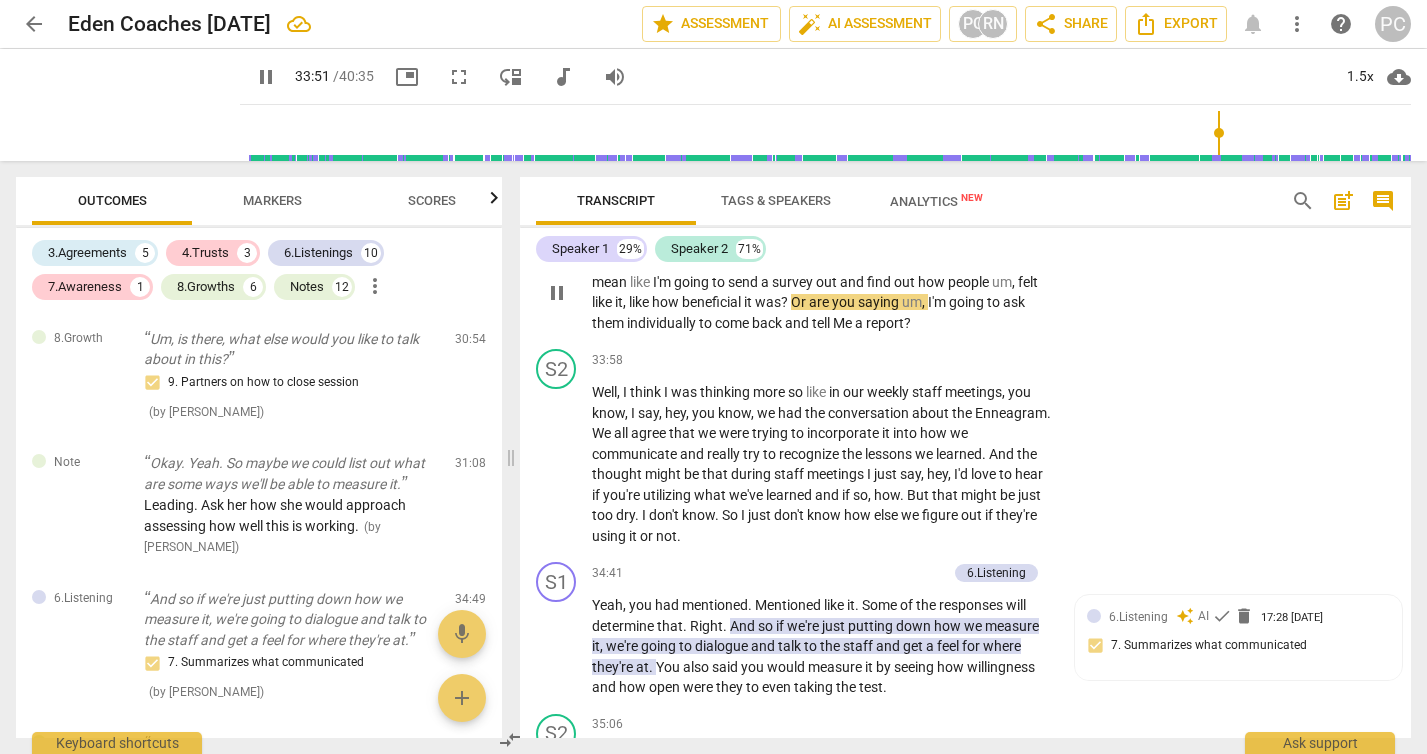 scroll, scrollTop: 13452, scrollLeft: 0, axis: vertical 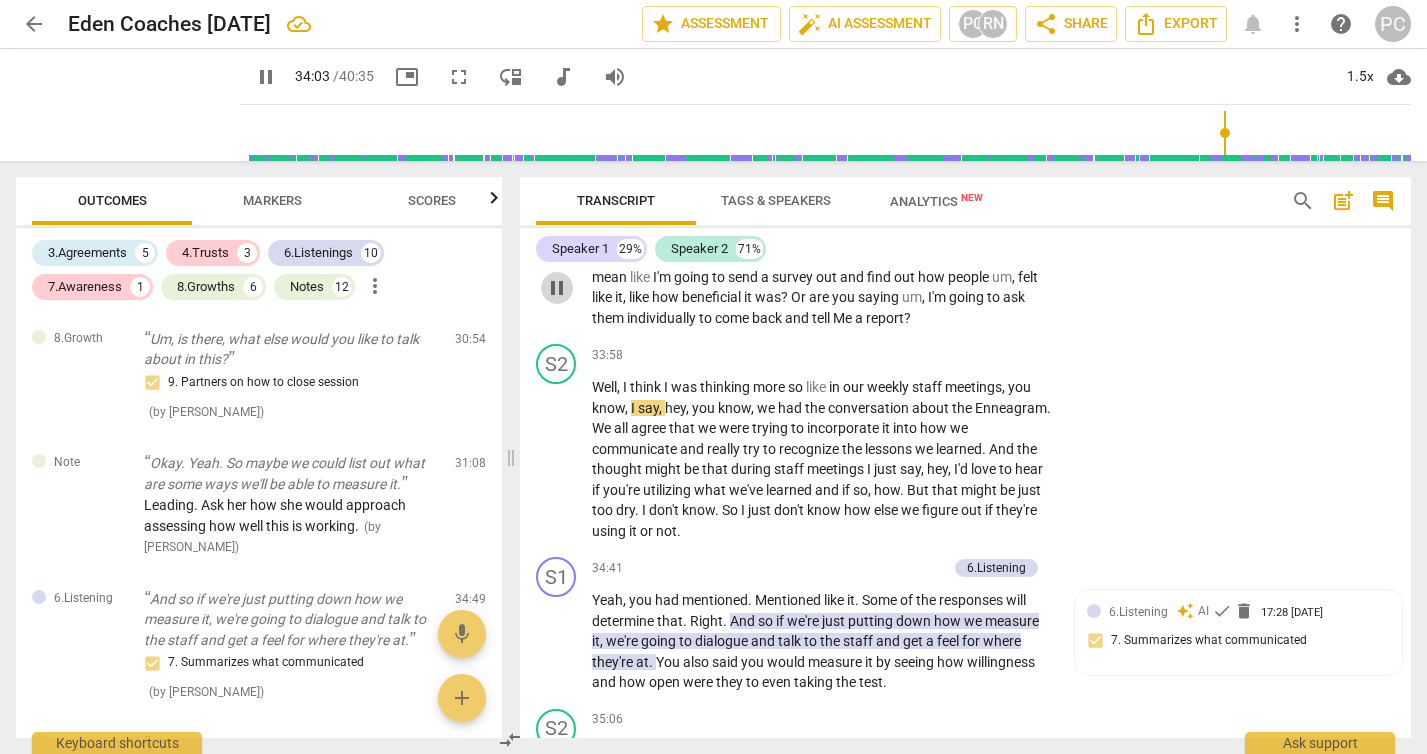 click on "pause" at bounding box center (557, 288) 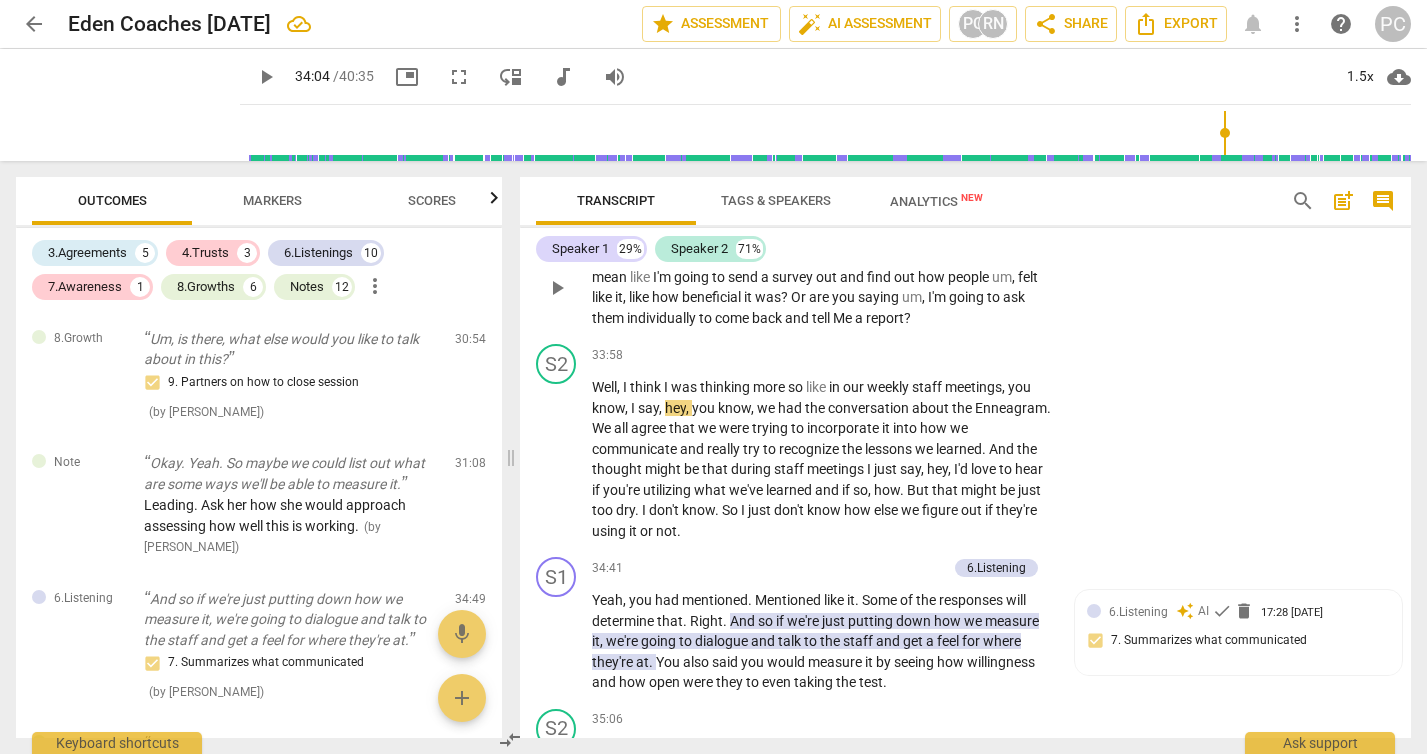 click on "I" at bounding box center (673, 256) 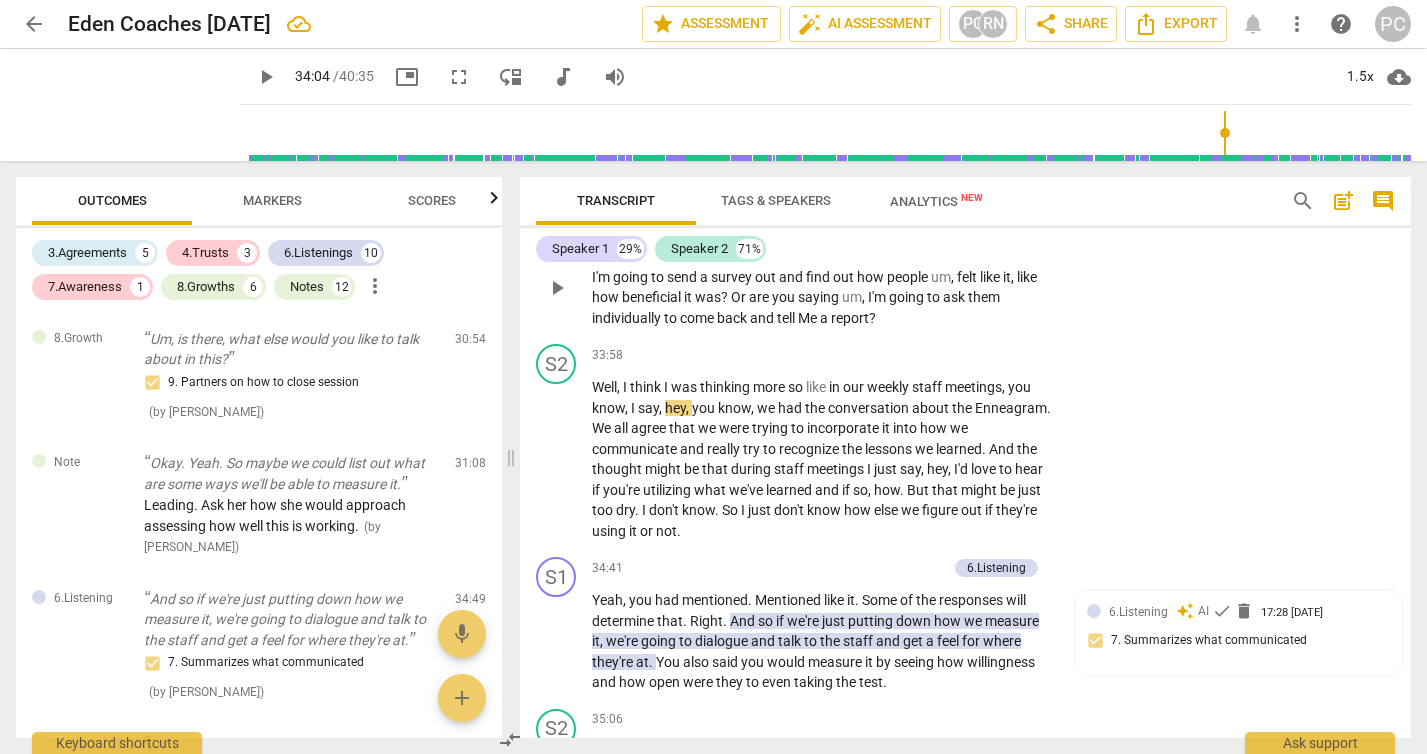 click on "+" at bounding box center [929, 224] 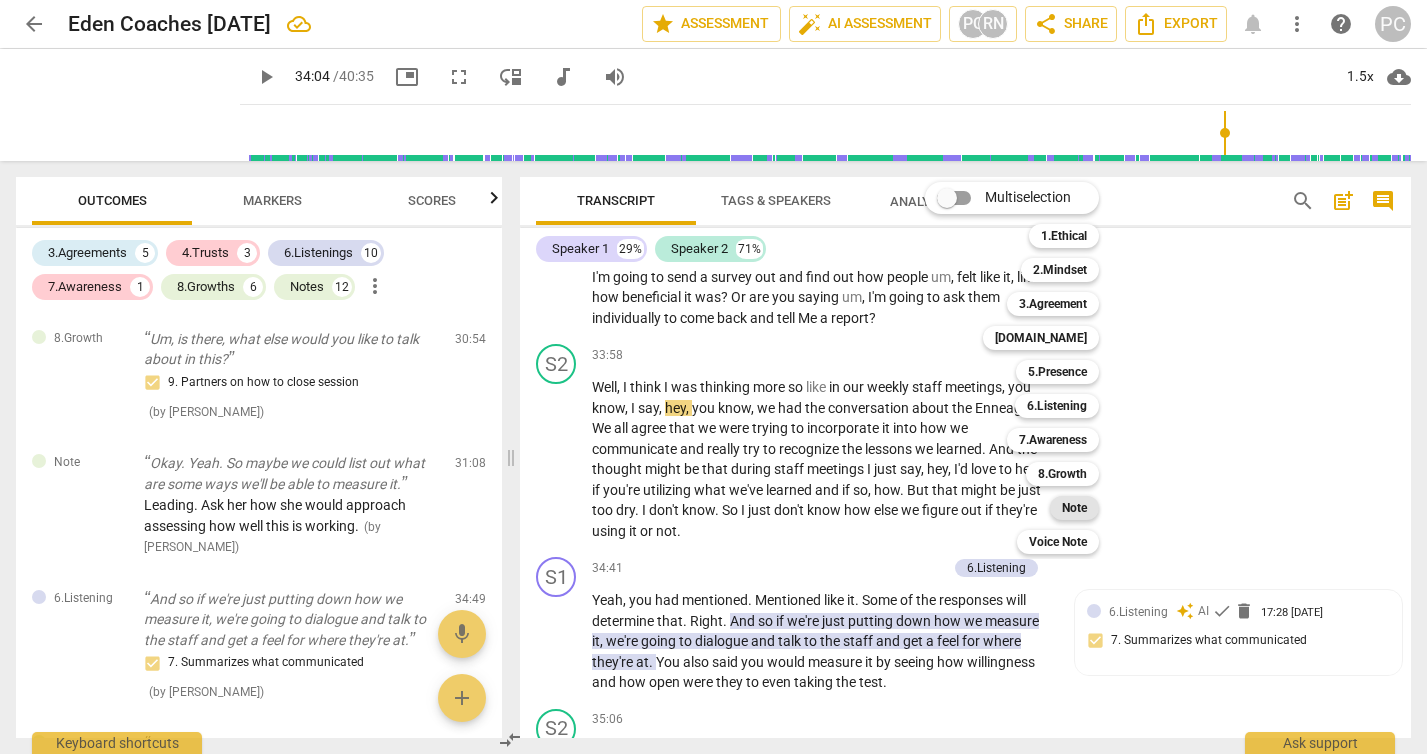 click on "Note" at bounding box center (1074, 508) 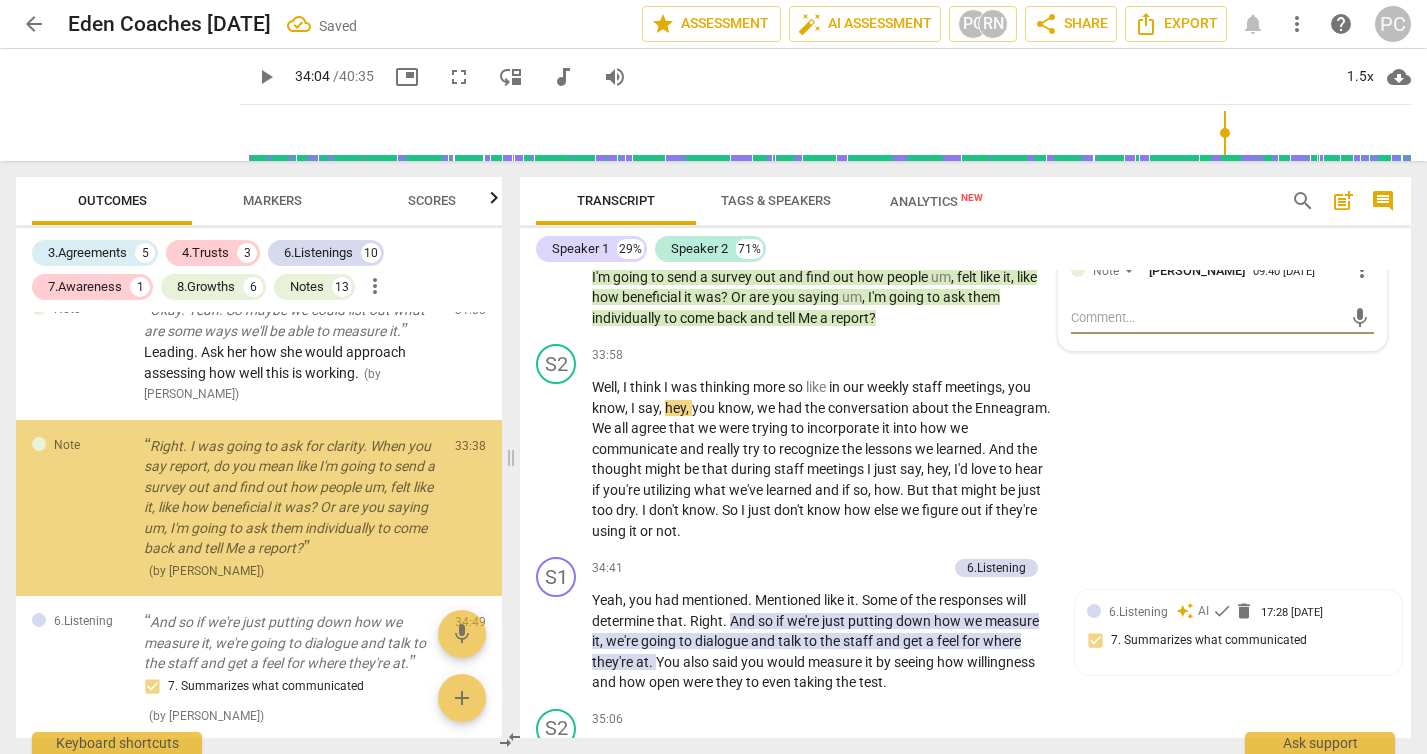 scroll, scrollTop: 4664, scrollLeft: 0, axis: vertical 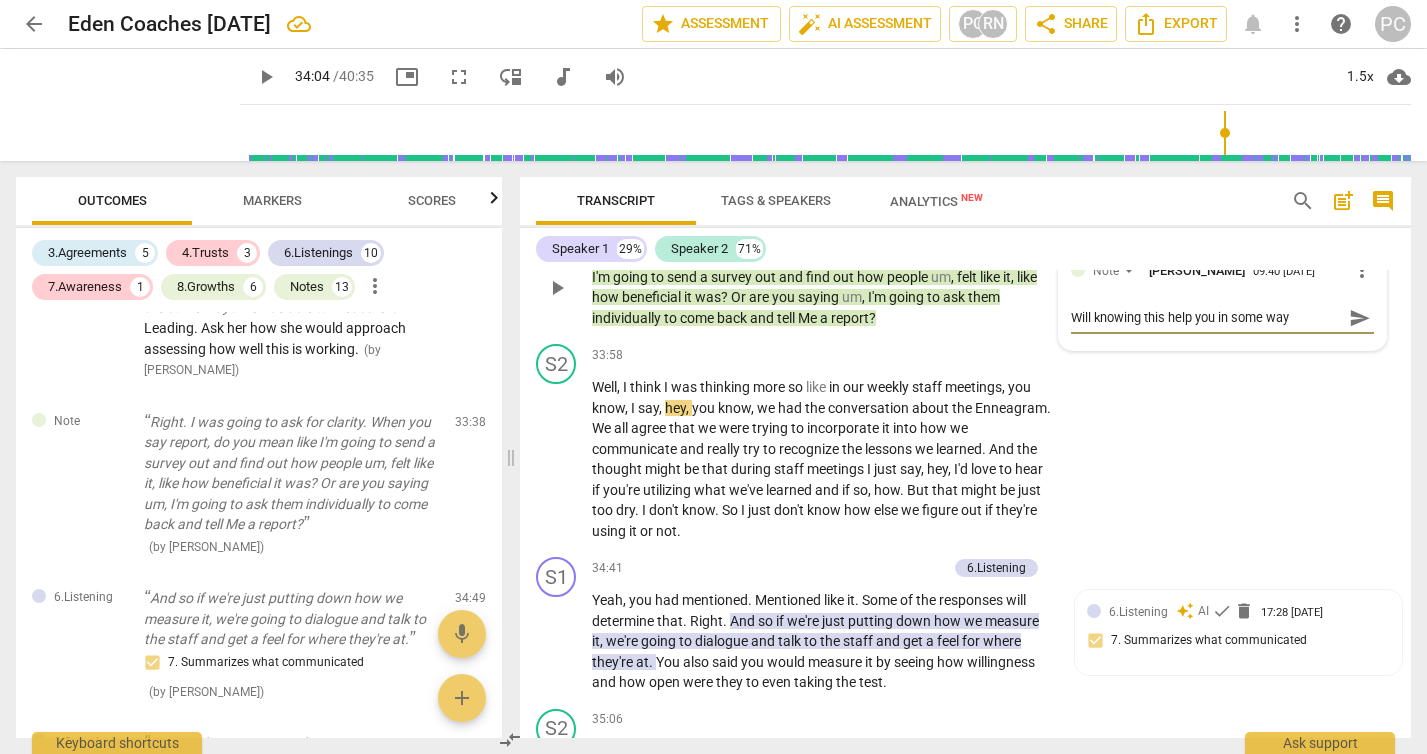drag, startPoint x: 1302, startPoint y: 460, endPoint x: 1069, endPoint y: 461, distance: 233.00215 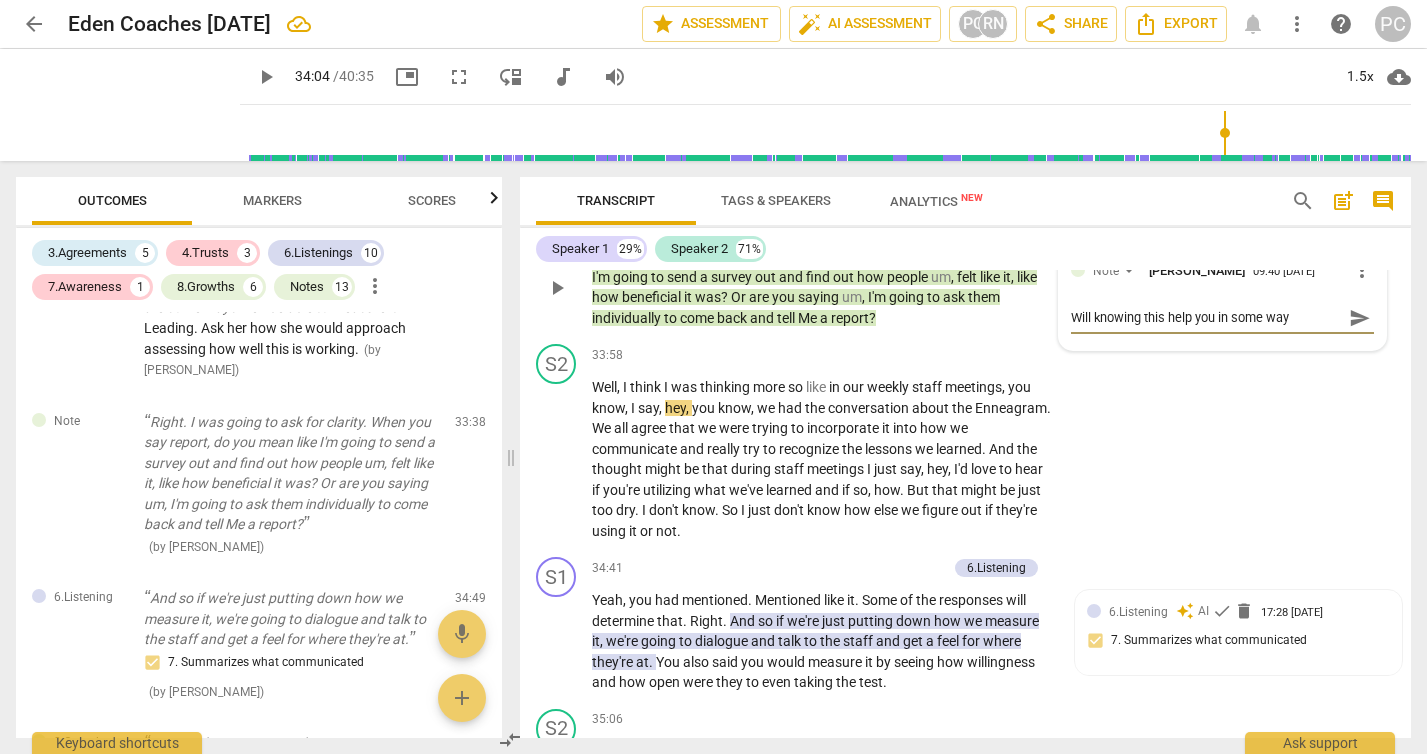 click on "Will knowing this help you in some way" at bounding box center (1206, 317) 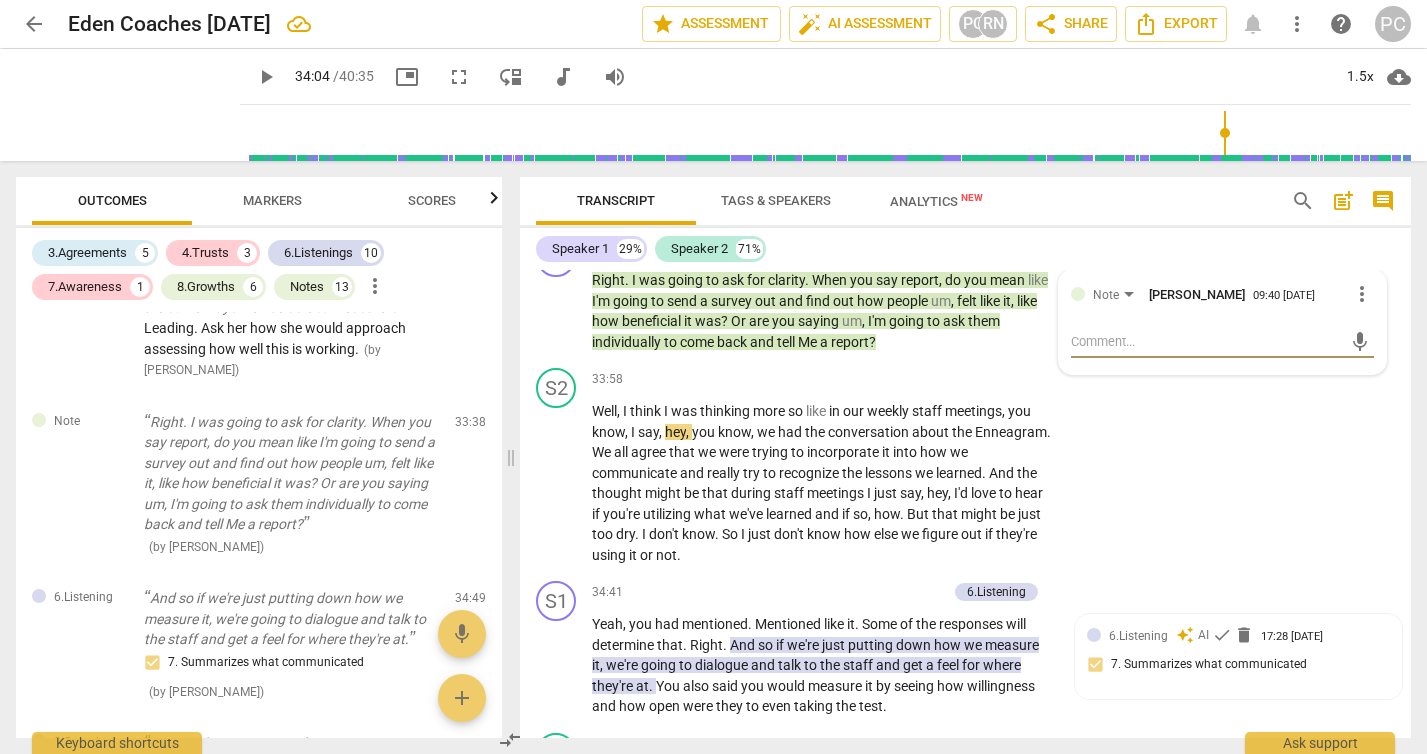 scroll, scrollTop: 13434, scrollLeft: 0, axis: vertical 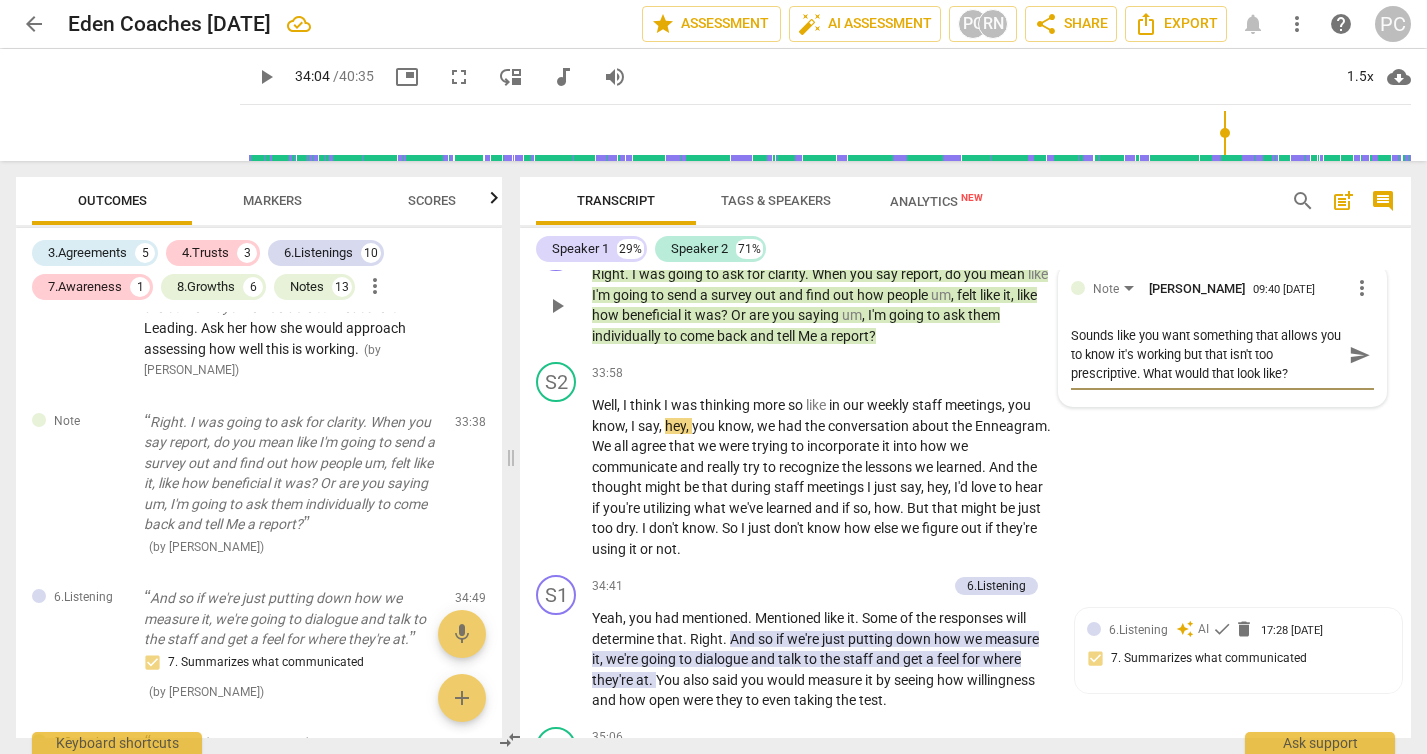 drag, startPoint x: 1296, startPoint y: 516, endPoint x: 1134, endPoint y: 518, distance: 162.01234 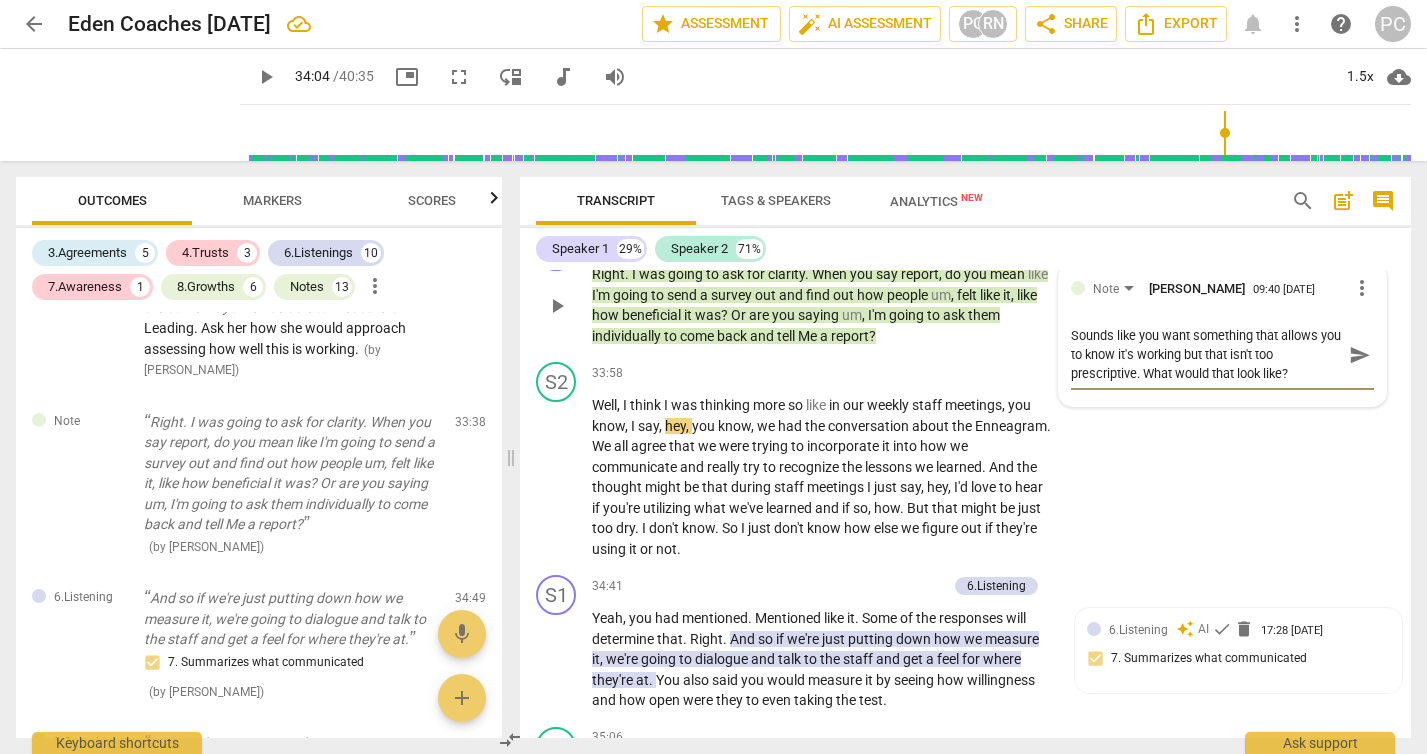 click on "Sounds like you want something that allows you to know it's working but that isn't too prescriptive. What would that look like?" at bounding box center [1206, 354] 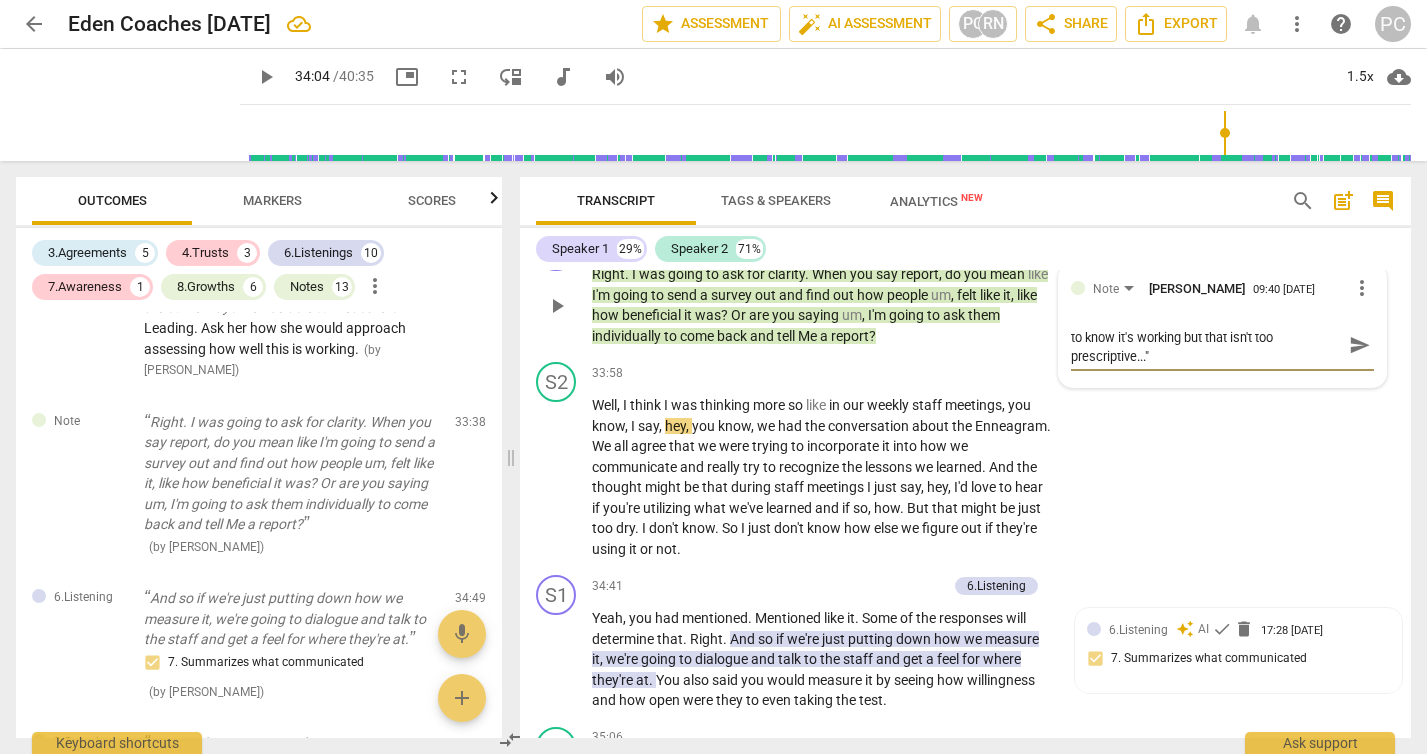 scroll, scrollTop: 0, scrollLeft: 0, axis: both 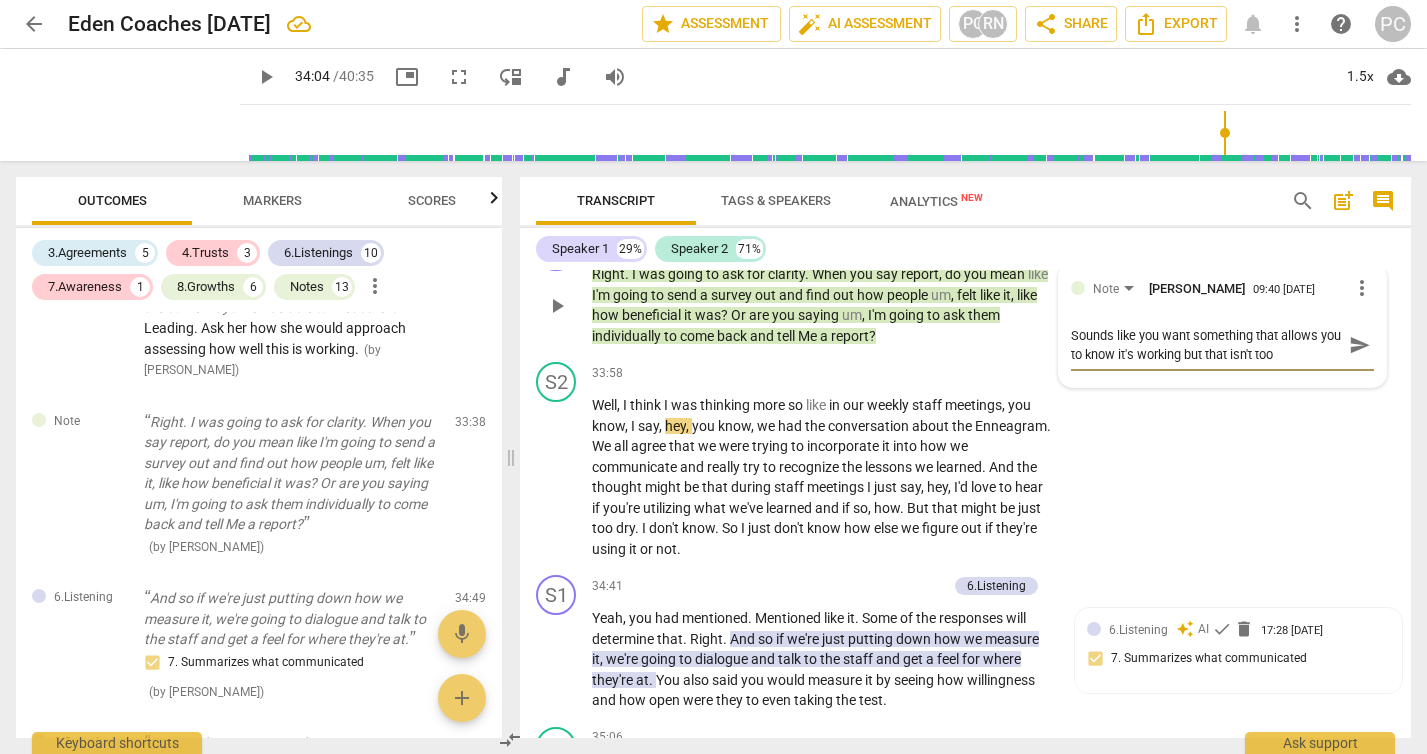 click on "Sounds like you want something that allows you to know it's working but that isn't too prescriptive..."" at bounding box center (1206, 345) 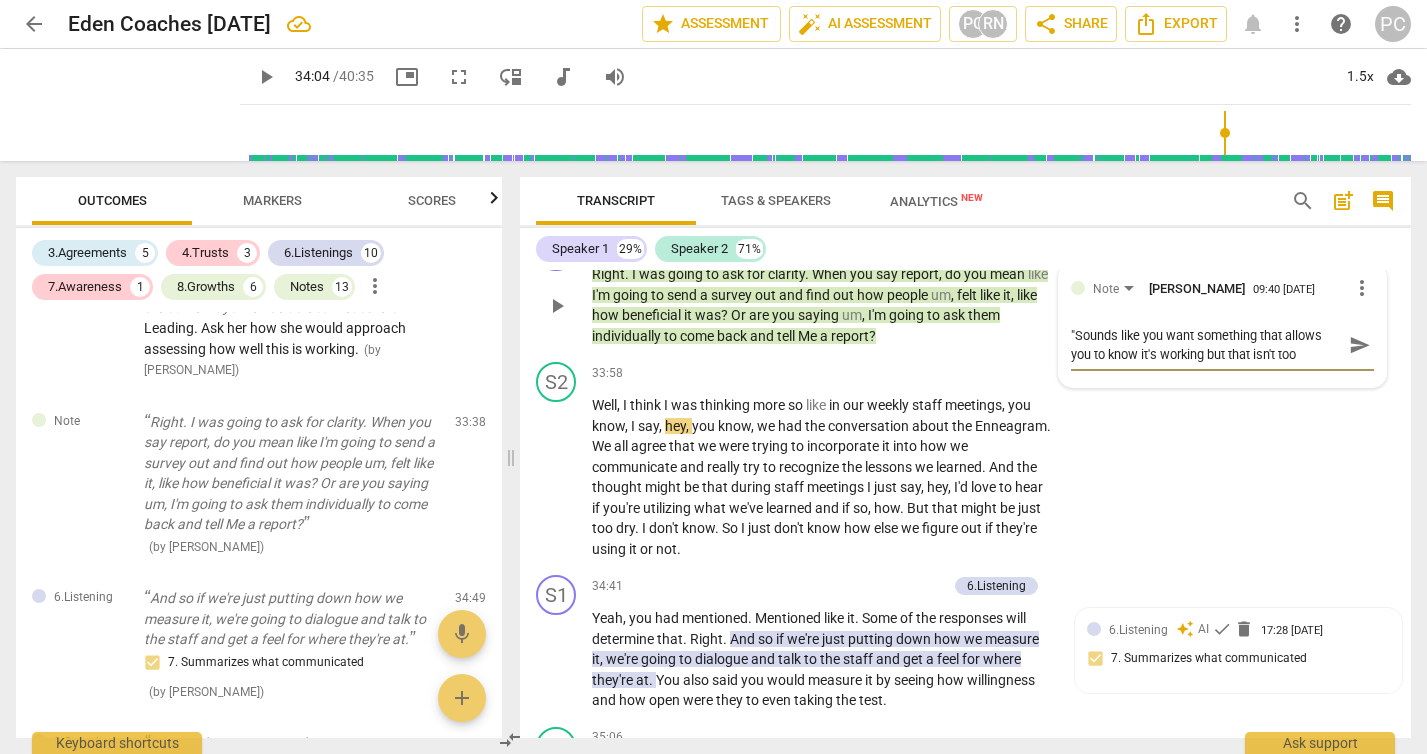 scroll, scrollTop: 19, scrollLeft: 0, axis: vertical 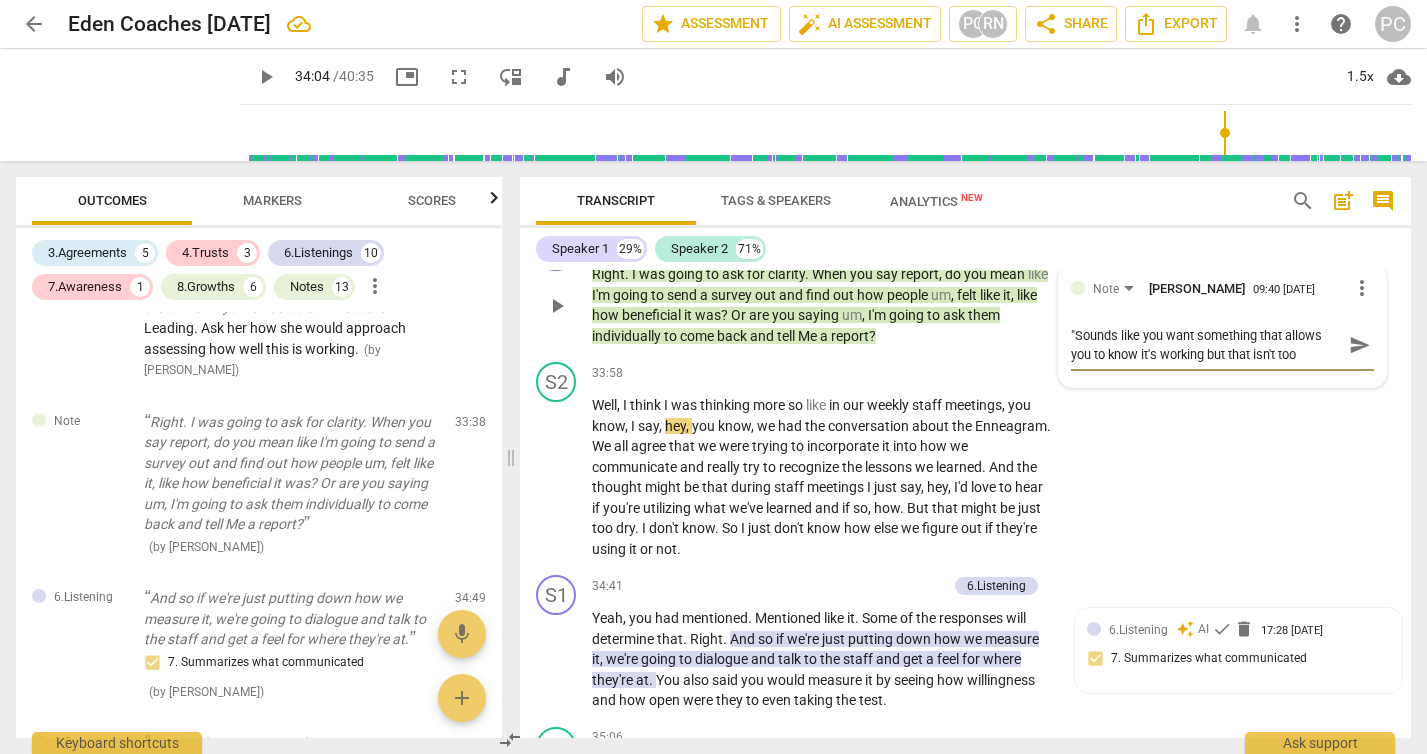 drag, startPoint x: 1150, startPoint y: 498, endPoint x: 1069, endPoint y: 456, distance: 91.24144 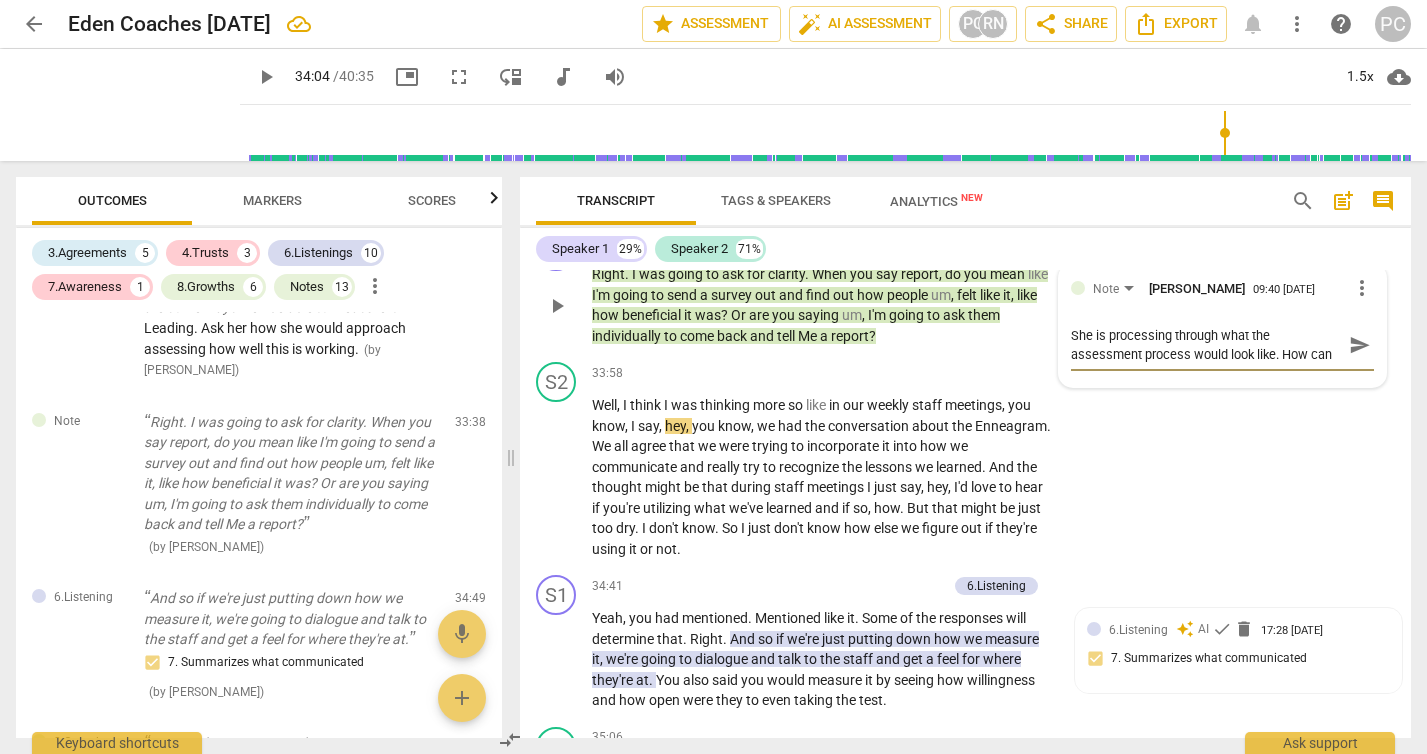 scroll, scrollTop: 17, scrollLeft: 0, axis: vertical 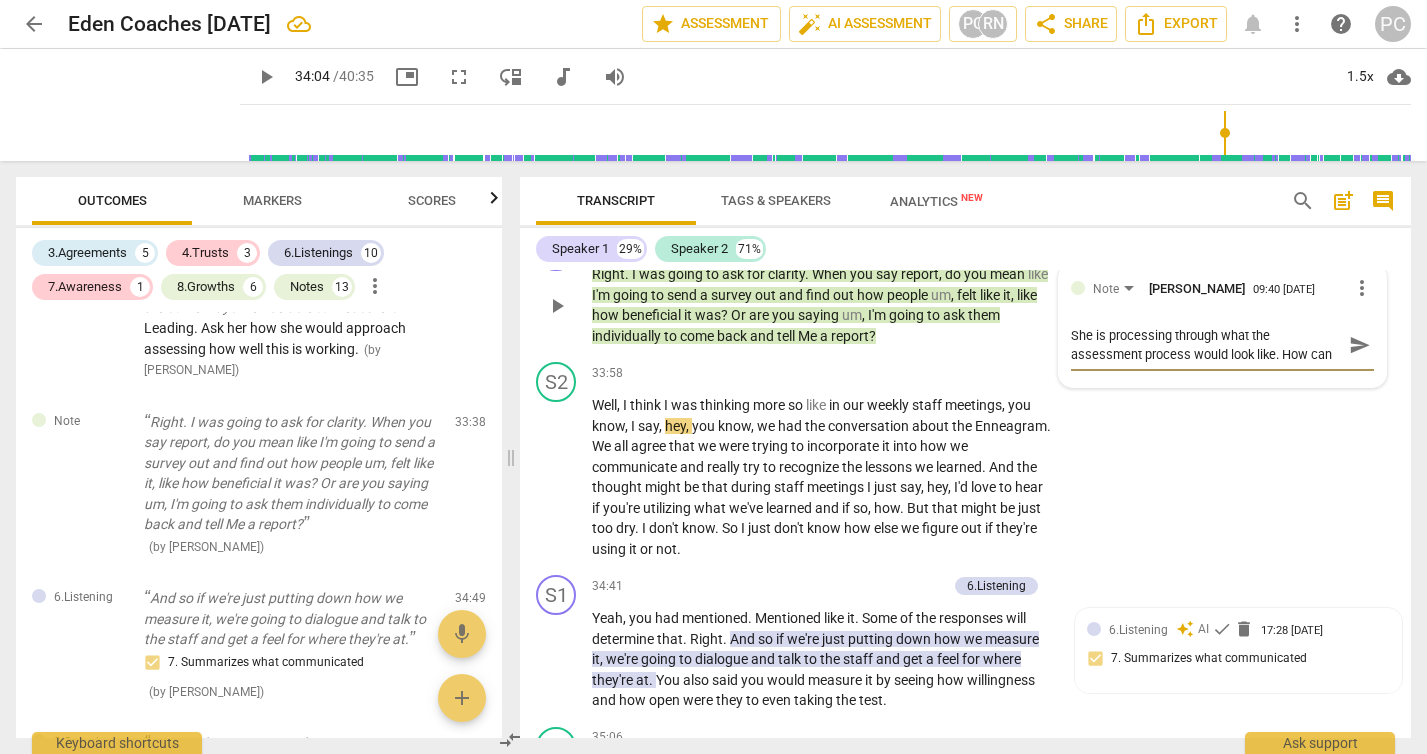 drag, startPoint x: 1151, startPoint y: 504, endPoint x: 1059, endPoint y: 456, distance: 103.768974 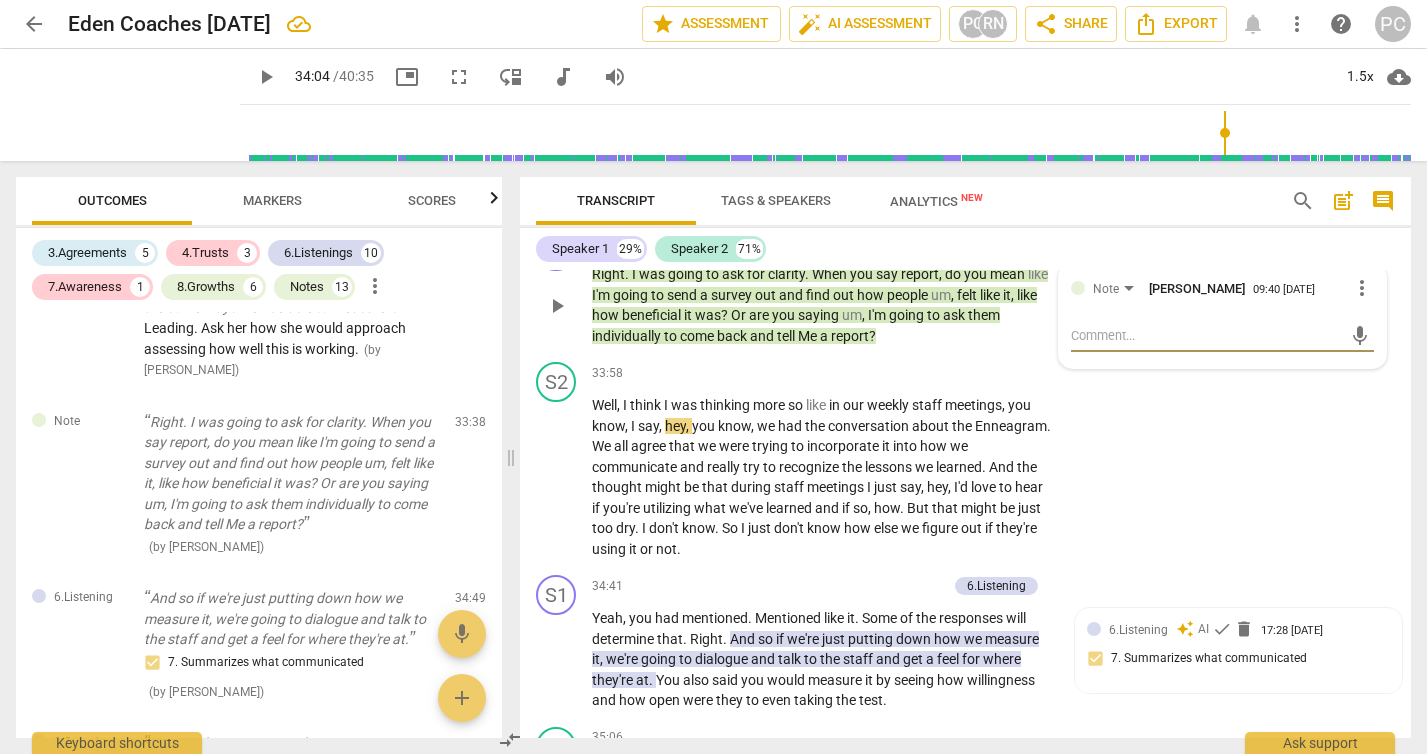 click on "more_vert" at bounding box center (1362, 288) 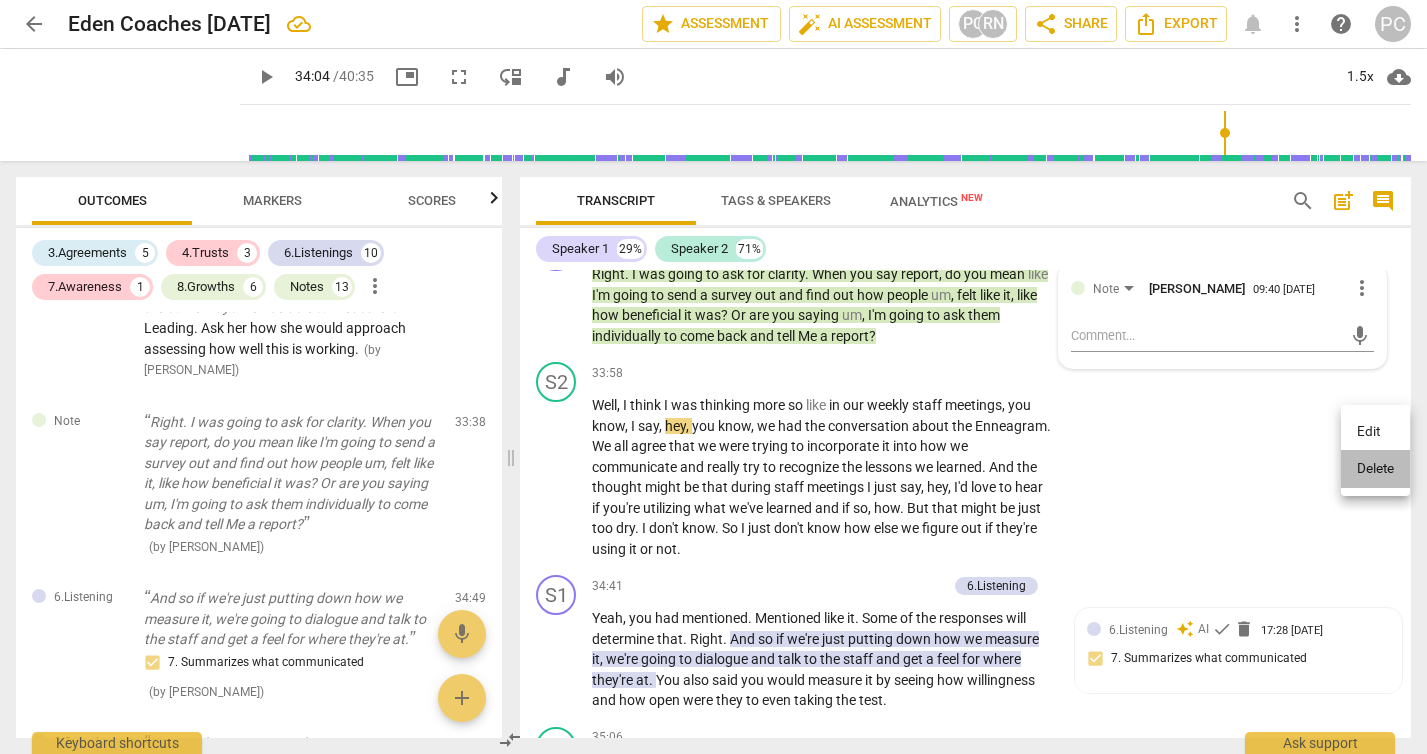 click on "Delete" at bounding box center (1375, 469) 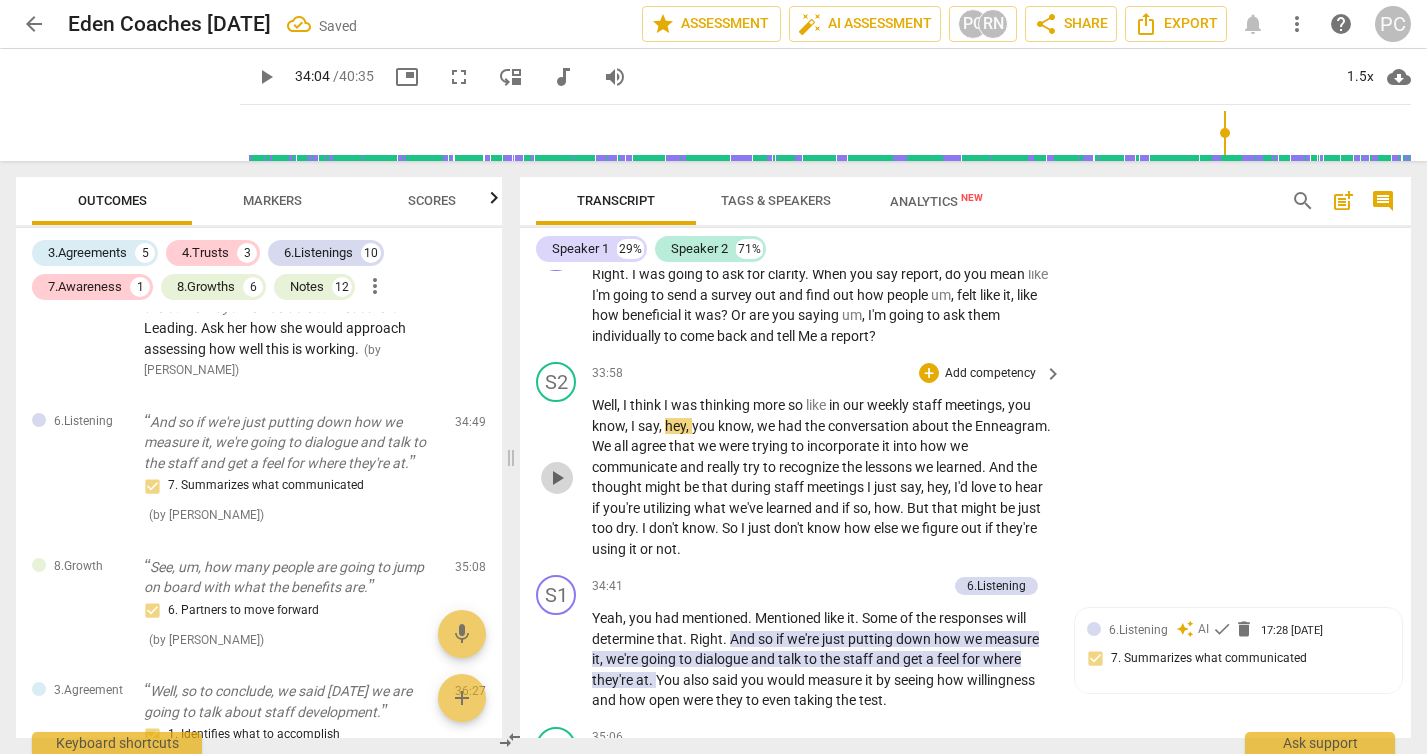 click on "play_arrow" at bounding box center (557, 478) 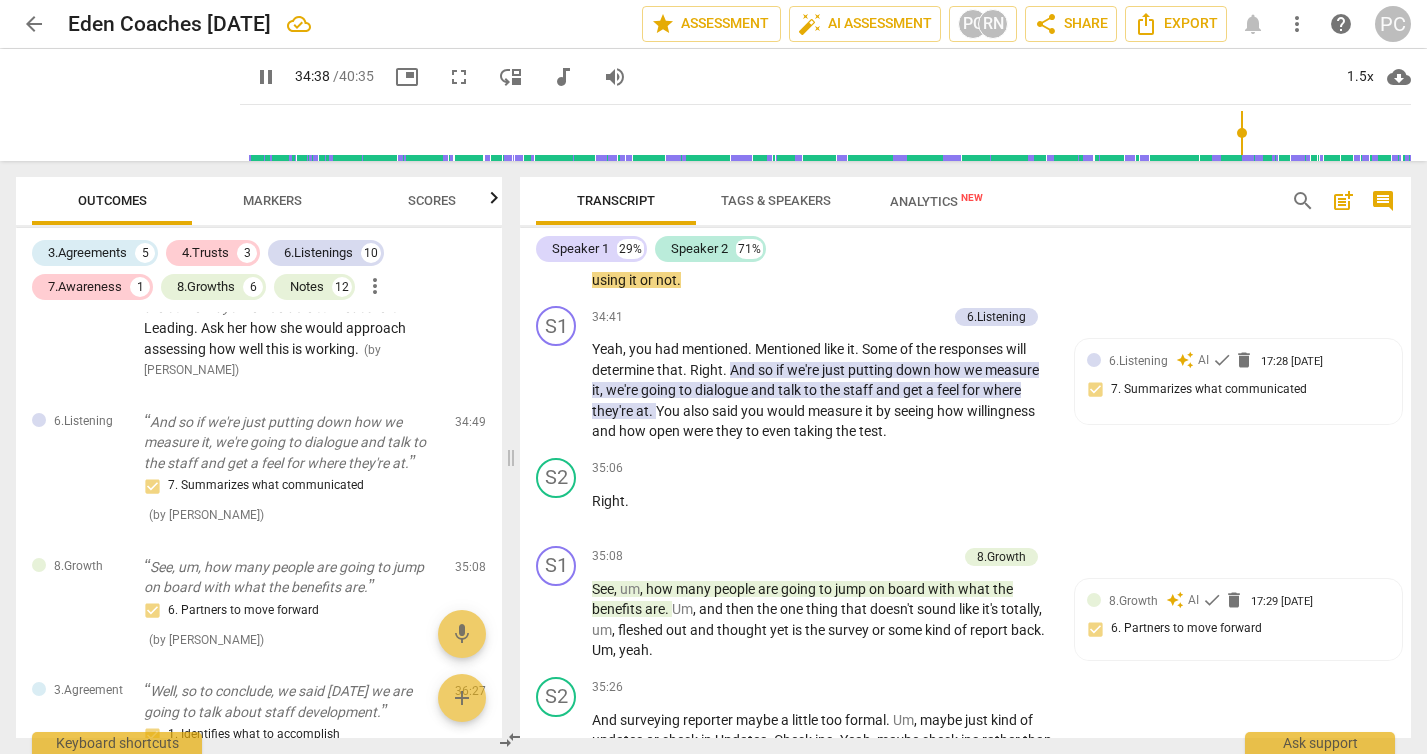scroll, scrollTop: 13701, scrollLeft: 0, axis: vertical 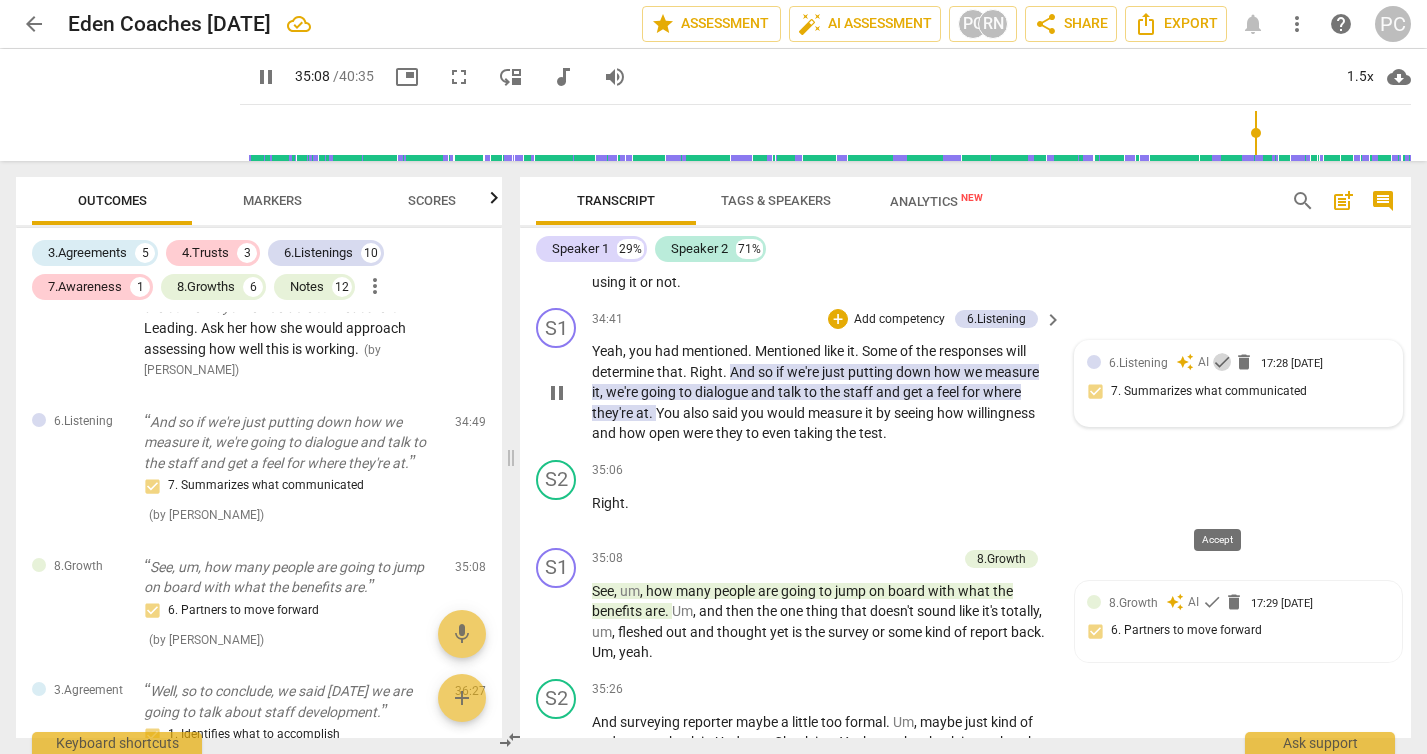 click on "check" at bounding box center [1222, 362] 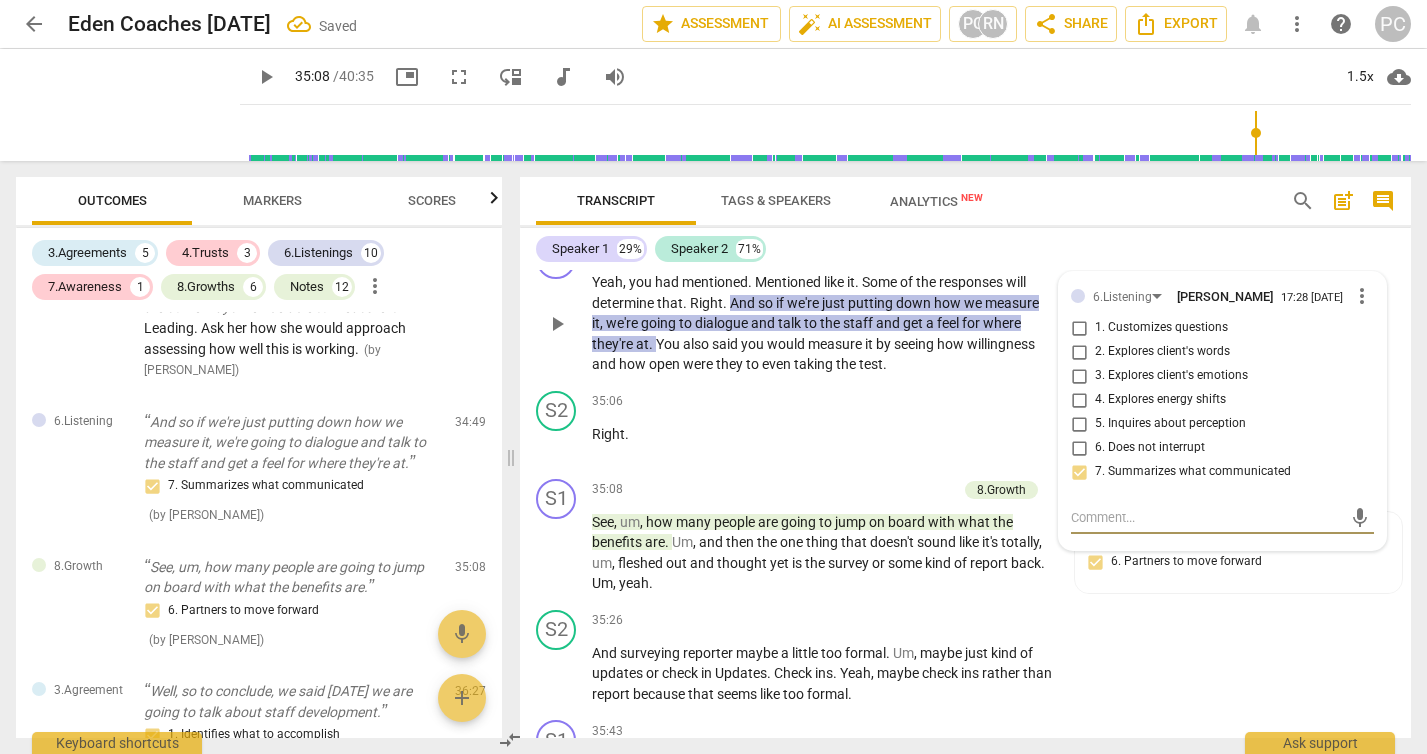 scroll, scrollTop: 13775, scrollLeft: 0, axis: vertical 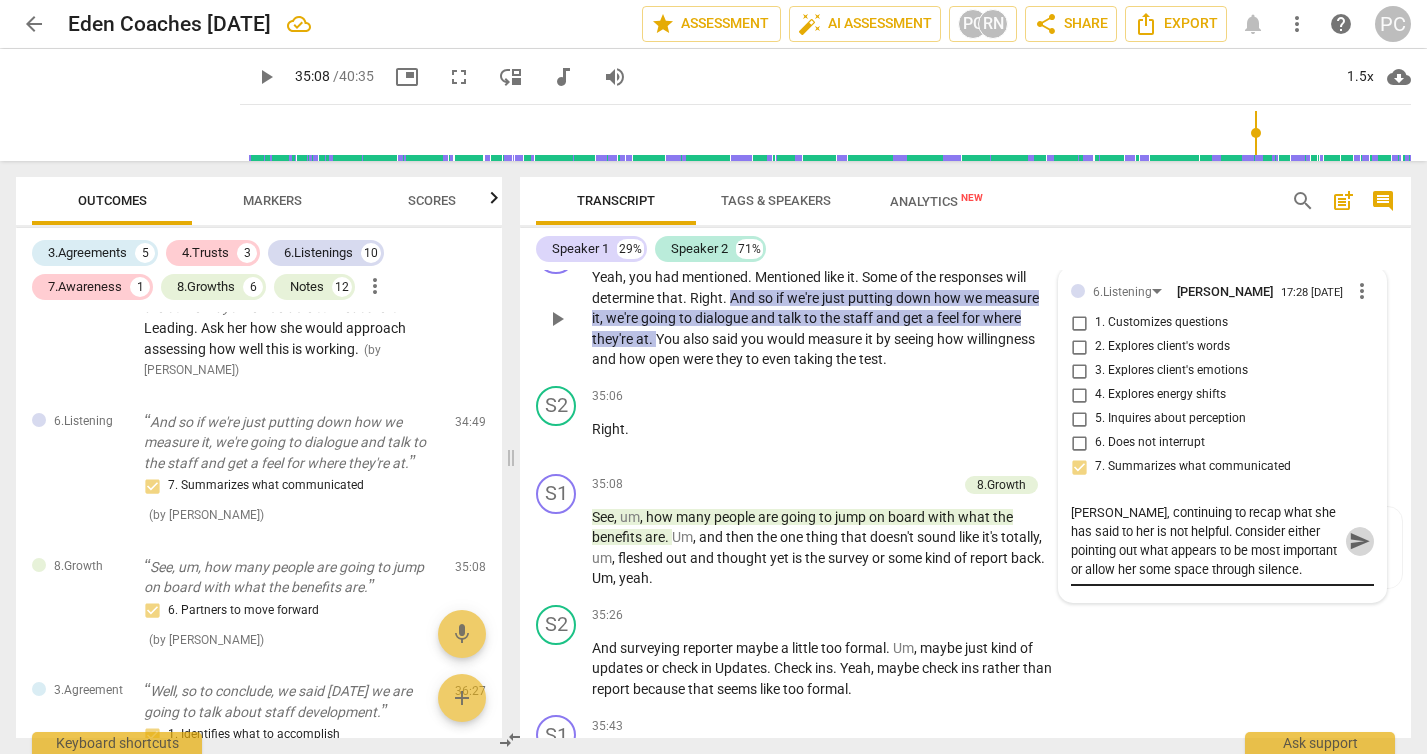 click on "send" at bounding box center (1360, 541) 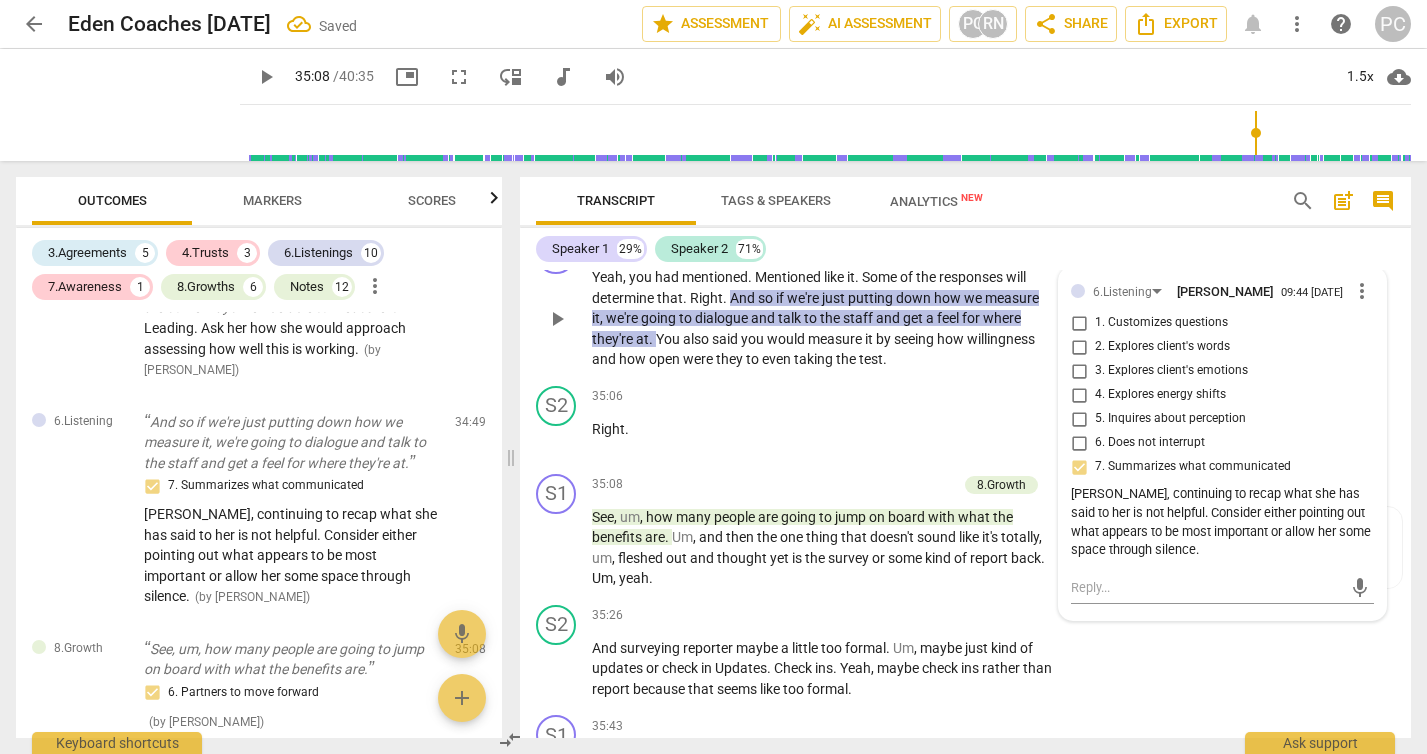 click on "play_arrow" at bounding box center (557, 319) 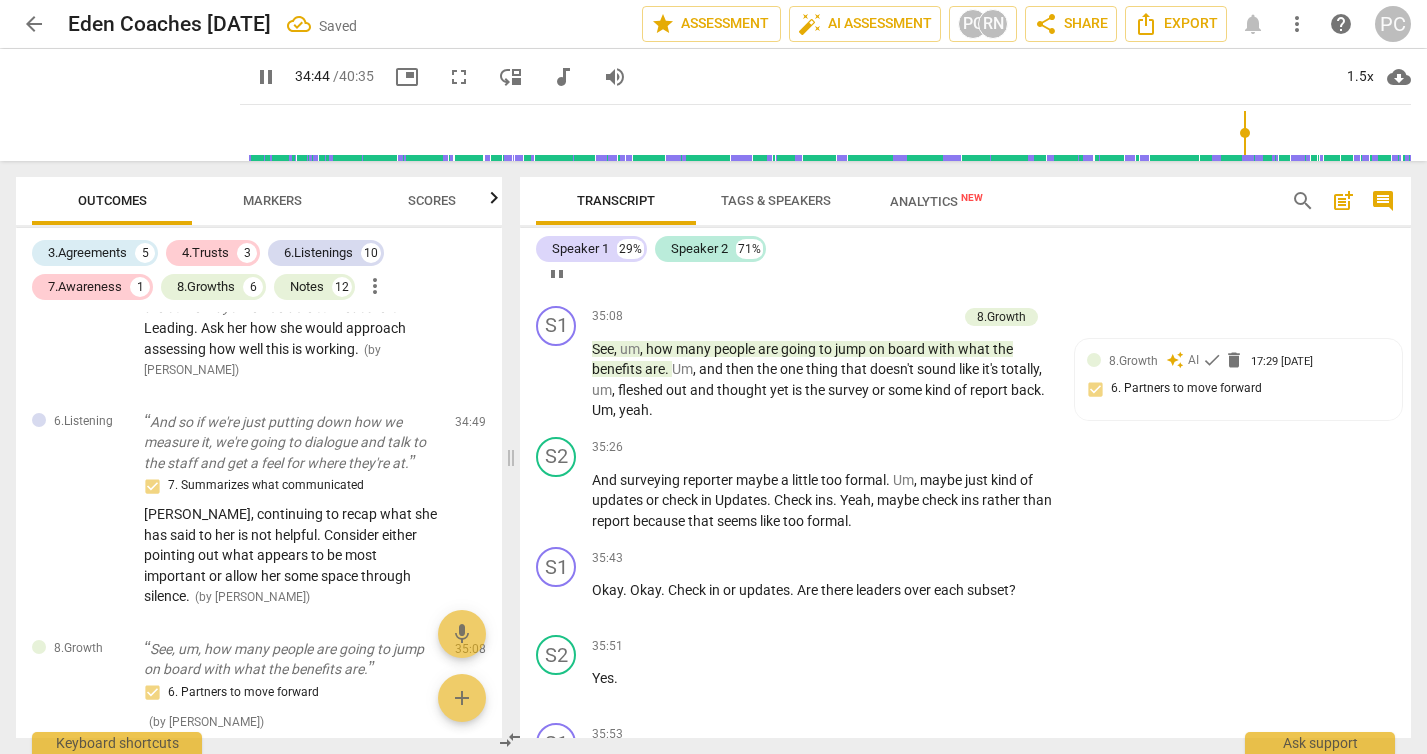 scroll, scrollTop: 13974, scrollLeft: 0, axis: vertical 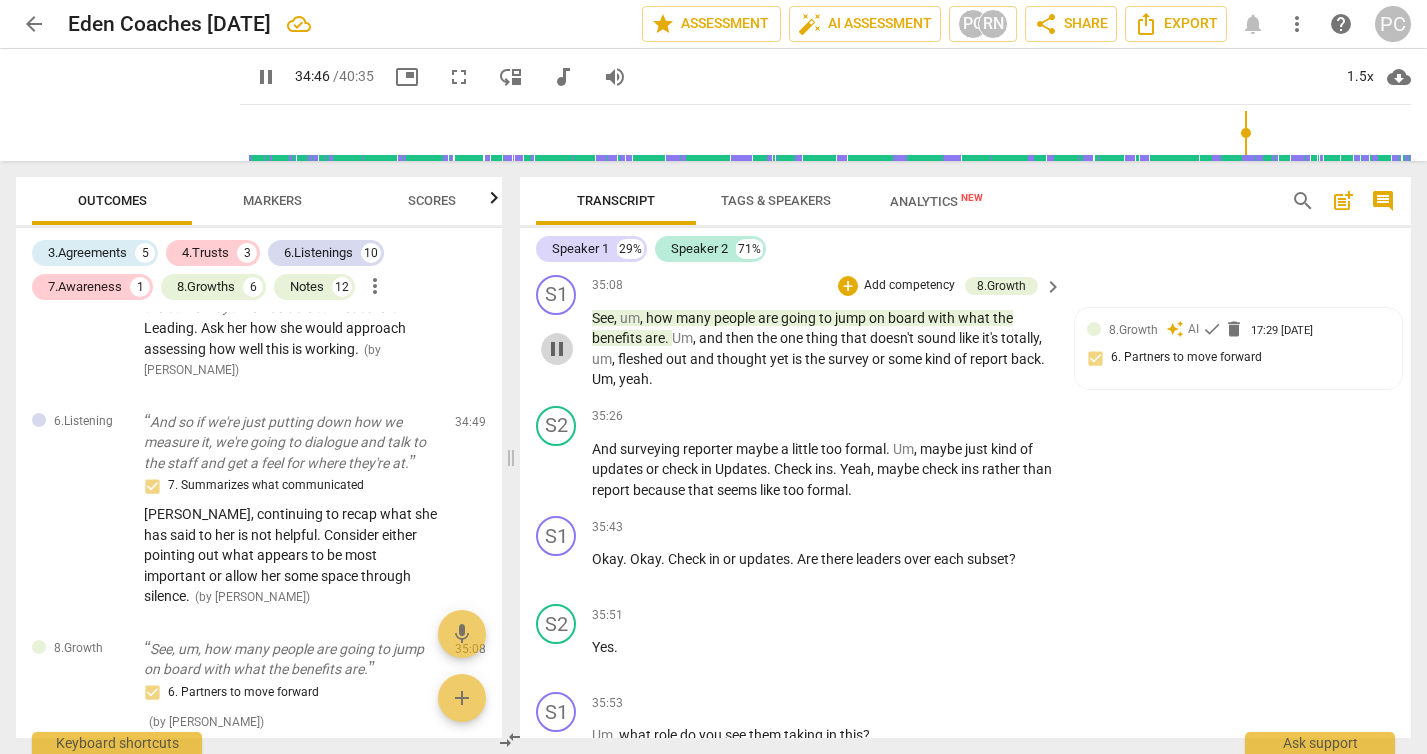 click on "pause" at bounding box center [557, 349] 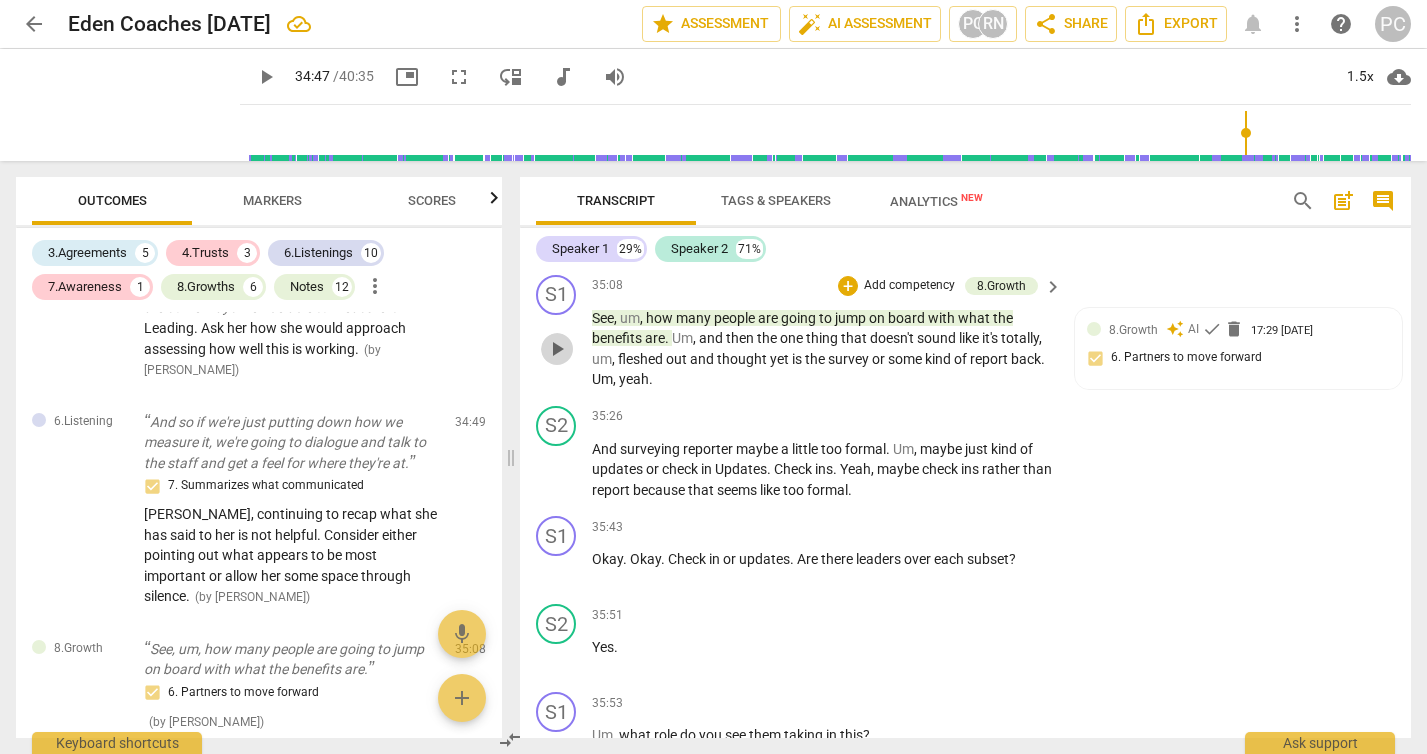 click on "play_arrow" at bounding box center (557, 349) 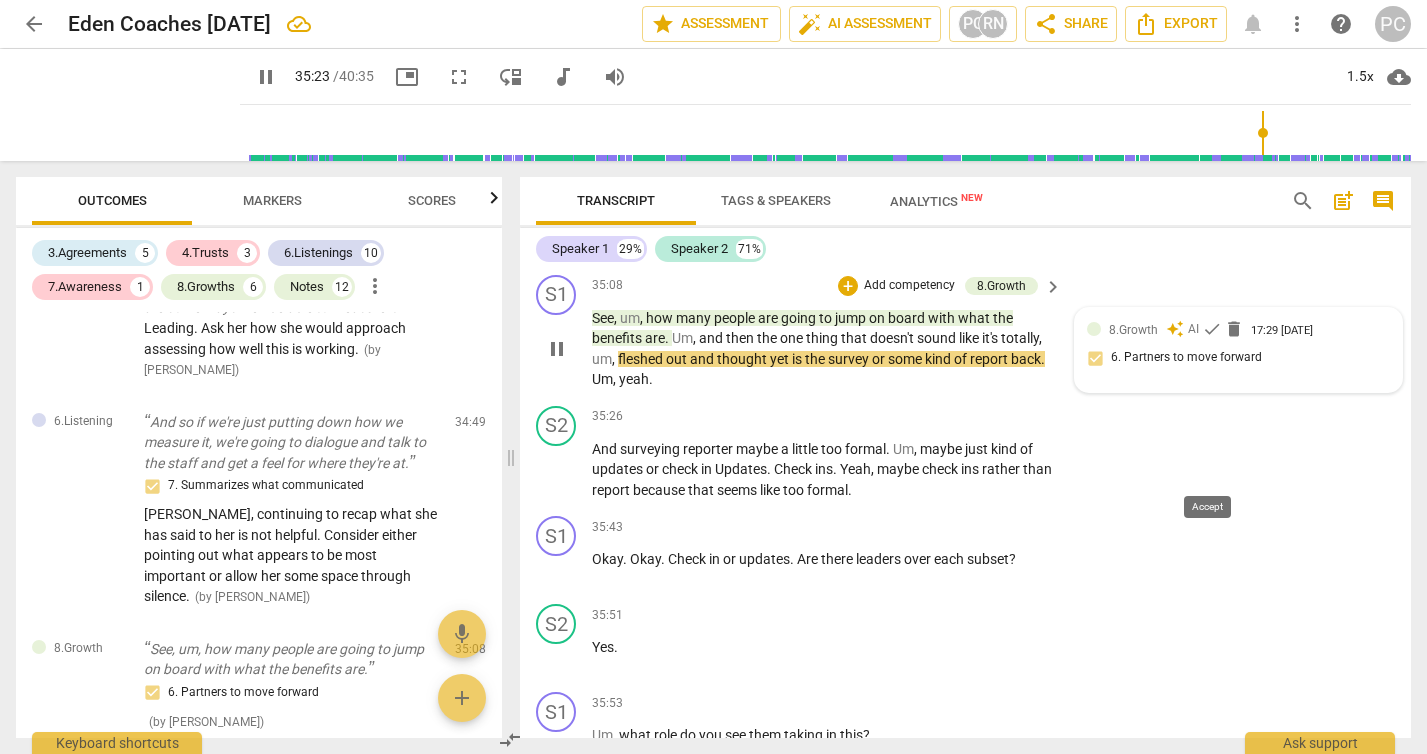 click on "check" at bounding box center (1212, 329) 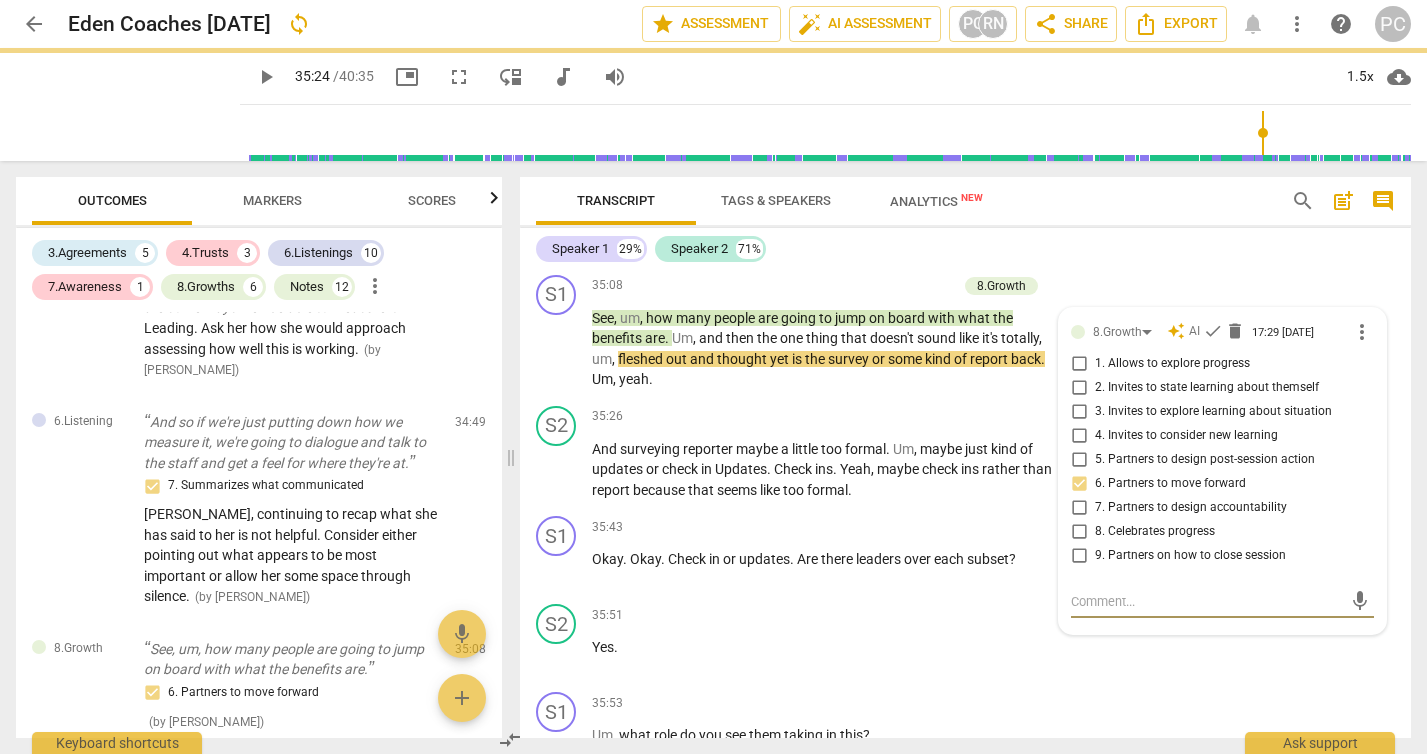 scroll, scrollTop: 13988, scrollLeft: 0, axis: vertical 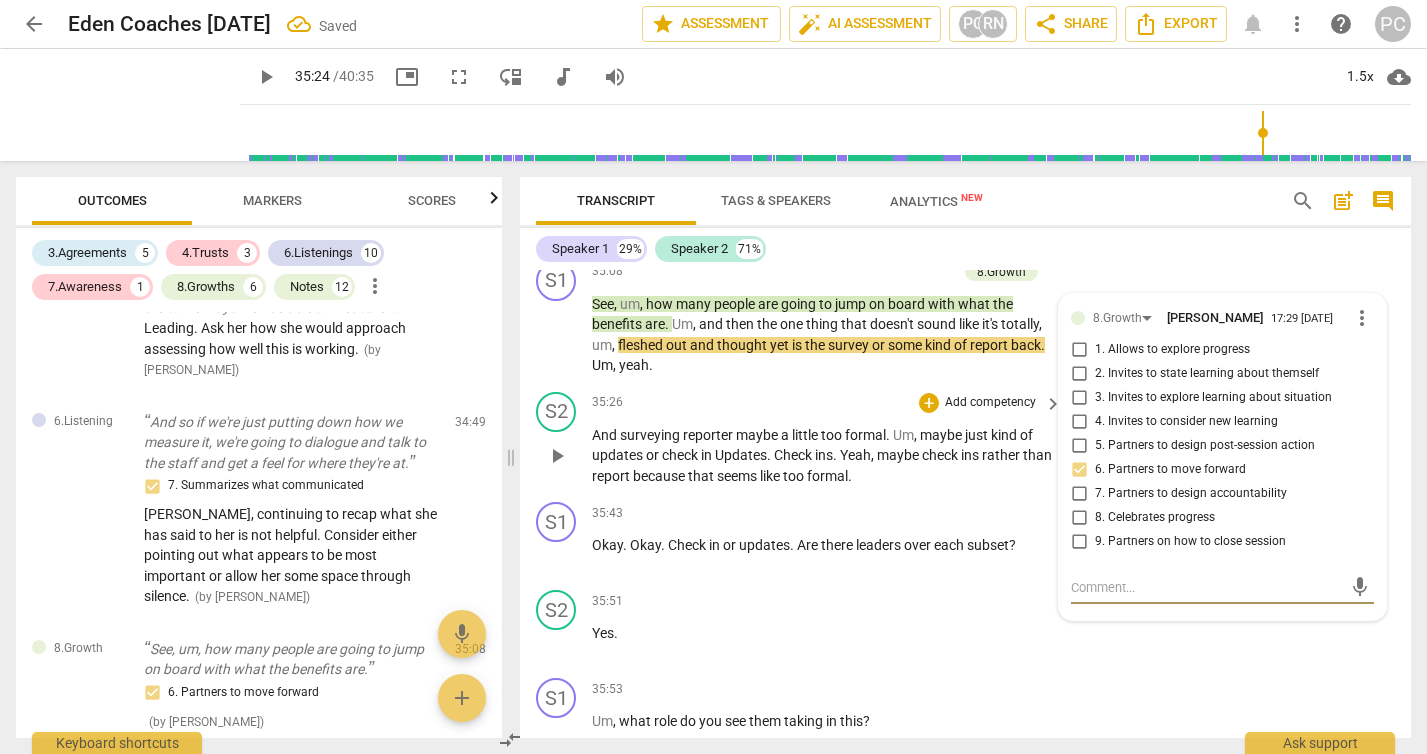 click on "play_arrow" at bounding box center [557, 456] 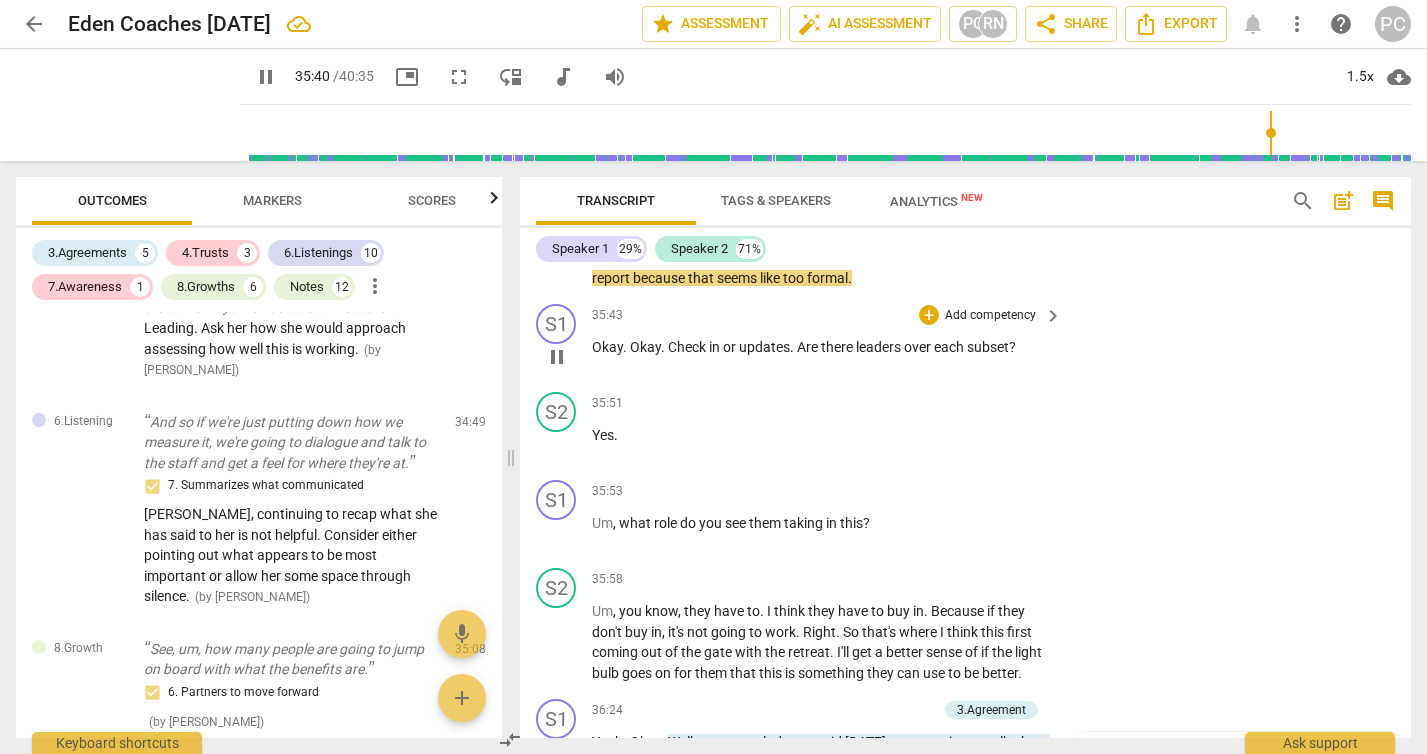 scroll, scrollTop: 14184, scrollLeft: 0, axis: vertical 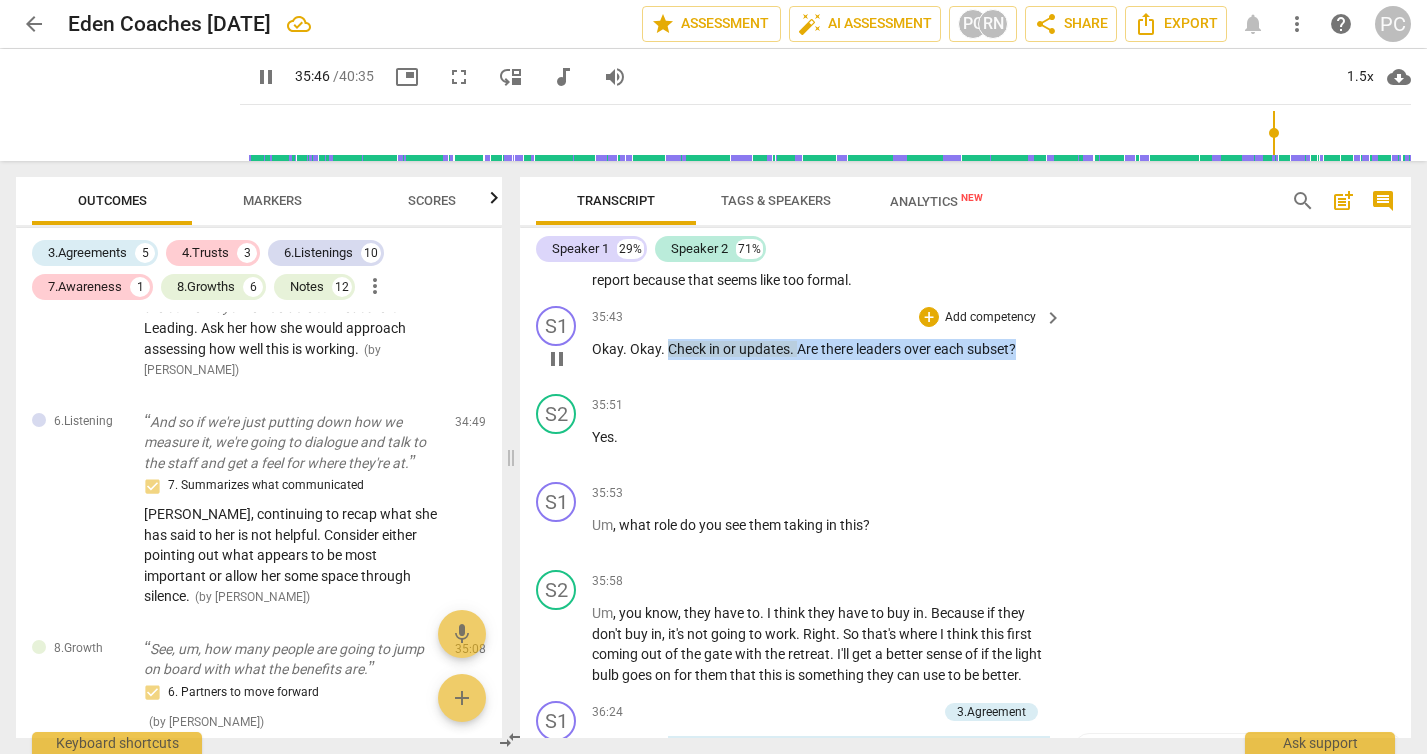drag, startPoint x: 669, startPoint y: 495, endPoint x: 1067, endPoint y: 502, distance: 398.06155 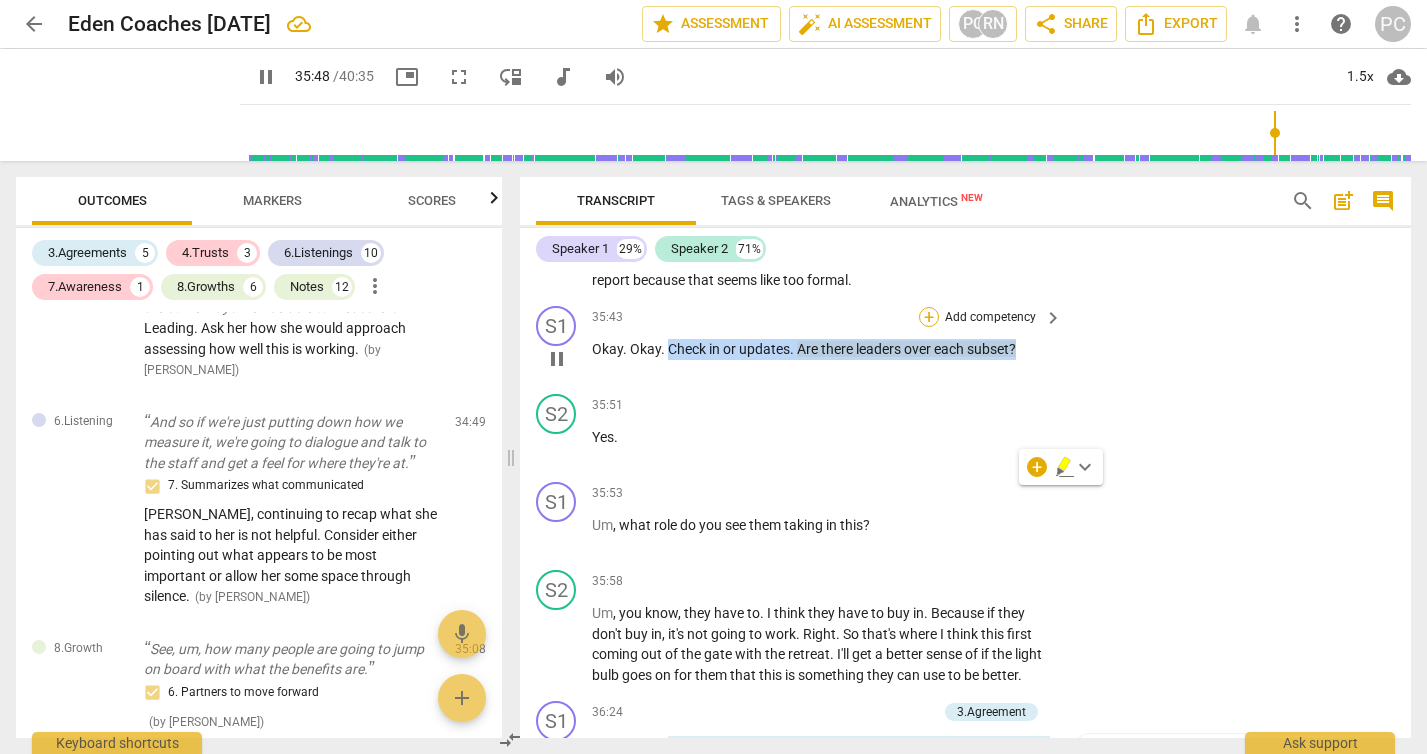 click on "+" at bounding box center [929, 317] 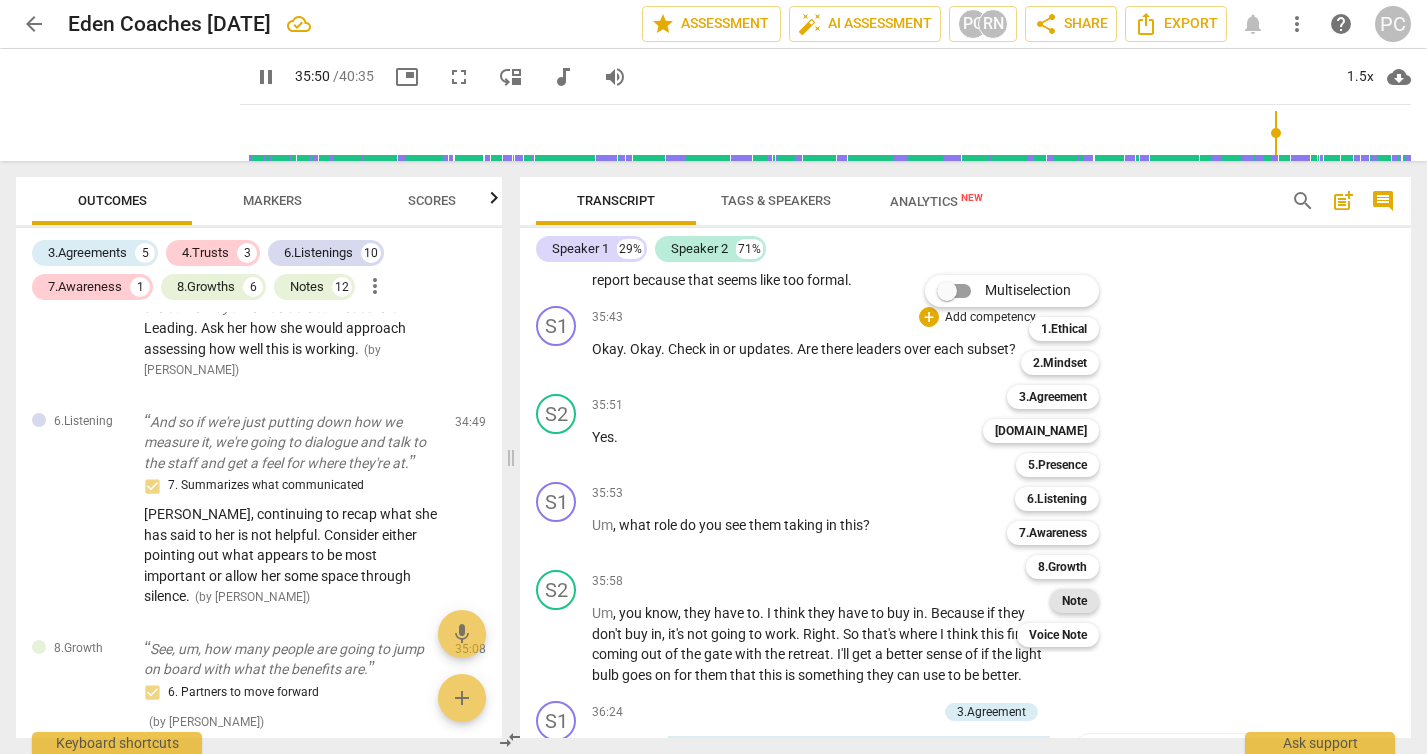click on "Note" at bounding box center (1074, 601) 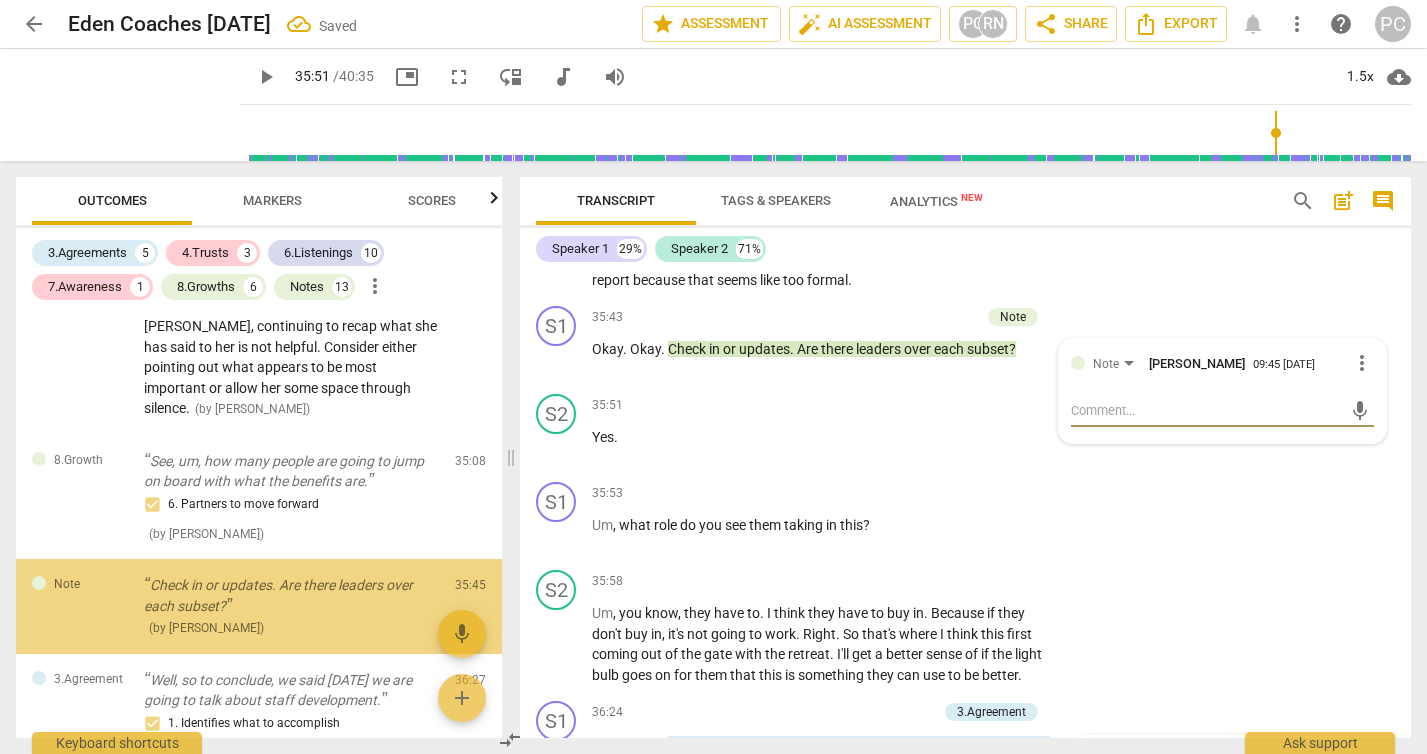 scroll, scrollTop: 4974, scrollLeft: 0, axis: vertical 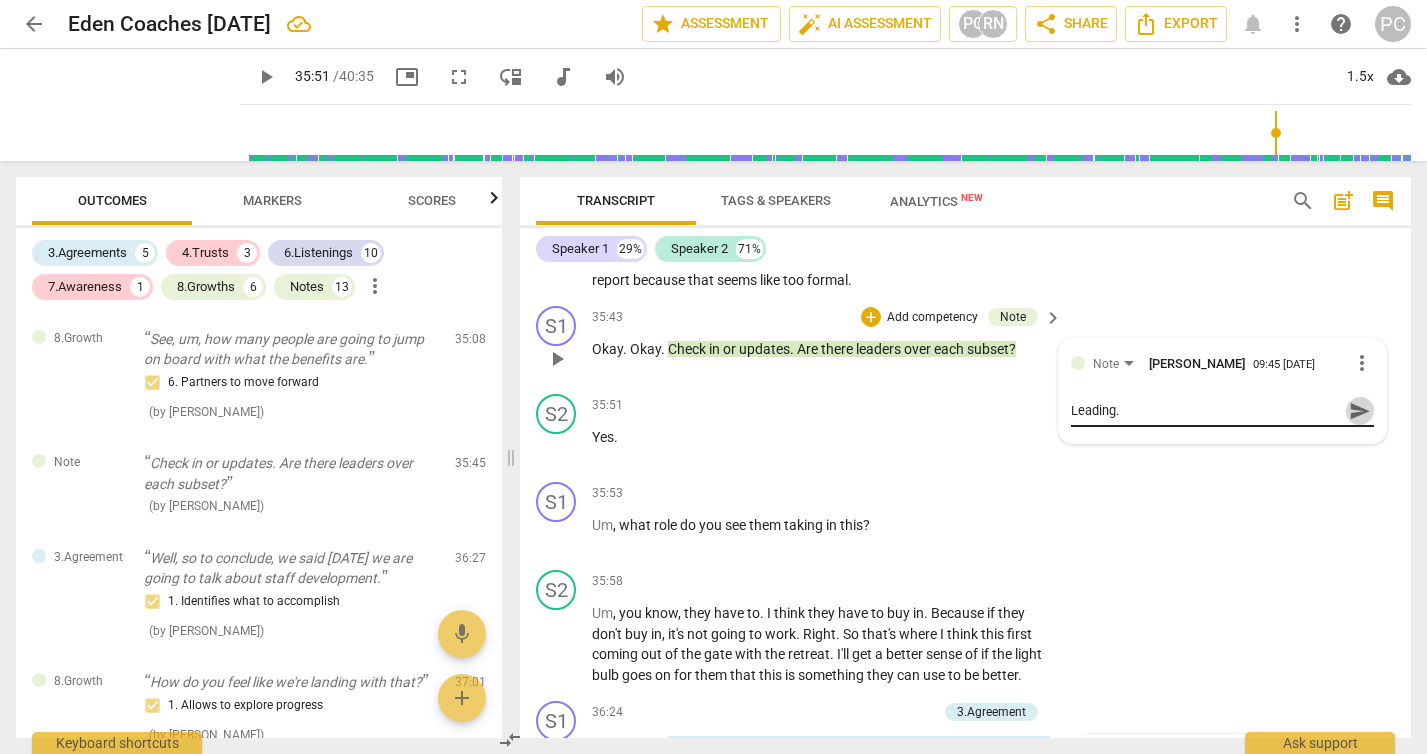 click on "send" at bounding box center [1360, 411] 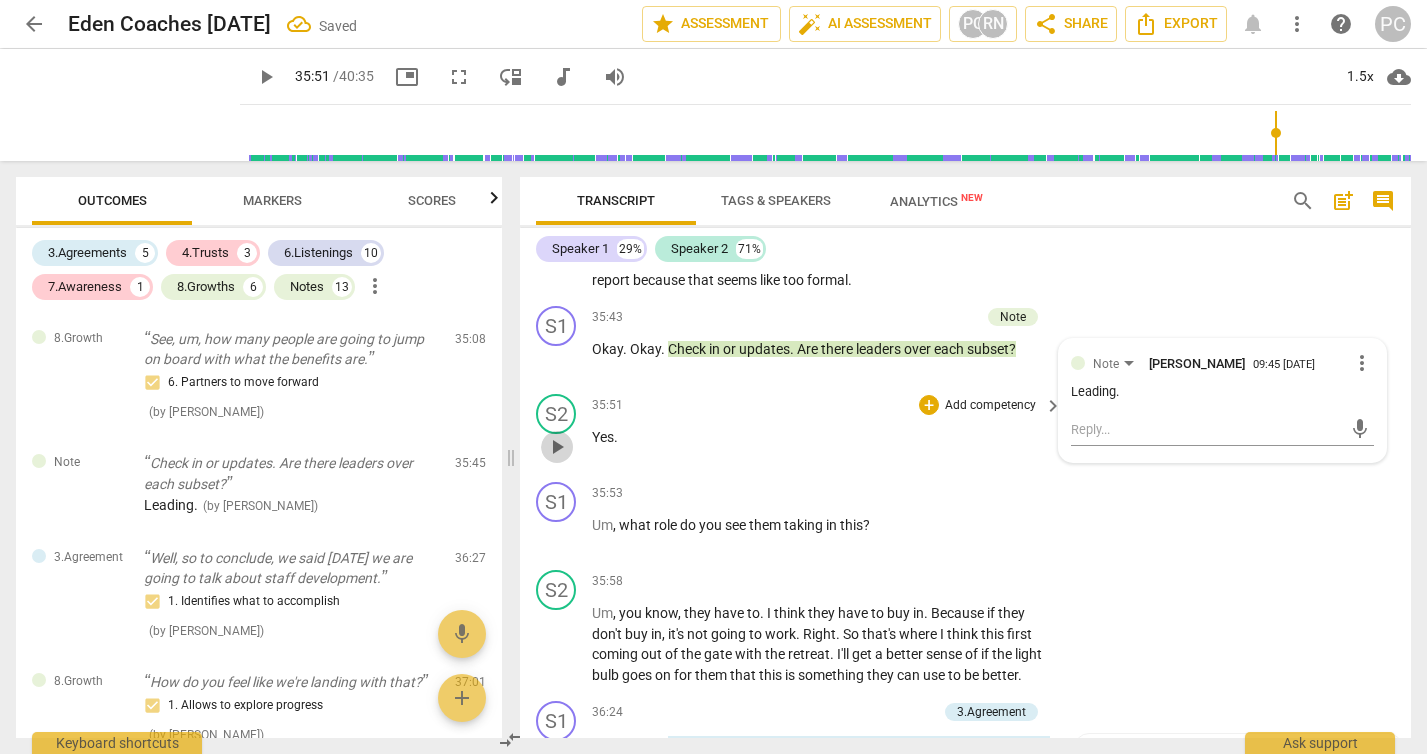 click on "play_arrow" at bounding box center [557, 447] 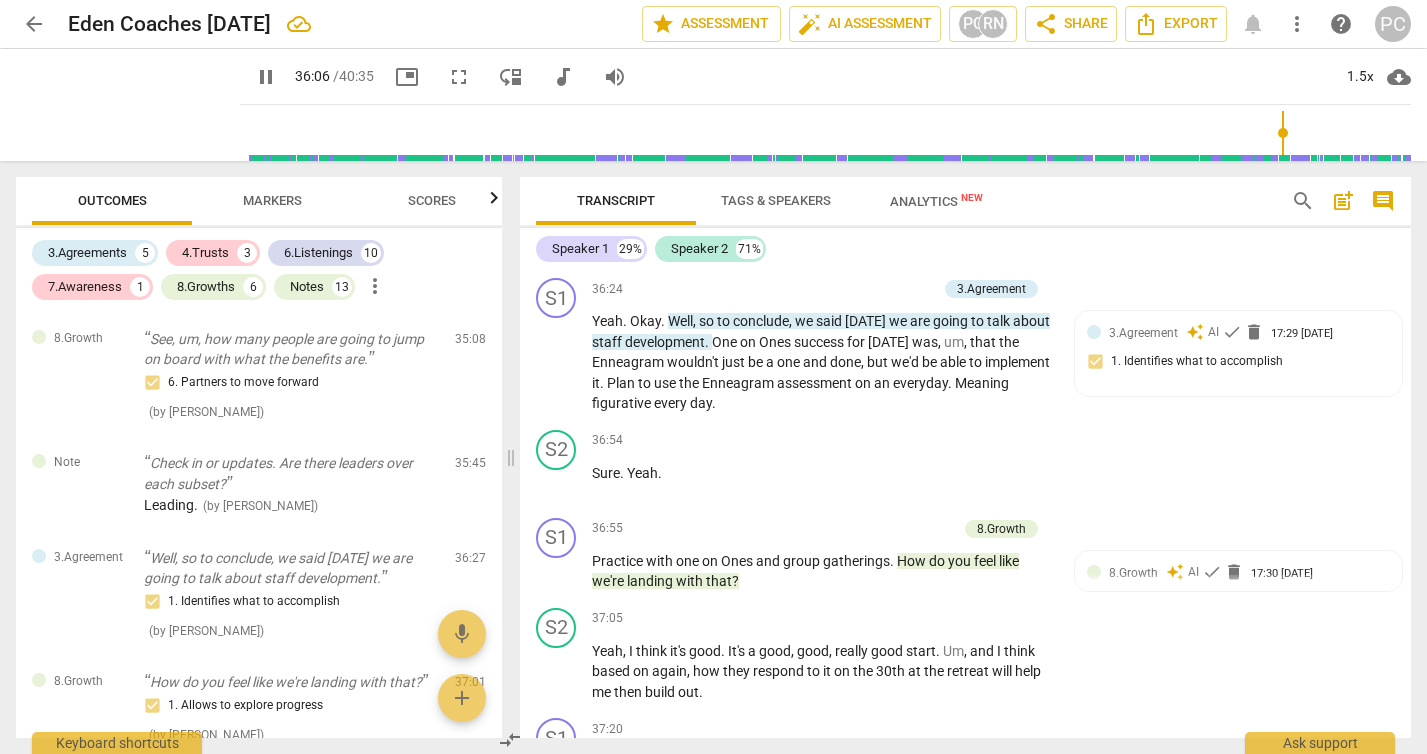 scroll, scrollTop: 14625, scrollLeft: 0, axis: vertical 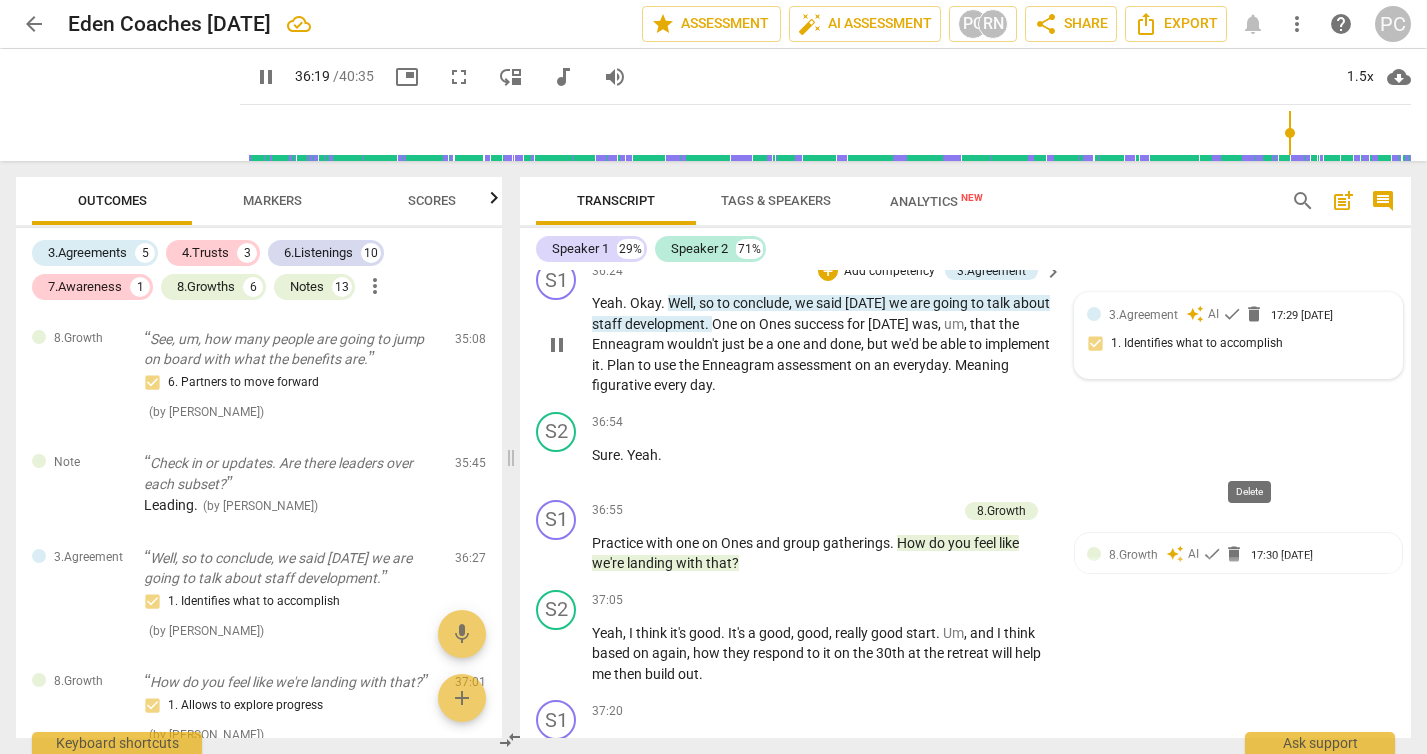 click on "delete" at bounding box center [1254, 314] 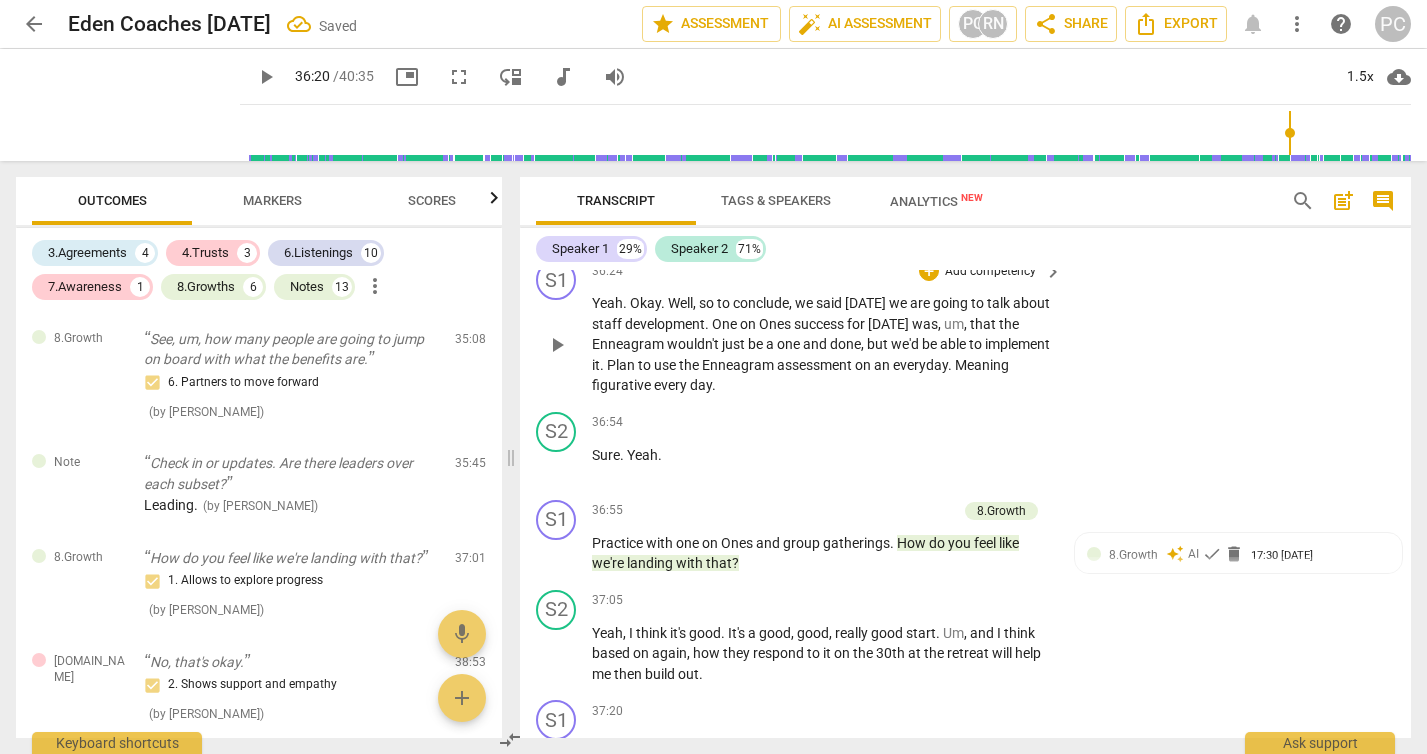 click on "play_arrow" at bounding box center [557, 204] 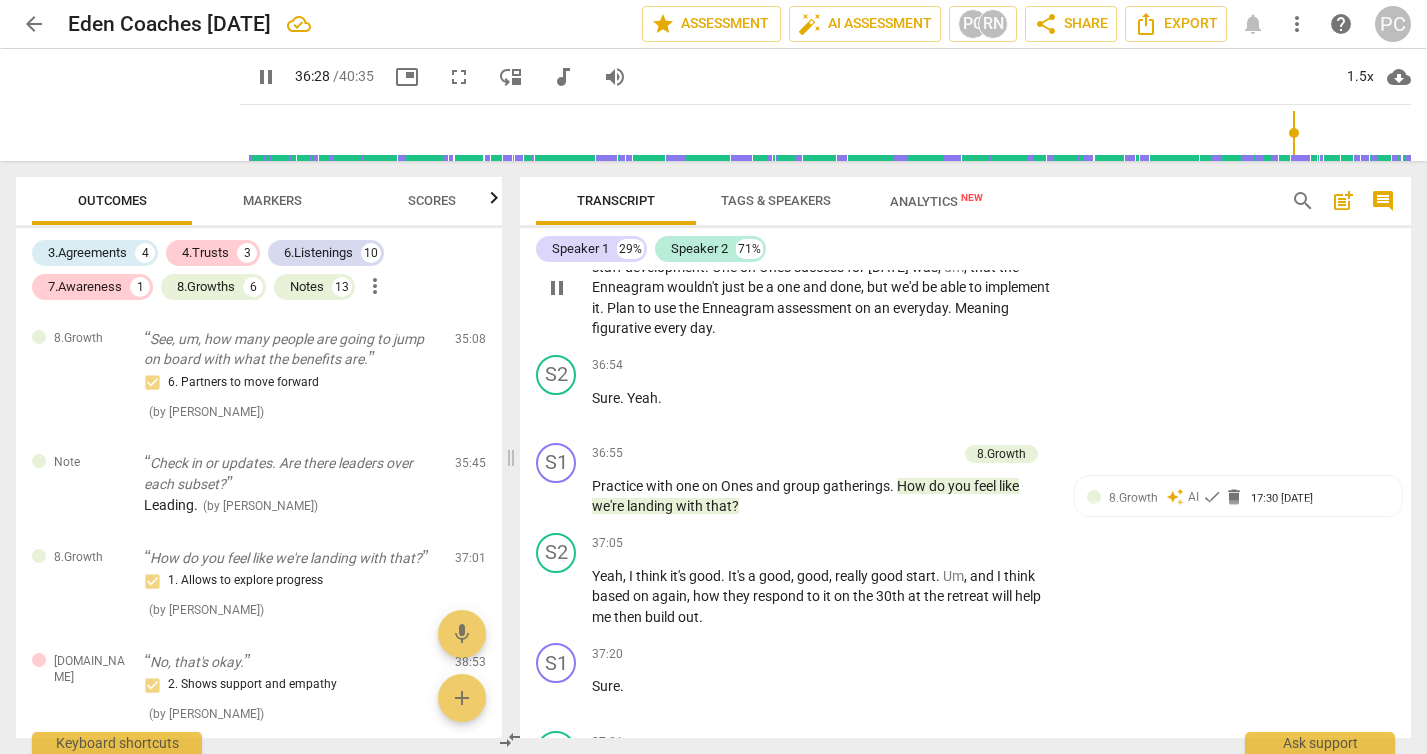 scroll, scrollTop: 14680, scrollLeft: 0, axis: vertical 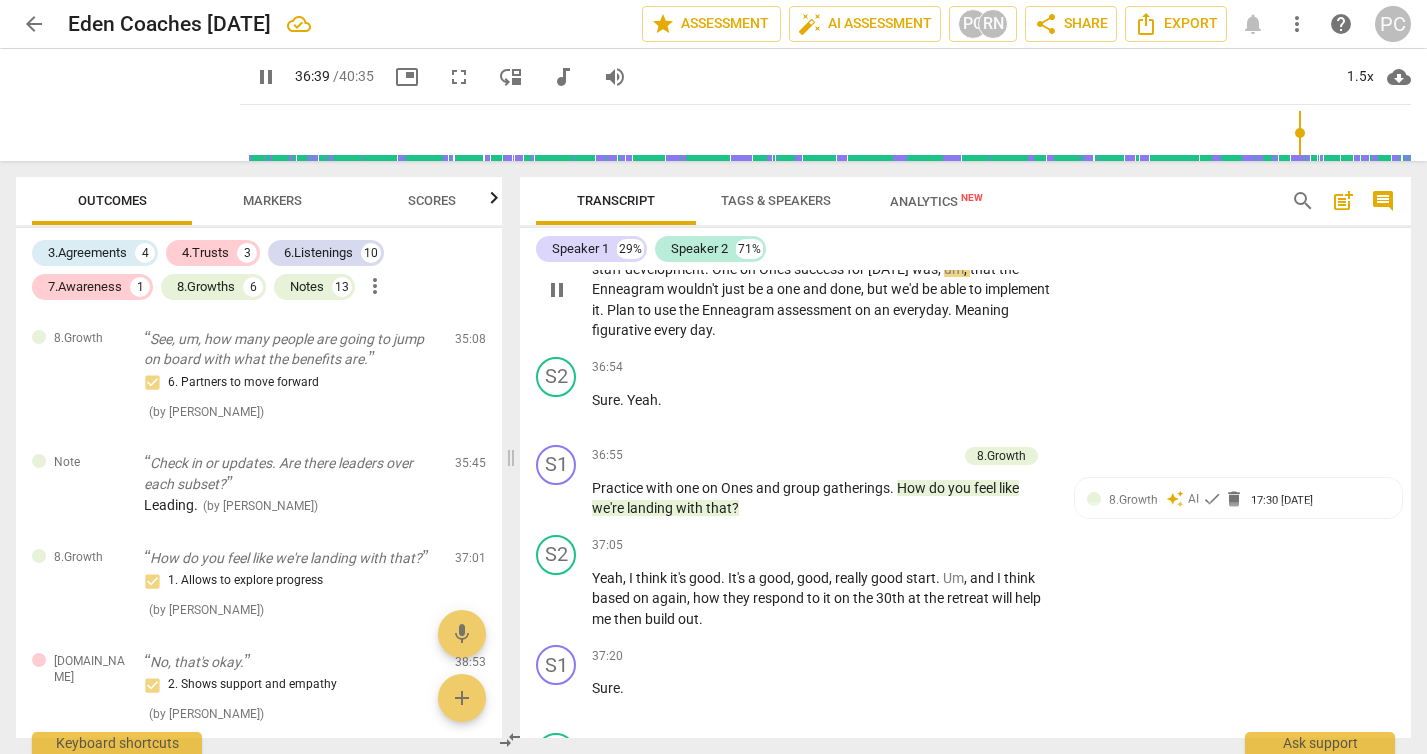 click on "Ones" at bounding box center (776, 269) 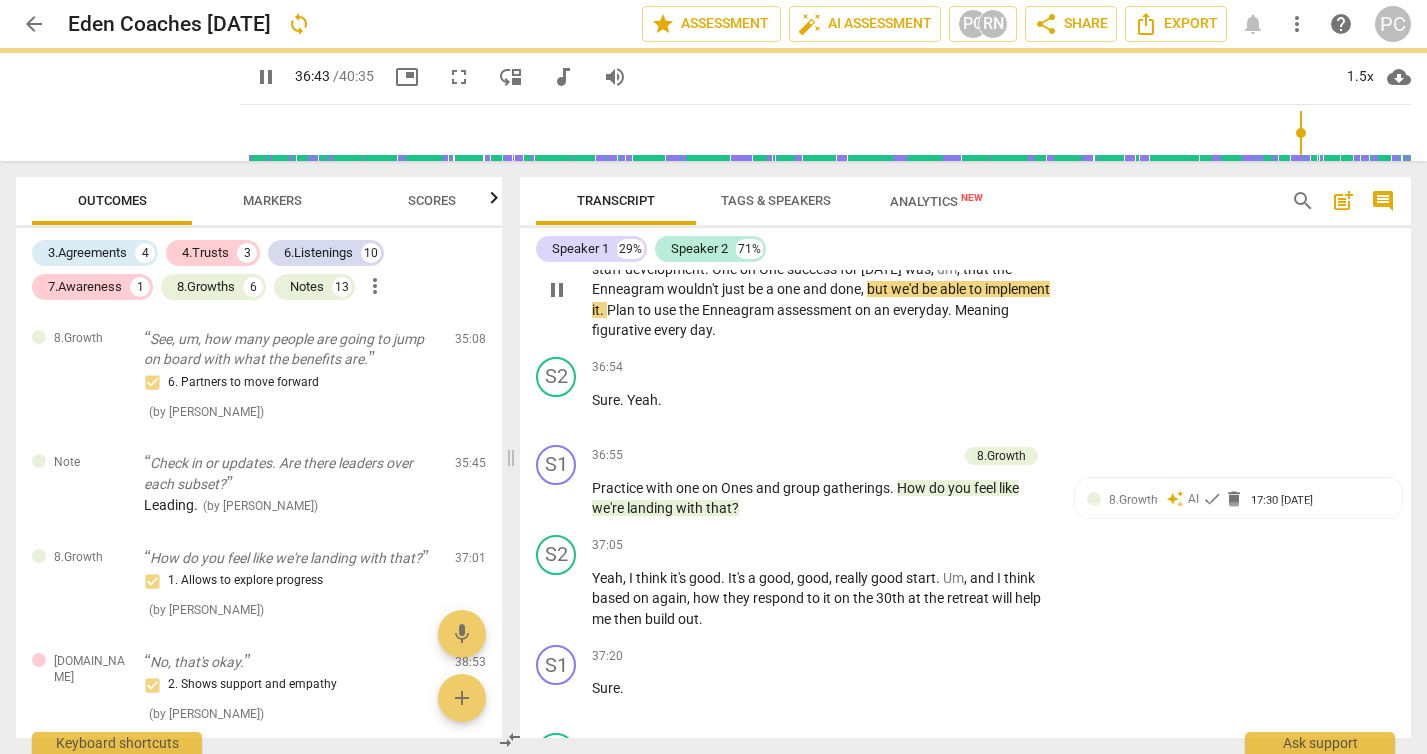 click on "success" at bounding box center [813, 269] 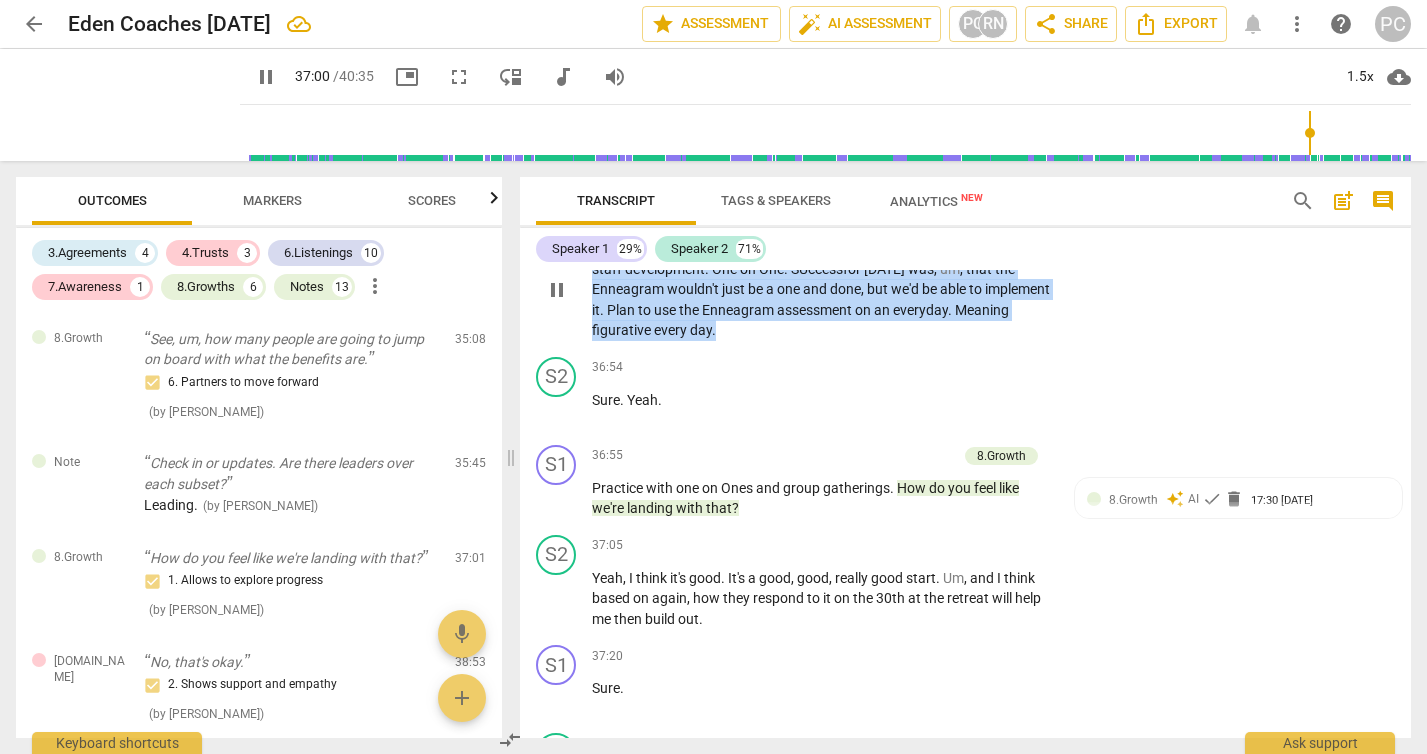 drag, startPoint x: 668, startPoint y: 392, endPoint x: 841, endPoint y: 467, distance: 188.55768 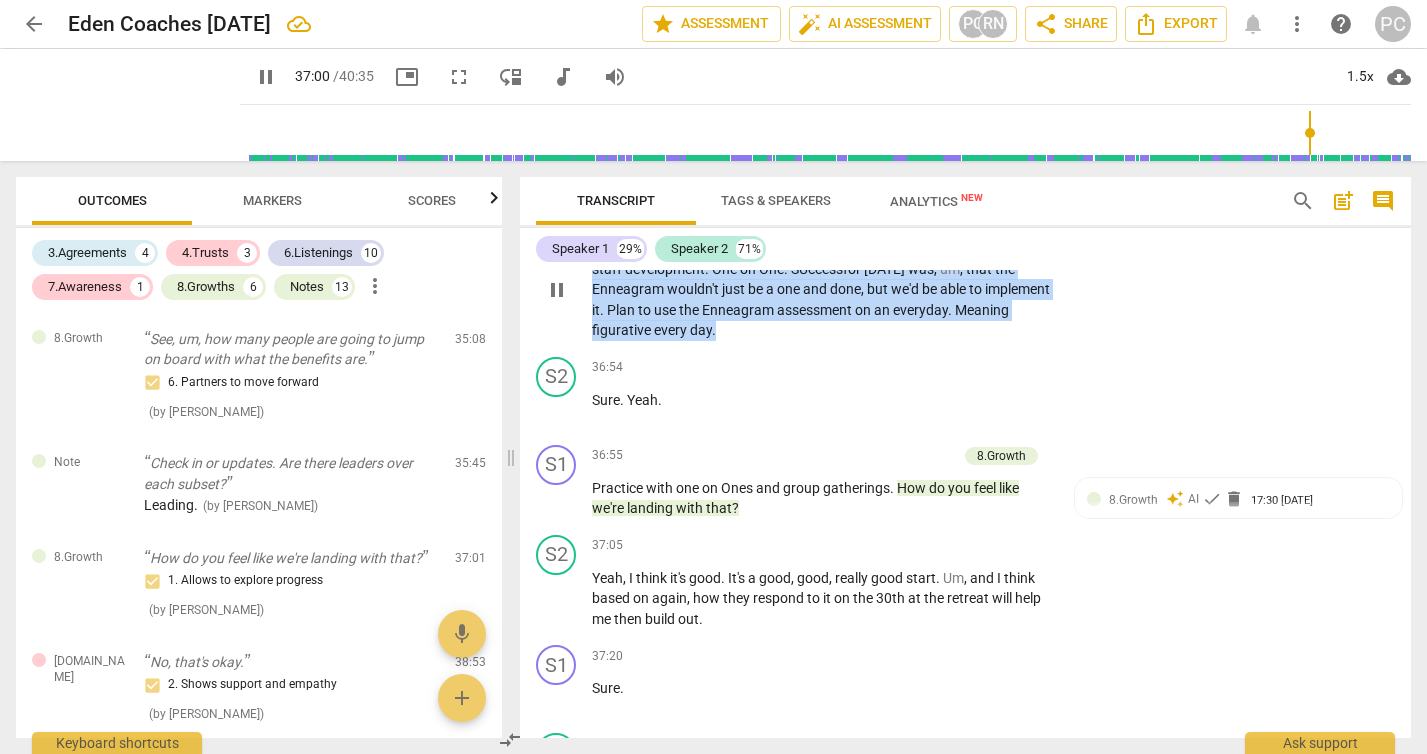 click on "Yeah .   Okay .   Well ,   so   to   conclude ,   we   said   [DATE]   we   are   going   to   talk   about   staff   development .   One   on   One. S Uccess  for   [DATE]   was ,   um ,   that   the   Enneagram   wouldn't   just   be   a   one   and   done ,   but   we'd   be   able   to   implement   it .   Plan   to   use   the   Enneagram   assessment   on   an   everyday .   Meaning   figurative   every   day ." at bounding box center [822, 289] 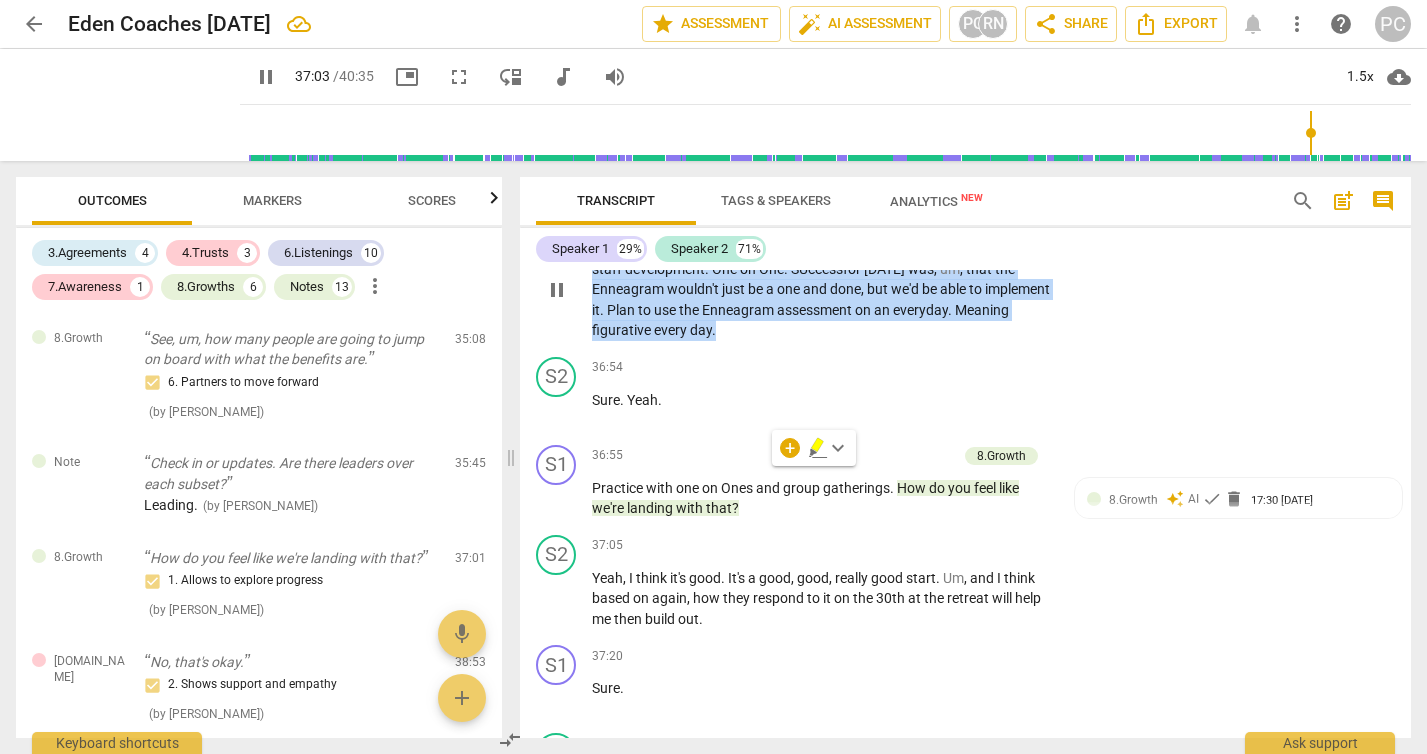 click on "+" at bounding box center [929, 216] 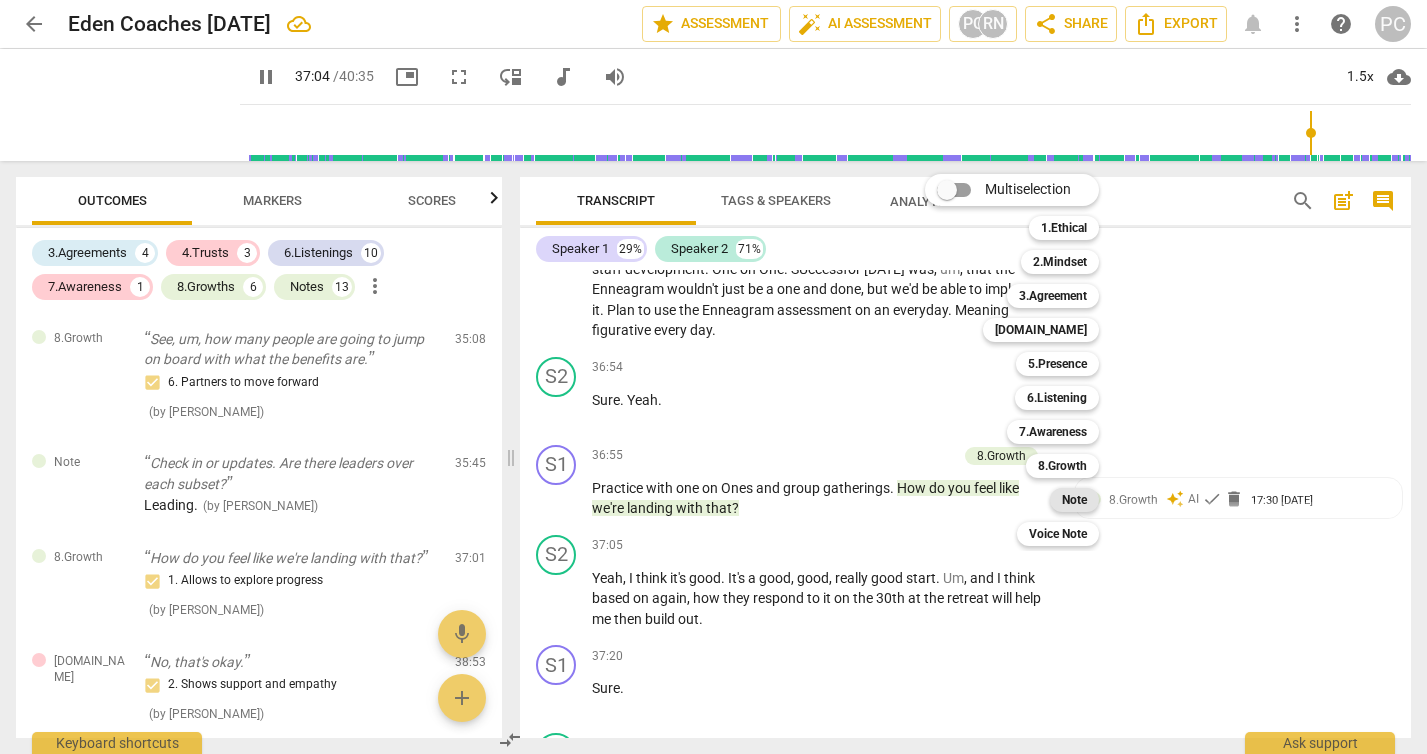 click on "Note" at bounding box center [1074, 500] 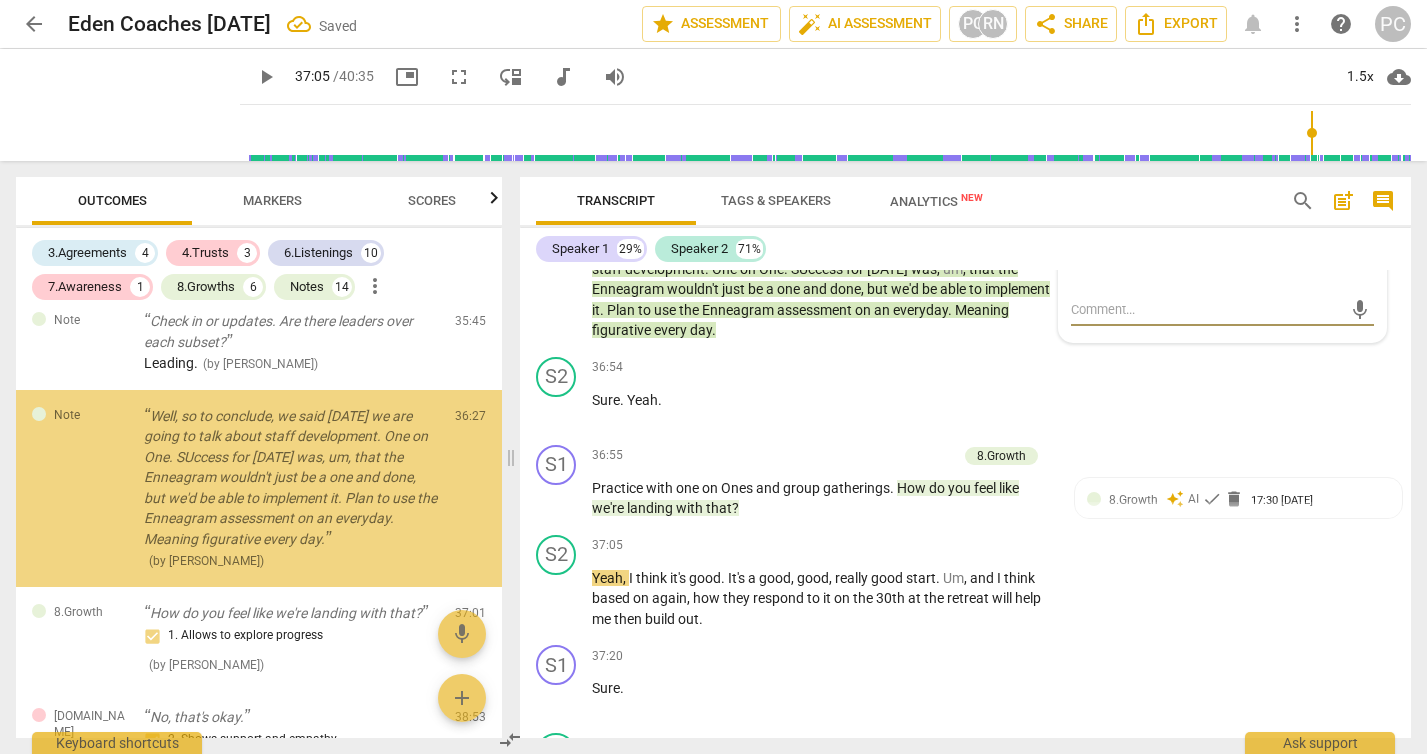 scroll, scrollTop: 5120, scrollLeft: 0, axis: vertical 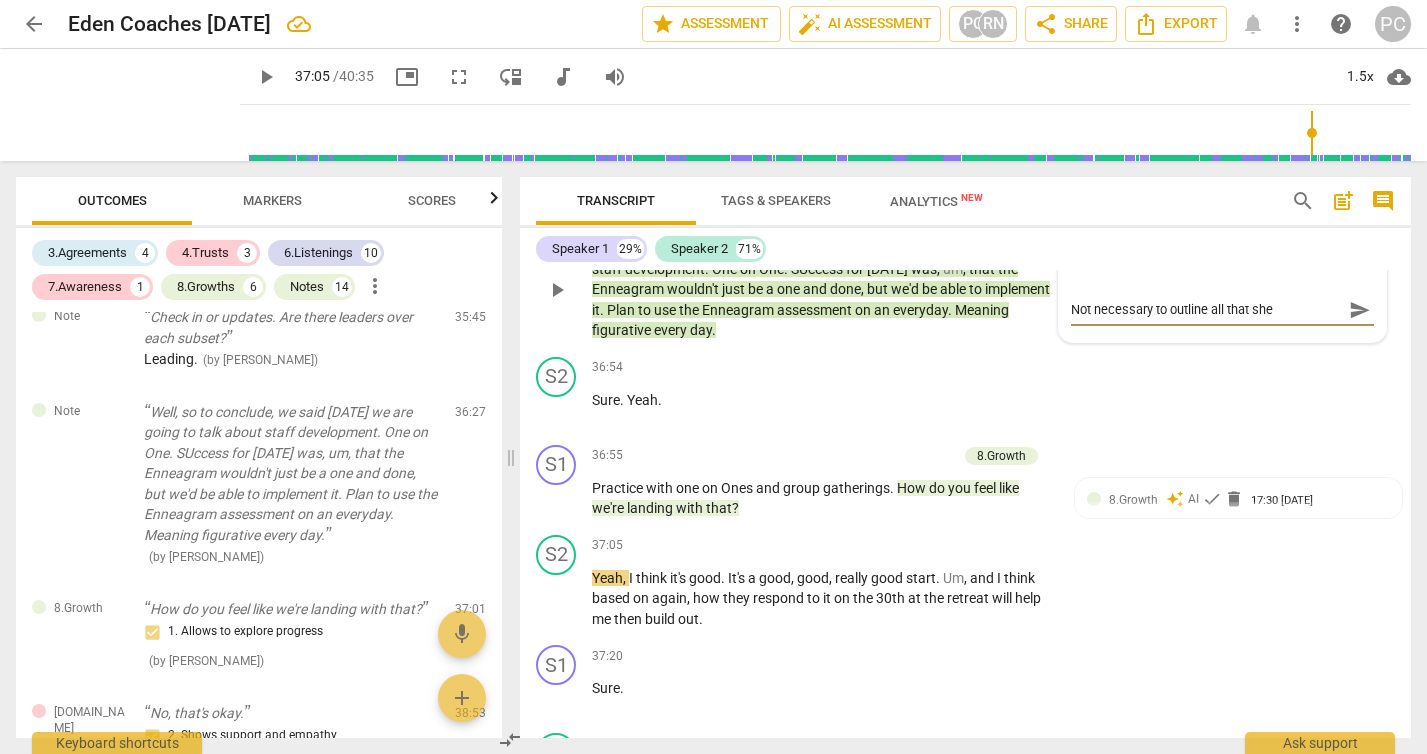 drag, startPoint x: 1276, startPoint y: 450, endPoint x: 1054, endPoint y: 440, distance: 222.22511 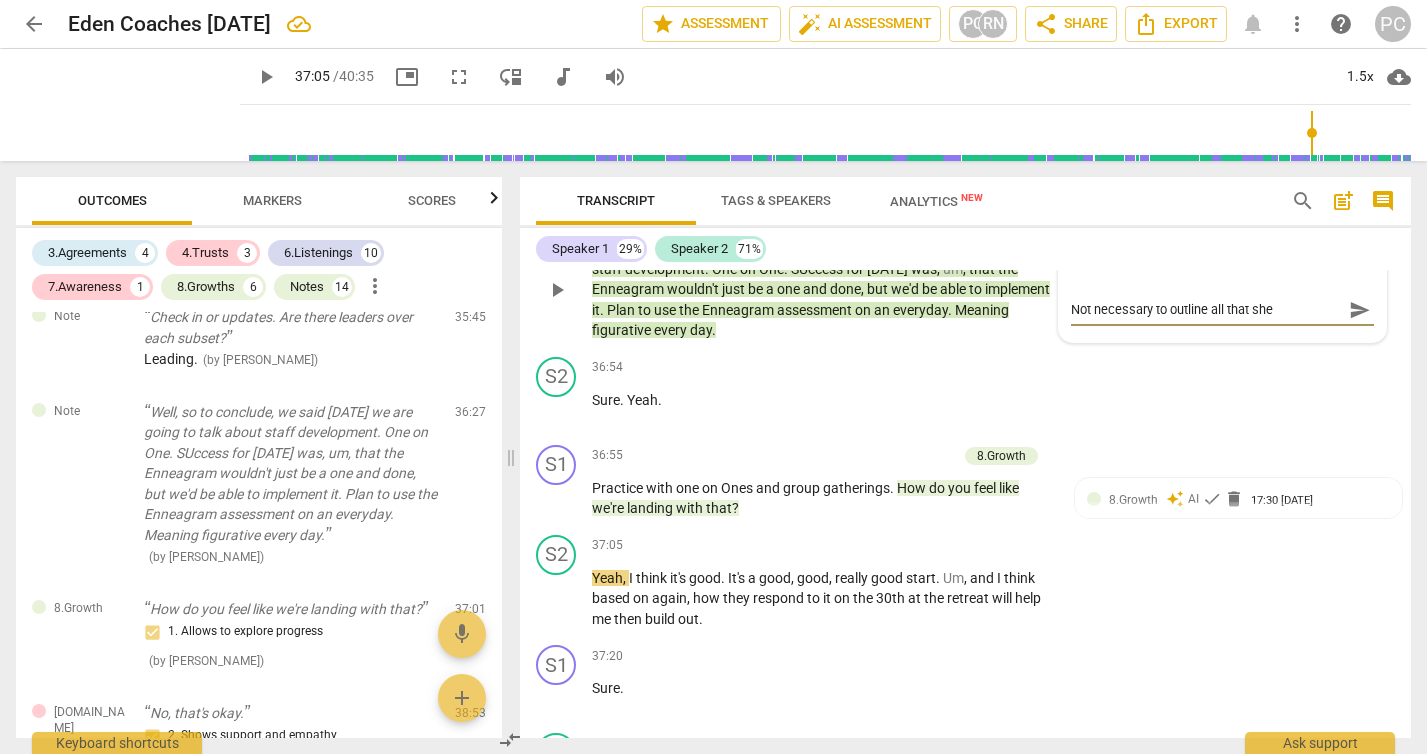click on "more_vert" at bounding box center [1362, 262] 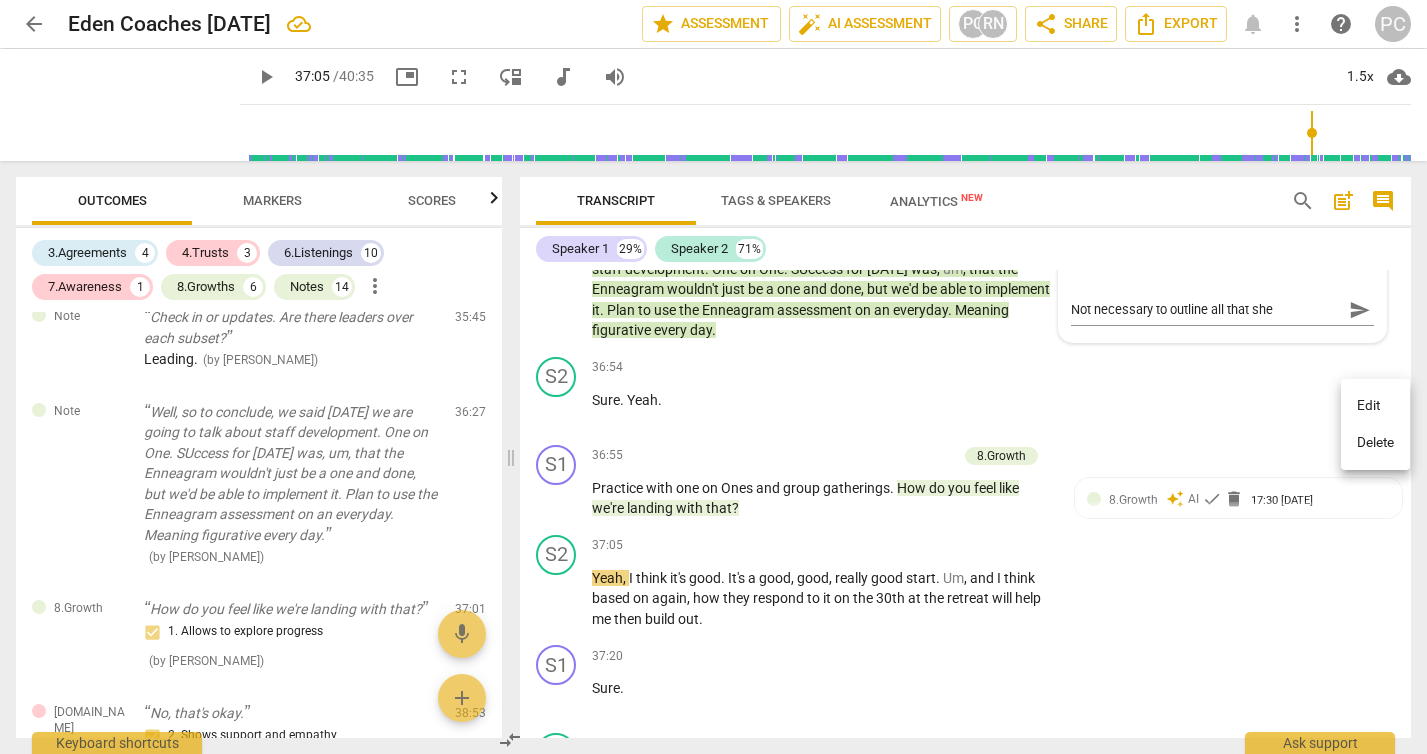click on "Delete" at bounding box center (1375, 443) 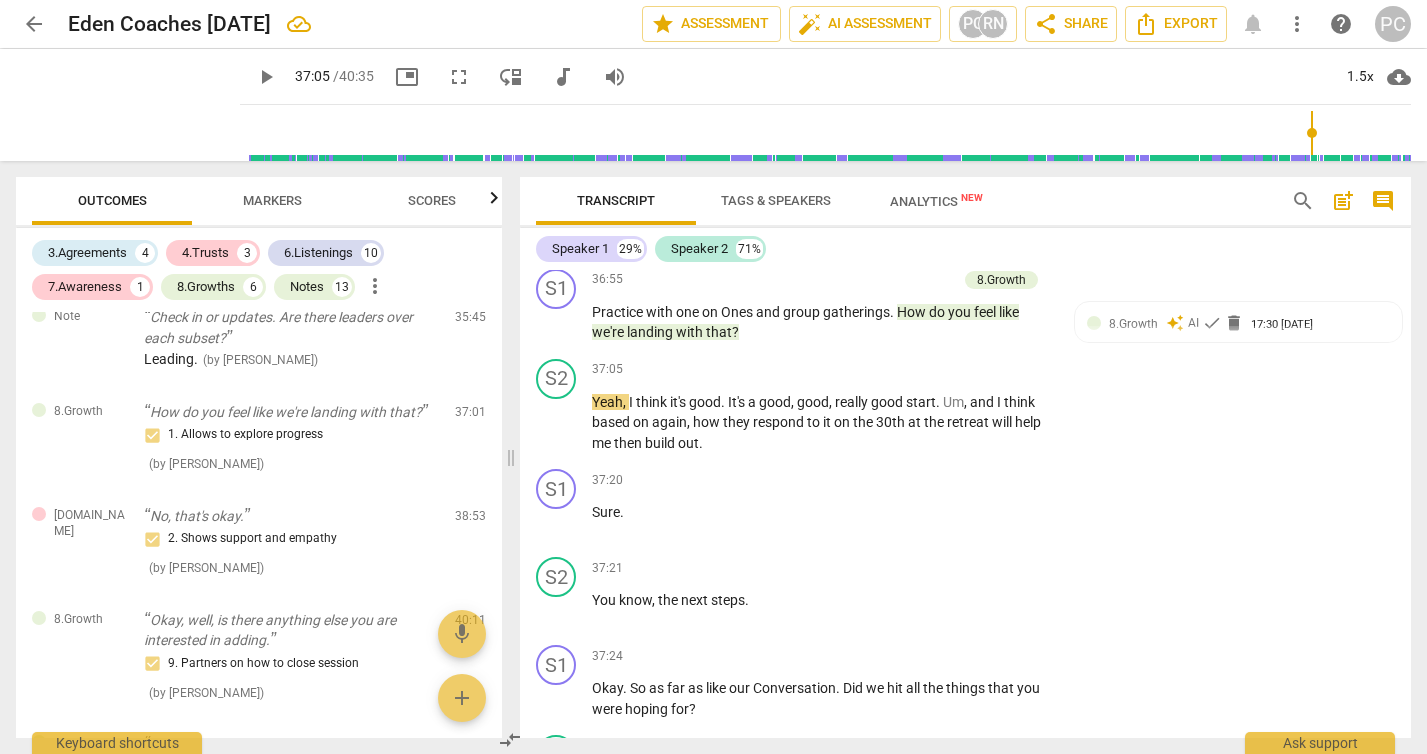 scroll, scrollTop: 14860, scrollLeft: 0, axis: vertical 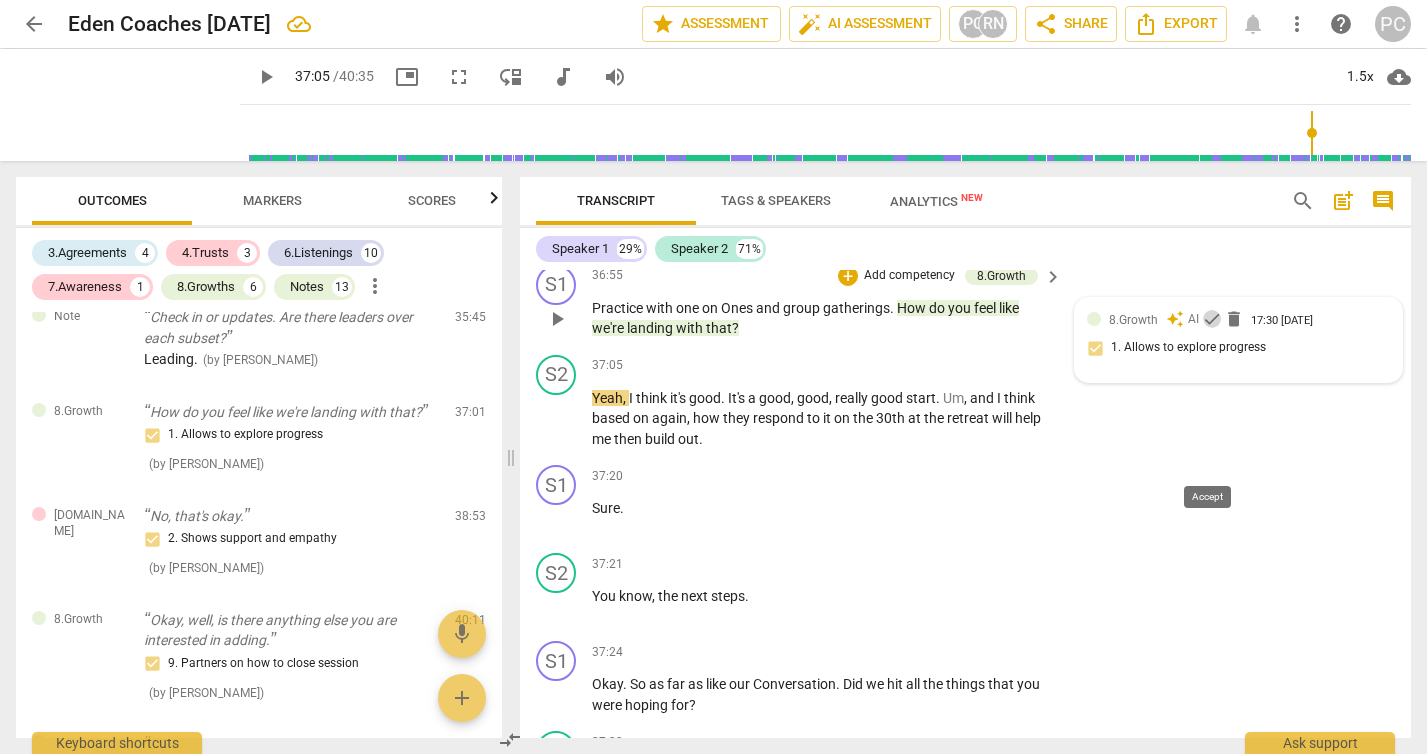 click on "check" at bounding box center [1212, 319] 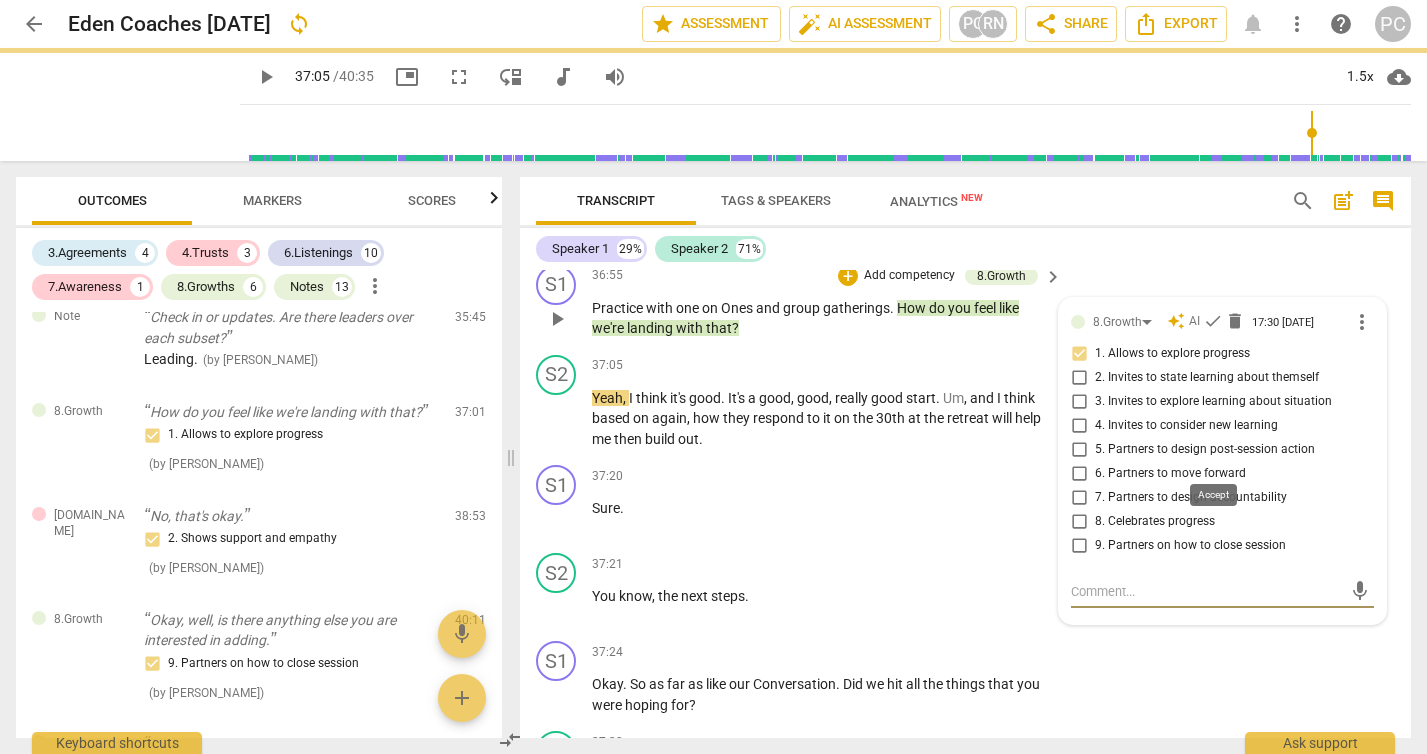 scroll, scrollTop: 14864, scrollLeft: 0, axis: vertical 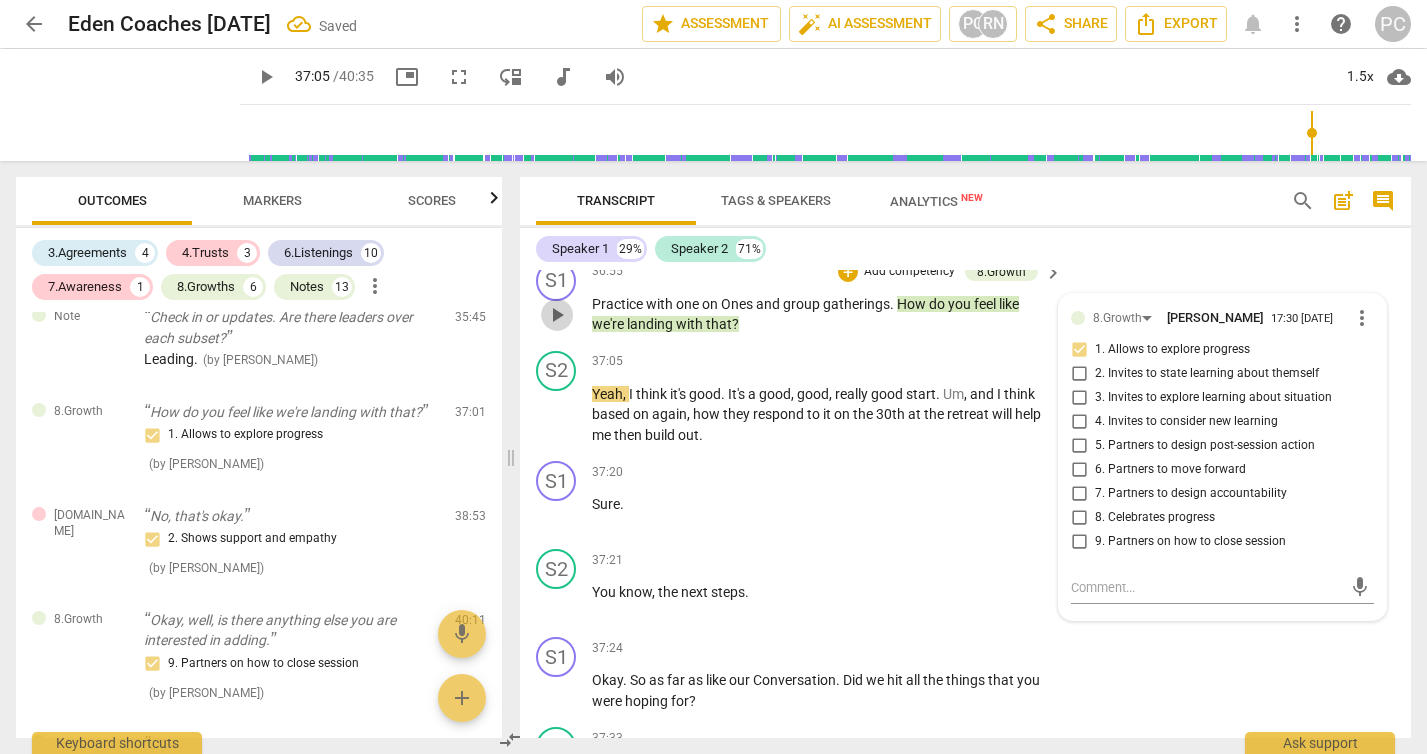 click on "play_arrow" at bounding box center [557, 315] 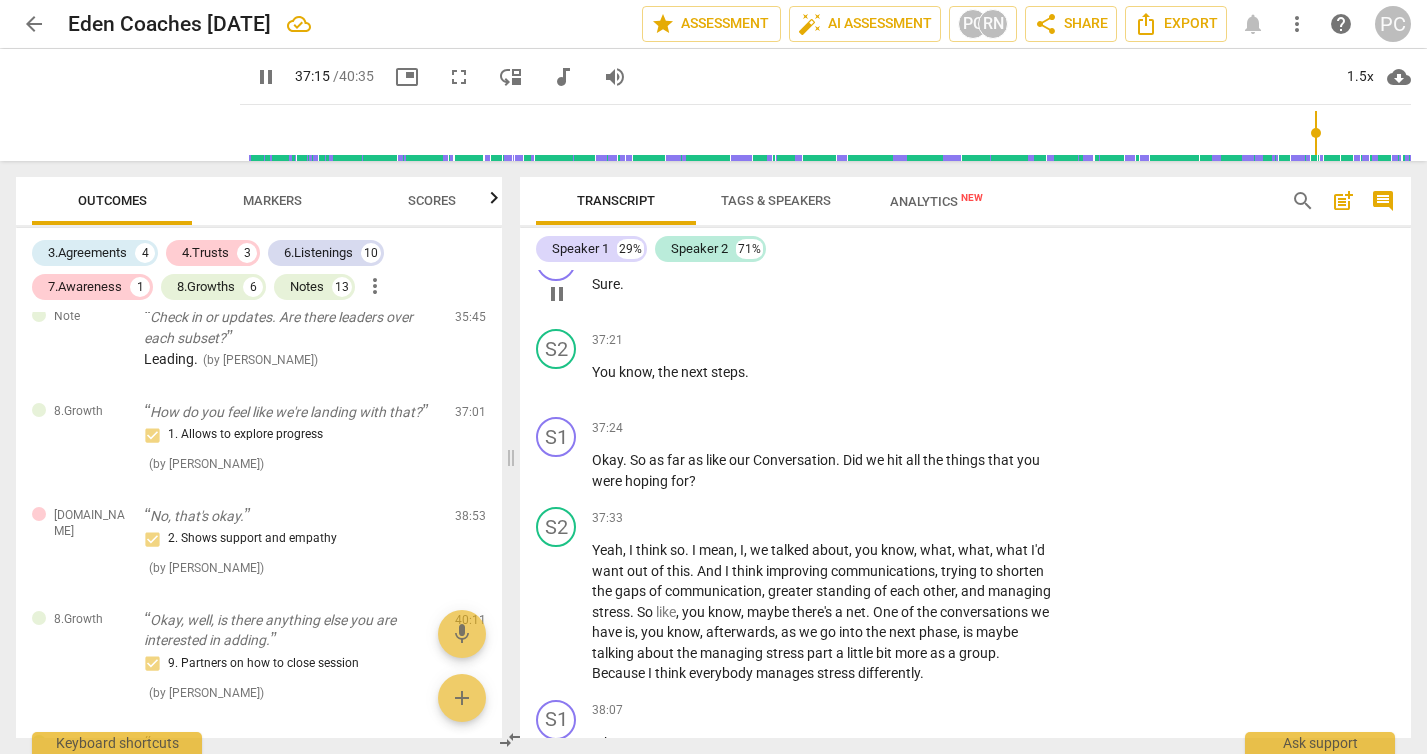 scroll, scrollTop: 15062, scrollLeft: 0, axis: vertical 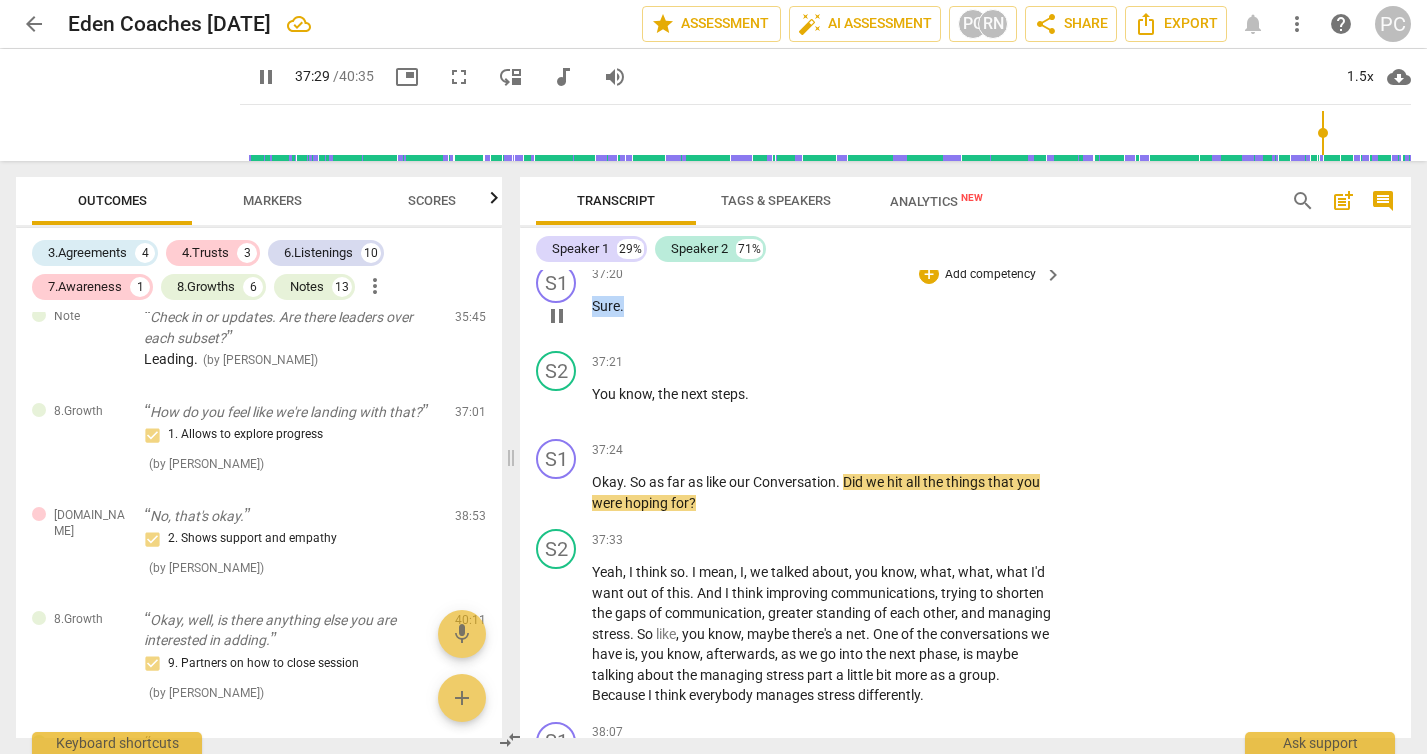 drag, startPoint x: 592, startPoint y: 449, endPoint x: 665, endPoint y: 451, distance: 73.02739 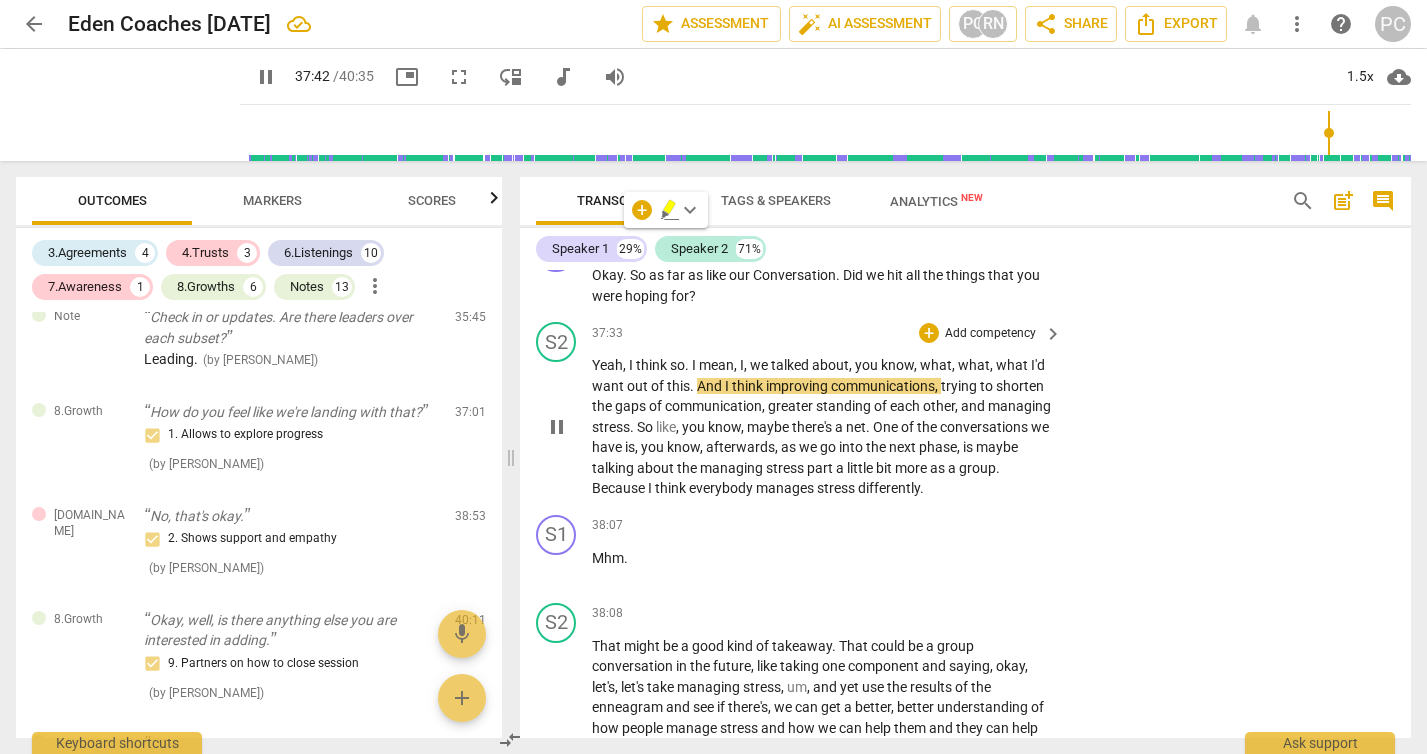 scroll, scrollTop: 15264, scrollLeft: 0, axis: vertical 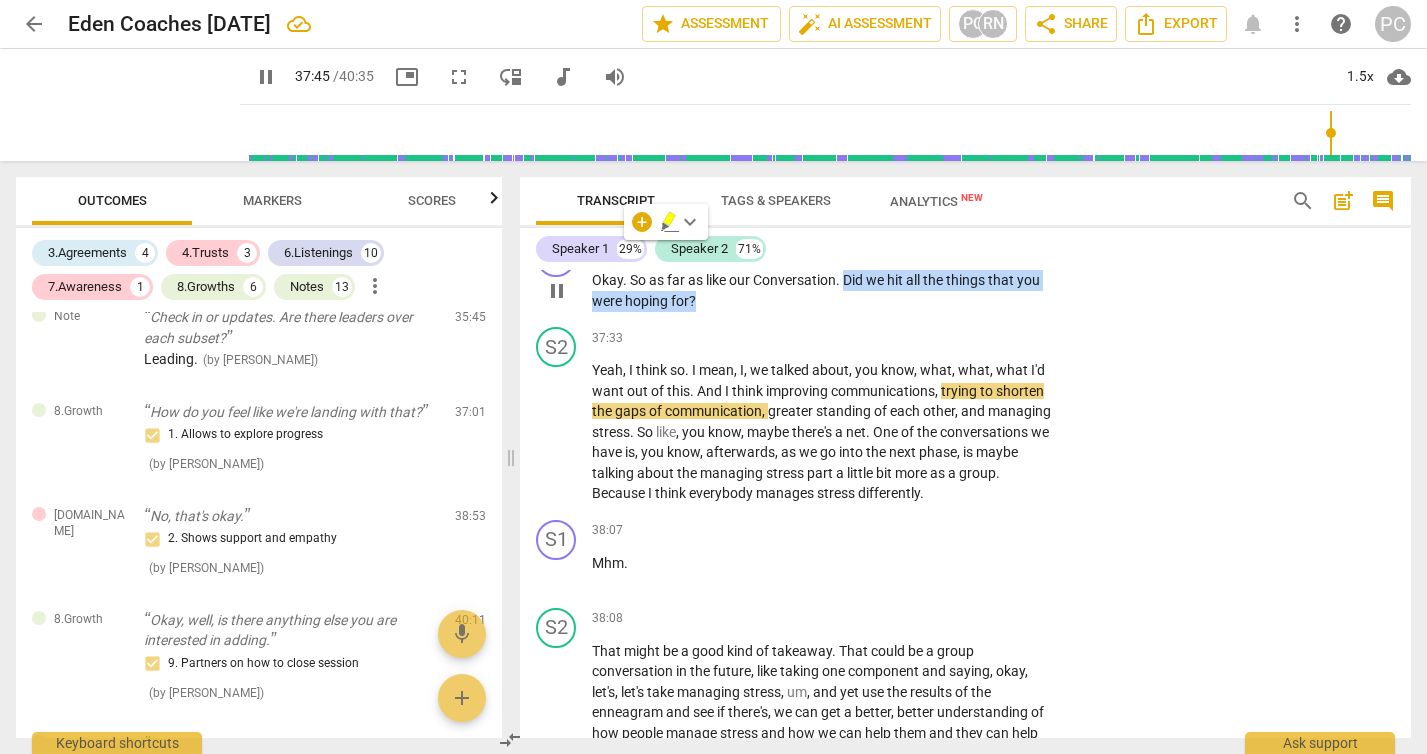 drag, startPoint x: 845, startPoint y: 423, endPoint x: 868, endPoint y: 445, distance: 31.827662 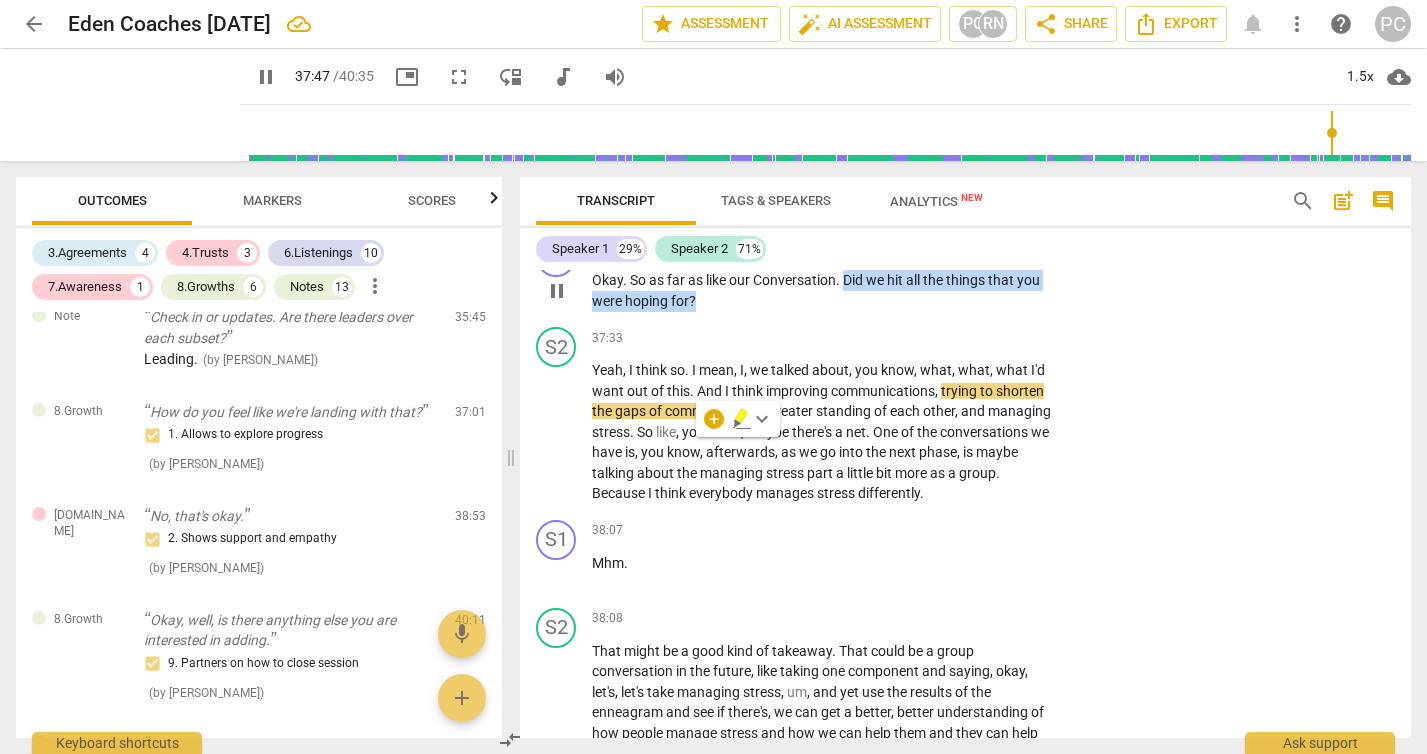 click on "+" at bounding box center (929, 248) 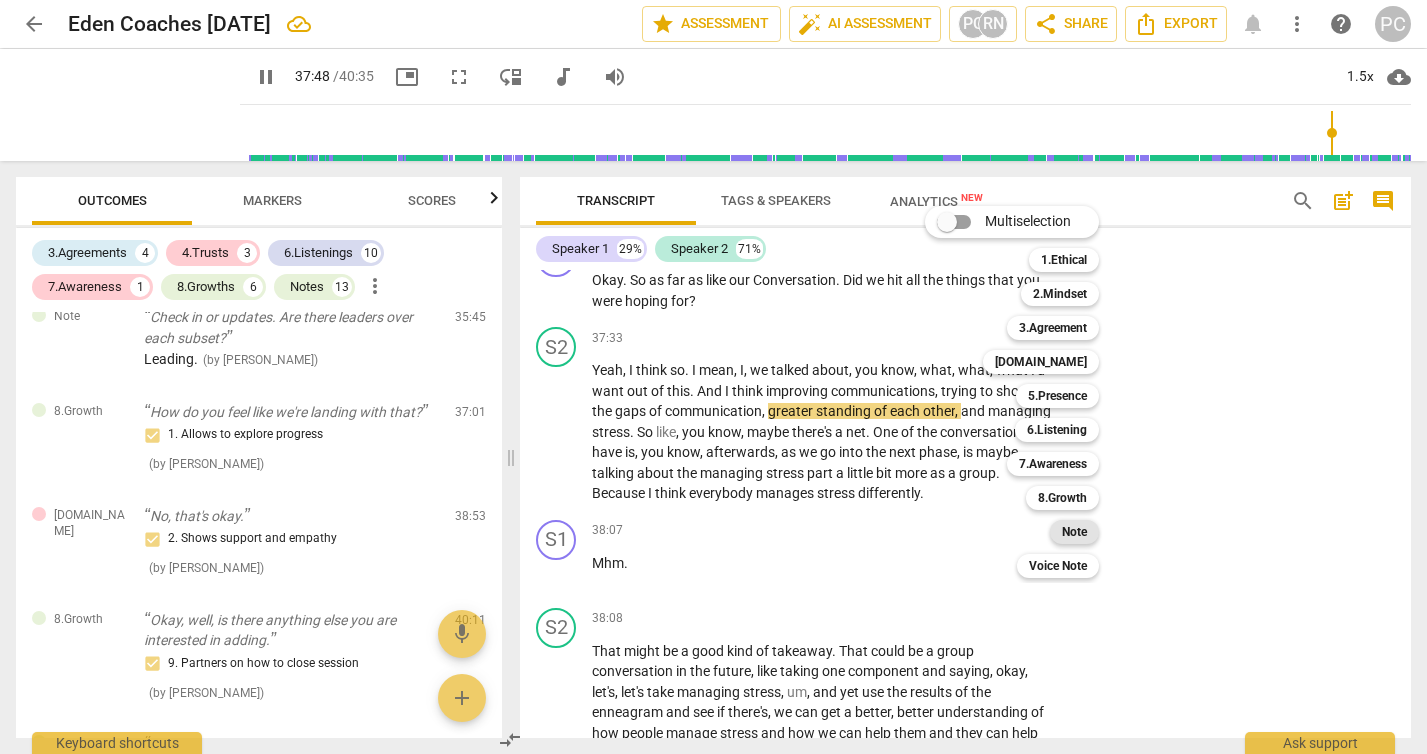 click on "Note" at bounding box center [1074, 532] 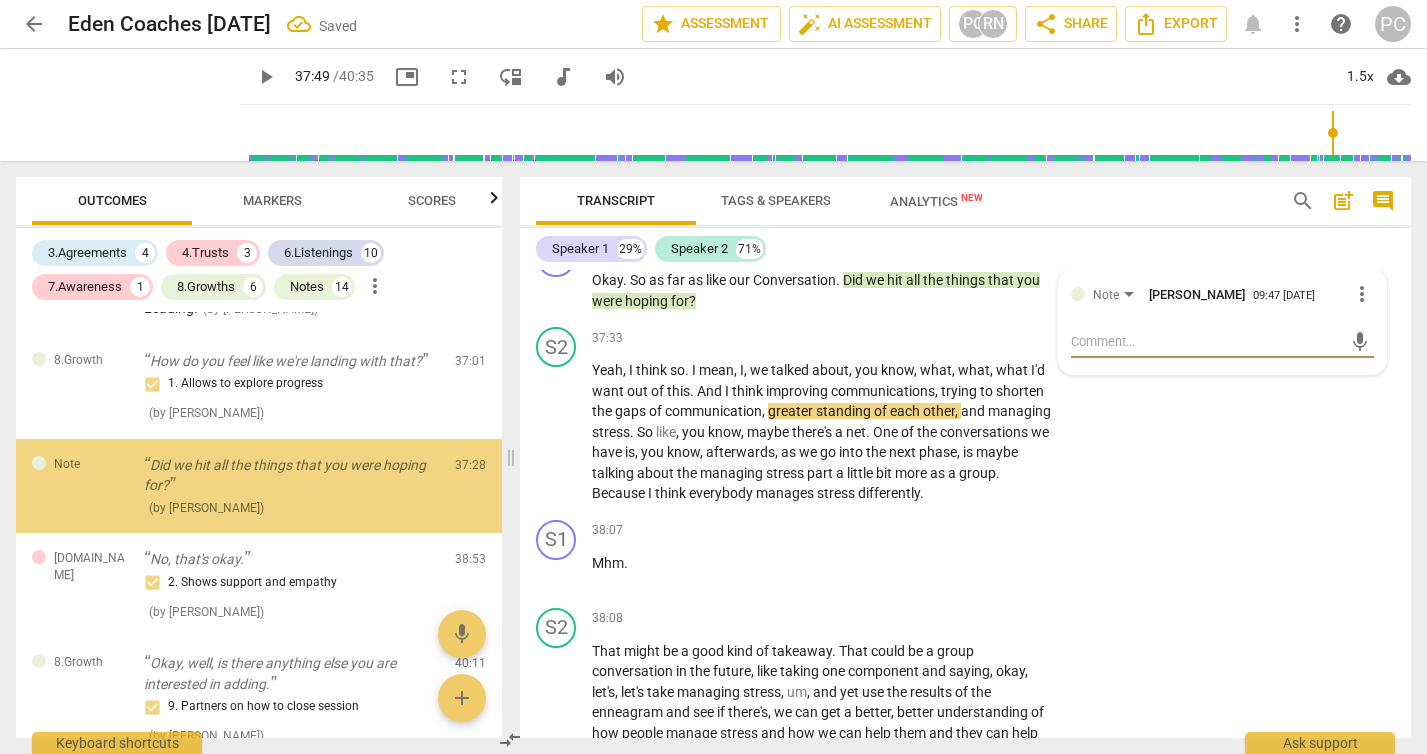 scroll, scrollTop: 5173, scrollLeft: 0, axis: vertical 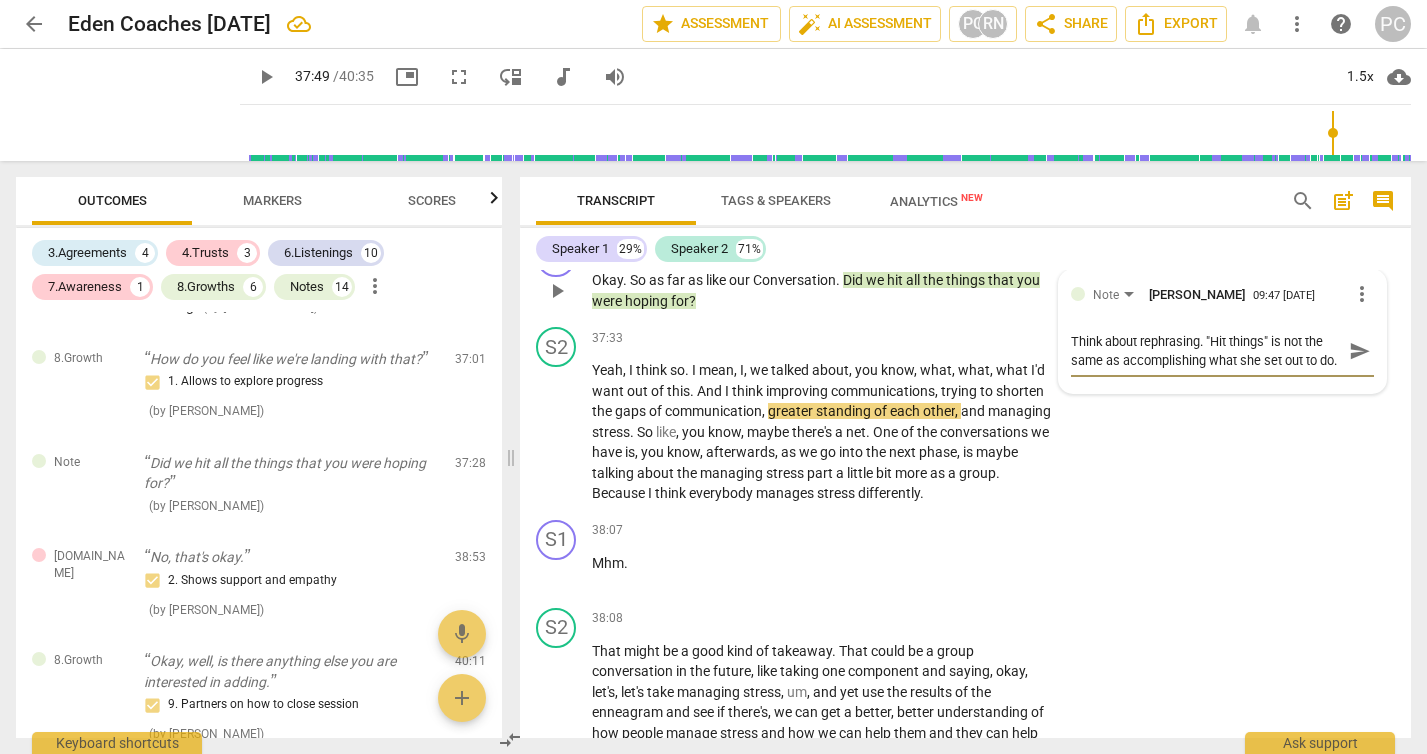 click on "send" at bounding box center (1360, 351) 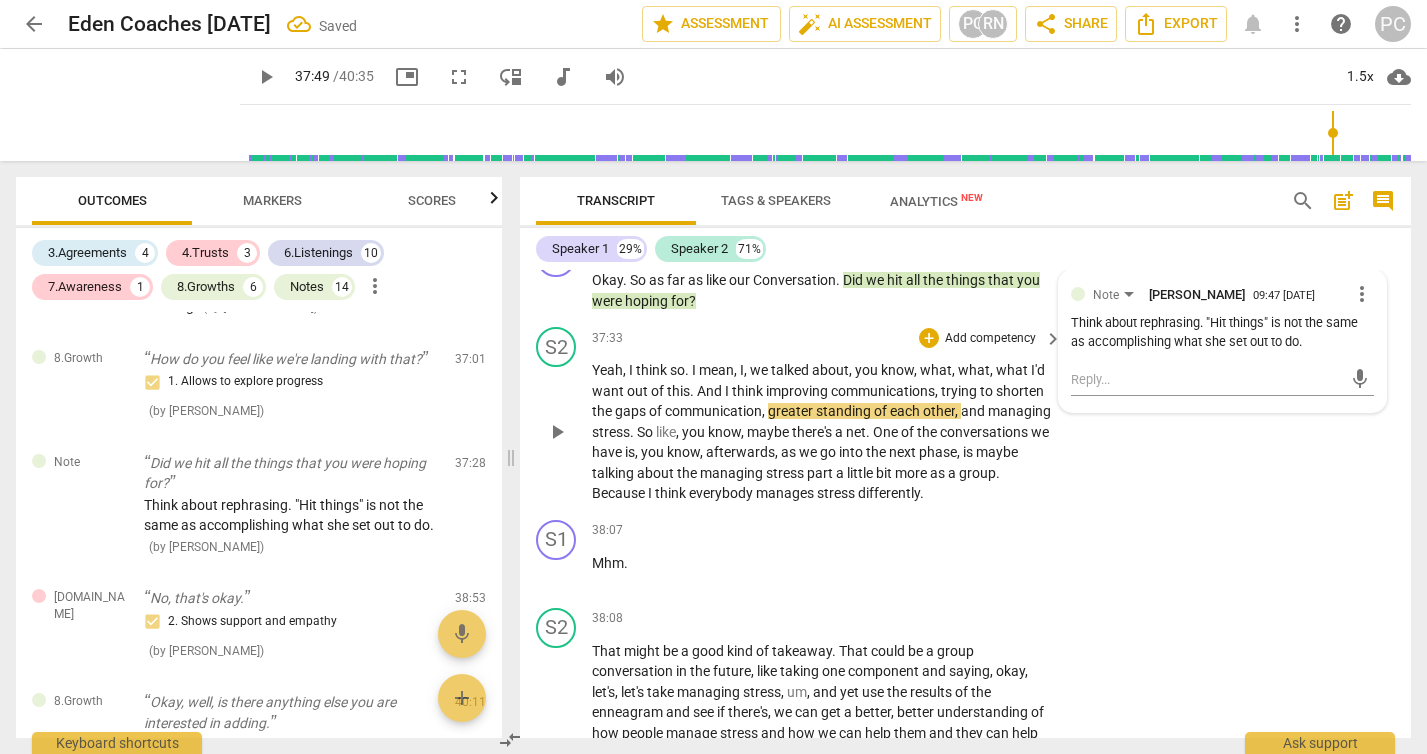 click on "play_arrow" at bounding box center [557, 432] 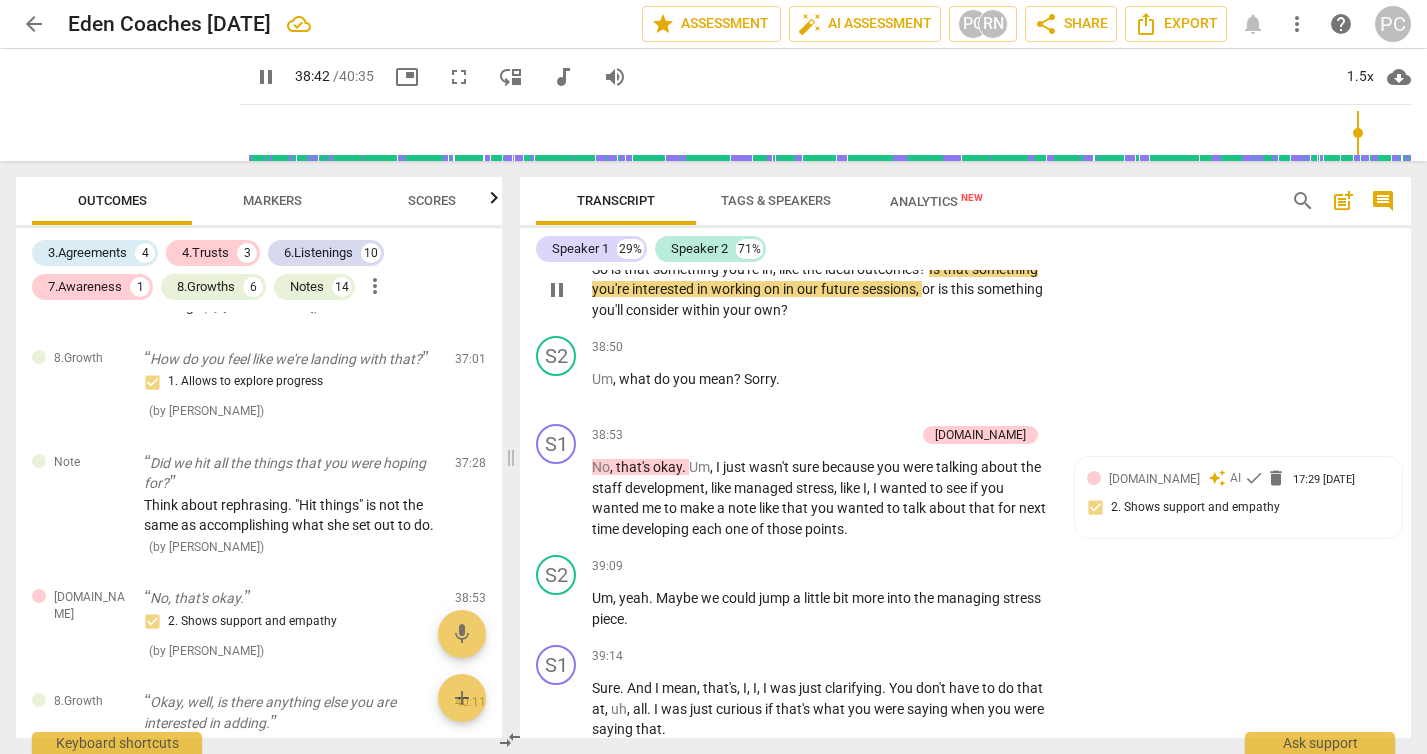 scroll, scrollTop: 15997, scrollLeft: 0, axis: vertical 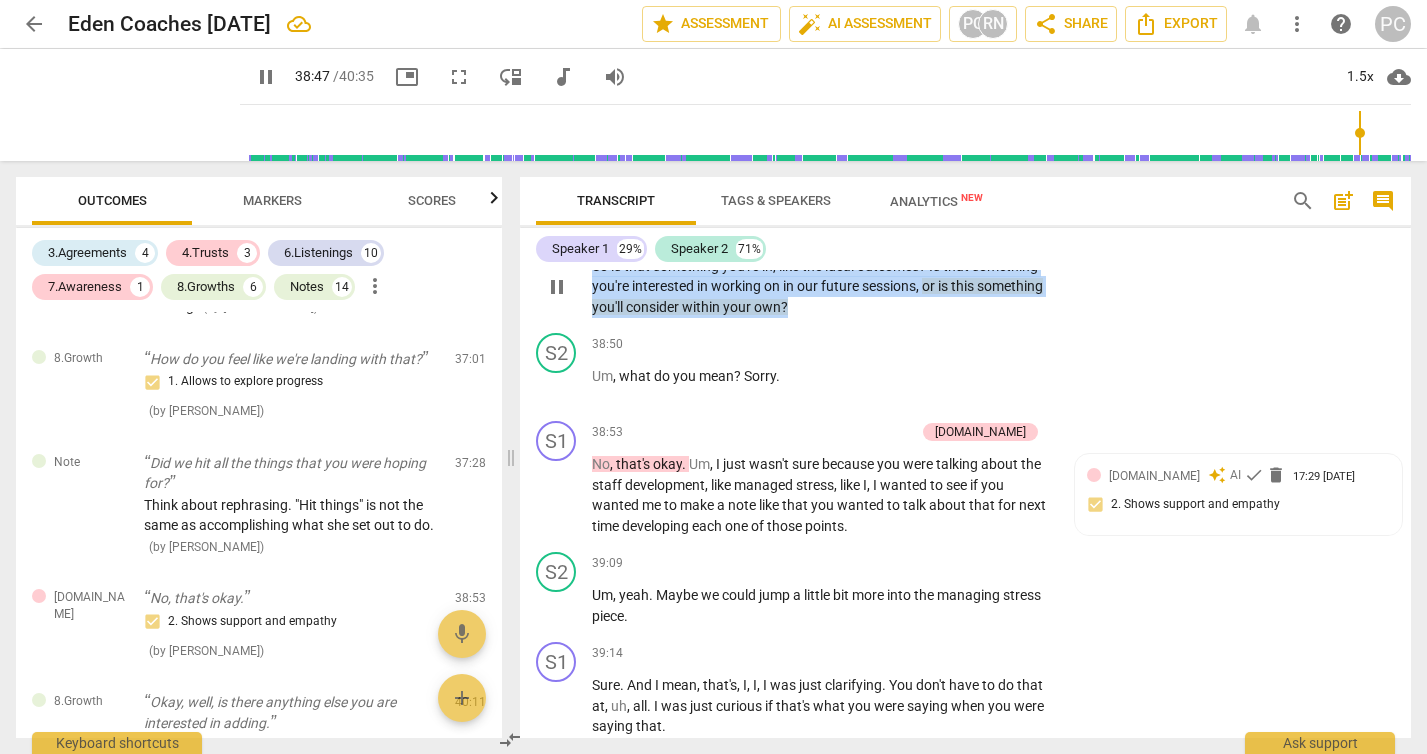 drag, startPoint x: 593, startPoint y: 409, endPoint x: 817, endPoint y: 449, distance: 227.5434 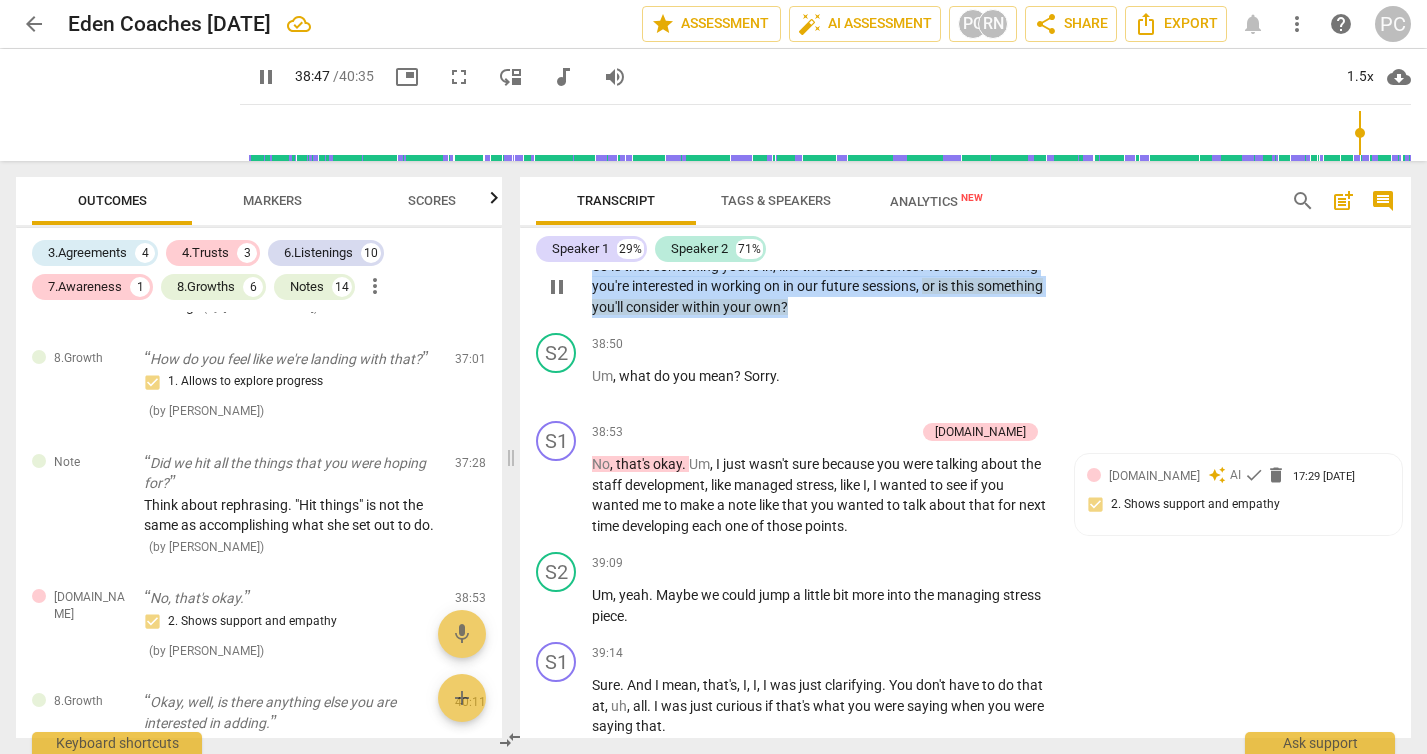 click on "So   is   that   something   you're   in ,   like   the   ideal   outcomes ?   Is   that   something   you're   interested   in   working   on   in   our   future   sessions ,   or   is   this   something   you'll   consider   within   your   own ?" at bounding box center [822, 287] 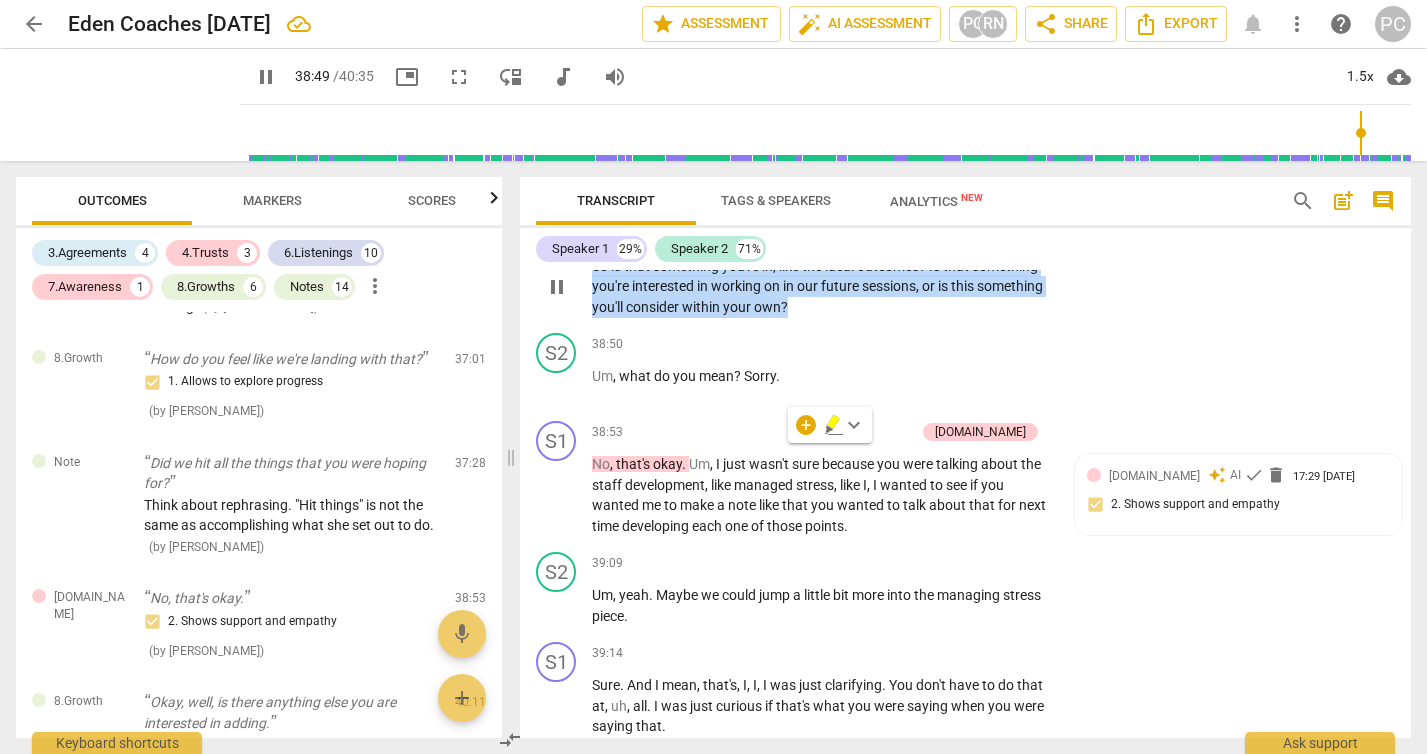 click on "+" at bounding box center [929, 234] 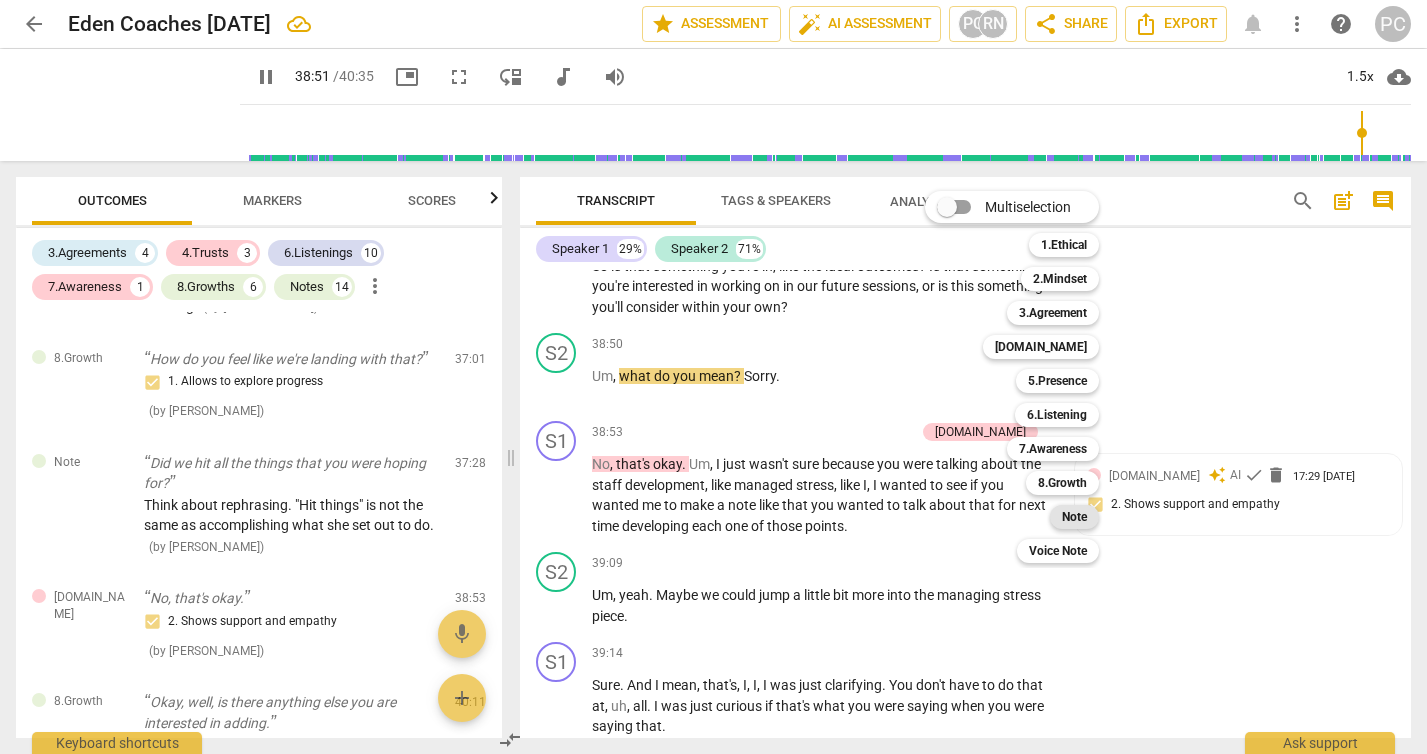 click on "Note" at bounding box center [1074, 517] 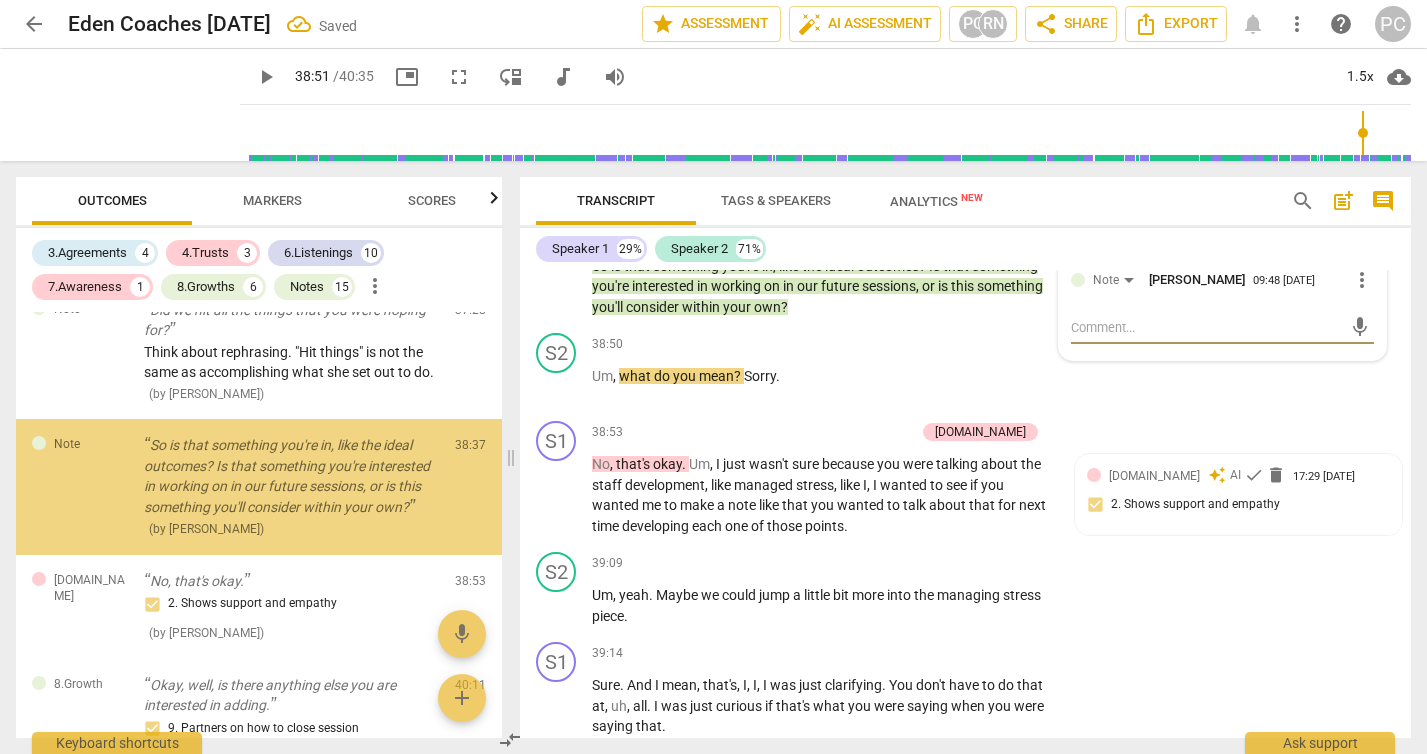 scroll, scrollTop: 5329, scrollLeft: 0, axis: vertical 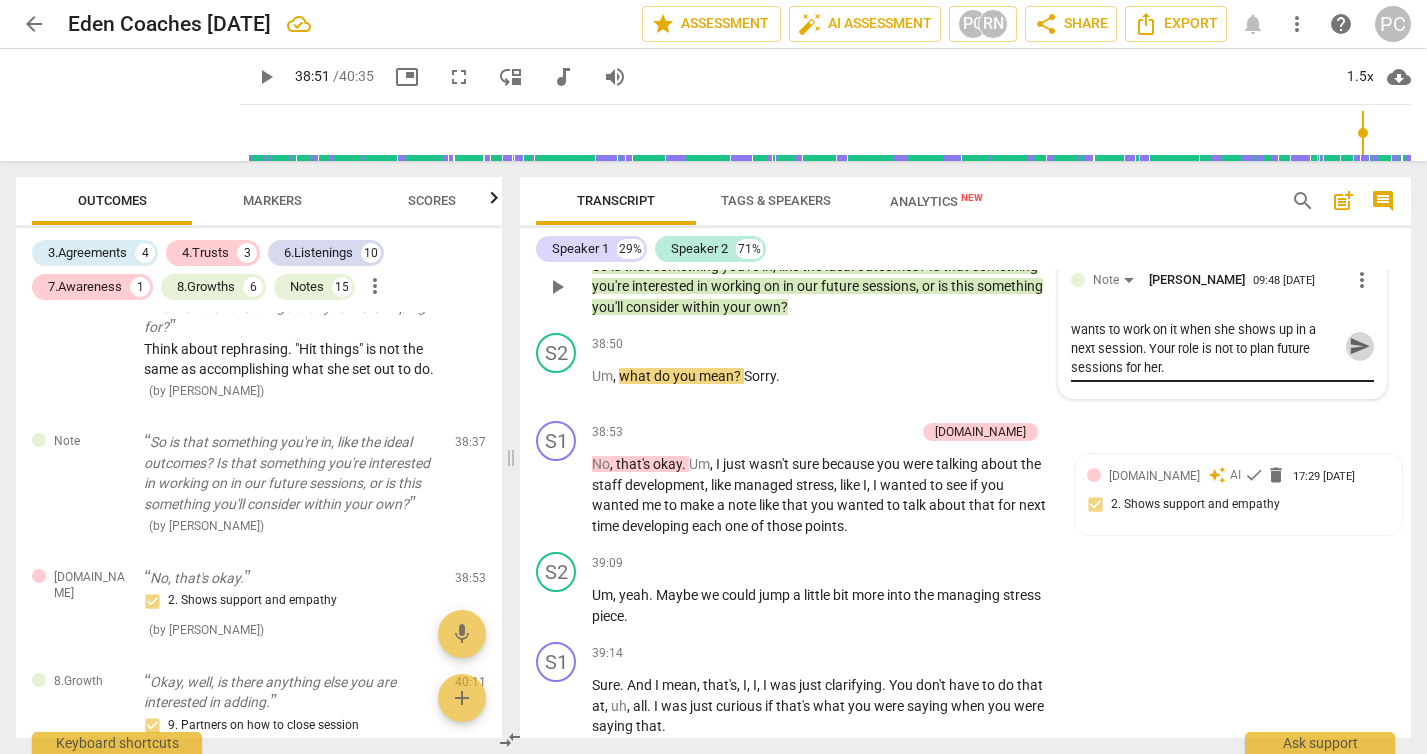 click on "send" at bounding box center (1360, 346) 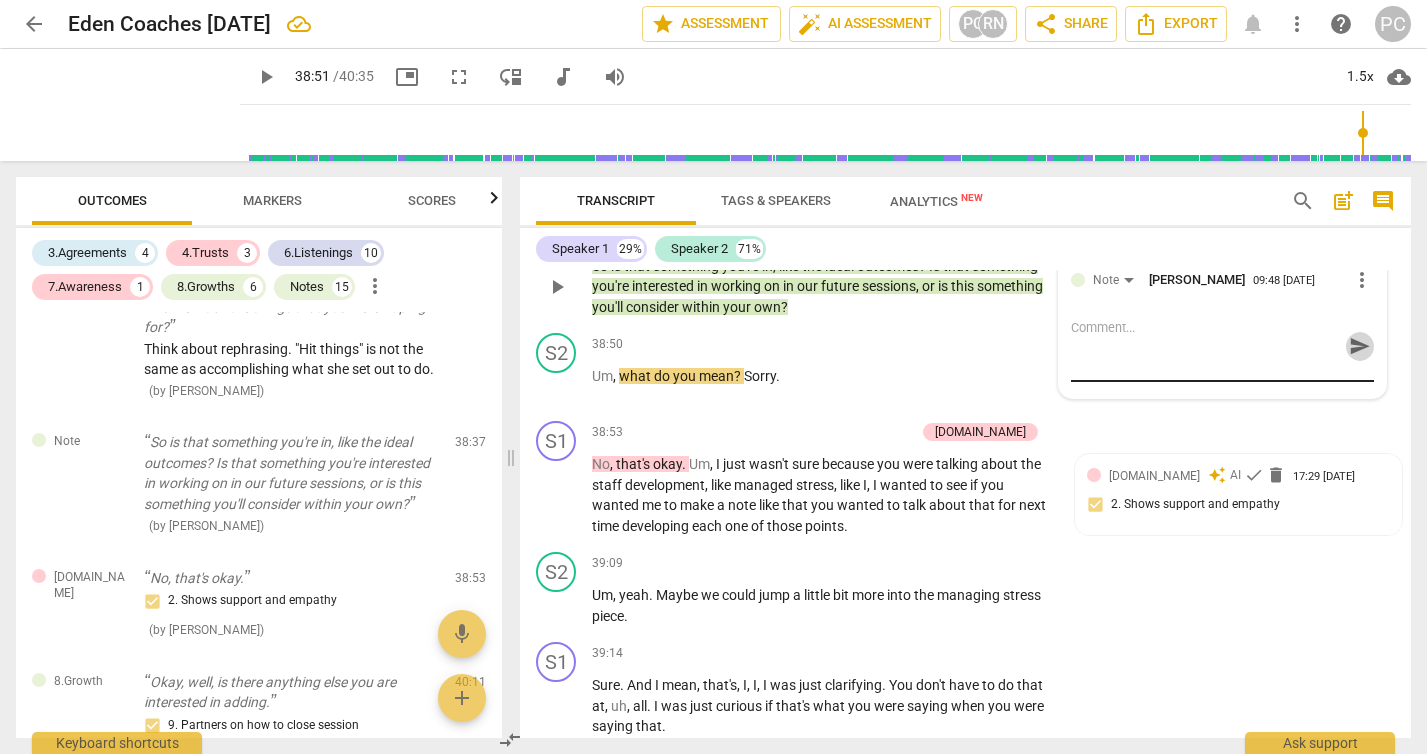scroll, scrollTop: 0, scrollLeft: 0, axis: both 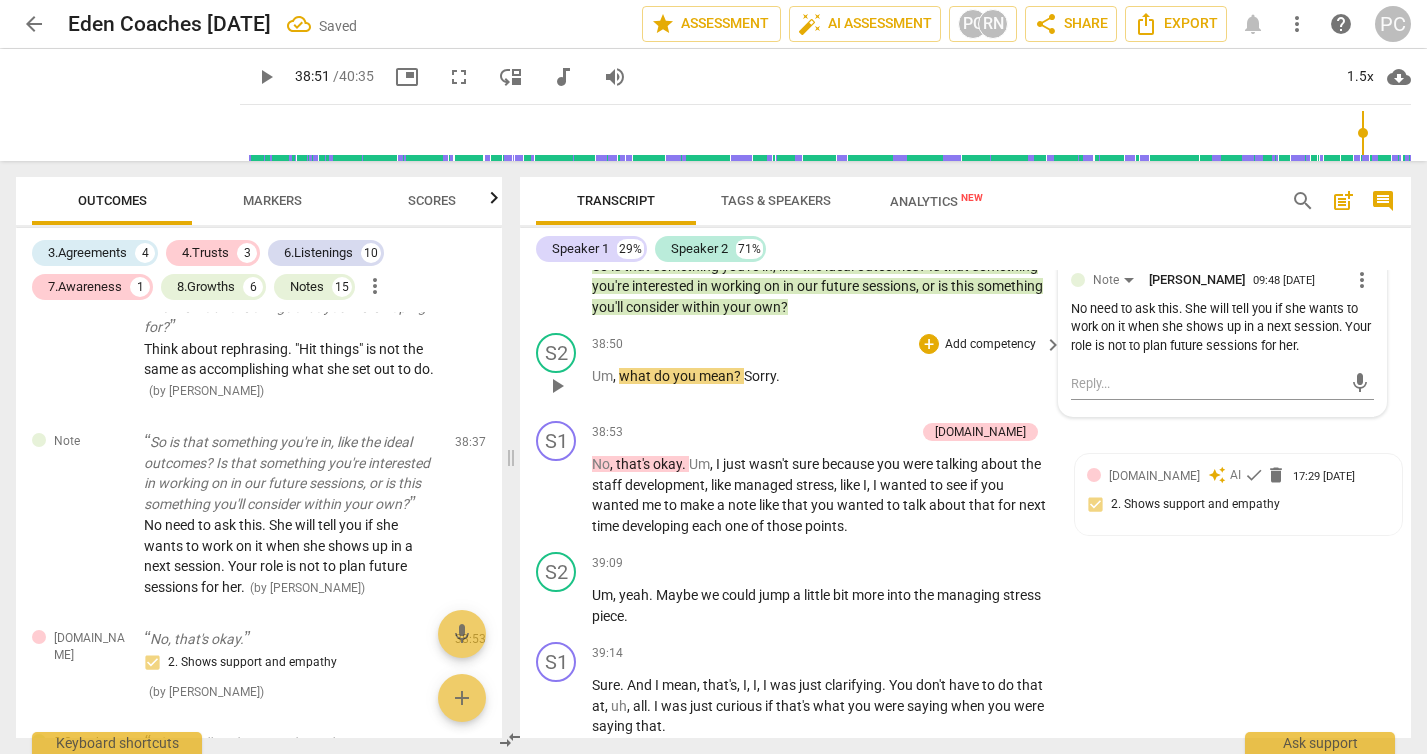 click on "play_arrow" at bounding box center (557, 386) 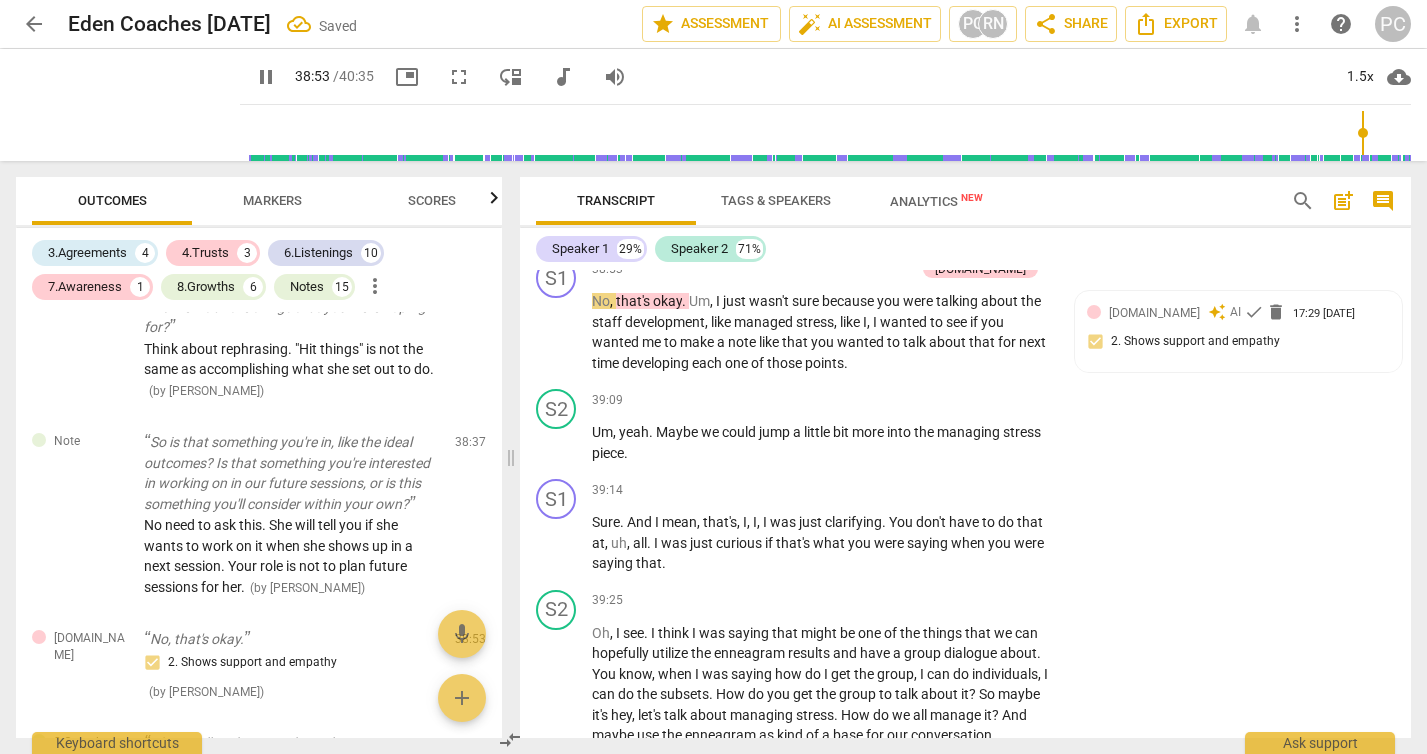 scroll, scrollTop: 16165, scrollLeft: 0, axis: vertical 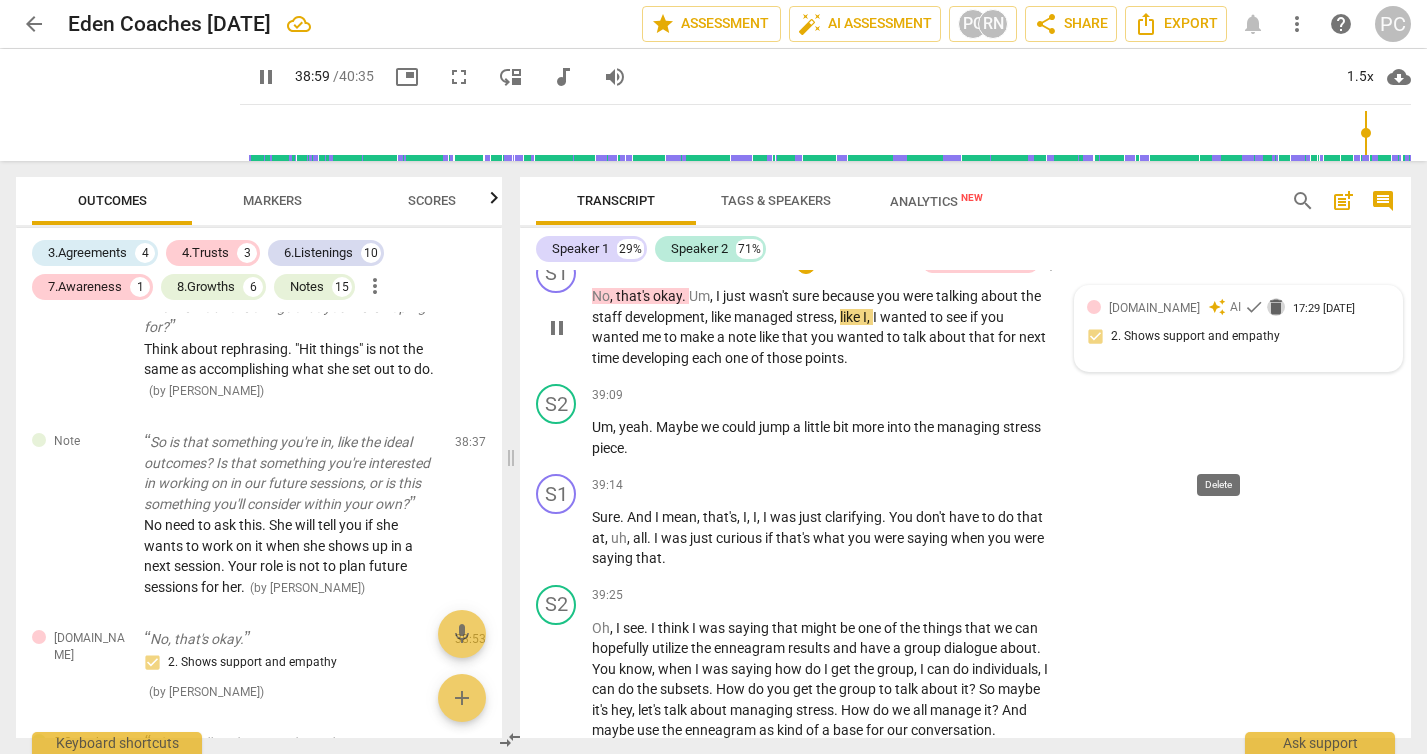 click on "delete" at bounding box center [1276, 307] 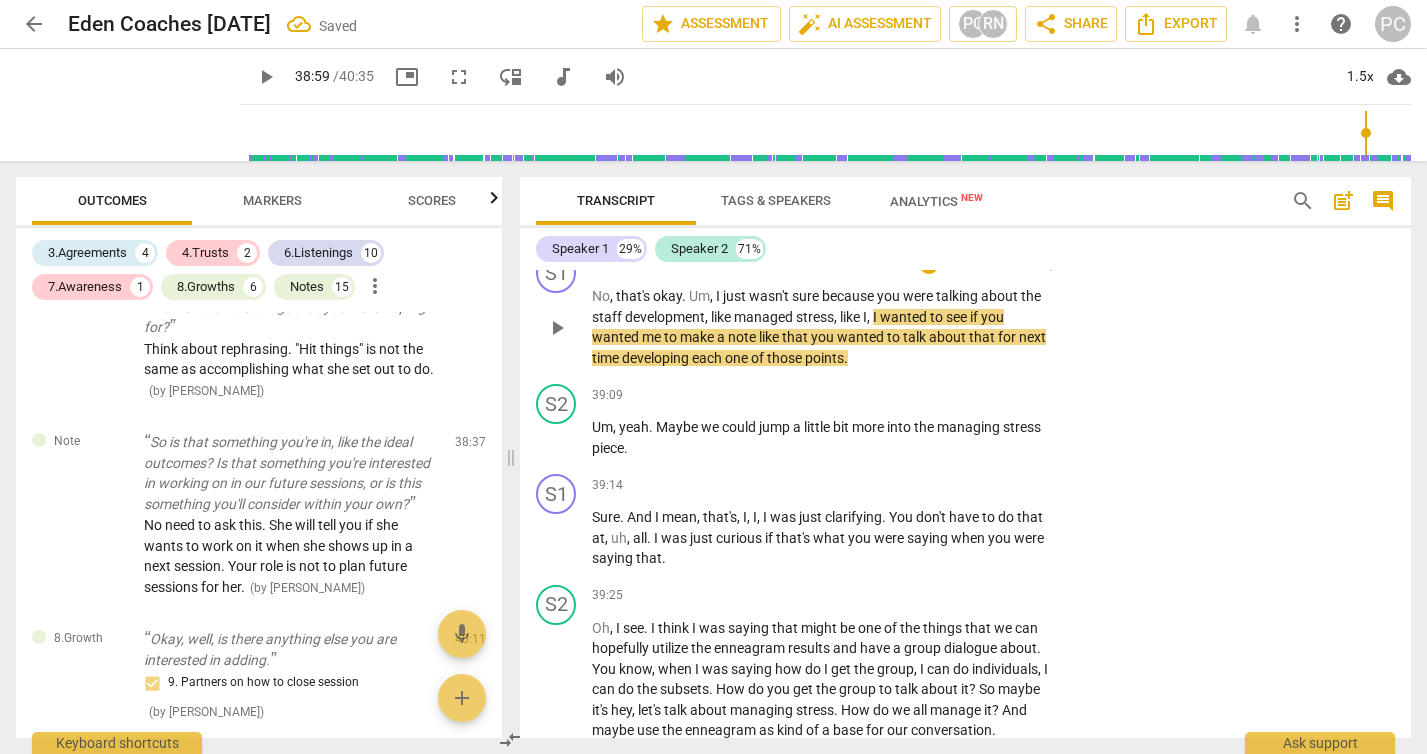 click on "play_arrow" at bounding box center [557, 328] 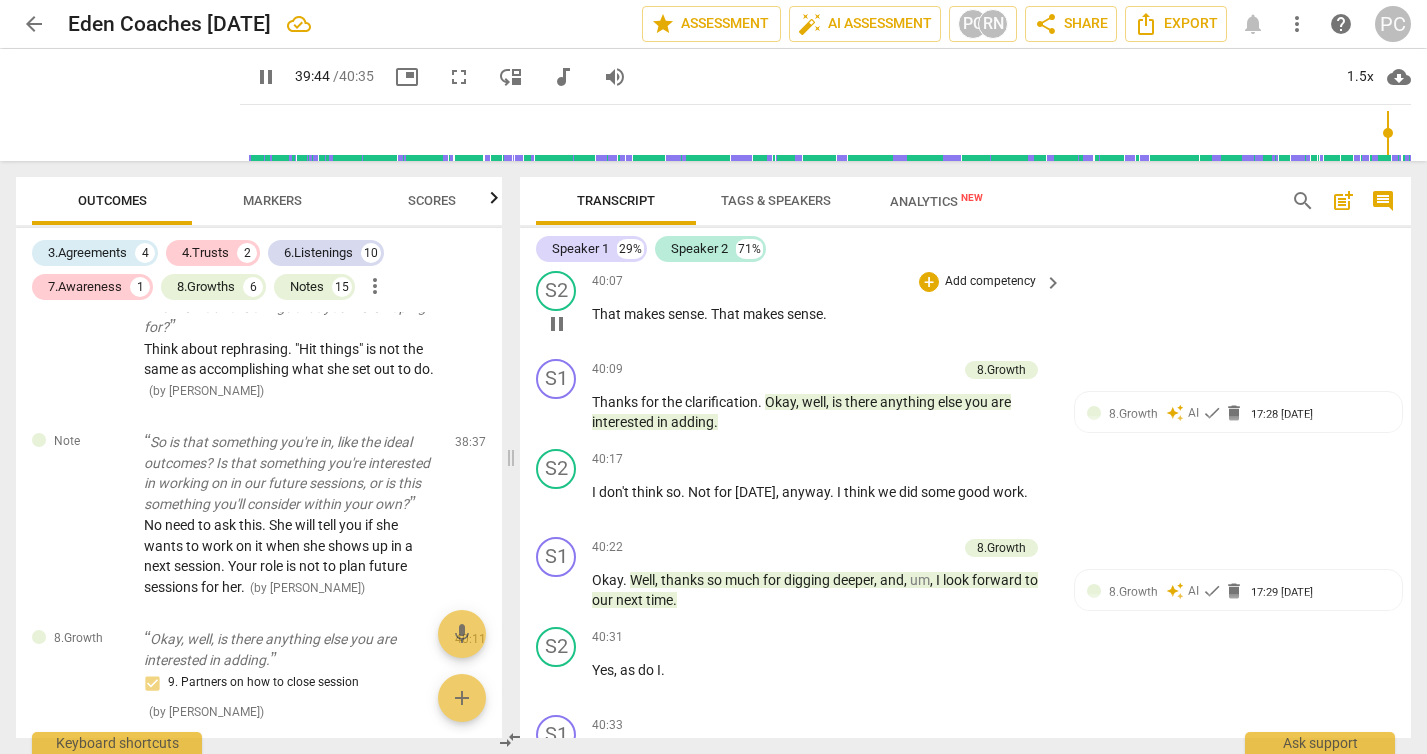 scroll, scrollTop: 16792, scrollLeft: 0, axis: vertical 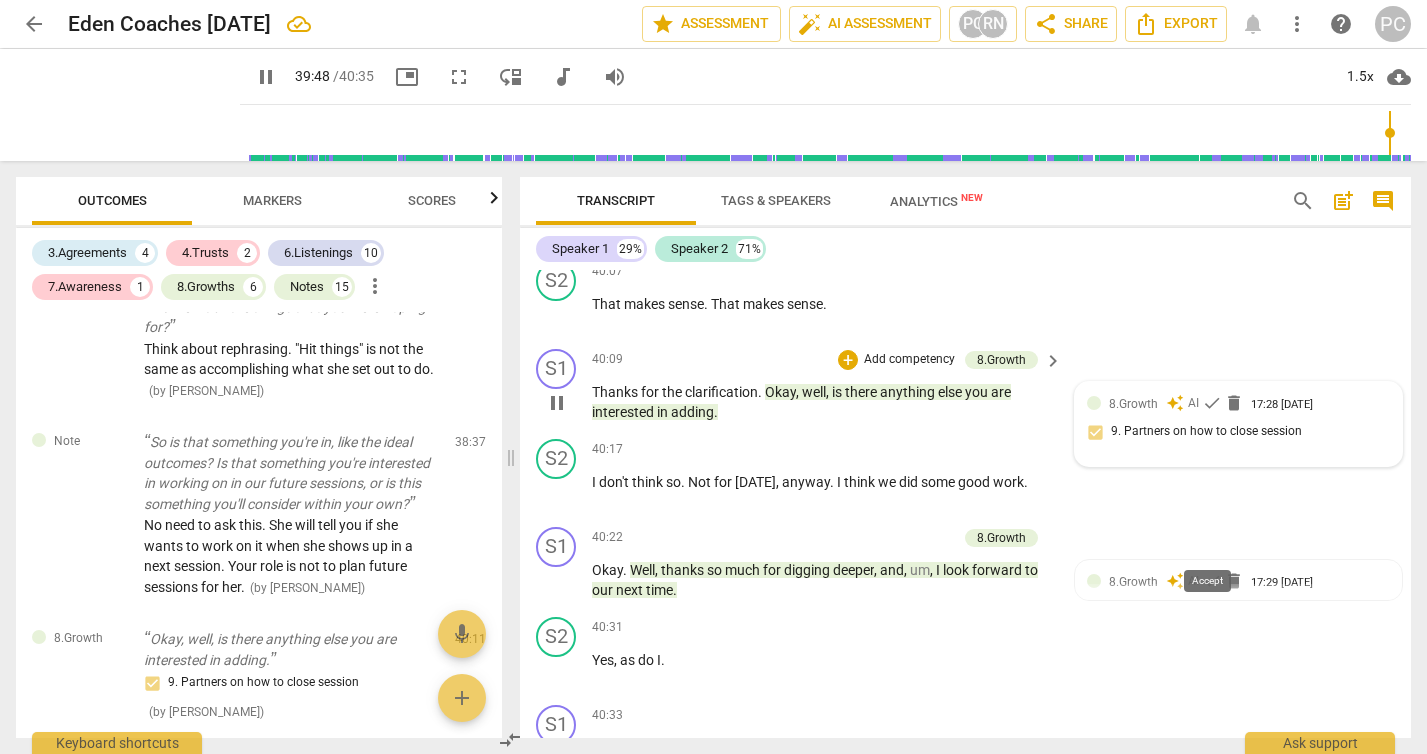 click on "check" at bounding box center [1212, 403] 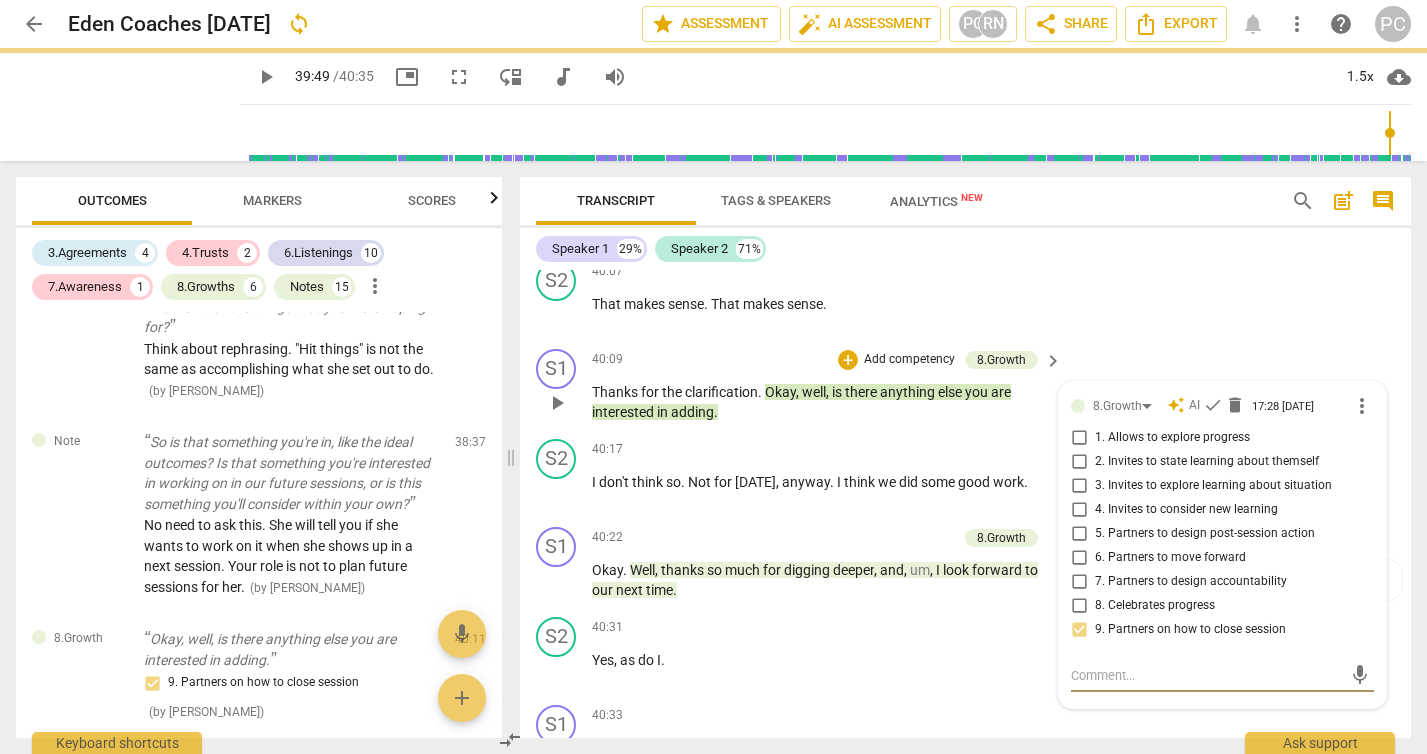 scroll, scrollTop: 17056, scrollLeft: 0, axis: vertical 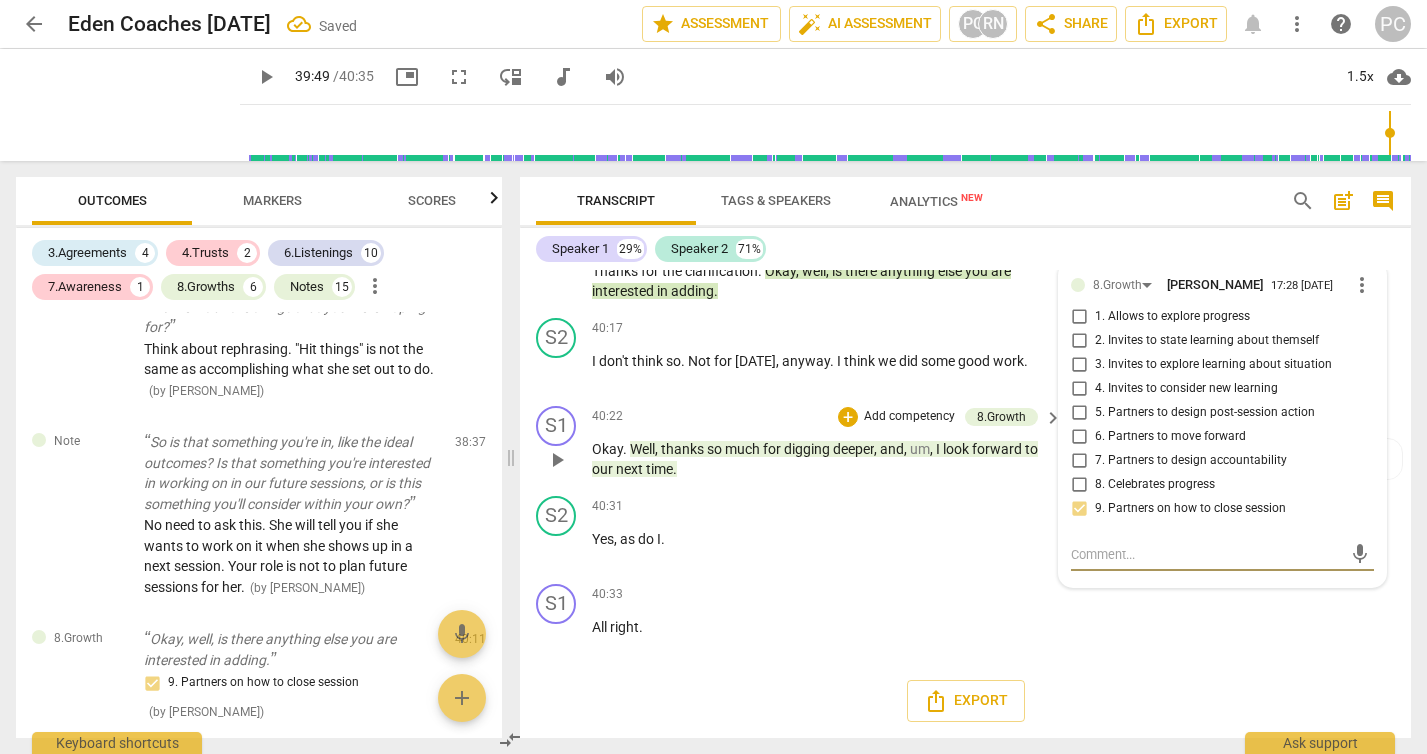 click on "S1 play_arrow pause 40:22 + Add competency 8.Growth keyboard_arrow_right Okay .   Well ,   thanks   so   much   for   digging   deeper ,   and ,   um ,   I   look   forward   to   our   next   time . 8.Growth auto_awesome AI check delete 17:29 [DATE] 9. Partners on how to close session" at bounding box center (965, 443) 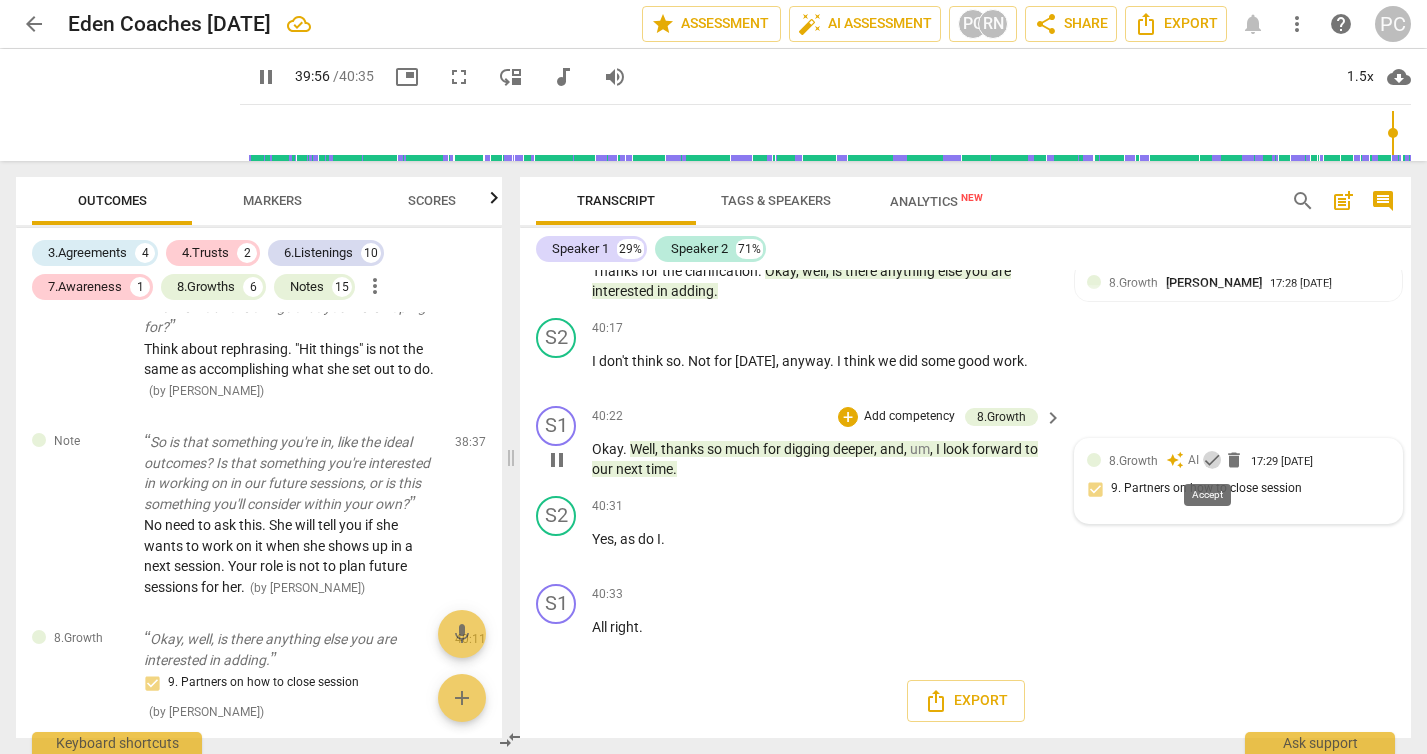 click on "check" at bounding box center [1212, 460] 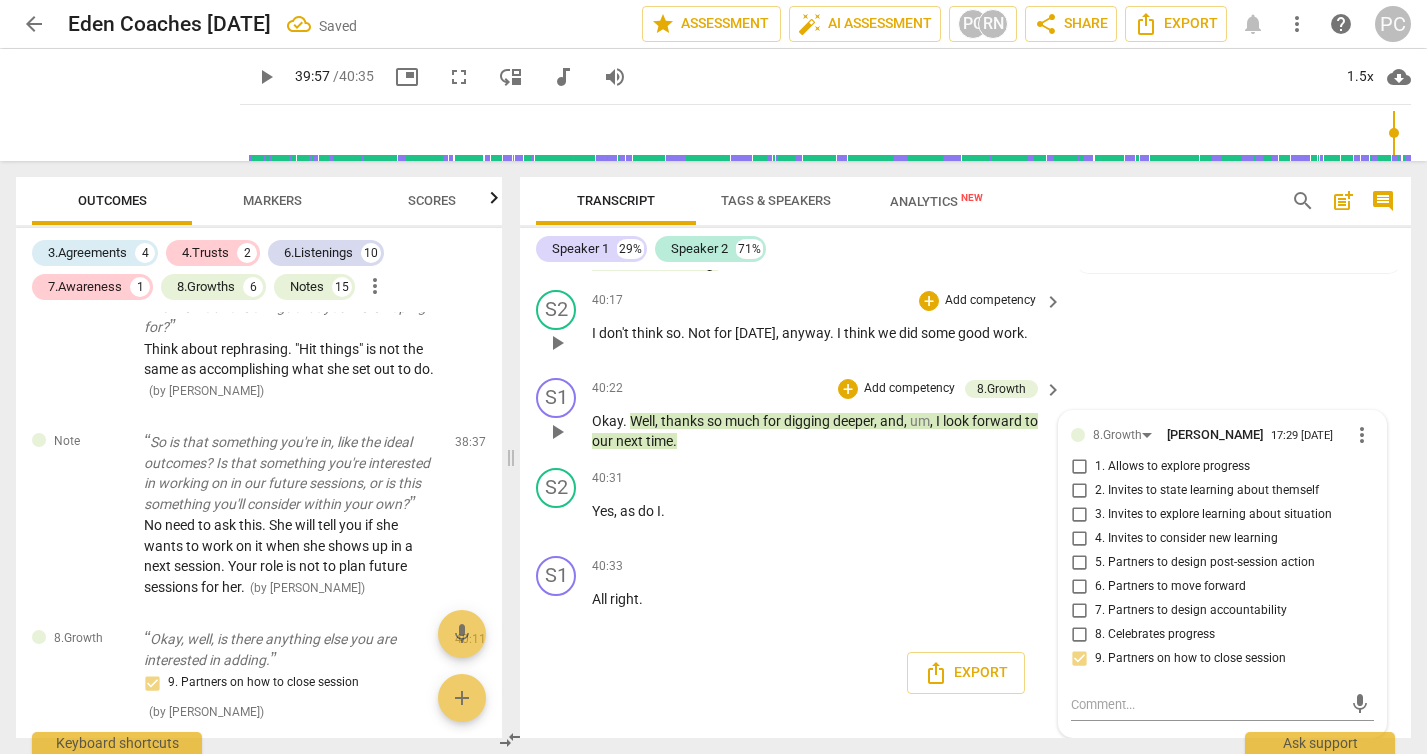 click on "S2 play_arrow pause 40:17 + Add competency keyboard_arrow_right I   don't   think   so .   Not   for   [DATE] ,   anyway .   I   think   we   did   some   good   work ." at bounding box center [965, 326] 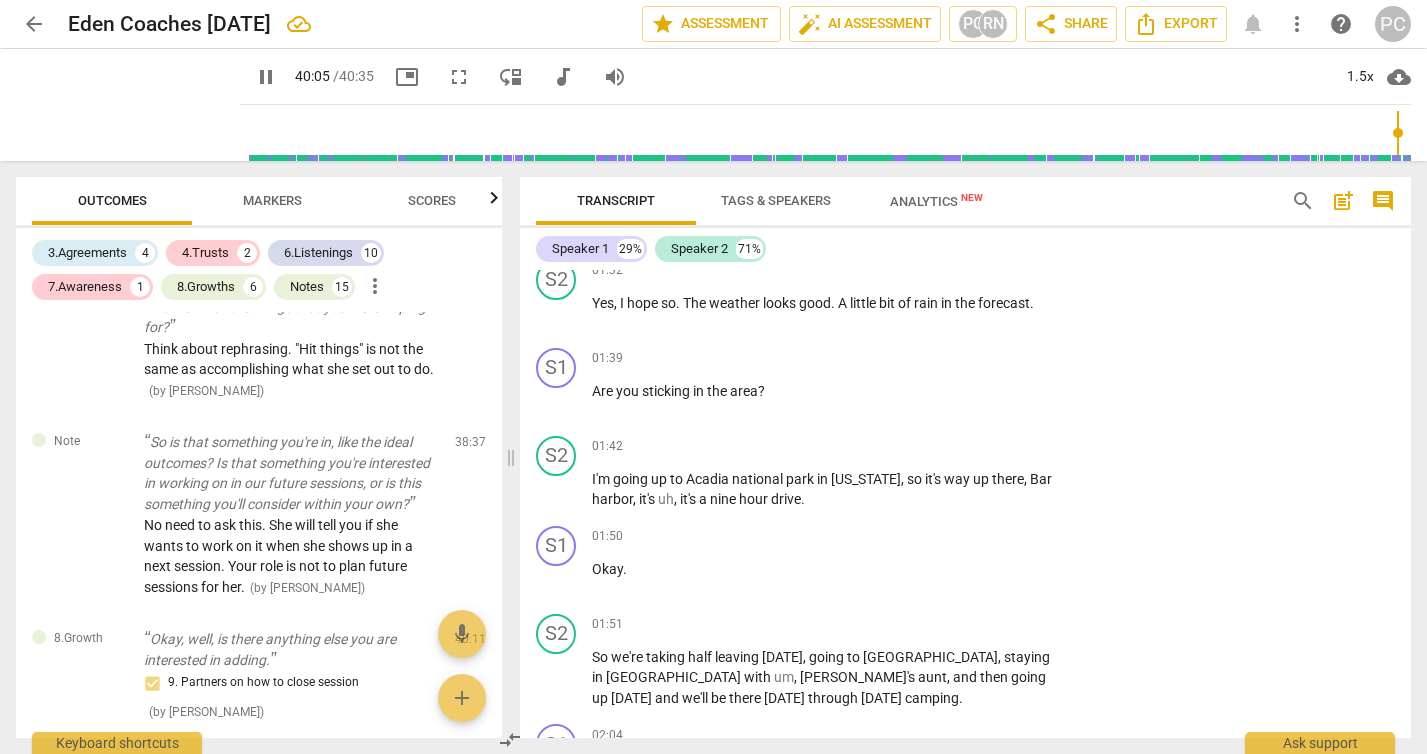 scroll, scrollTop: 0, scrollLeft: 0, axis: both 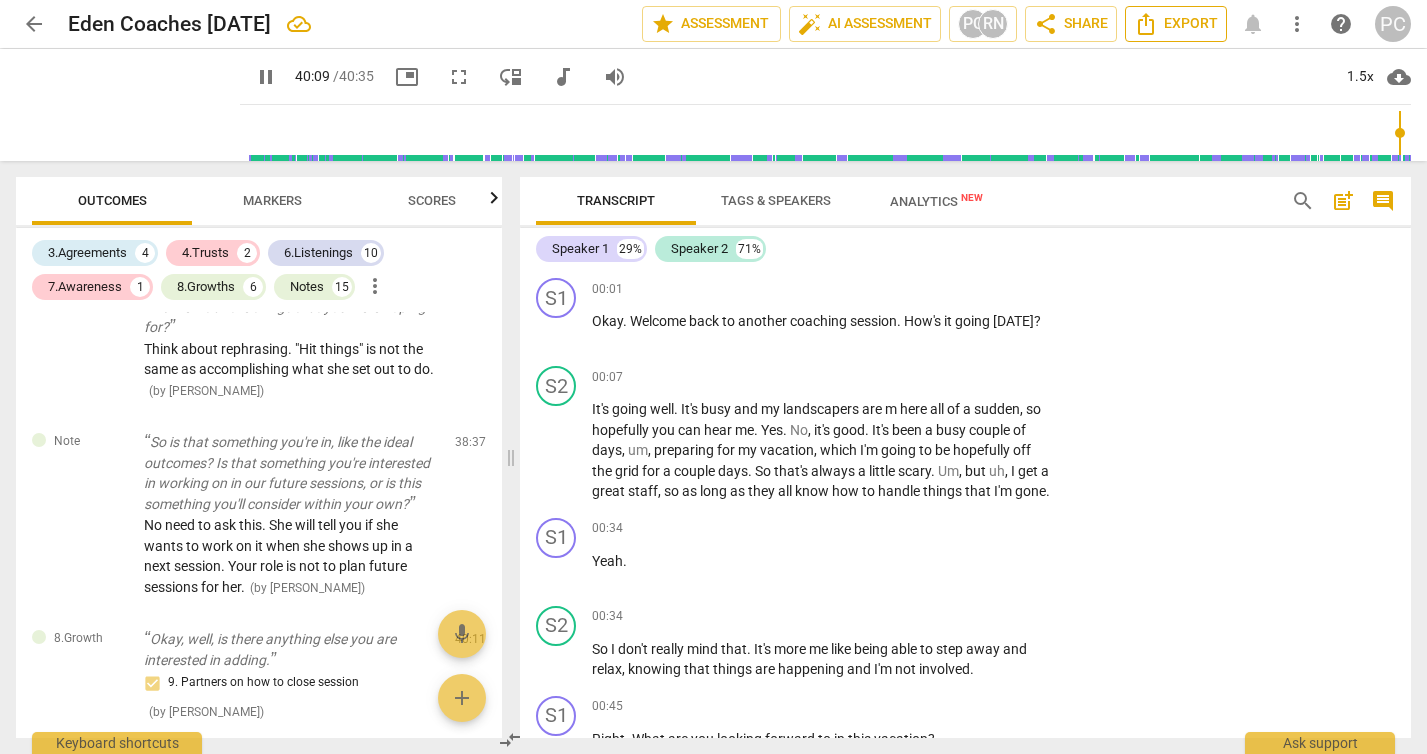 click on "Export" at bounding box center (1176, 24) 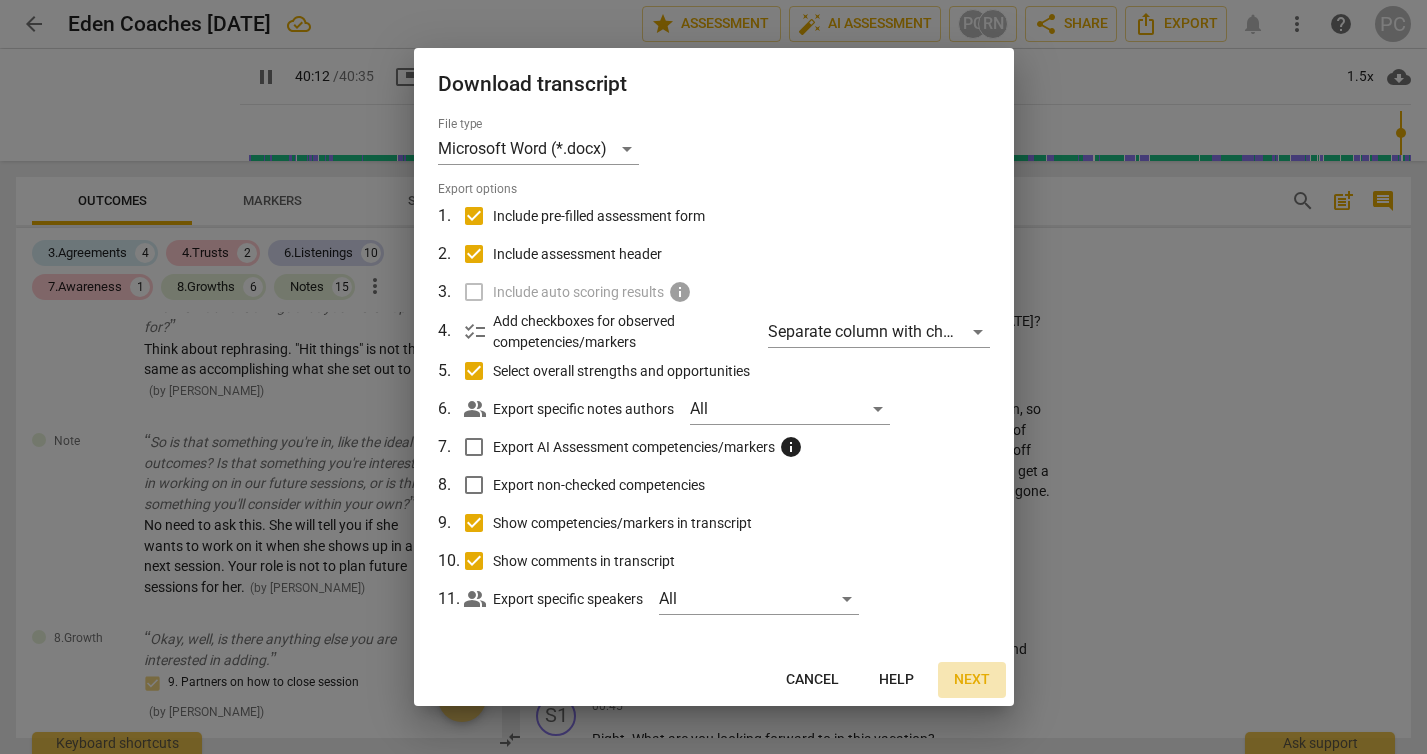 click on "Next" at bounding box center [972, 680] 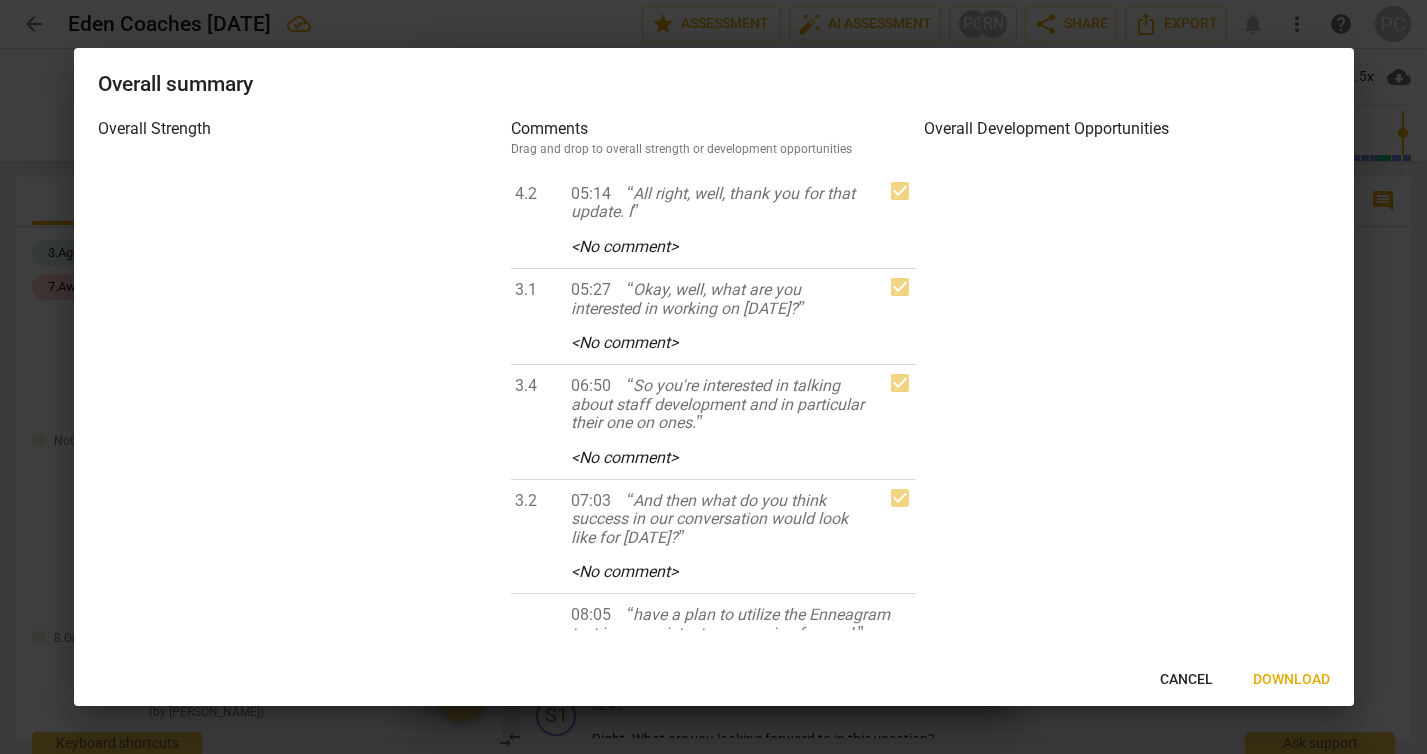 click on "Download" at bounding box center [1291, 680] 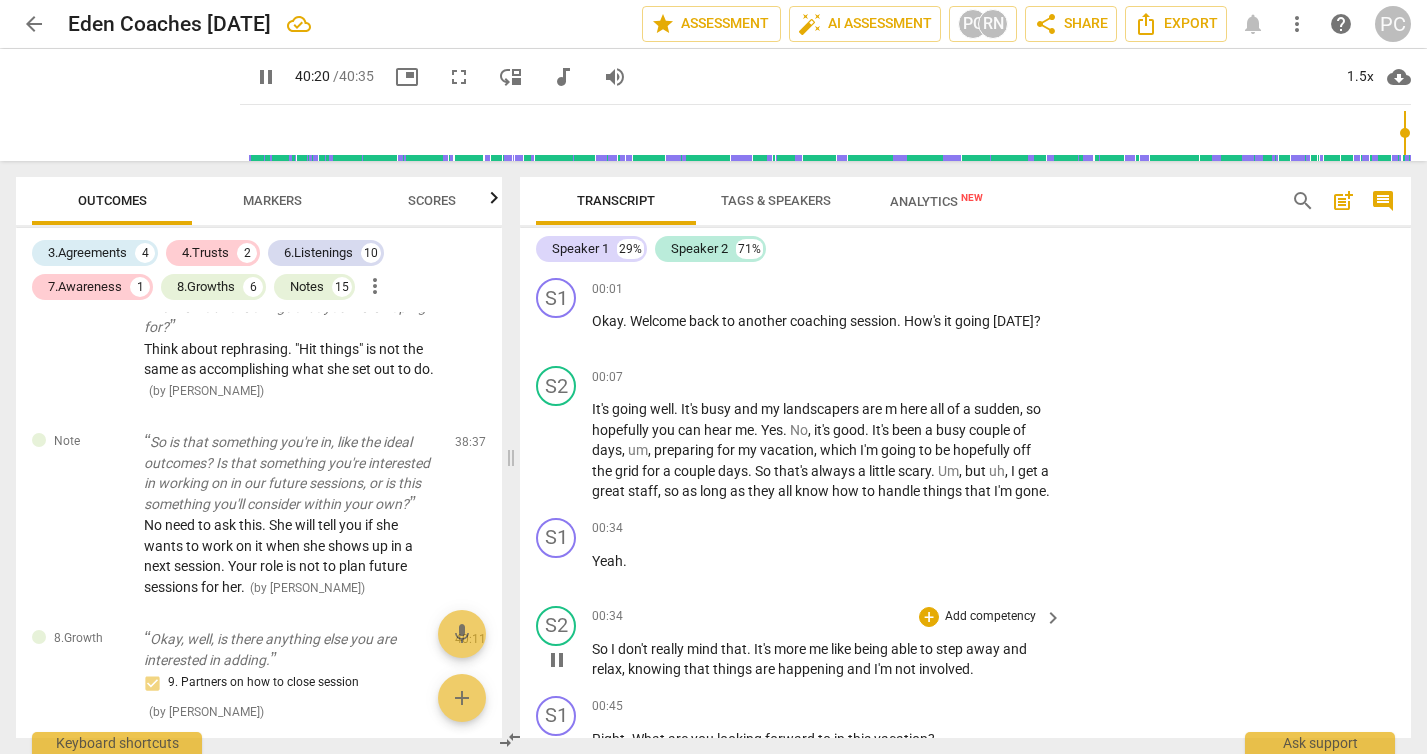 scroll, scrollTop: 17056, scrollLeft: 0, axis: vertical 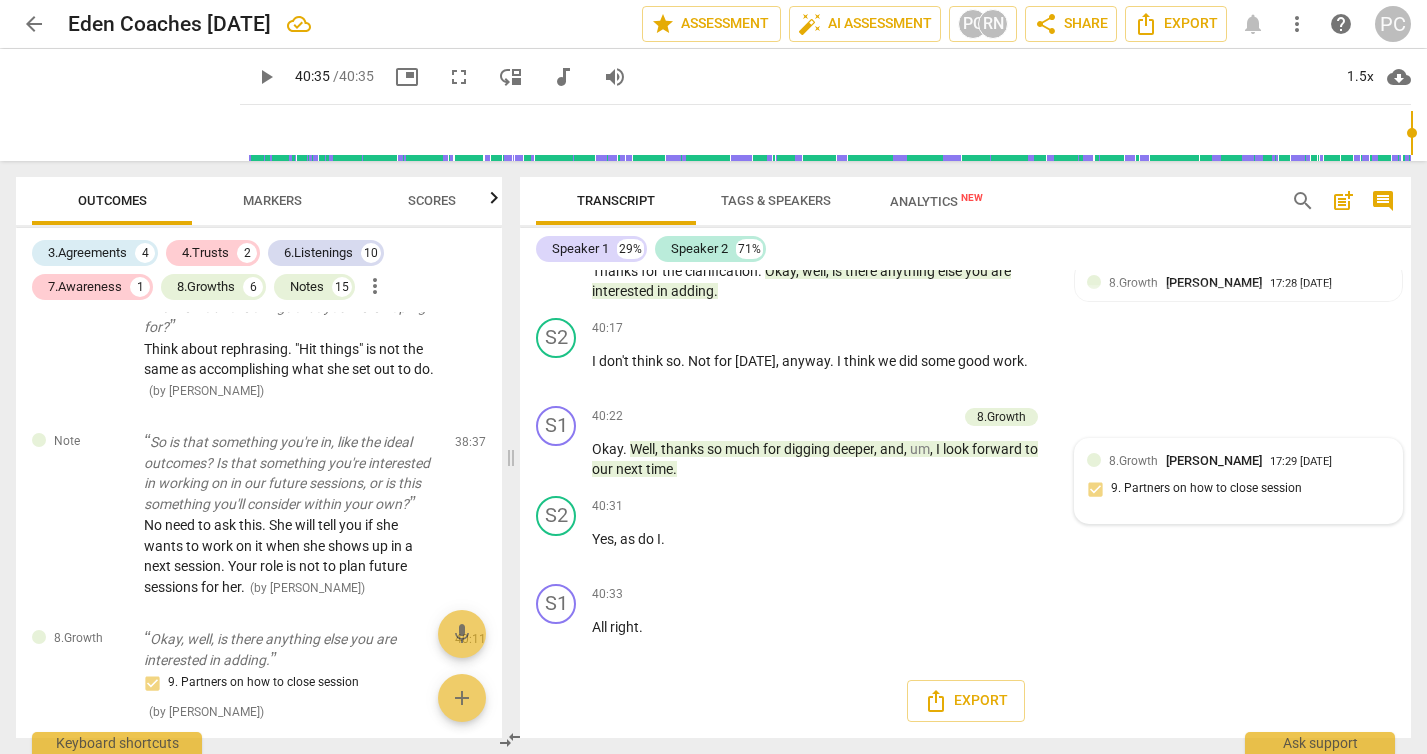 click on "arrow_back" at bounding box center (34, 24) 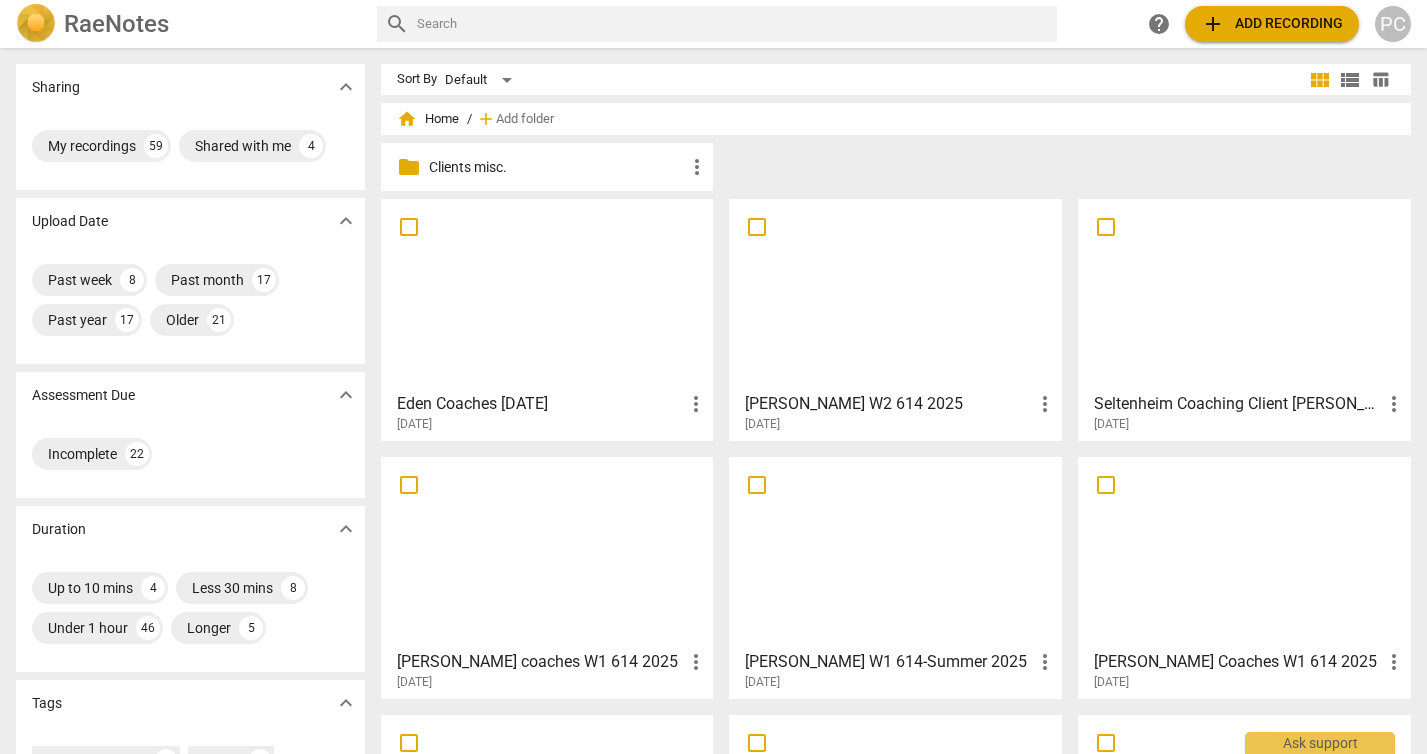 click at bounding box center [895, 294] 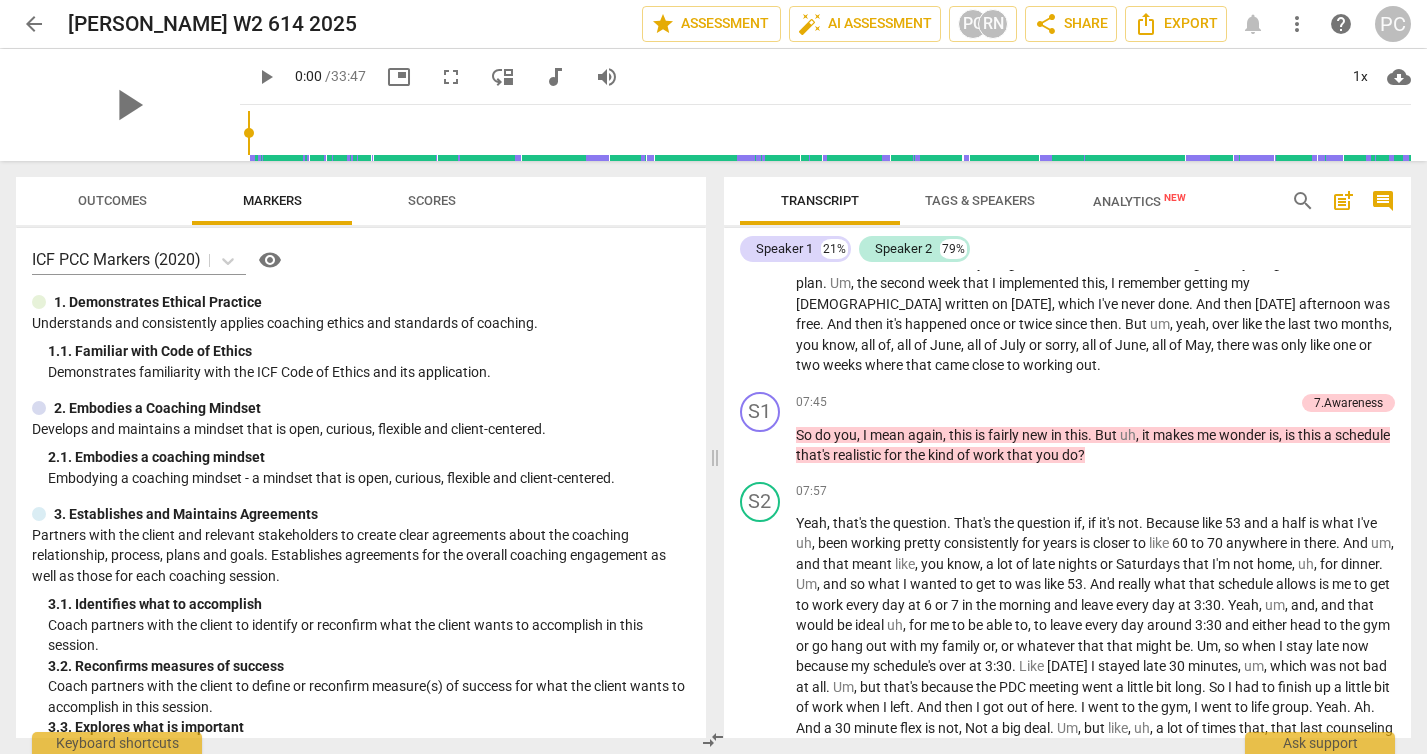 scroll, scrollTop: 3578, scrollLeft: 0, axis: vertical 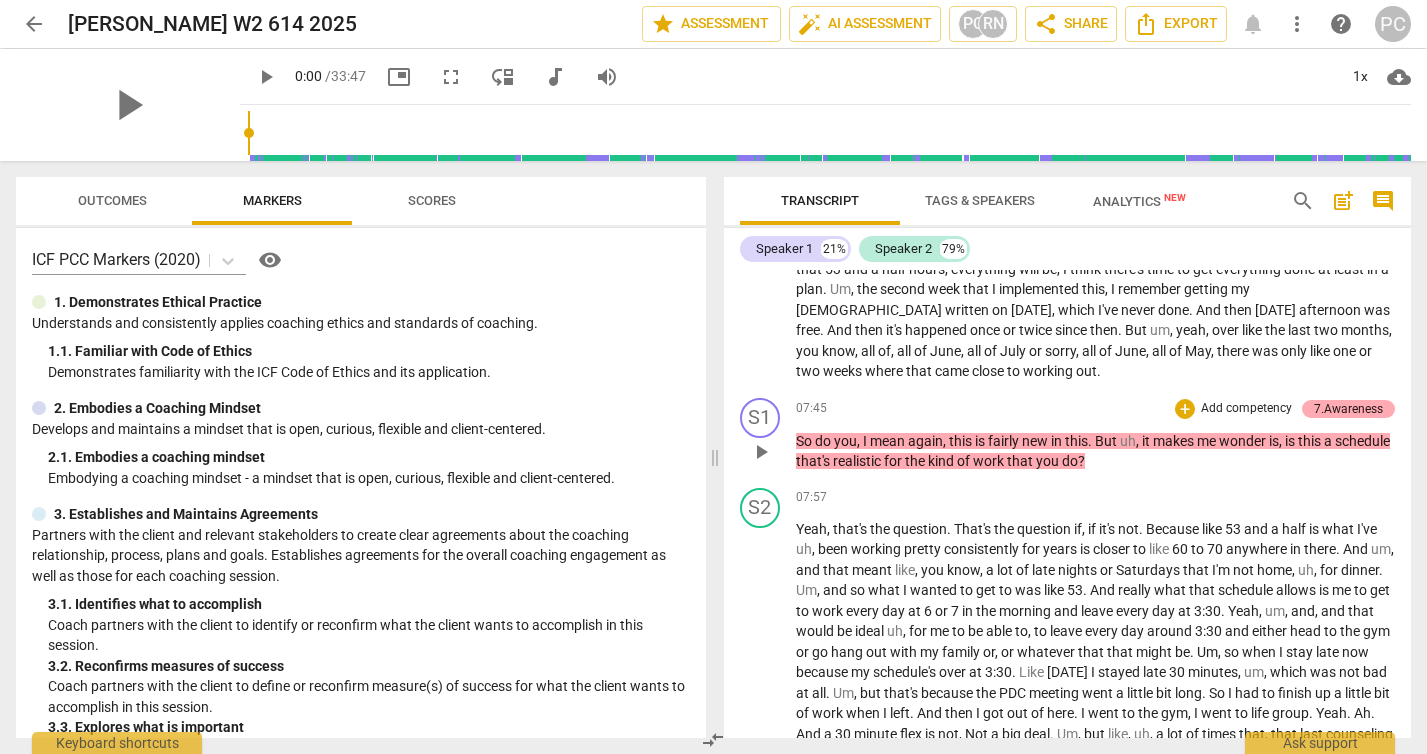 click on "7.Awareness" at bounding box center (1348, 409) 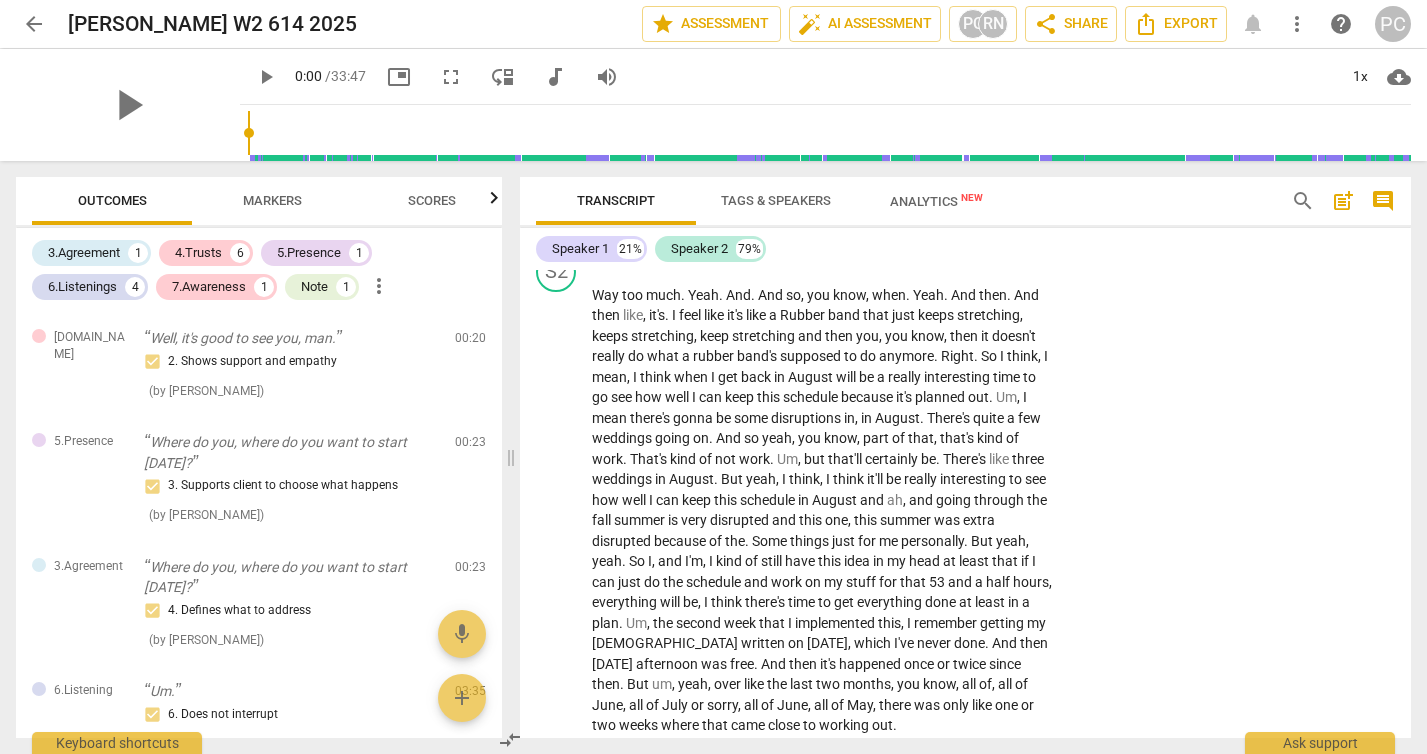 scroll, scrollTop: 4164, scrollLeft: 0, axis: vertical 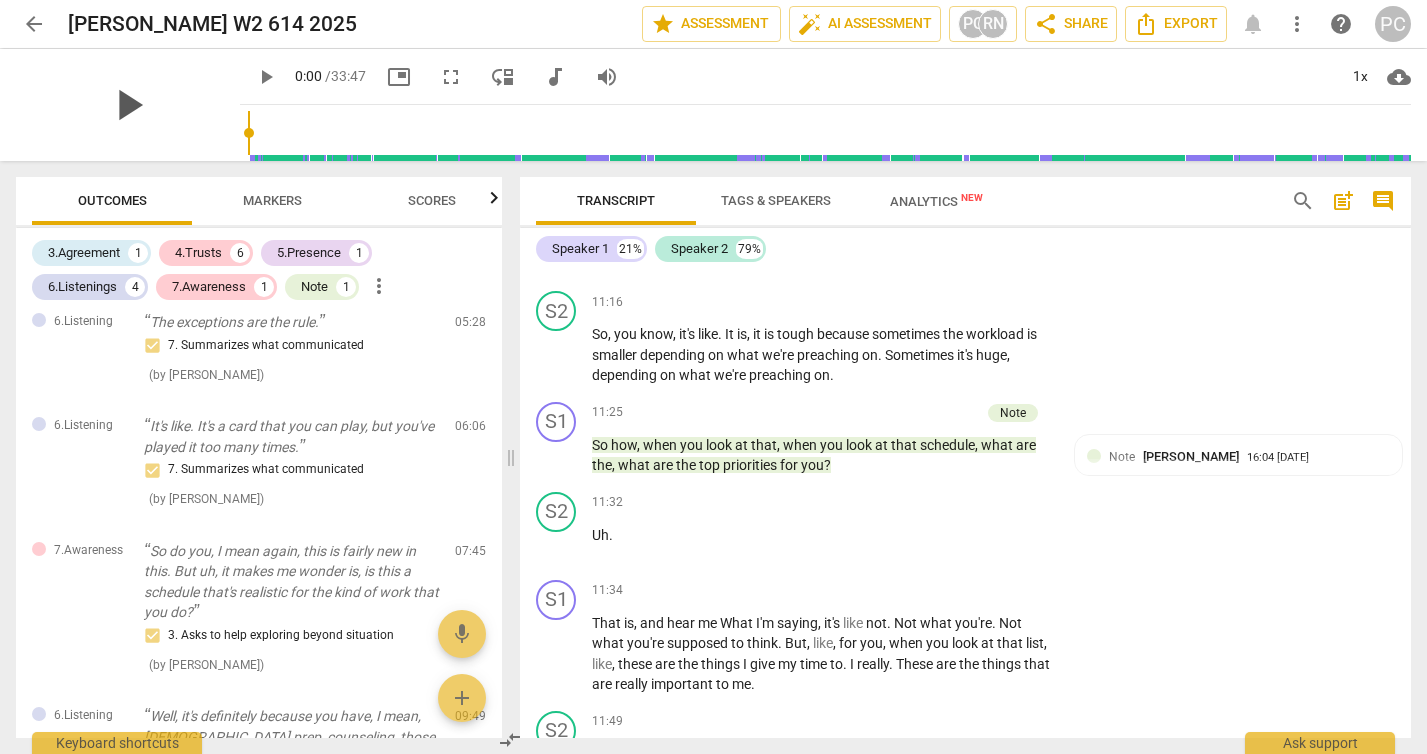 click on "play_arrow" at bounding box center [128, 105] 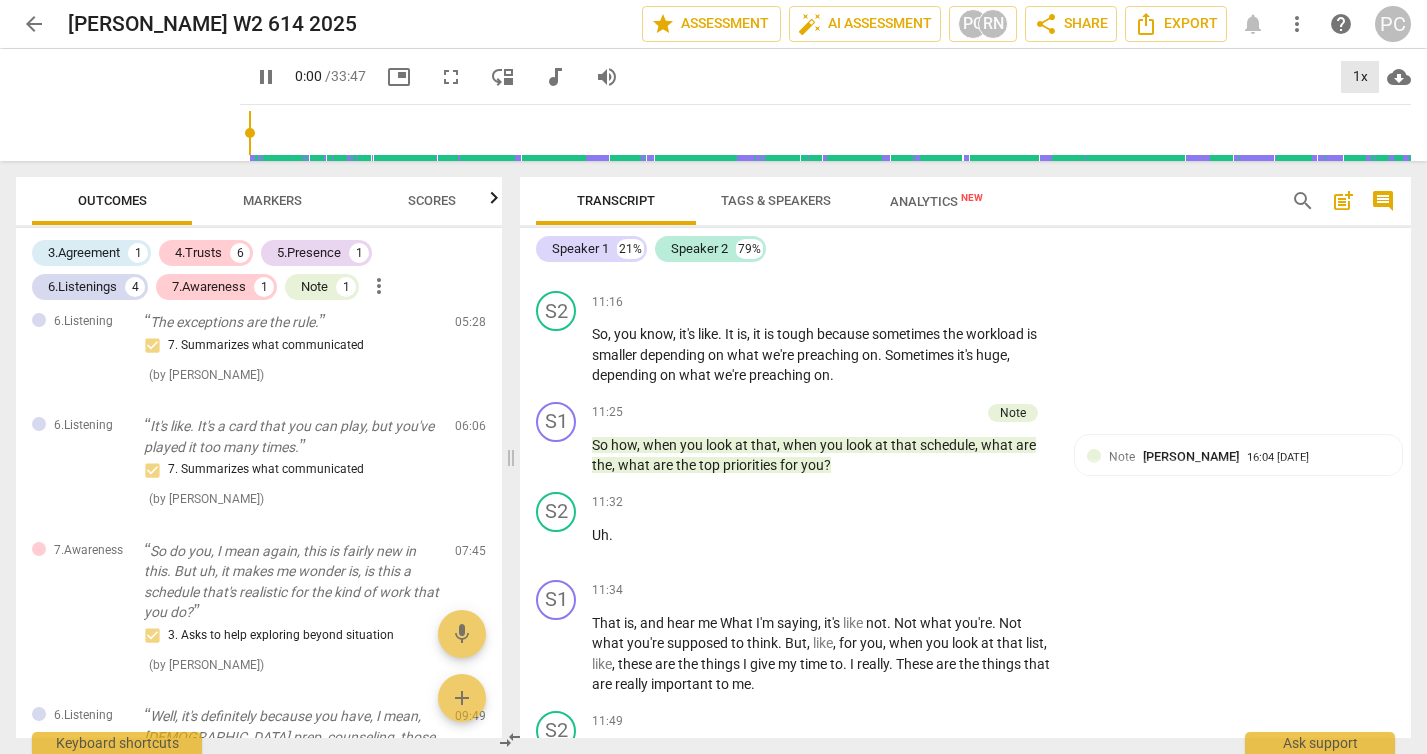 click on "1x" at bounding box center [1360, 77] 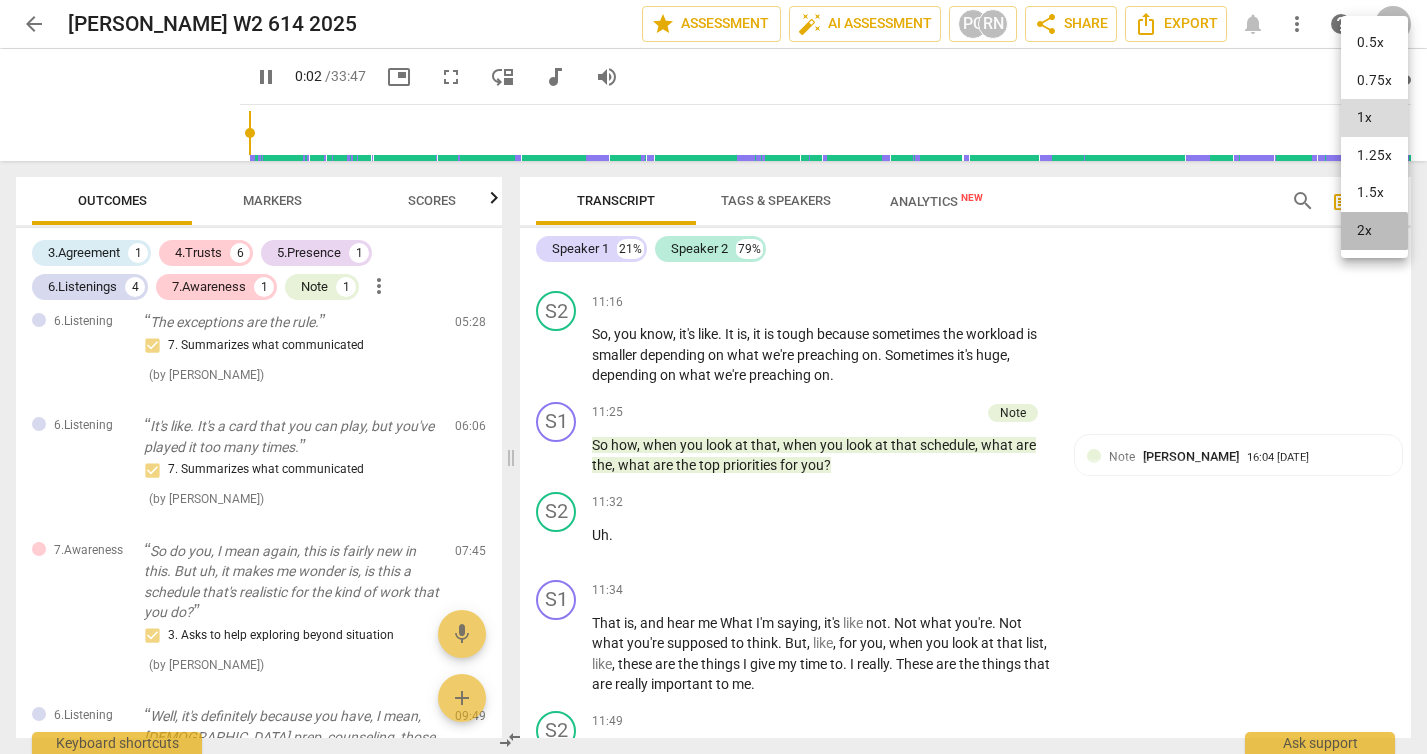 click on "2x" at bounding box center [1374, 231] 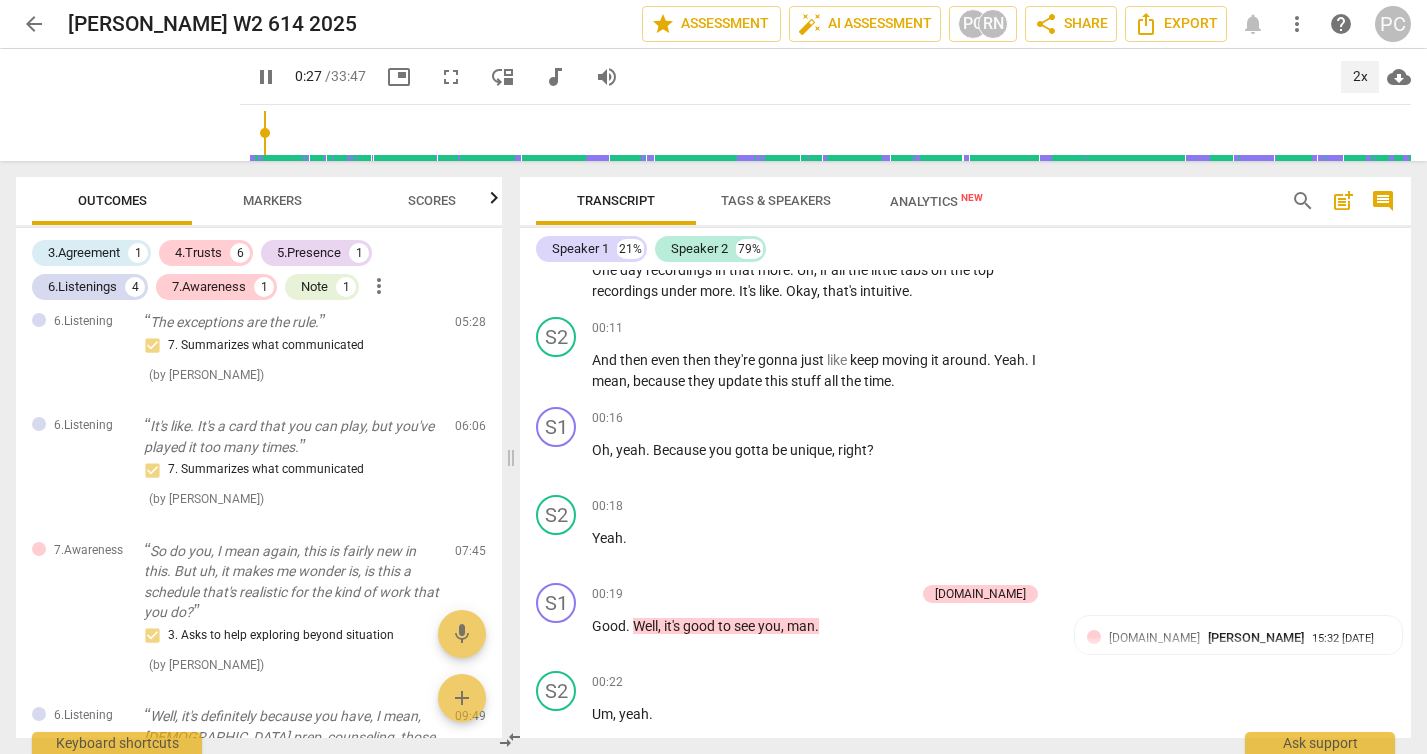 scroll, scrollTop: 663, scrollLeft: 0, axis: vertical 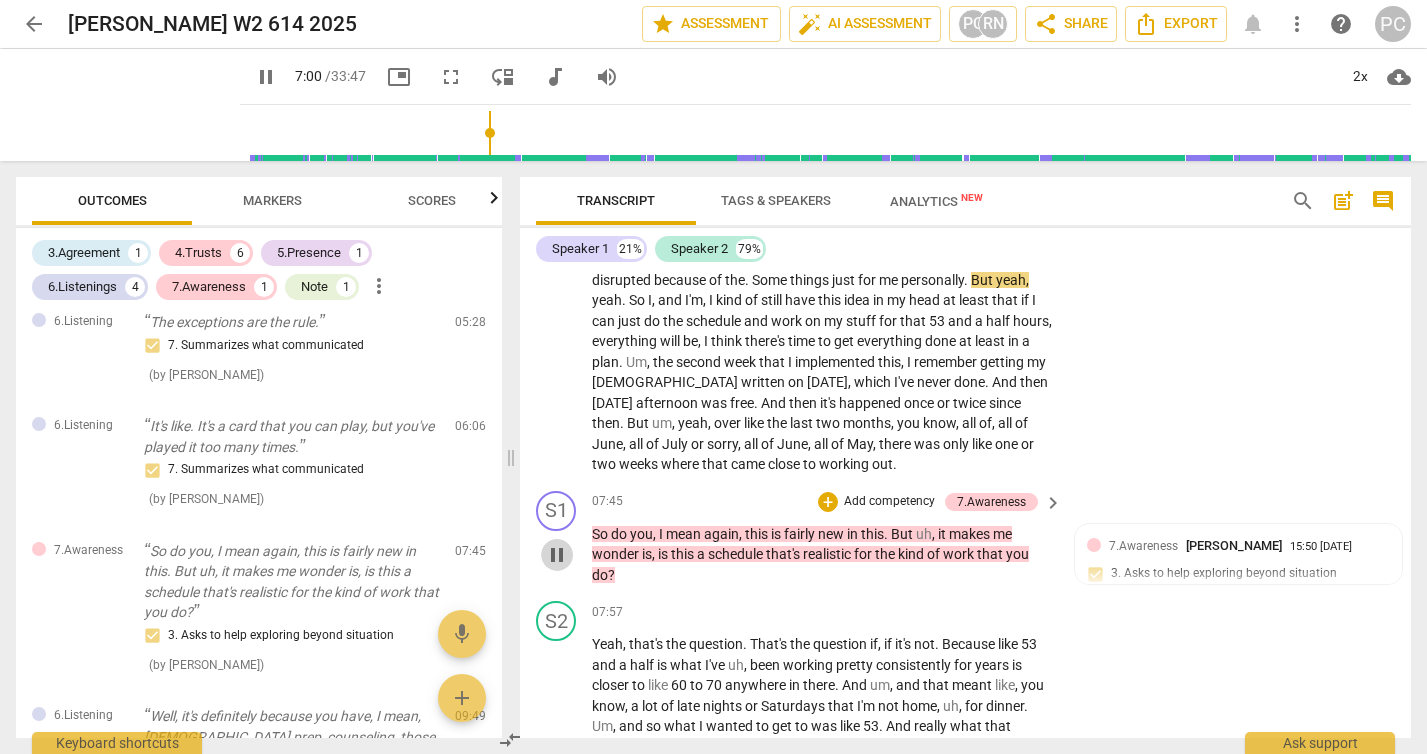 click on "pause" at bounding box center [557, 555] 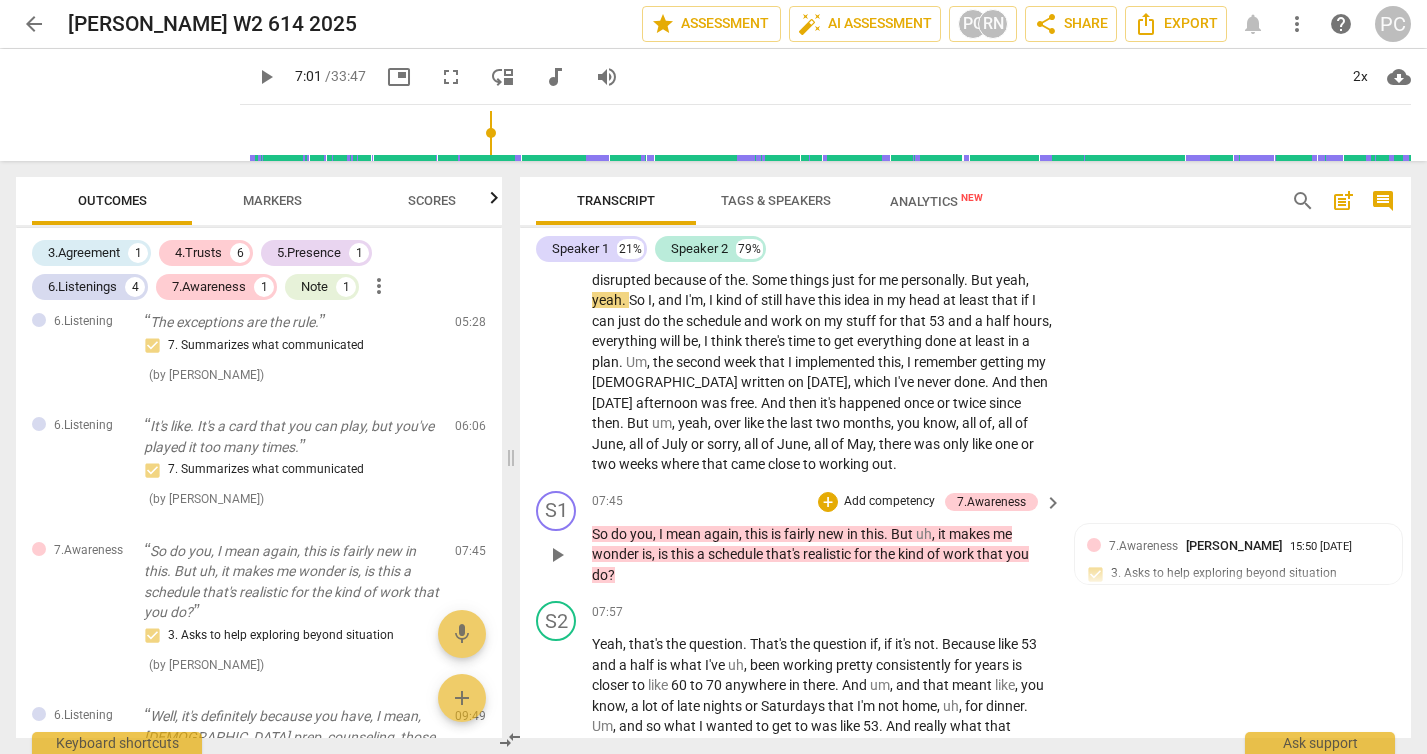 click on "play_arrow" at bounding box center (557, 555) 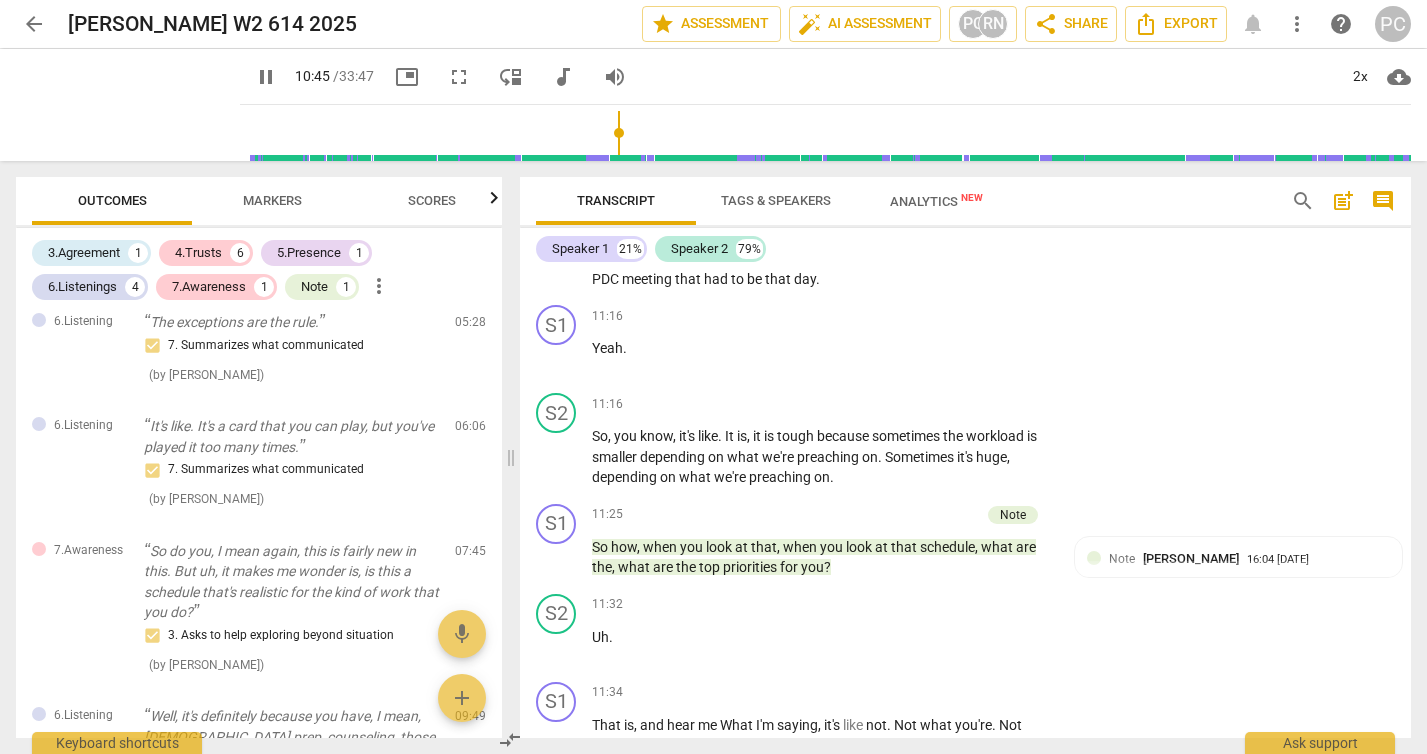 scroll, scrollTop: 5063, scrollLeft: 0, axis: vertical 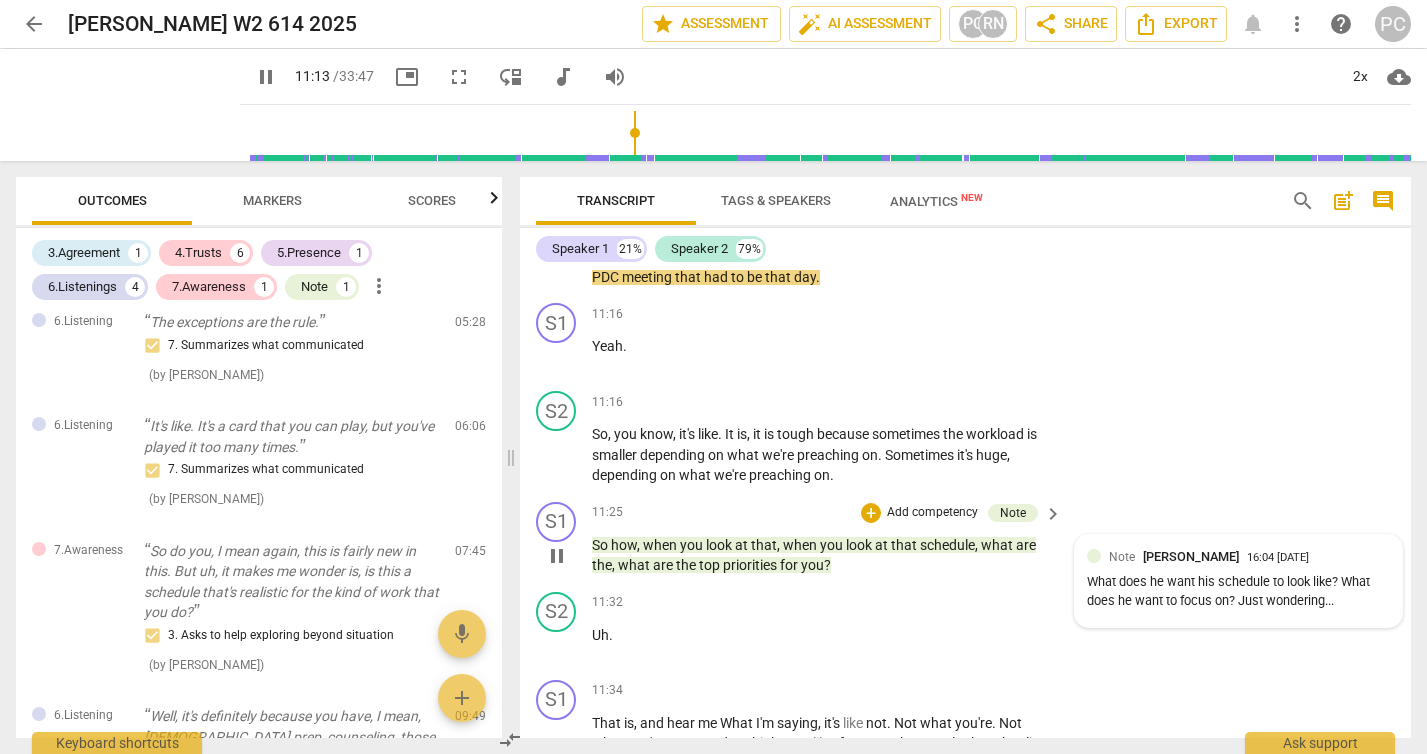 click on "What does he want his schedule to look like? What does he want to focus on? Just wondering..." at bounding box center [1238, 592] 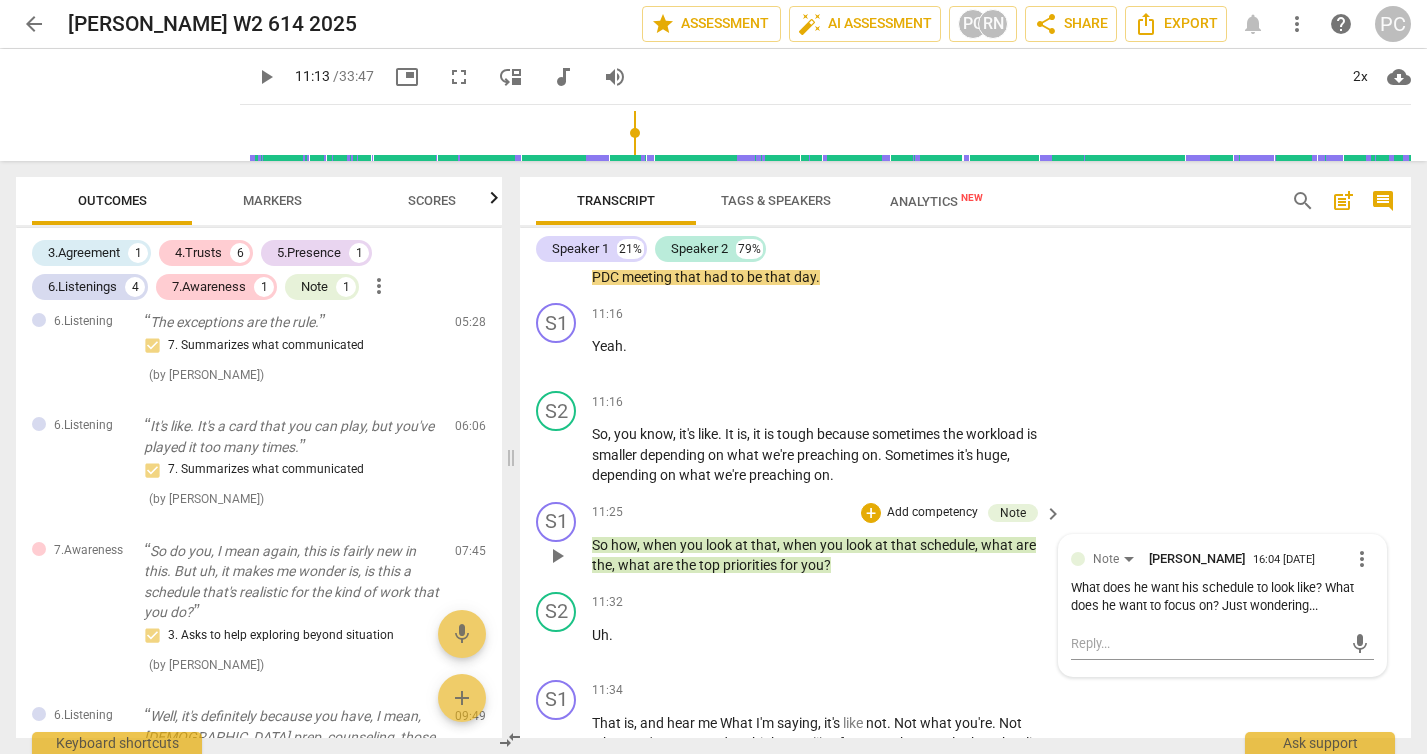 click on "more_vert" at bounding box center (1362, 559) 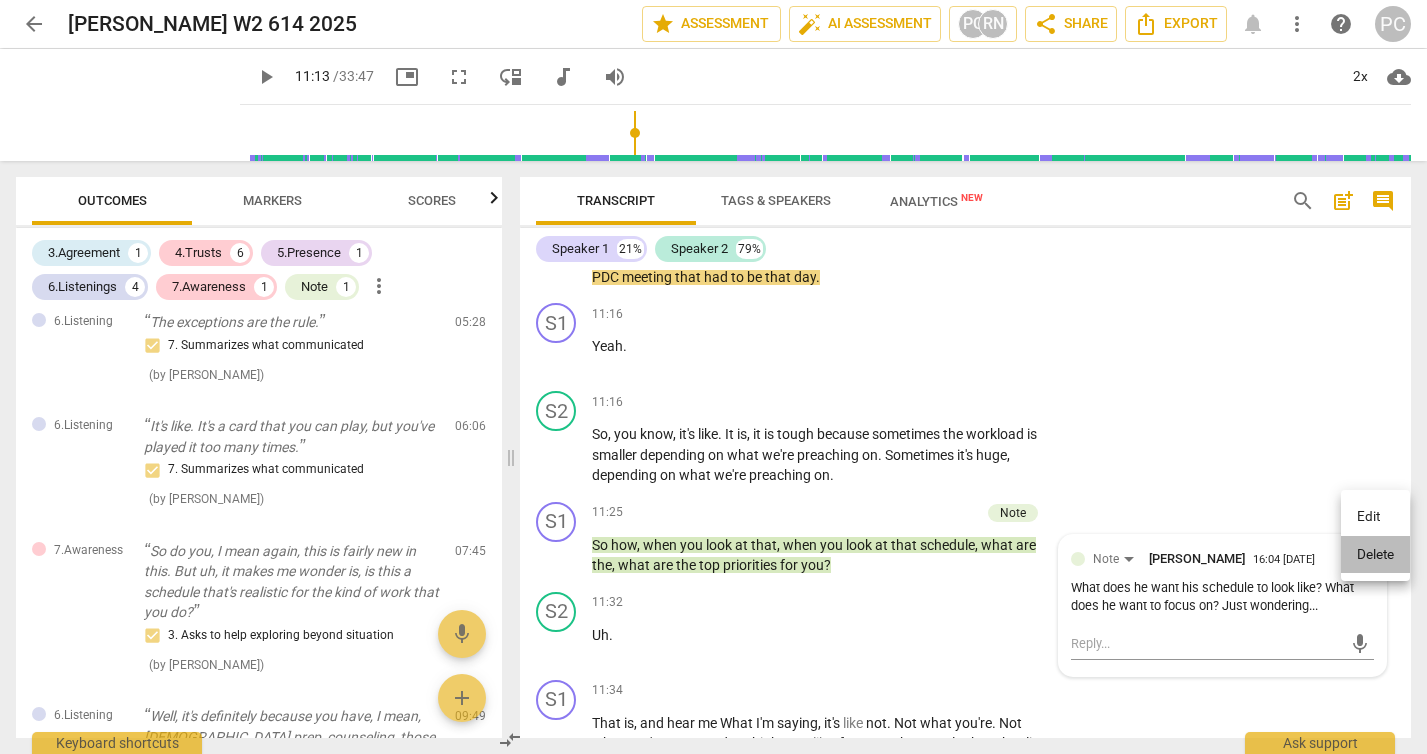 click on "Delete" at bounding box center [1375, 555] 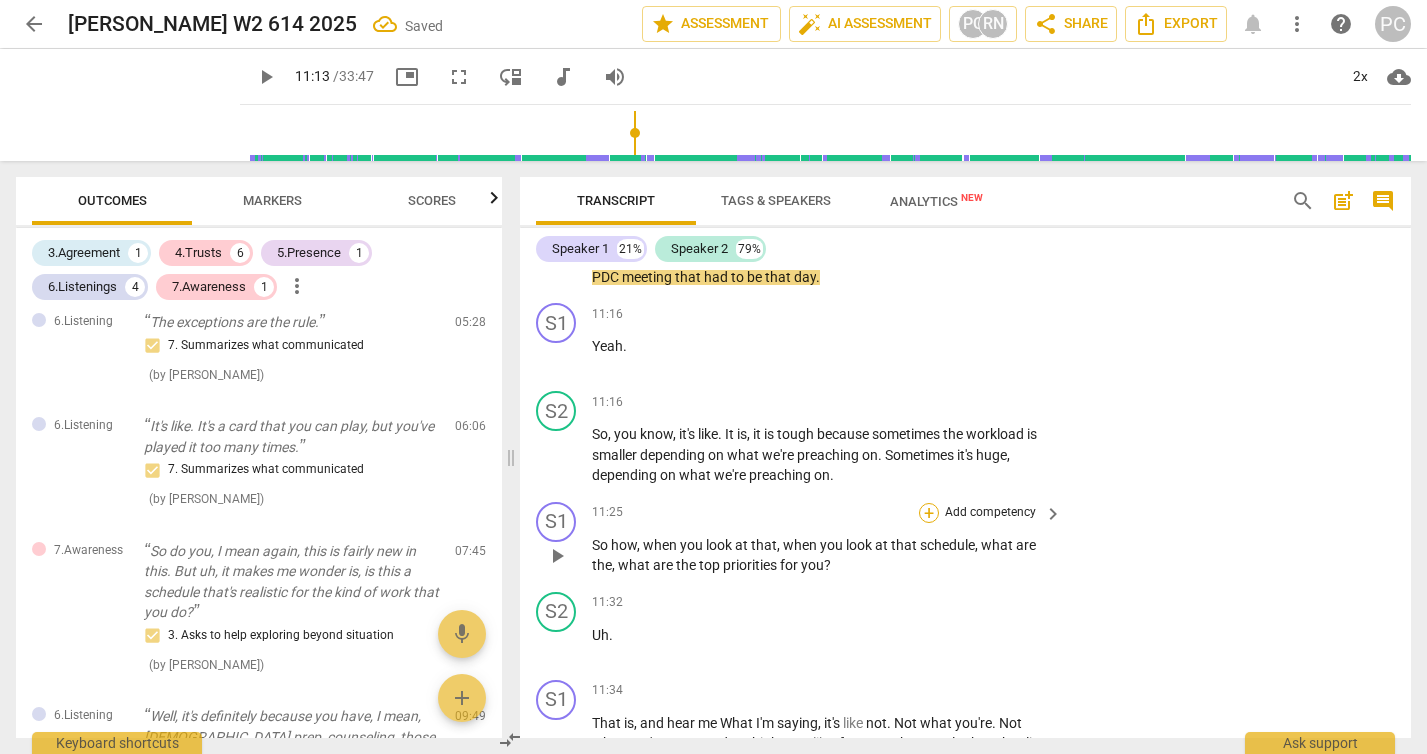 click on "+" at bounding box center [929, 513] 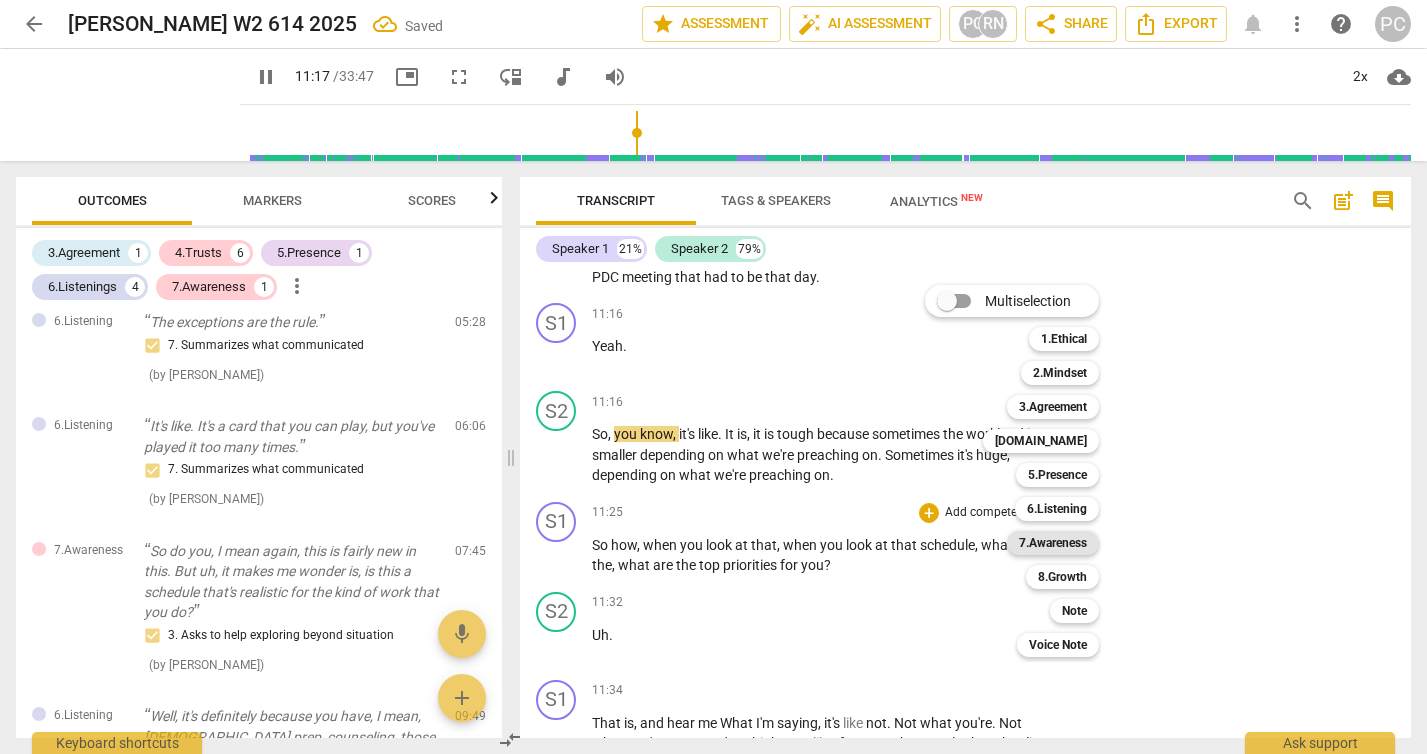 click on "7.Awareness" at bounding box center (1053, 543) 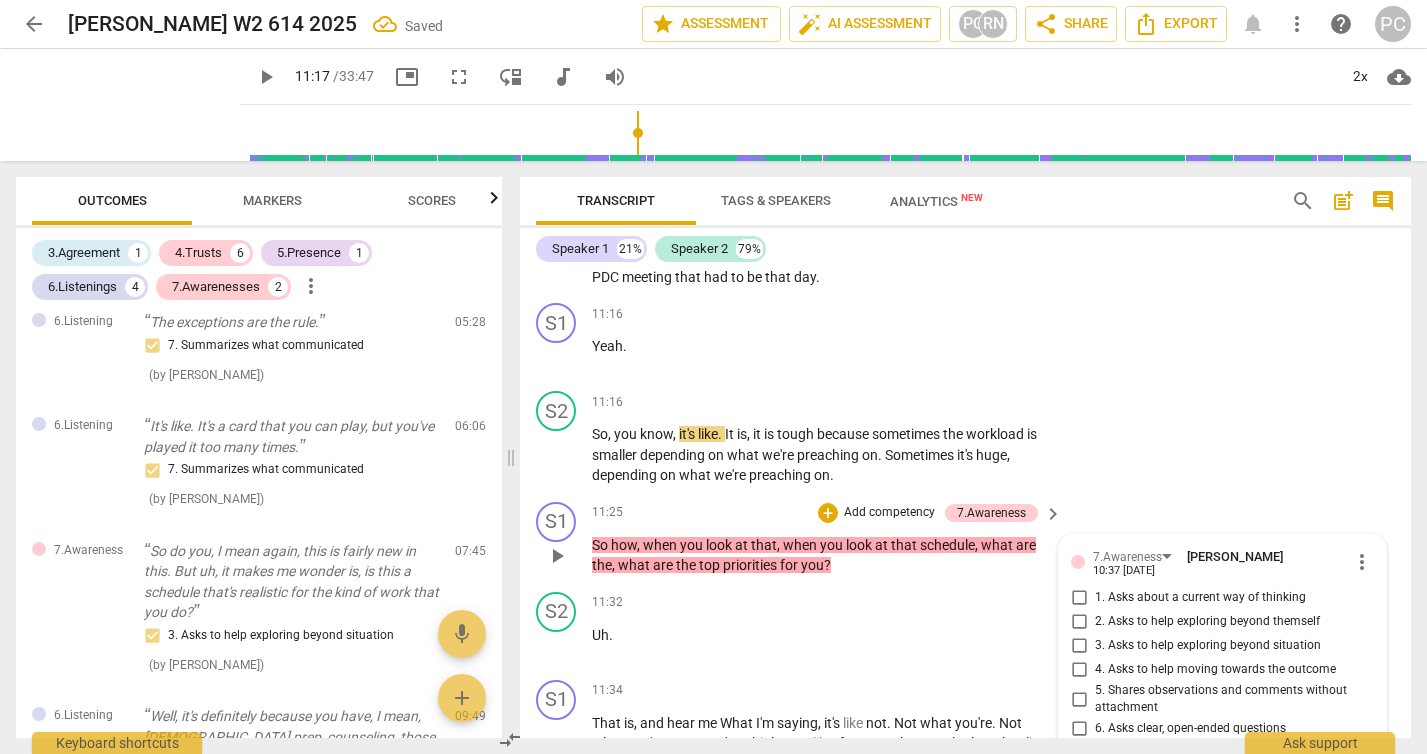 scroll, scrollTop: 5340, scrollLeft: 0, axis: vertical 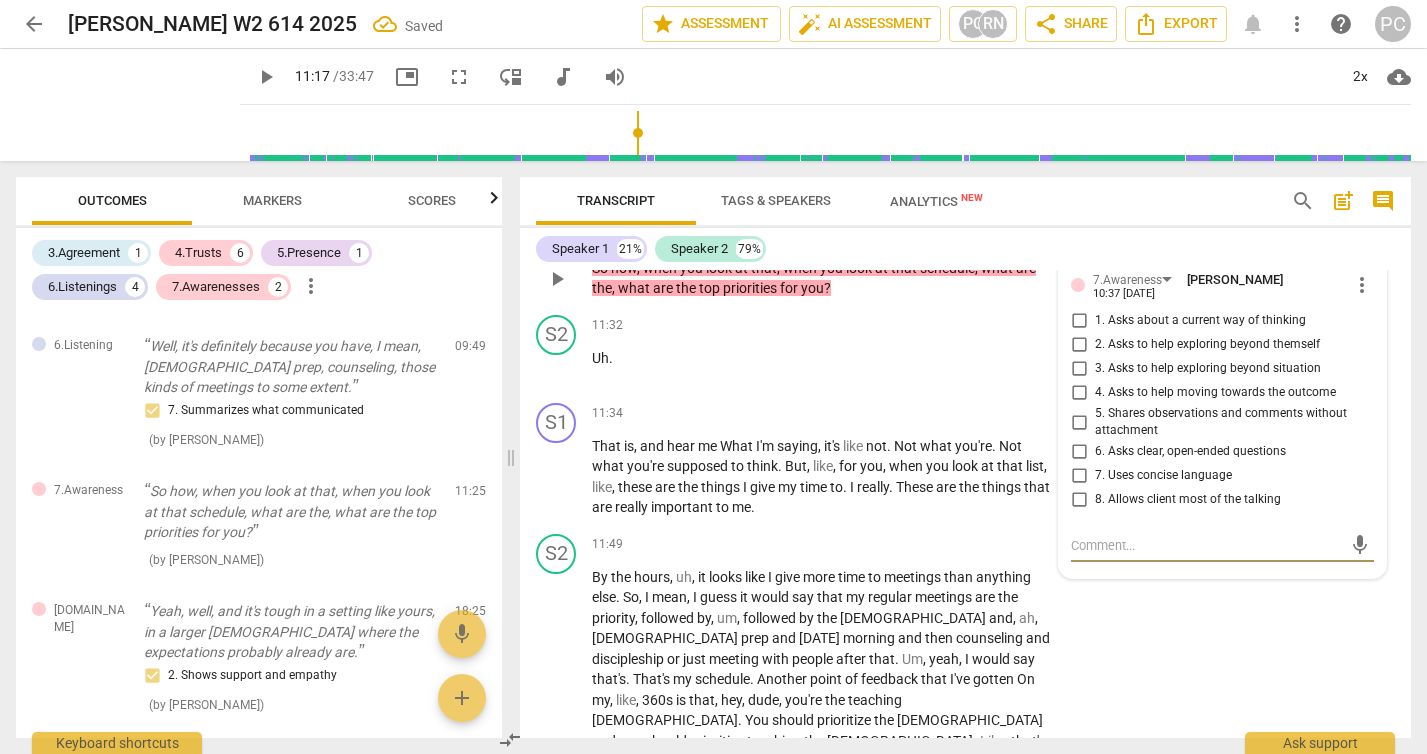 click on "1. Asks about a current way of thinking" at bounding box center (1079, 321) 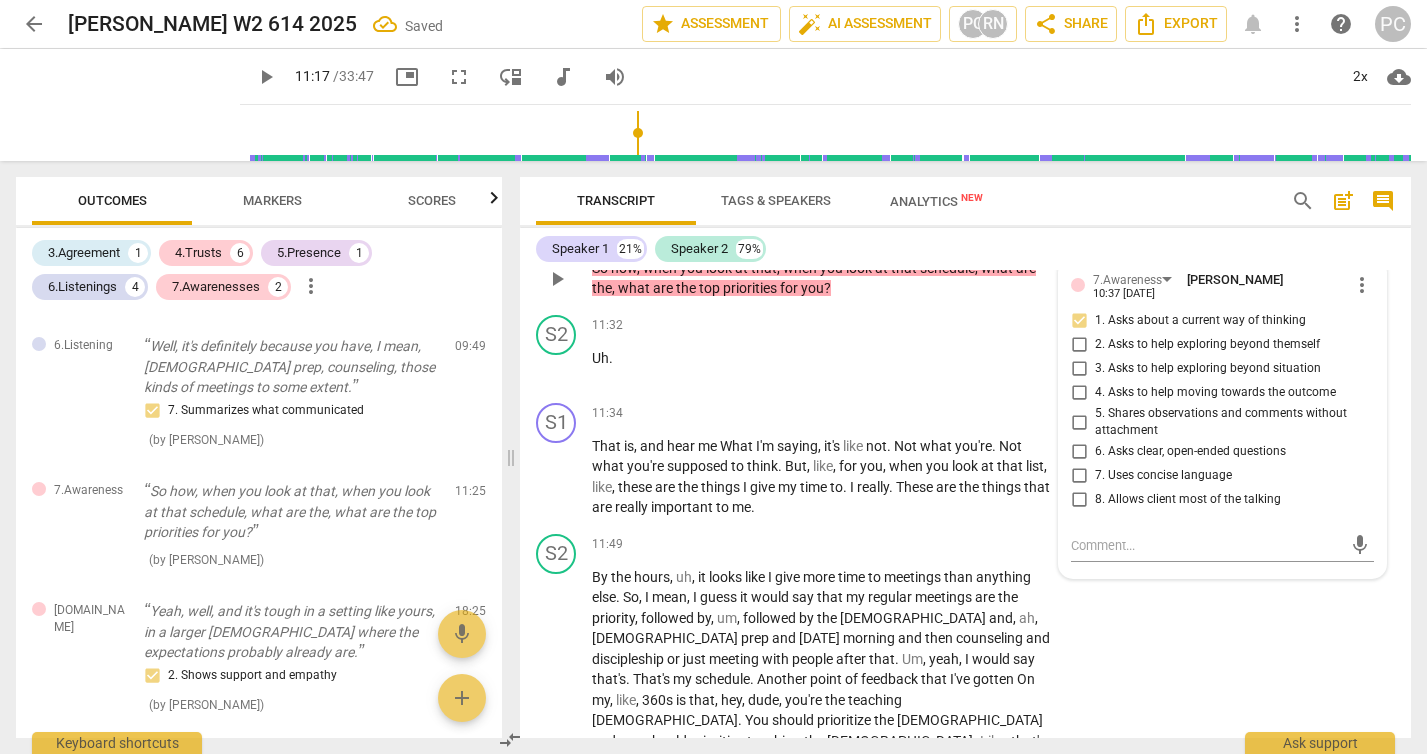 click on "3. Asks to help exploring beyond situation" at bounding box center (1079, 369) 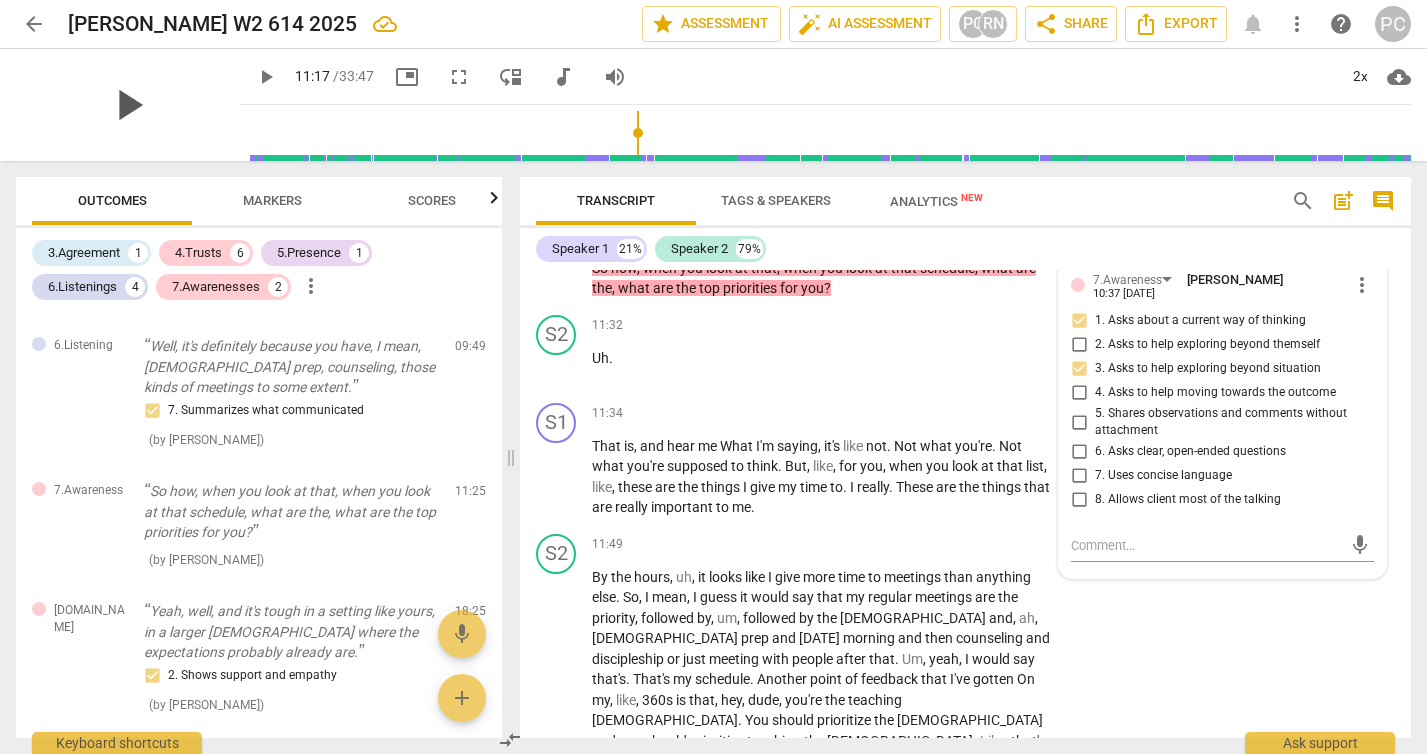 click on "play_arrow" at bounding box center [128, 105] 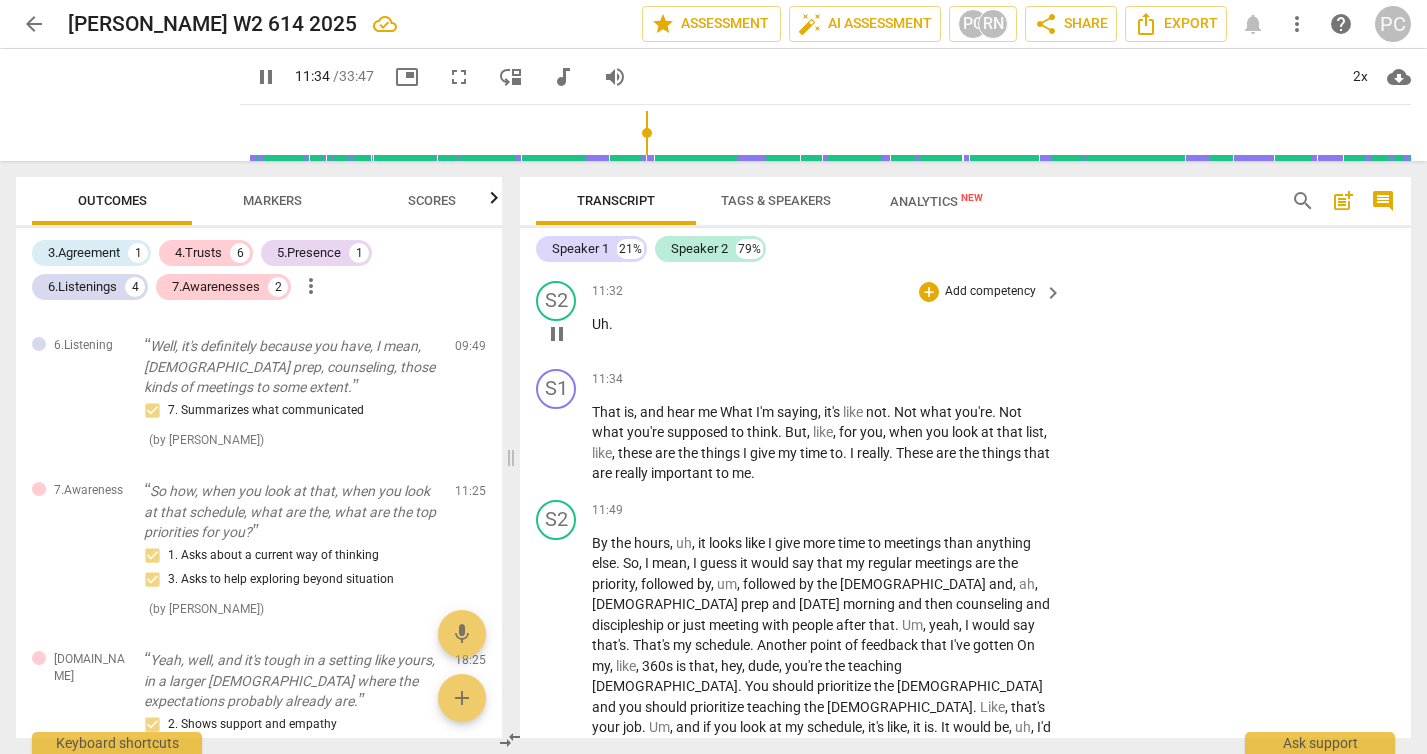 scroll, scrollTop: 5377, scrollLeft: 0, axis: vertical 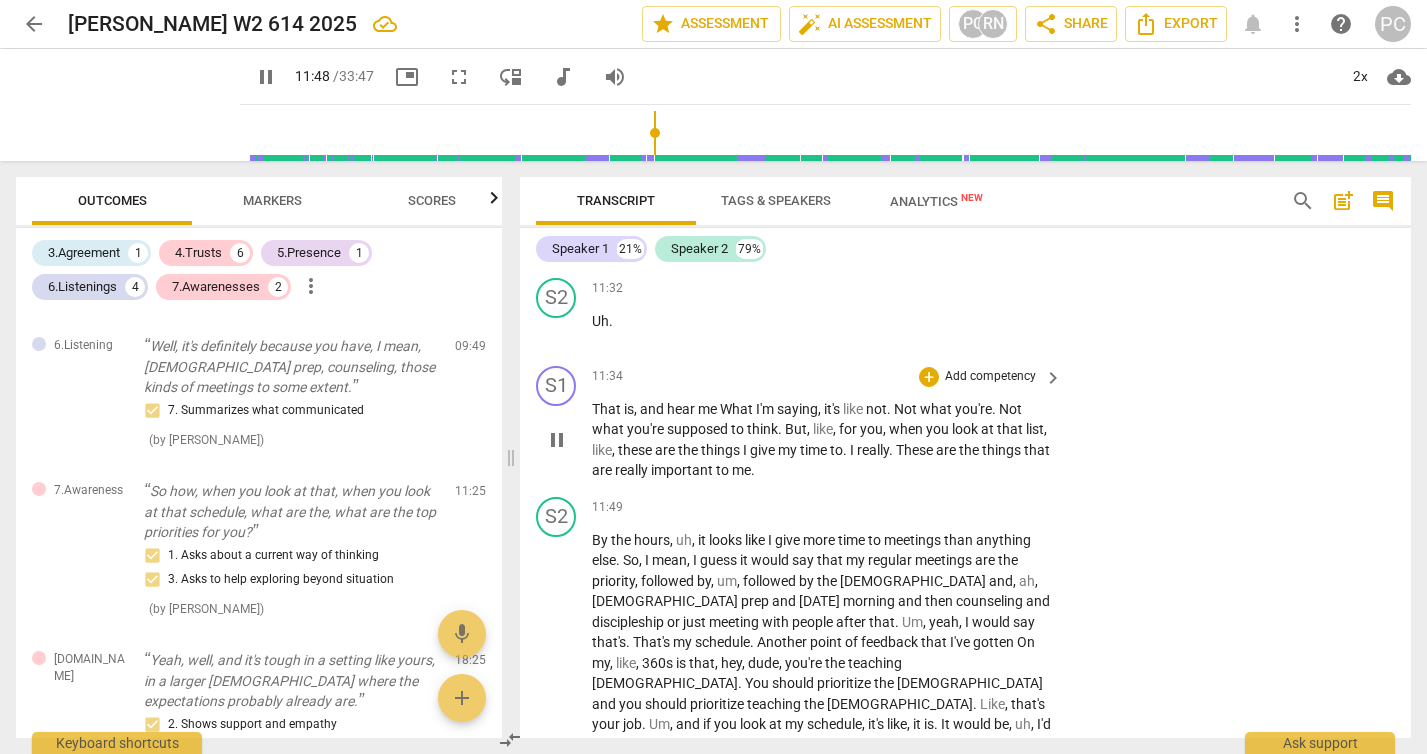 click on "pause" at bounding box center (557, 440) 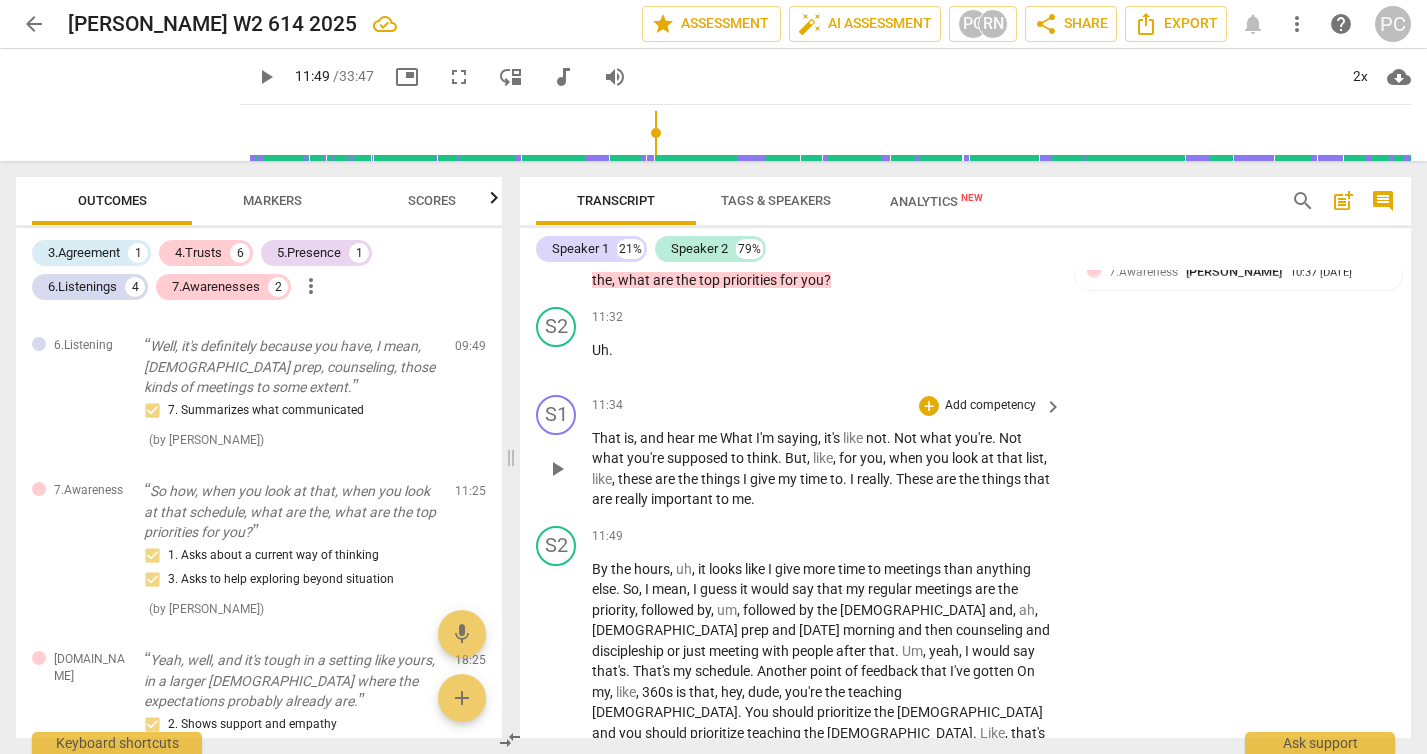 scroll, scrollTop: 5342, scrollLeft: 0, axis: vertical 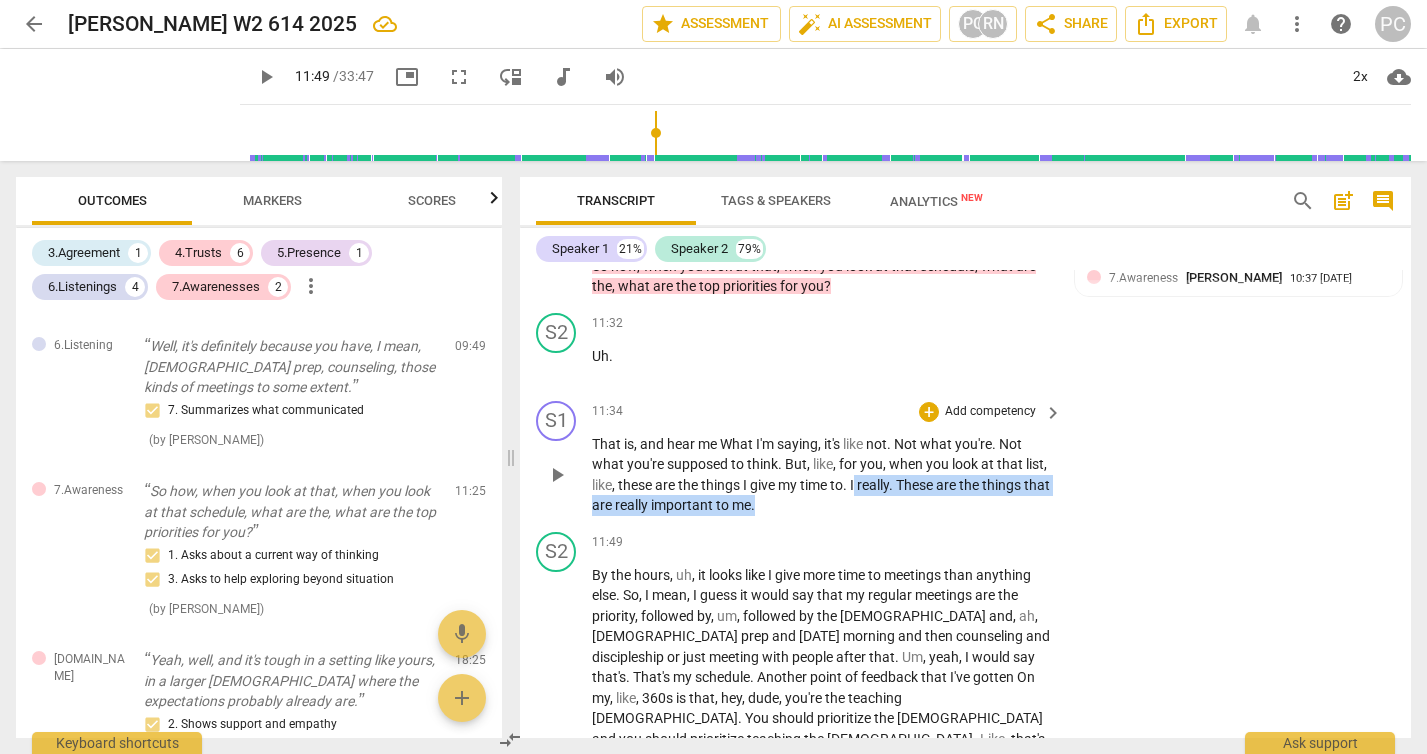 drag, startPoint x: 858, startPoint y: 448, endPoint x: 916, endPoint y: 471, distance: 62.39391 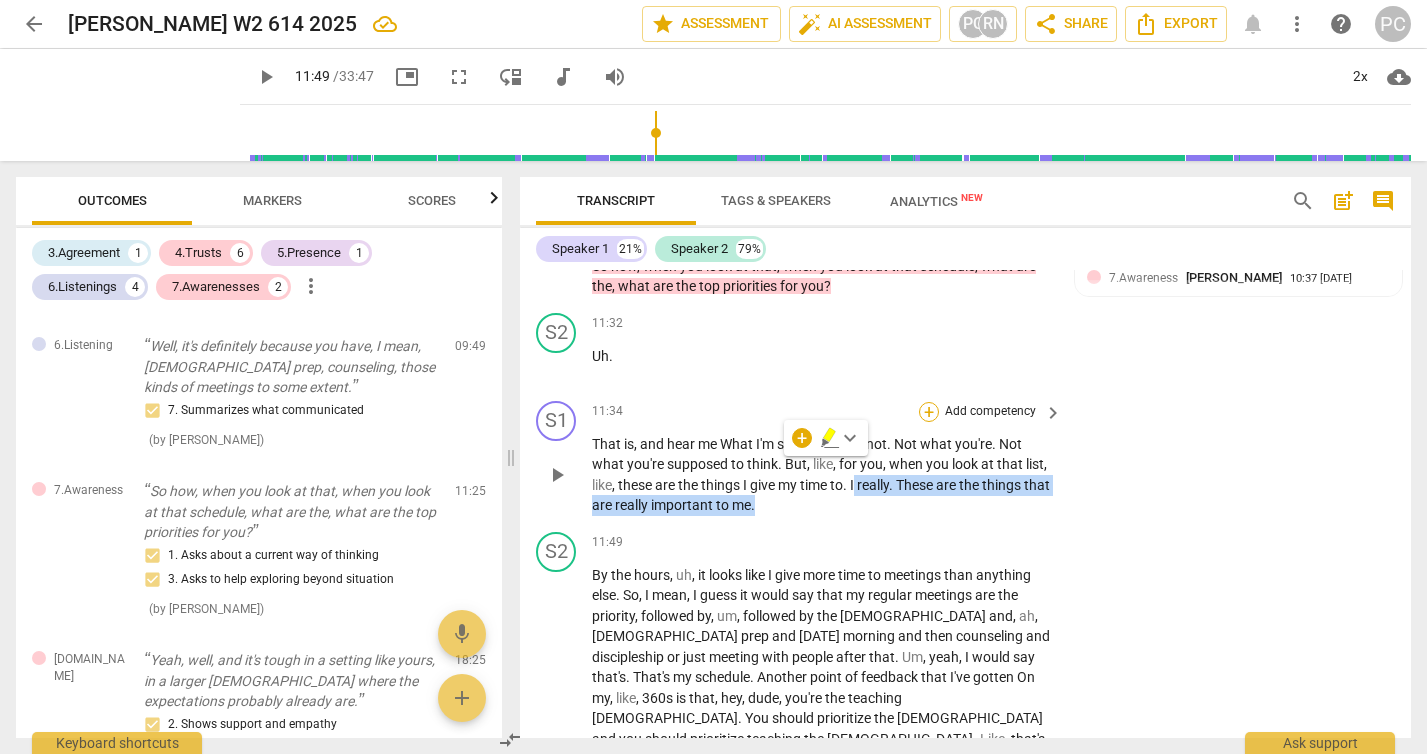 click on "+" at bounding box center (929, 412) 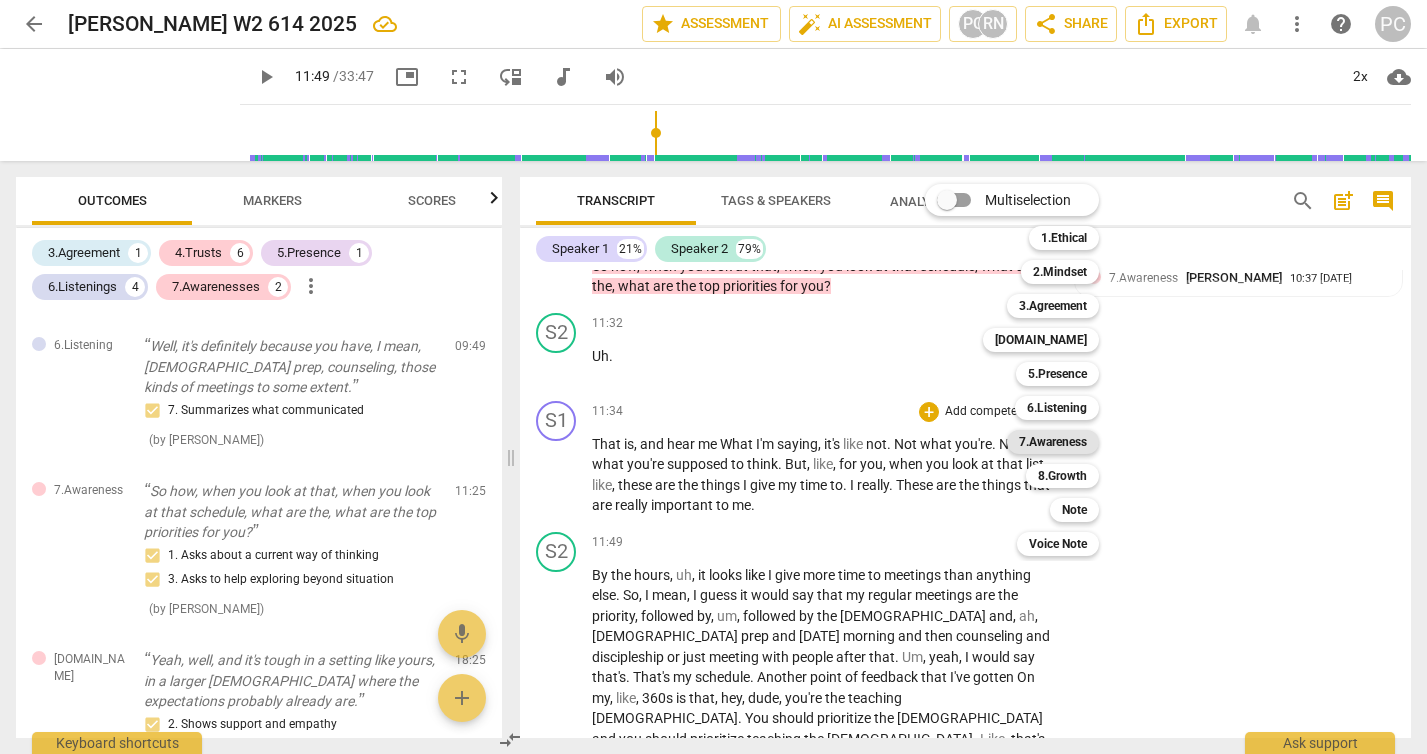 click on "7.Awareness" at bounding box center (1053, 442) 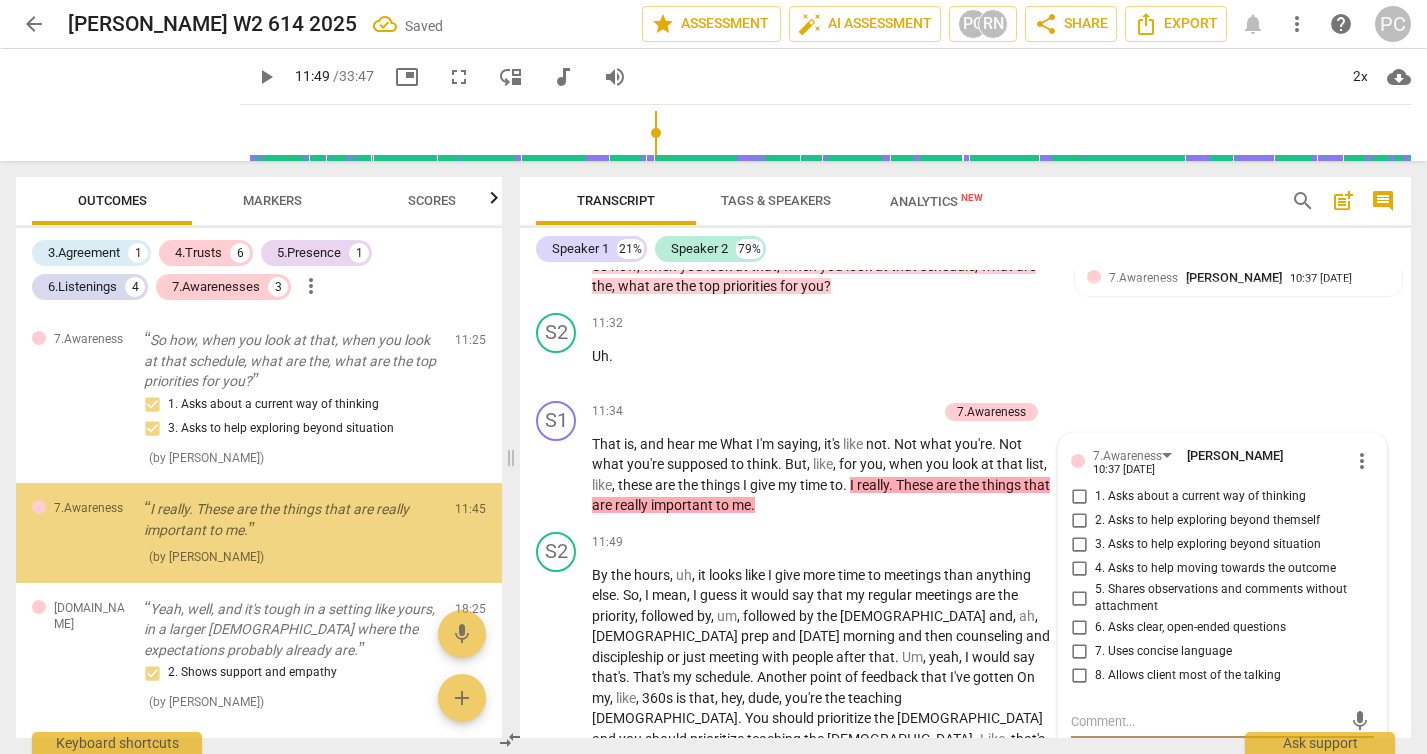 scroll, scrollTop: 1002, scrollLeft: 0, axis: vertical 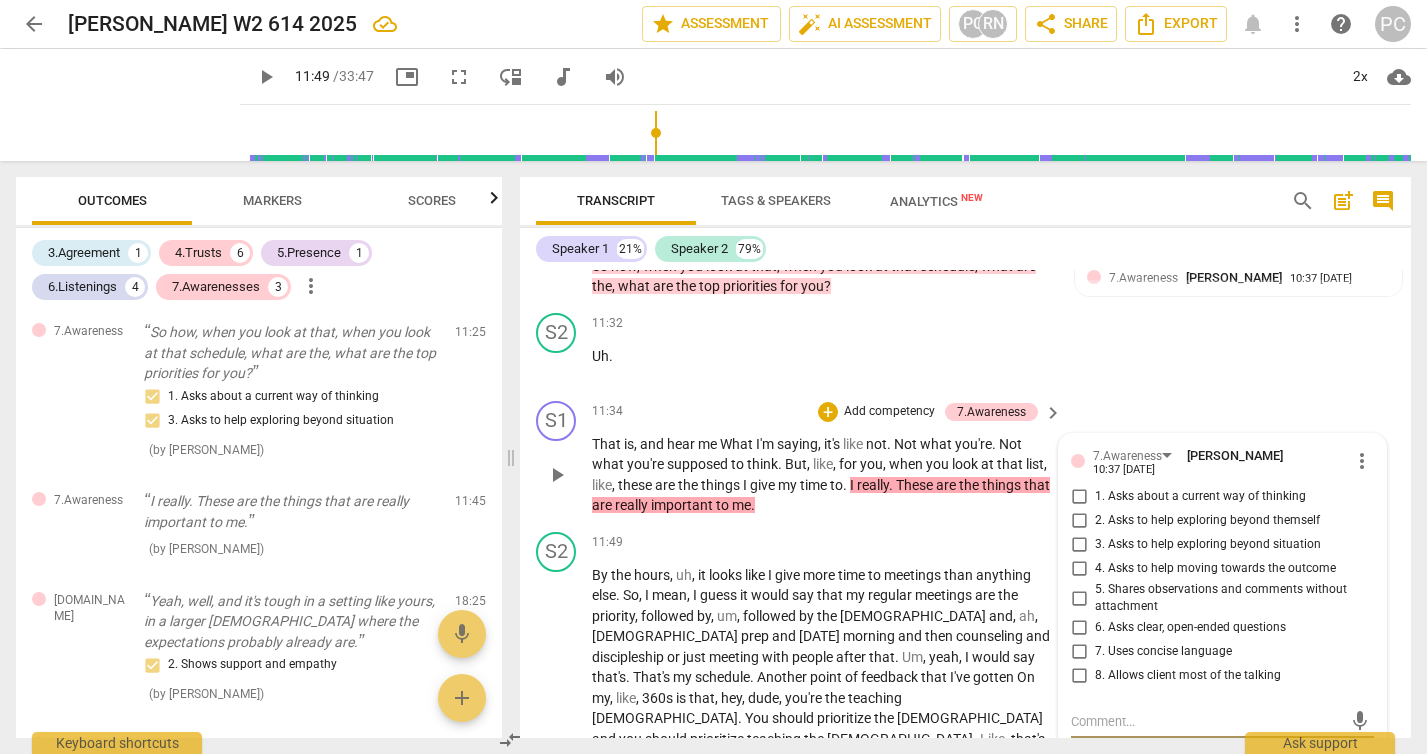 click on "more_vert" at bounding box center [1362, 461] 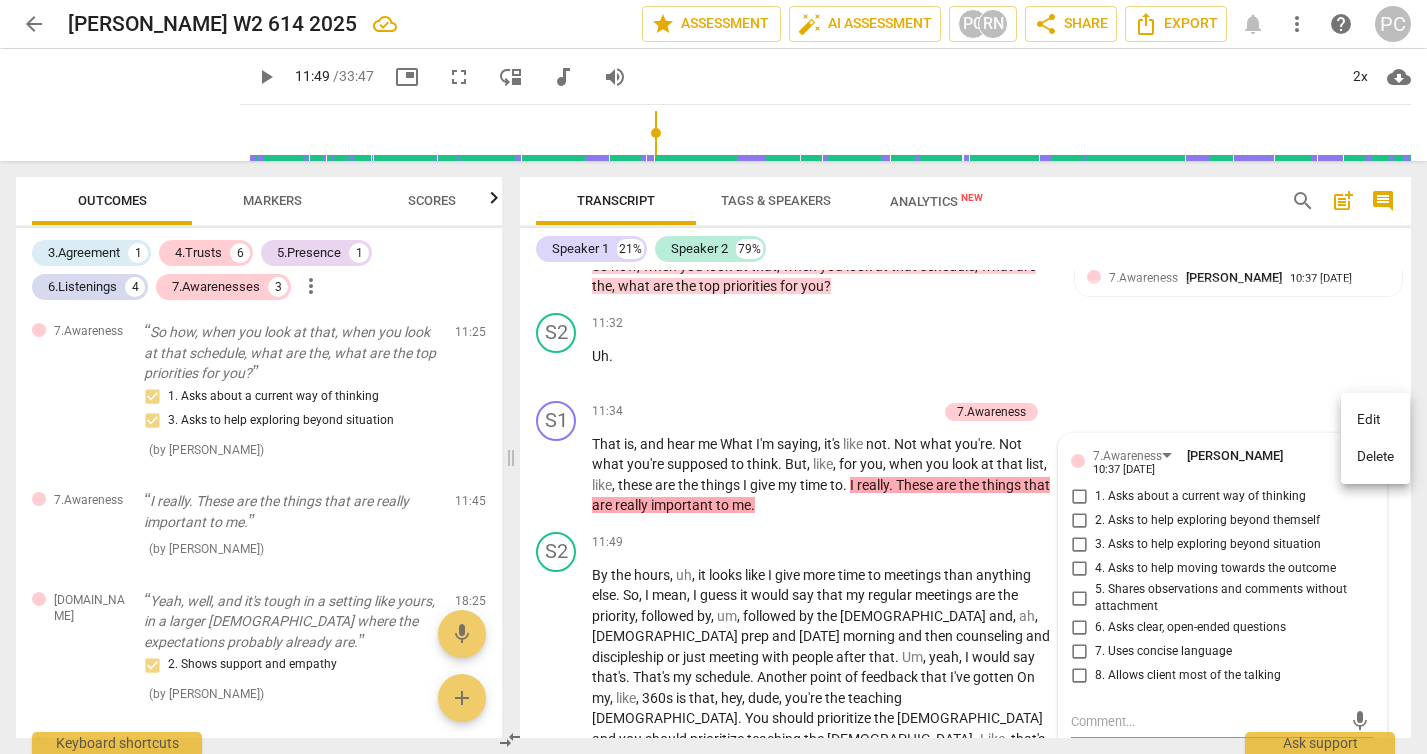 click on "Delete" at bounding box center (1375, 457) 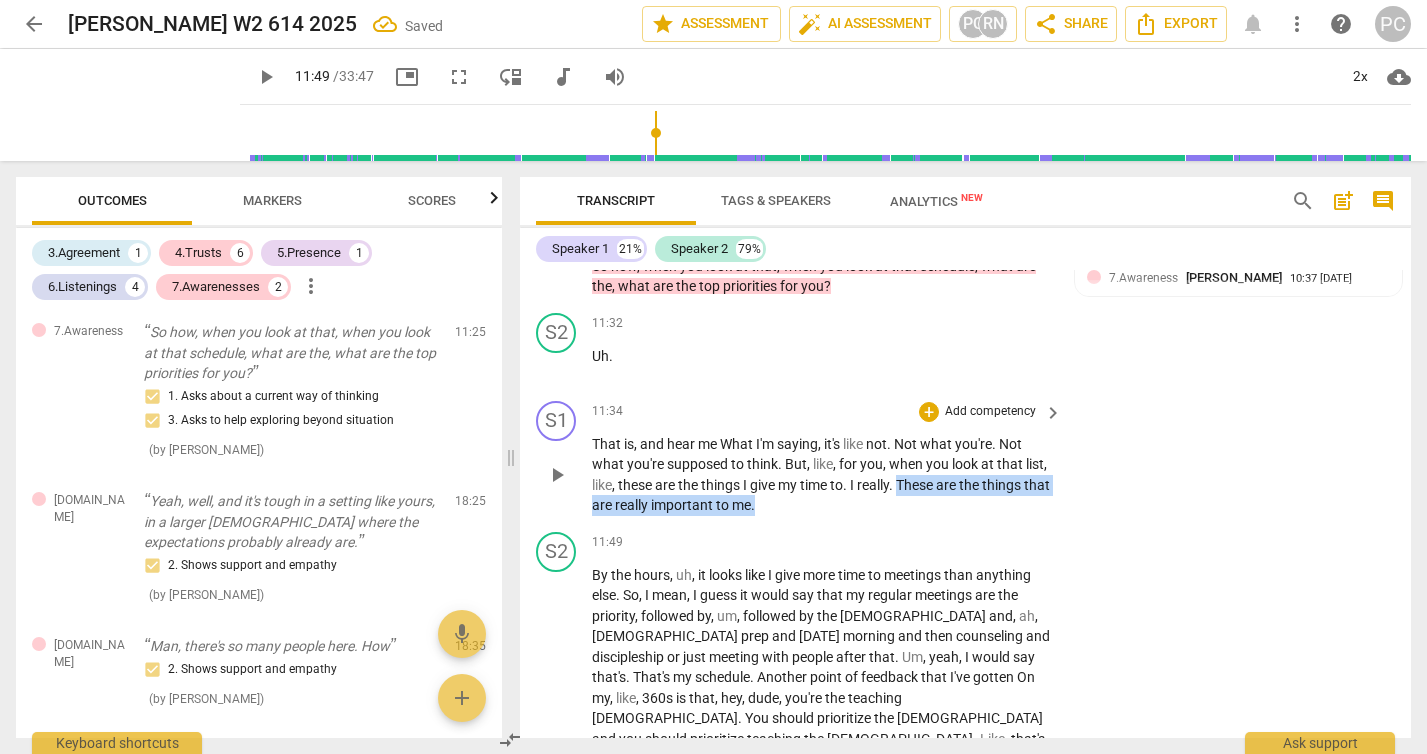 drag, startPoint x: 902, startPoint y: 444, endPoint x: 1031, endPoint y: 476, distance: 132.90974 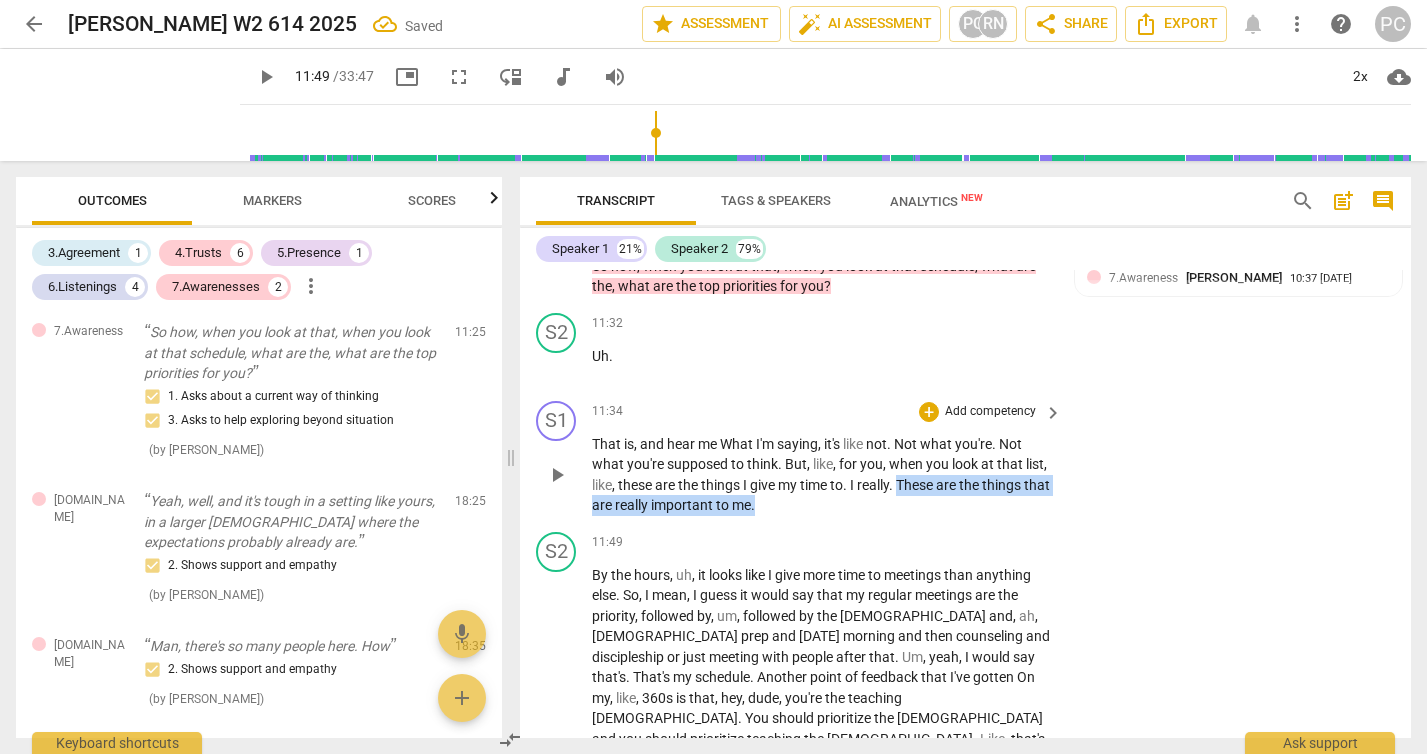 click on "S1 play_arrow pause 11:34 + Add competency keyboard_arrow_right That   is ,   and   hear   me   What   I'm   saying ,   it's   like   not .   Not   what   you're .   Not   what   you're   supposed   to   think .   But ,   like ,   for   you ,   when   you   look   at   that   list ,   like ,   these   are   the   things   I   give   my   time   to .   I   really .   These   are   the   things   that   are   really   important   to   me ." at bounding box center [965, 458] 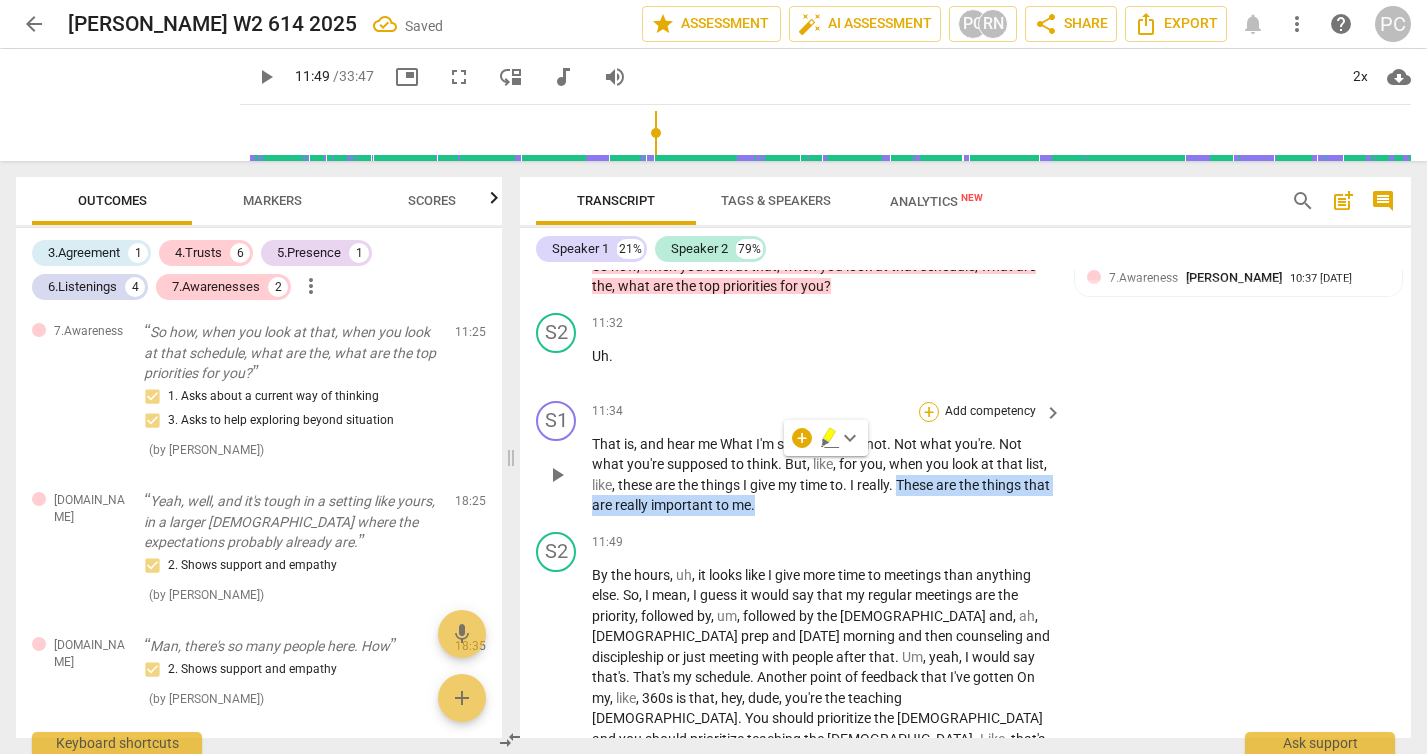 click on "+" at bounding box center [929, 412] 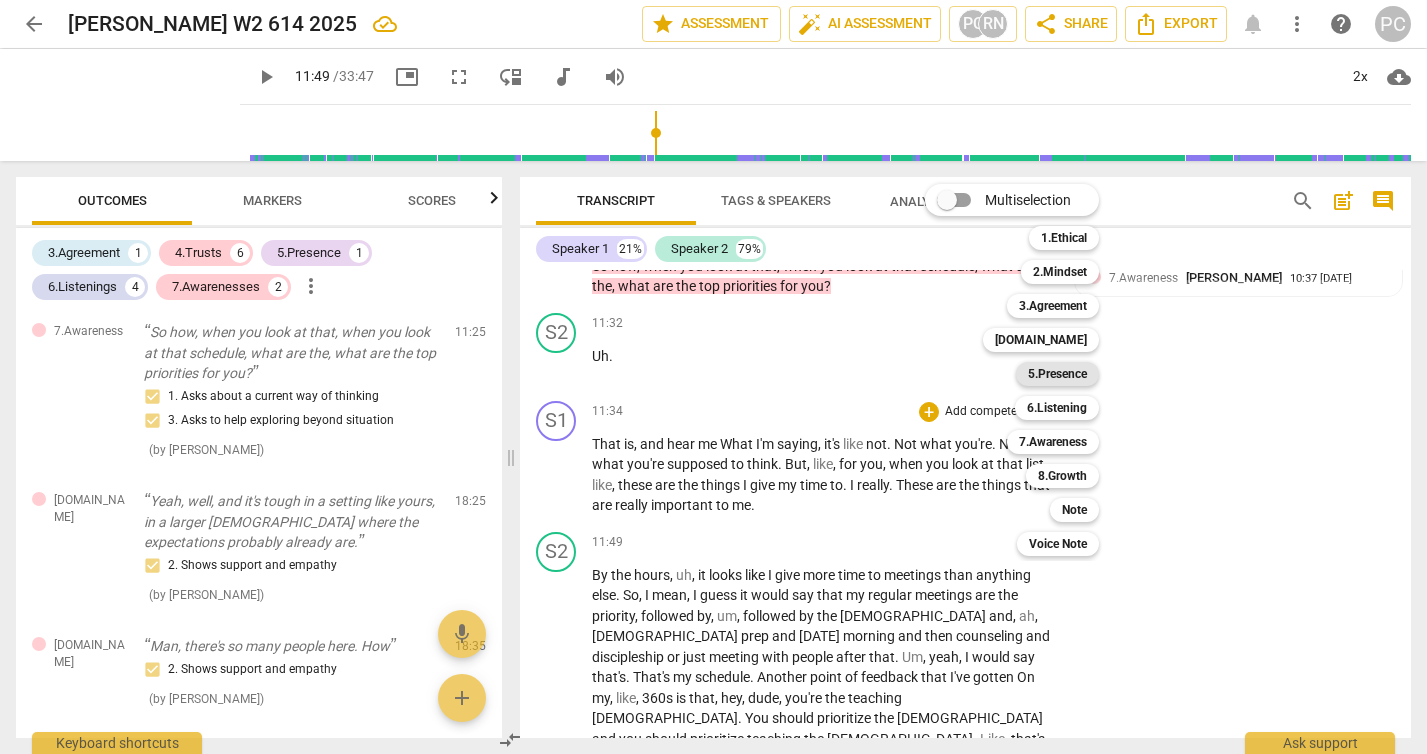 click on "5.Presence" at bounding box center (1057, 374) 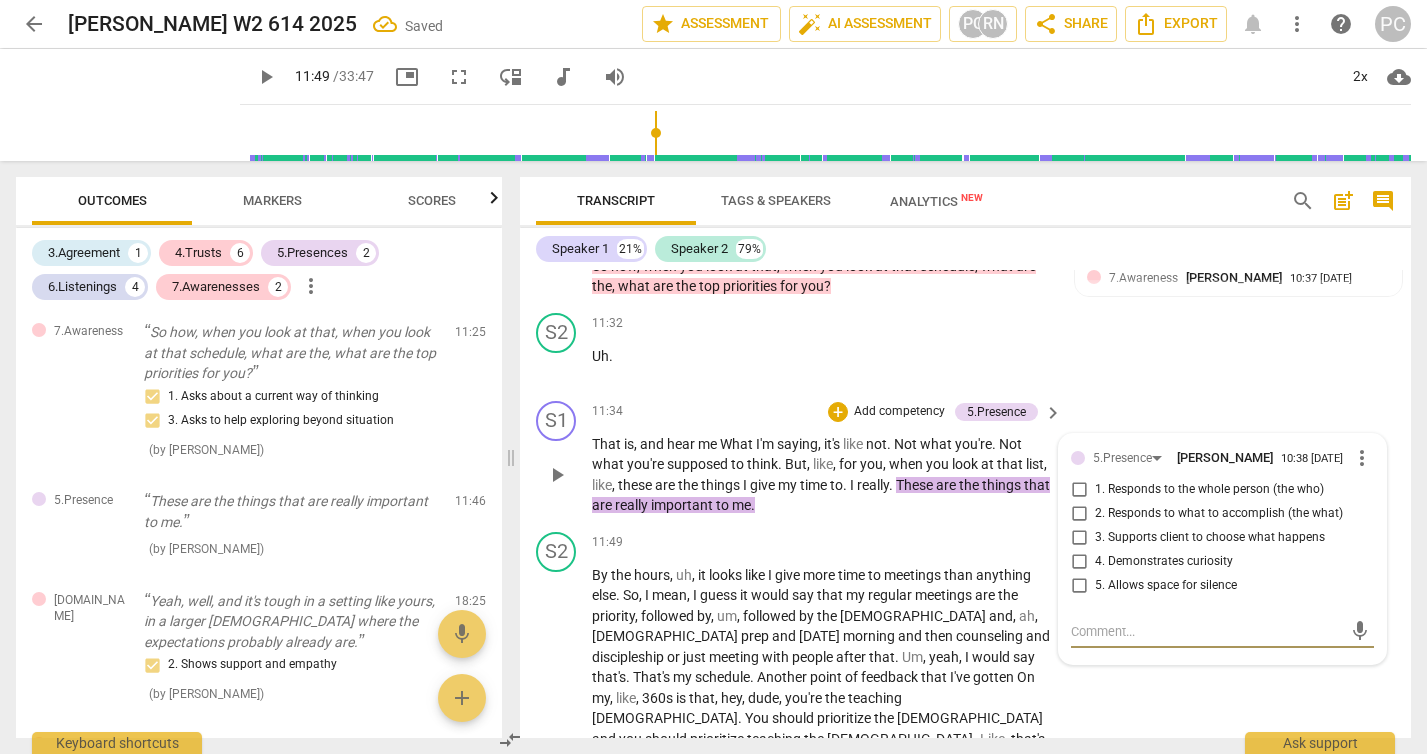click on "1. Responds to the whole person (the who)" at bounding box center [1079, 490] 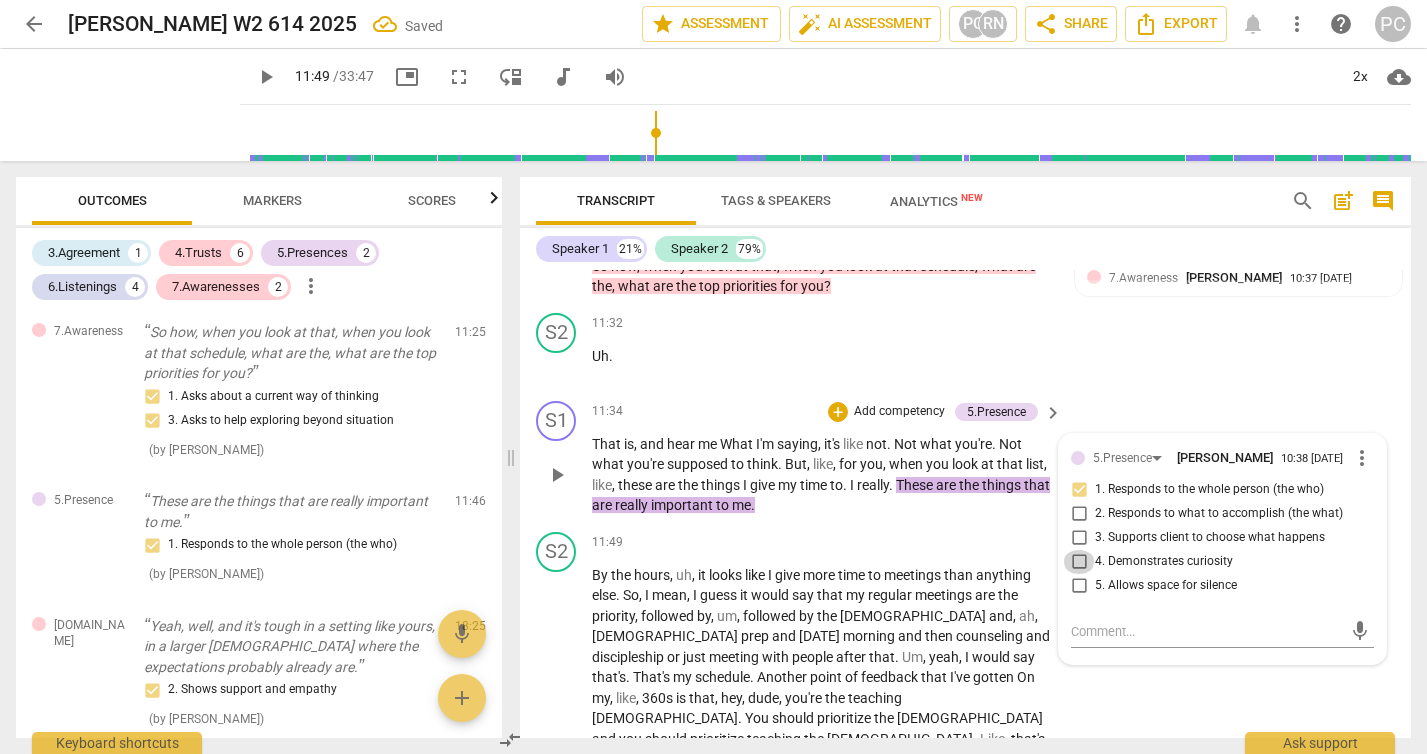 click on "4. Demonstrates curiosity" at bounding box center (1079, 562) 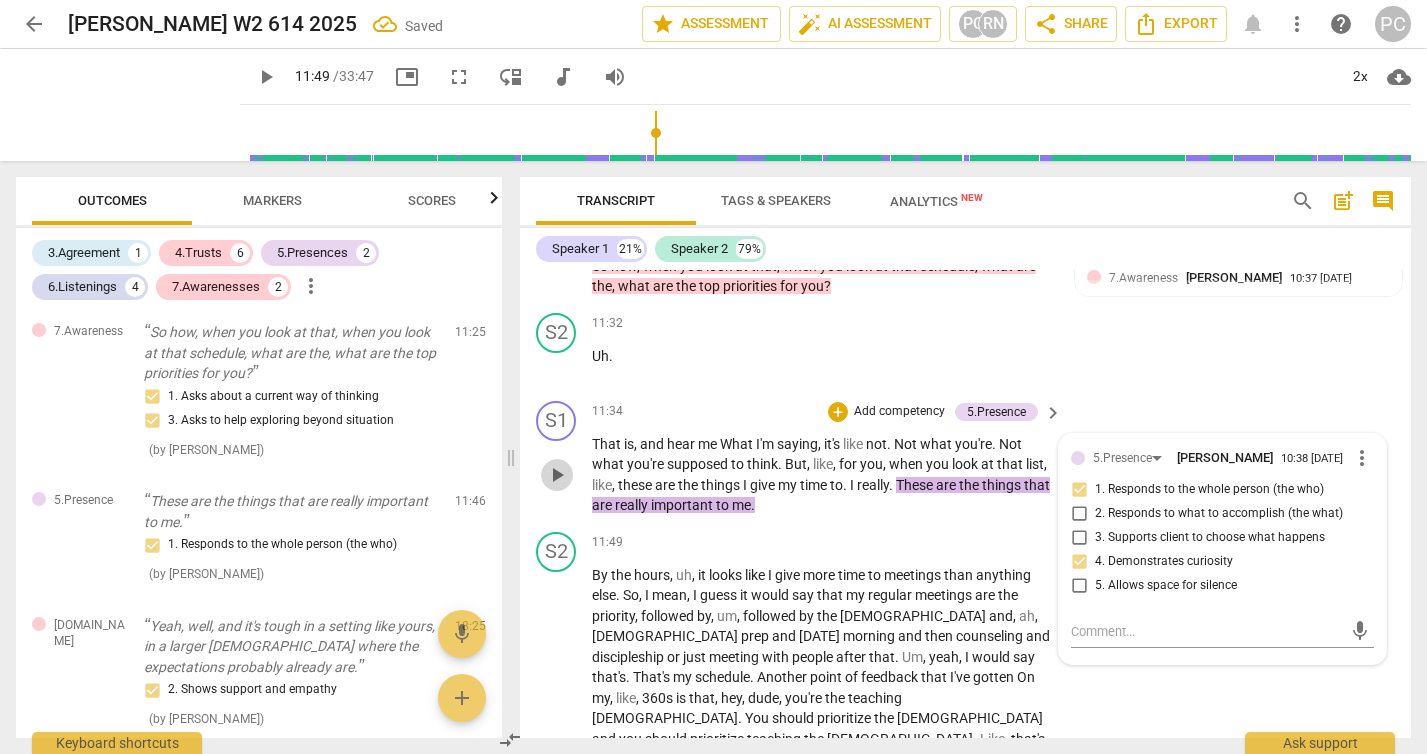 click on "play_arrow" at bounding box center [557, 475] 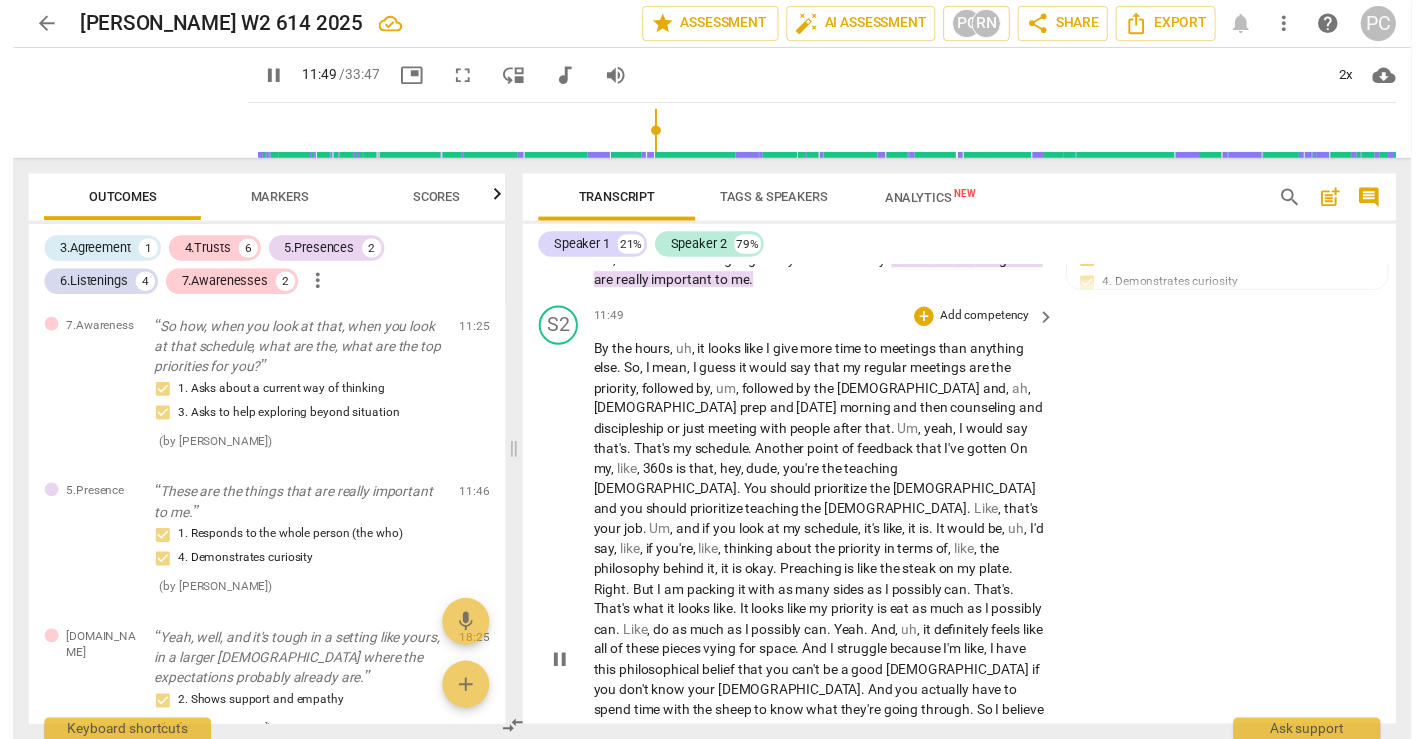 scroll, scrollTop: 5573, scrollLeft: 0, axis: vertical 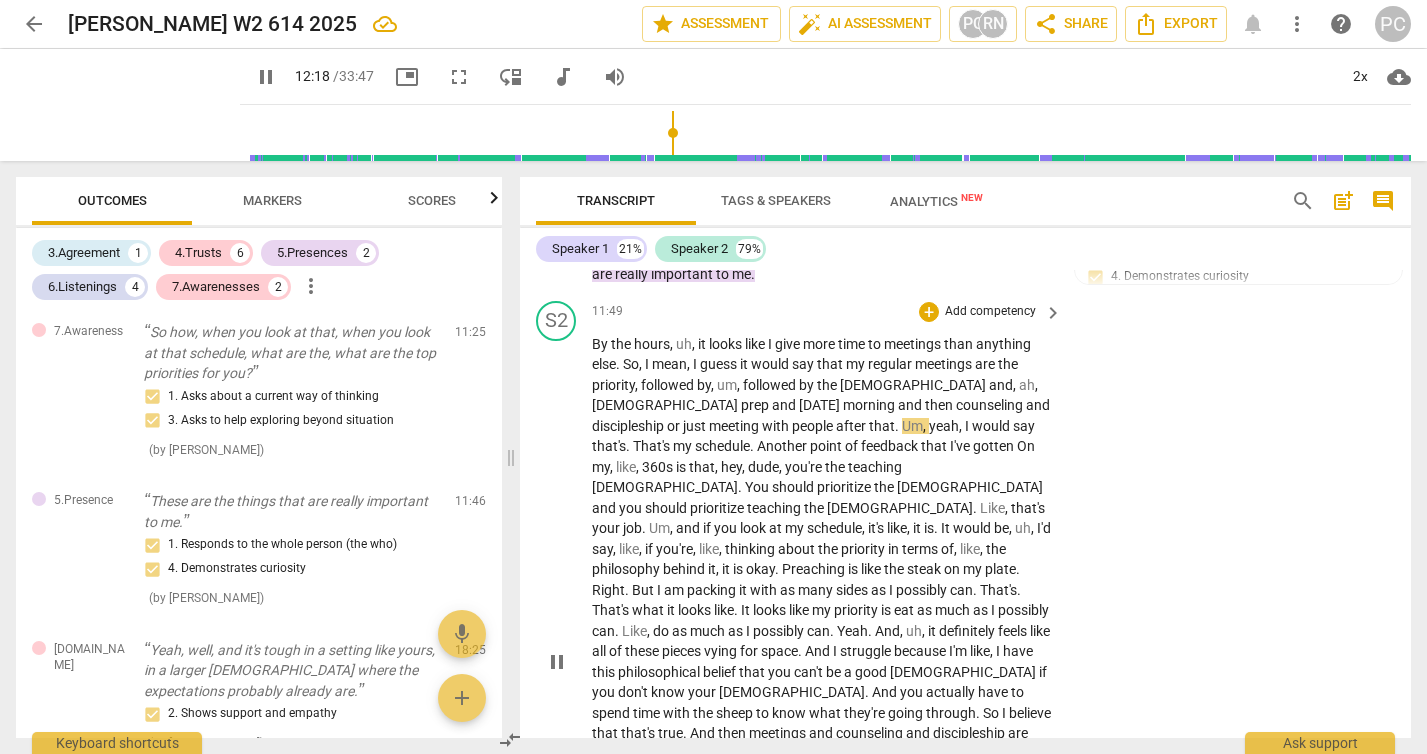 click on "pause" at bounding box center [557, 662] 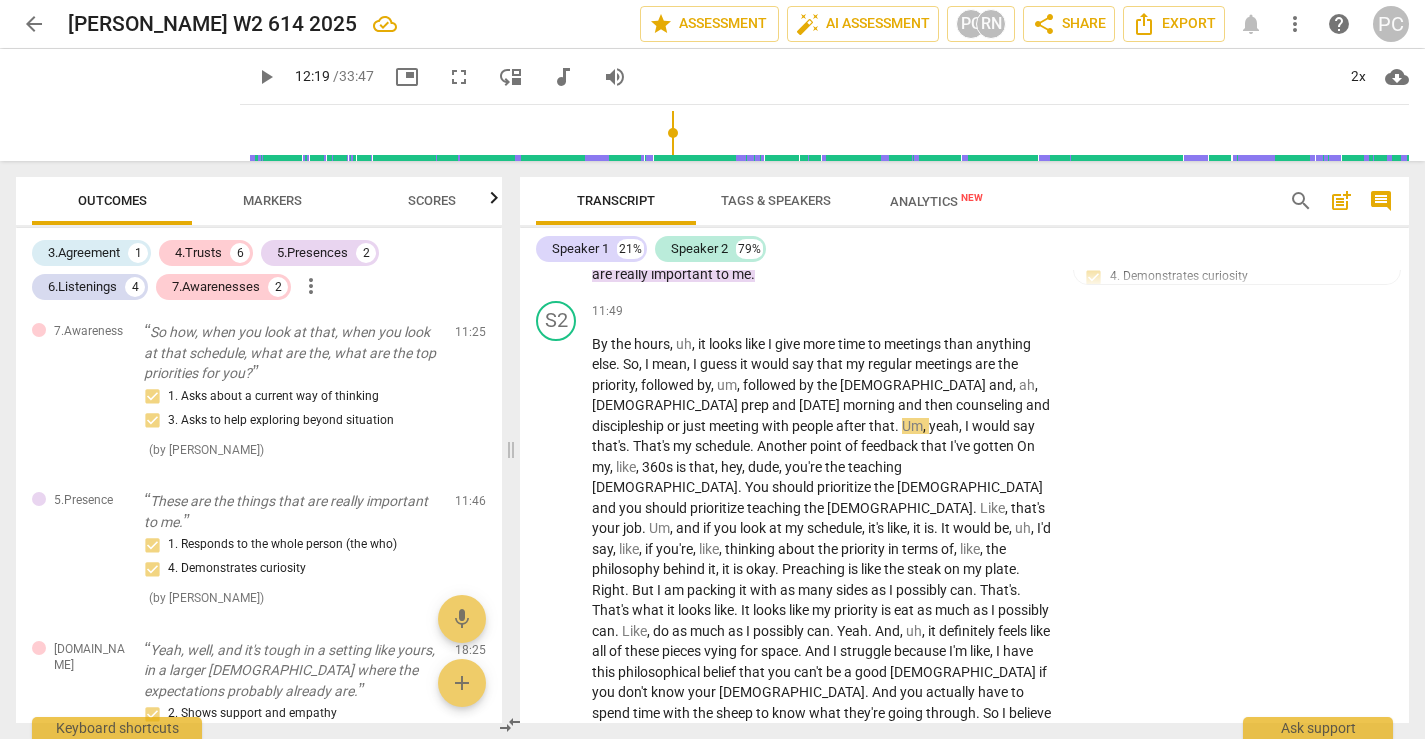 scroll, scrollTop: 5594, scrollLeft: 0, axis: vertical 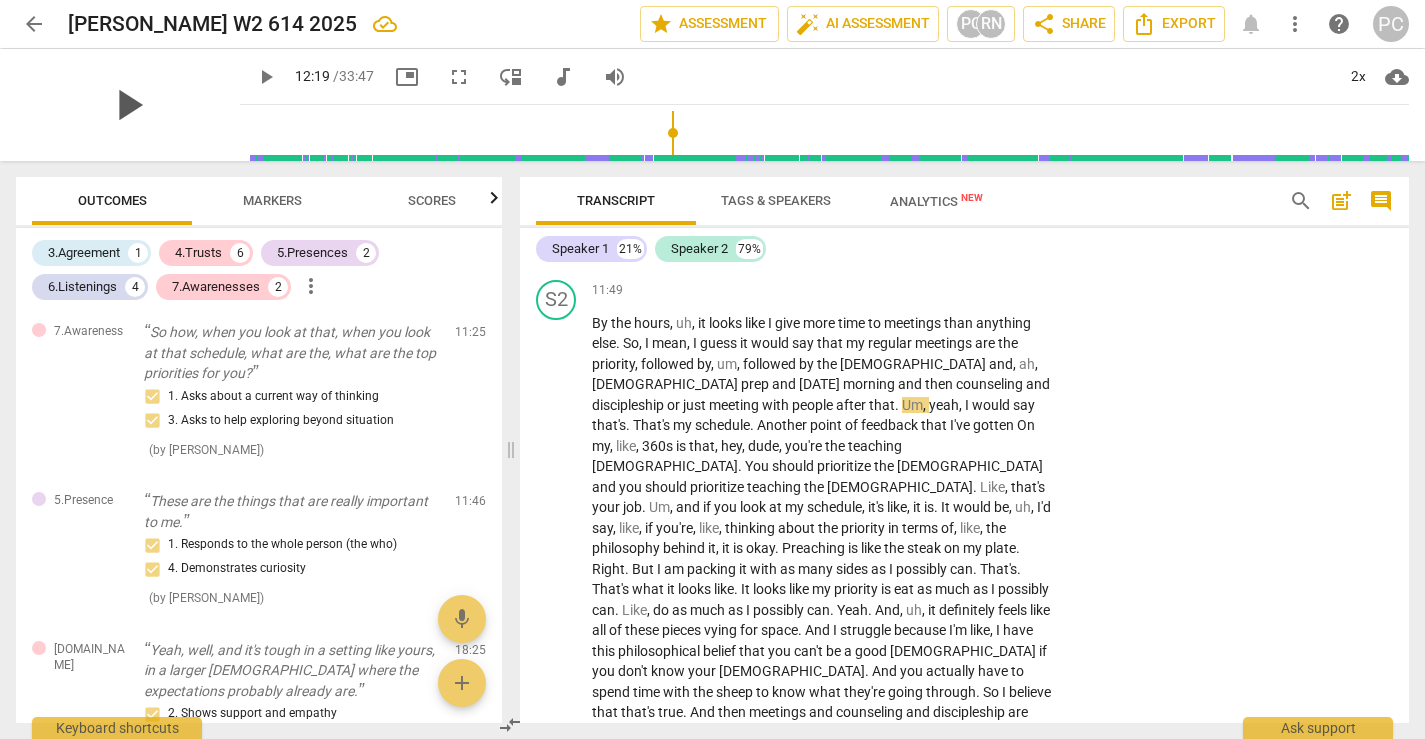 click on "play_arrow" at bounding box center (128, 105) 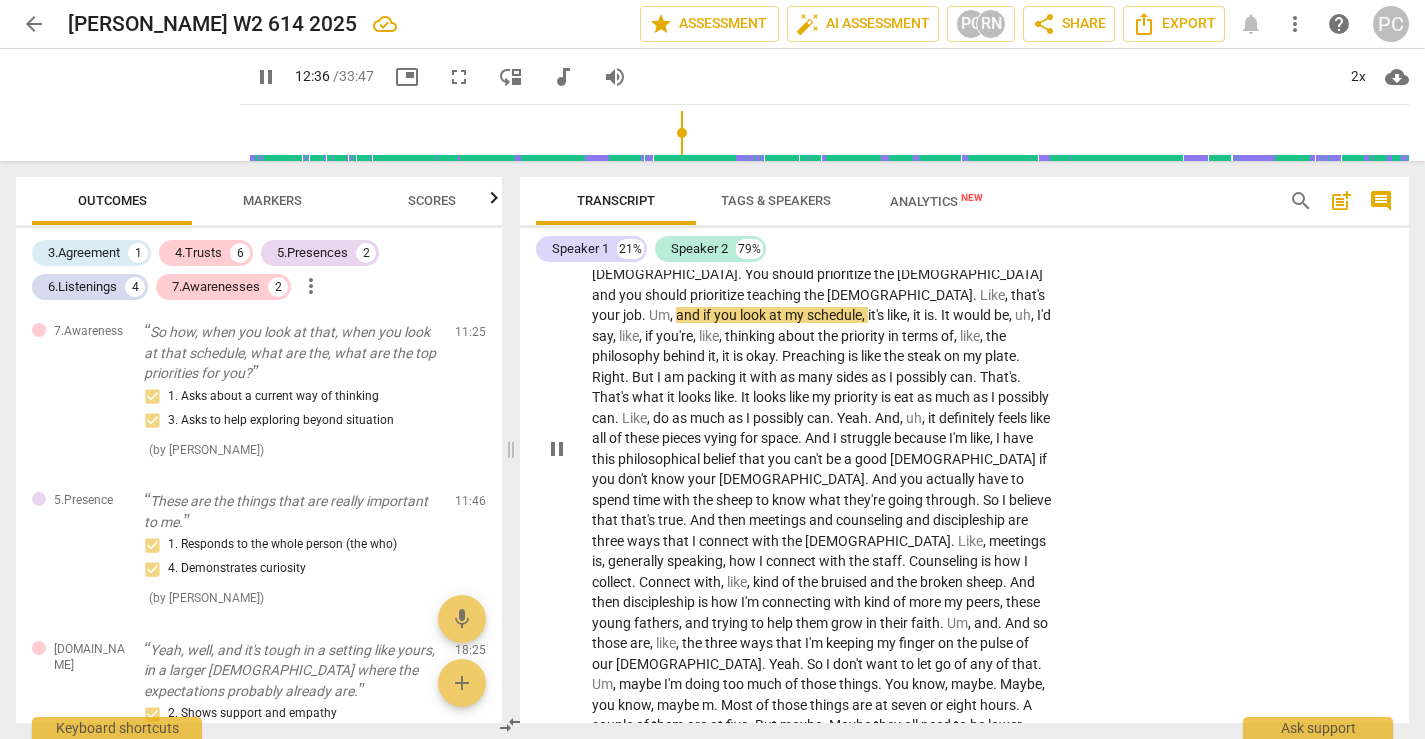 scroll, scrollTop: 5788, scrollLeft: 0, axis: vertical 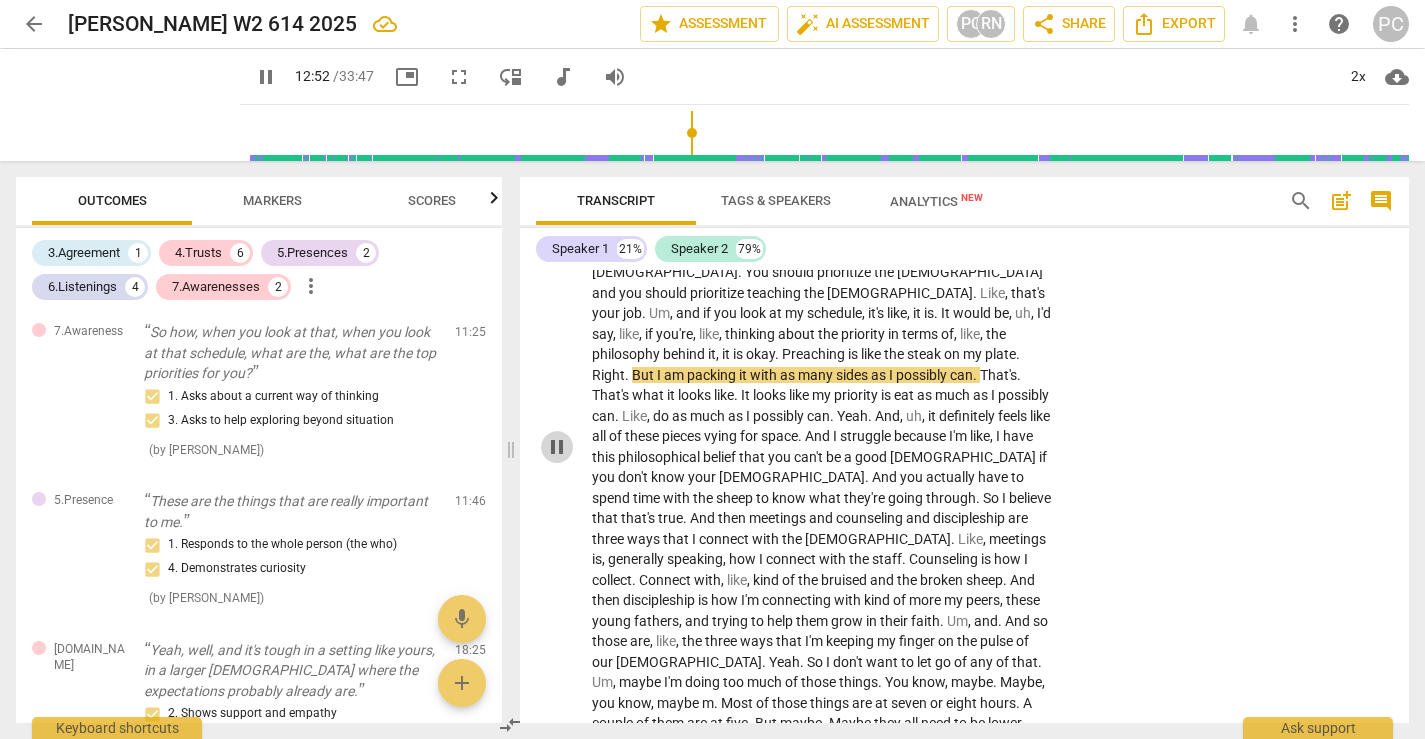 click on "pause" at bounding box center (557, 447) 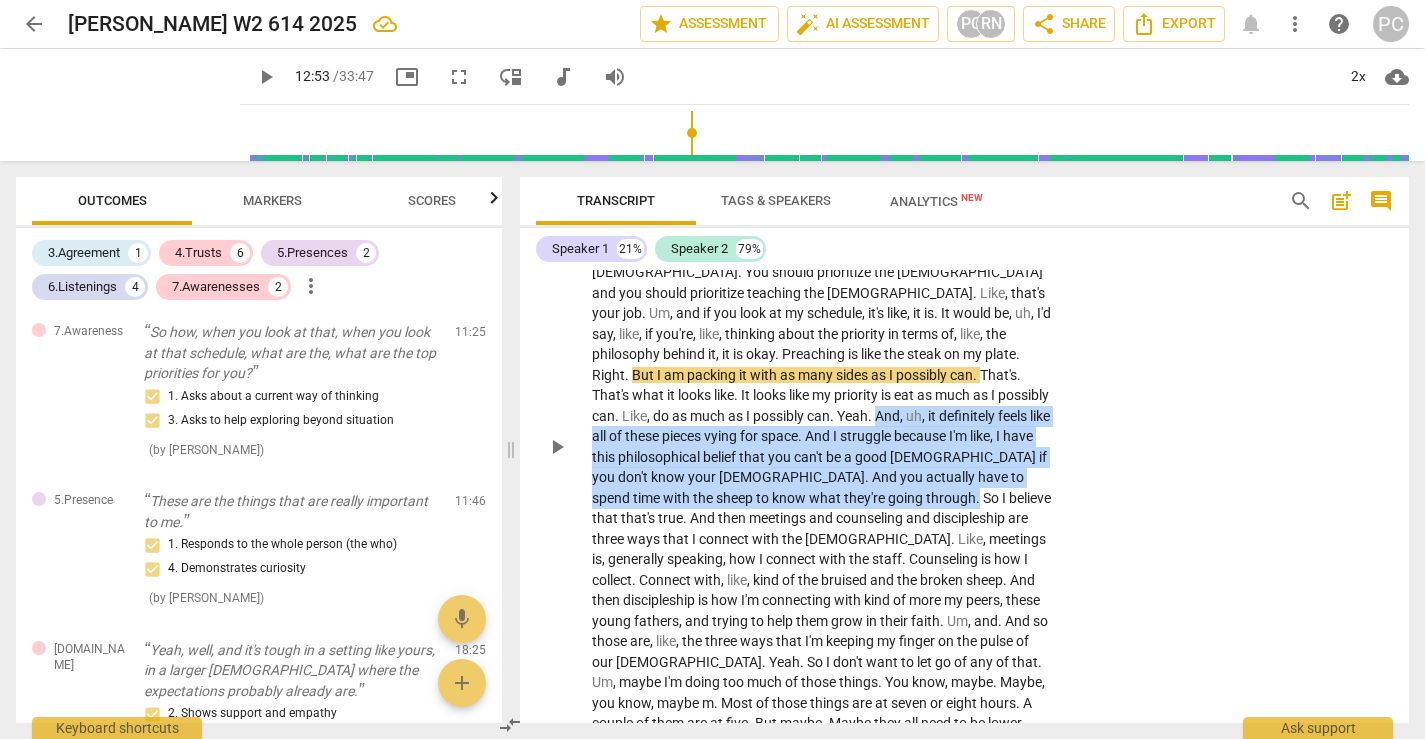 drag, startPoint x: 932, startPoint y: 375, endPoint x: 938, endPoint y: 456, distance: 81.22192 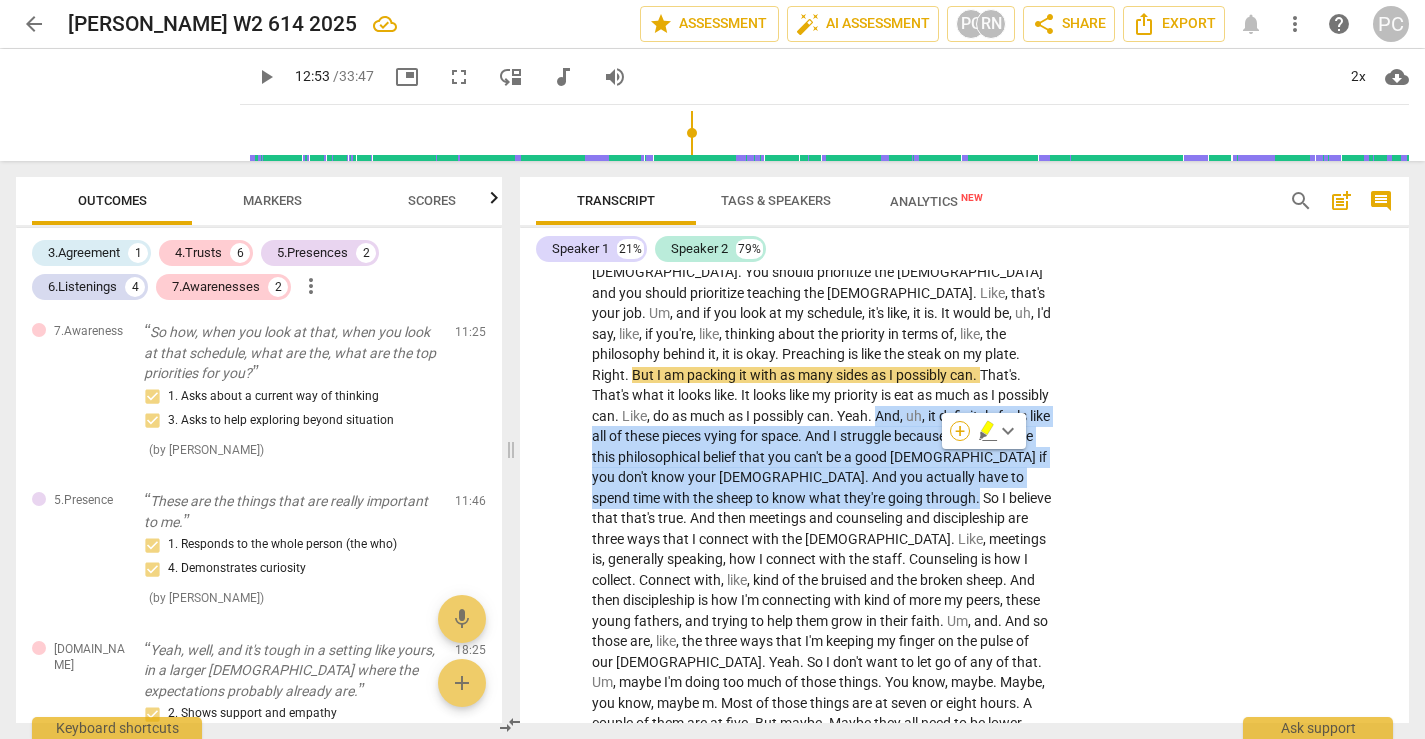 click on "+" at bounding box center [960, 431] 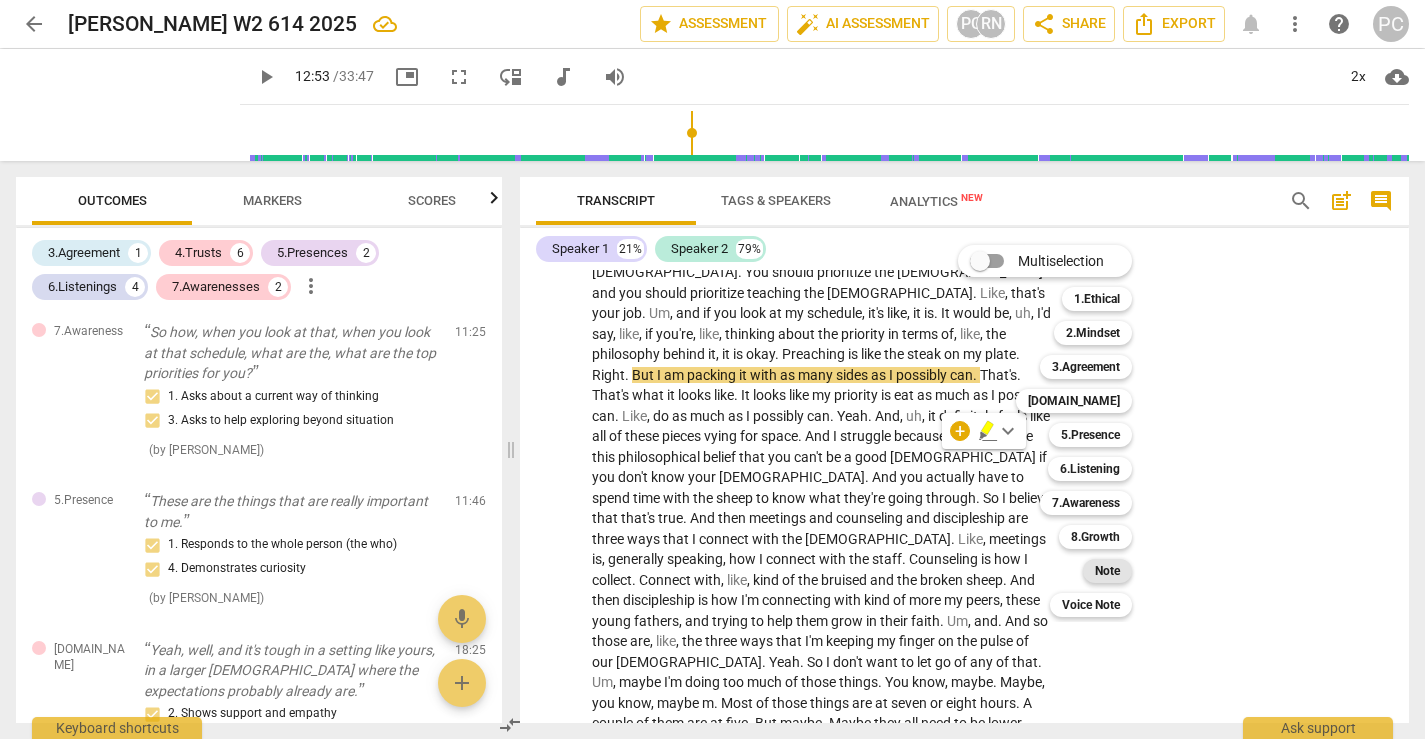 click on "Note" at bounding box center [1107, 571] 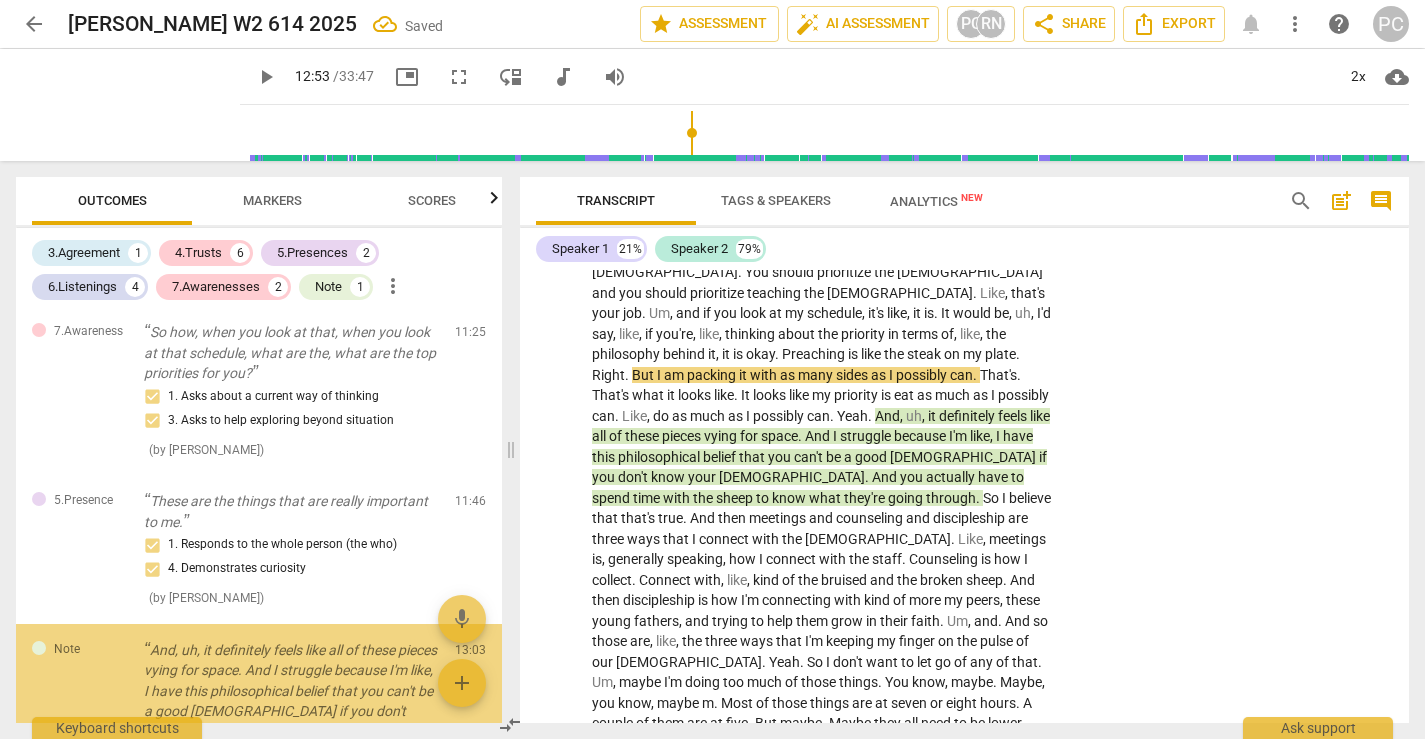 scroll, scrollTop: 5461, scrollLeft: 0, axis: vertical 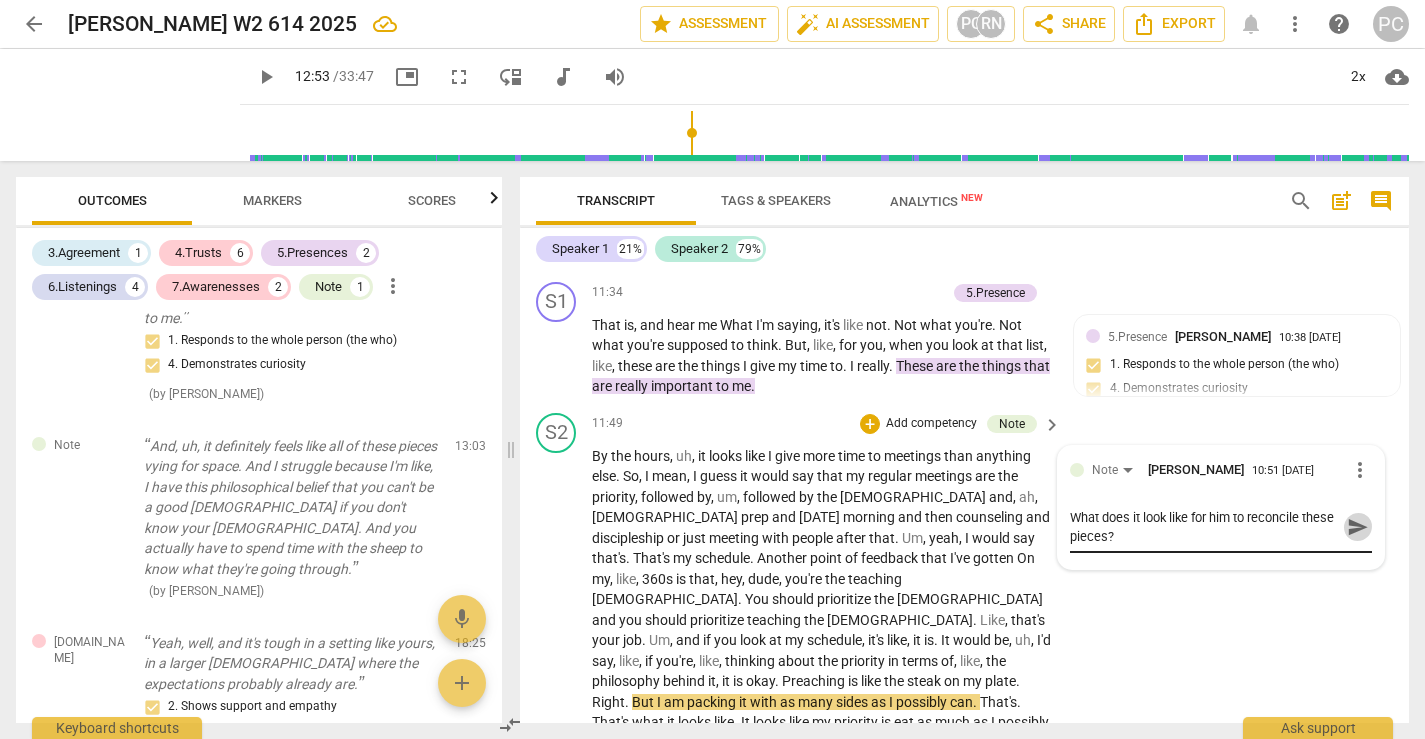 click on "send" at bounding box center [1357, 527] 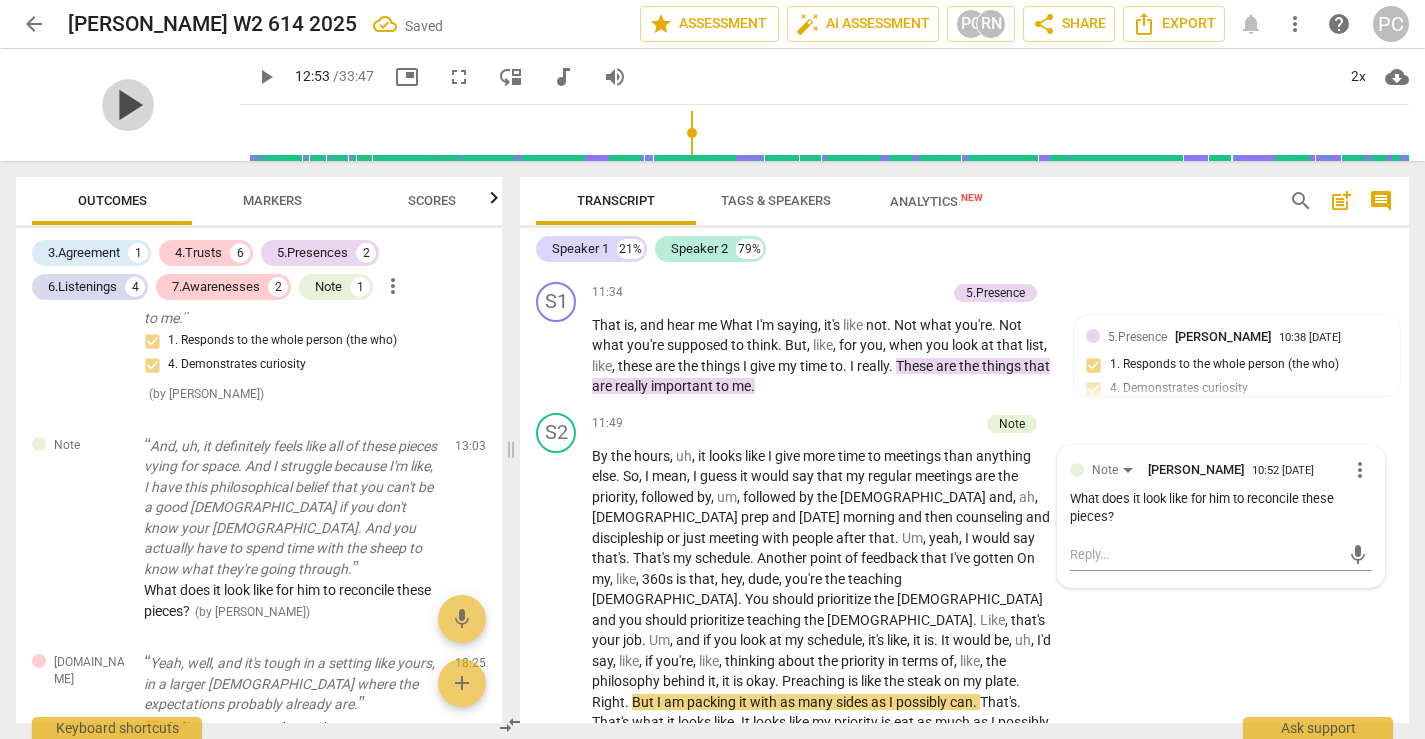 click on "play_arrow" at bounding box center (128, 105) 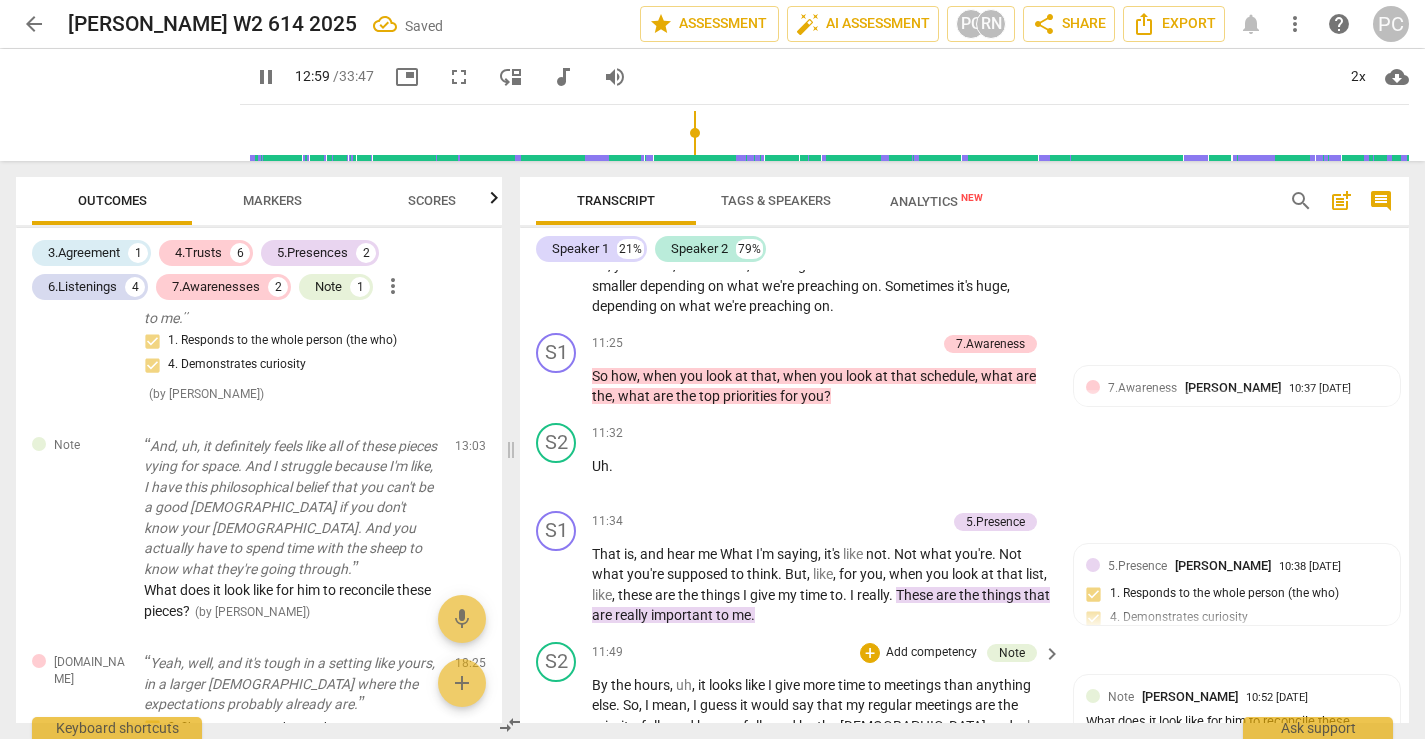 scroll, scrollTop: 5229, scrollLeft: 0, axis: vertical 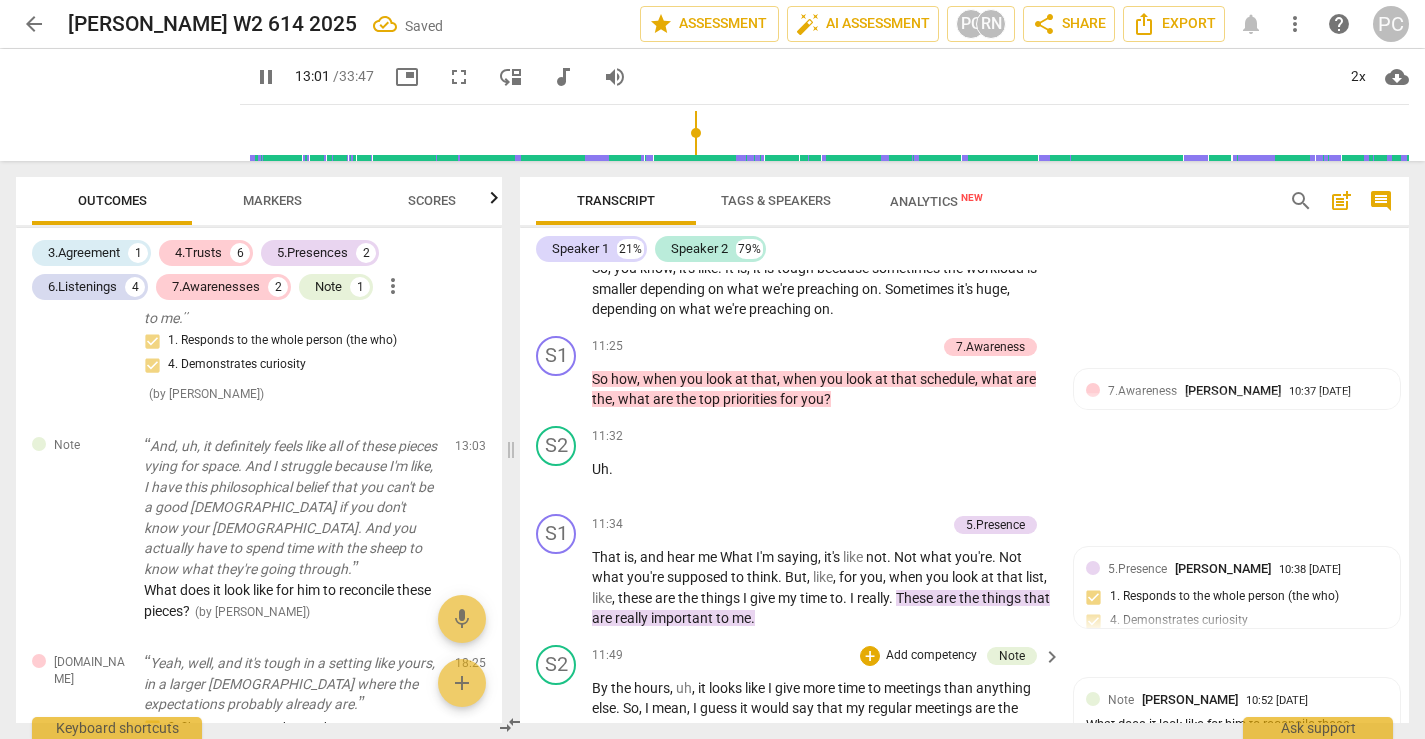 click on "S1 play_arrow pause 11:34 + Add competency 5.Presence keyboard_arrow_right That   is ,   and   hear   me   What   I'm   saying ,   it's   like   not .   Not   what   you're .   Not   what   you're   supposed   to   think .   But ,   like ,   for   you ,   when   you   look   at   that   list ,   like ,   these   are   the   things   I   give   my   time   to .   I   really .   These   are   the   things   that   are   really   important   to   me . 5.Presence [PERSON_NAME] 10:38 [DATE] 1. Responds to the whole person (the who) 4. Demonstrates curiosity" at bounding box center (964, 571) 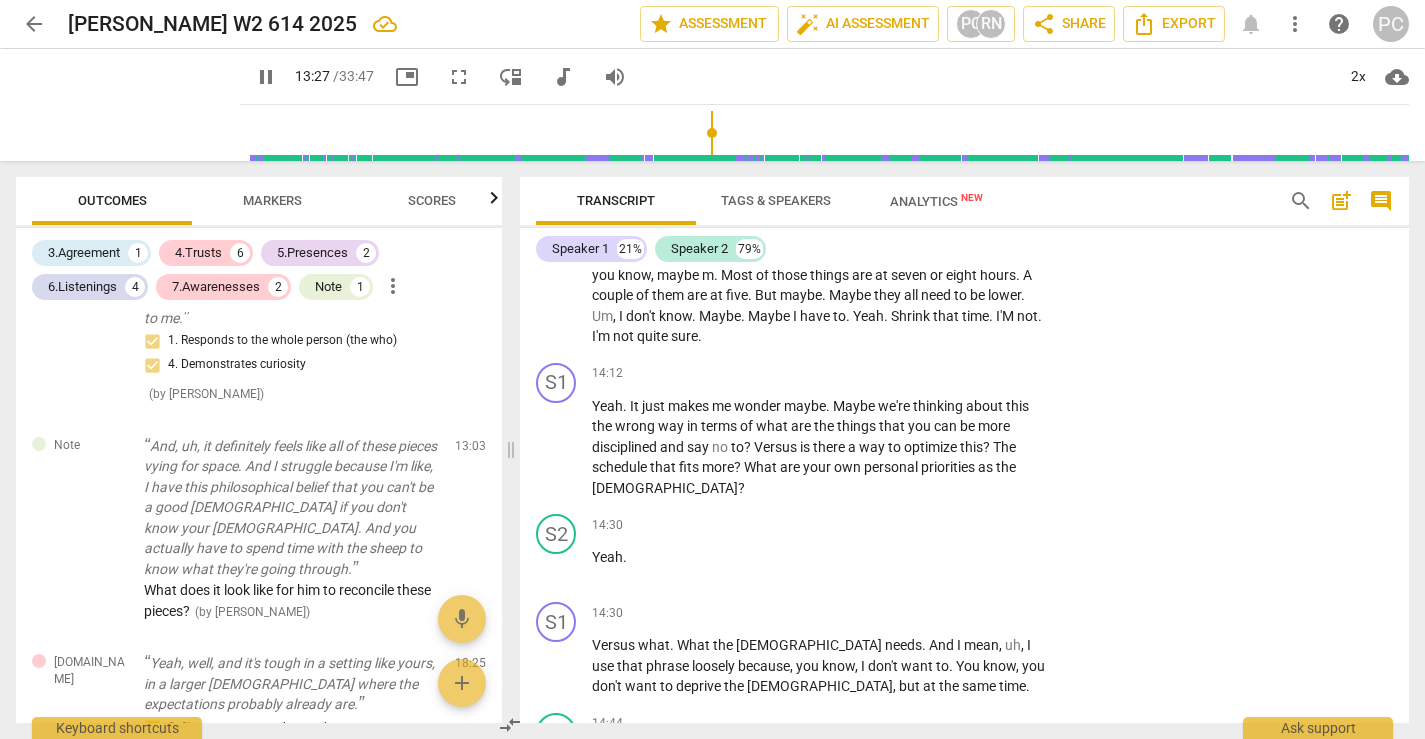 scroll, scrollTop: 6218, scrollLeft: 0, axis: vertical 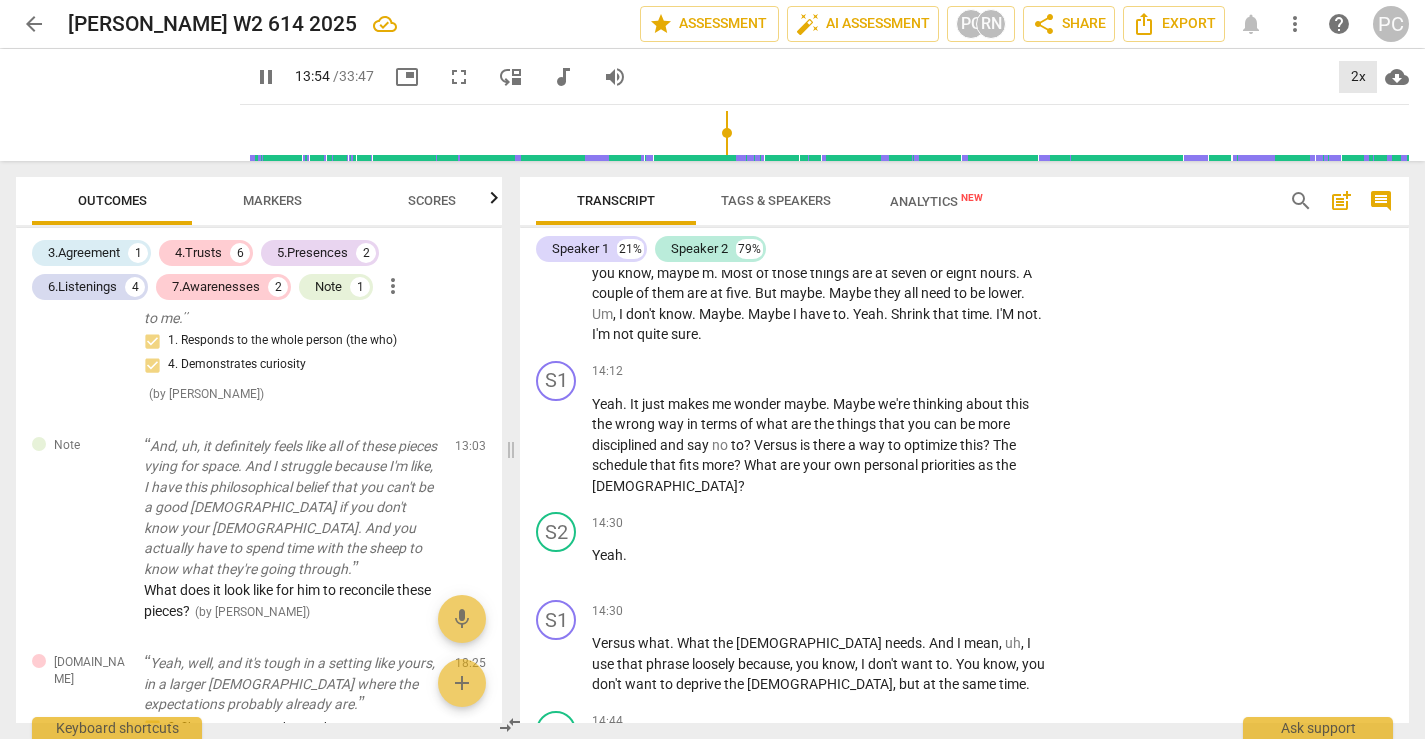 click on "2x" at bounding box center (1358, 77) 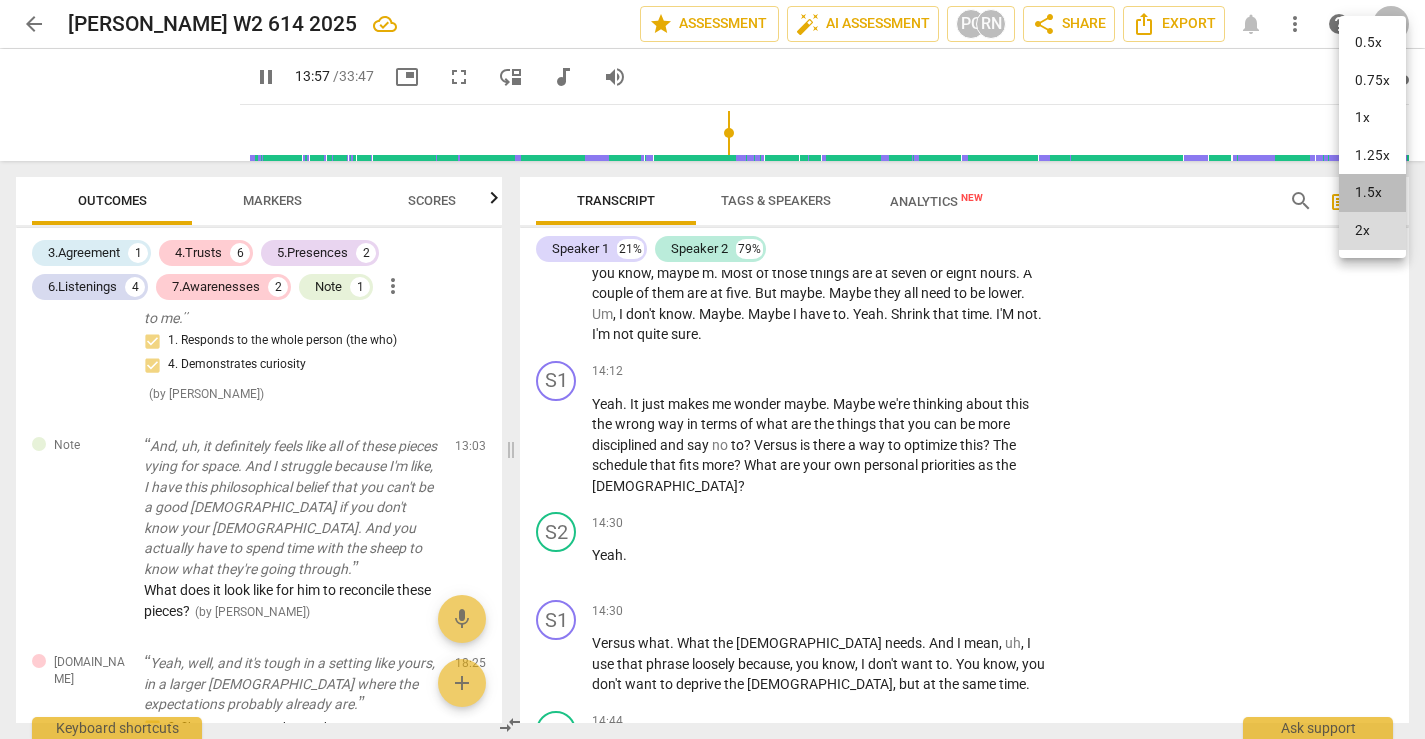 click on "1.5x" at bounding box center (1372, 193) 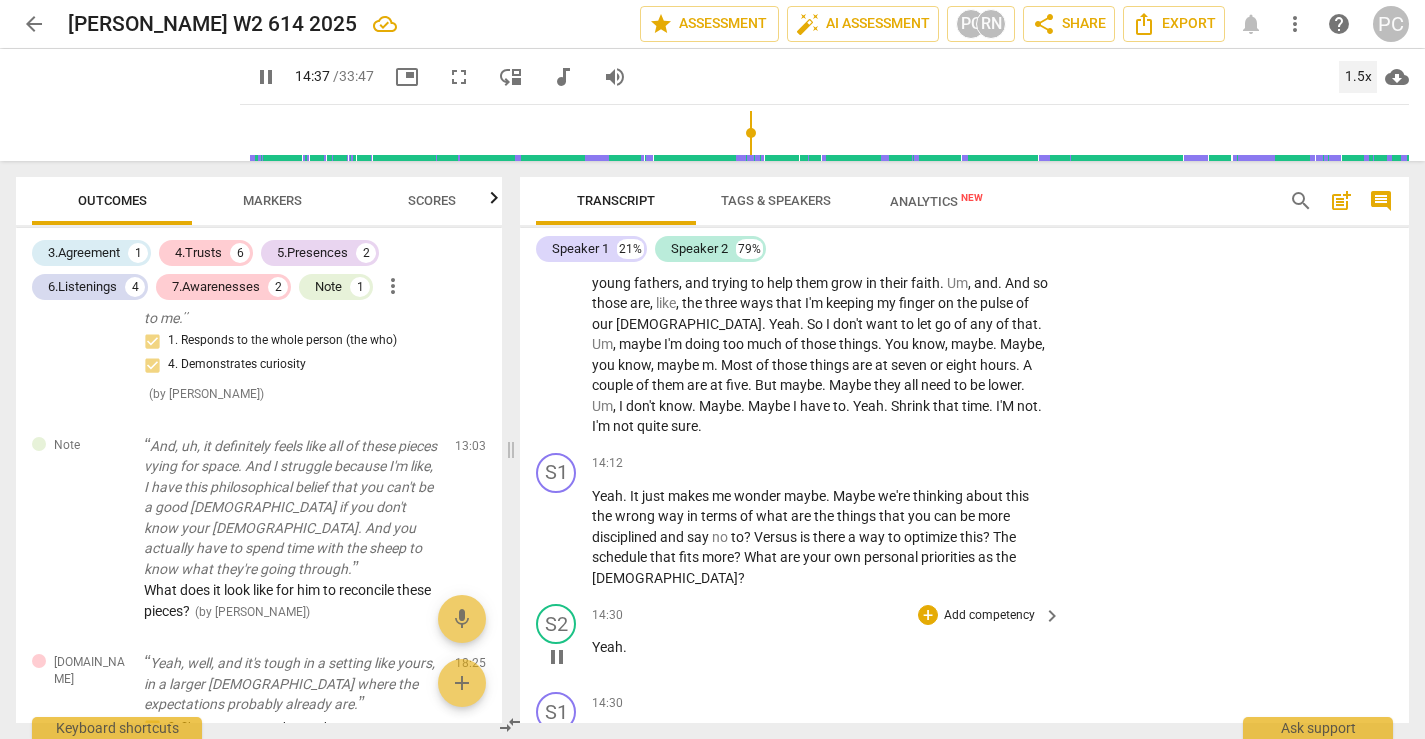 scroll, scrollTop: 6117, scrollLeft: 0, axis: vertical 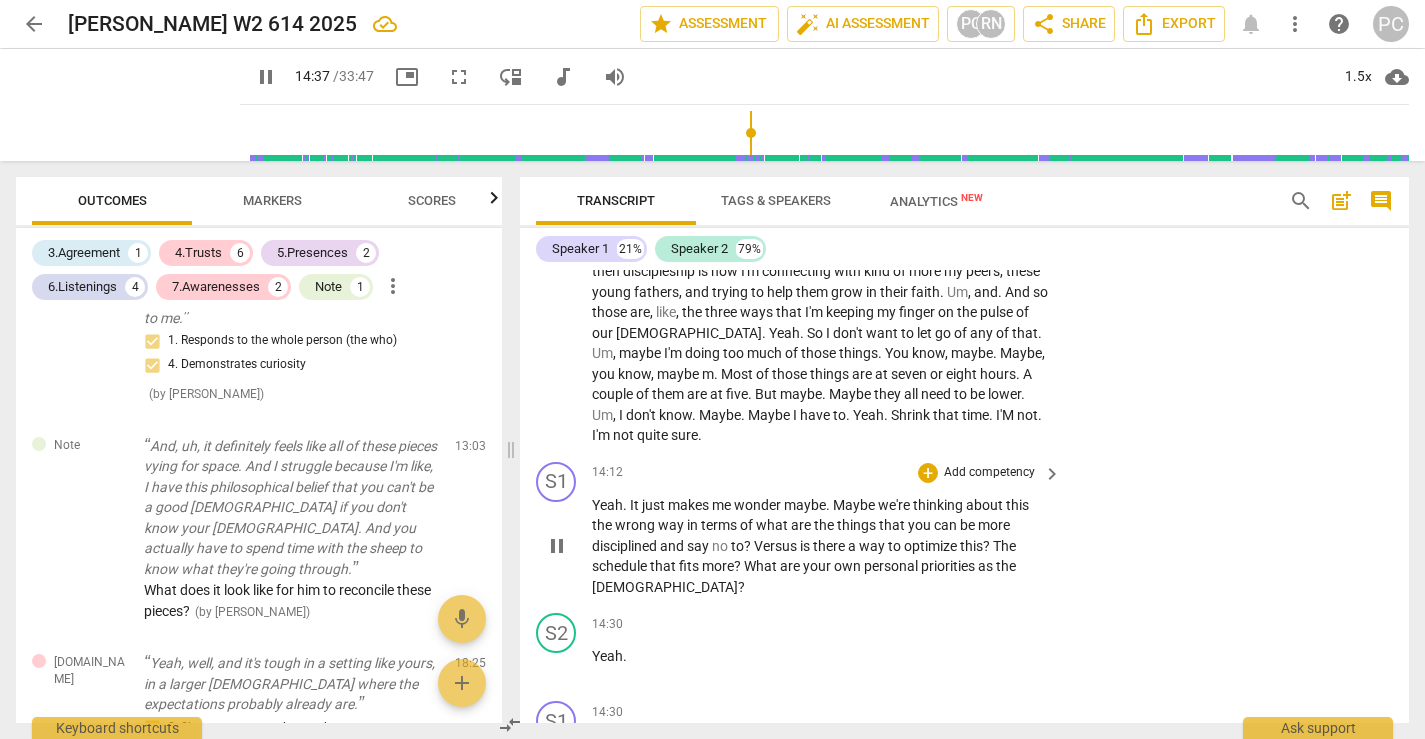 click on "Add competency" at bounding box center (989, 473) 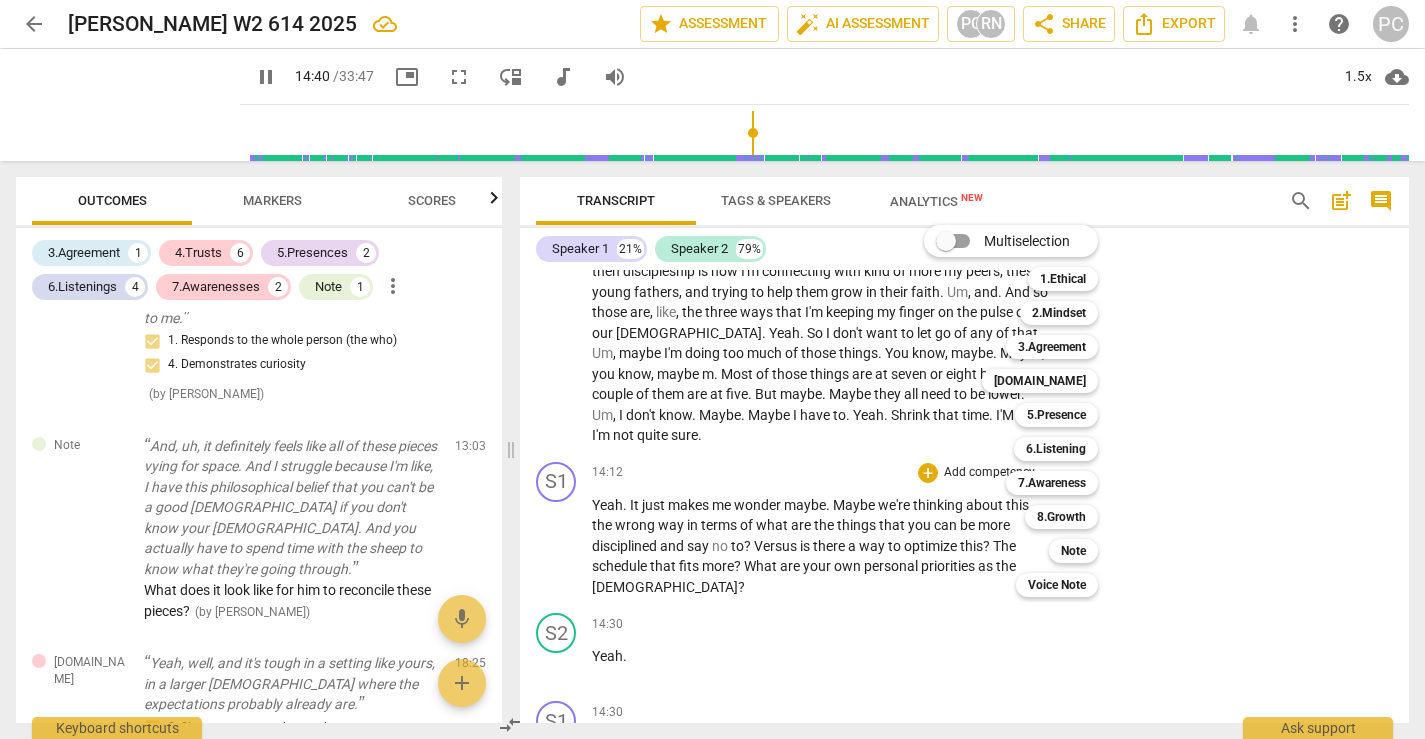 click on "Multiselection m 1.Ethical 1 2.Mindset 2 3.Agreement 3 [DOMAIN_NAME] 4 5.Presence 5 6.Listening 6 7.Awareness 7 8.Growth 8 Note 9 Voice Note 0" at bounding box center [1026, 411] 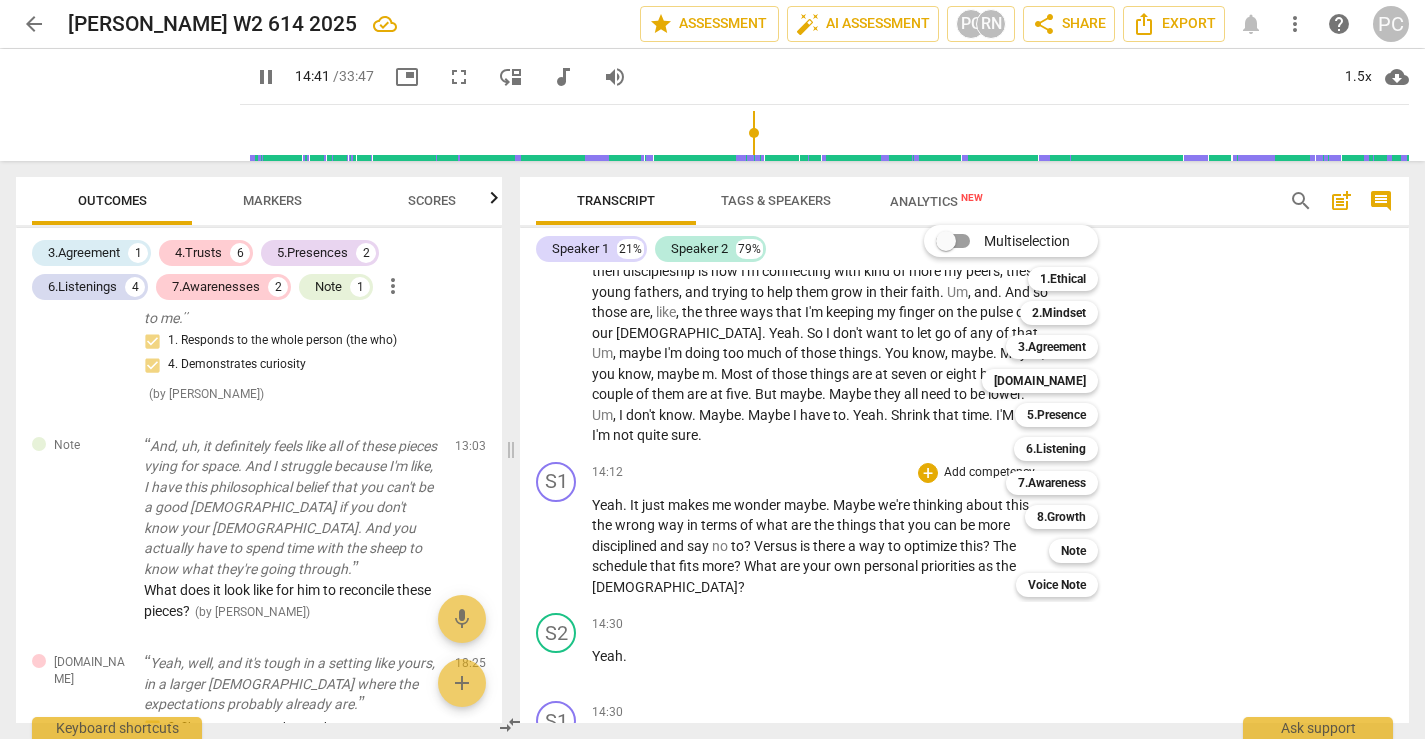 click on "Multiselection m 1.Ethical 1 2.Mindset 2 3.Agreement 3 [DOMAIN_NAME] 4 5.Presence 5 6.Listening 6 7.Awareness 7 8.Growth 8 Note 9 Voice Note 0" at bounding box center (1026, 411) 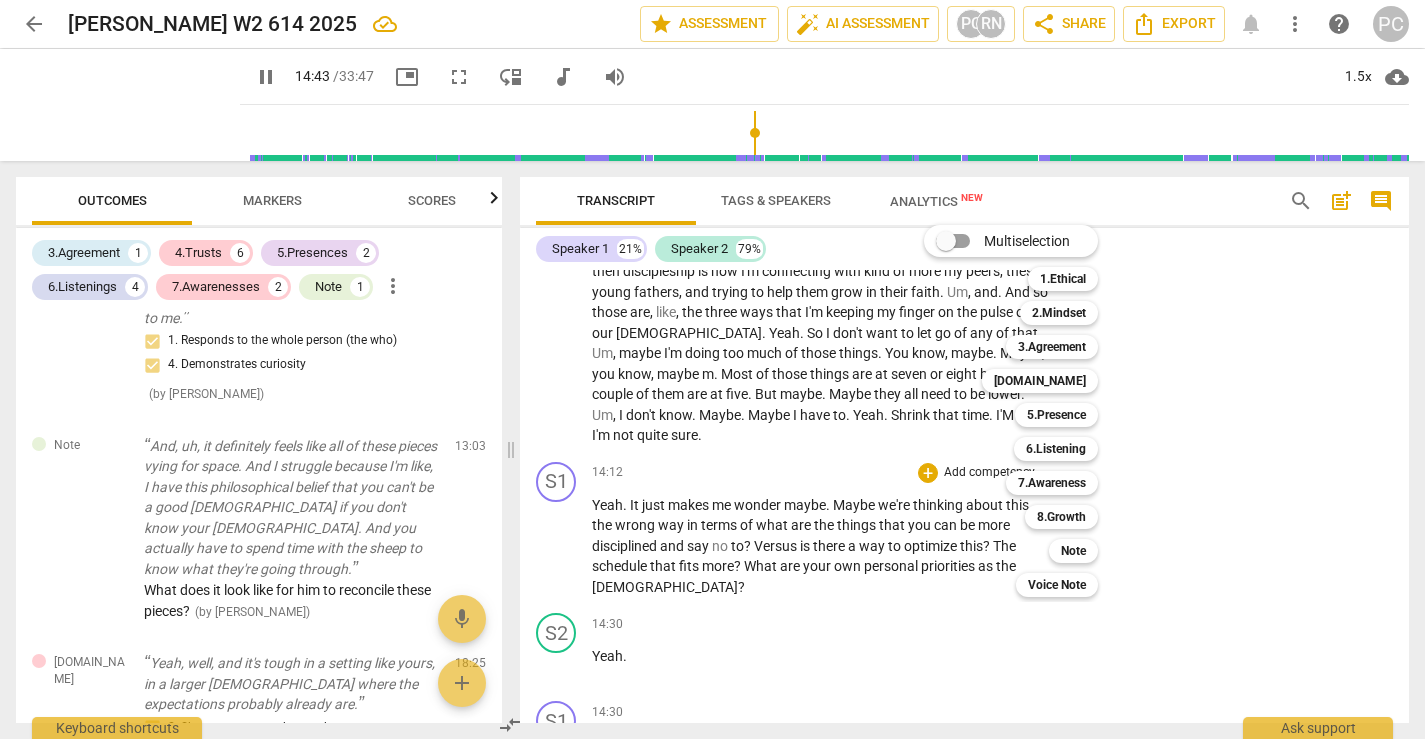 click at bounding box center [712, 369] 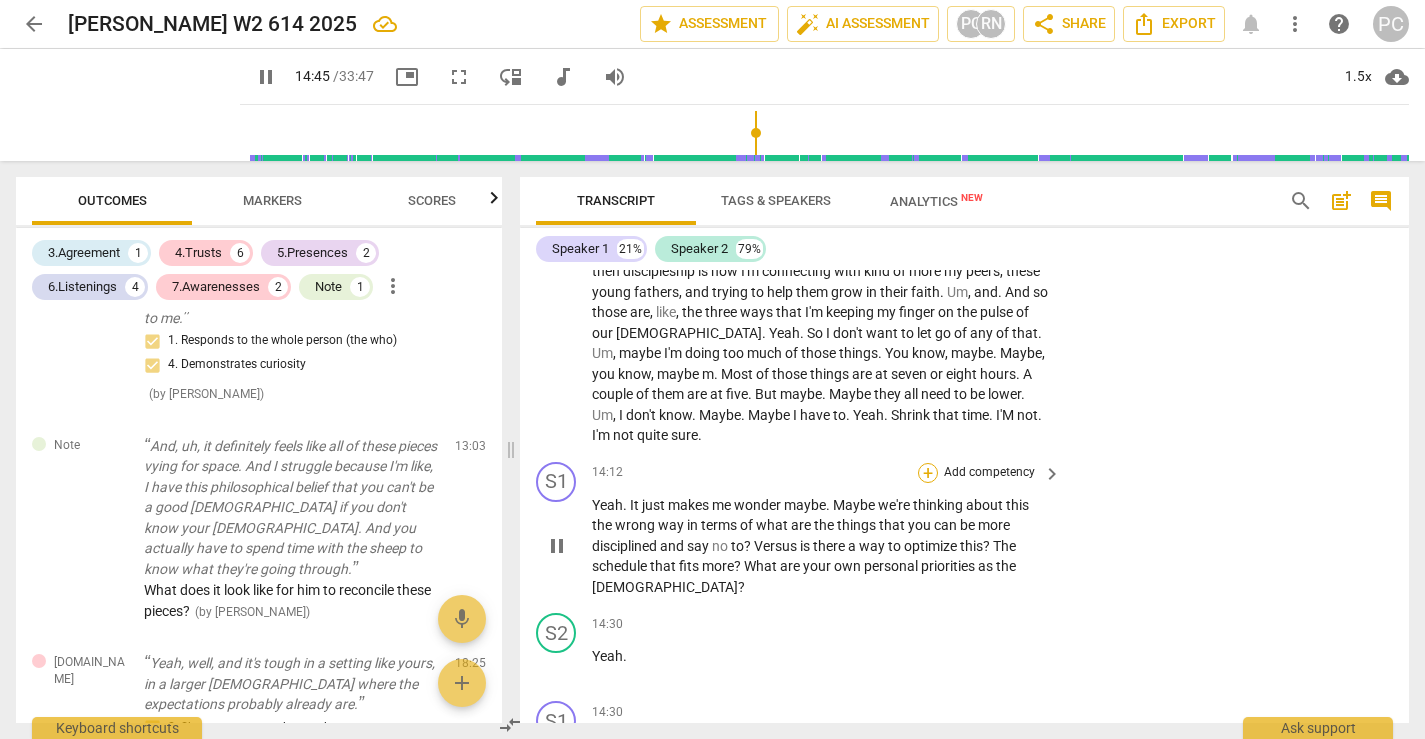 click on "+" at bounding box center [928, 473] 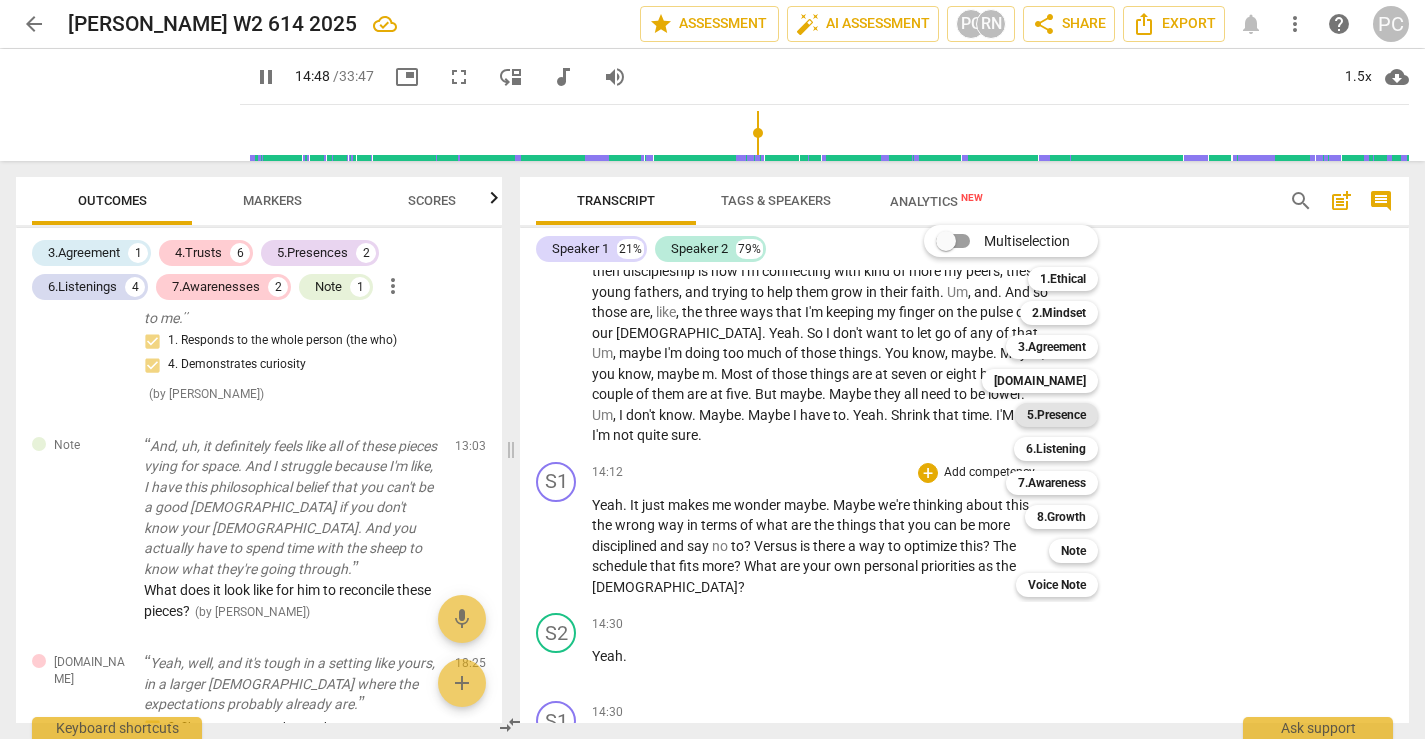 click on "5.Presence" at bounding box center (1056, 415) 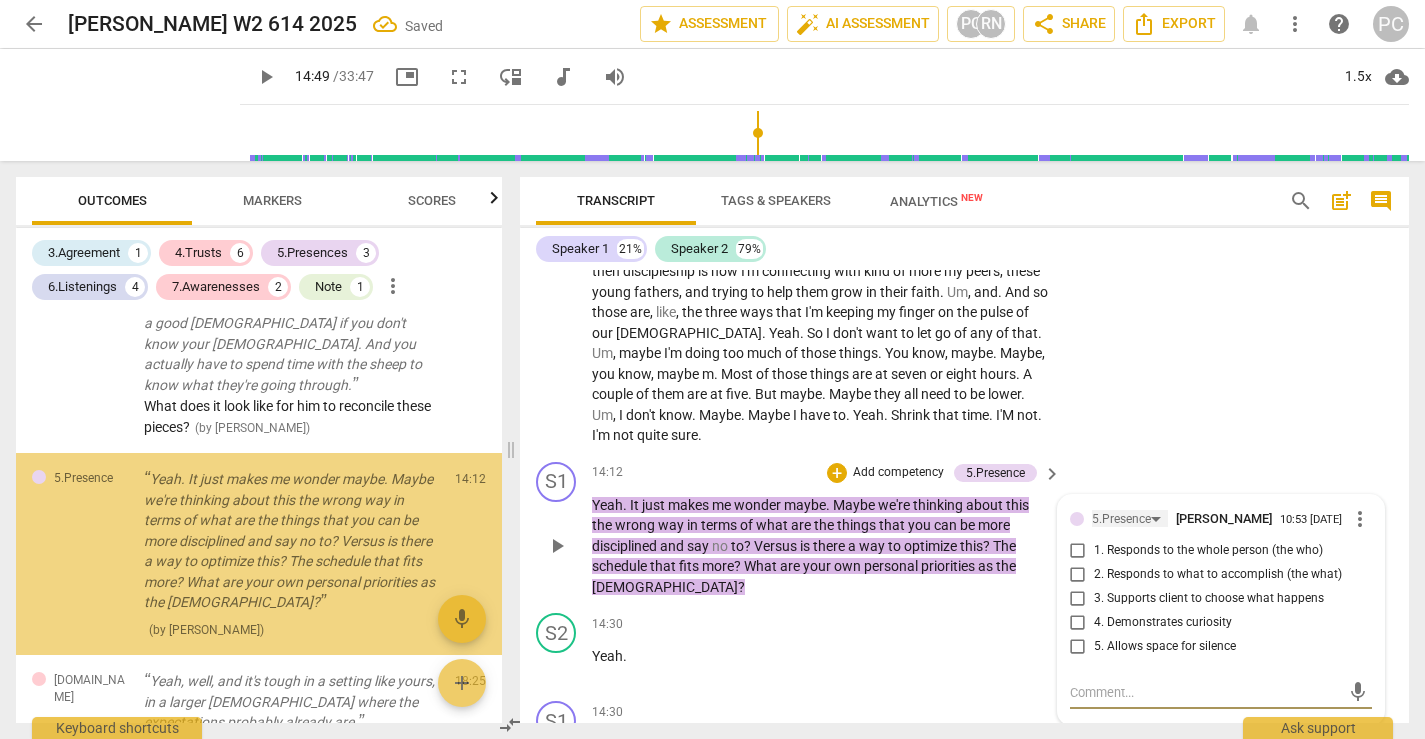 scroll, scrollTop: 1426, scrollLeft: 0, axis: vertical 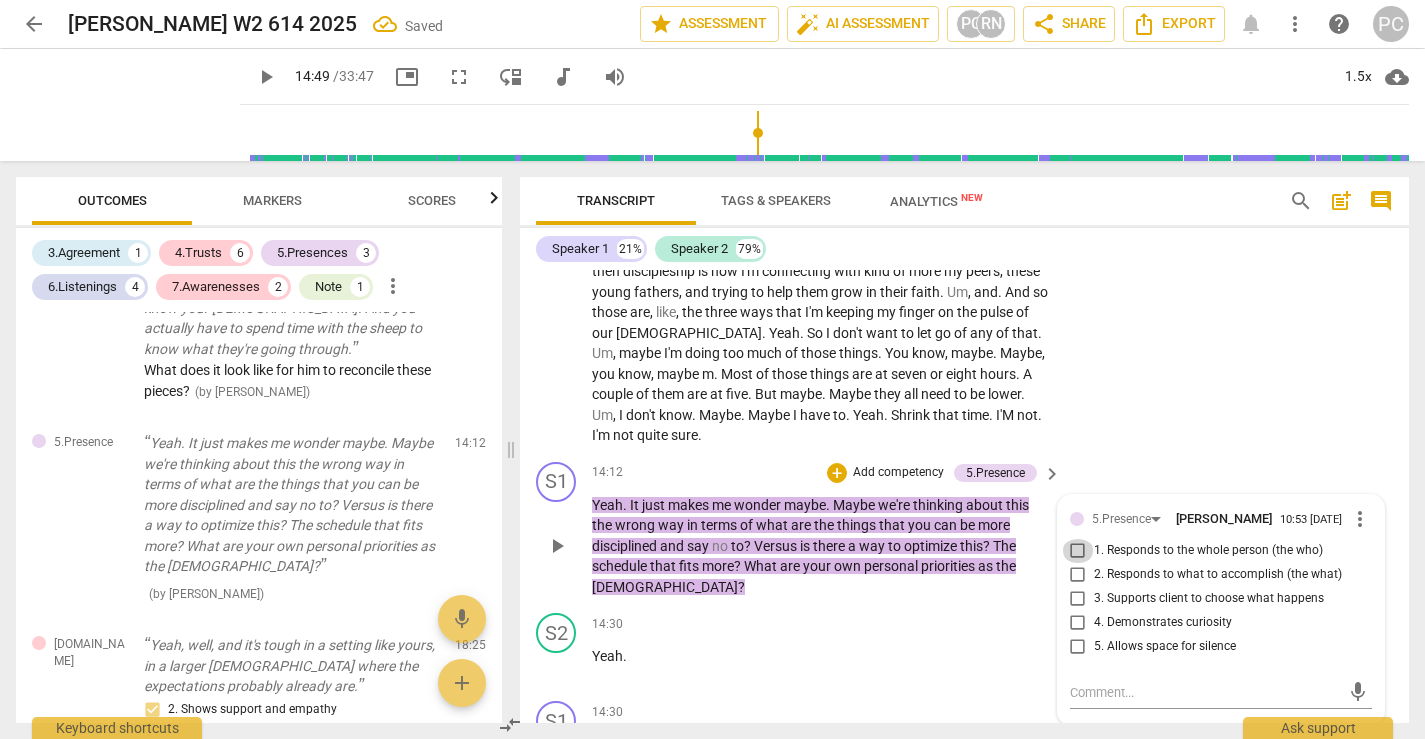click on "1. Responds to the whole person (the who)" at bounding box center [1078, 551] 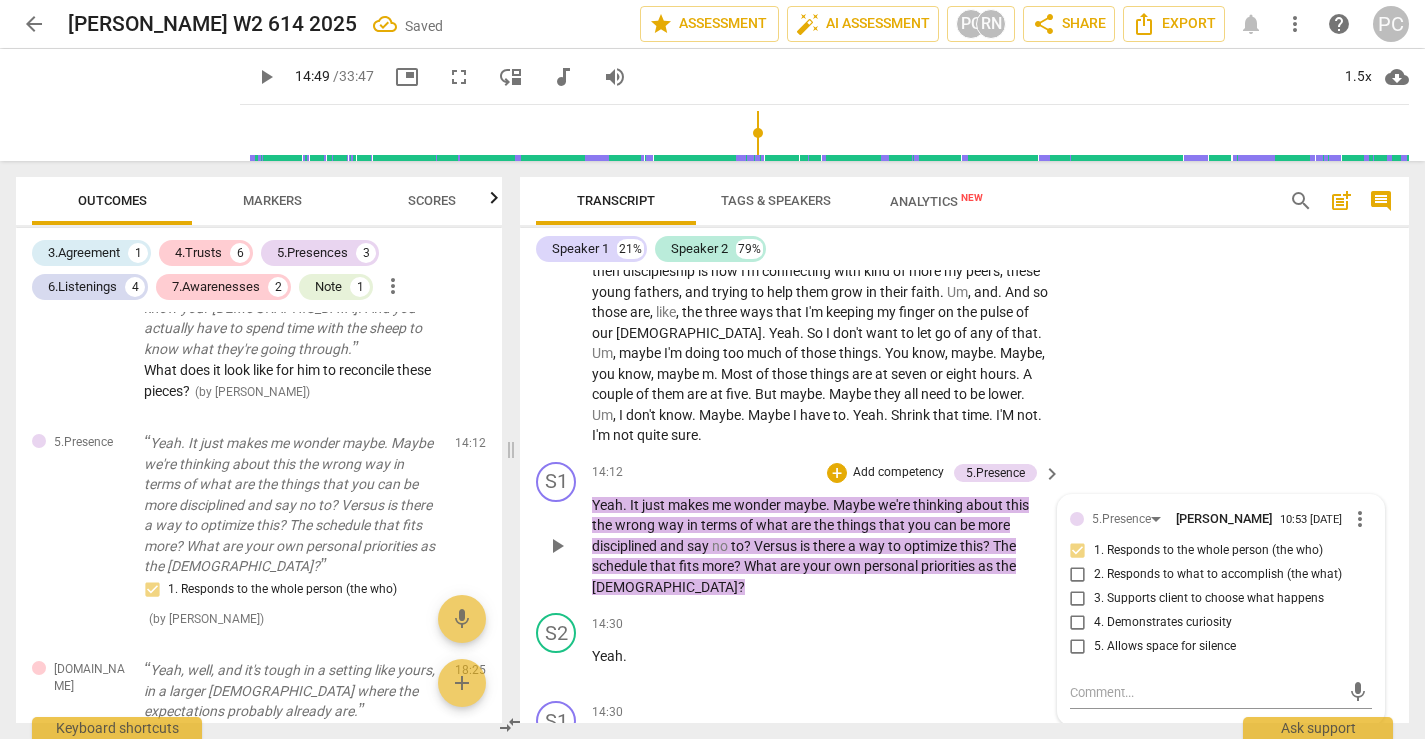 click on "4. Demonstrates curiosity" at bounding box center (1078, 623) 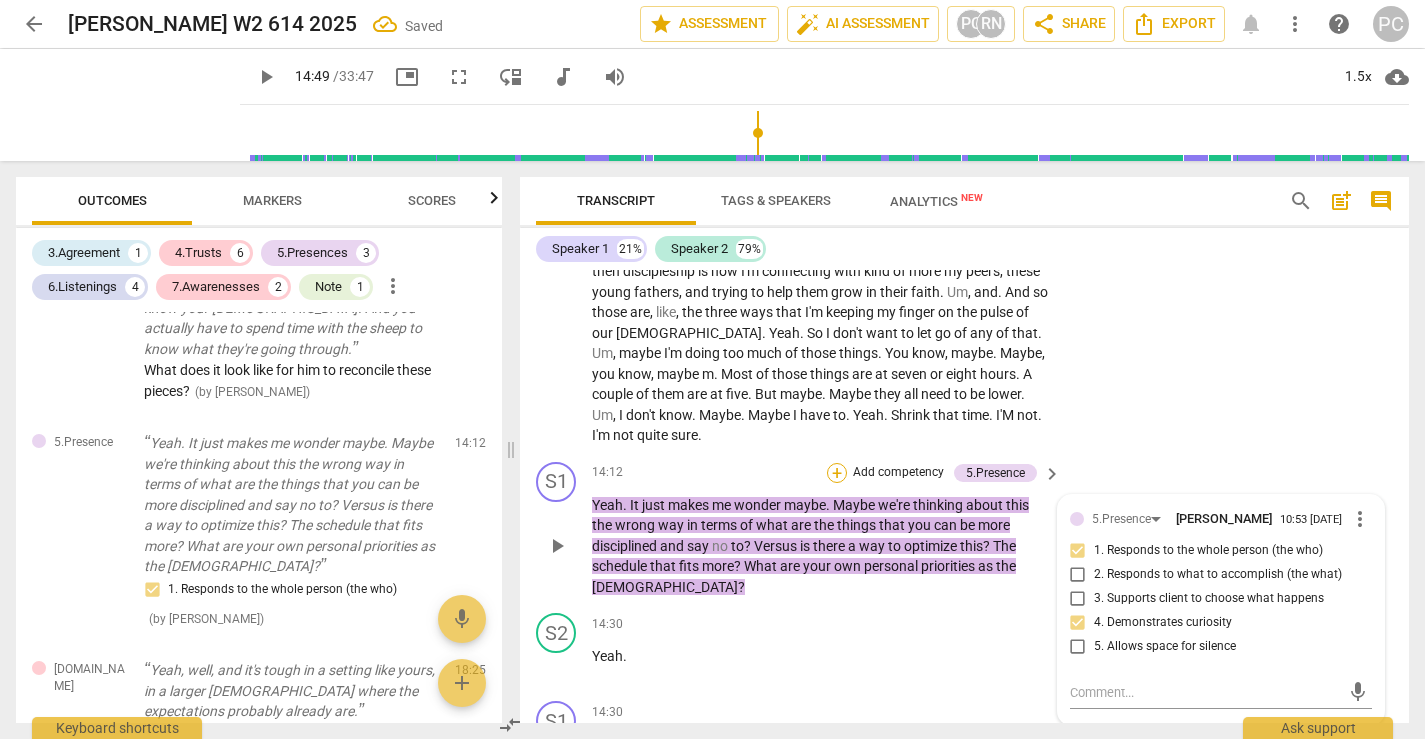 click on "+" at bounding box center [837, 473] 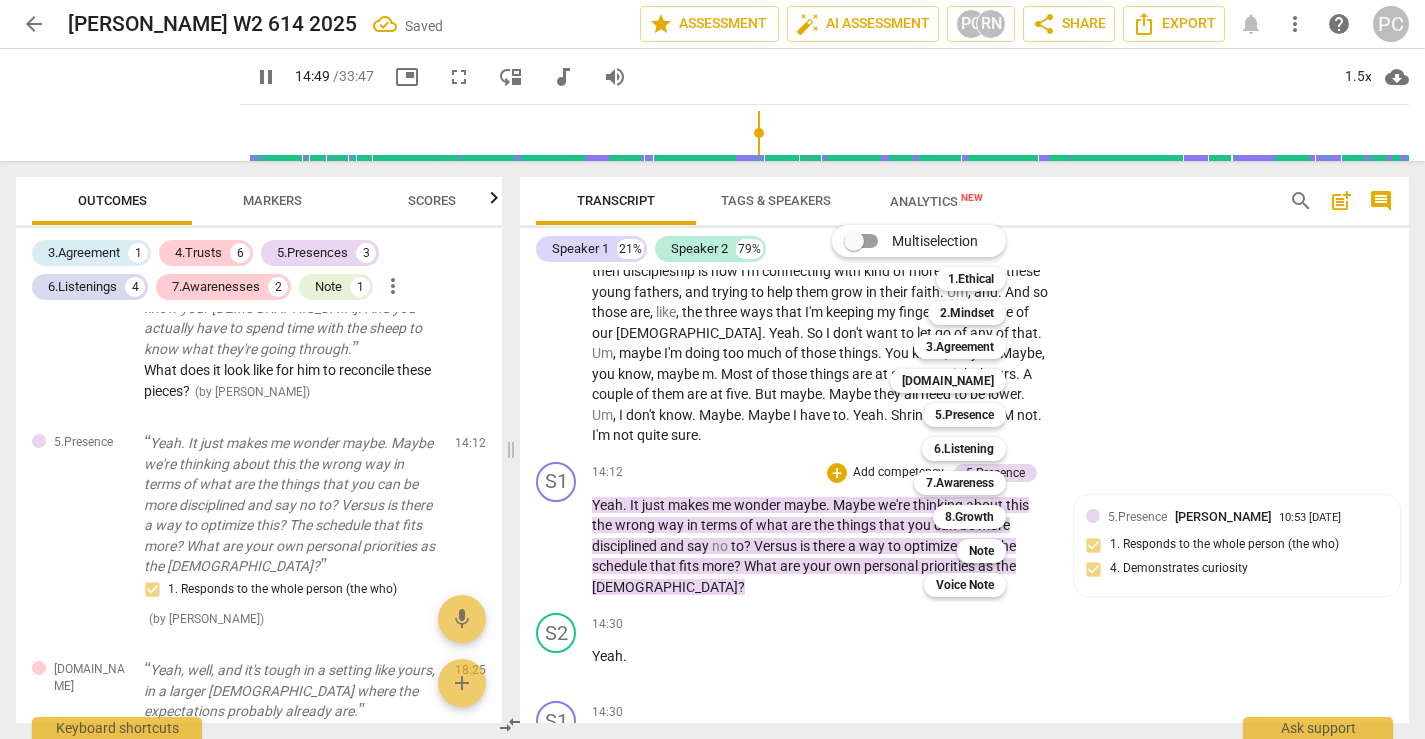 scroll, scrollTop: 6740, scrollLeft: 0, axis: vertical 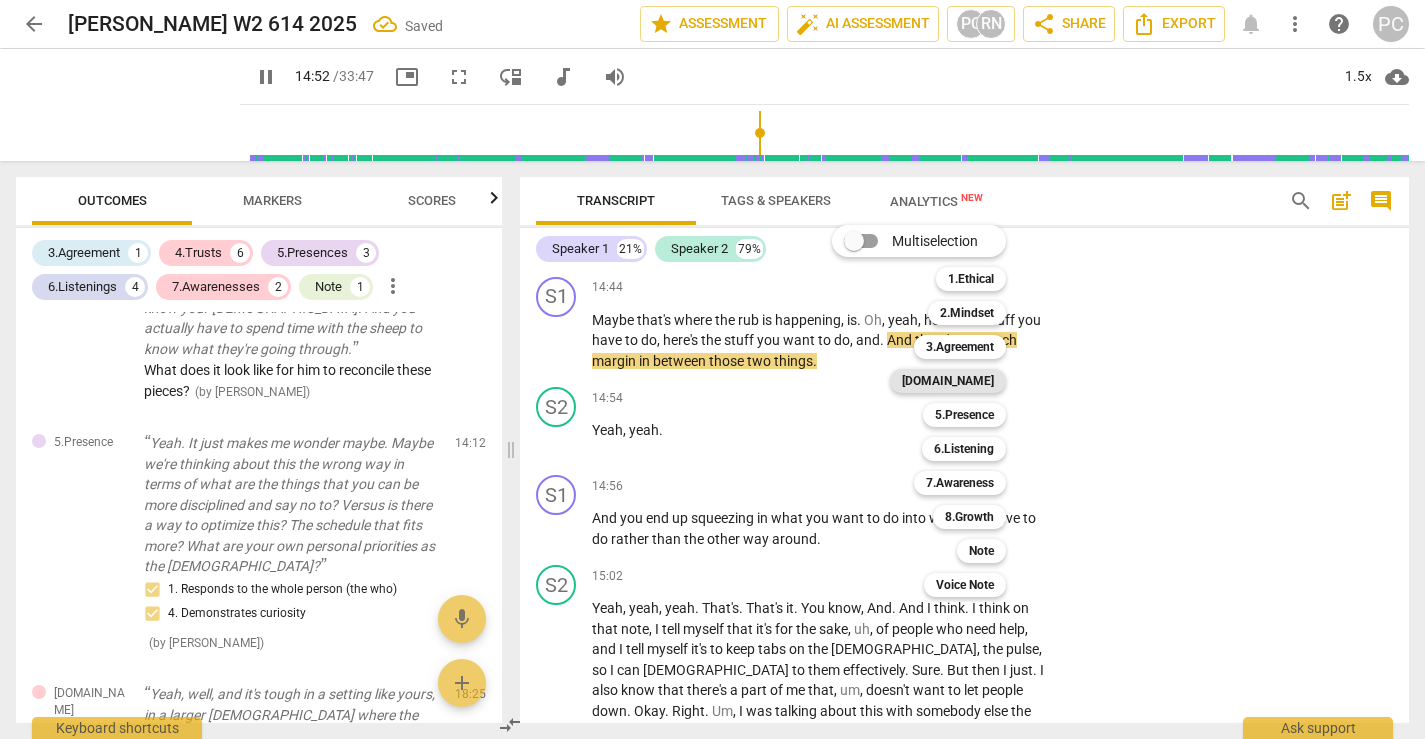 click on "[DOMAIN_NAME]" at bounding box center [948, 381] 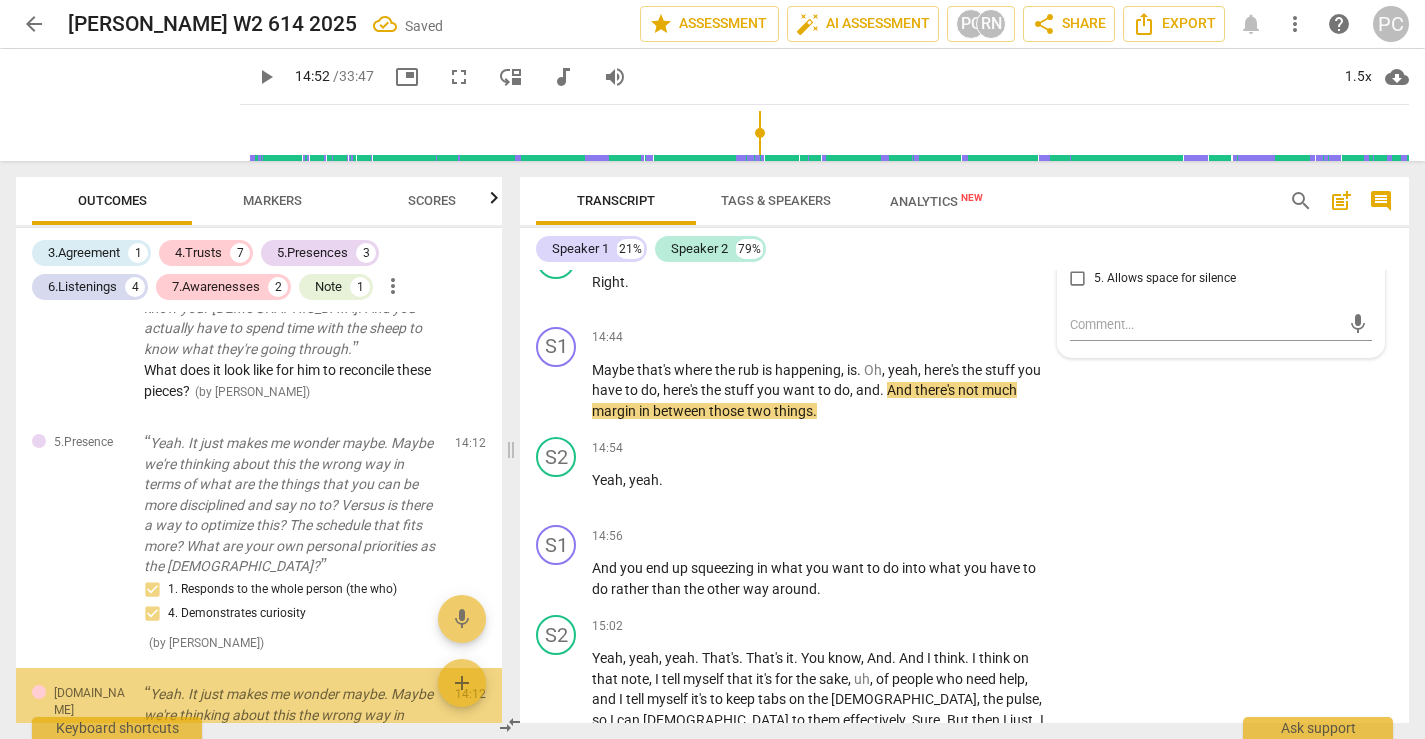 scroll, scrollTop: 6200, scrollLeft: 0, axis: vertical 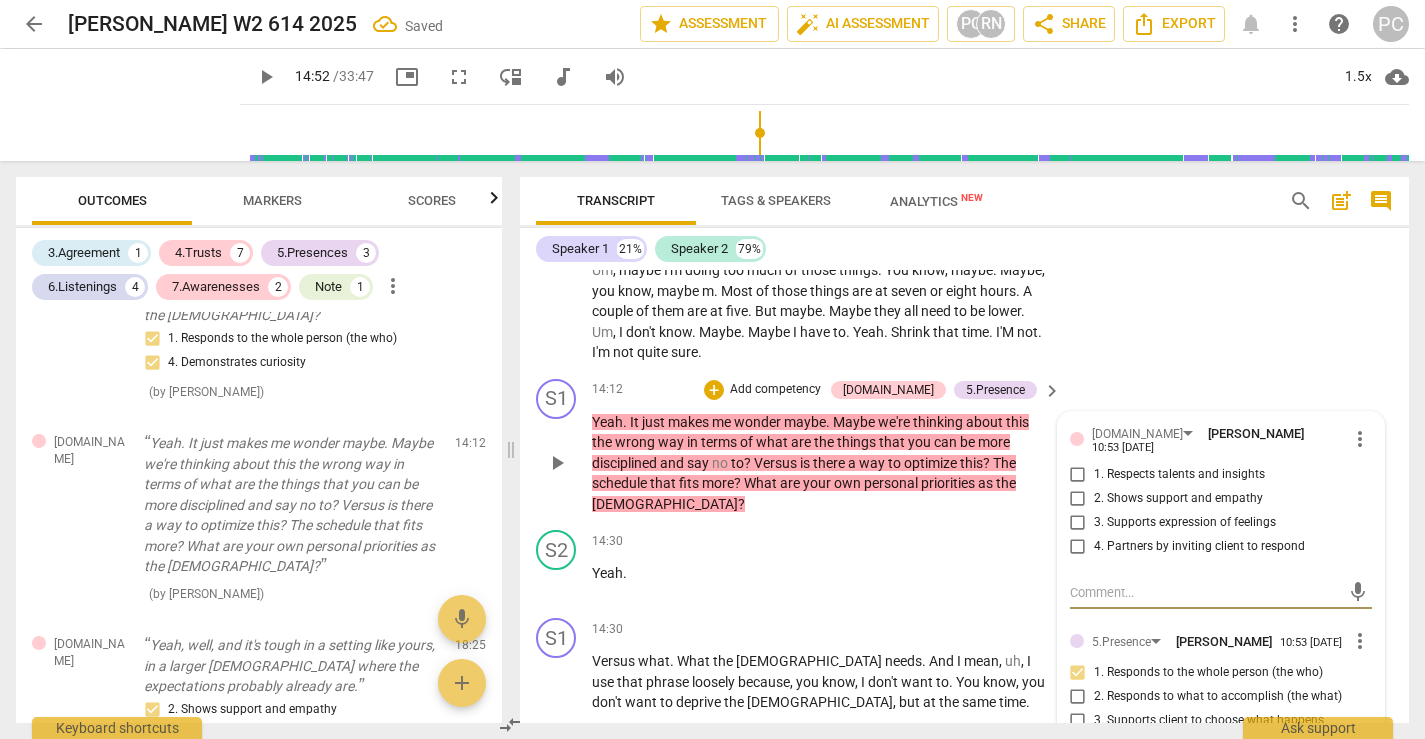 click on "1. Respects talents and insights" at bounding box center [1078, 475] 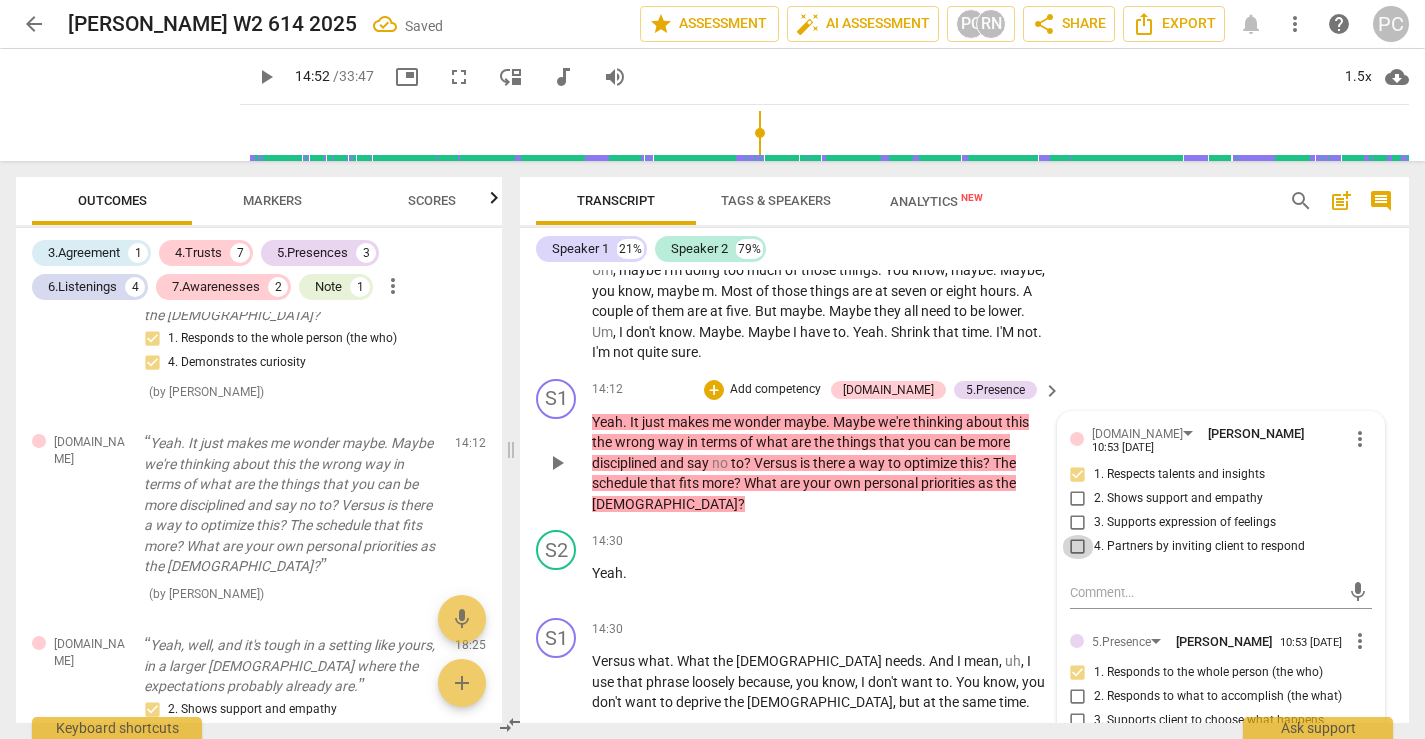 click on "4. Partners by inviting client to respond" at bounding box center [1078, 547] 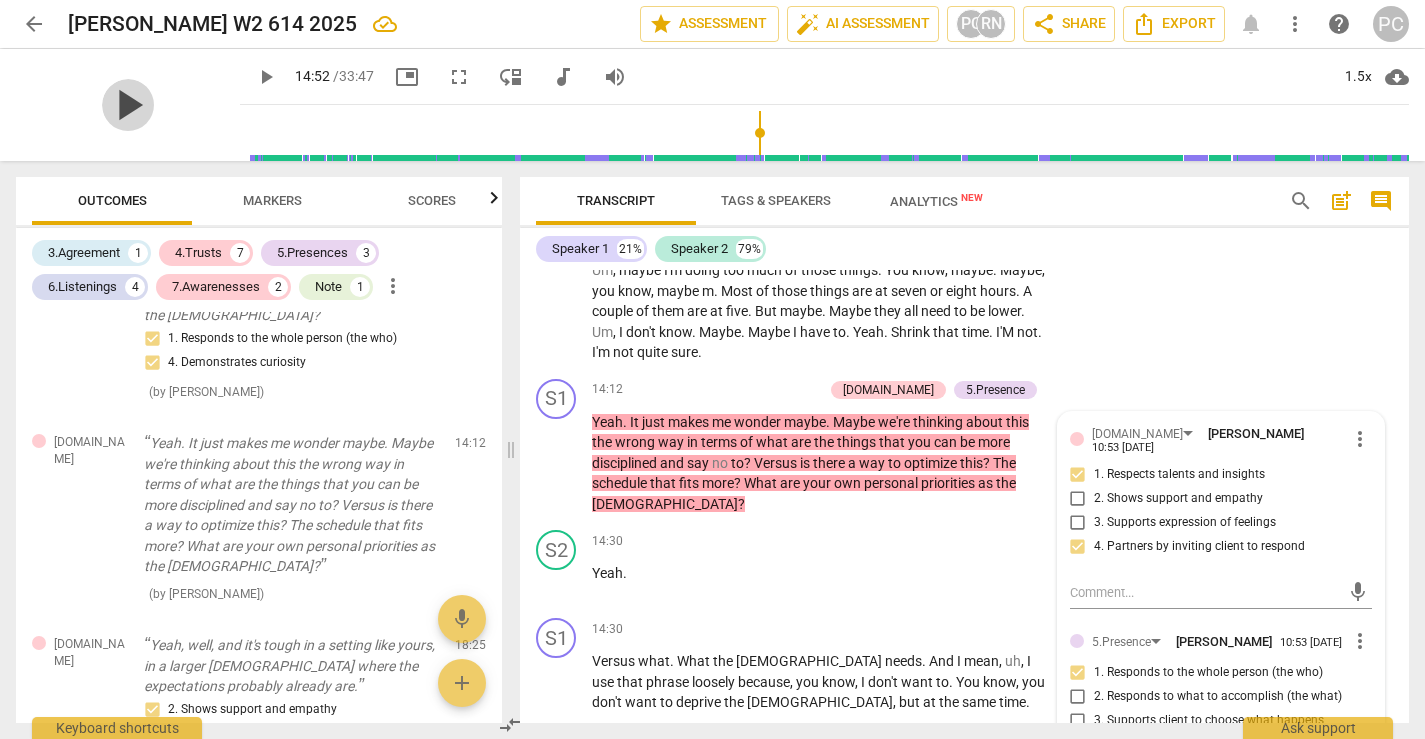click on "play_arrow" at bounding box center (128, 105) 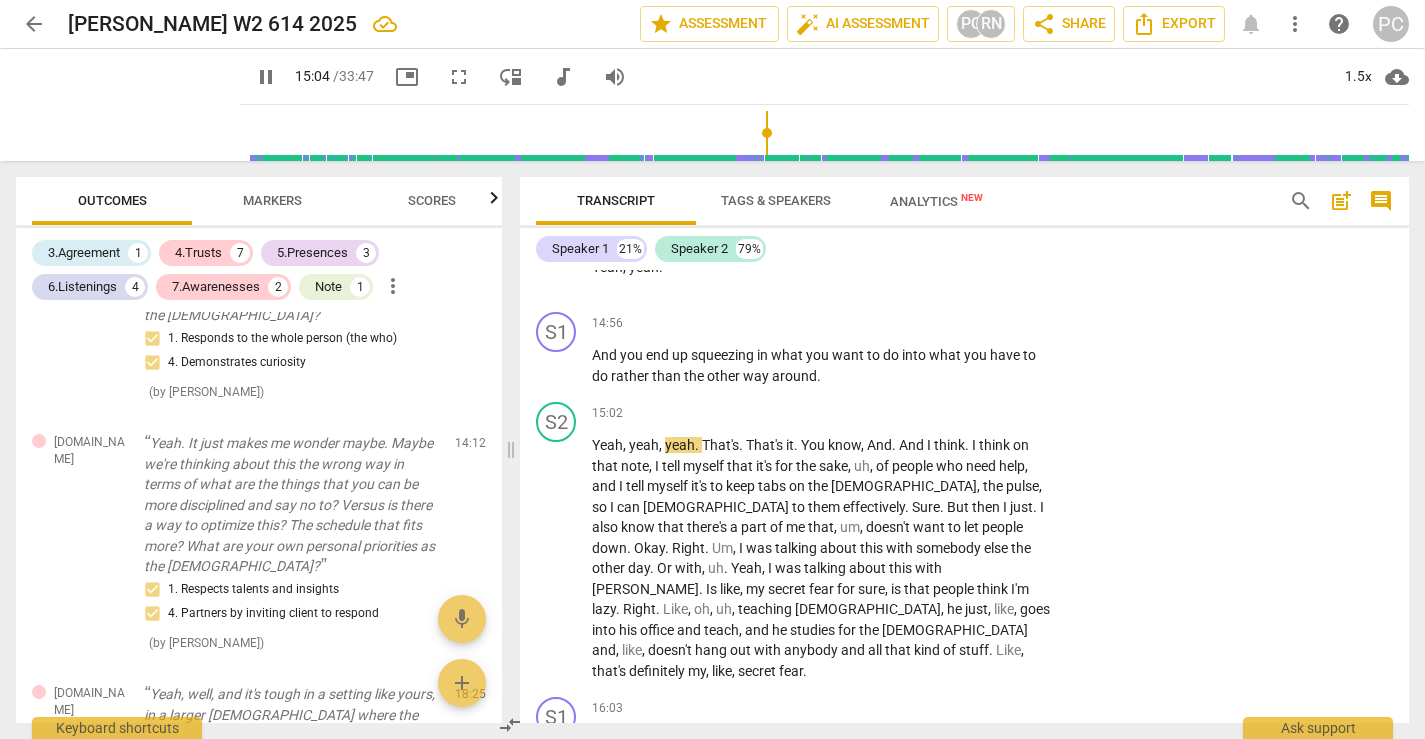 scroll, scrollTop: 6914, scrollLeft: 0, axis: vertical 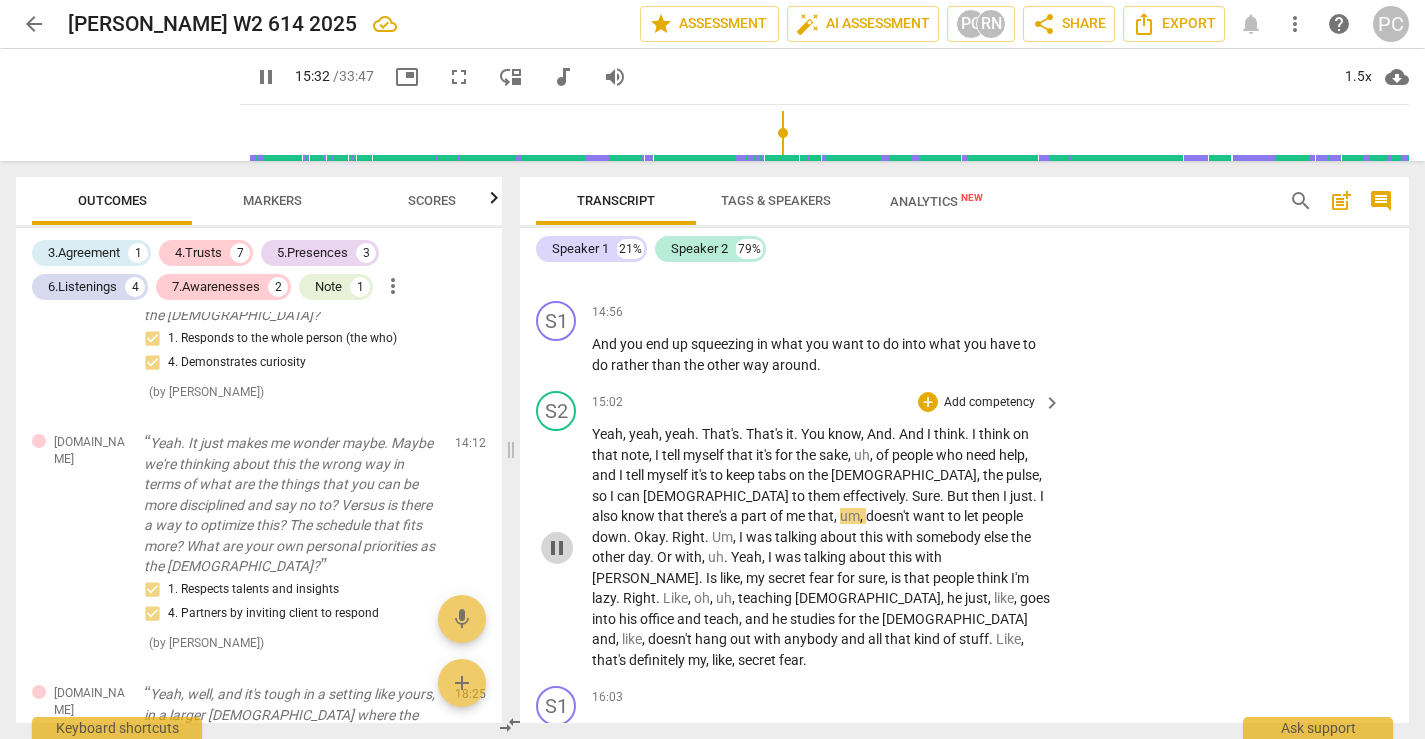 click on "pause" at bounding box center [557, 548] 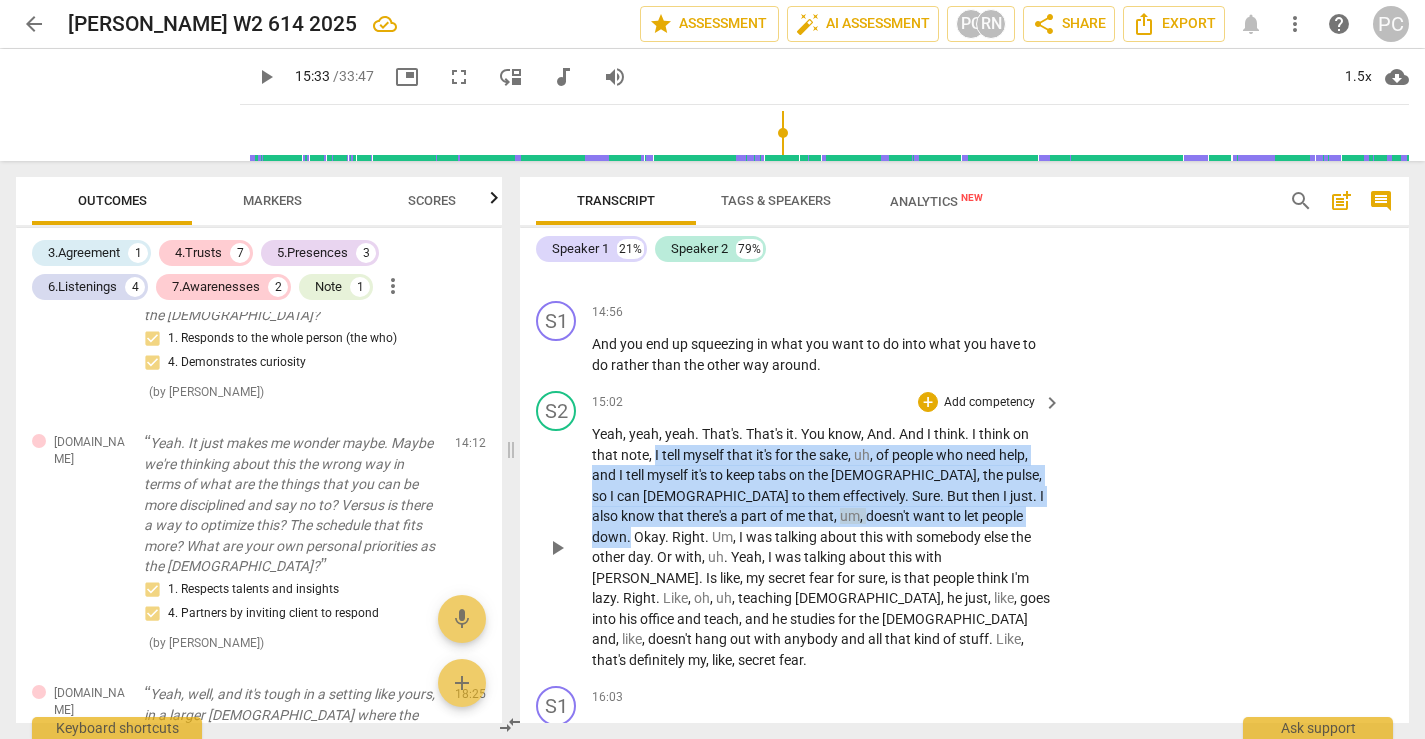 drag, startPoint x: 652, startPoint y: 394, endPoint x: 873, endPoint y: 456, distance: 229.53214 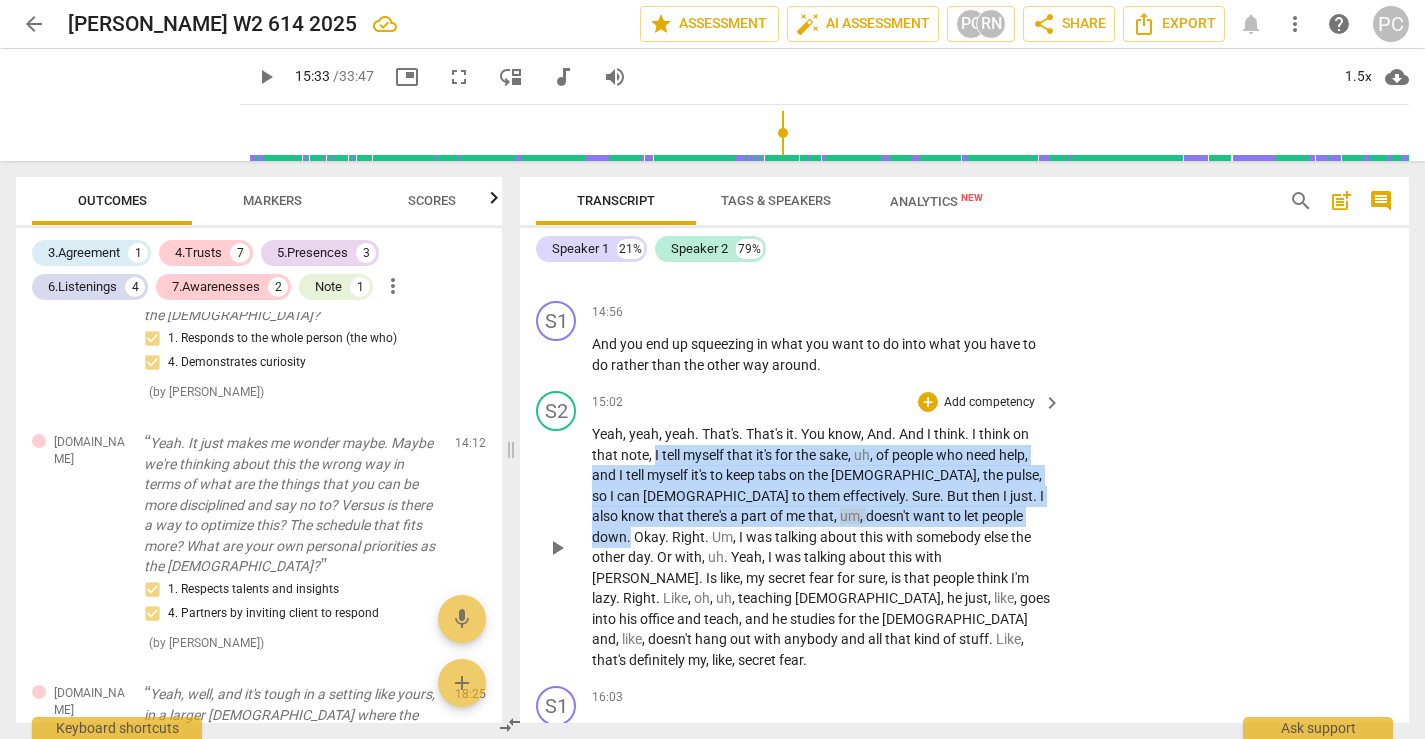 click on "Yeah ,   yeah ,   yeah .   That's .   That's   it .   You   know ,   And .   And   I   think .   I   think   on   that   note ,   I   tell   myself   that   it's   for   the   sake ,   uh ,   of   people   who   need   help ,   and   I   tell   myself   it's   to   keep   tabs   on   the   [DEMOGRAPHIC_DATA] ,   the   pulse ,   so   I   can   preach   to   them   effectively .   Sure .   But   then   I   just .   I   also   know   that   there's   a   part   of   me   that ,   um ,   doesn't   want   to   let   people   down .   Okay .   Right .   Um ,   I   was   talking   about   this   with   somebody   else   the   other   day .   Or   with ,   uh .   Yeah ,   I   was   talking   about   this   with   [PERSON_NAME] .   Is   like ,   my   secret   fear   for   sure ,   is   that   people   think   I'm   lazy .   Right .   Like ,   oh ,   uh ,   teaching   [DEMOGRAPHIC_DATA] ,   he   just ,   like ,   goes   into   his   office   and   teach ,   and   he   studies   for   the   [DEMOGRAPHIC_DATA]   and ,   like ,   doesn't   hang   out   with" at bounding box center [821, 547] 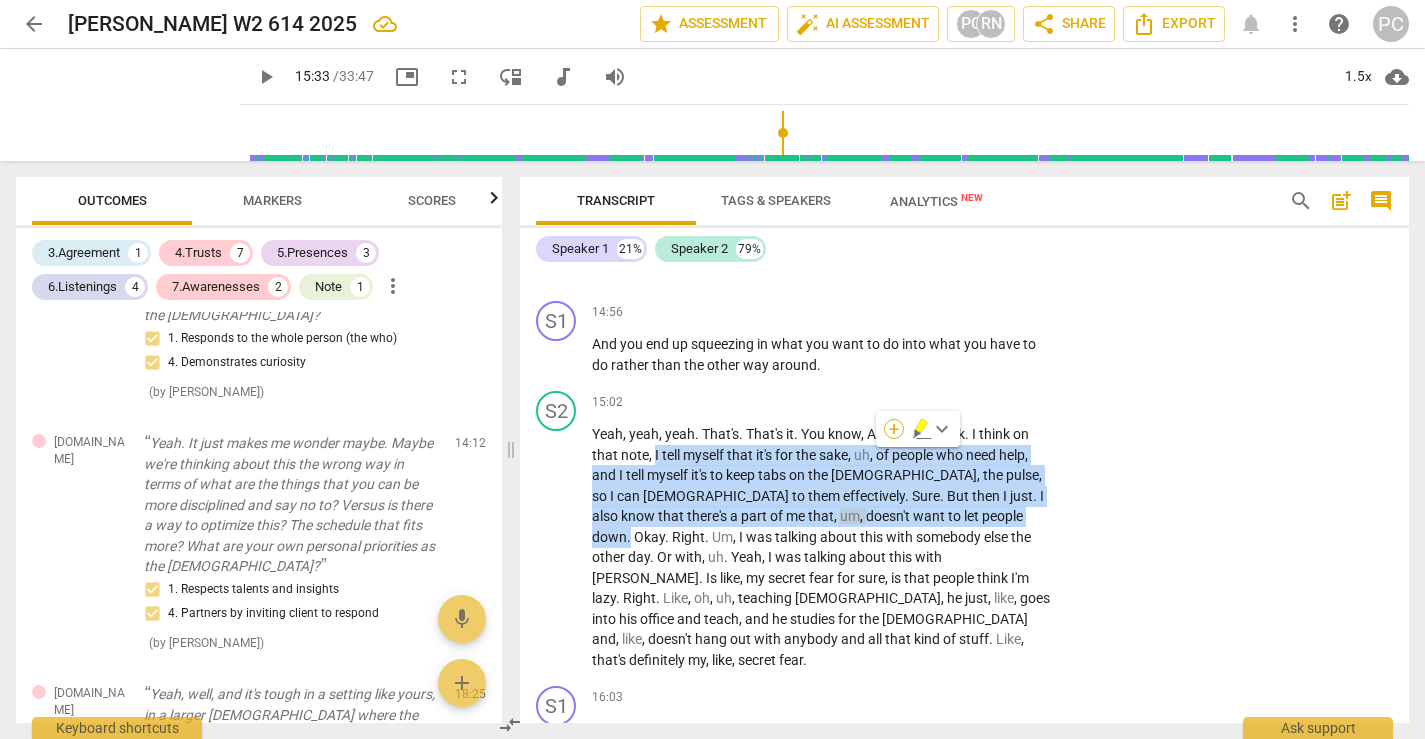 click on "+" at bounding box center (894, 429) 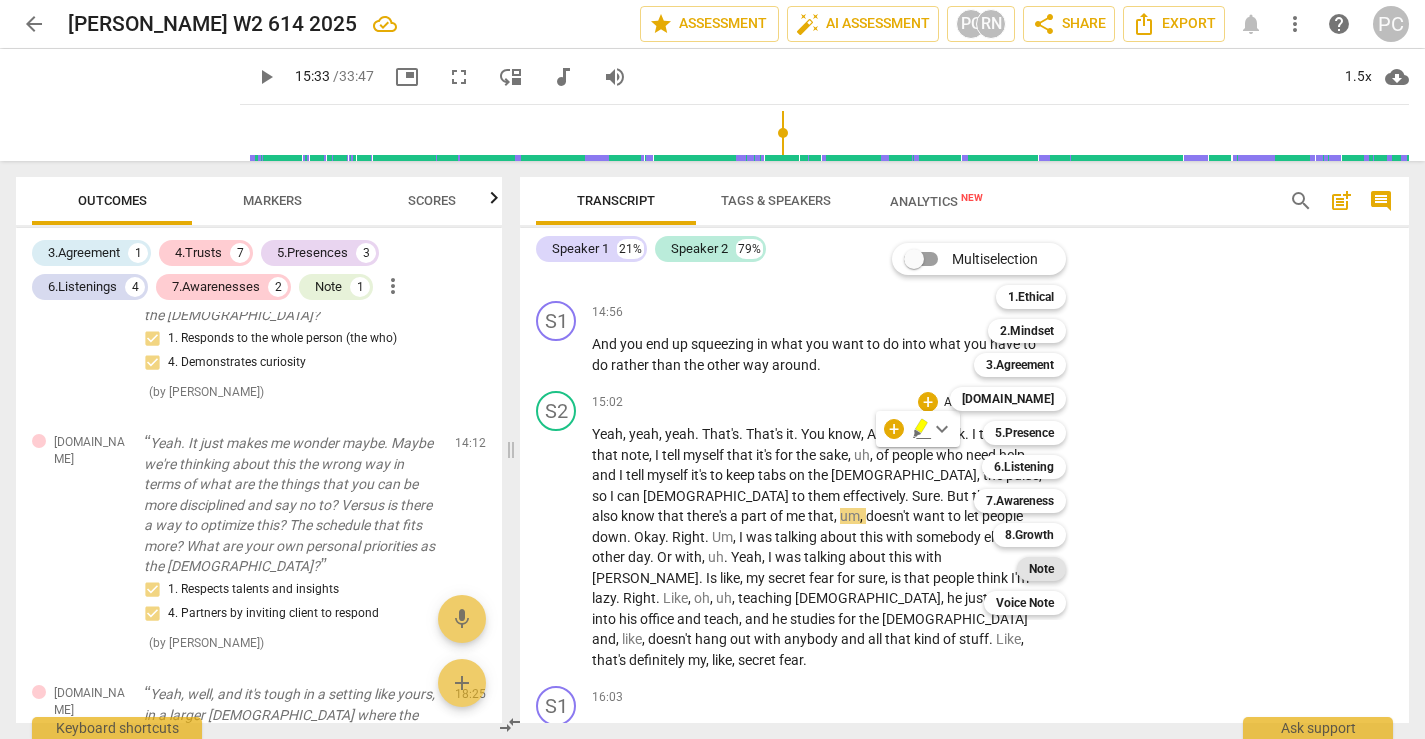 click on "Note" at bounding box center [1041, 569] 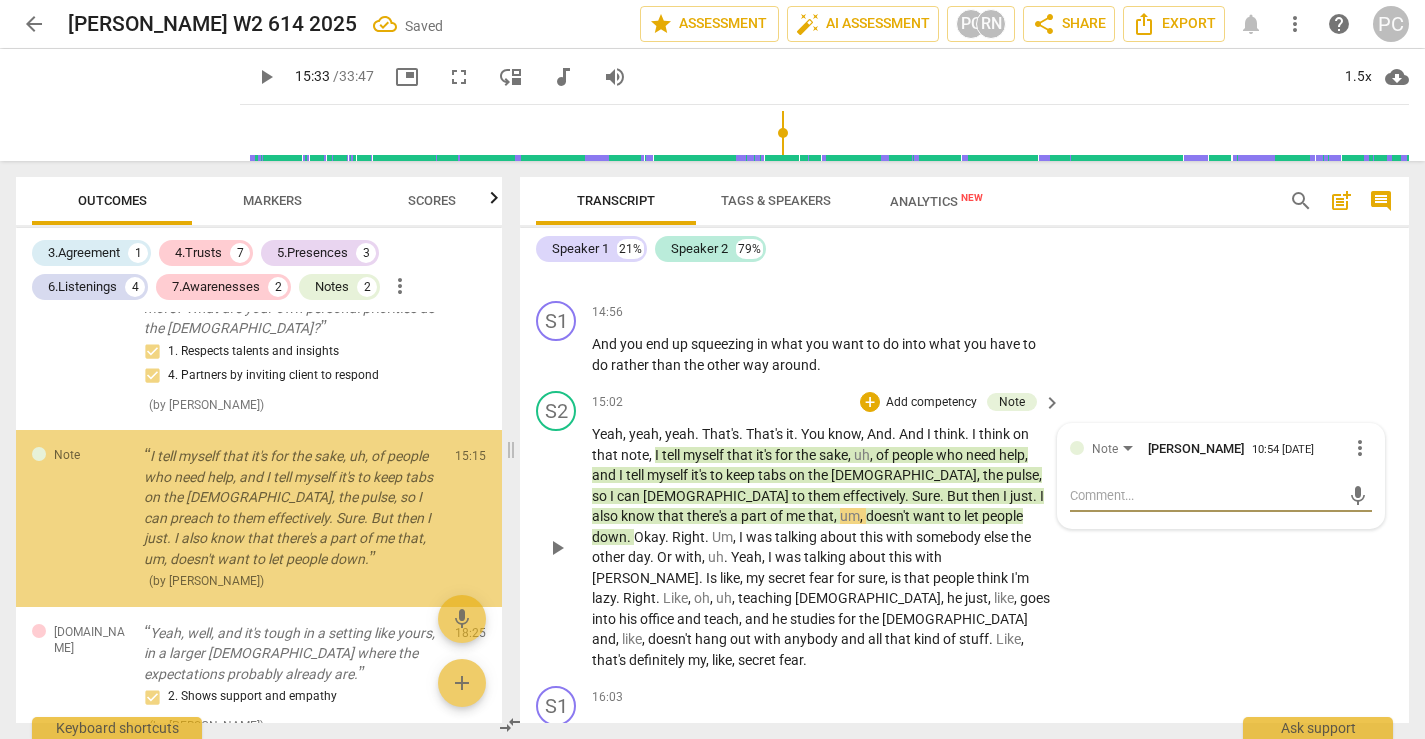scroll, scrollTop: 1916, scrollLeft: 0, axis: vertical 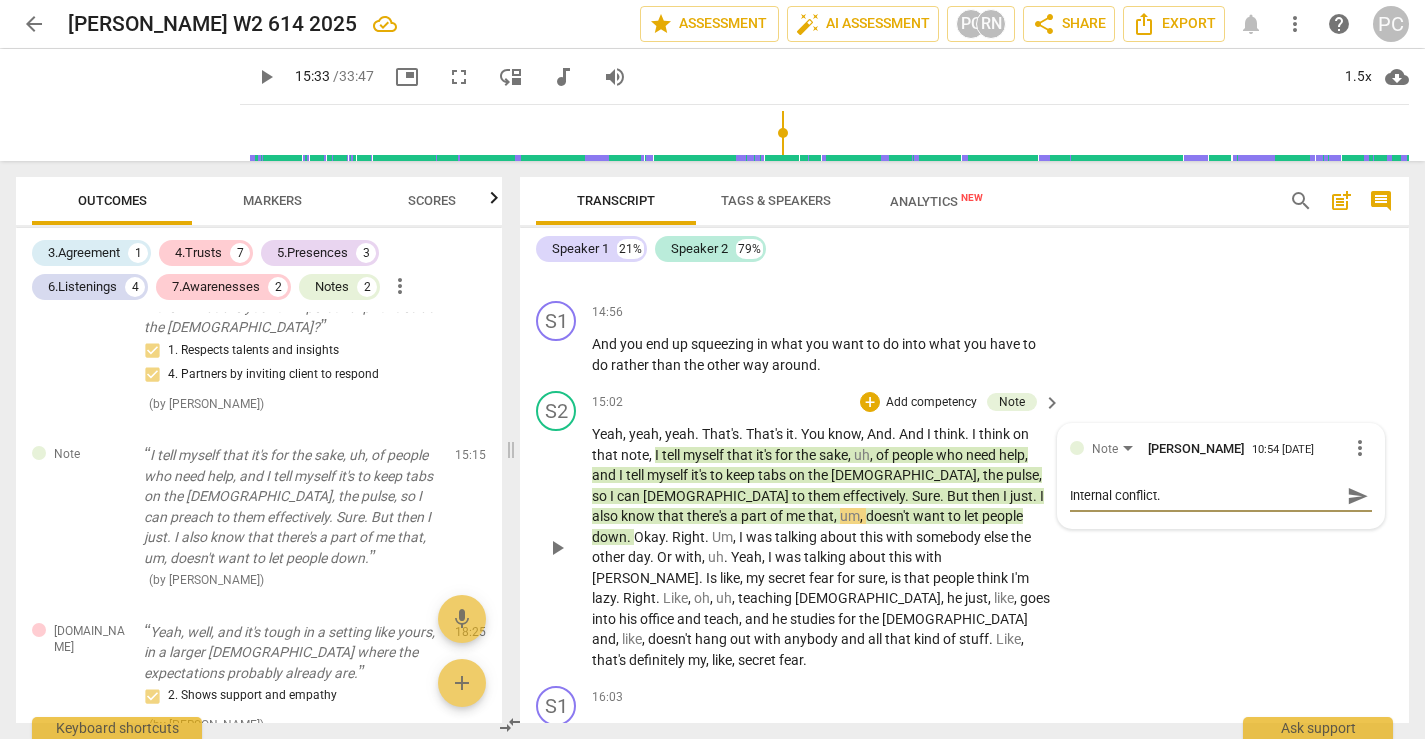 click on "send" at bounding box center [1358, 496] 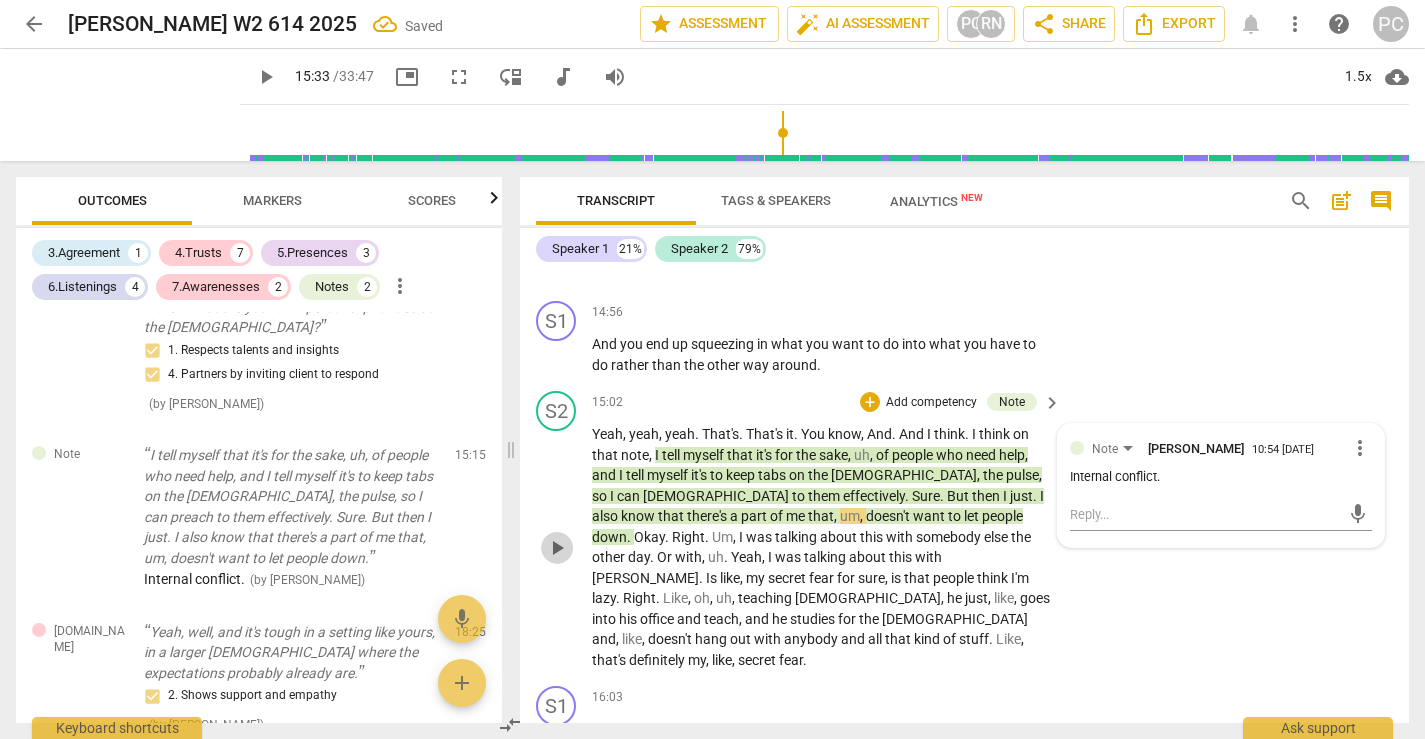 click on "play_arrow" at bounding box center (557, 548) 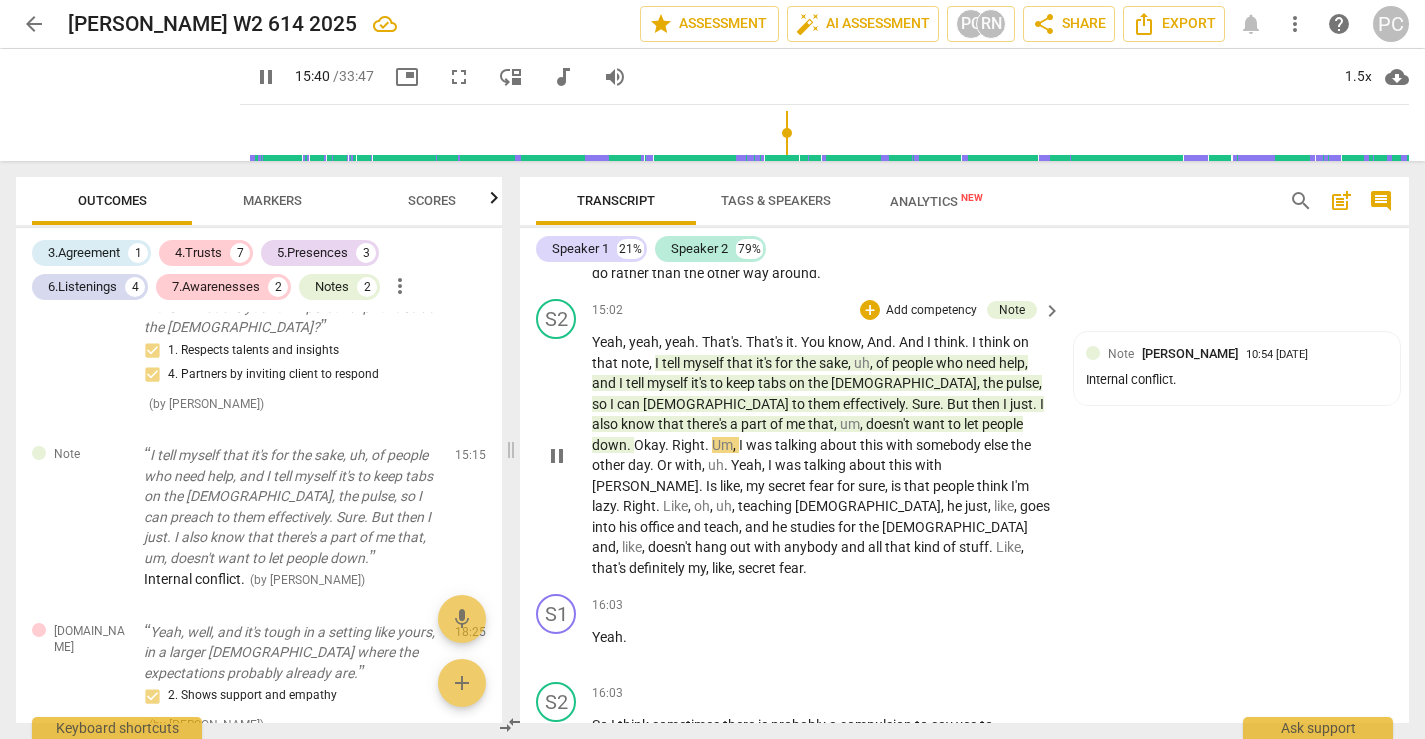 scroll, scrollTop: 7009, scrollLeft: 0, axis: vertical 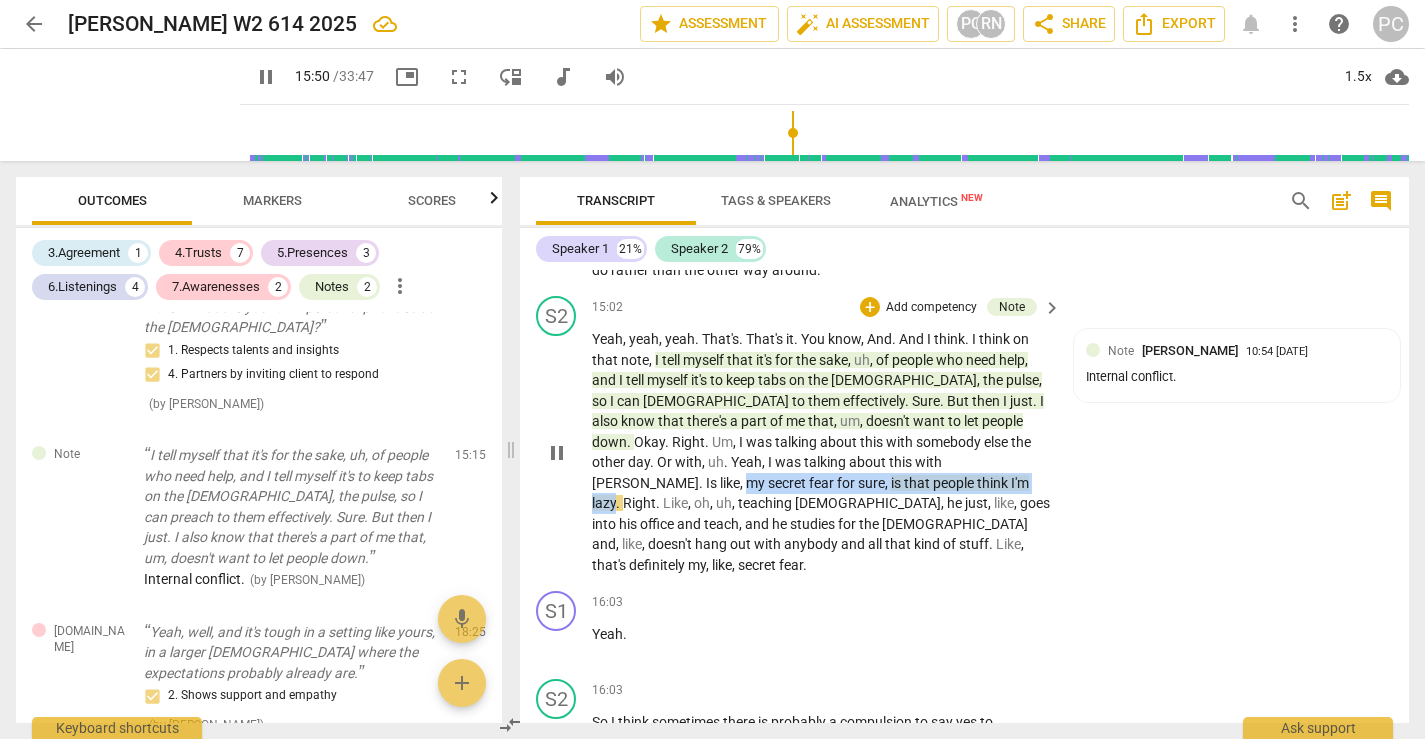 drag, startPoint x: 858, startPoint y: 399, endPoint x: 718, endPoint y: 429, distance: 143.1782 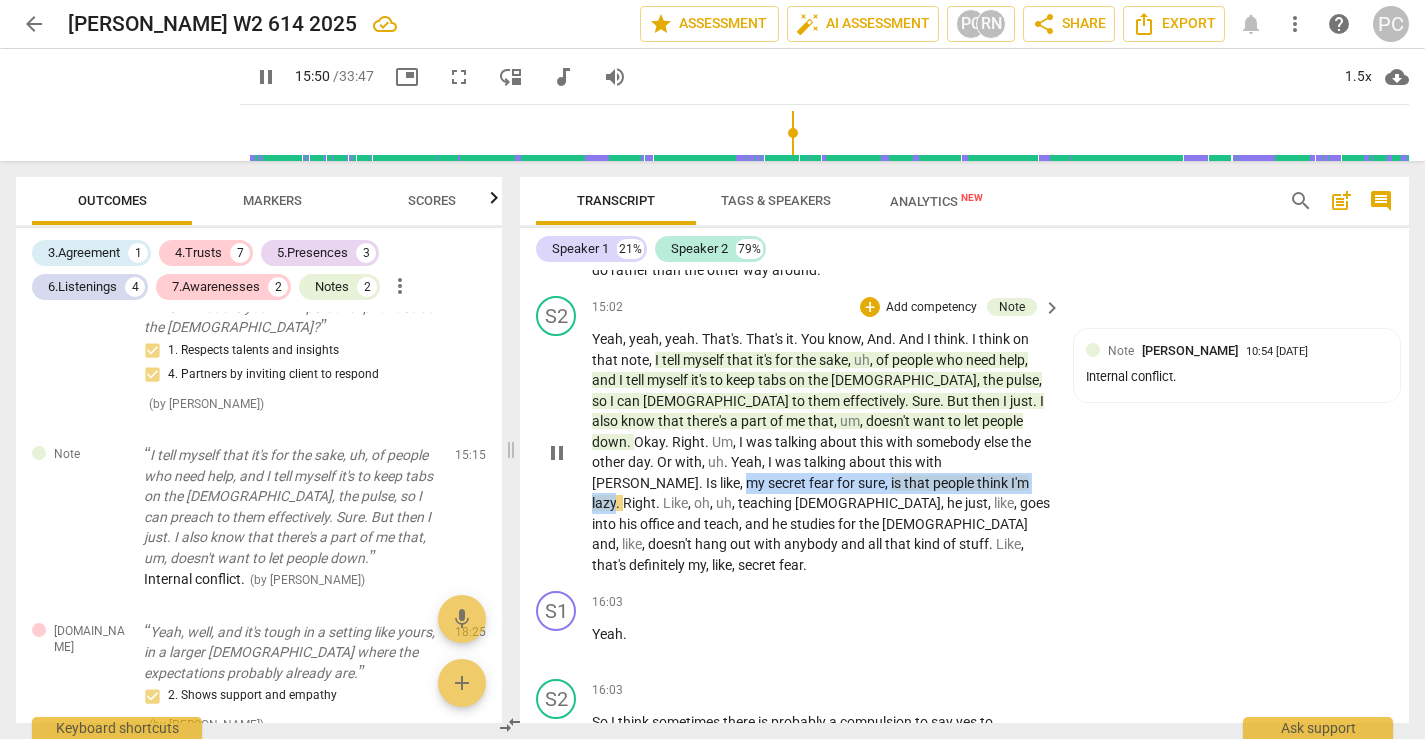 click on "Yeah ,   yeah ,   yeah .   That's .   That's   it .   You   know ,   And .   And   I   think .   I   think   on   that   note ,   I   tell   myself   that   it's   for   the   sake ,   uh ,   of   people   who   need   help ,   and   I   tell   myself   it's   to   keep   tabs   on   the   [DEMOGRAPHIC_DATA] ,   the   pulse ,   so   I   can   preach   to   them   effectively .   Sure .   But   then   I   just .   I   also   know   that   there's   a   part   of   me   that ,   um ,   doesn't   want   to   let   people   down .   Okay .   Right .   Um ,   I   was   talking   about   this   with   somebody   else   the   other   day .   Or   with ,   uh .   Yeah ,   I   was   talking   about   this   with   [PERSON_NAME] .   Is   like ,   my   secret   fear   for   sure ,   is   that   people   think   I'm   lazy .   Right .   Like ,   oh ,   uh ,   teaching   [DEMOGRAPHIC_DATA] ,   he   just ,   like ,   goes   into   his   office   and   teach ,   and   he   studies   for   the   [DEMOGRAPHIC_DATA]   and ,   like ,   doesn't   hang   out   with" at bounding box center [821, 452] 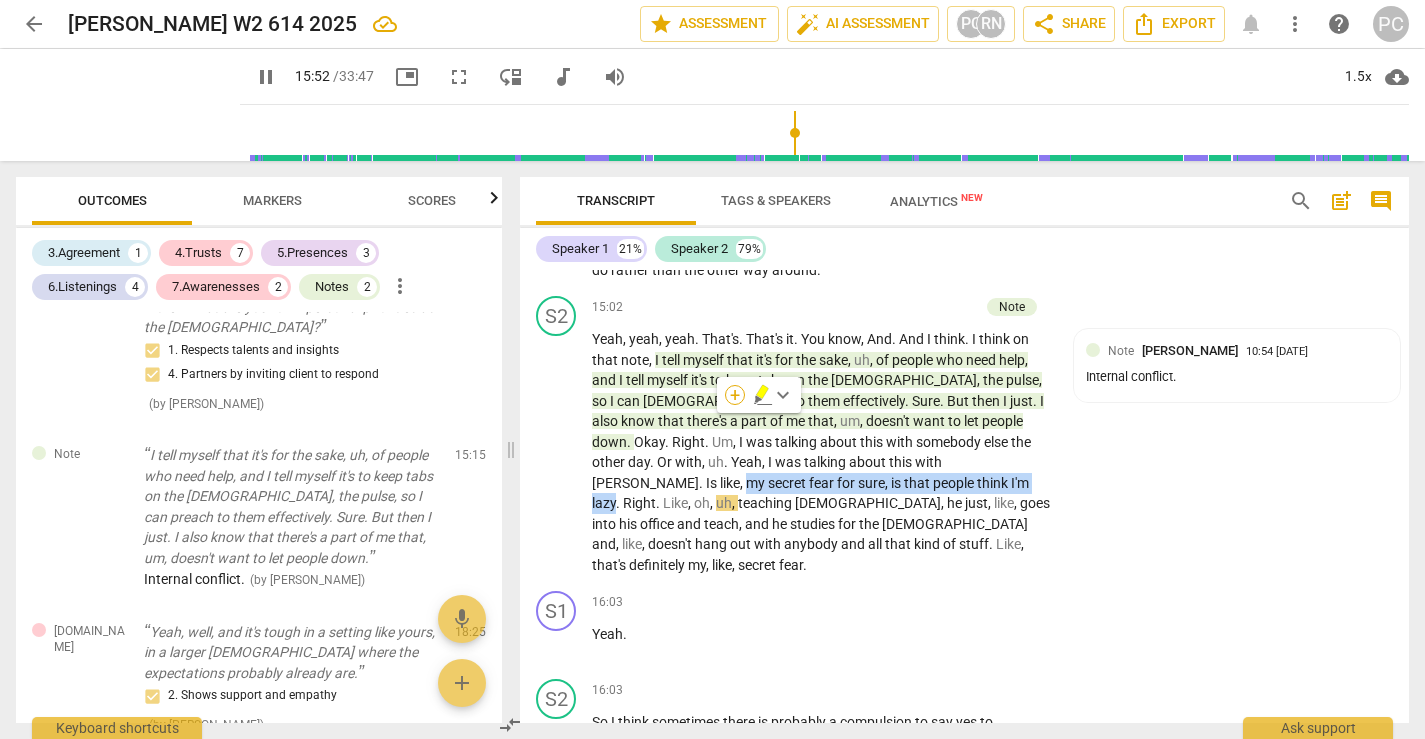 click on "+" at bounding box center (735, 395) 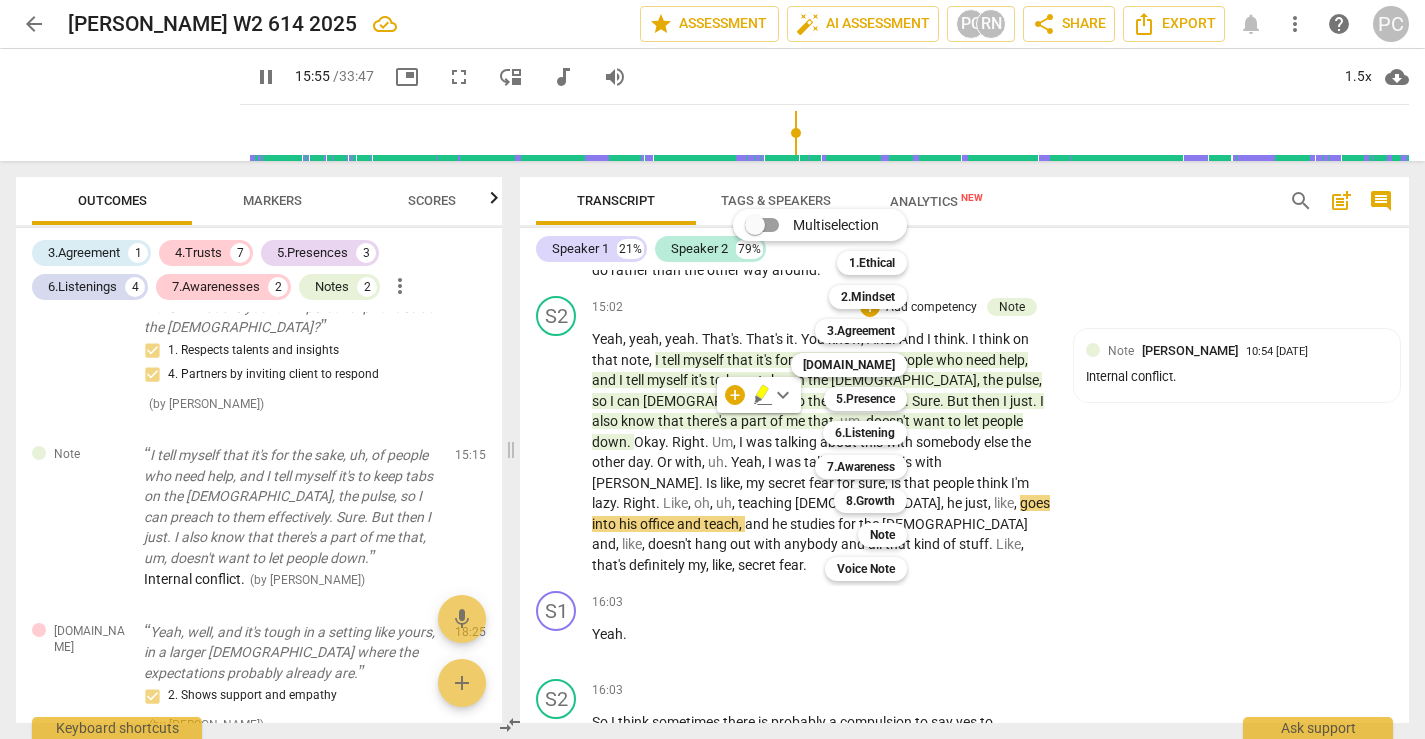 click on "Note" at bounding box center [882, 535] 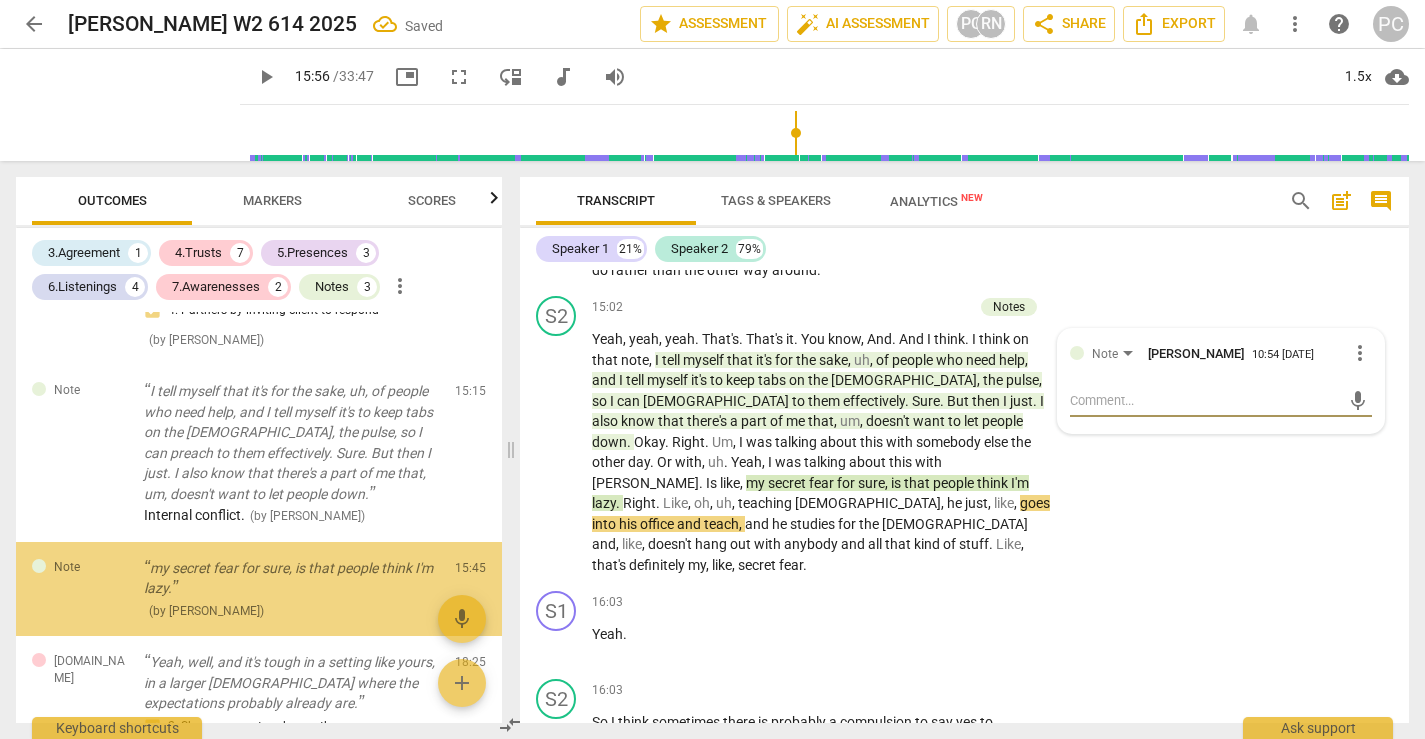 scroll, scrollTop: 2051, scrollLeft: 0, axis: vertical 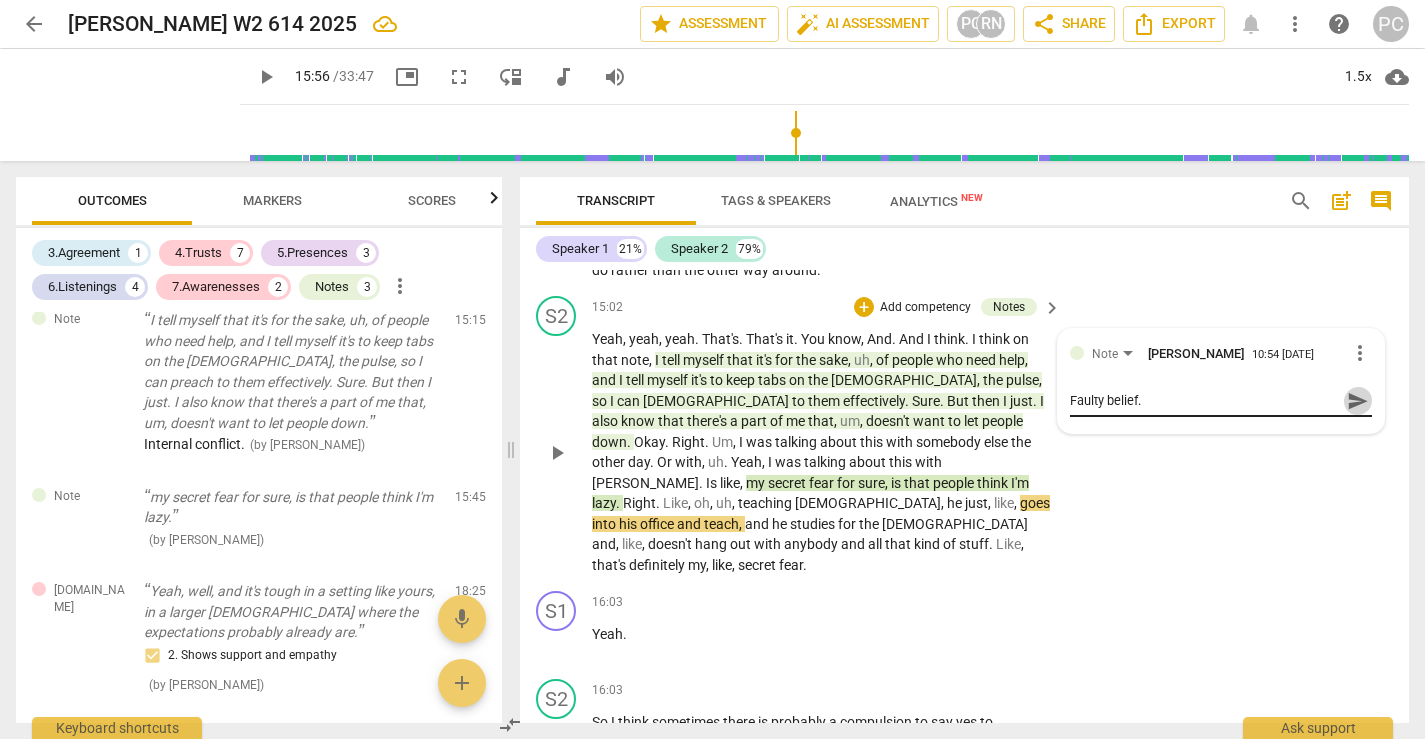 click on "send" at bounding box center (1358, 401) 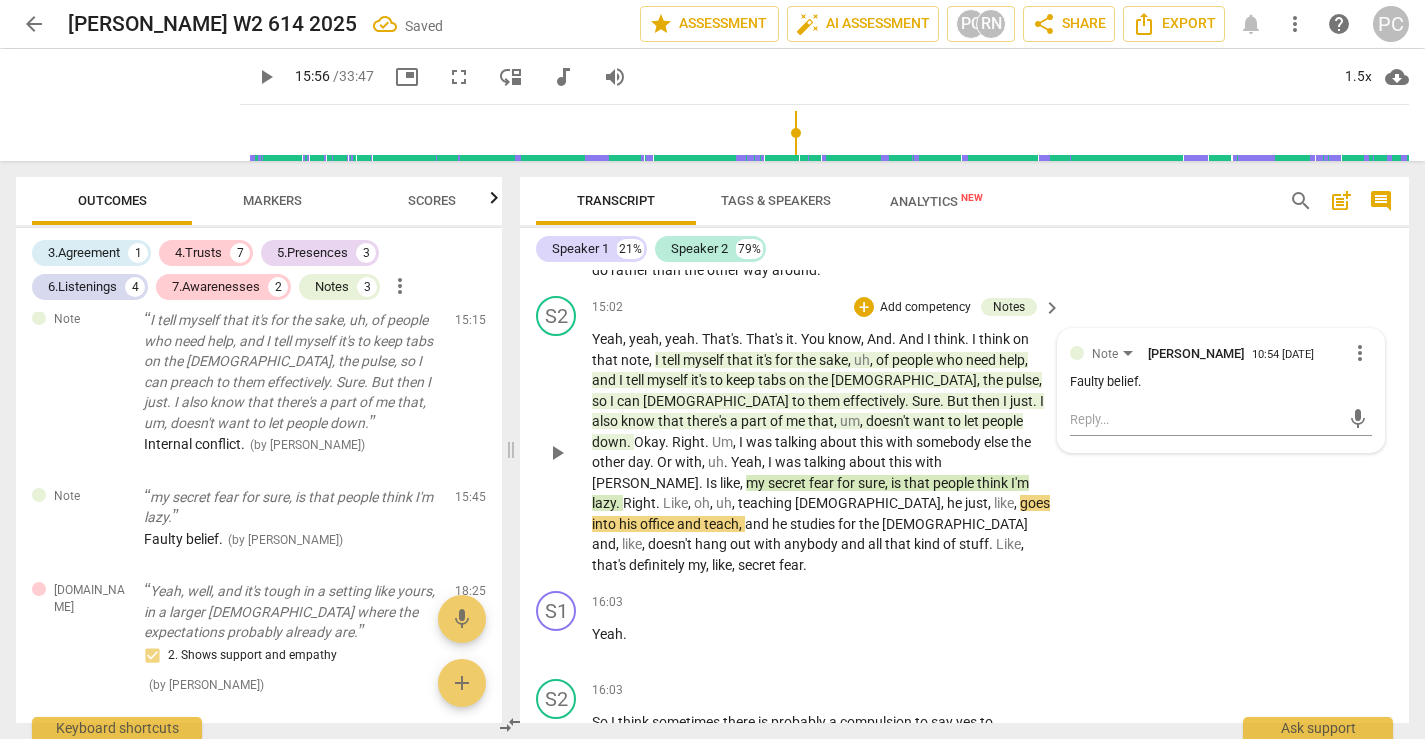 click on "play_arrow" at bounding box center (557, 453) 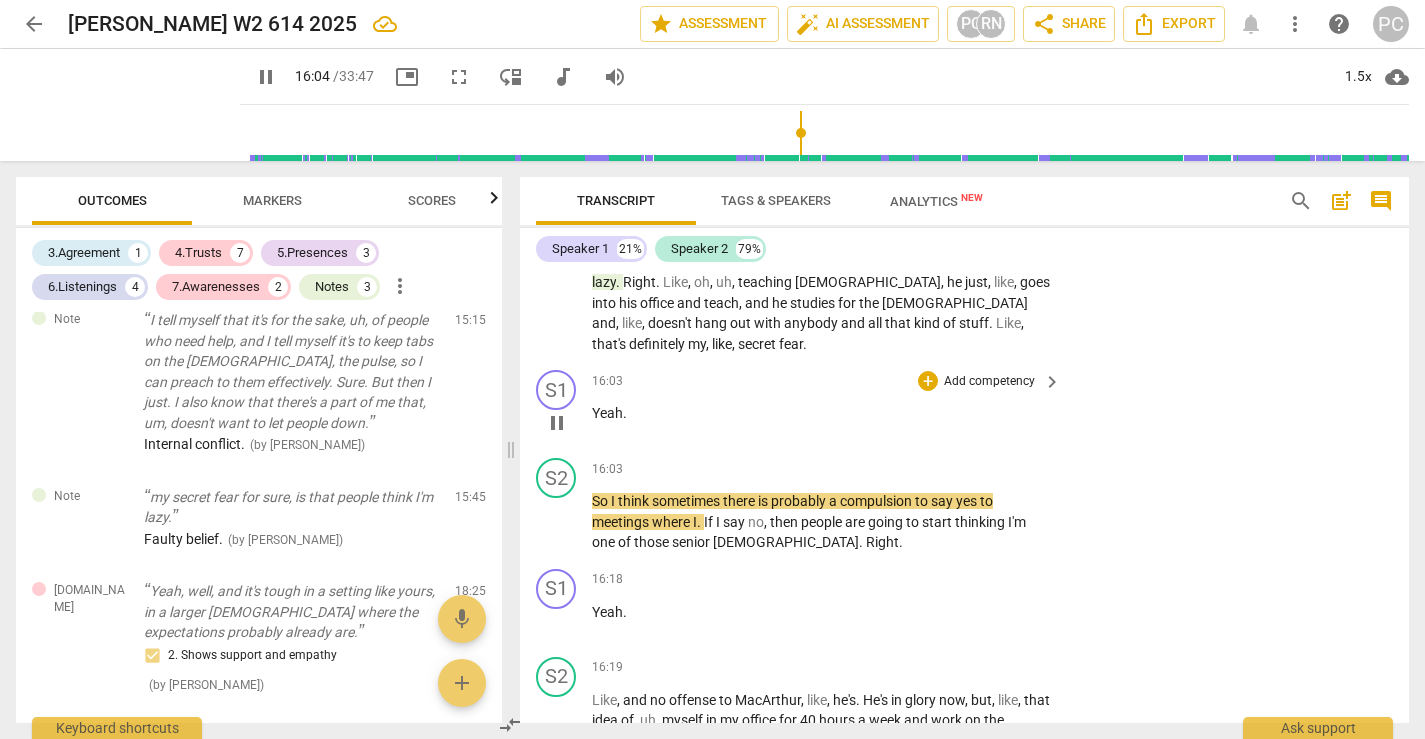 scroll, scrollTop: 7237, scrollLeft: 0, axis: vertical 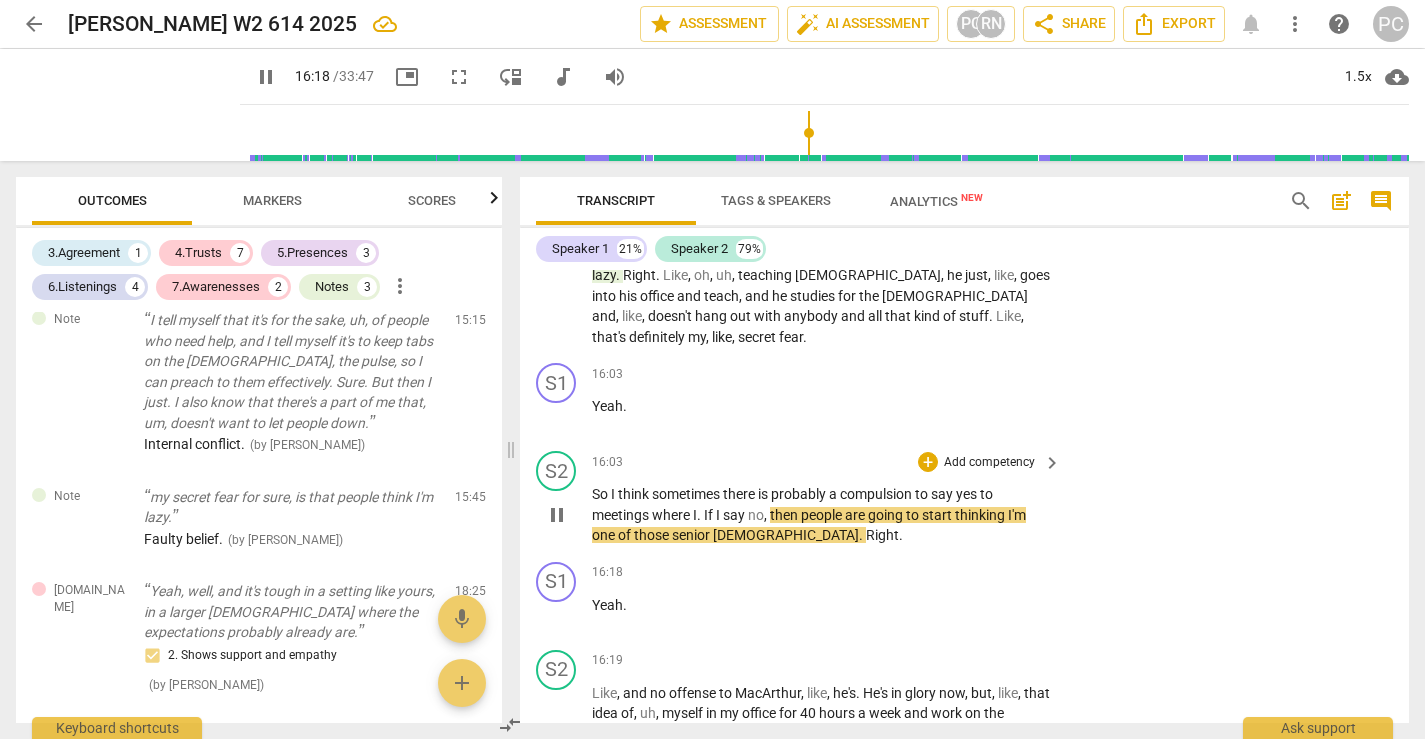 click on "pause" at bounding box center (557, 515) 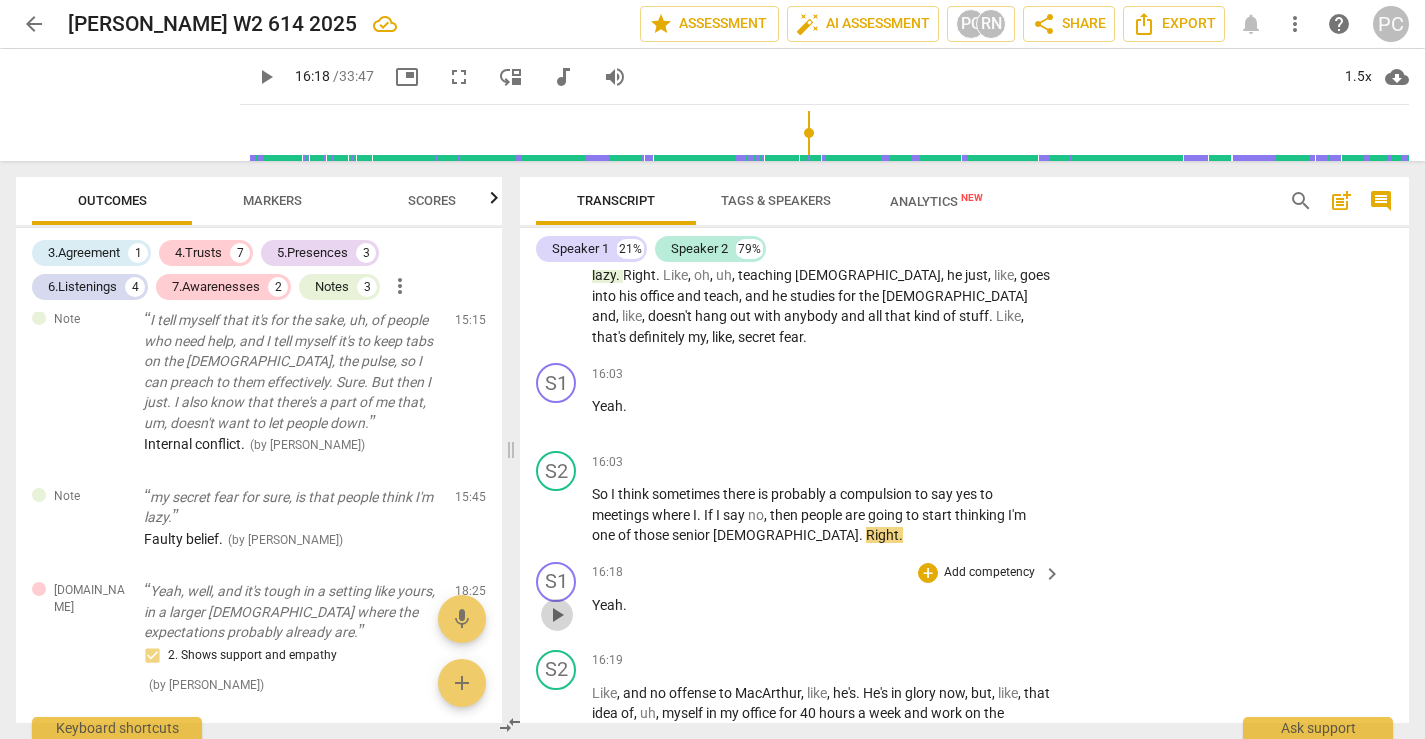 click on "play_arrow" at bounding box center [557, 615] 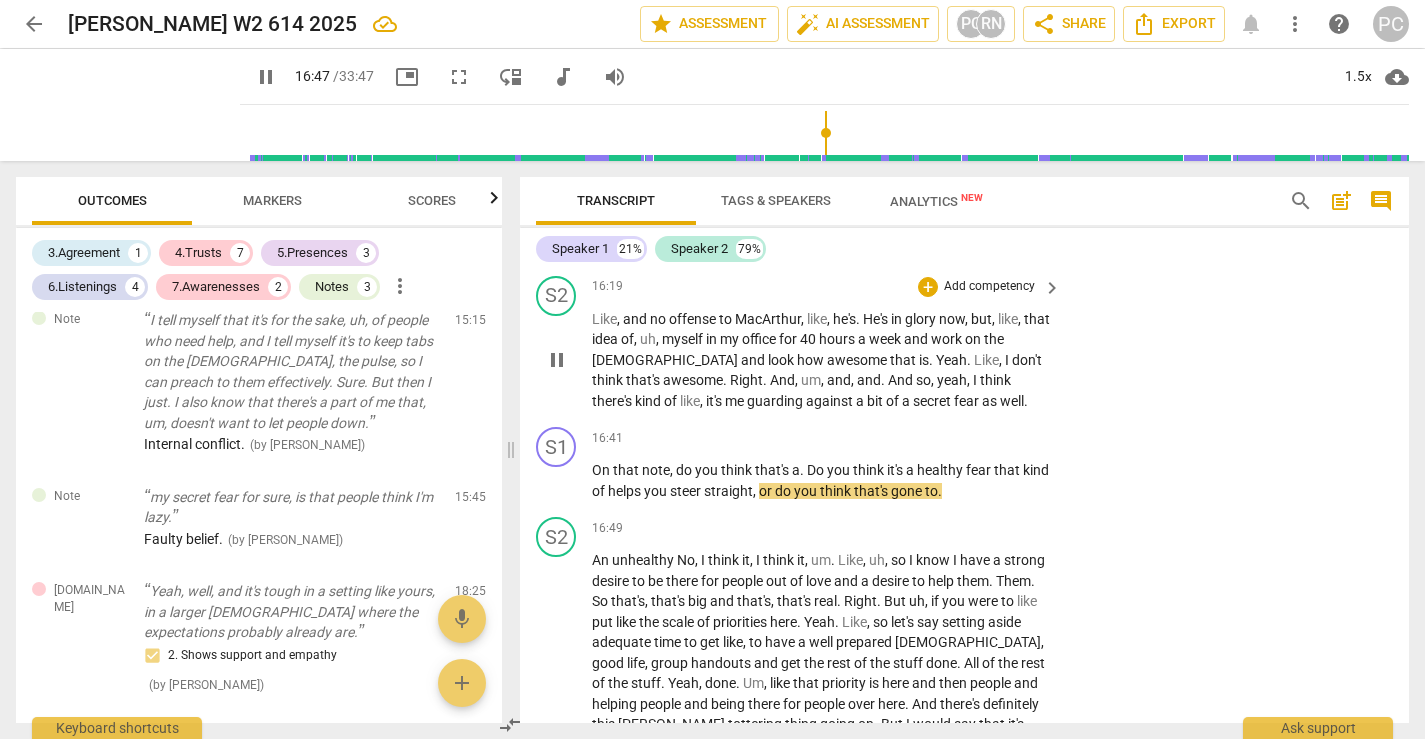 scroll, scrollTop: 7619, scrollLeft: 0, axis: vertical 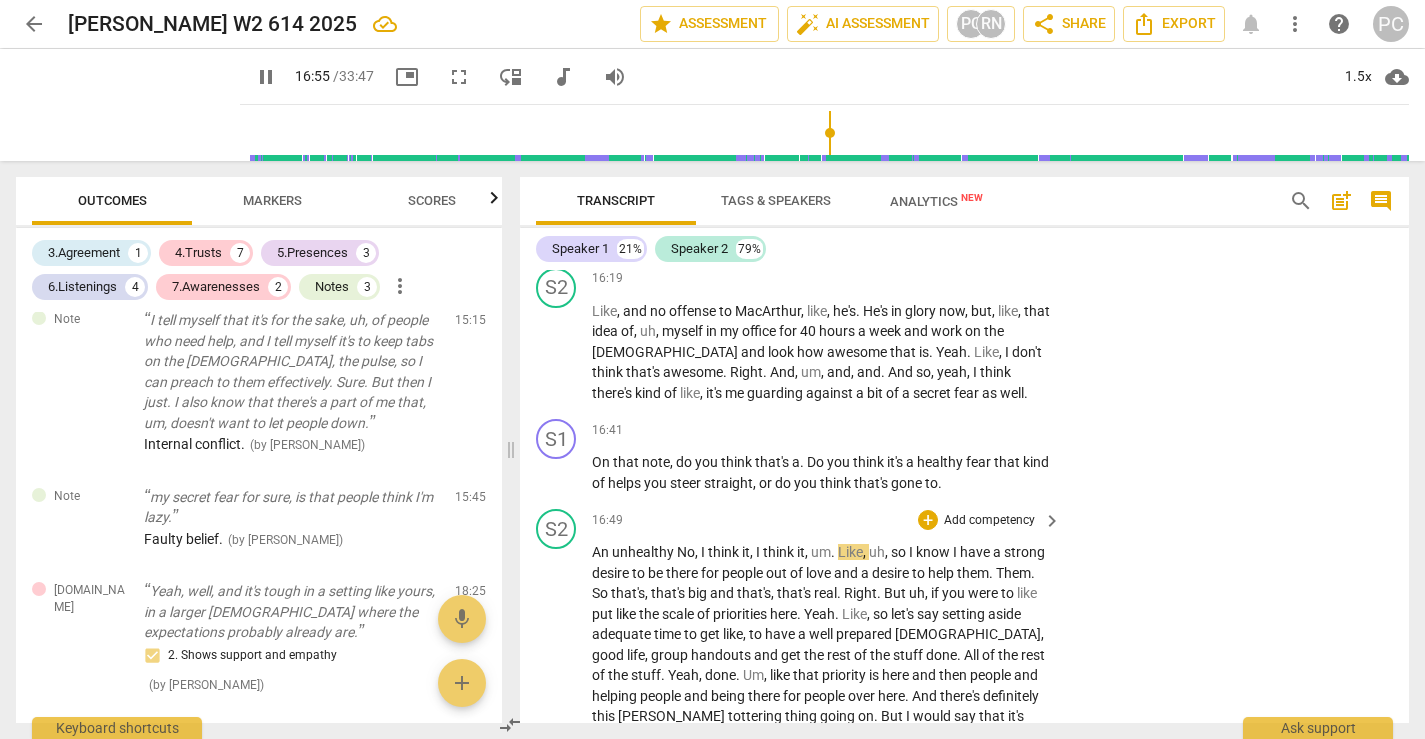 click on "An" at bounding box center (602, 552) 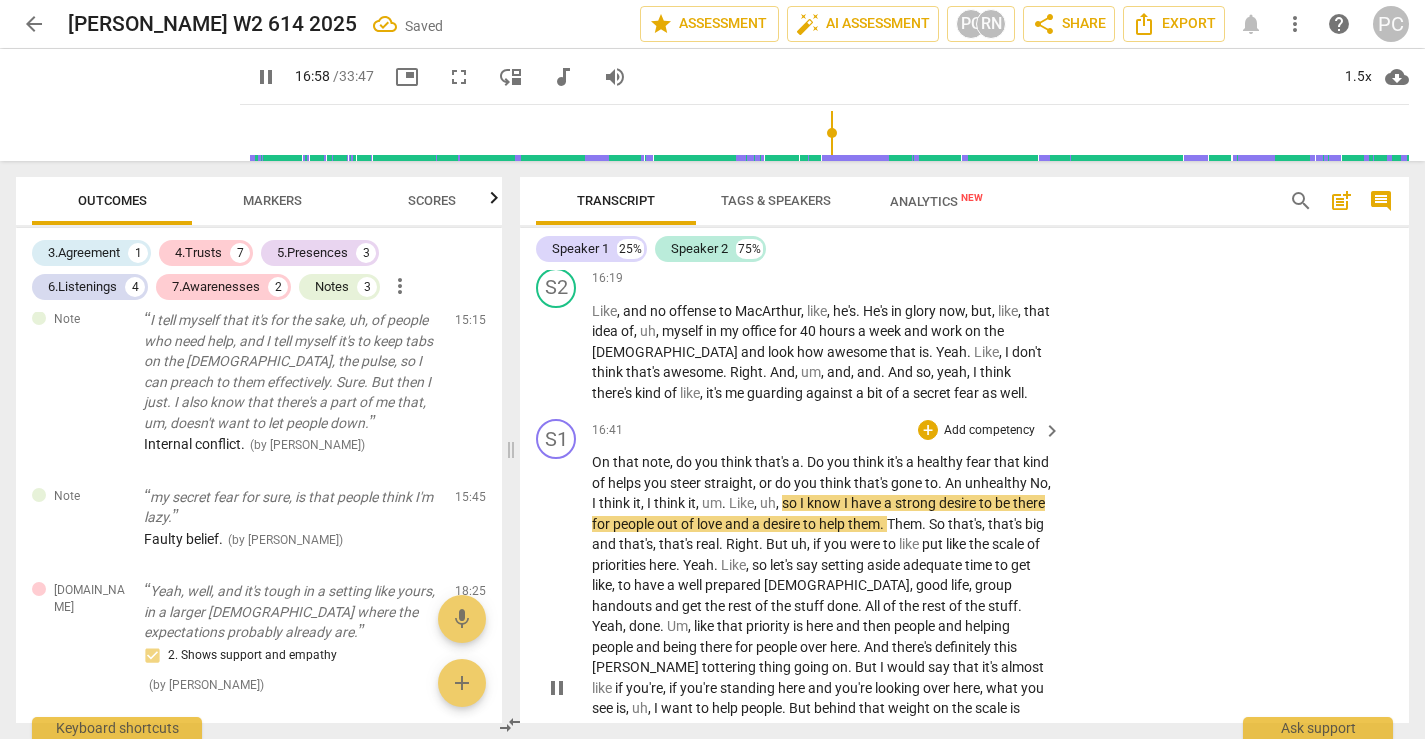 click on "No" at bounding box center [1039, 483] 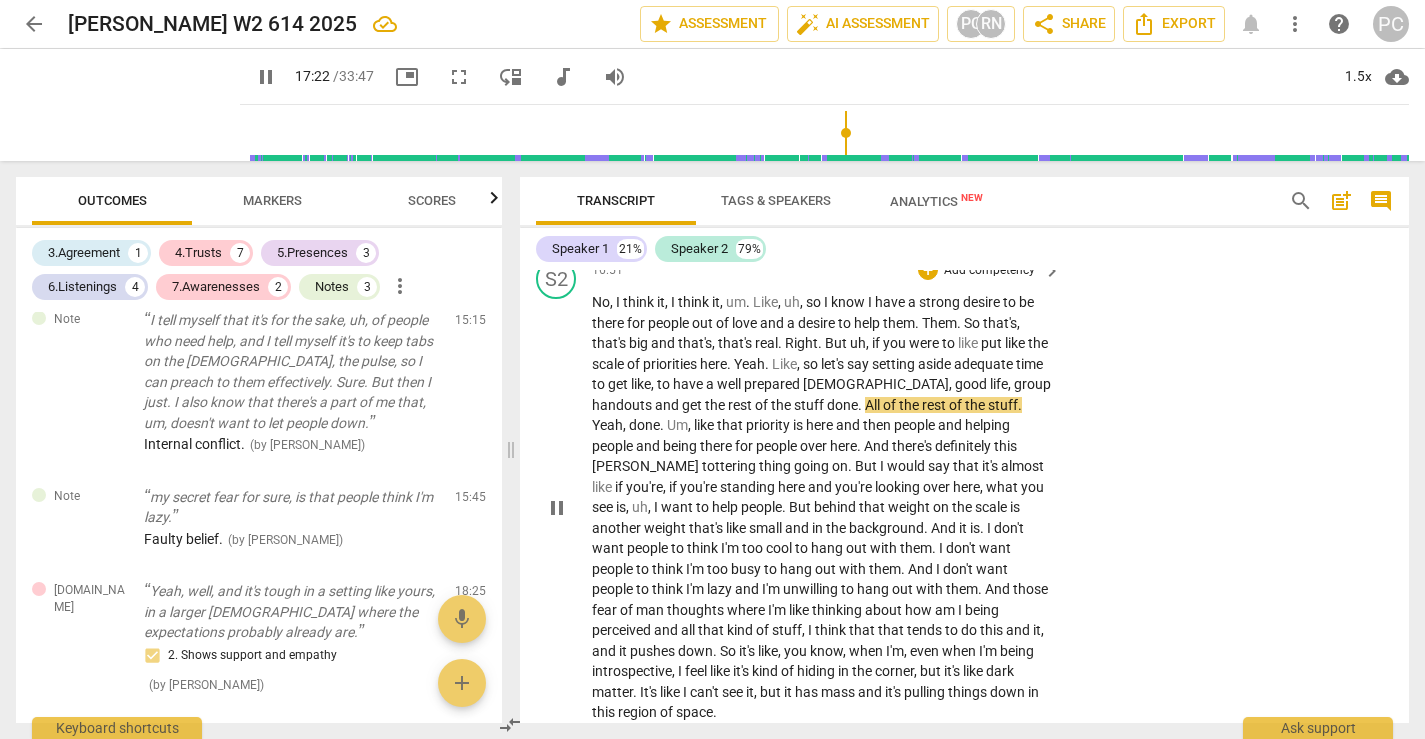 scroll, scrollTop: 7871, scrollLeft: 0, axis: vertical 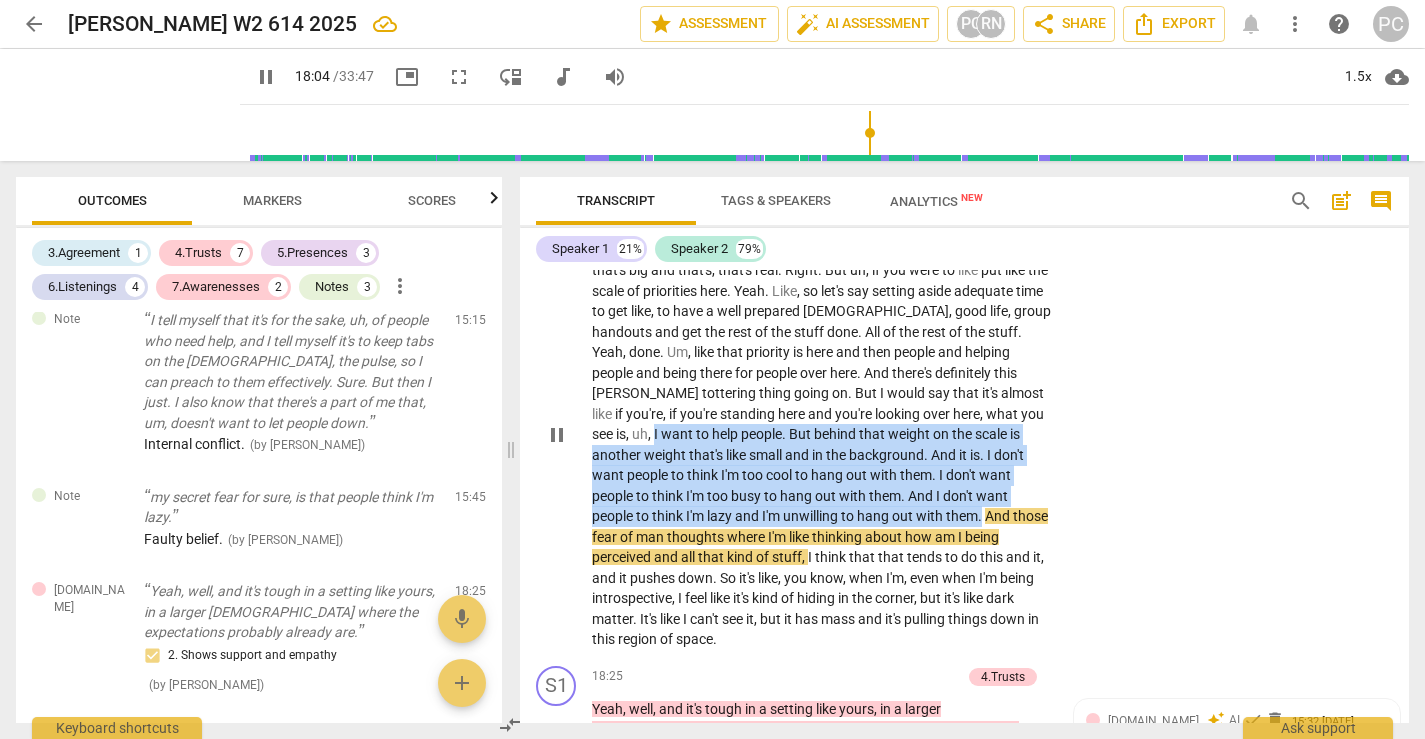 drag, startPoint x: 630, startPoint y: 373, endPoint x: 983, endPoint y: 452, distance: 361.73193 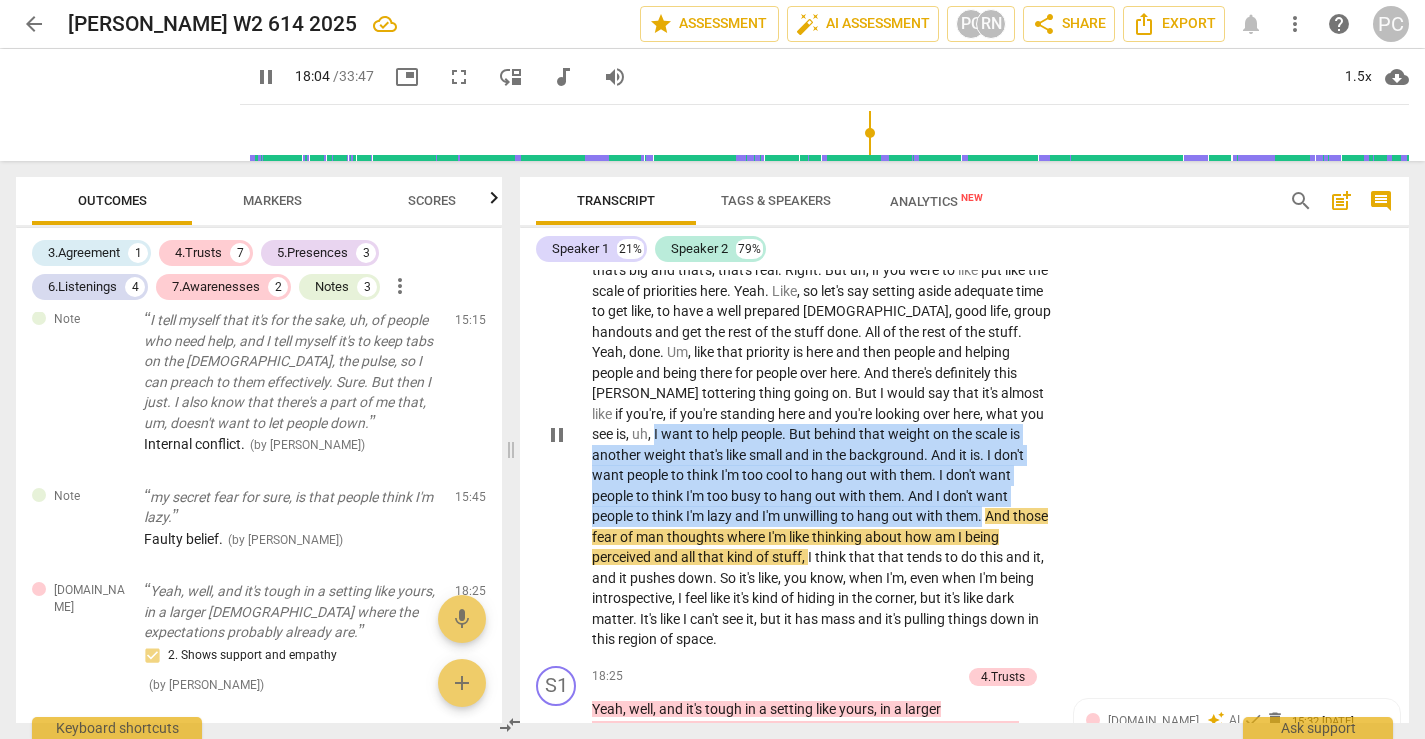 click on "No ,   I   think   it ,   I   think   it ,   um .   Like ,   uh ,   so   I   know   I   have   a   strong   desire   to   be   there   for   people   out   of   love   and   a   desire   to   help   them .   Them .   So   that's ,   that's   big   and   that's ,   that's   real .   Right .   But   uh ,   if   you   were   to   like   put   like   the   scale   of   priorities   here .   Yeah .   Like ,   so   let's   say   setting   aside   adequate   time   to   get   like ,   to   have   a   well   prepared   sermon ,   good   life ,   group   handouts   and   get   the   rest   of   the   stuff   done .   All   of   the   rest   of   the   stuff .   Yeah ,   done .   Um ,   like   that   priority   is   here   and   then   people   and   helping   people   and   being   there   for   people   over   here .   And   there's   definitely   this   teeter   tottering   thing   going   on .   But   I   would   say   that   it's   almost   like   if   you're ,   if   you're   standing   here   and   you're" at bounding box center [821, 434] 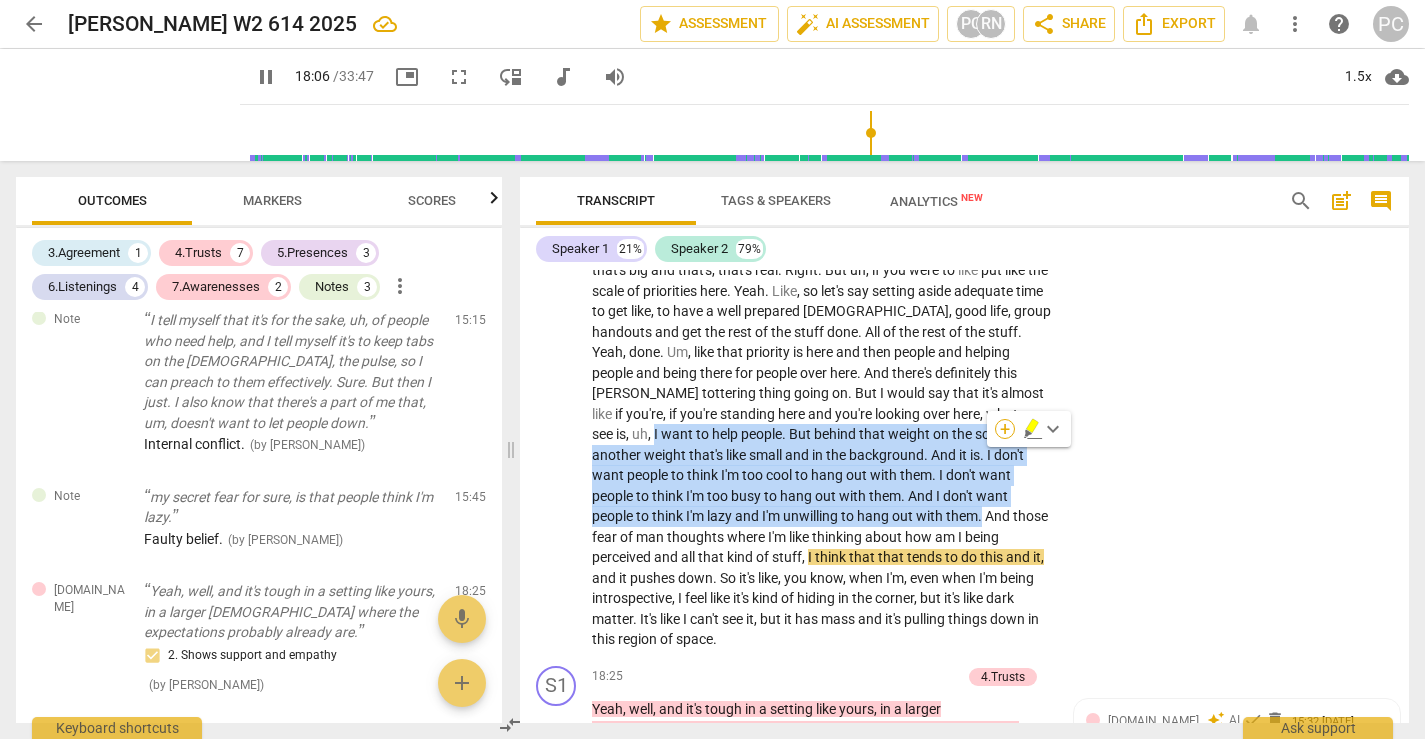 click on "+" at bounding box center (1005, 429) 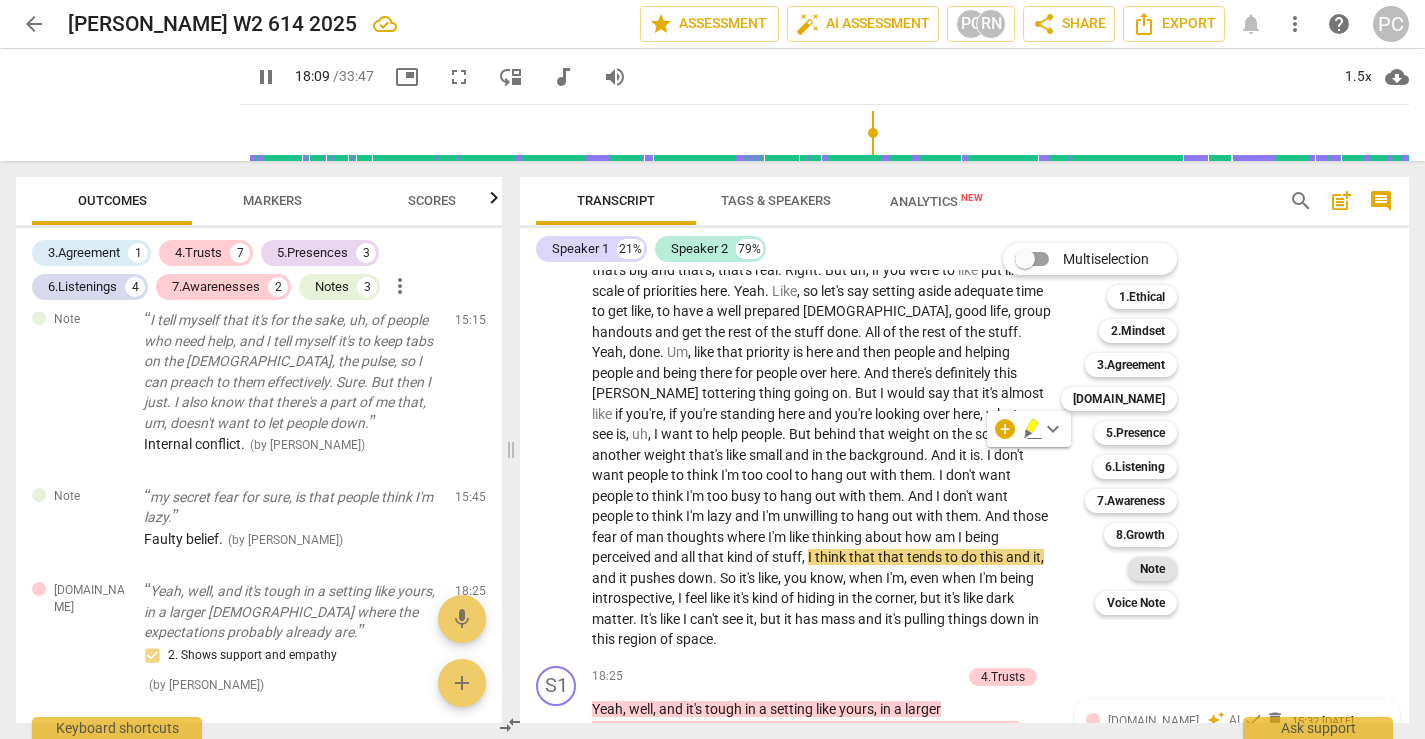 click on "Note" at bounding box center (1152, 569) 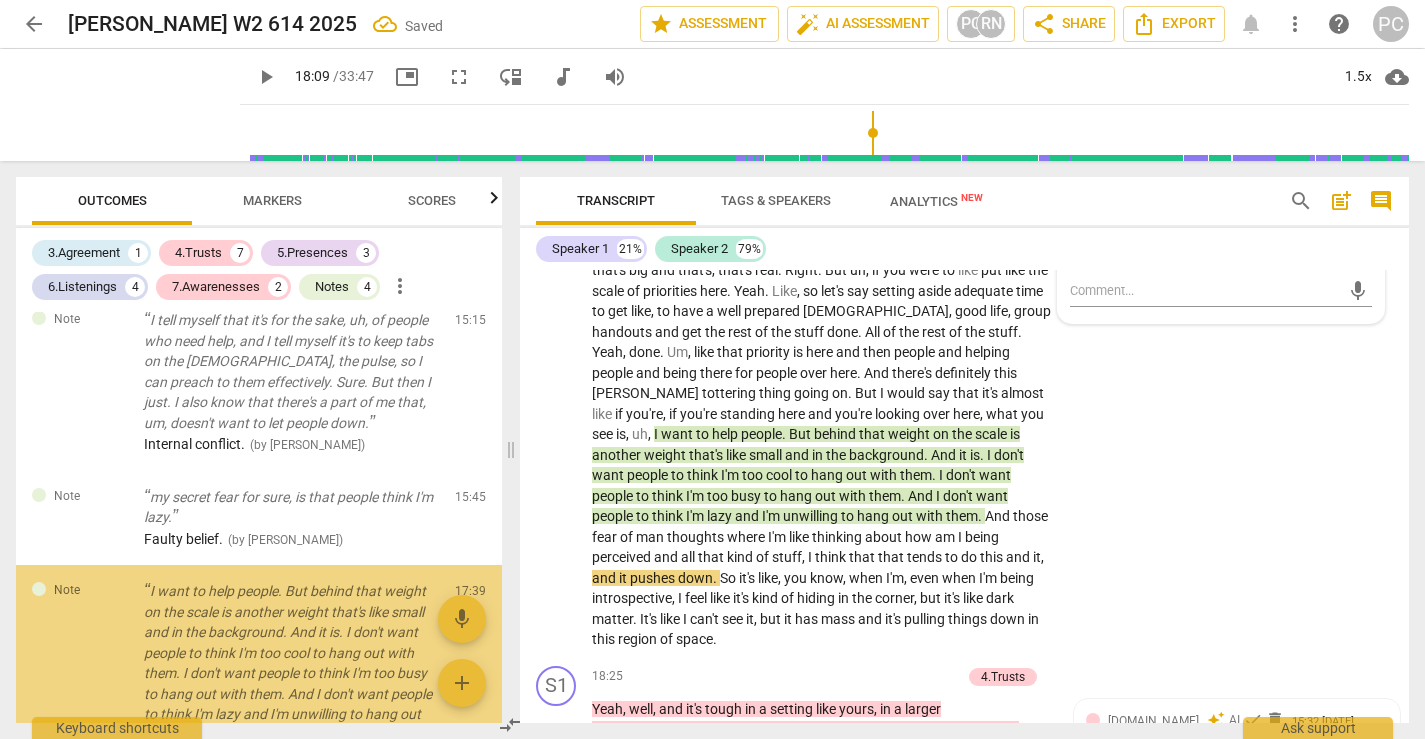 scroll, scrollTop: 7674, scrollLeft: 0, axis: vertical 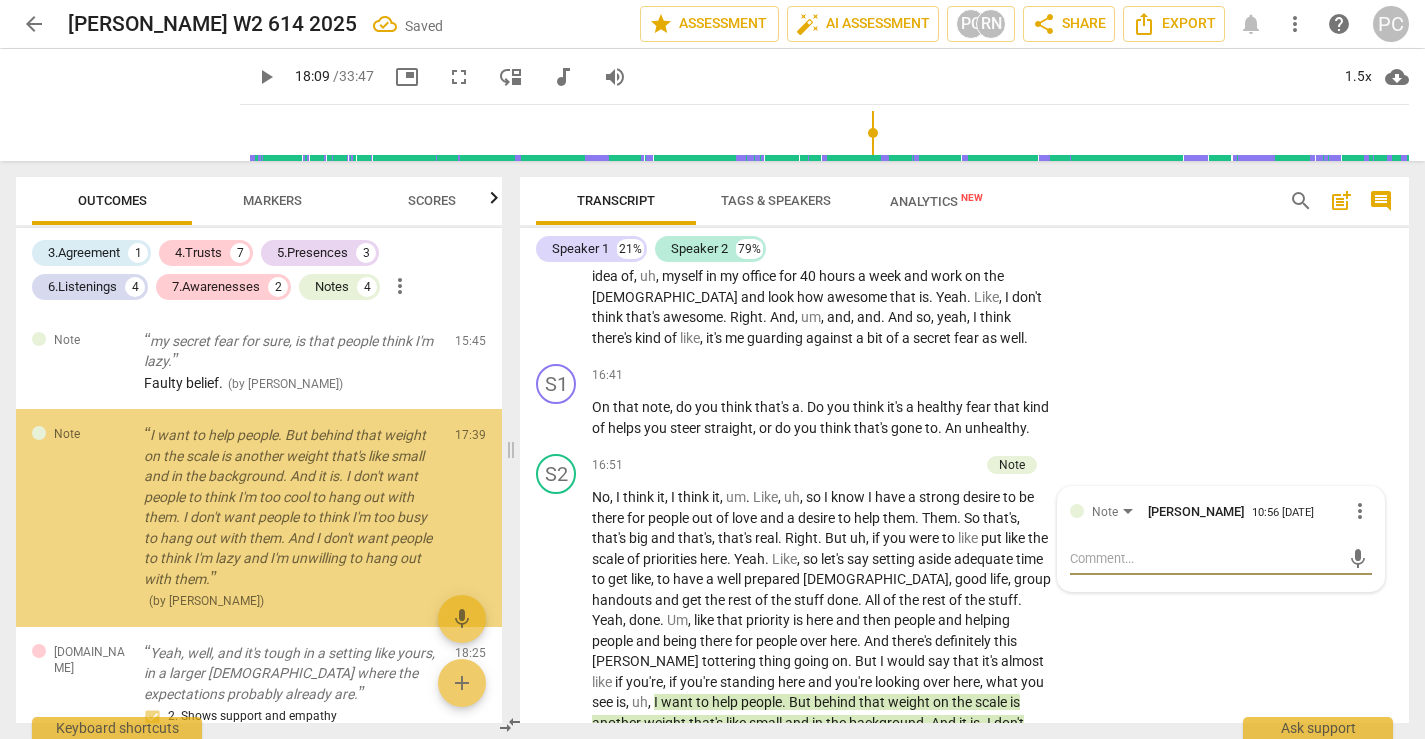type on "T" 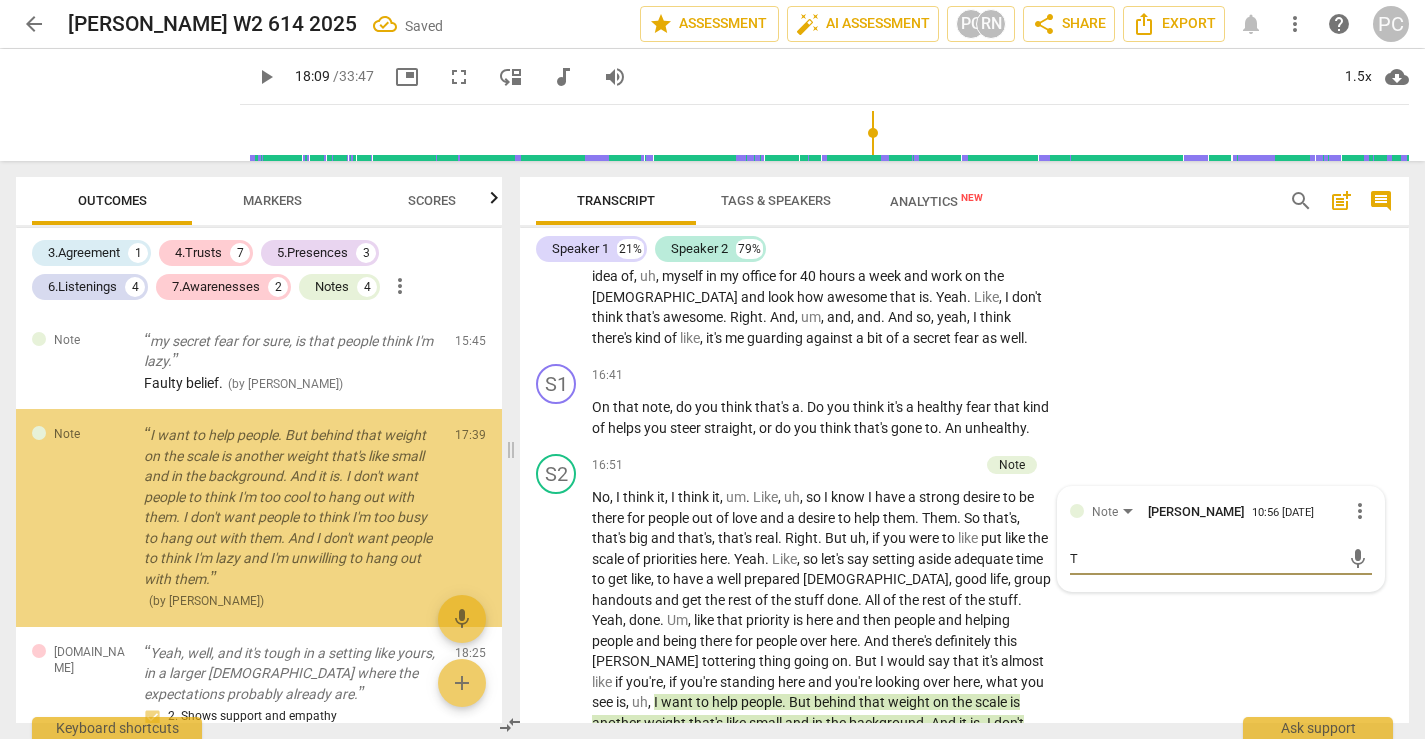 type on "Th" 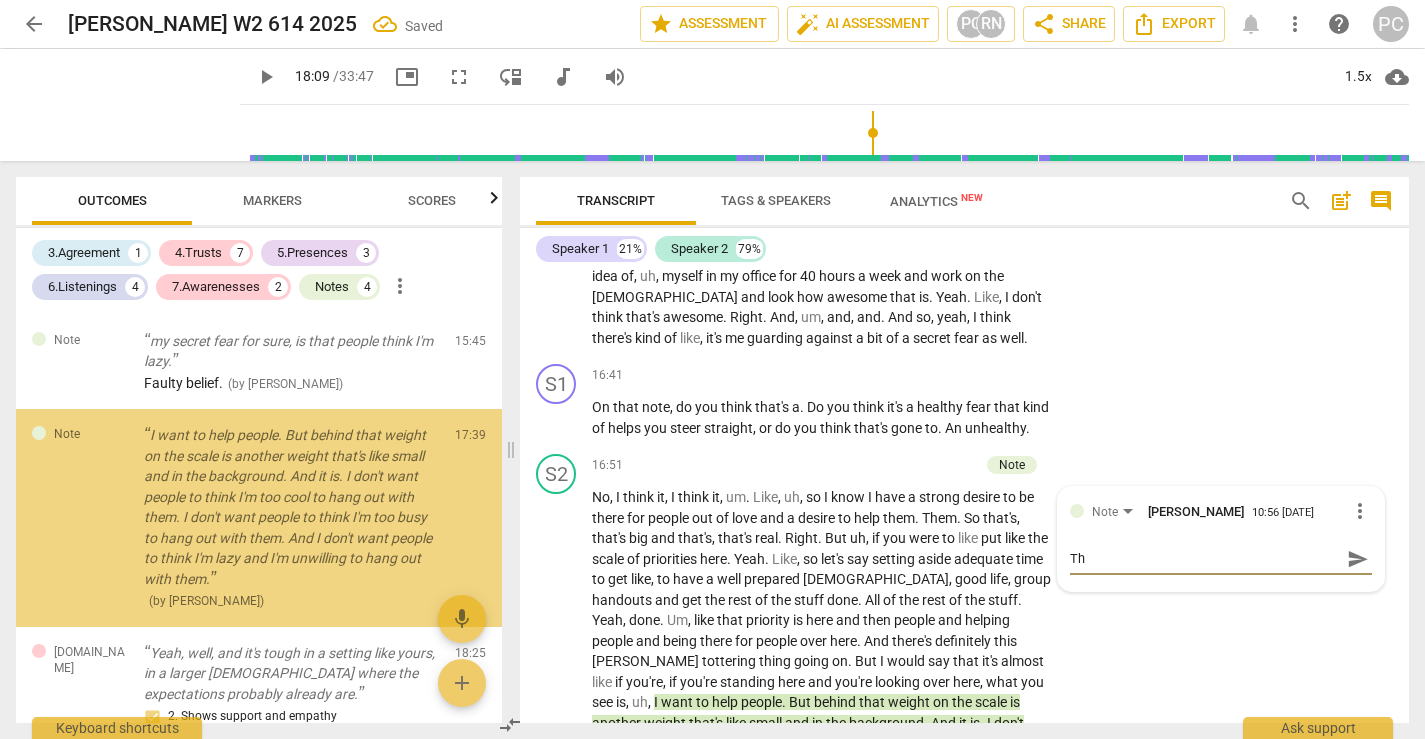 type on "The" 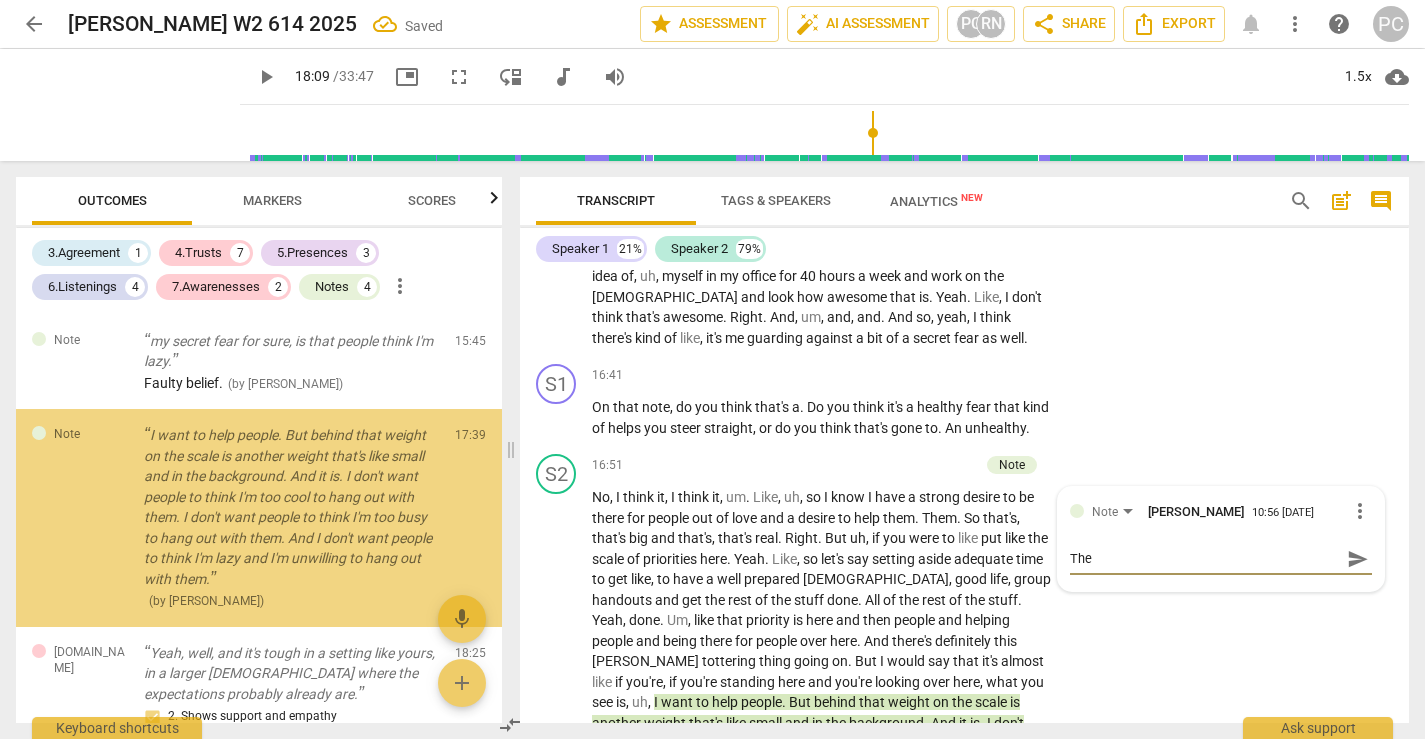 type on "Ther" 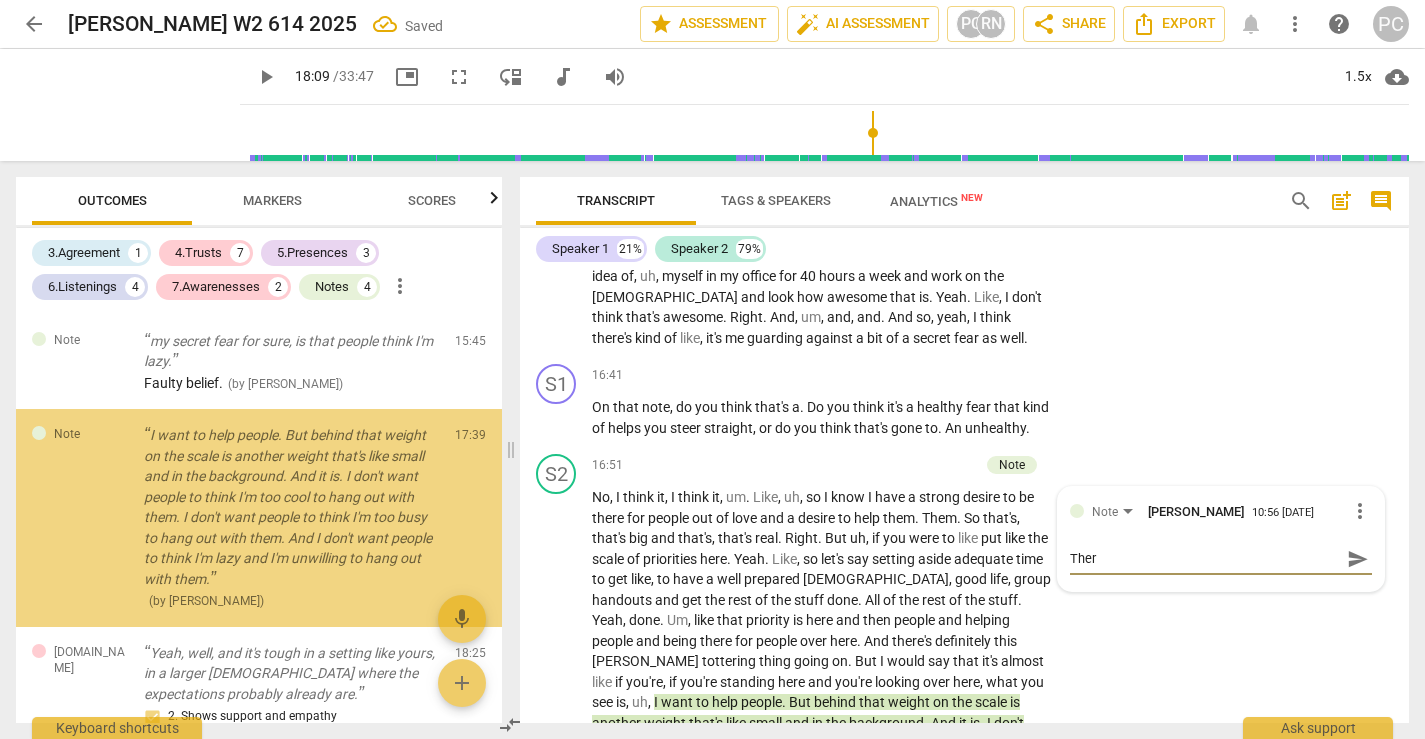 type on "There" 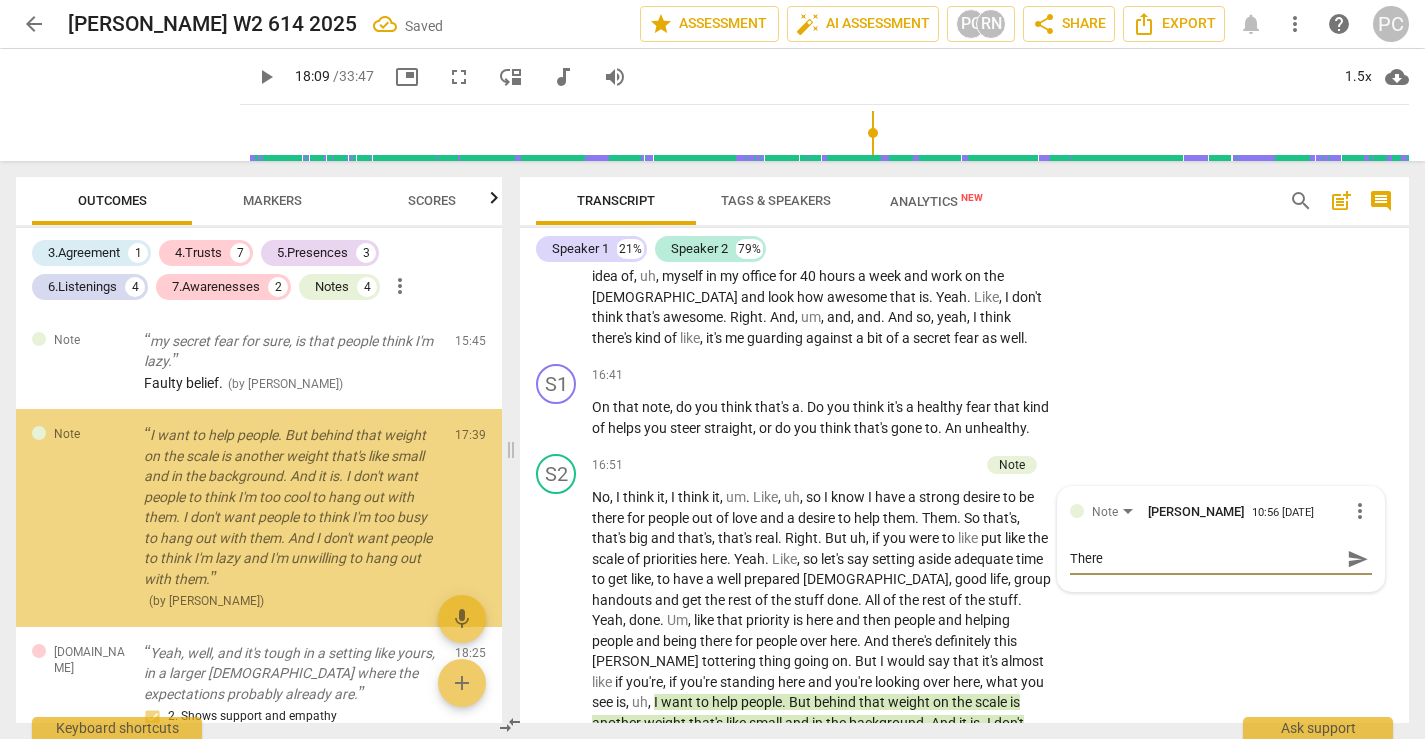 type on "There'" 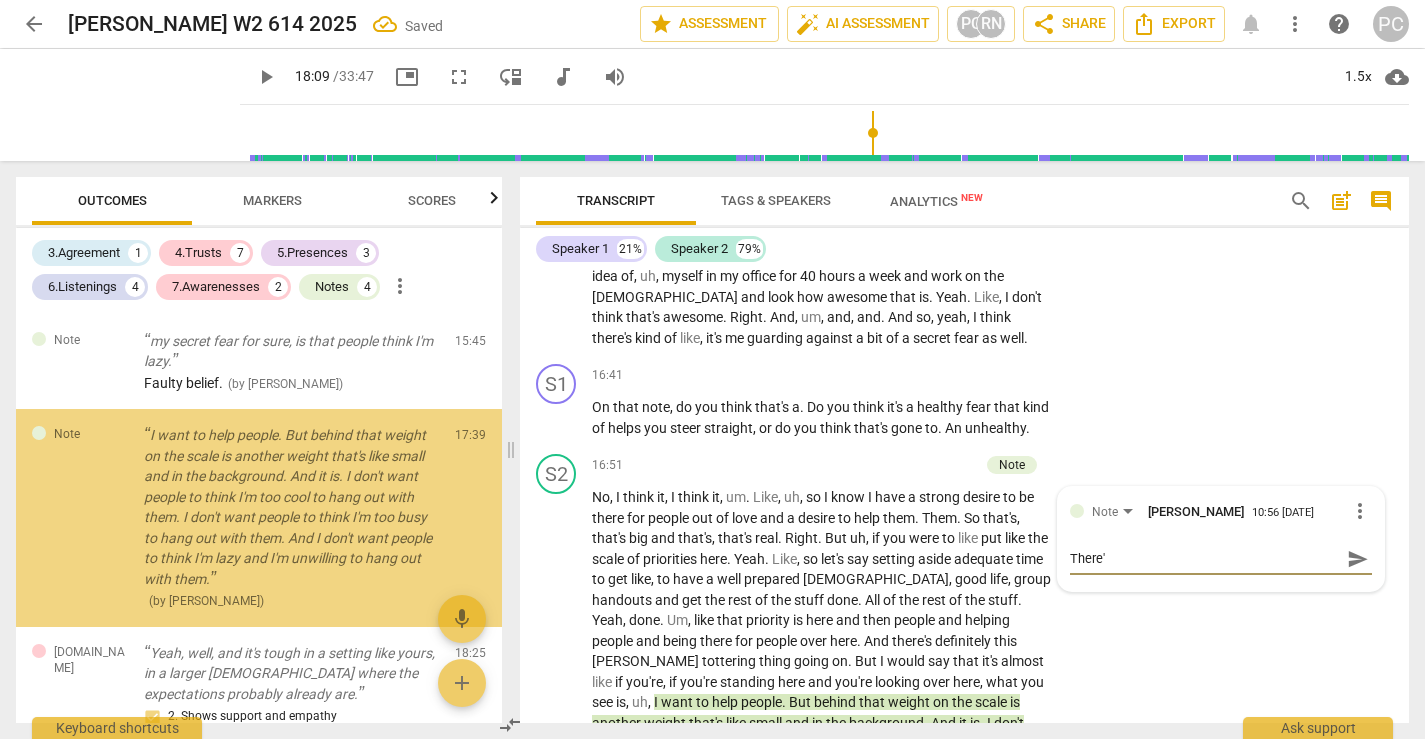 type on "There's" 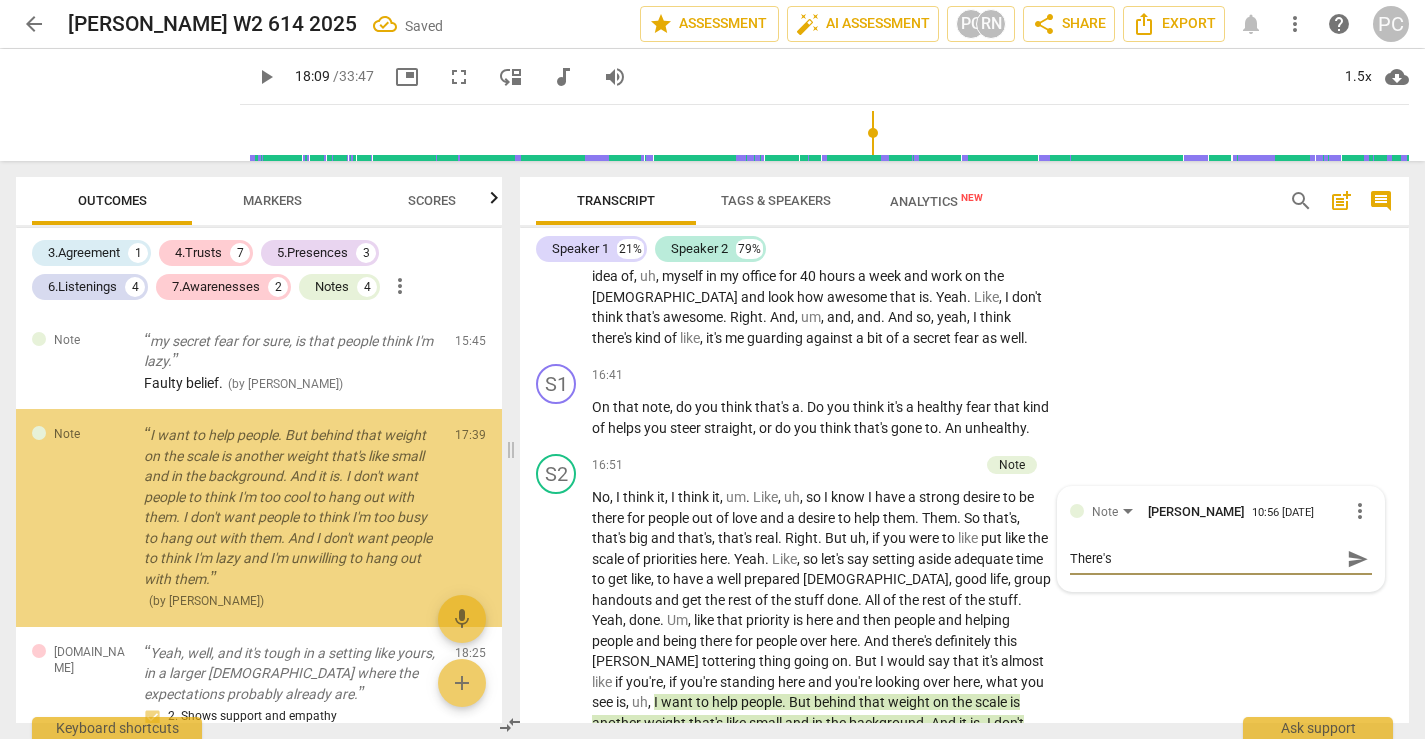 type on "There's" 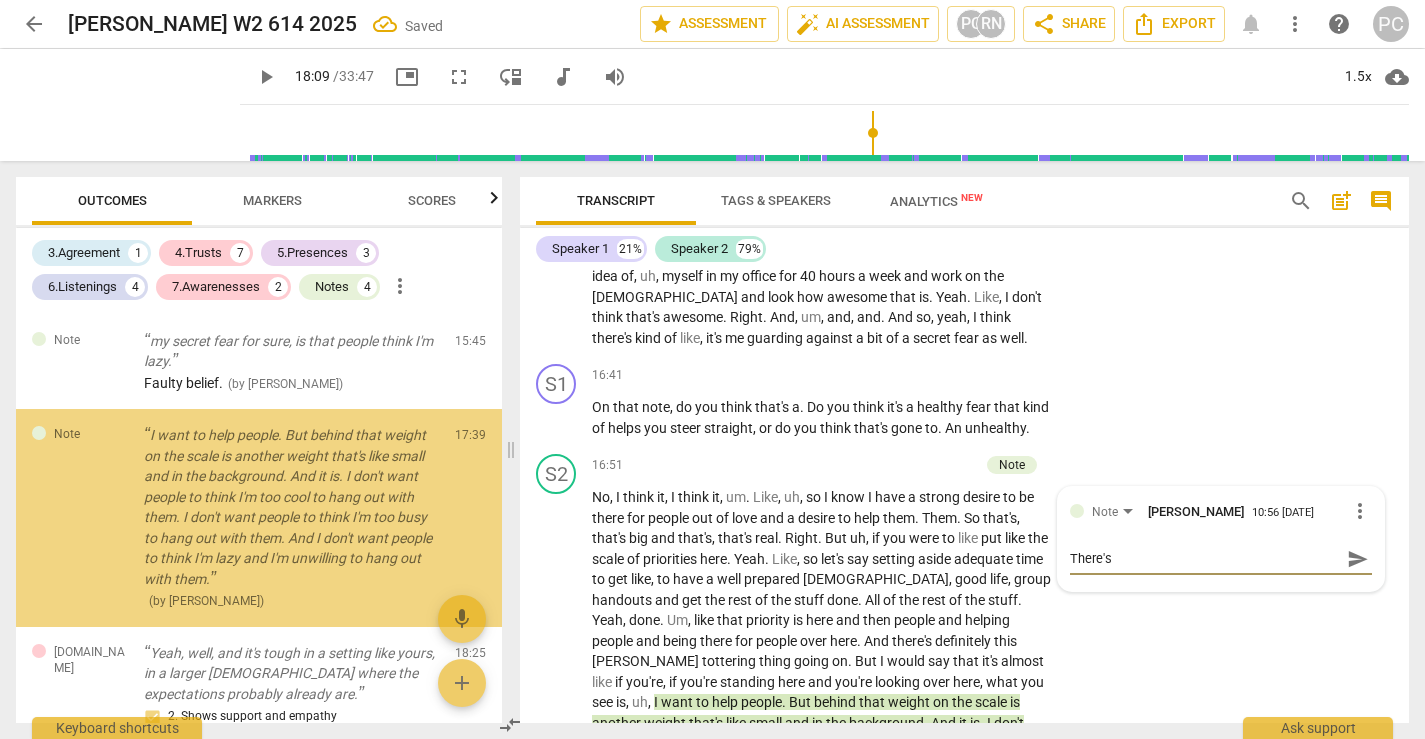 type on "There's" 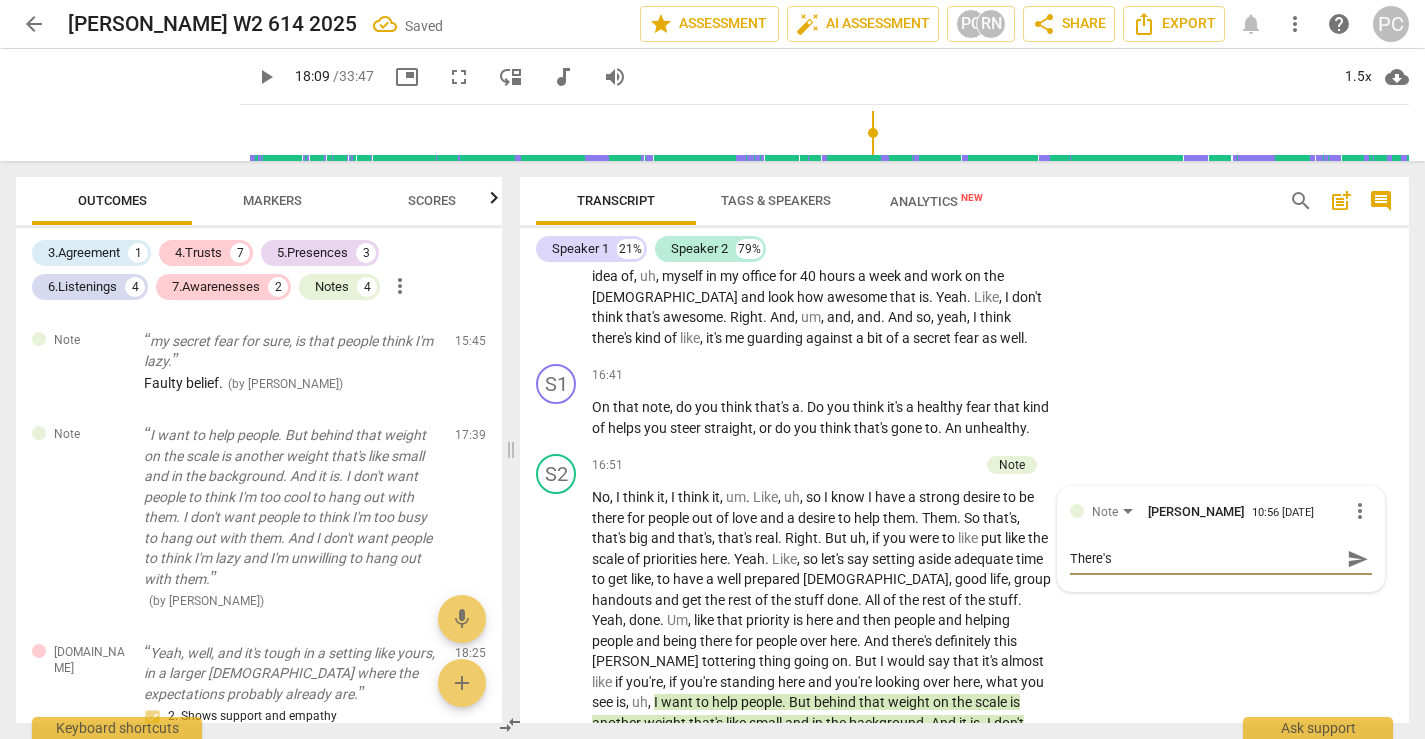type on "There's t" 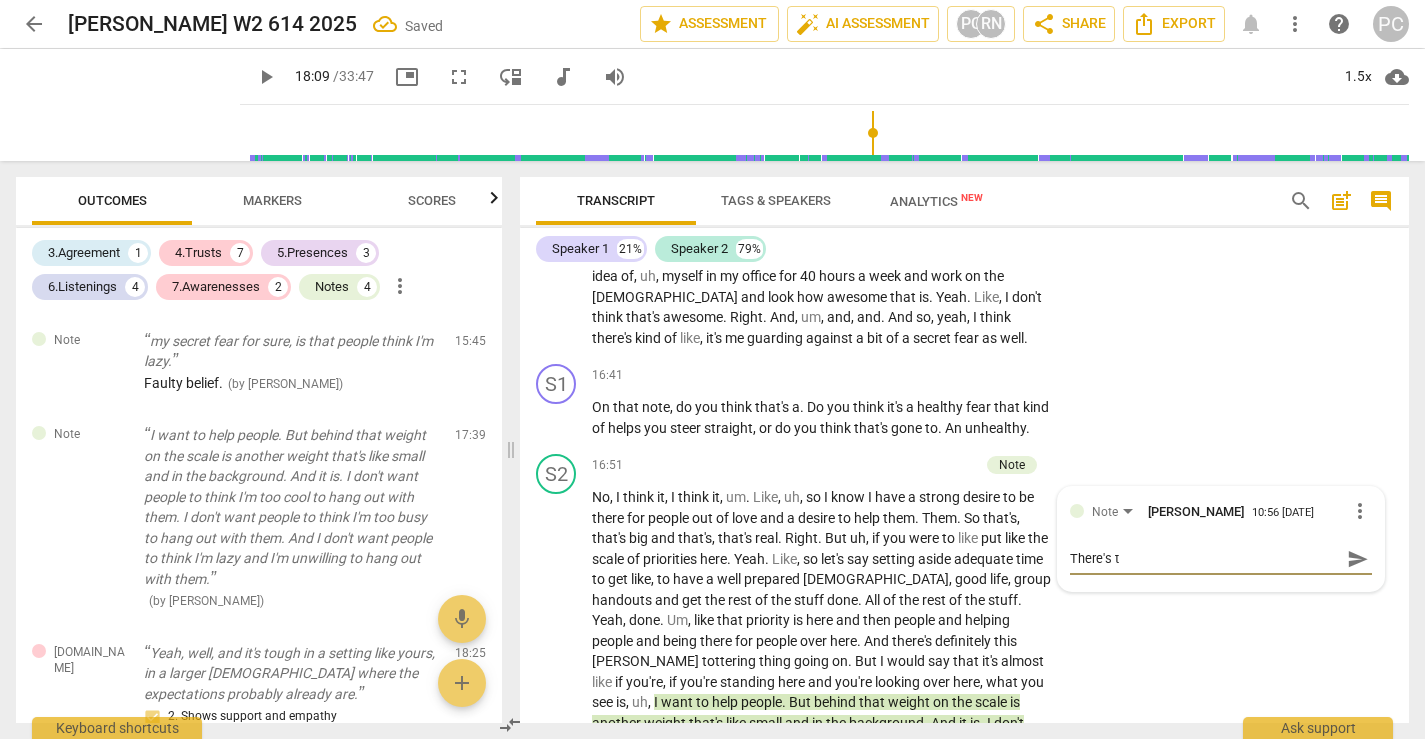 type on "There's th" 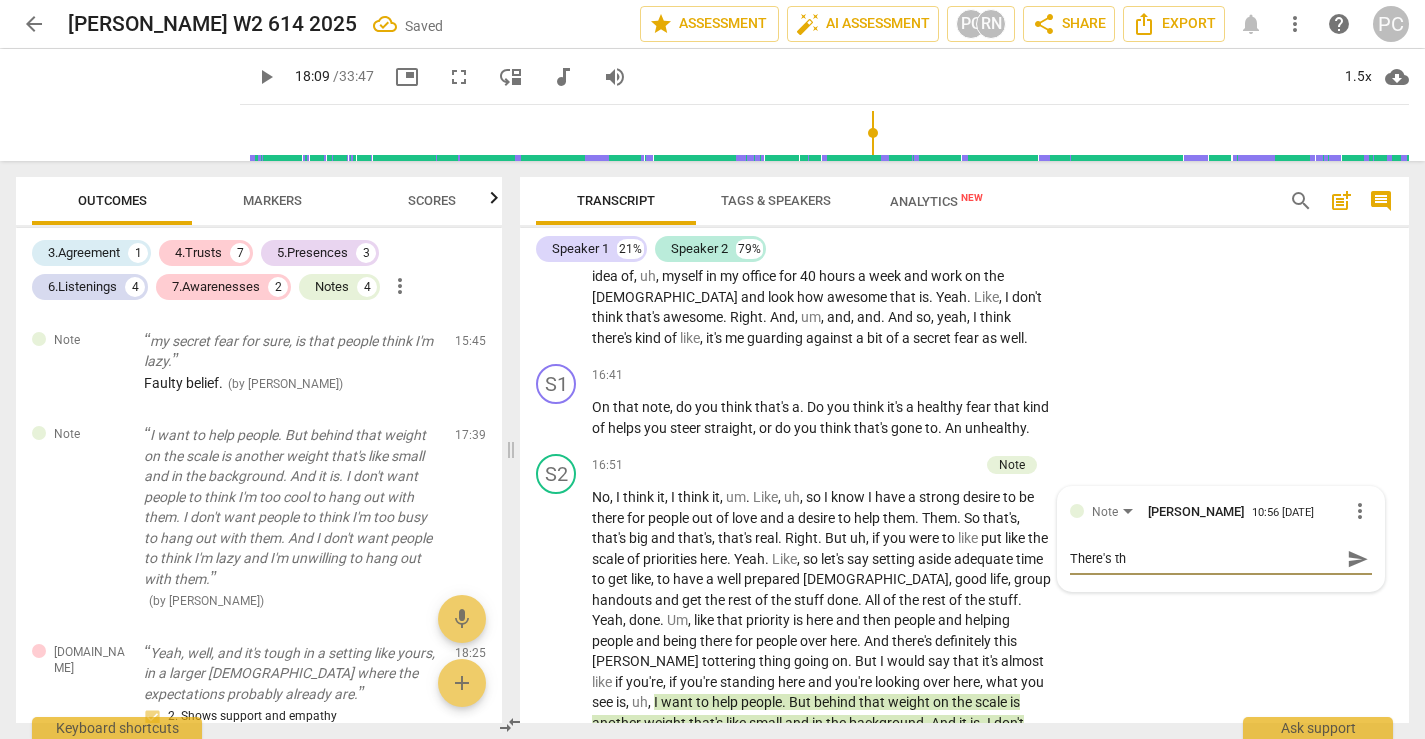 type on "There's tha" 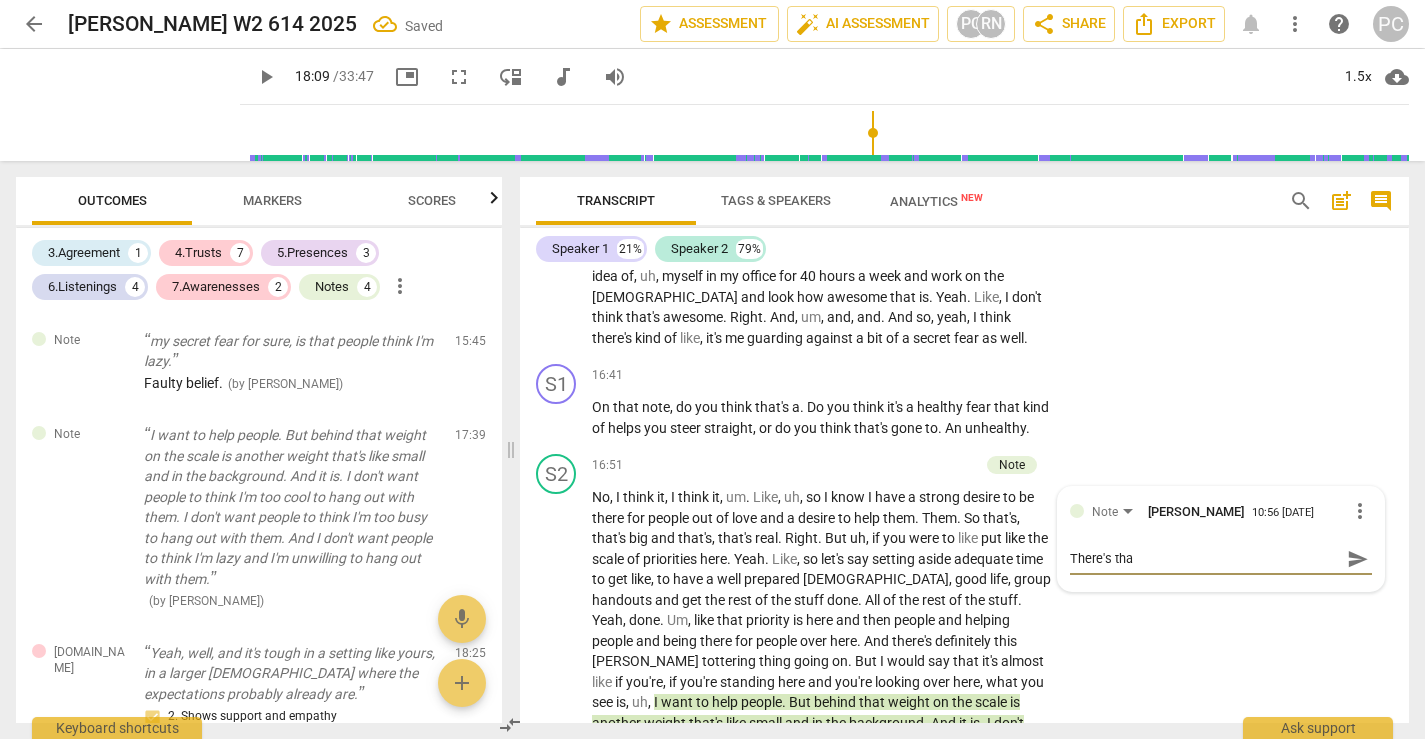 type on "There's that" 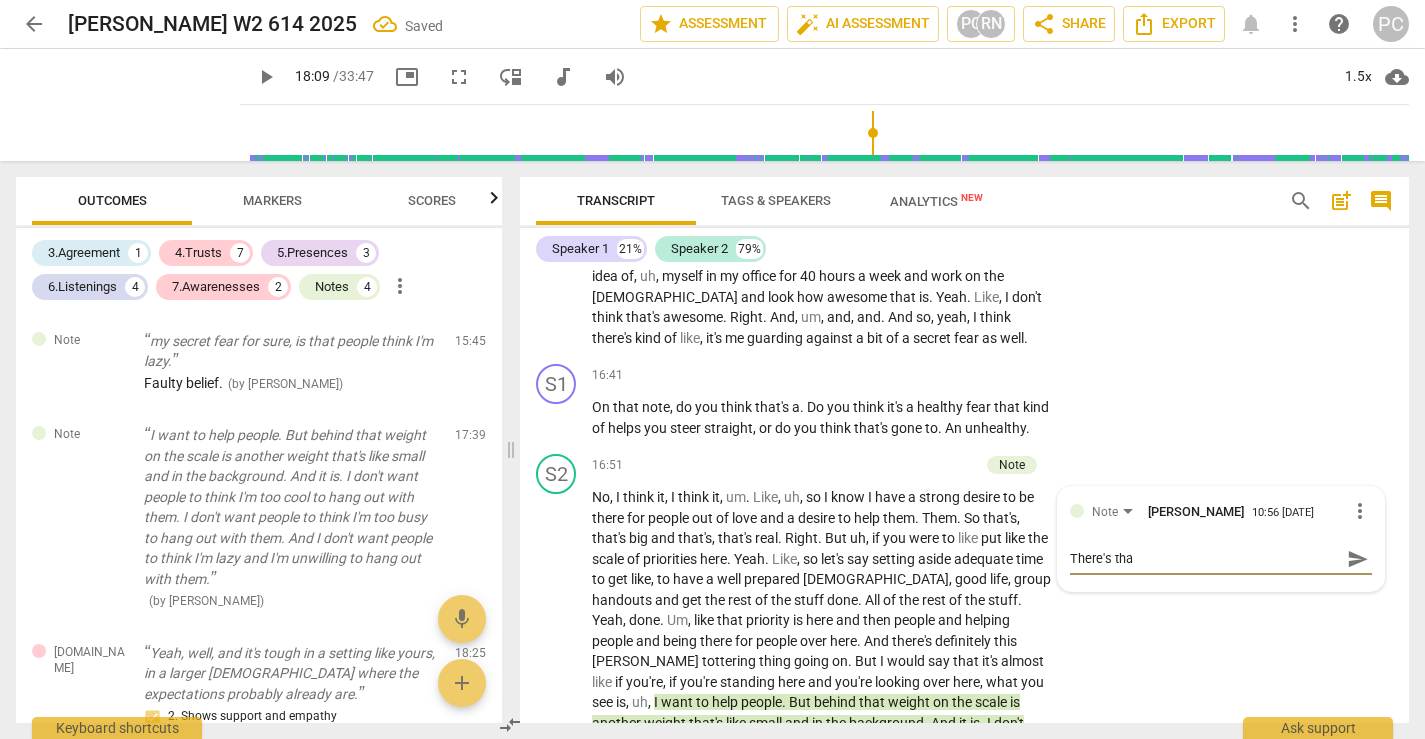 type on "There's that" 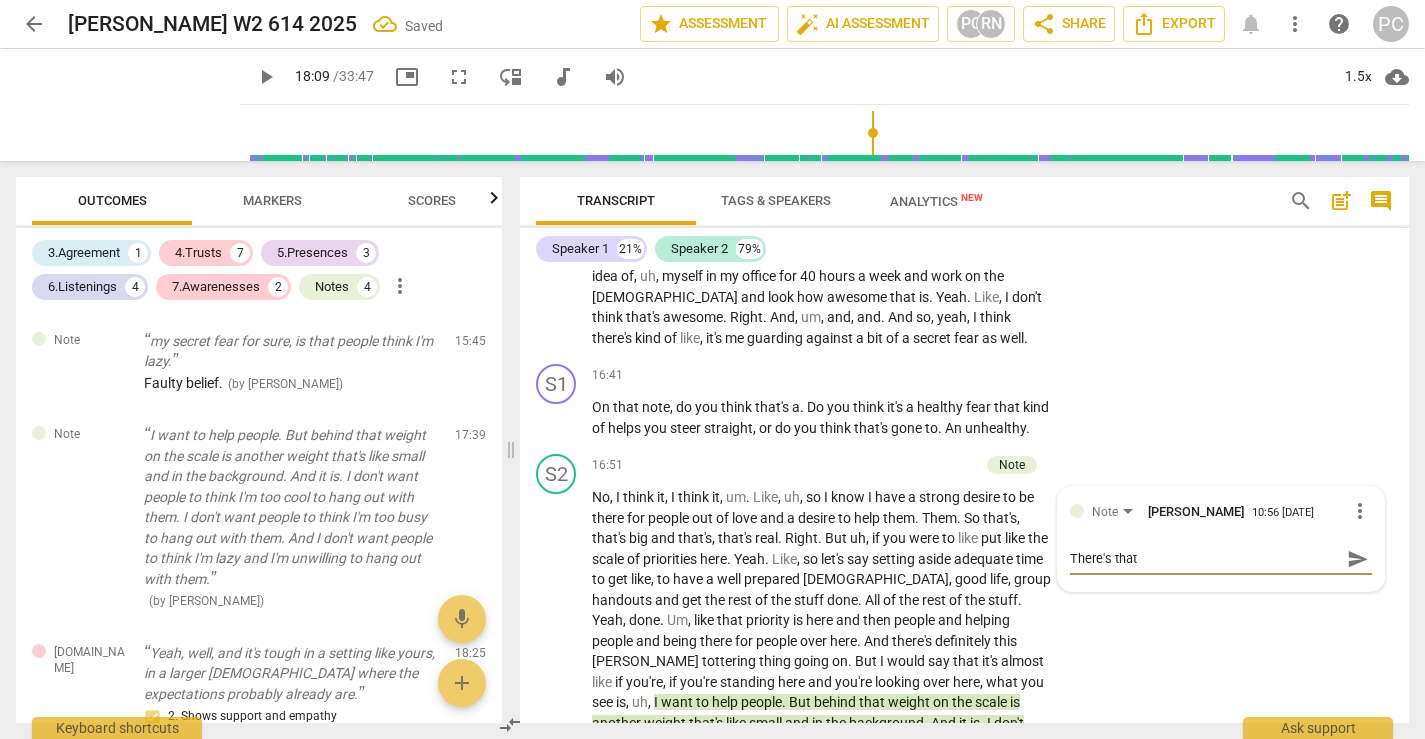 type on "There's that" 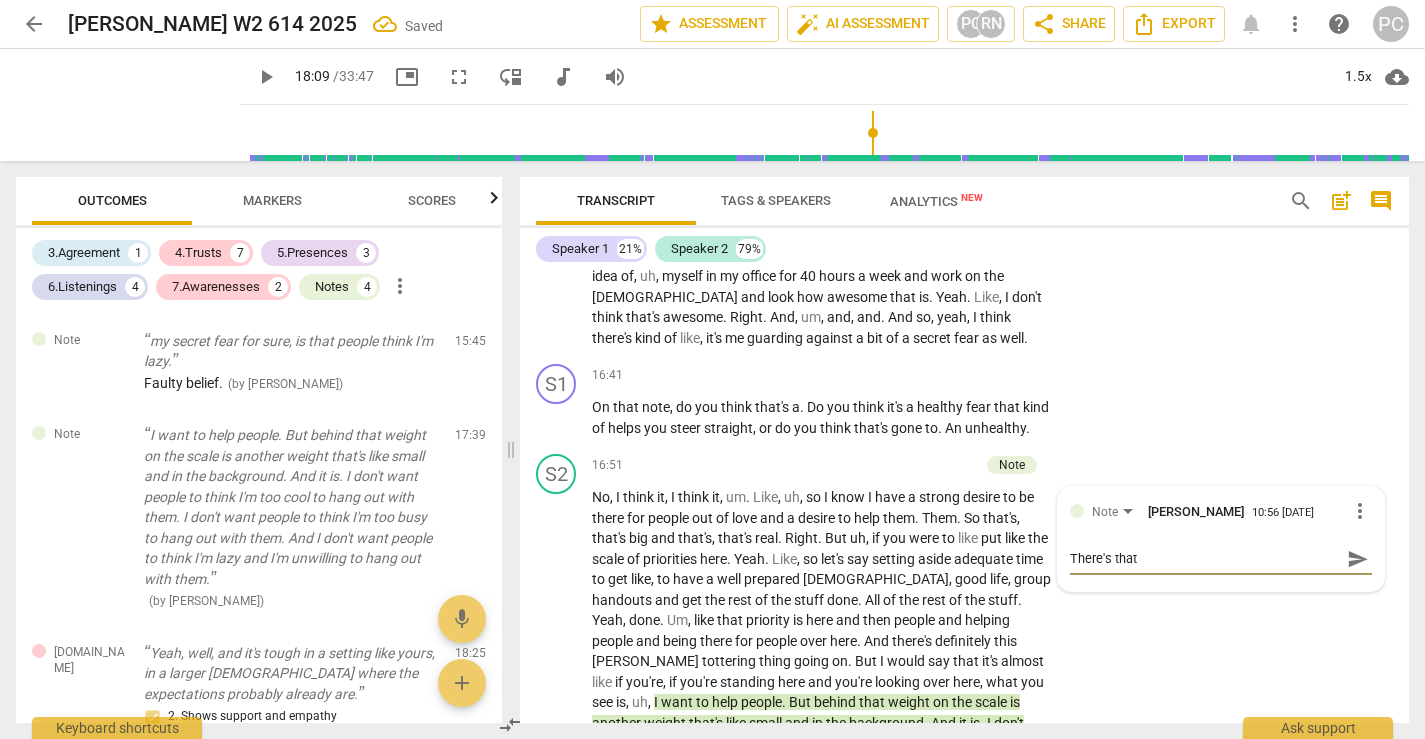 type on "There's that" 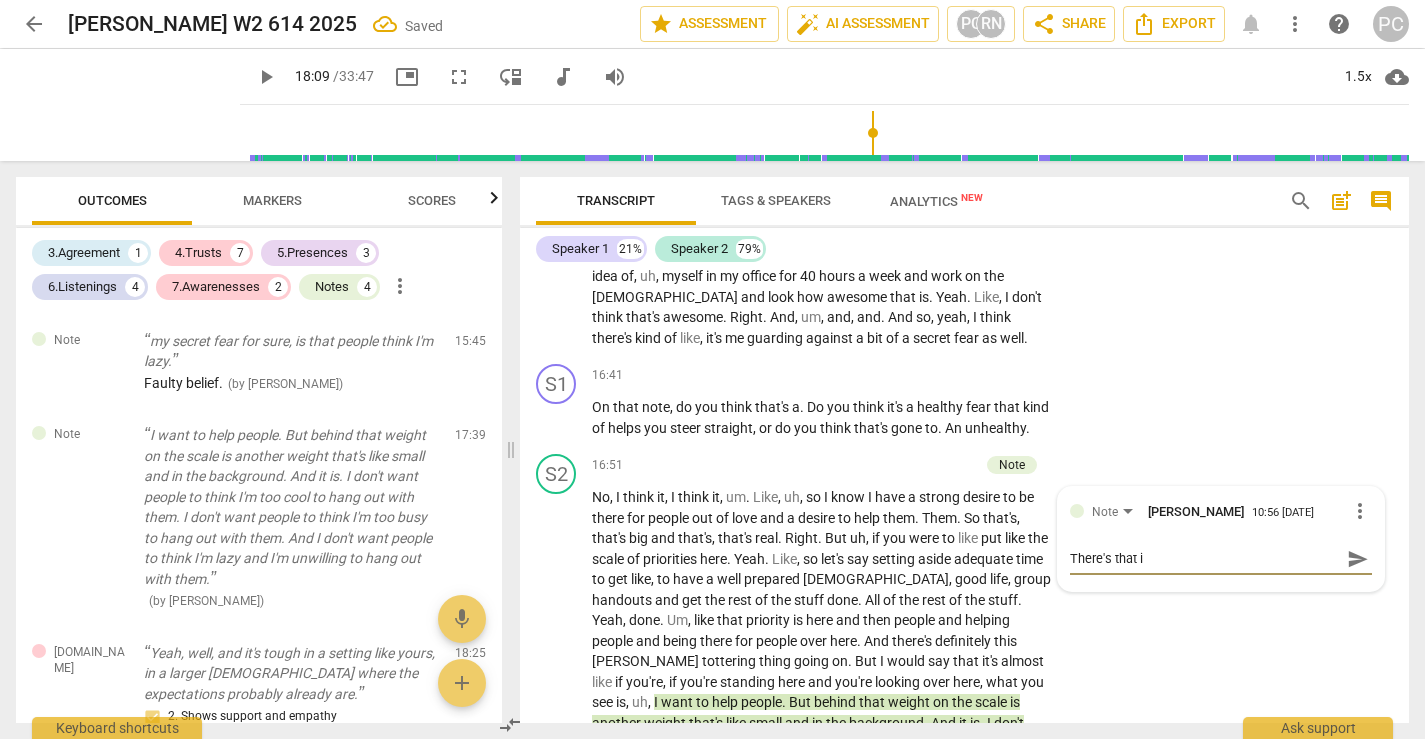 type on "There's that in" 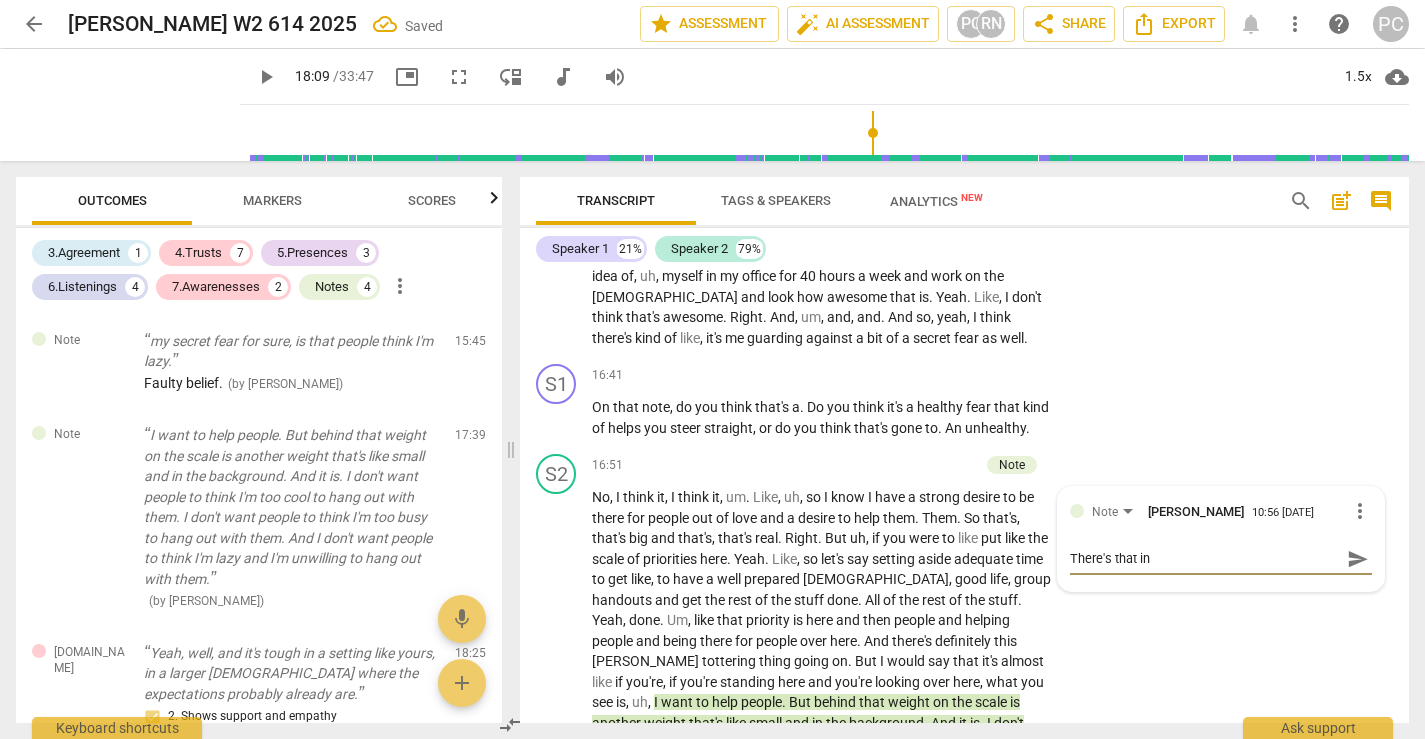 type on "There's that int" 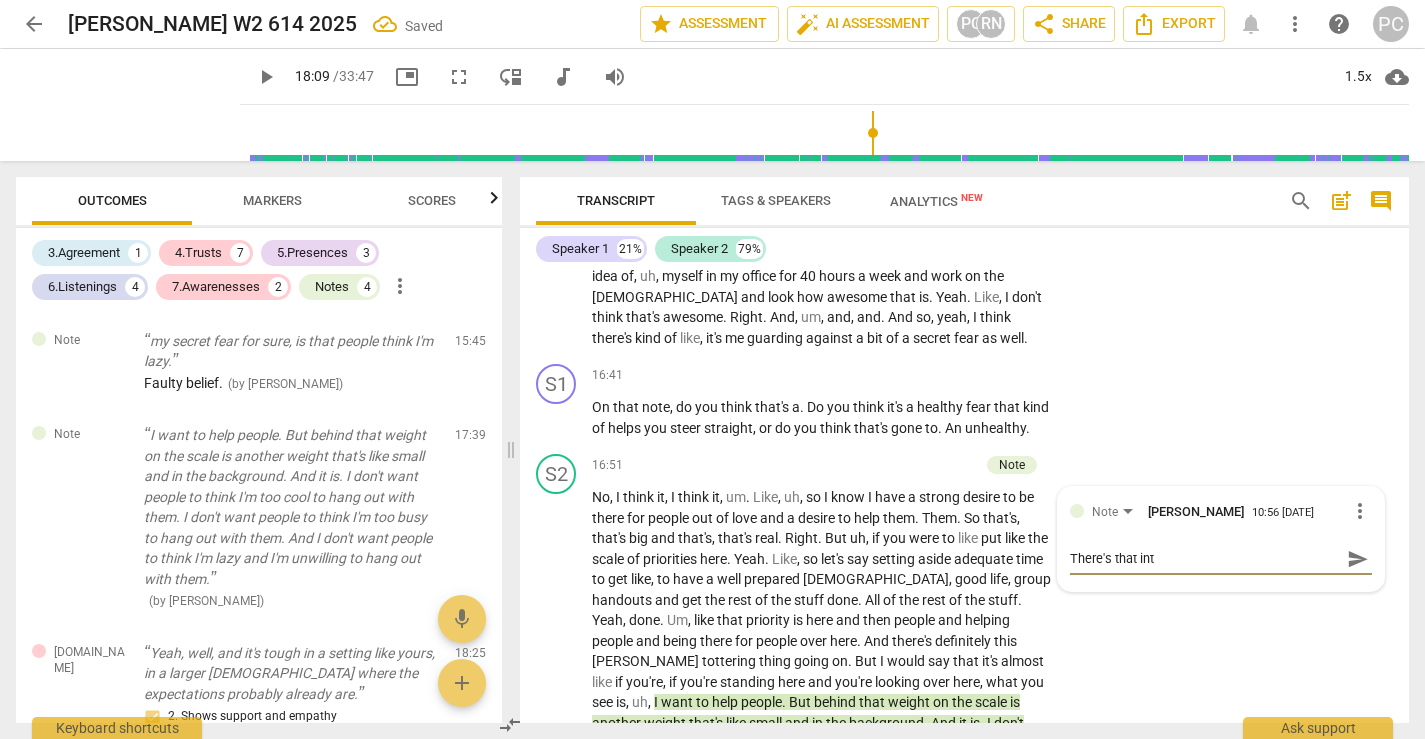 type on "There's that inte" 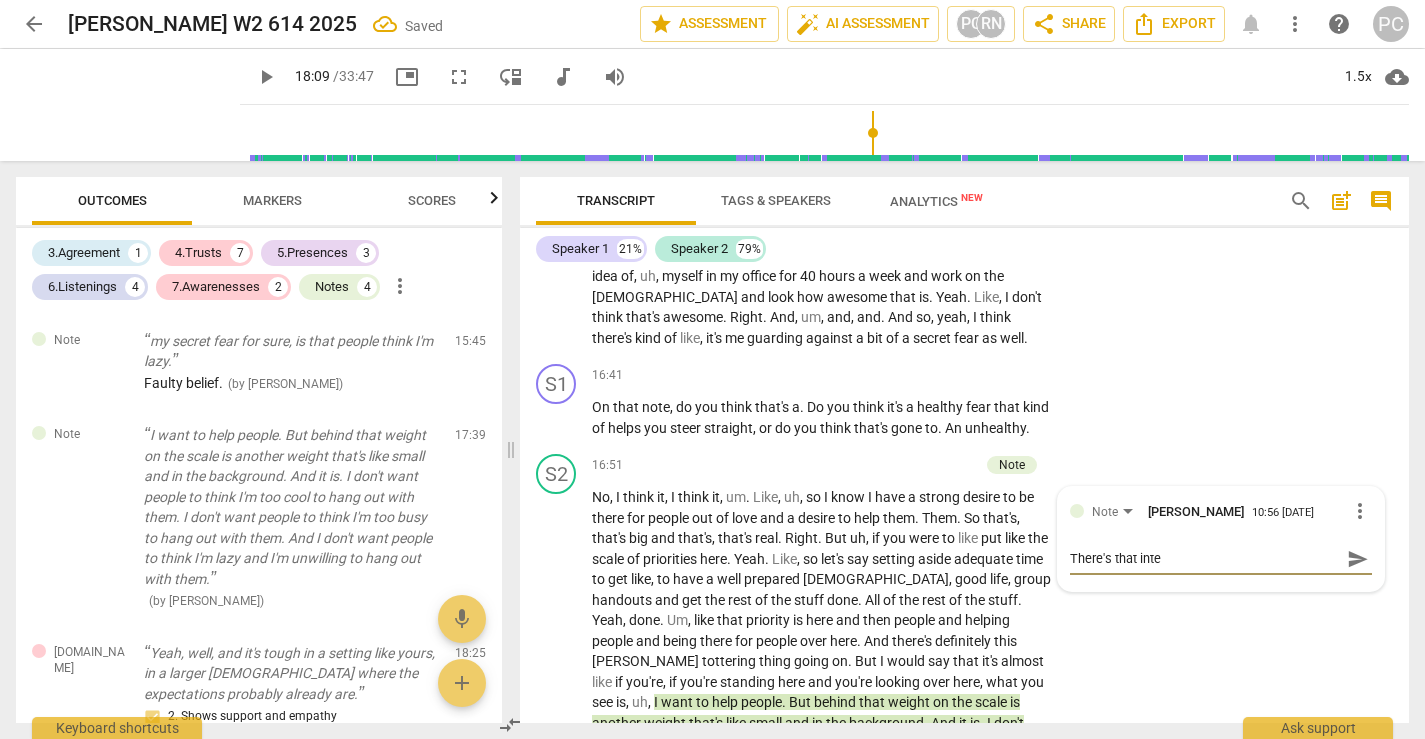 type on "There's that inter" 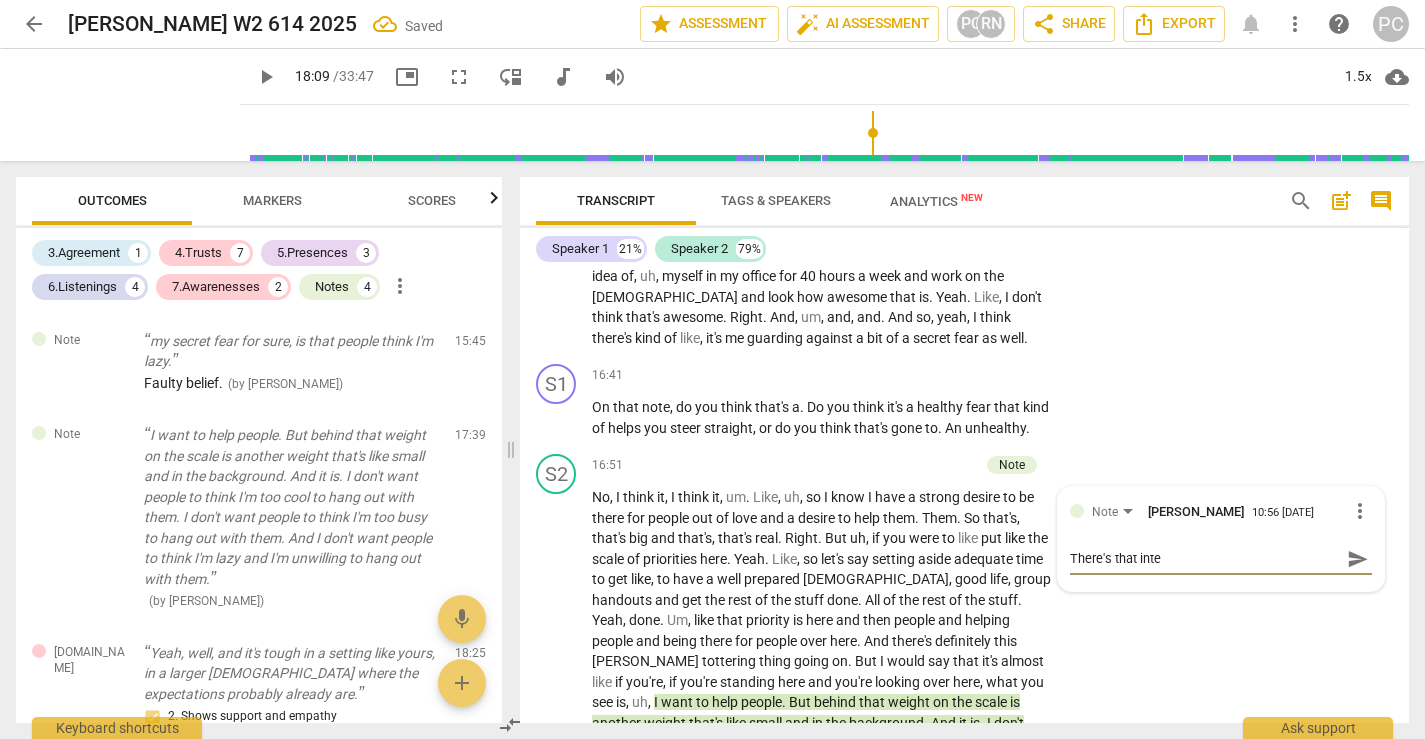 type on "There's that inter" 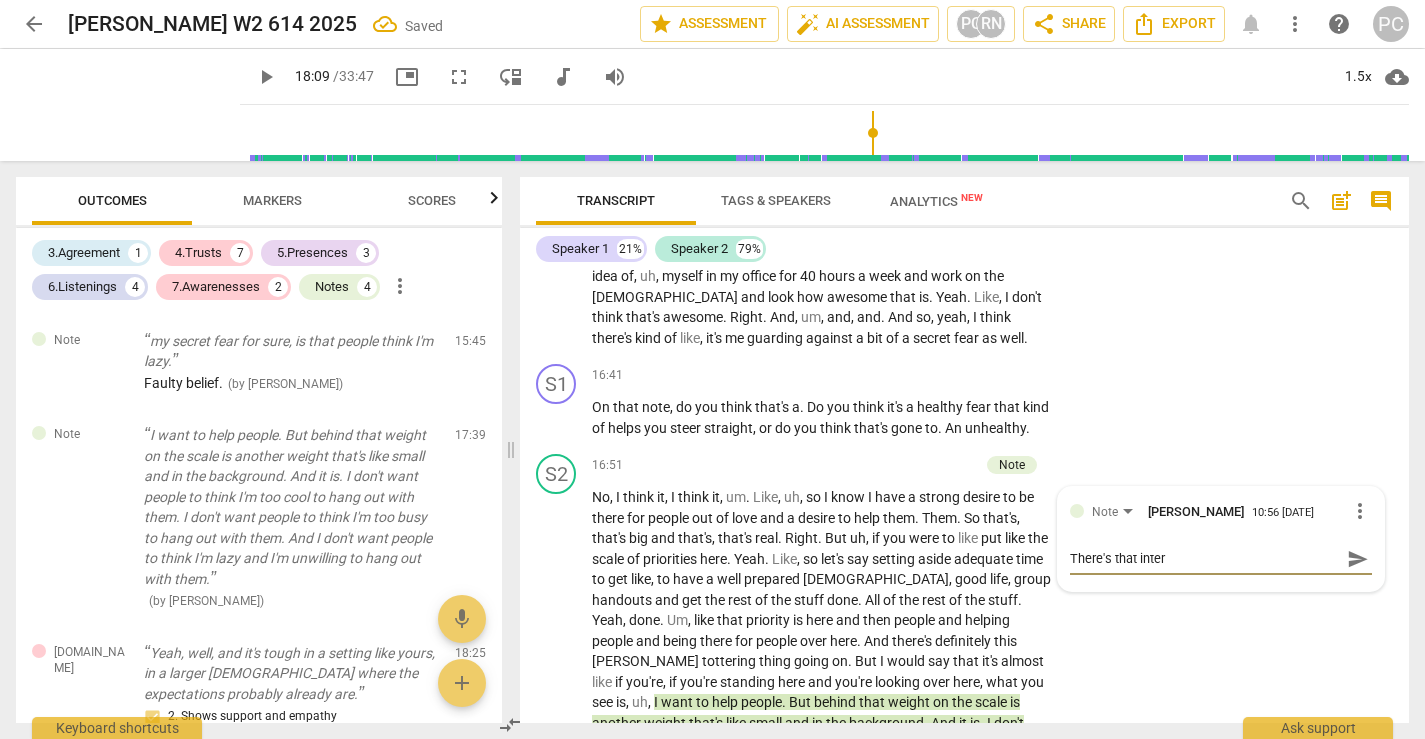 type on "There's that intern" 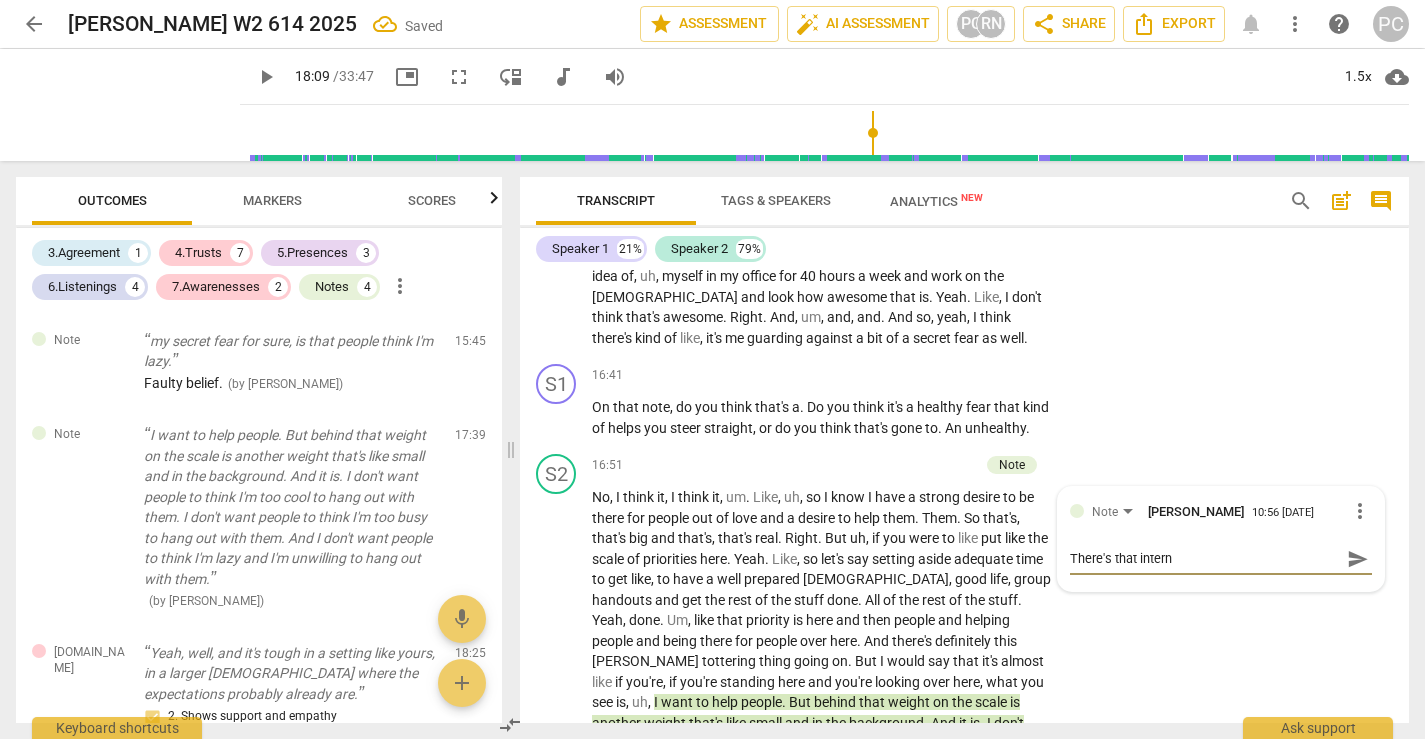 type on "There's that interna" 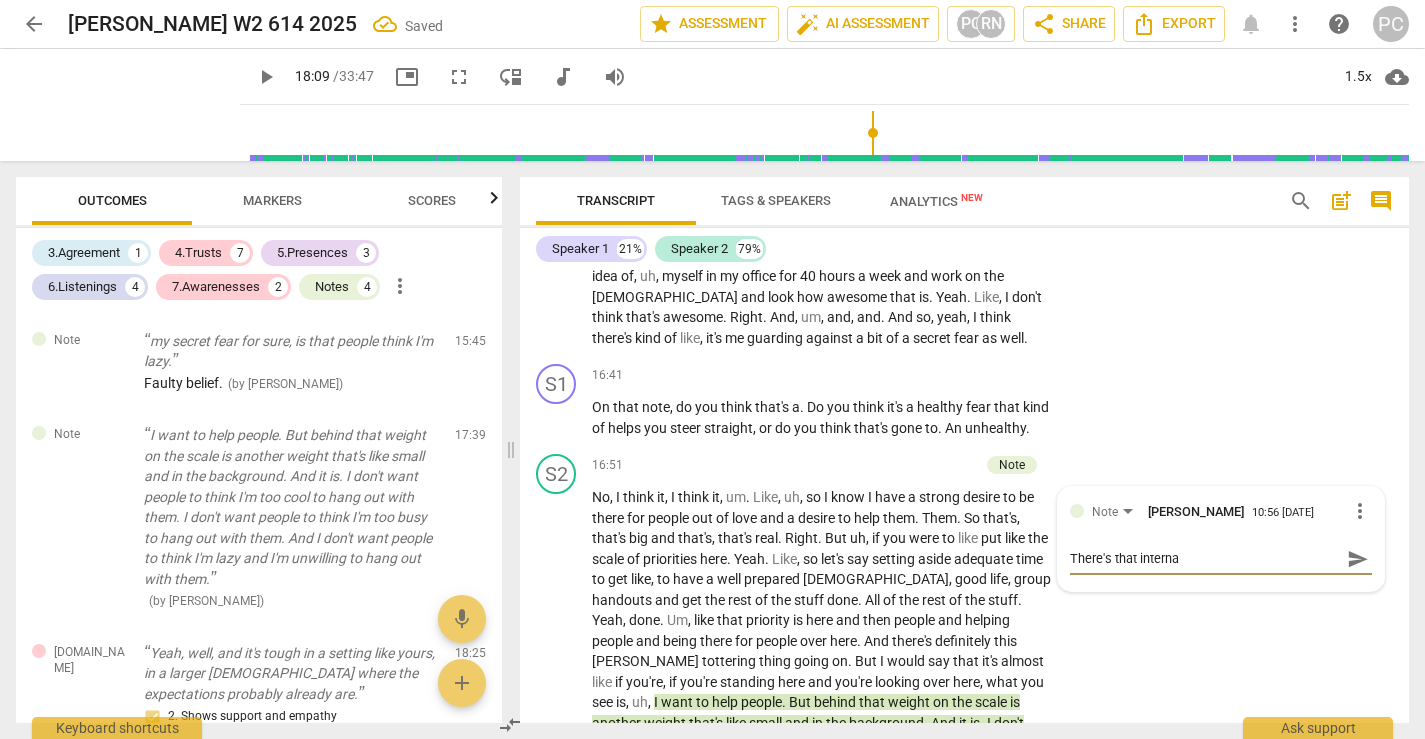 type on "There's that internal" 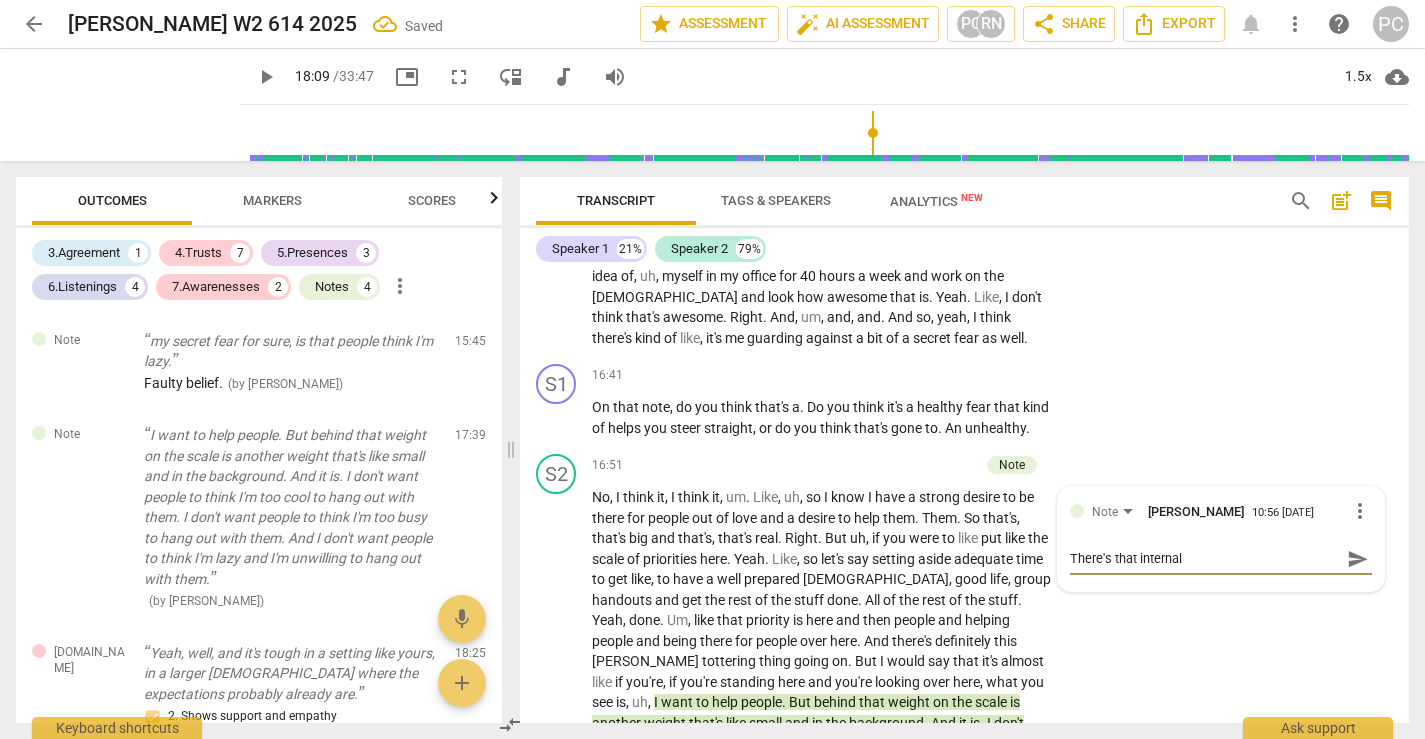type on "There's that internal" 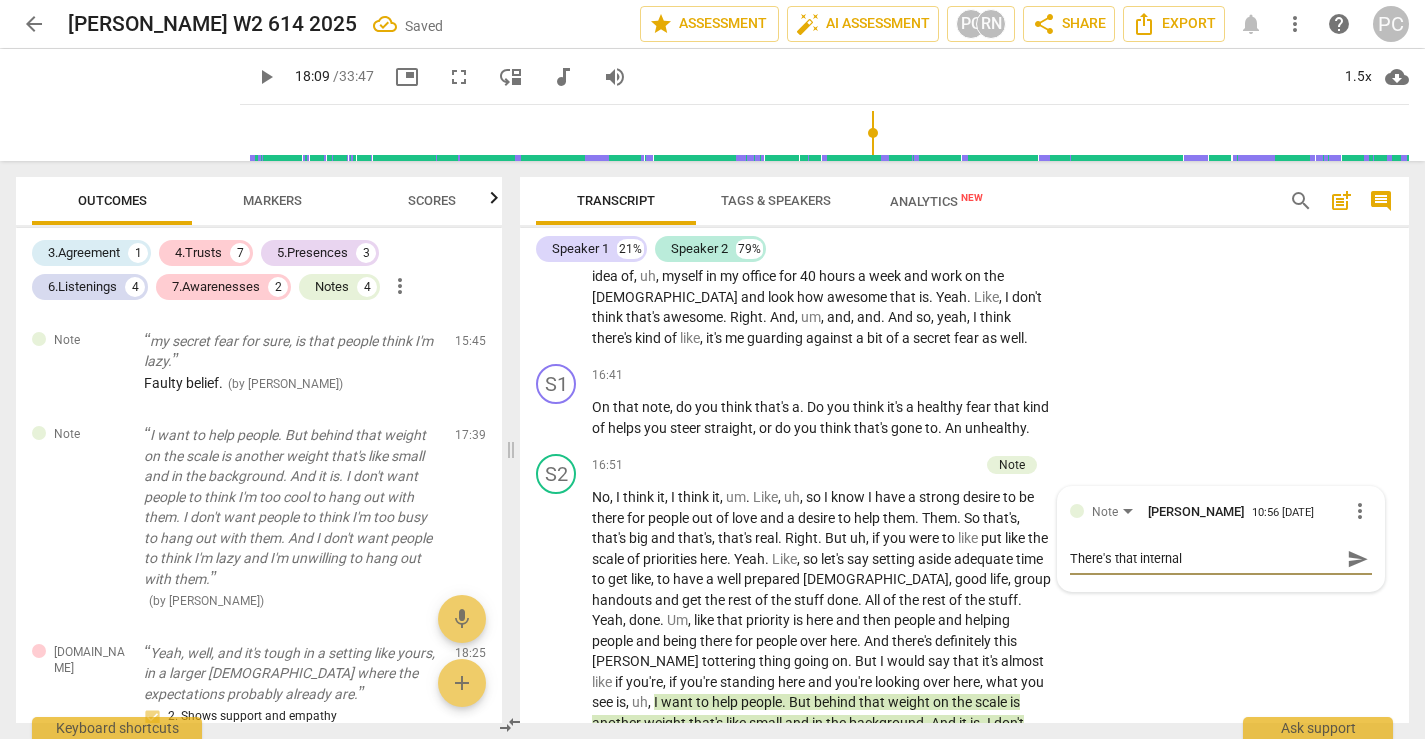 type on "There's that internal c" 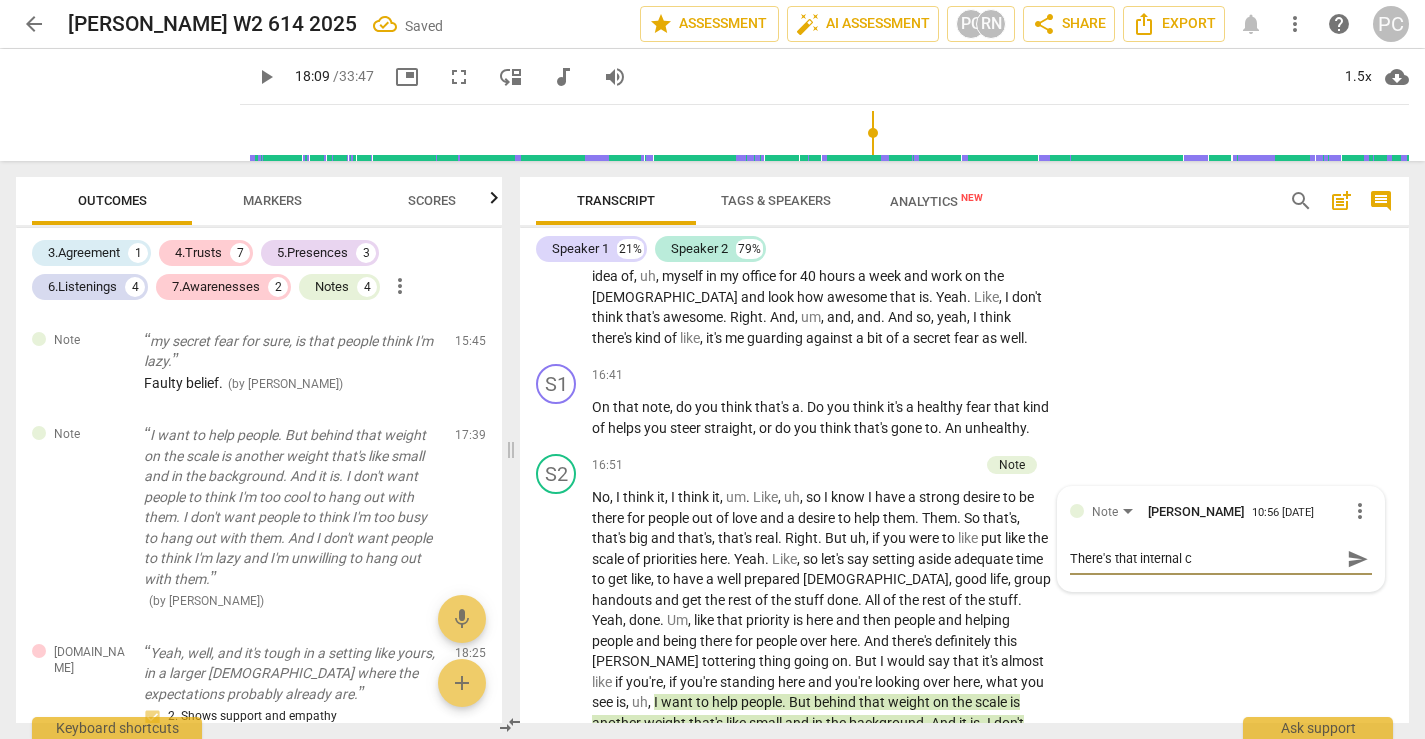 type on "There's that internal co" 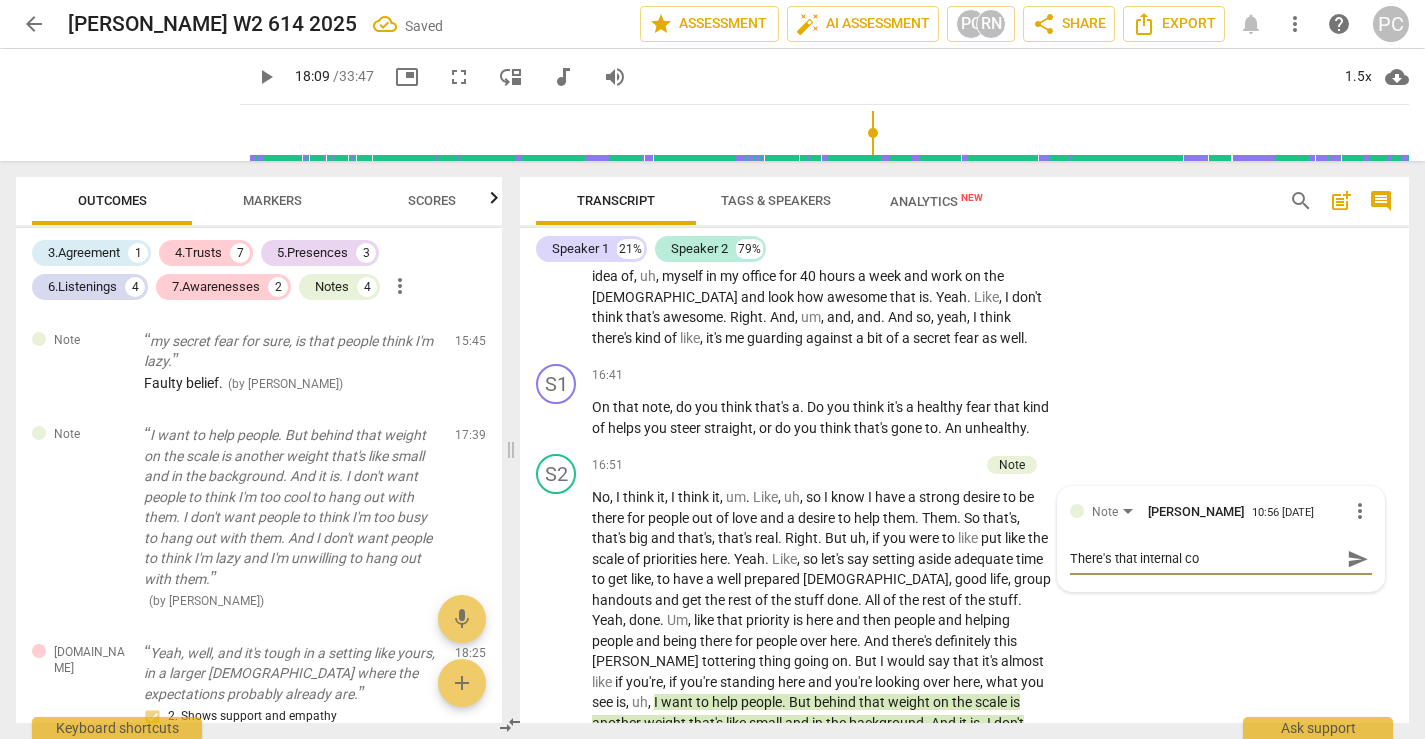type on "There's that internal con" 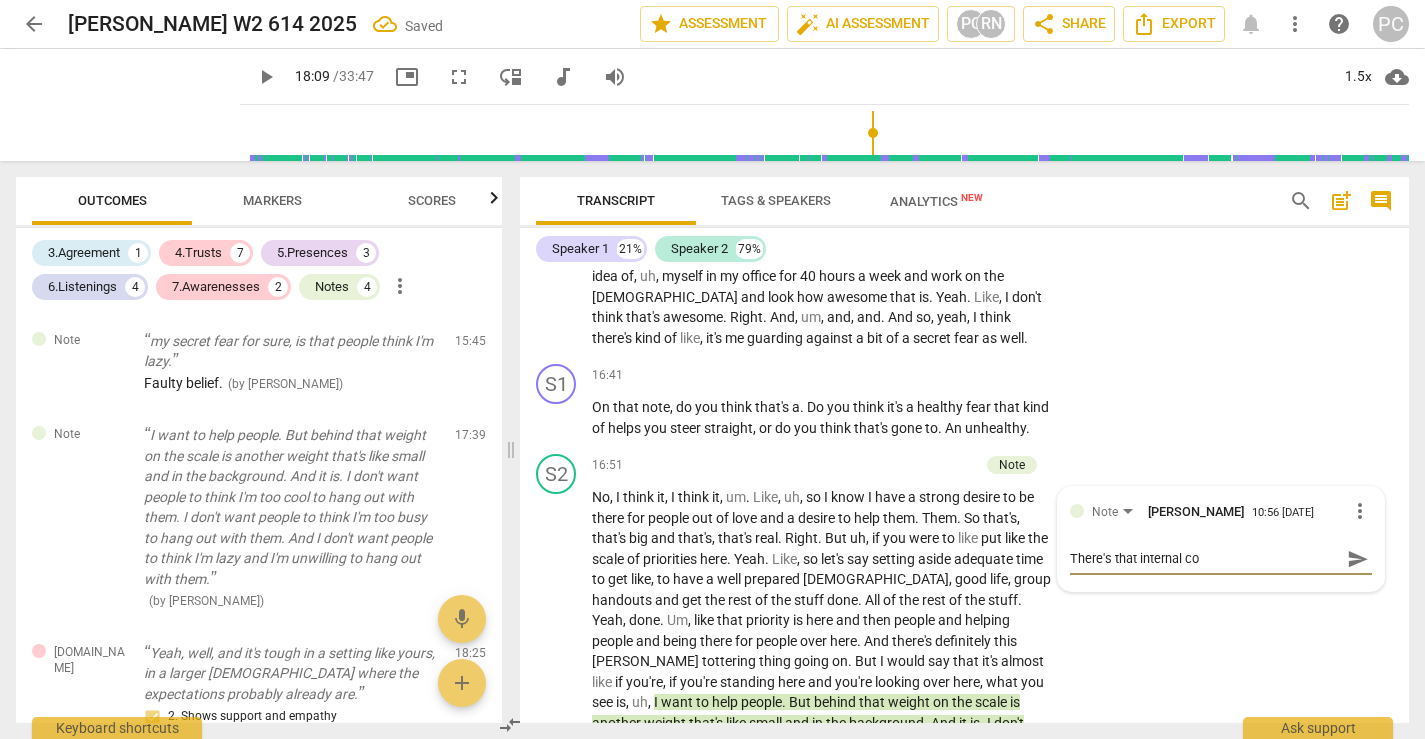 type on "There's that internal con" 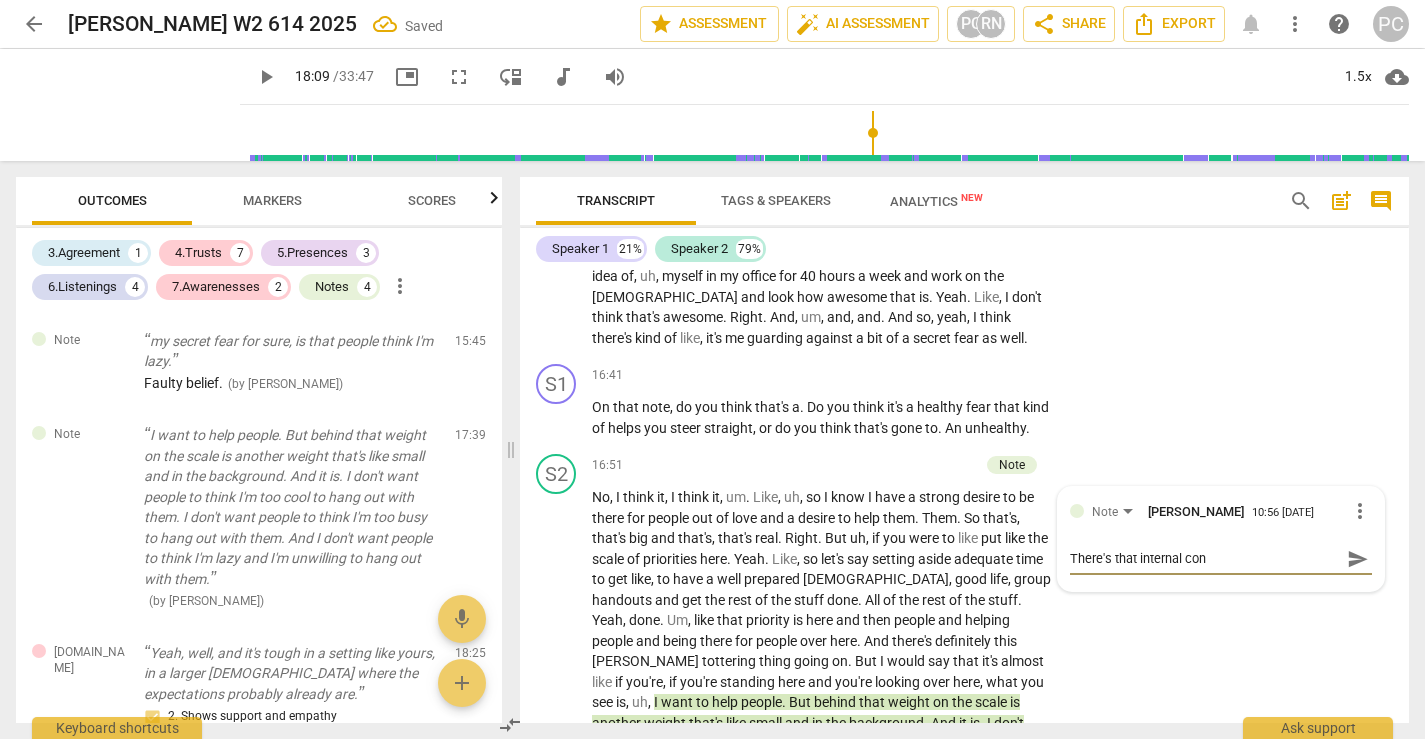 type on "There's that internal conf" 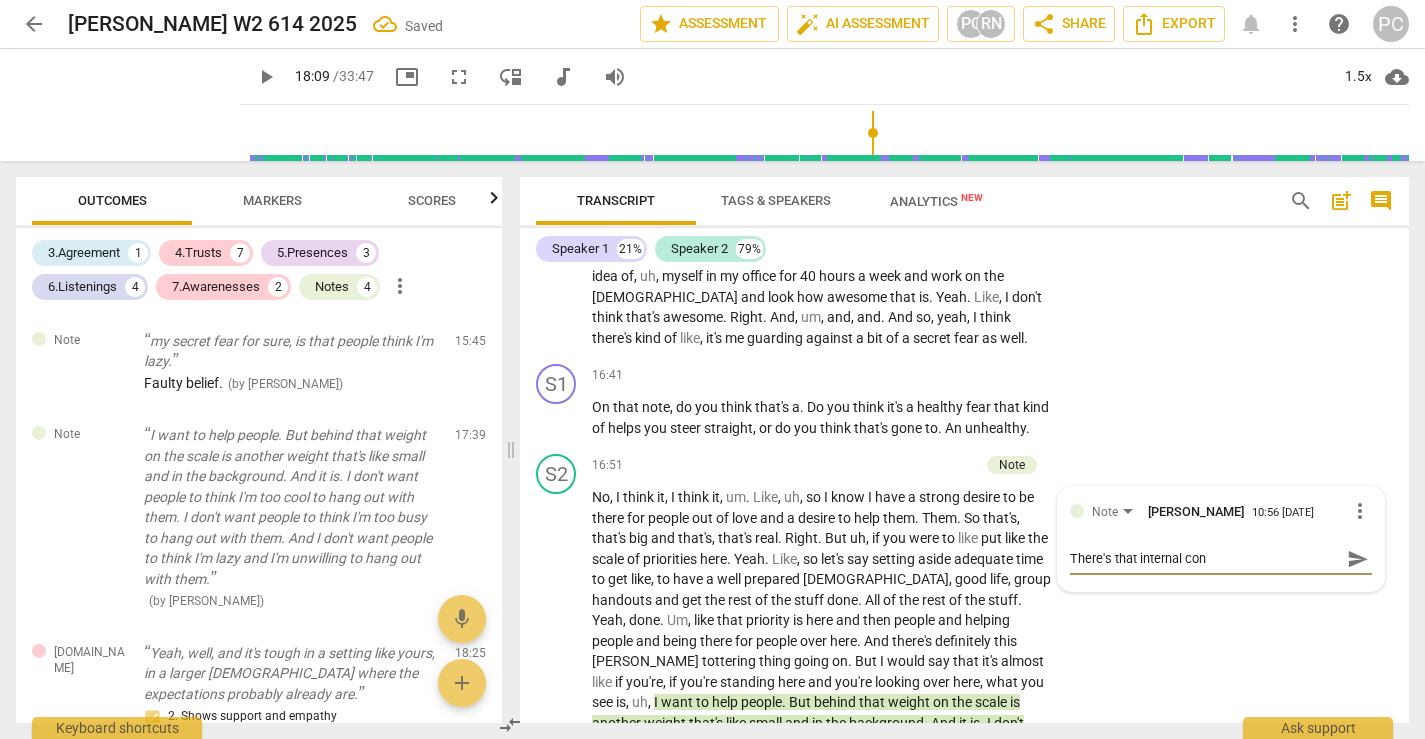 type on "There's that internal conf" 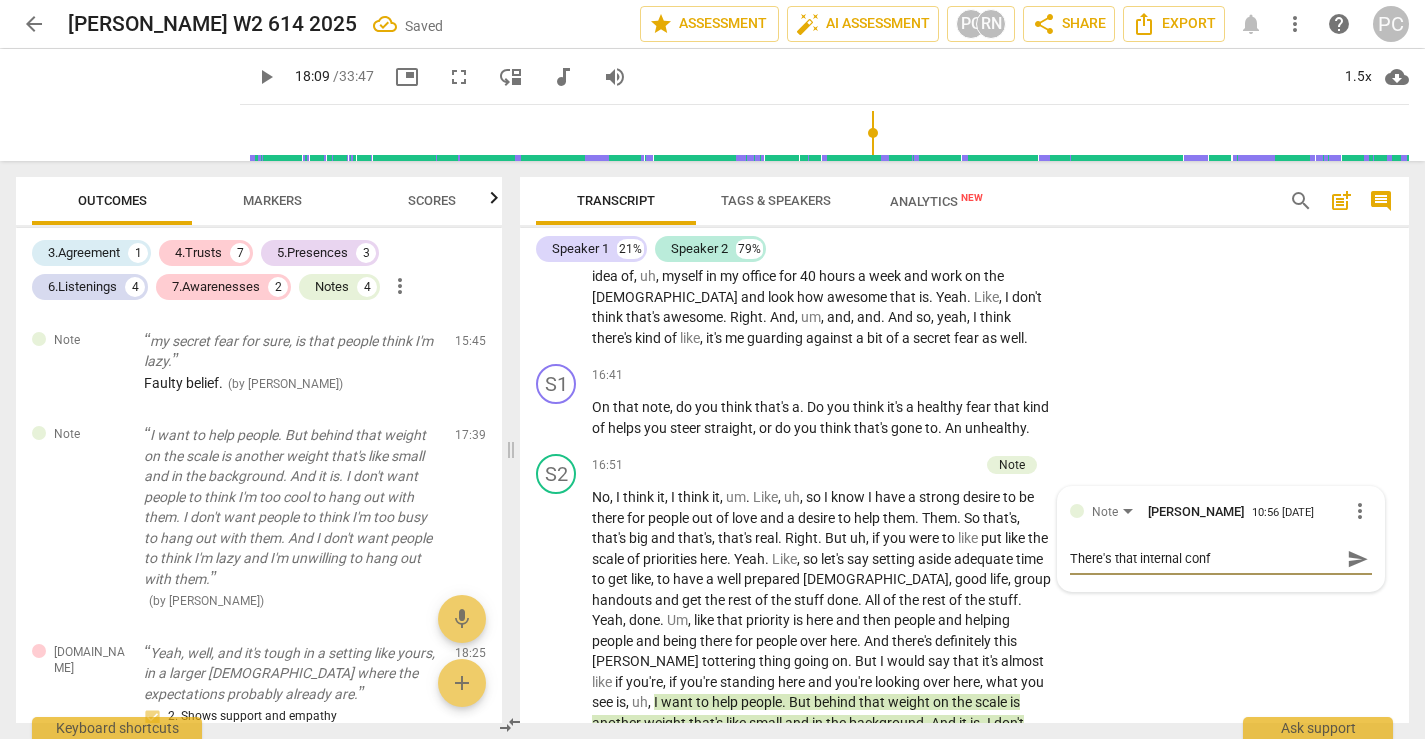 type on "There's that internal confl" 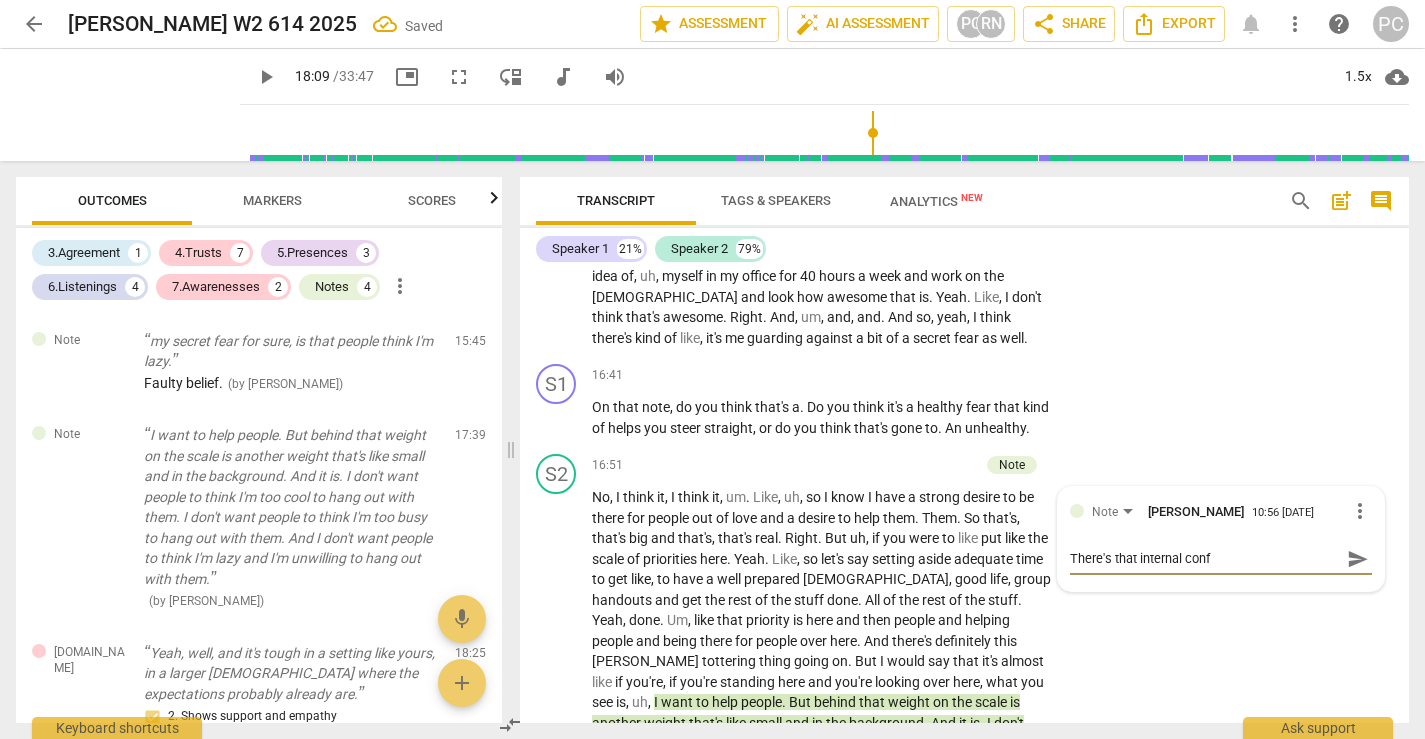 type on "There's that internal confl" 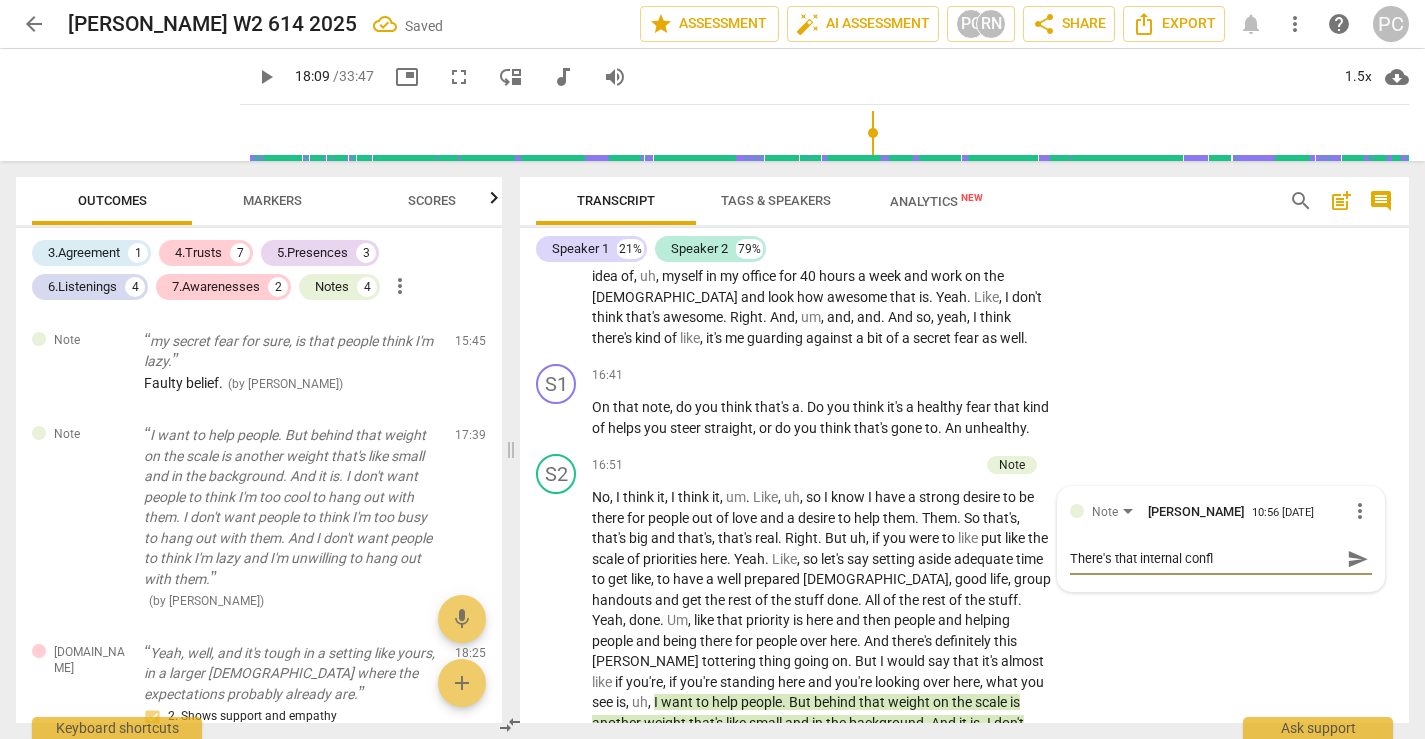 type on "There's that internal confli" 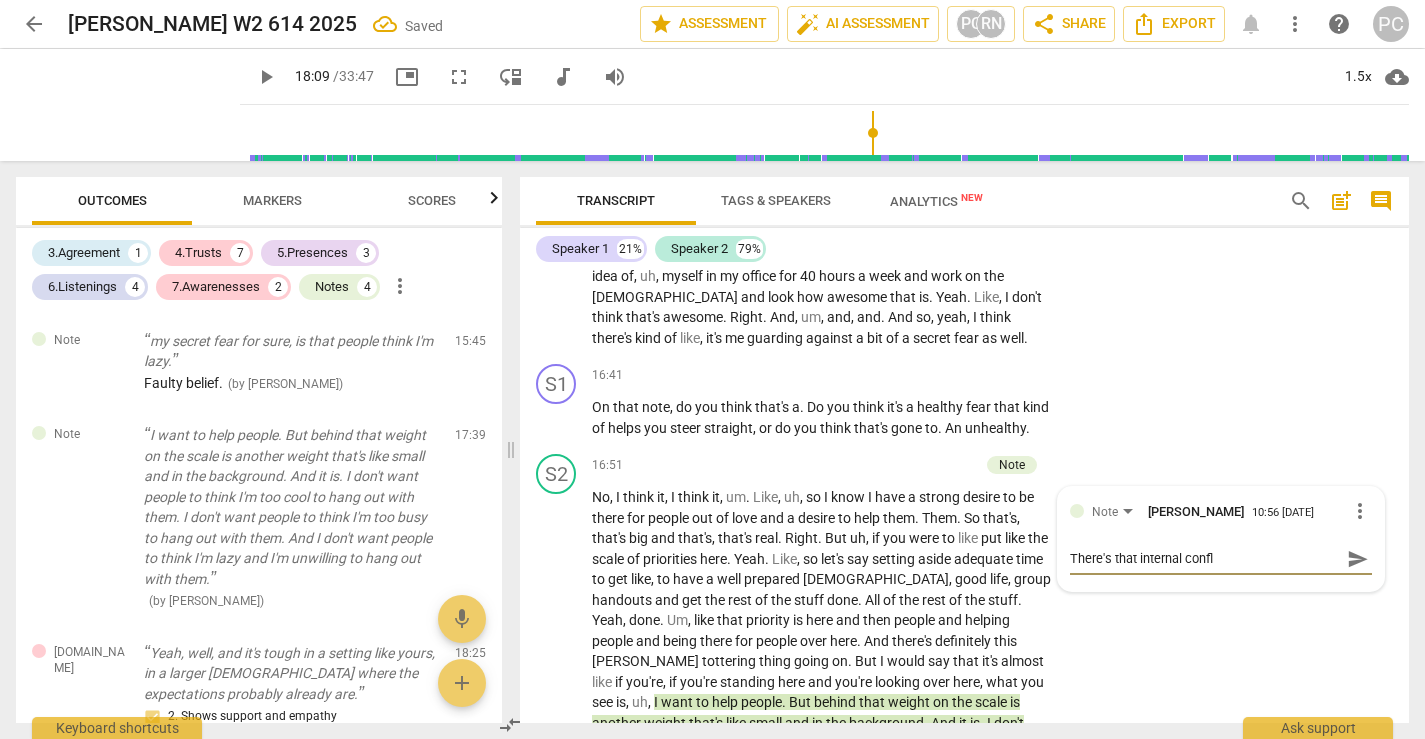 type on "There's that internal confli" 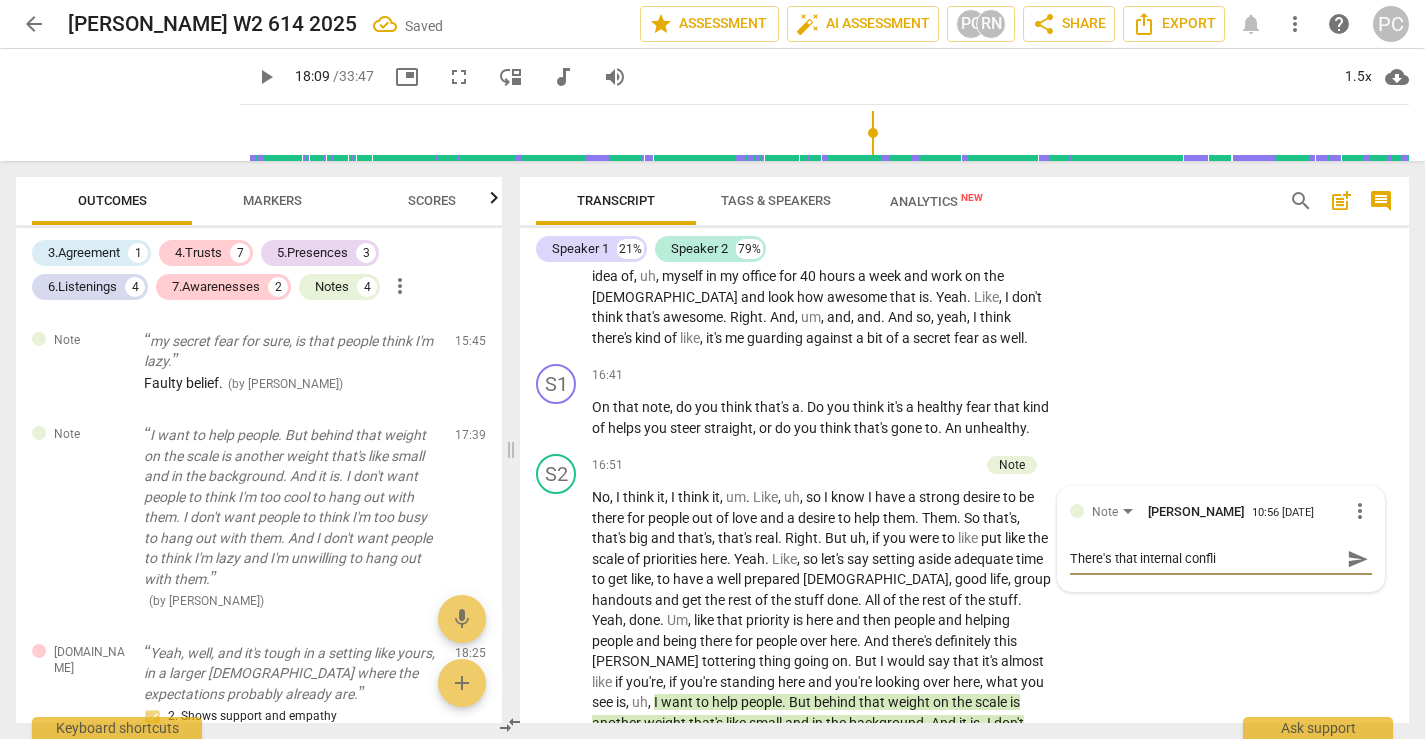 type on "There's that internal conflic" 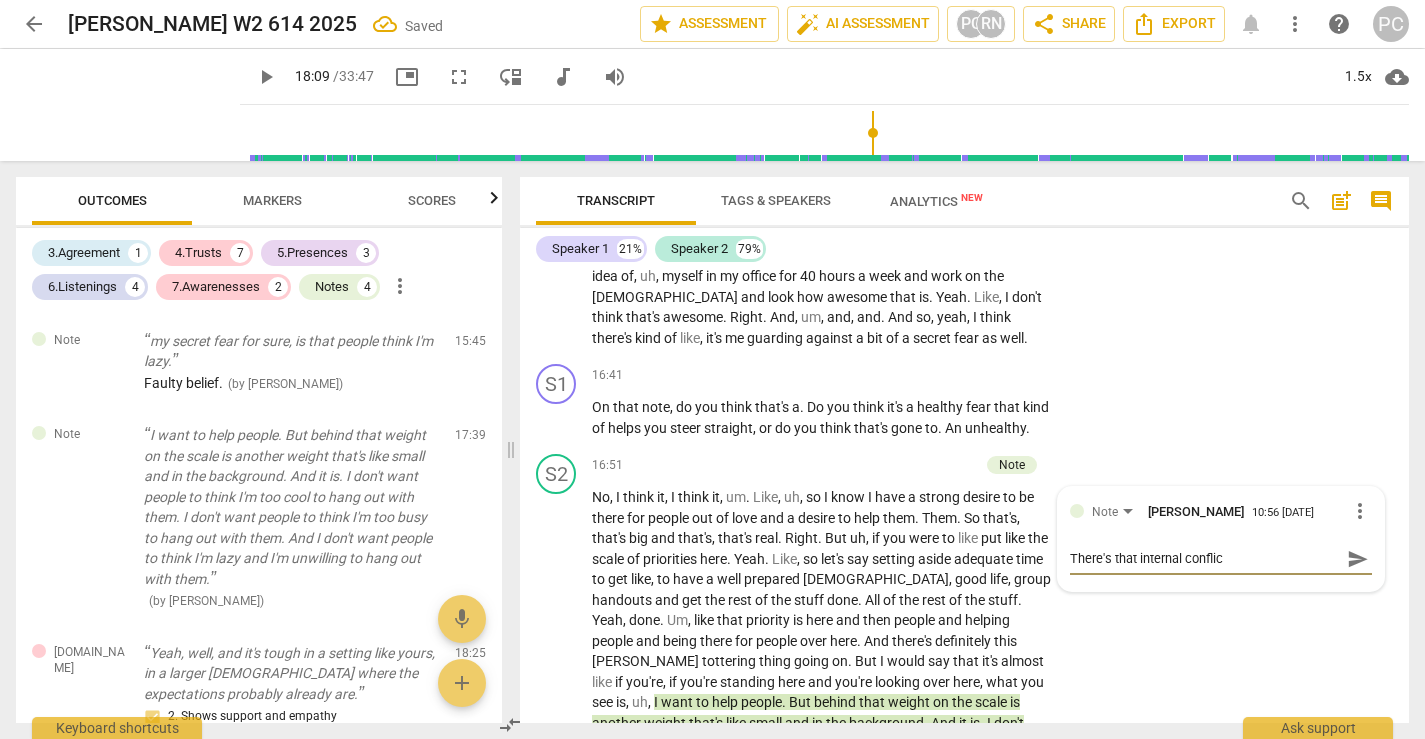 type on "There's that internal conflict" 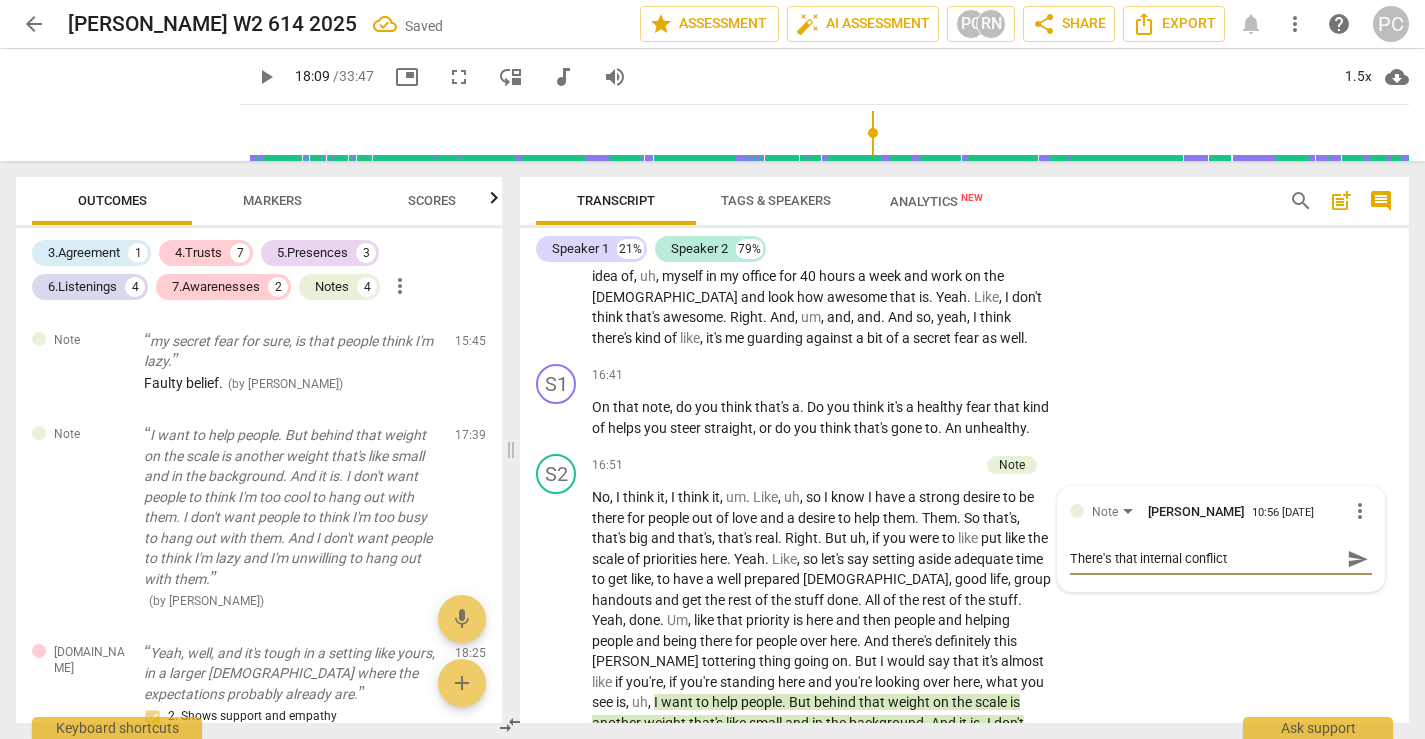 type on "There's that internal conflict," 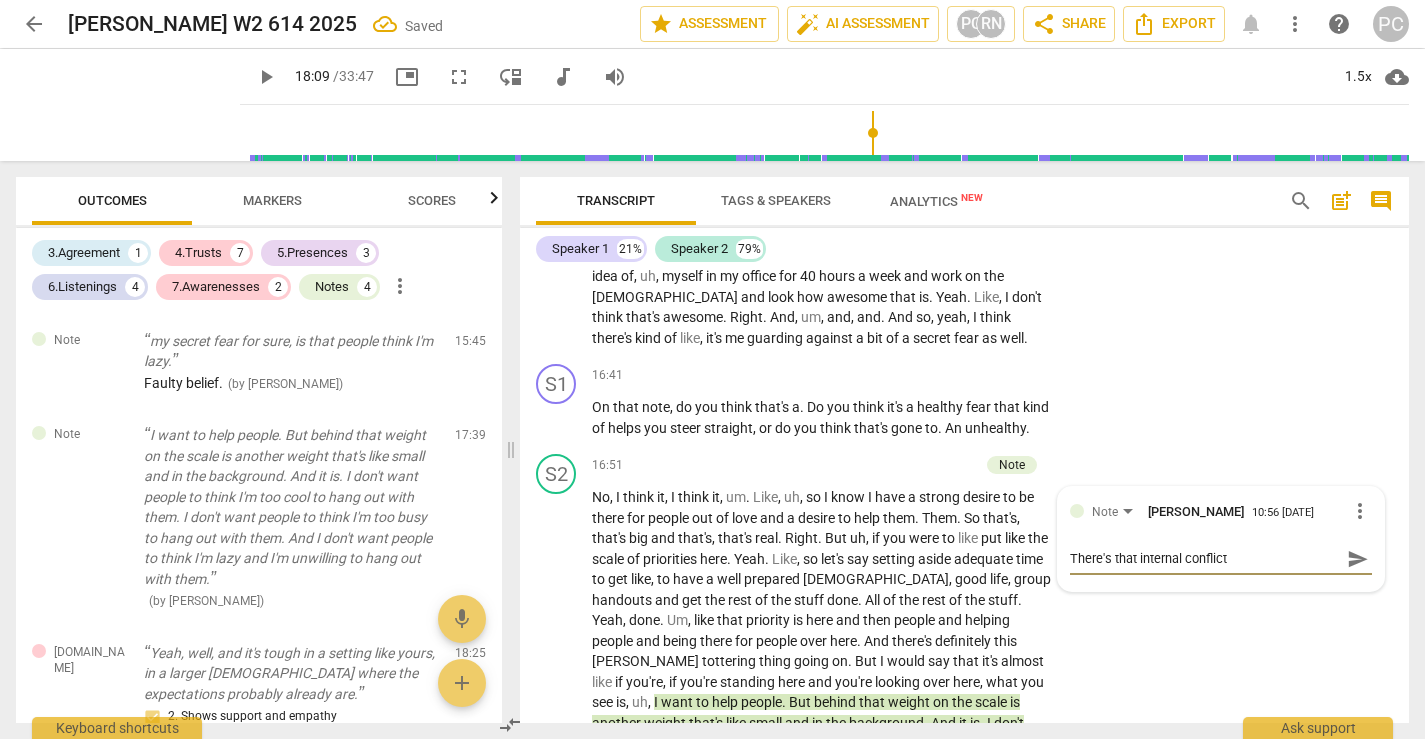 type on "There's that internal conflict," 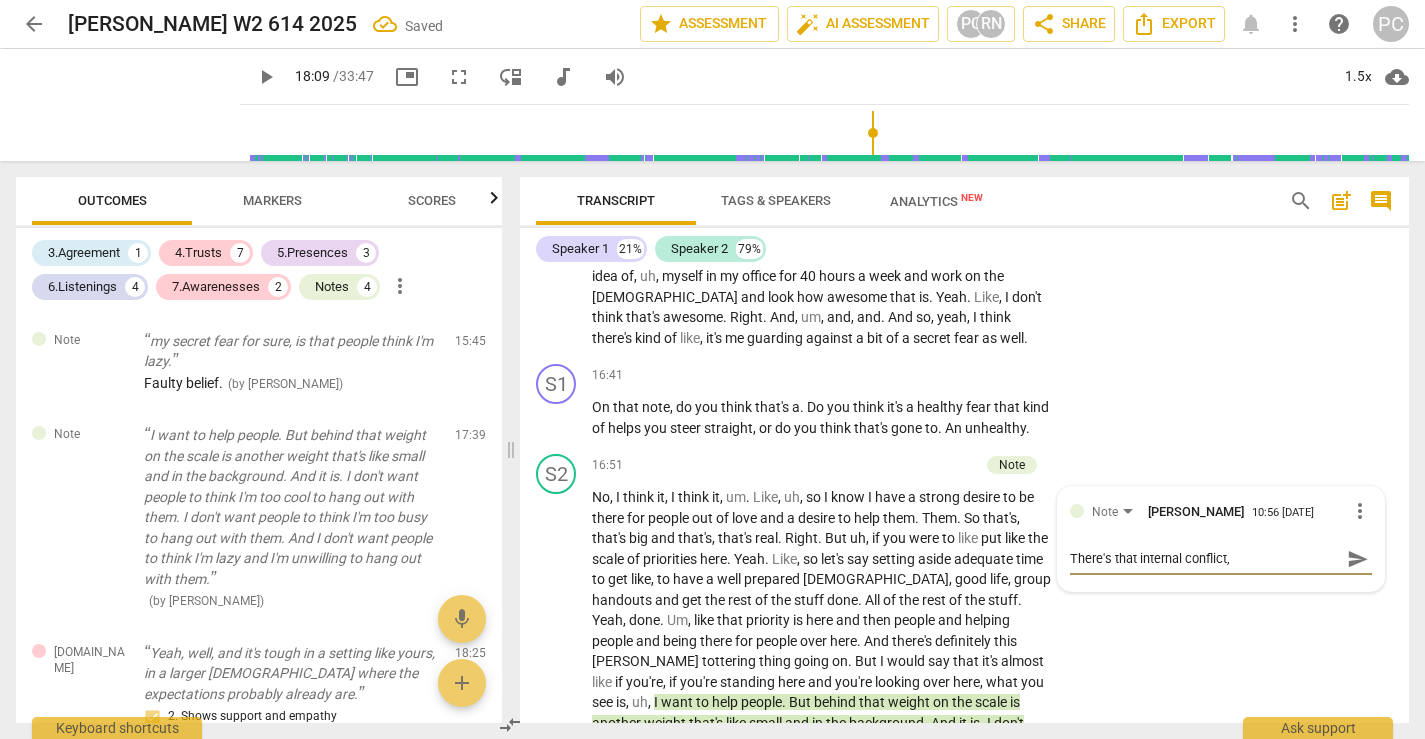 type on "There's that internal conflict," 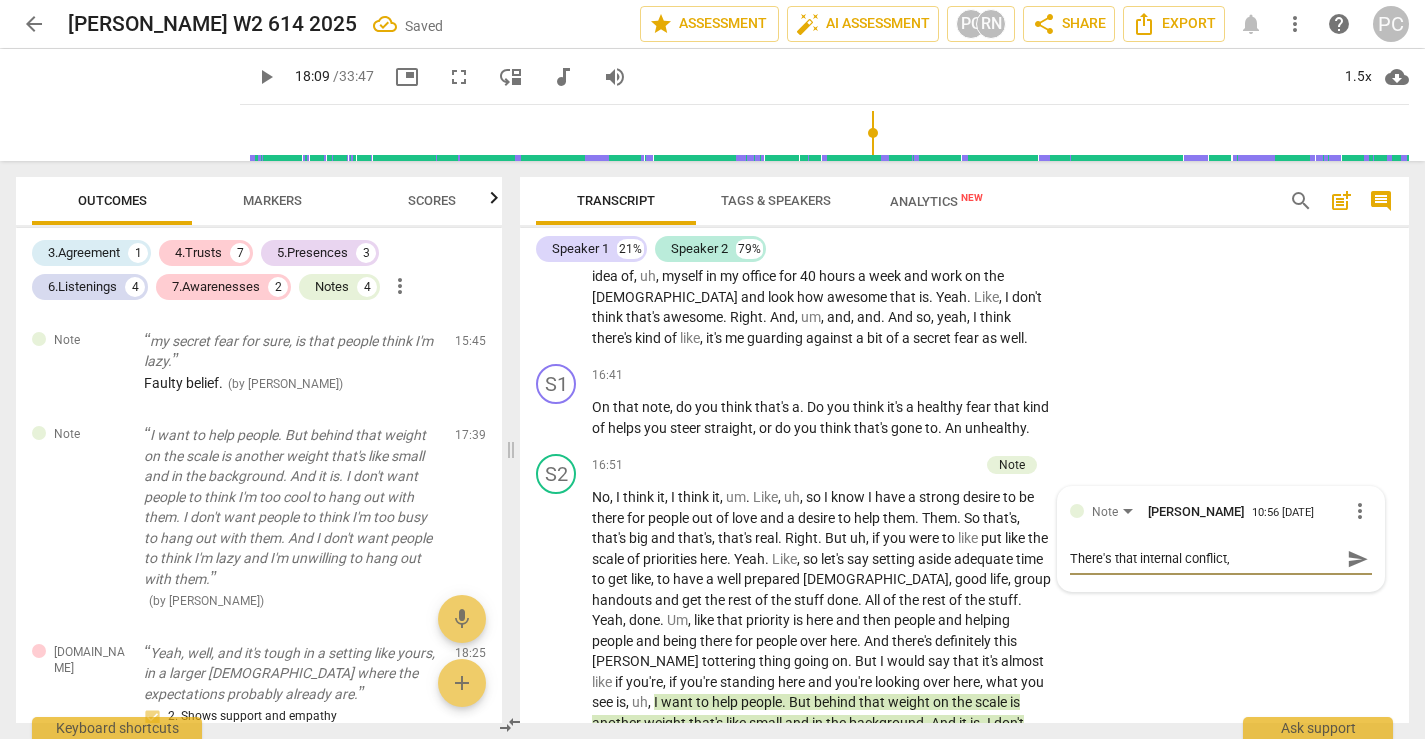 type on "There's that internal conflict, a" 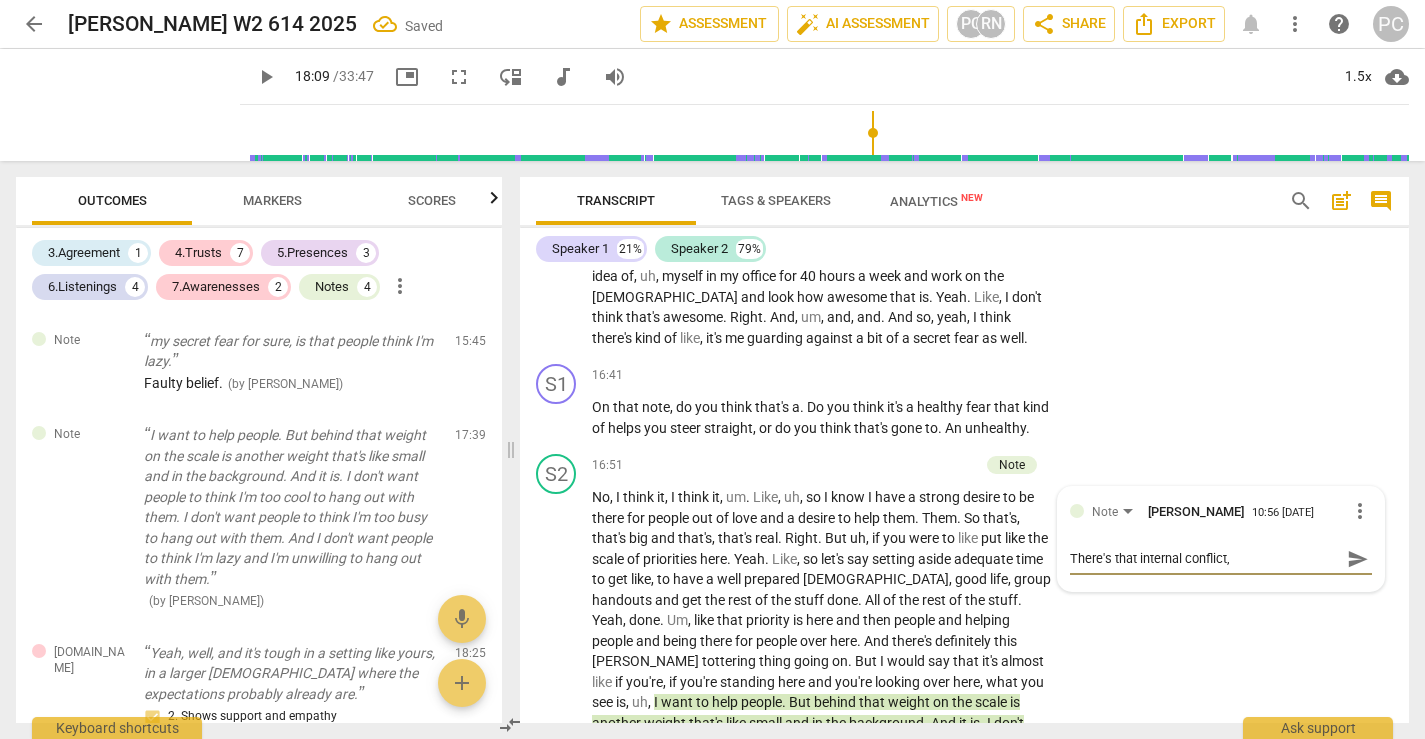 type on "There's that internal conflict, a" 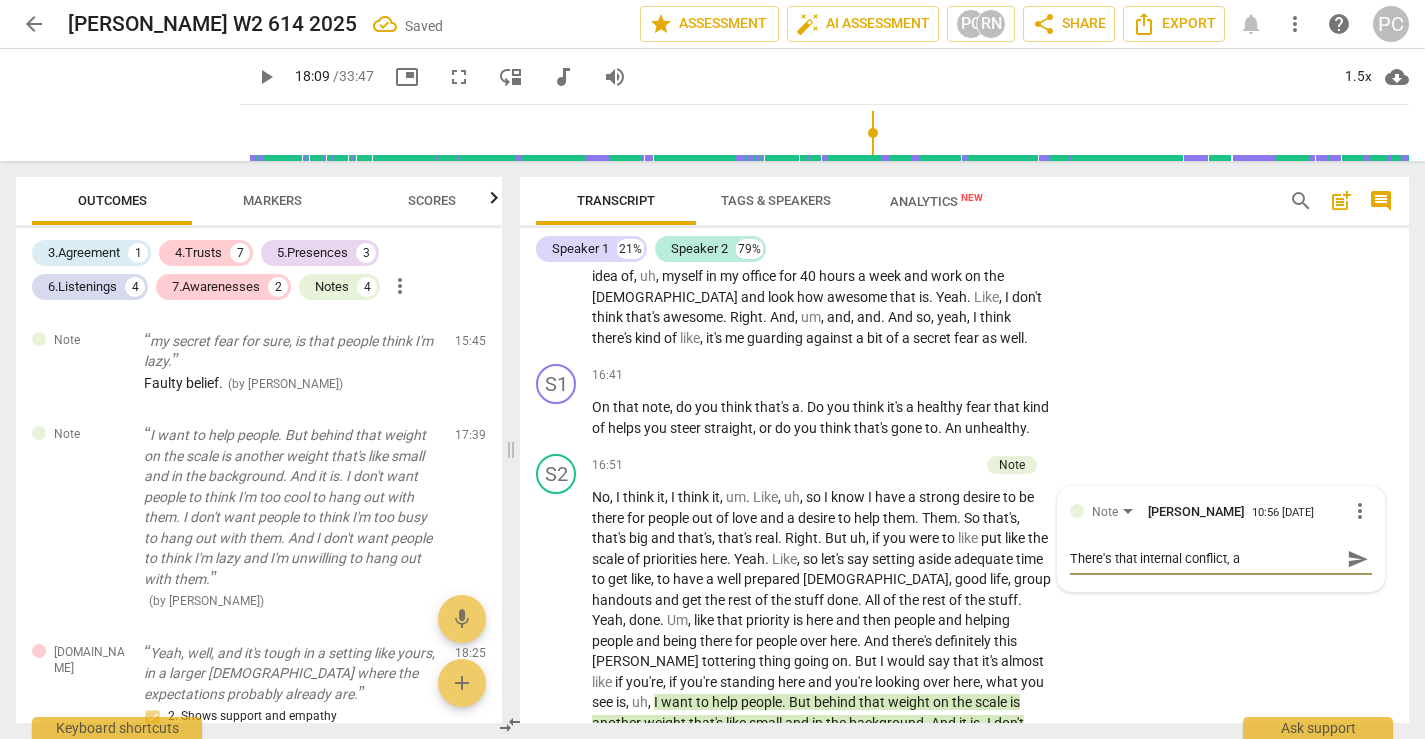 type on "There's that internal conflict, ag" 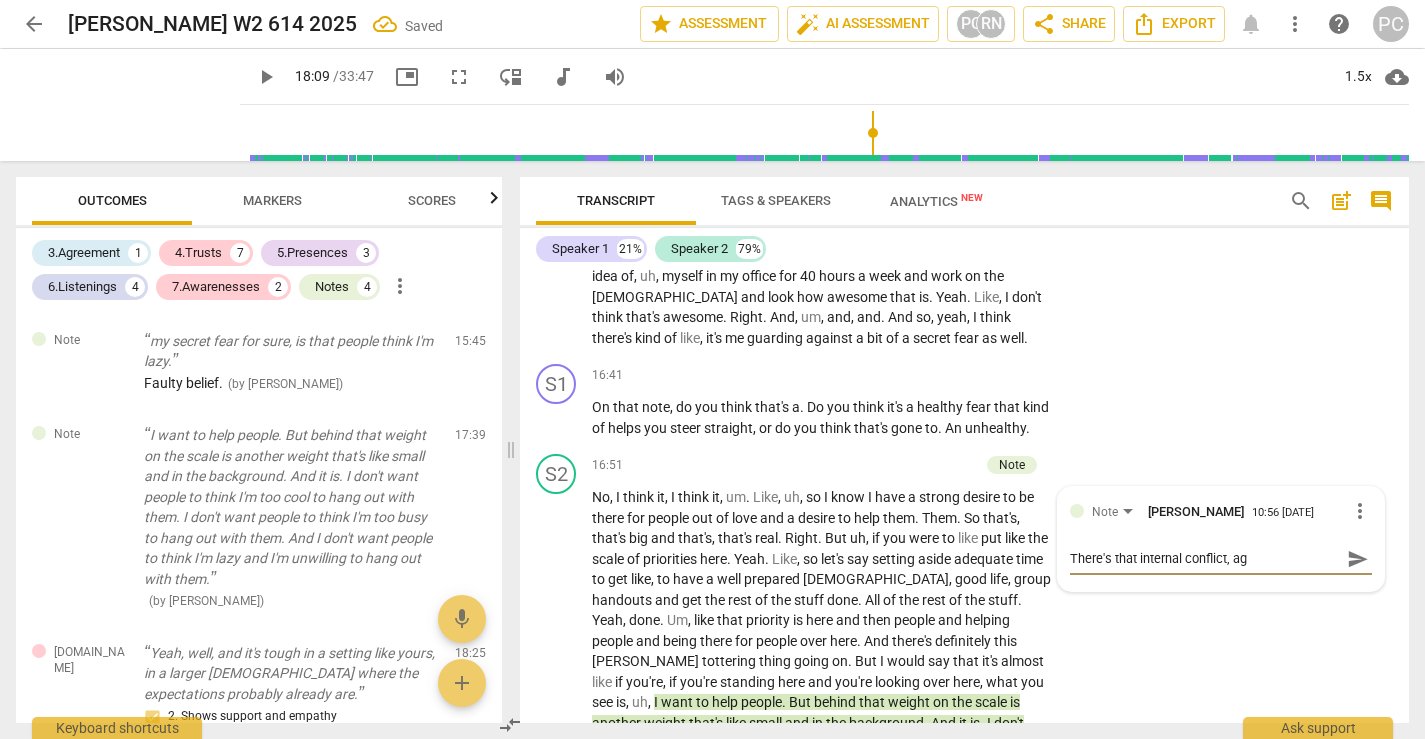 type on "There's that internal conflict, aga" 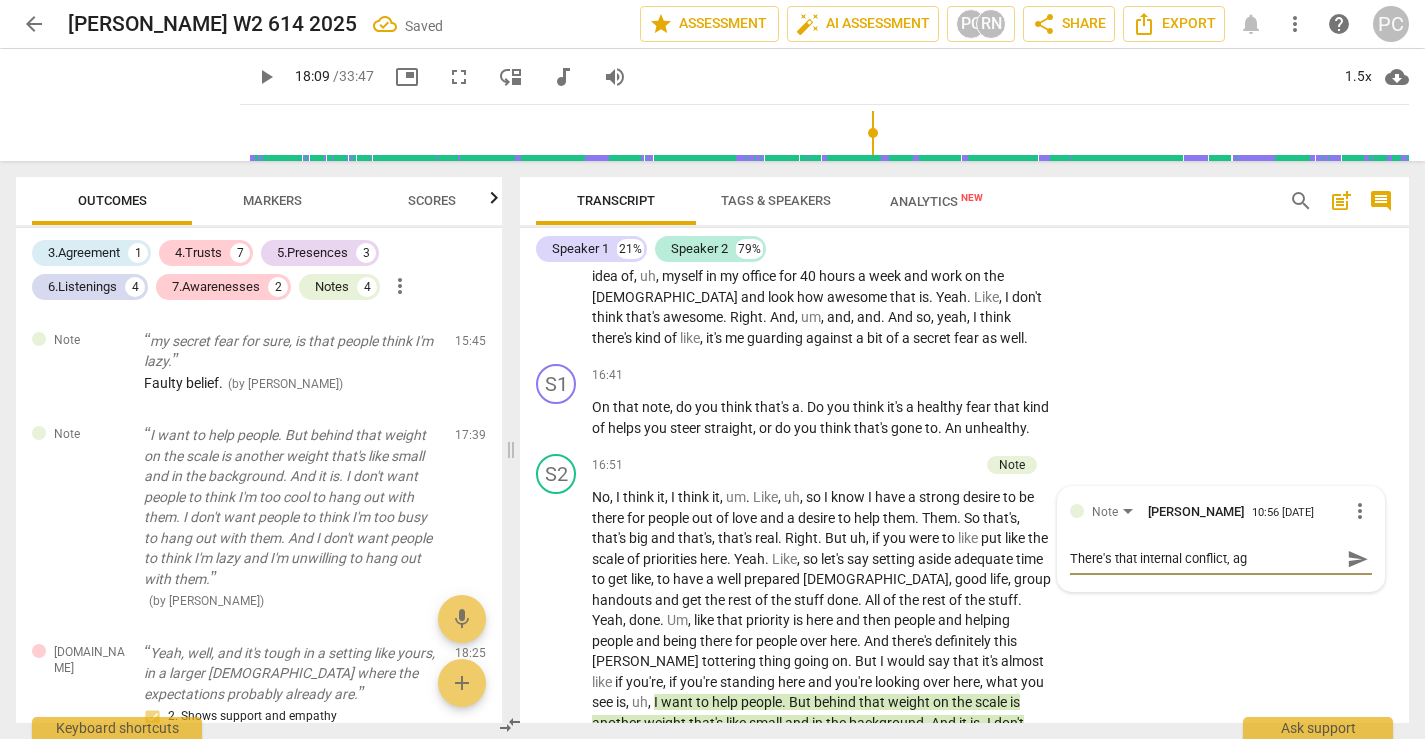 type on "There's that internal conflict, aga" 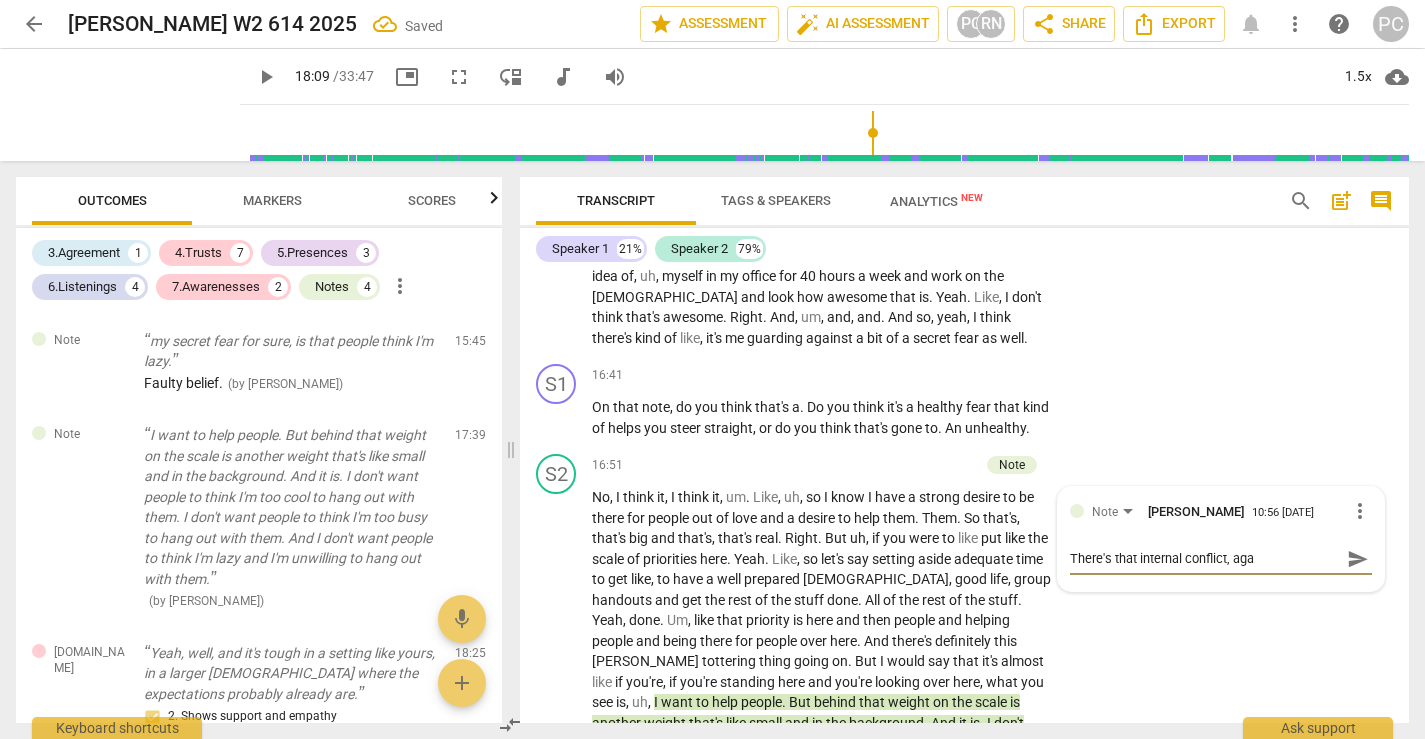 type on "There's that internal conflict, agai" 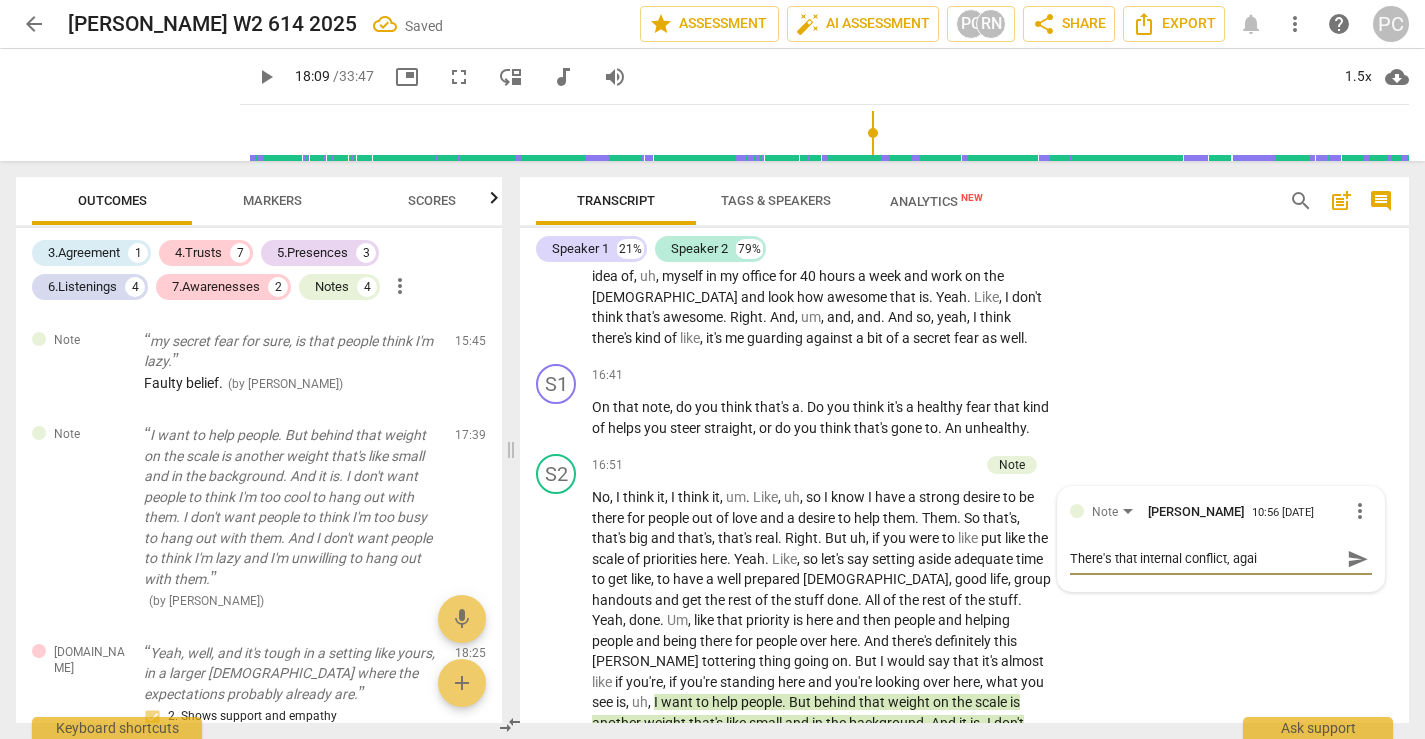 type on "There's that internal conflict, again" 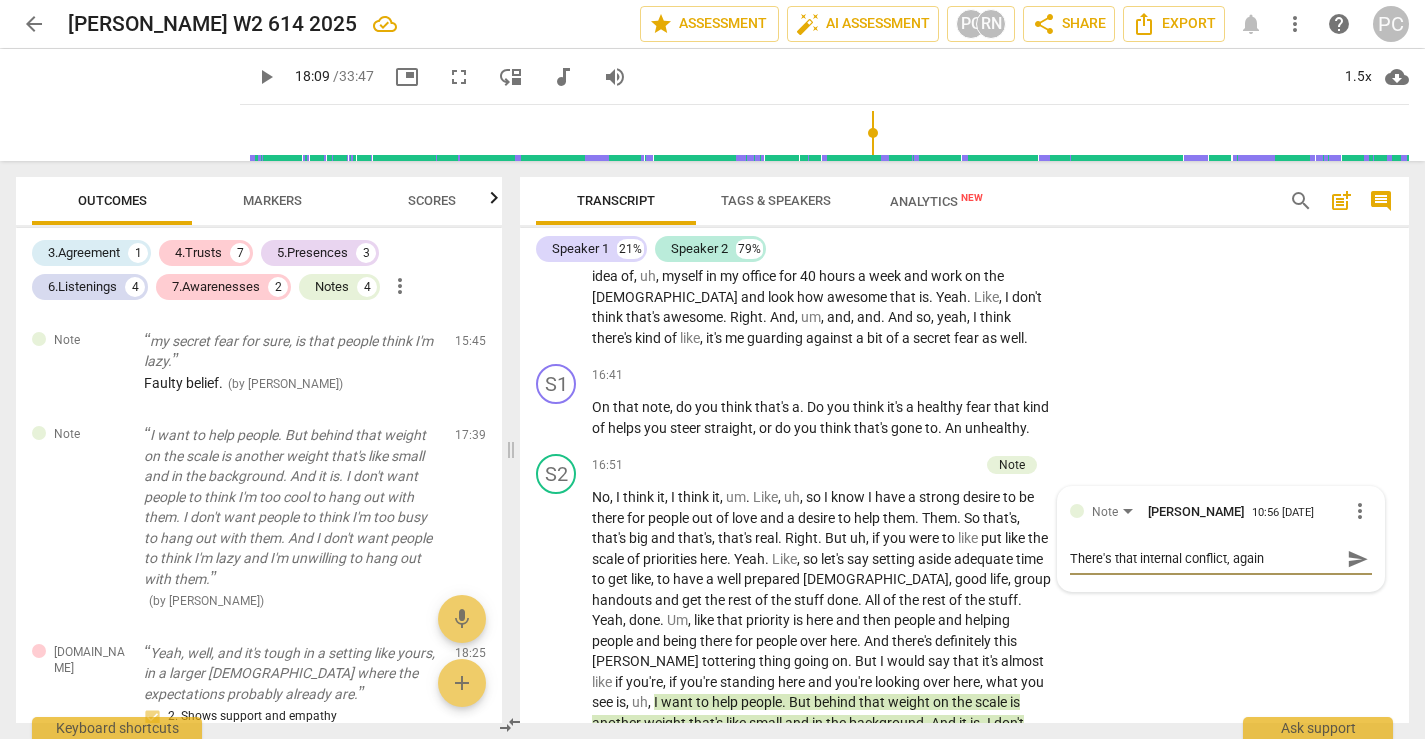 type on "There's that internal conflict, again," 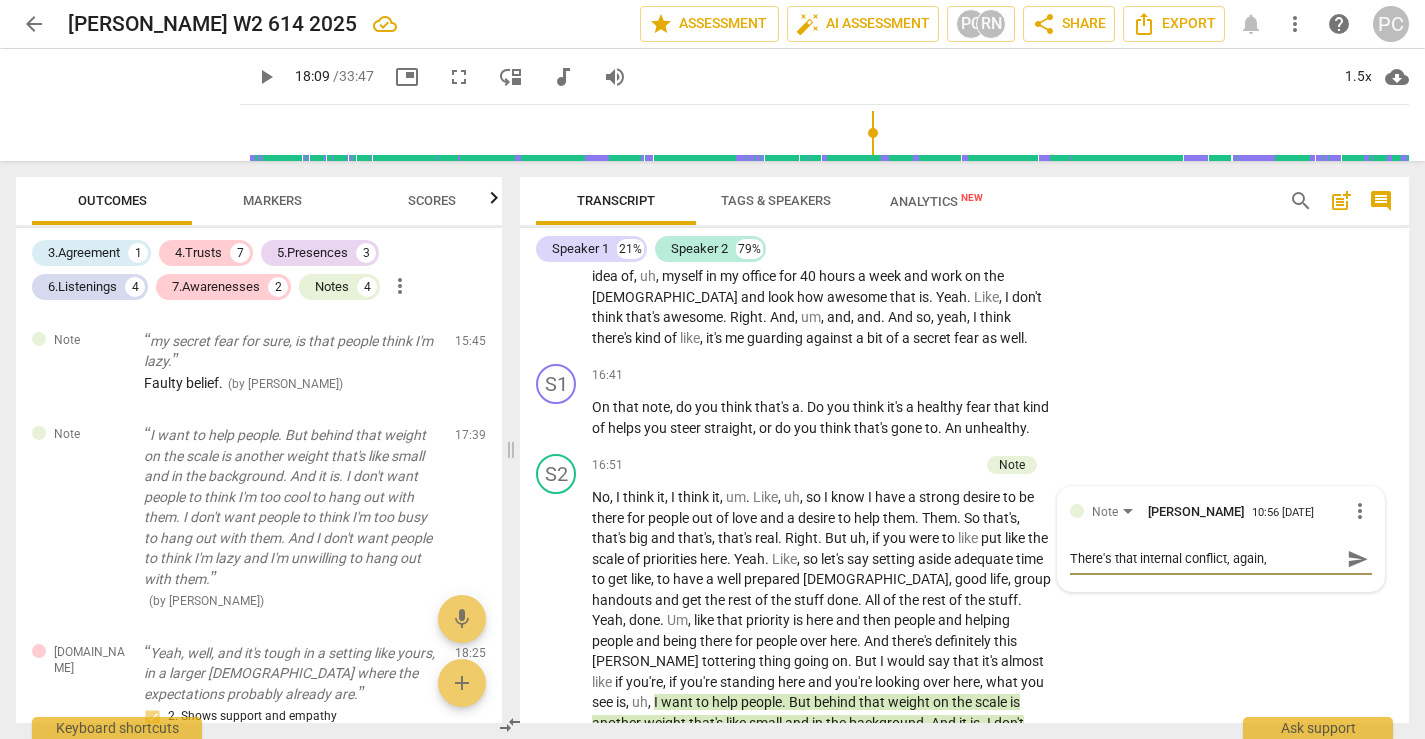 type on "There's that internal conflict, again" 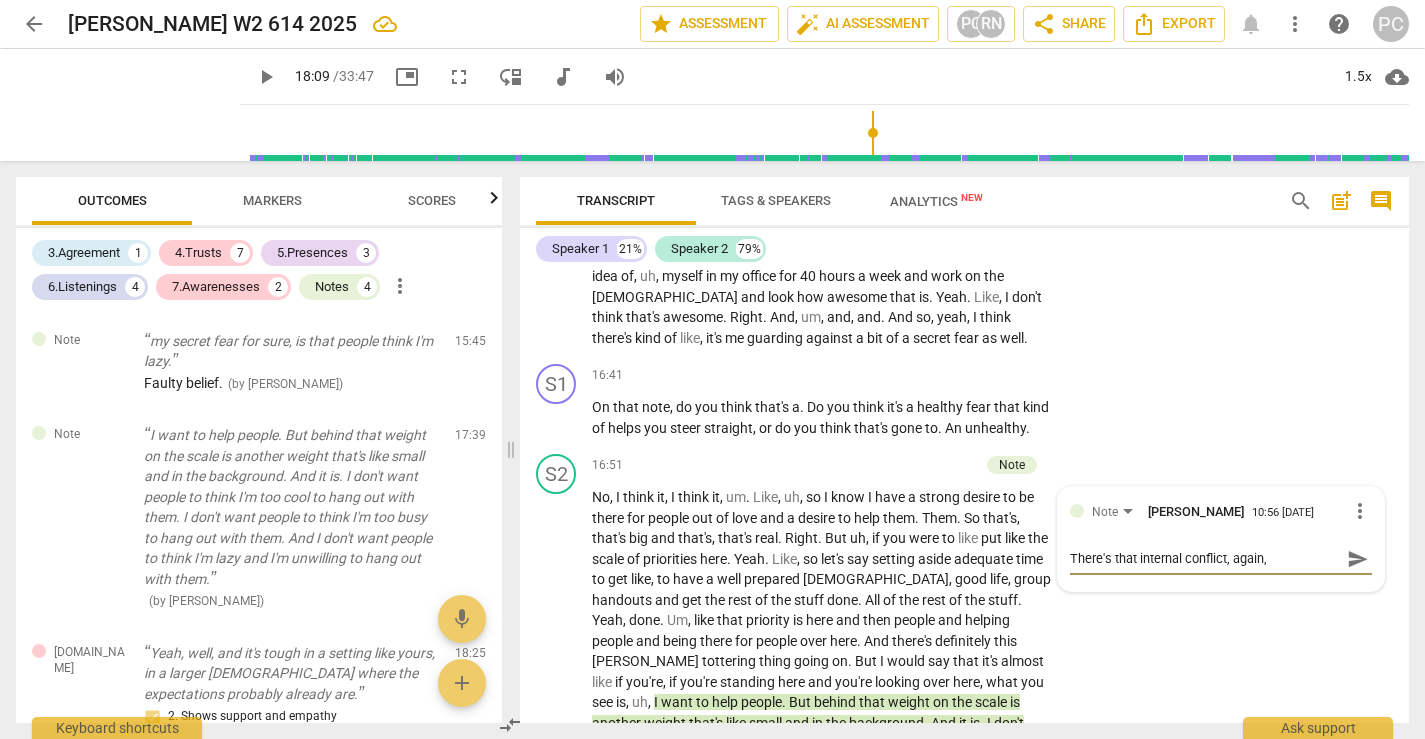 type on "There's that internal conflict, again" 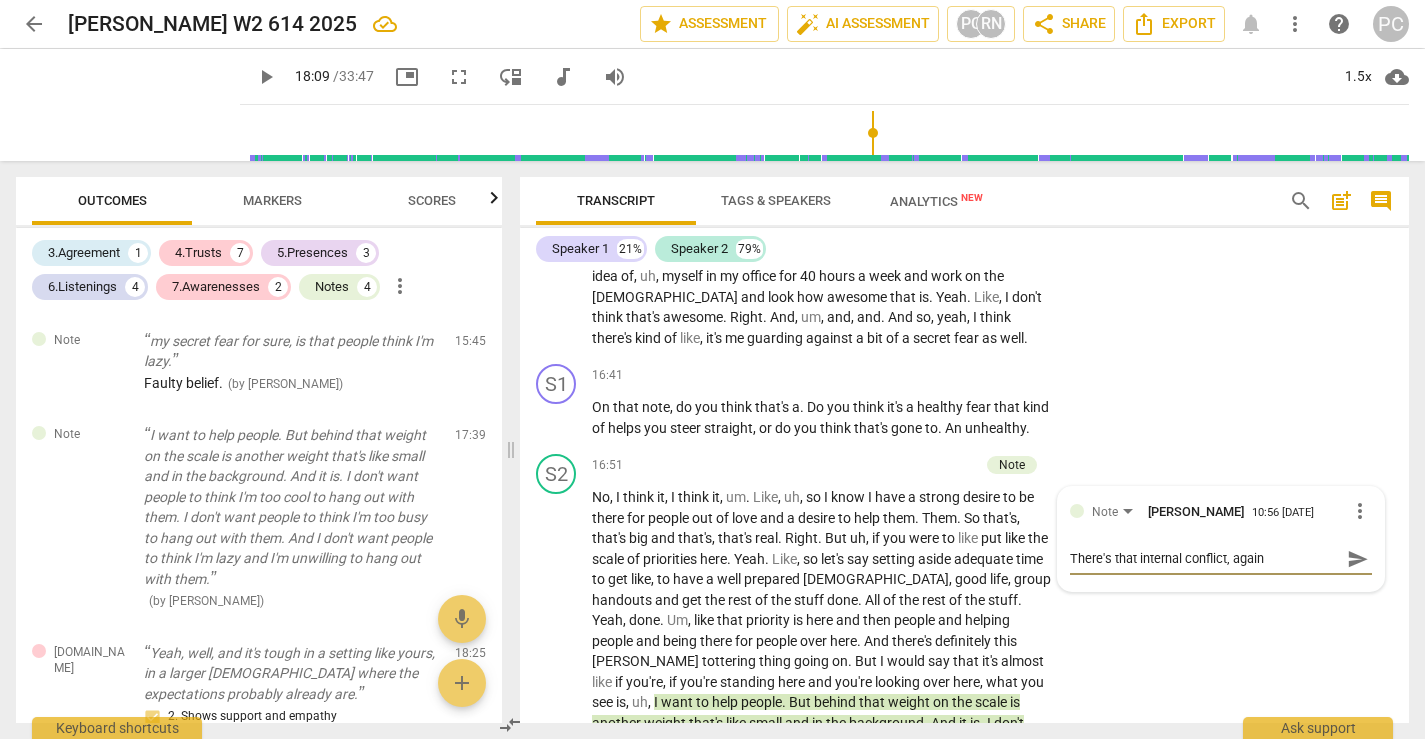 type on "There's that internal conflict, again." 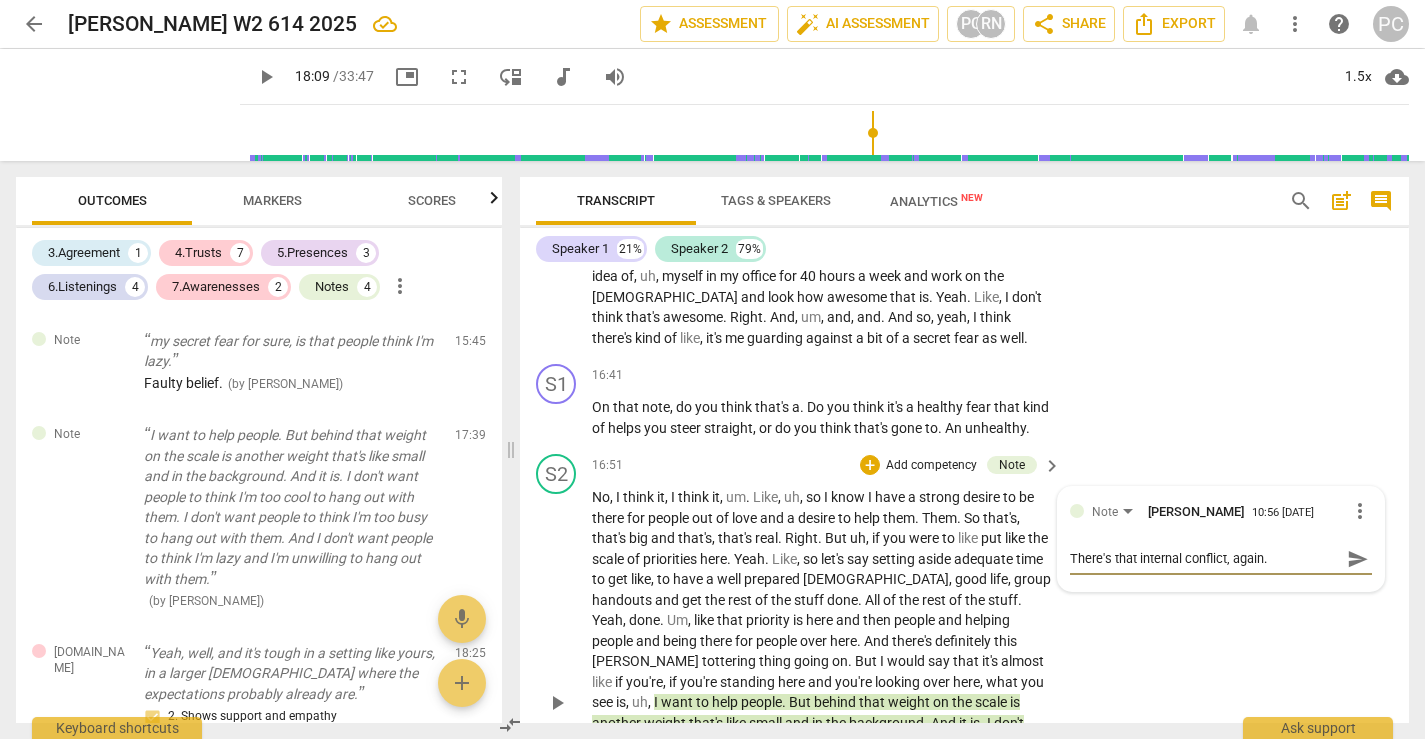 type on "There's that internal conflict, again." 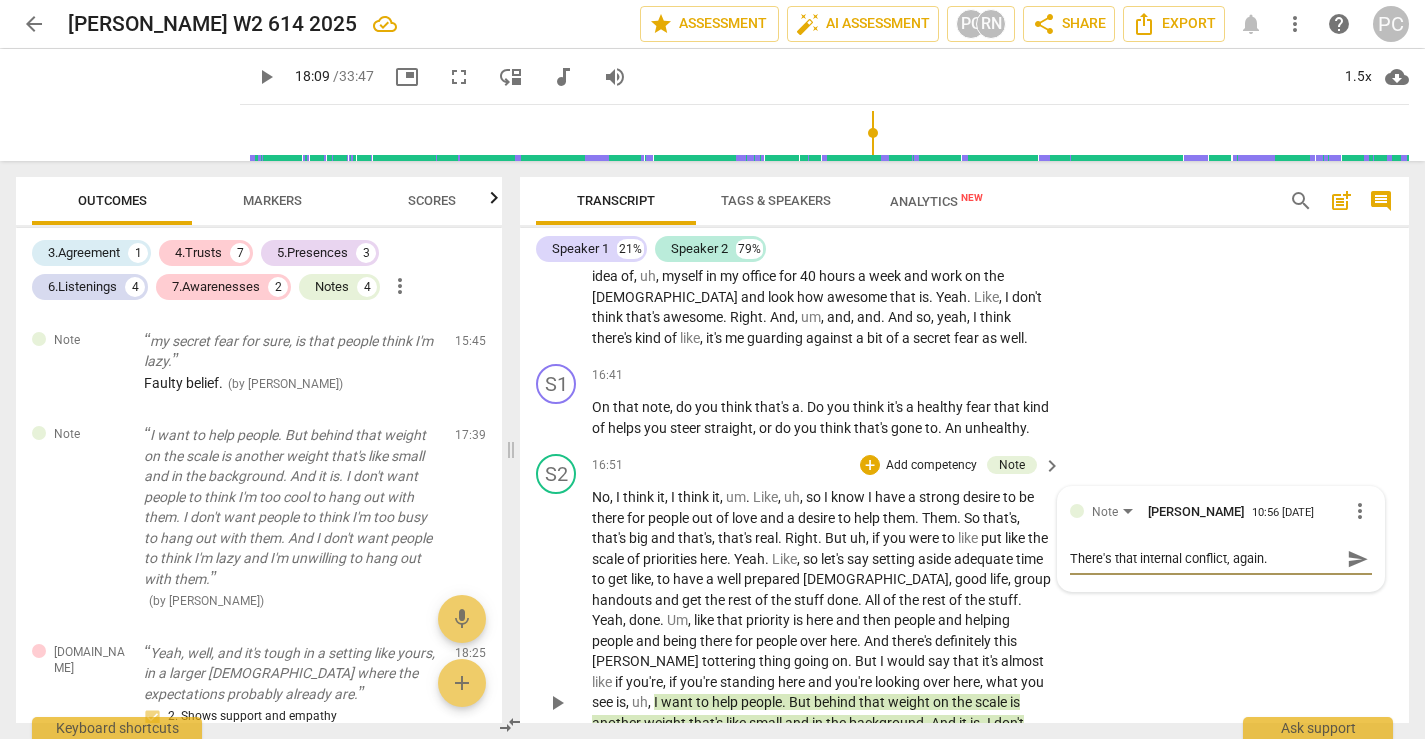 click on "send" at bounding box center [1358, 559] 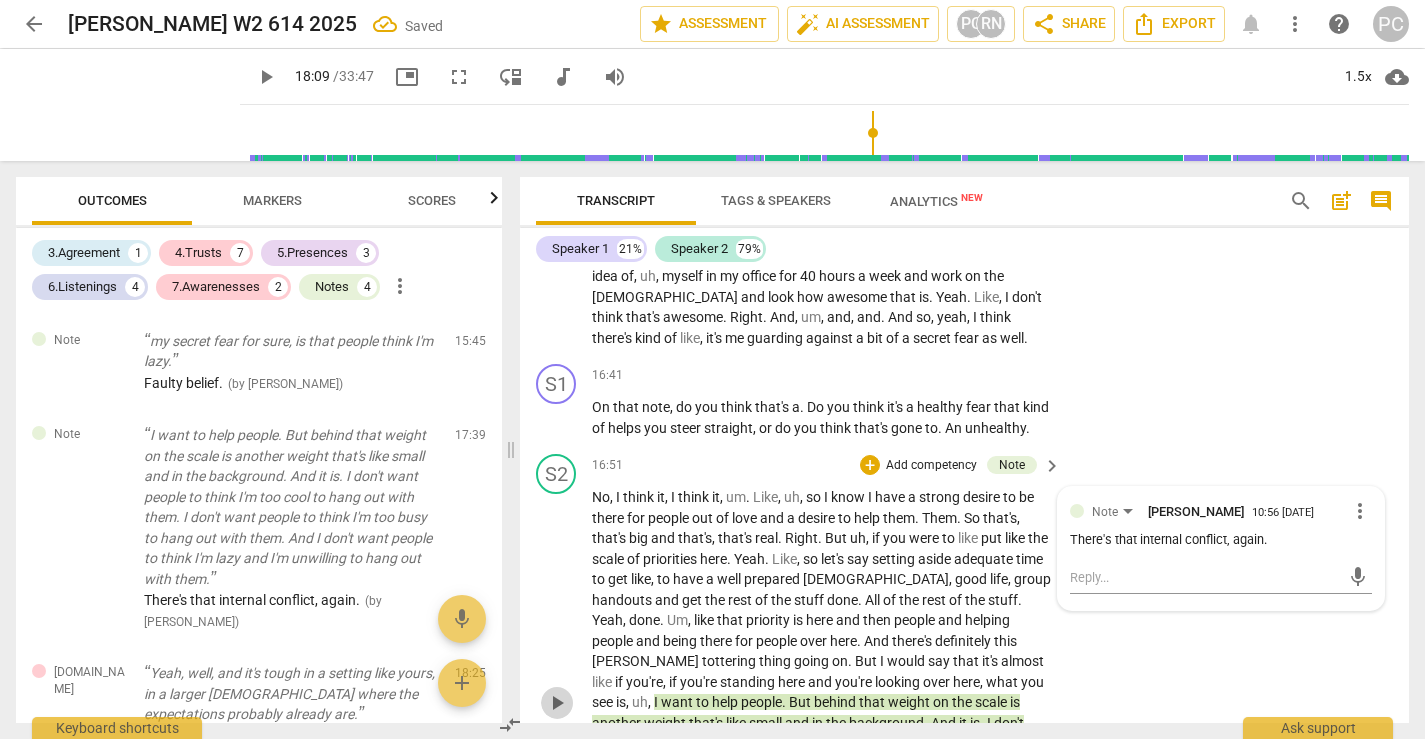 click on "play_arrow" at bounding box center (557, 703) 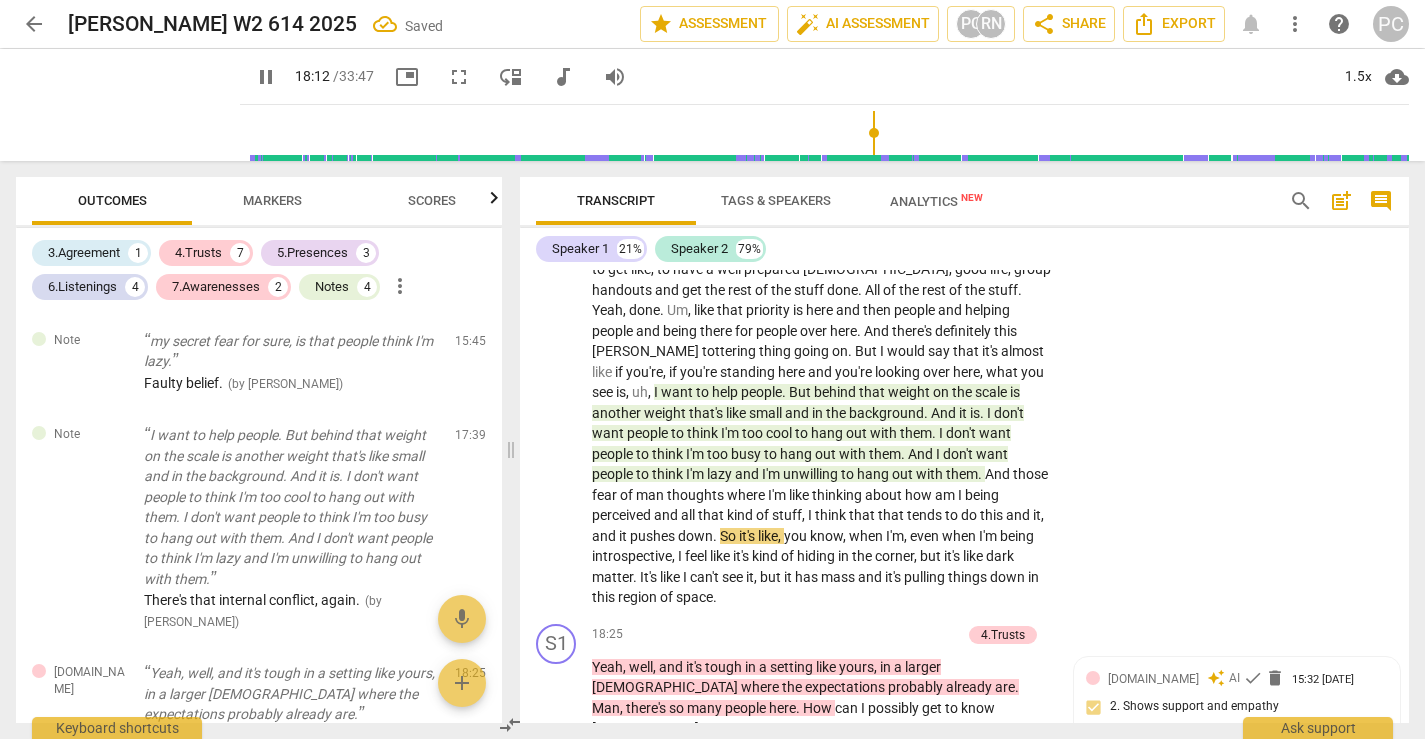 scroll, scrollTop: 7976, scrollLeft: 0, axis: vertical 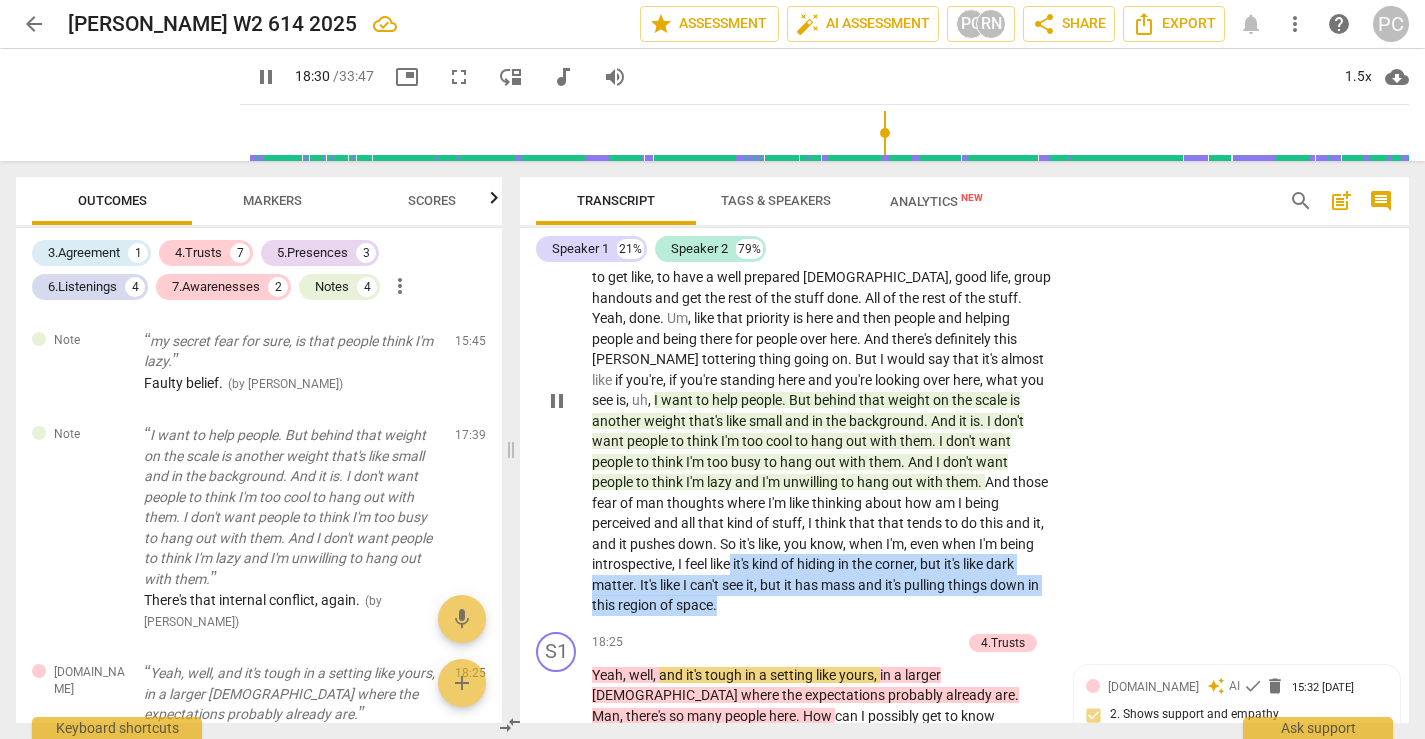 drag, startPoint x: 734, startPoint y: 501, endPoint x: 749, endPoint y: 544, distance: 45.54119 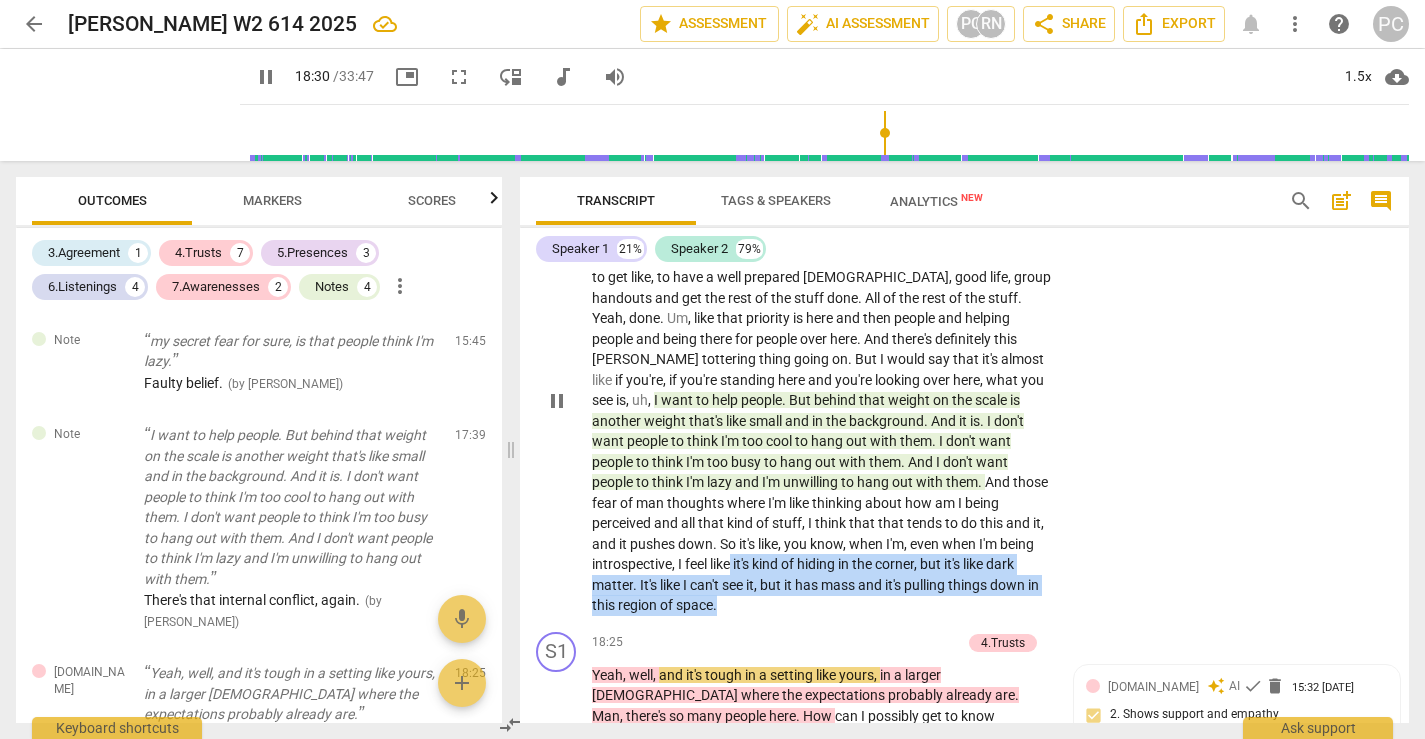 click on "No ,   I   think   it ,   I   think   it ,   um .   Like ,   uh ,   so   I   know   I   have   a   strong   desire   to   be   there   for   people   out   of   love   and   a   desire   to   help   them .   Them .   So   that's ,   that's   big   and   that's ,   that's   real .   Right .   But   uh ,   if   you   were   to   like   put   like   the   scale   of   priorities   here .   Yeah .   Like ,   so   let's   say   setting   aside   adequate   time   to   get   like ,   to   have   a   well   prepared   sermon ,   good   life ,   group   handouts   and   get   the   rest   of   the   stuff   done .   All   of   the   rest   of   the   stuff .   Yeah ,   done .   Um ,   like   that   priority   is   here   and   then   people   and   helping   people   and   being   there   for   people   over   here .   And   there's   definitely   this   teeter   tottering   thing   going   on .   But   I   would   say   that   it's   almost   like   if   you're ,   if   you're   standing   here   and   you're" at bounding box center [821, 400] 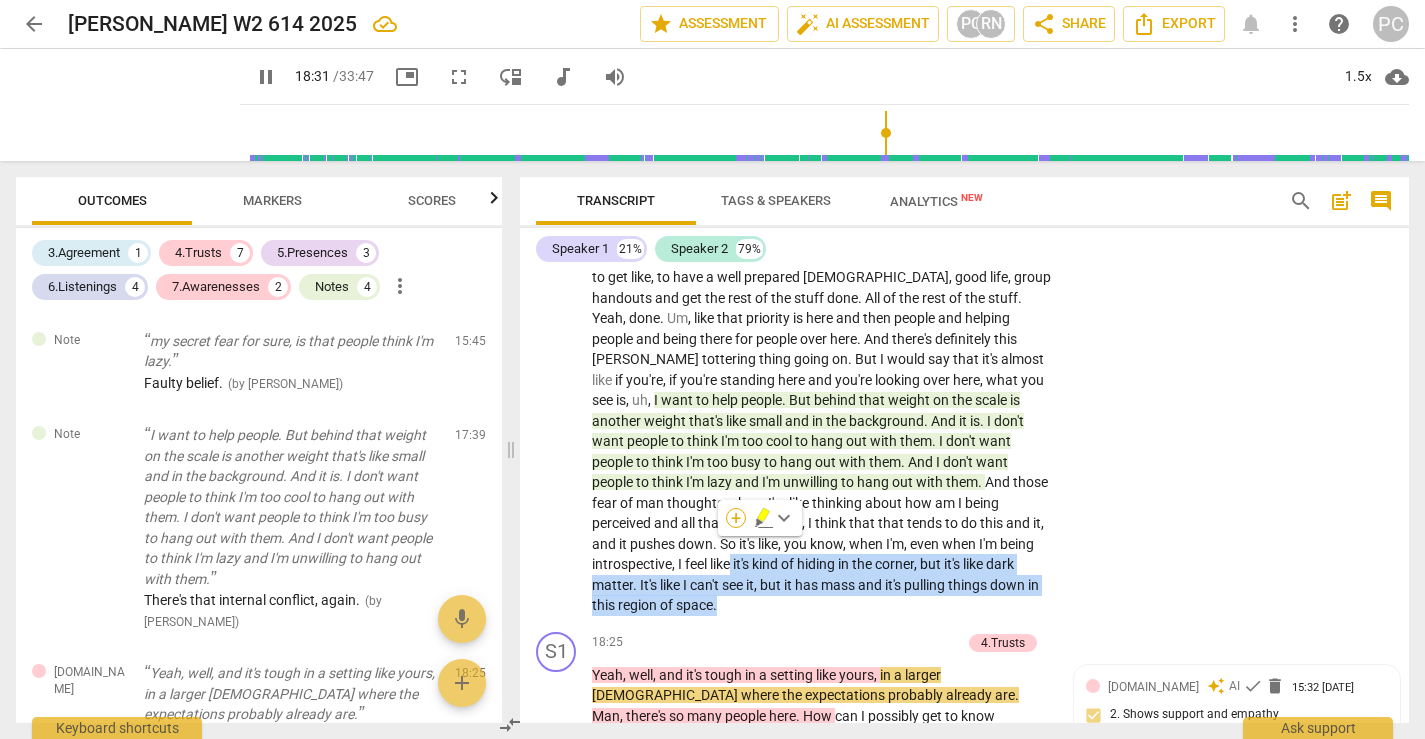 click on "+" at bounding box center [736, 518] 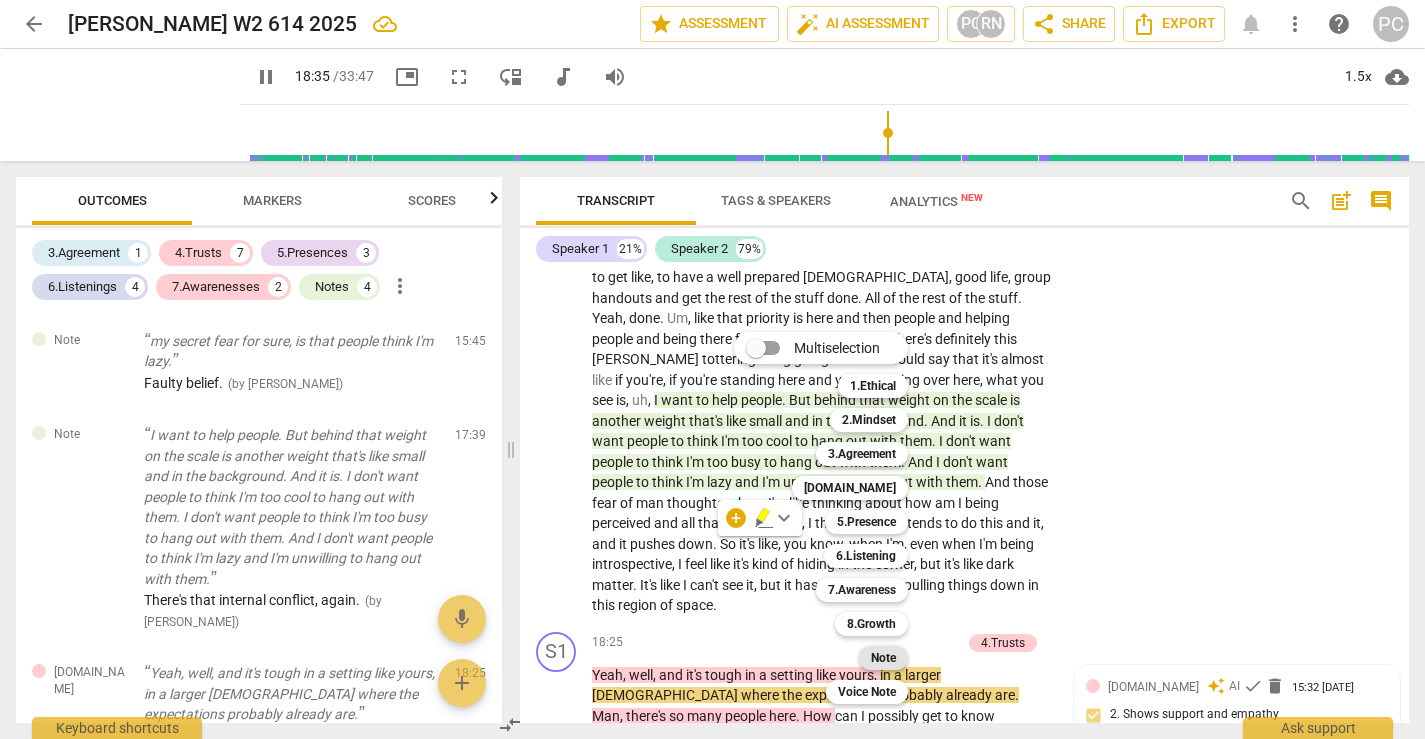 click on "Note" at bounding box center (883, 658) 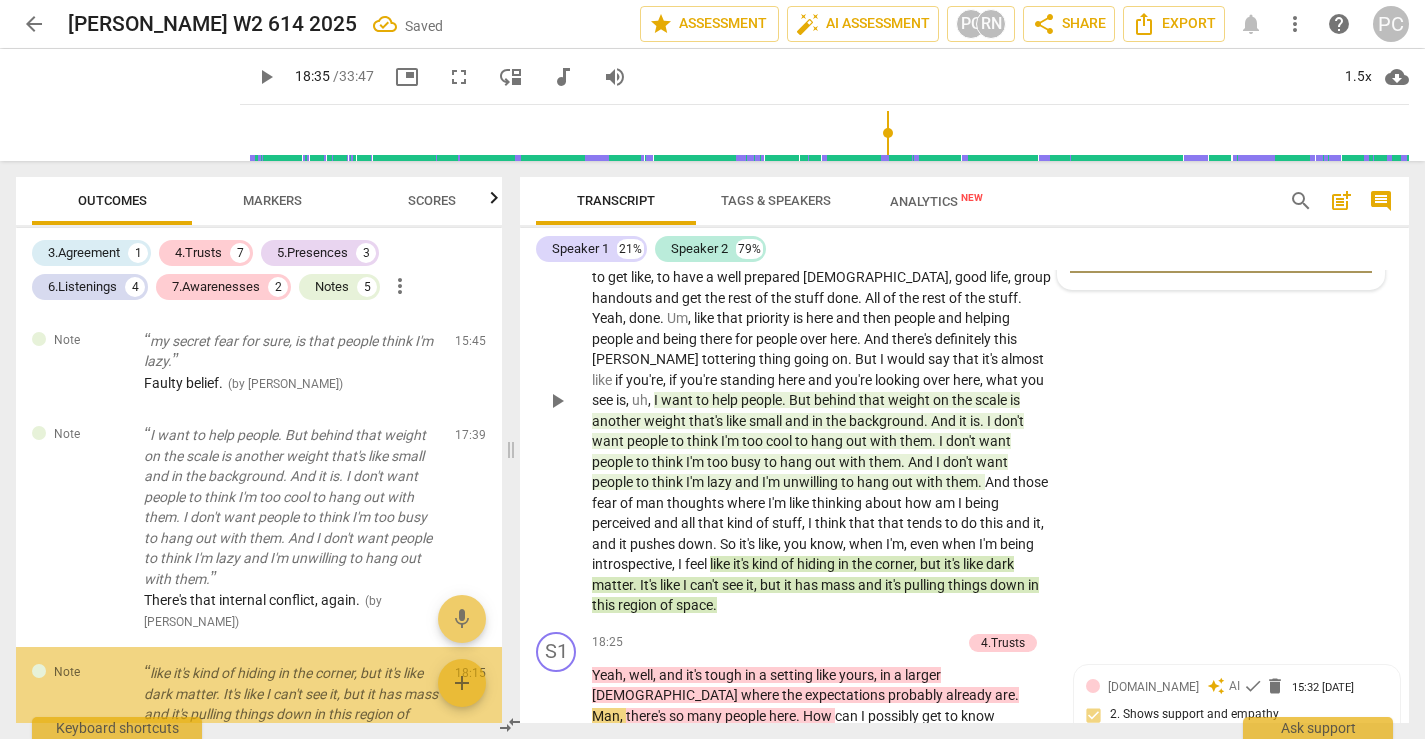 scroll, scrollTop: 7674, scrollLeft: 0, axis: vertical 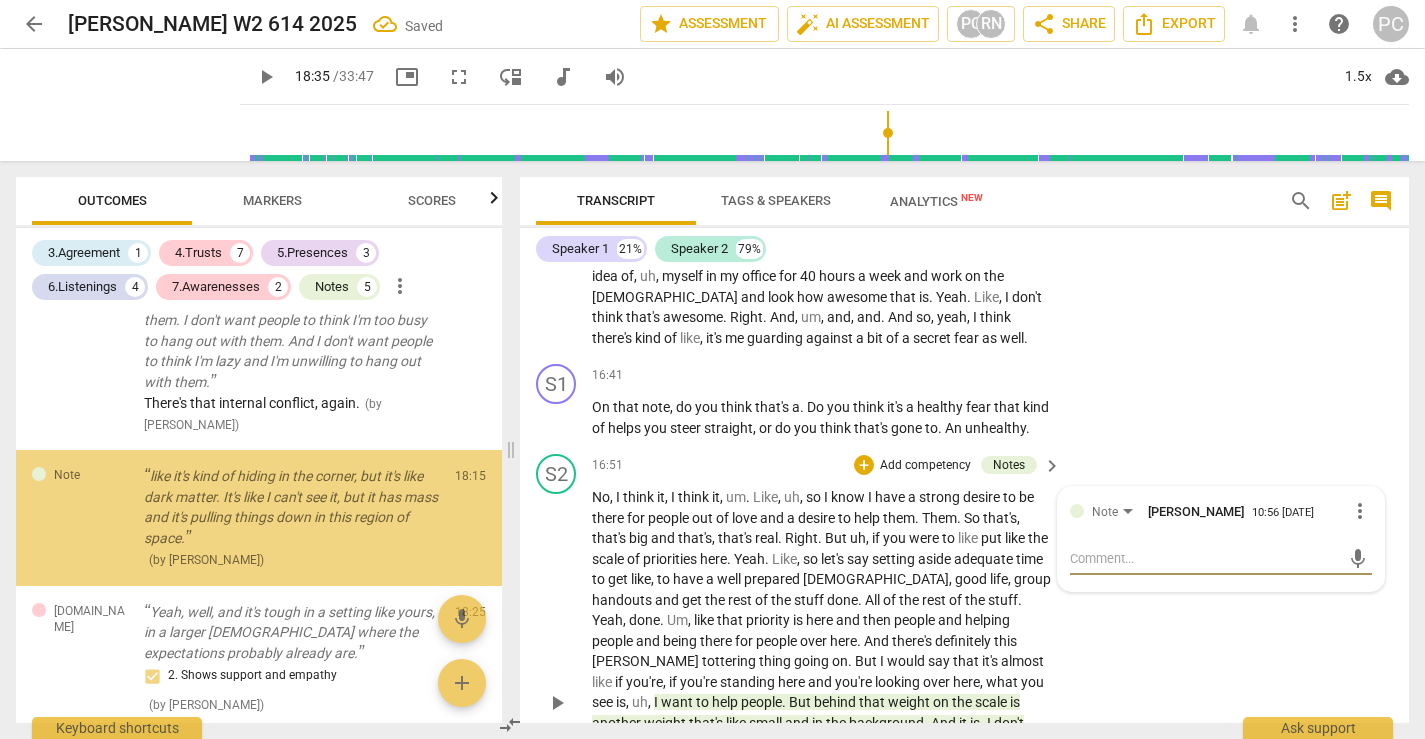 type on "Q" 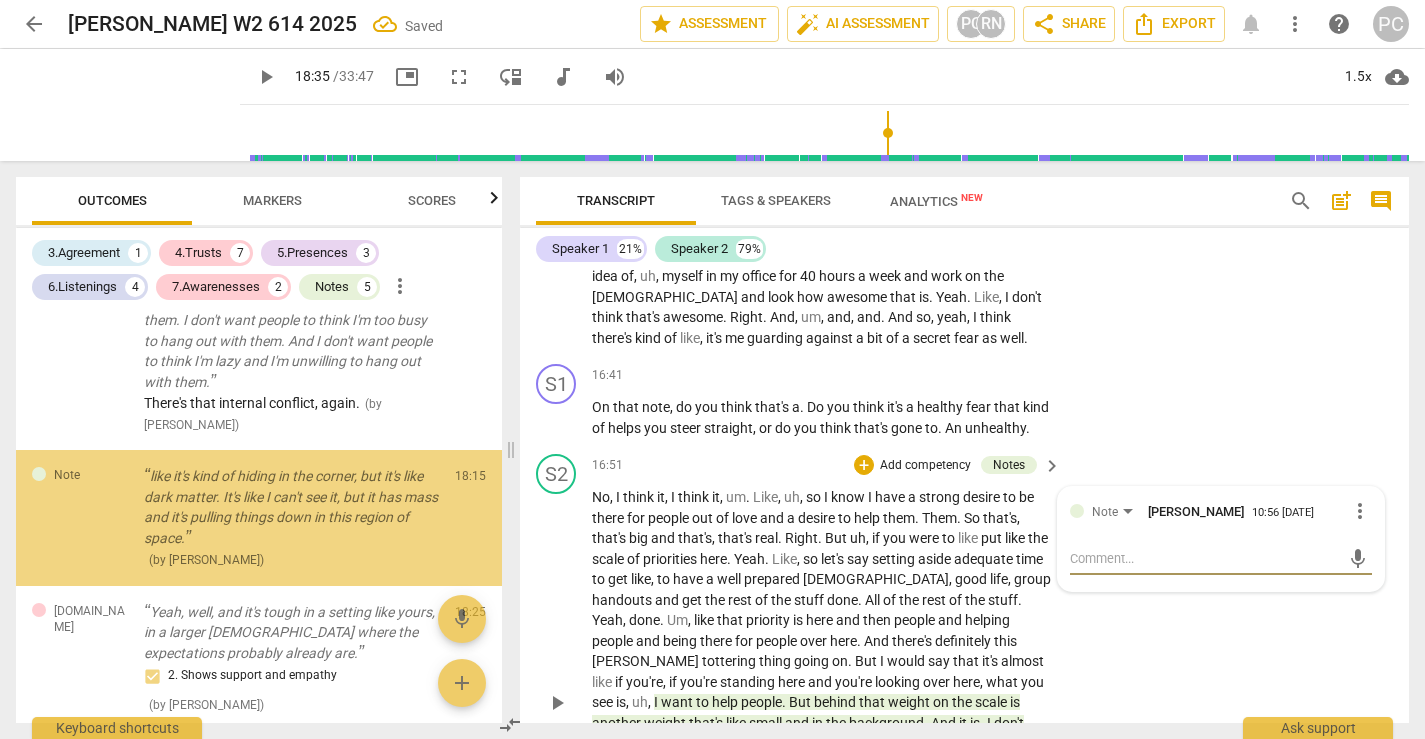 type on "Q" 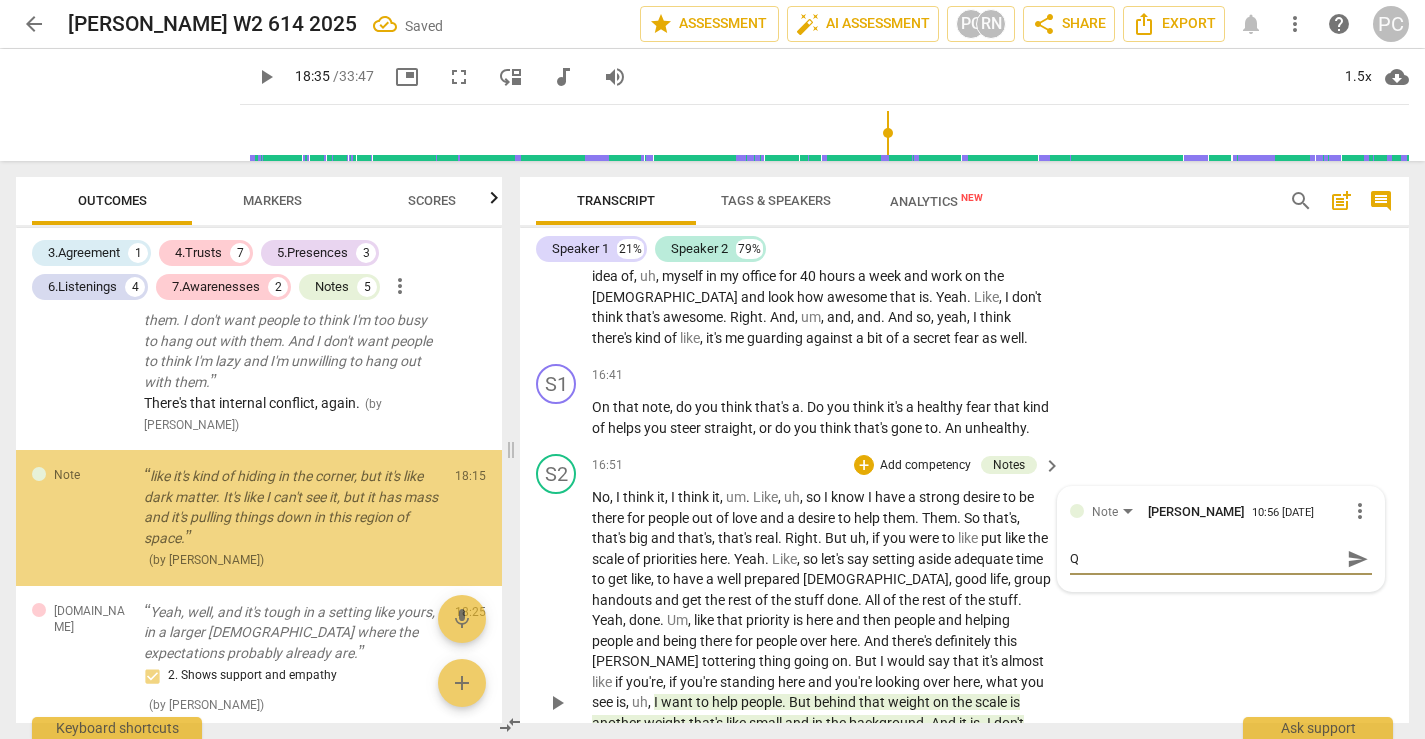 type on "Qu" 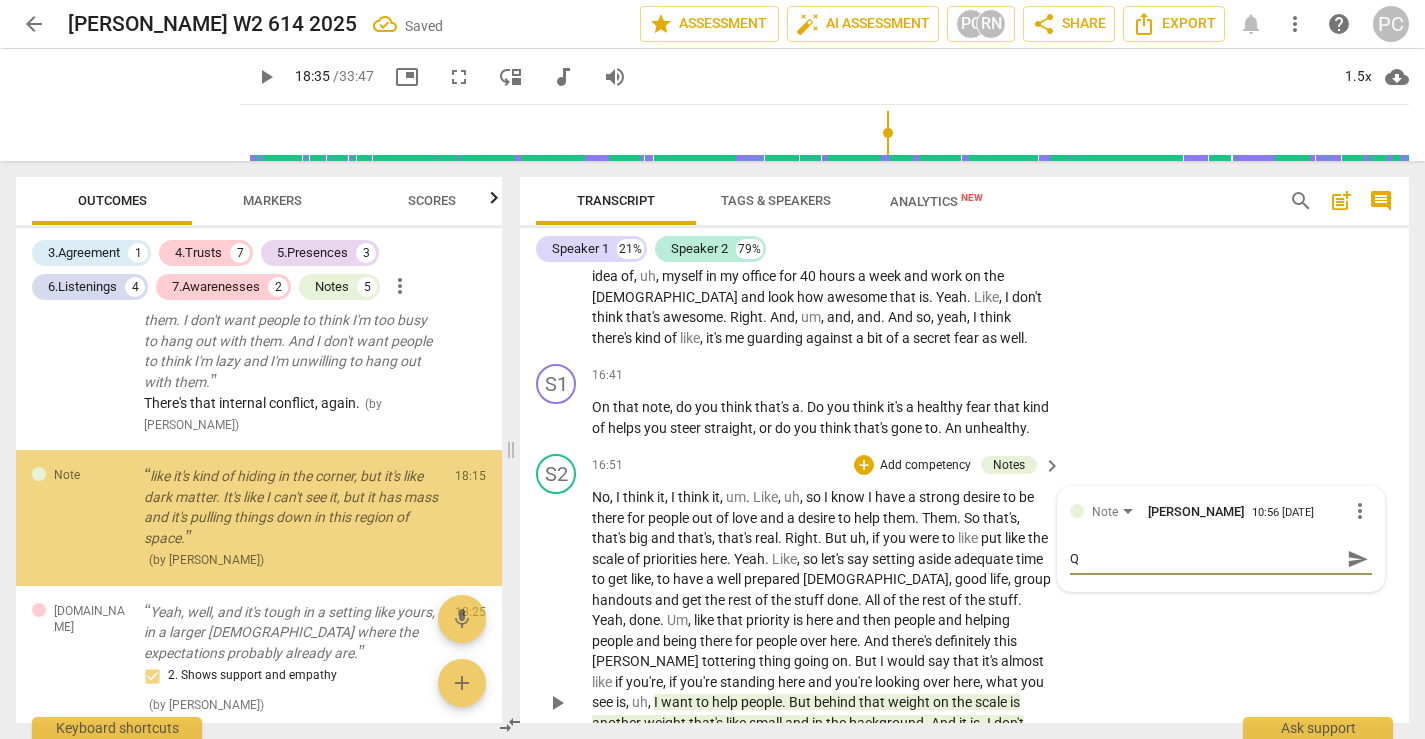 type on "Qu" 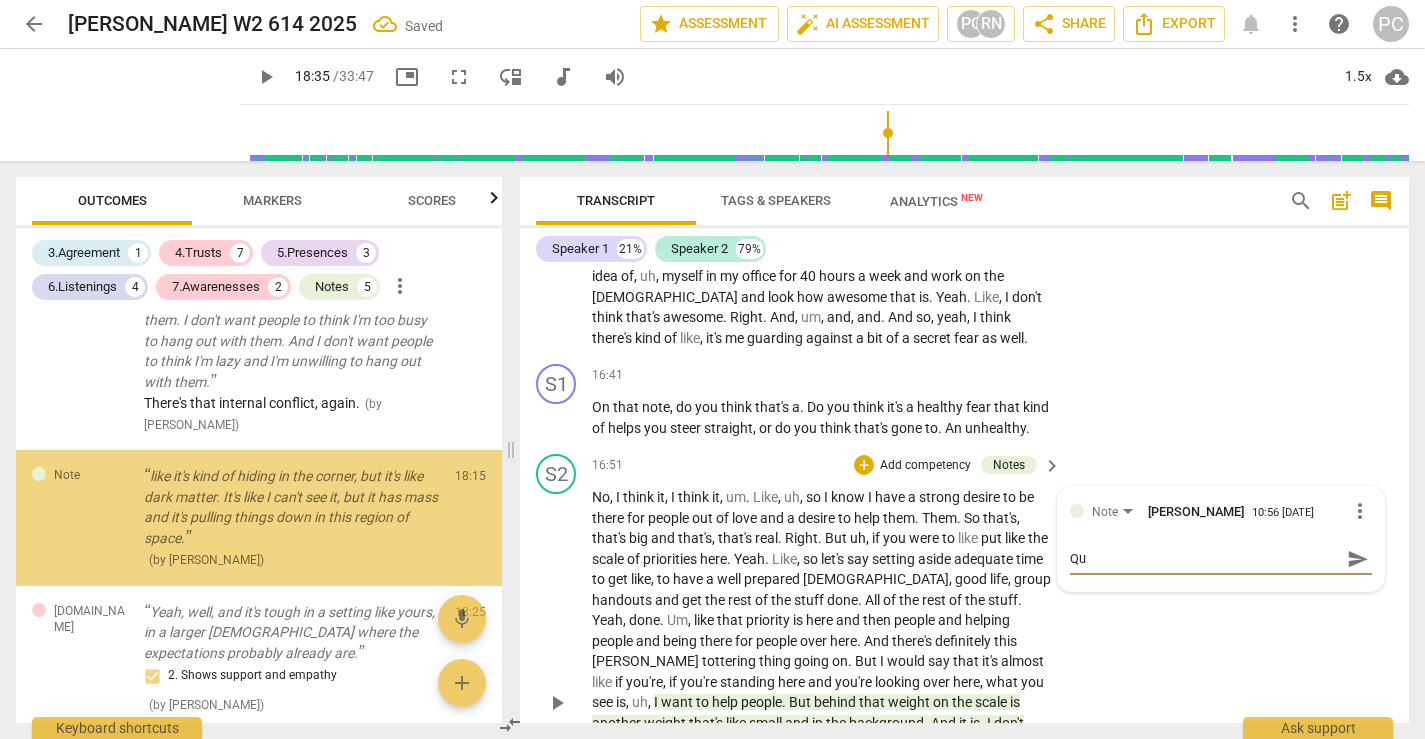 type on "Qui" 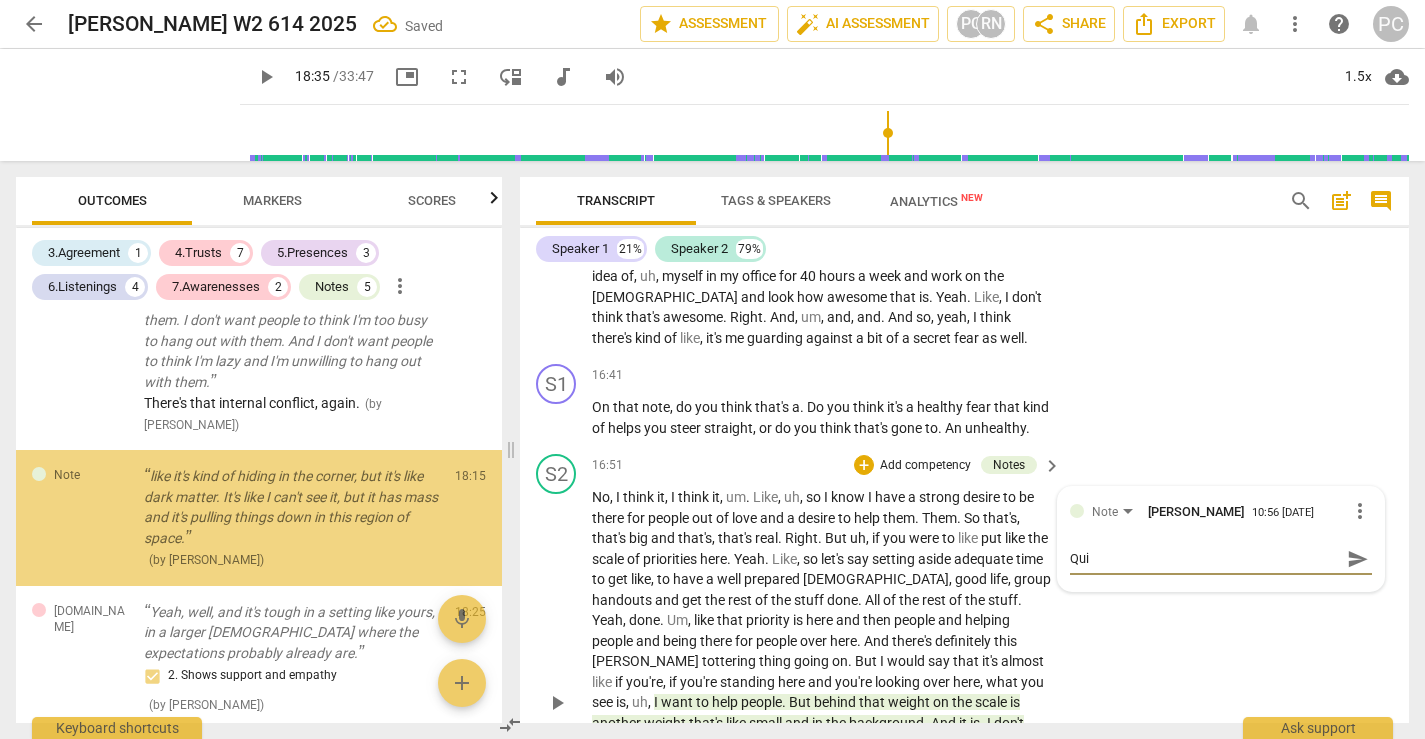 type on "Quit" 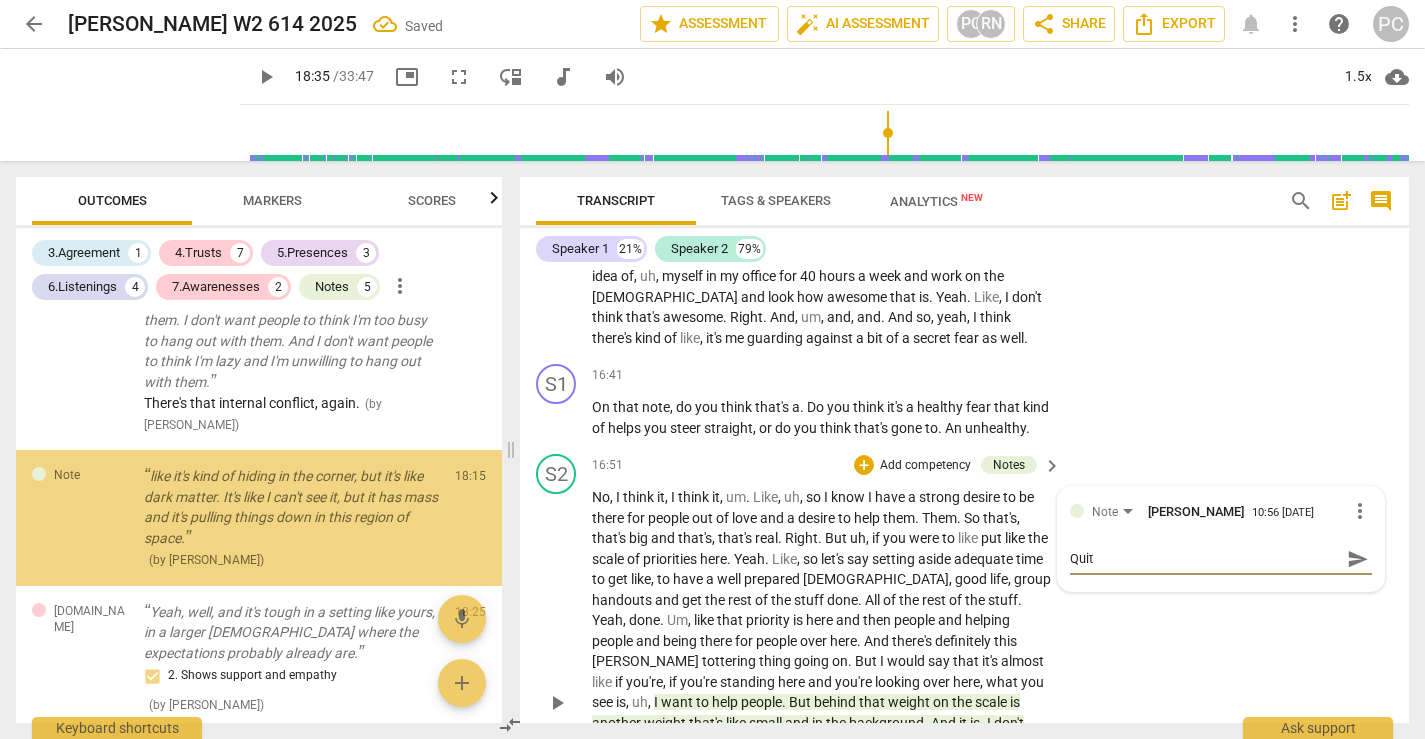type on "Quite" 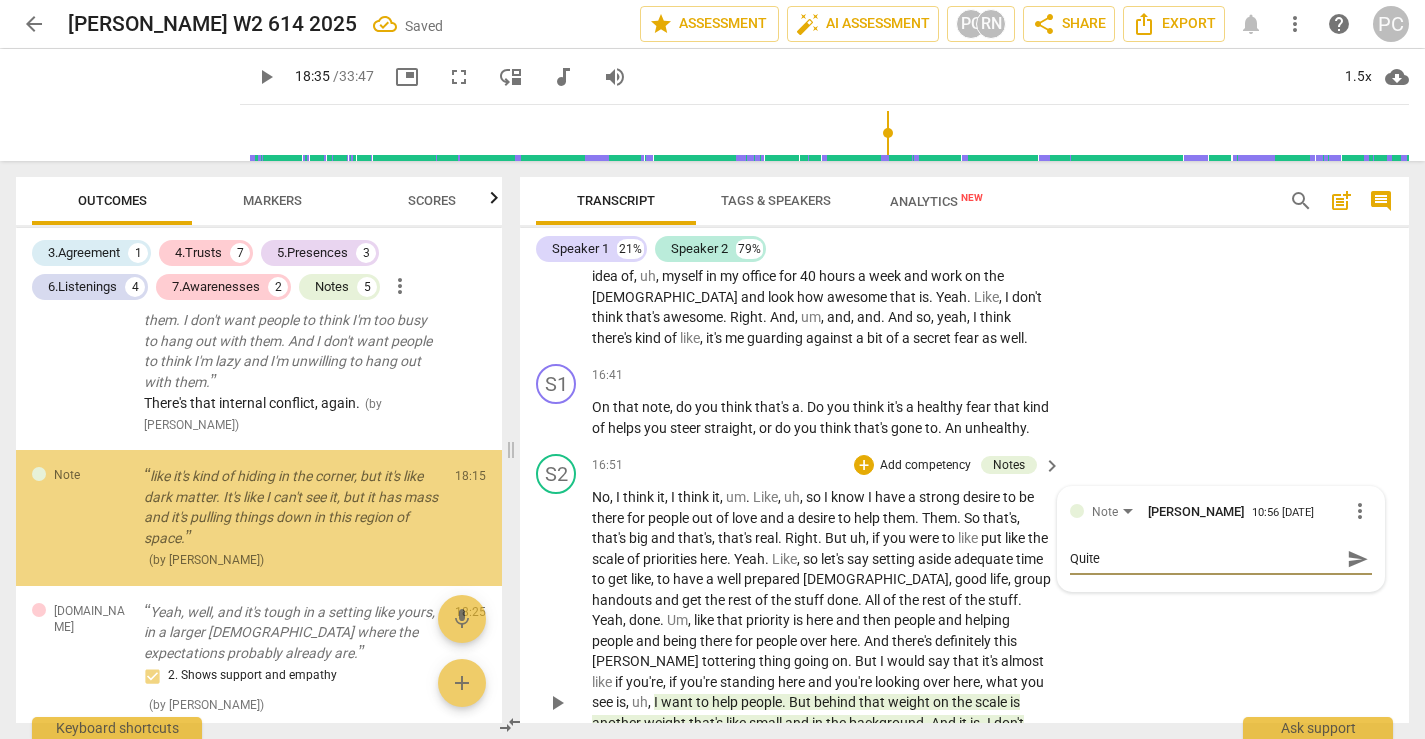 type on "Quite" 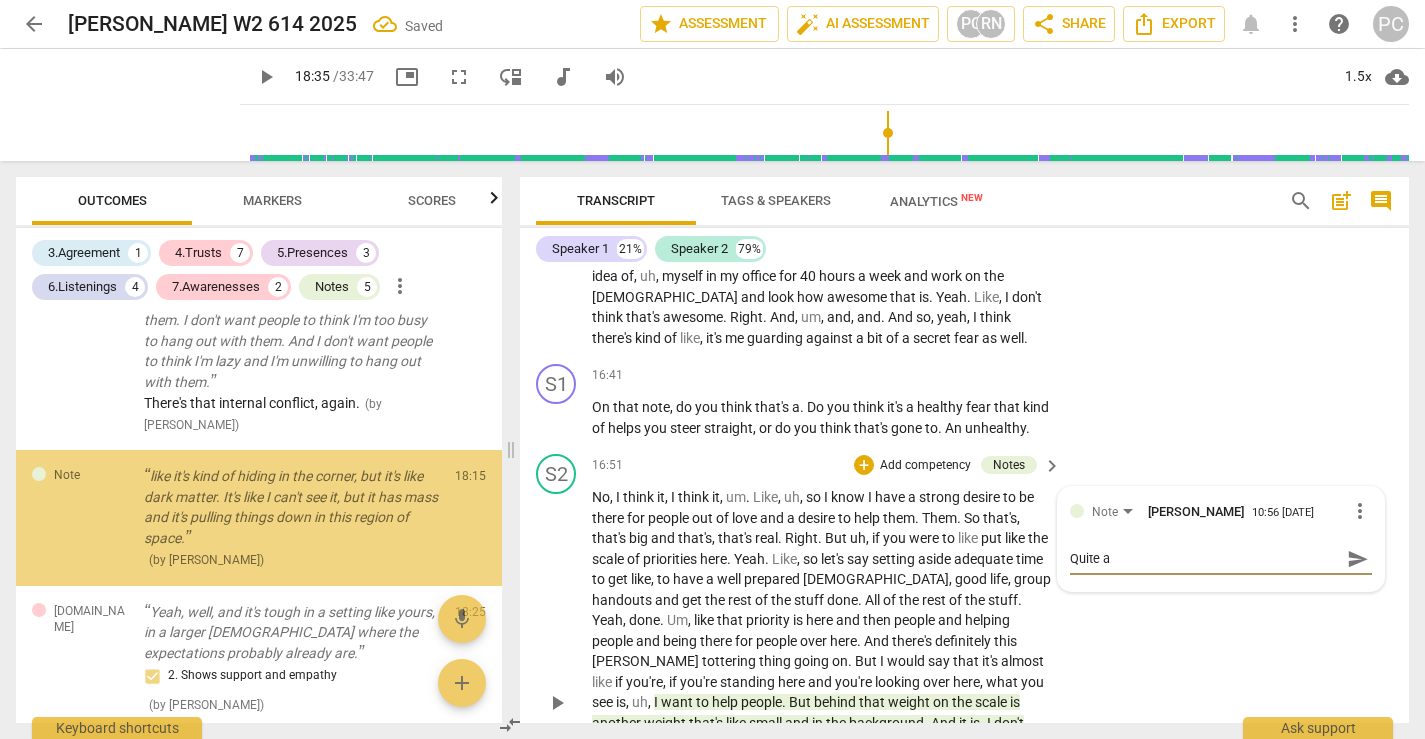 type on "Quite a" 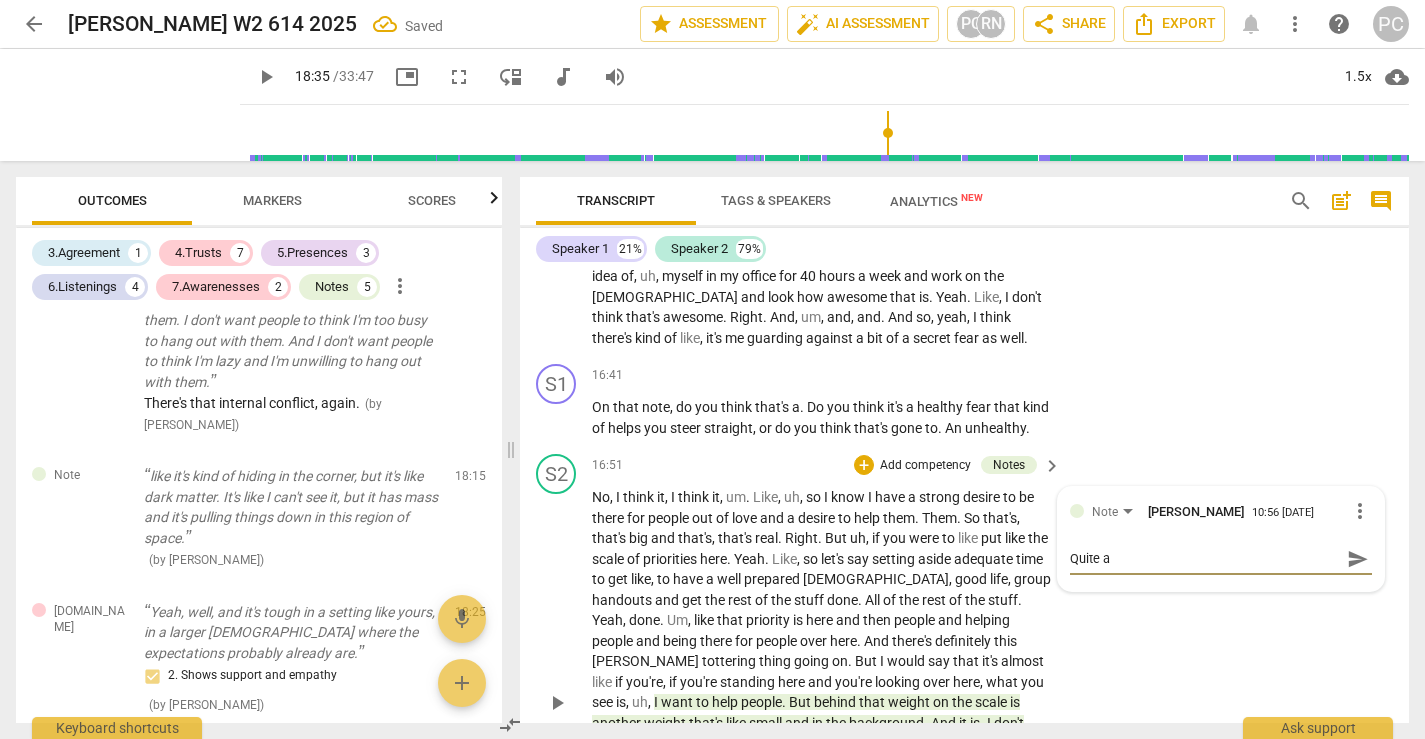 type on "Quite a m" 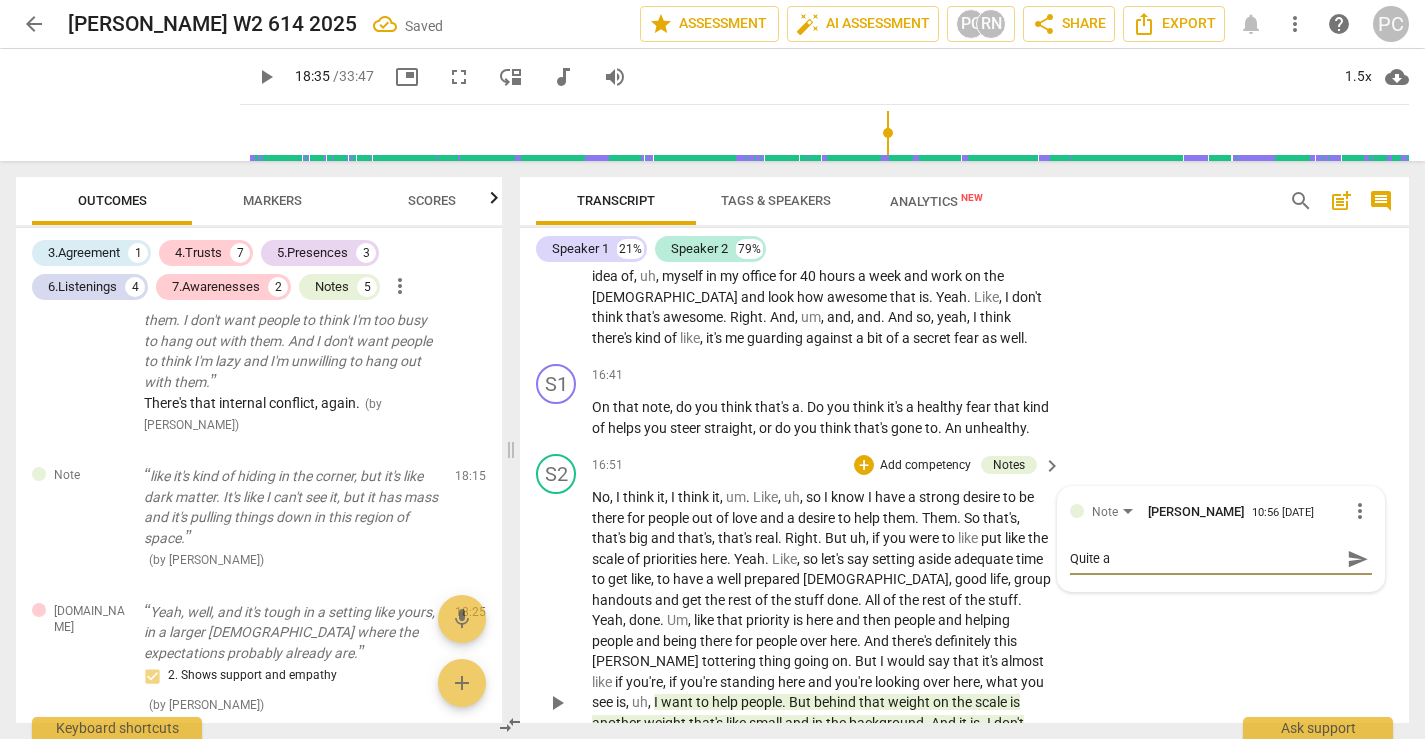 type on "Quite a m" 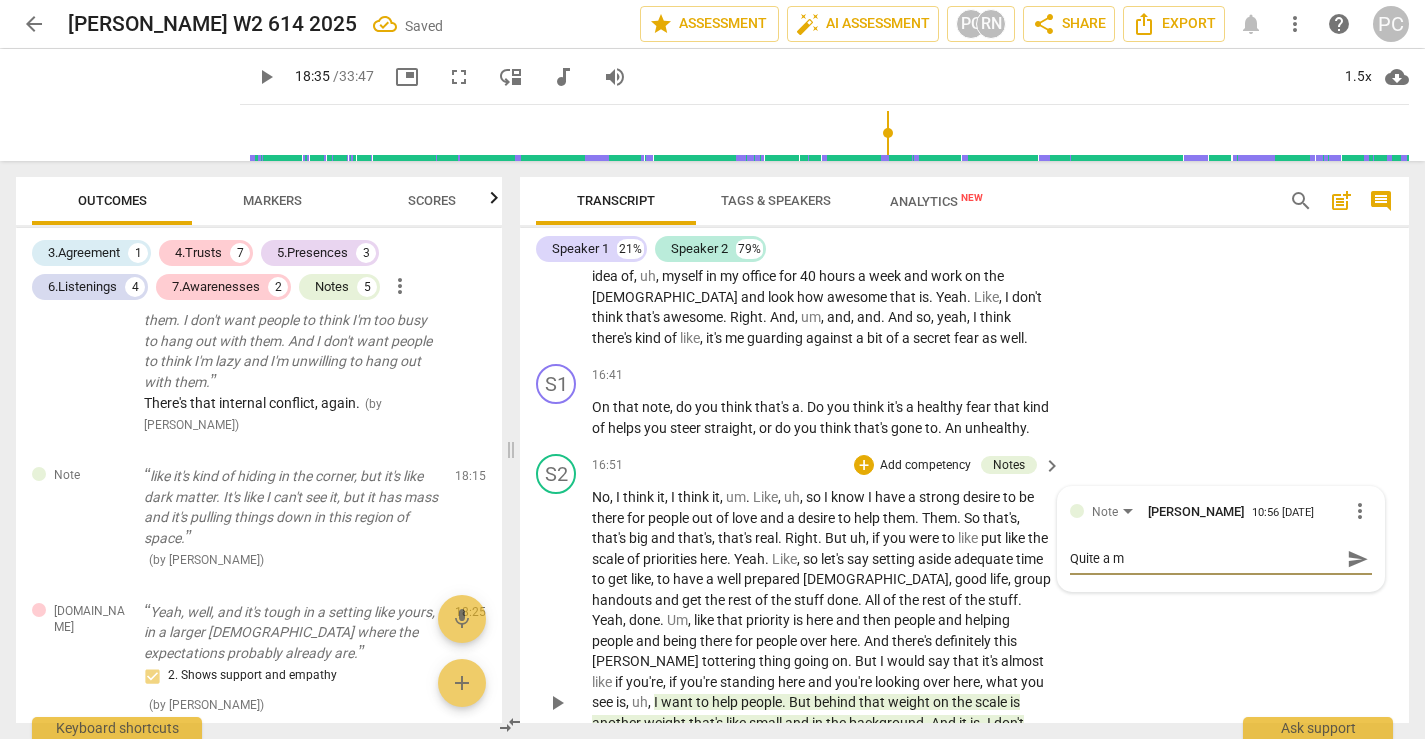 type on "Quite a me" 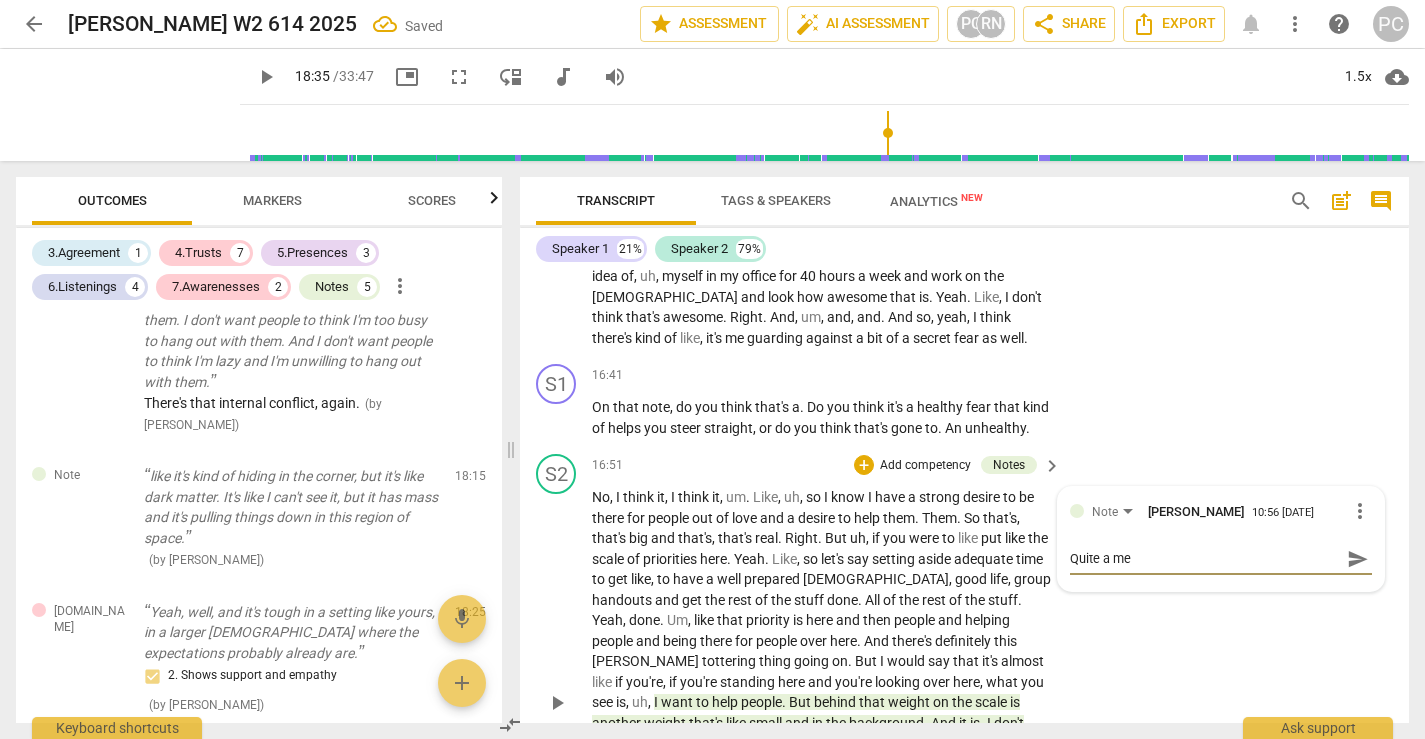 type on "Quite a met" 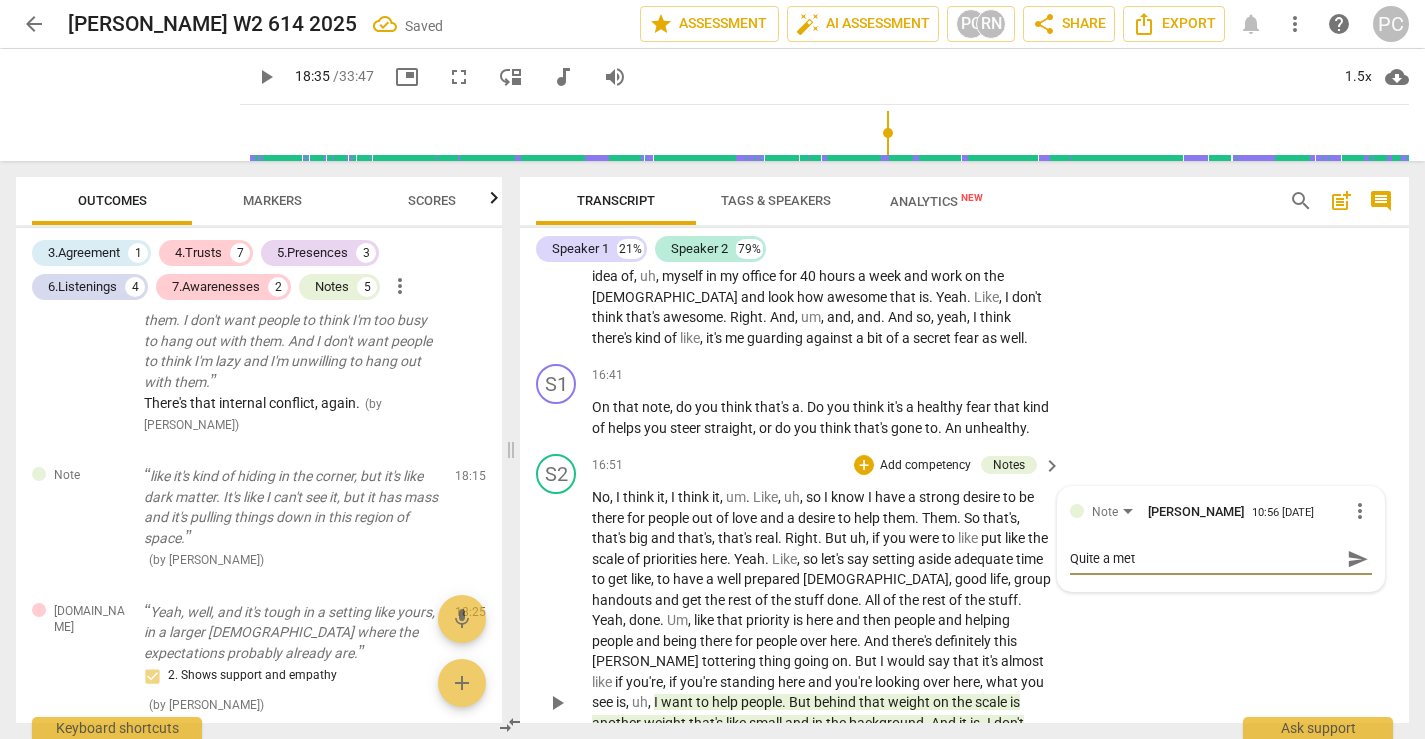type on "Quite a meta" 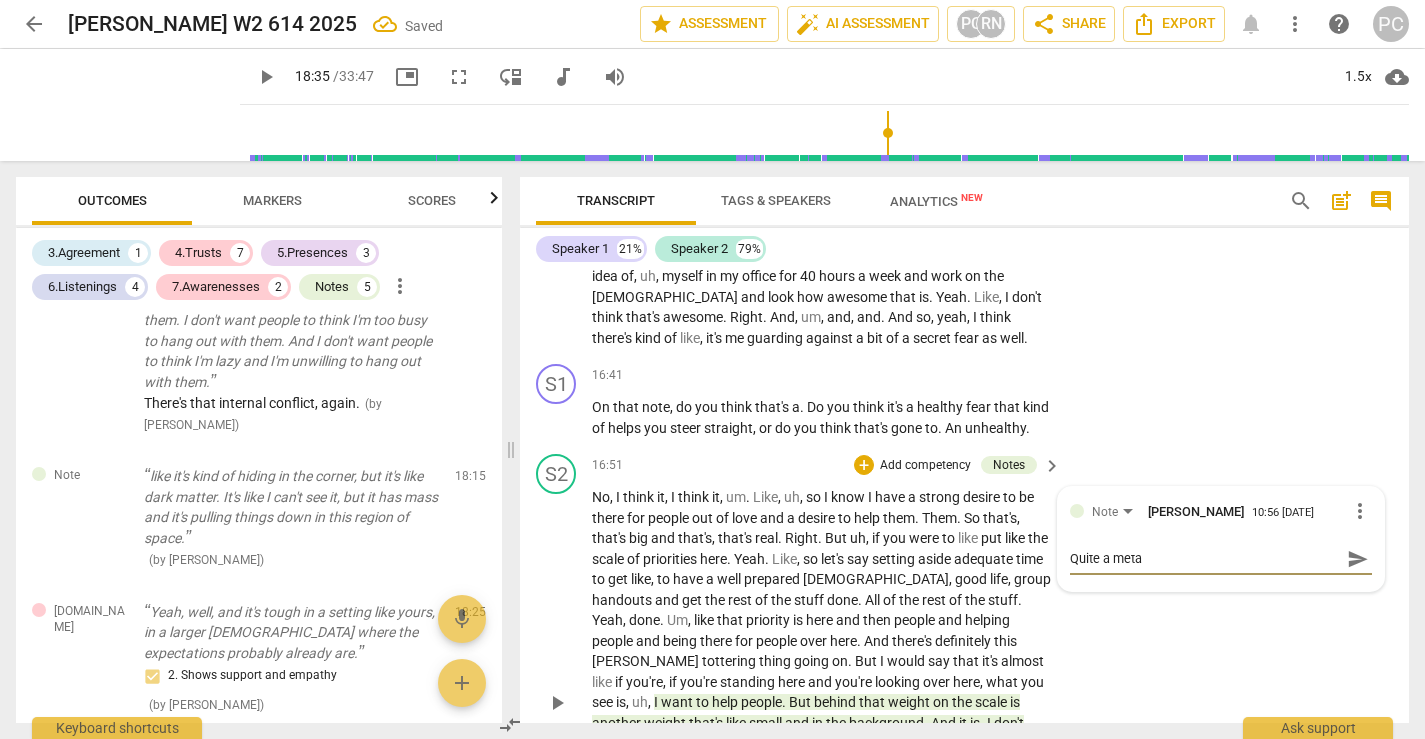 type on "Quite a metao" 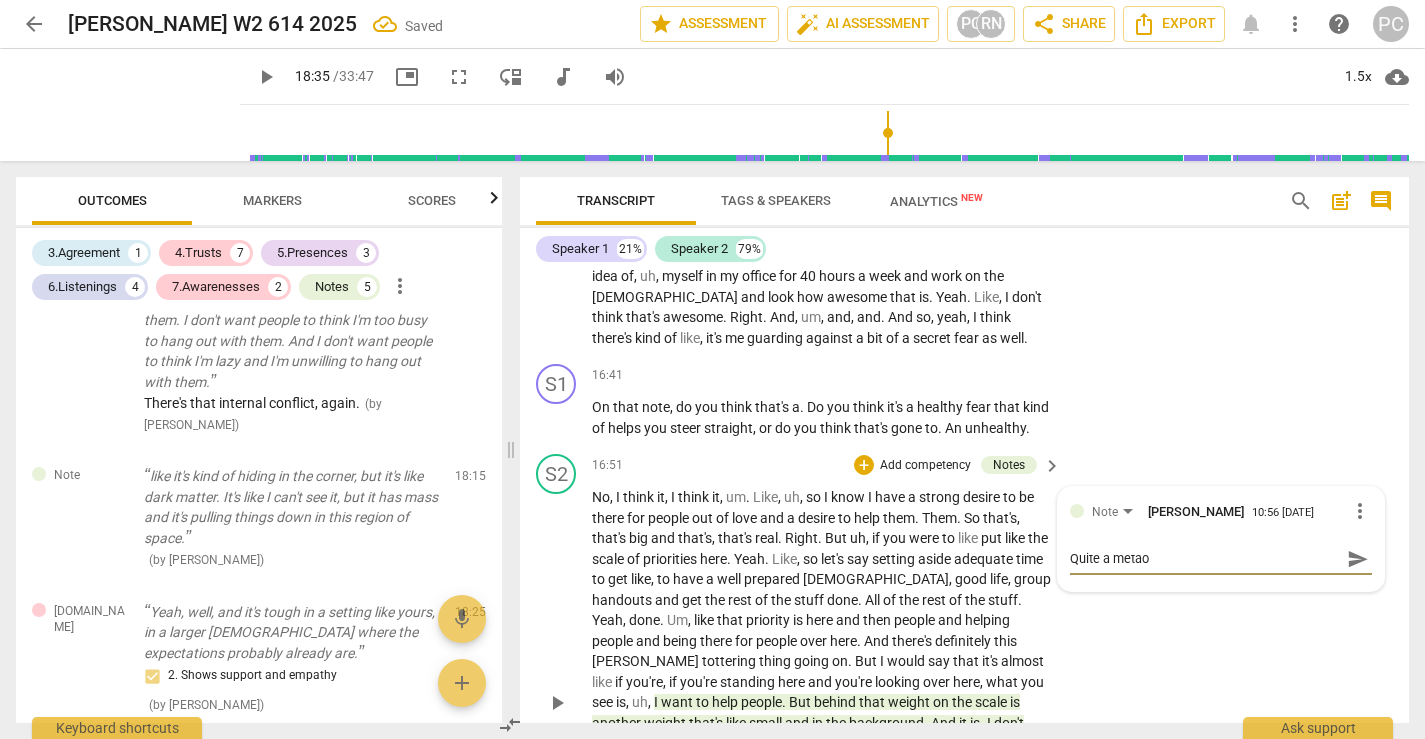 type on "Quite a meta" 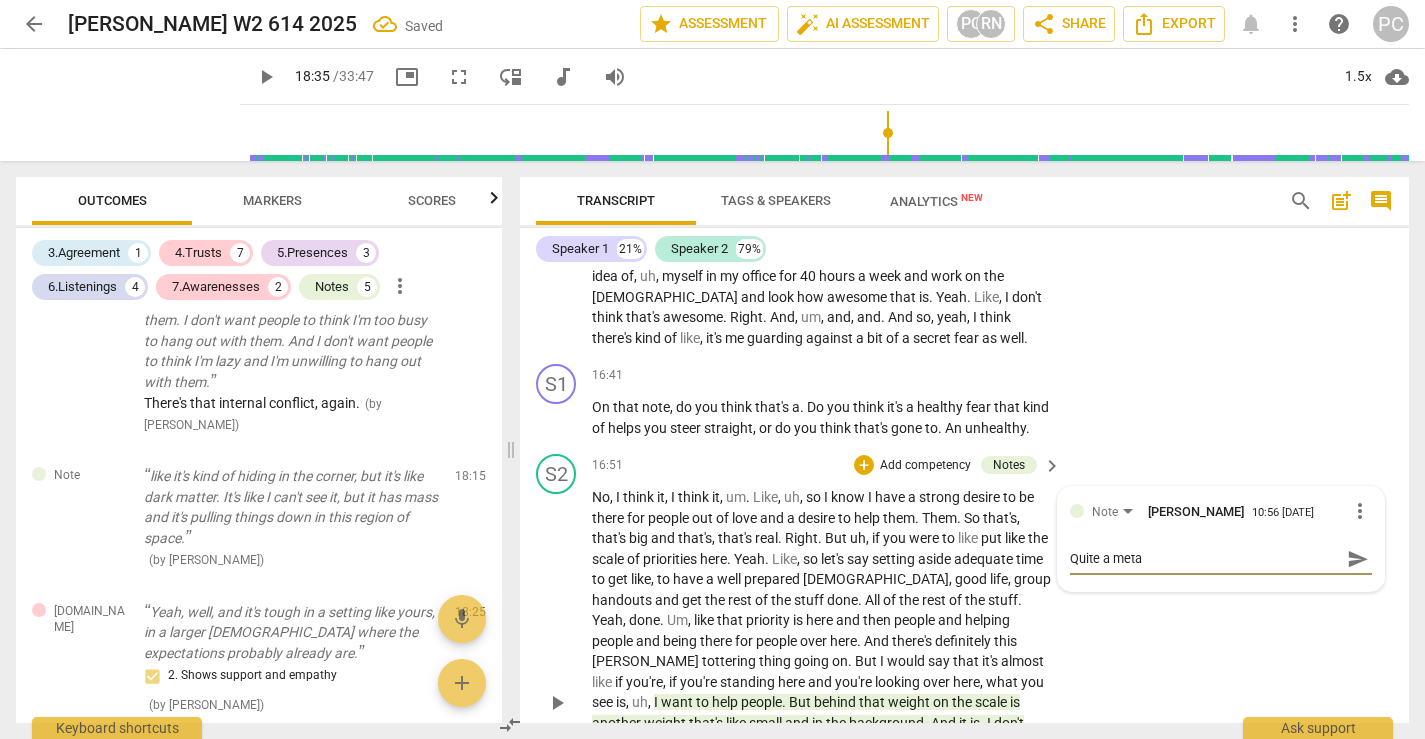 type on "Quite a metap" 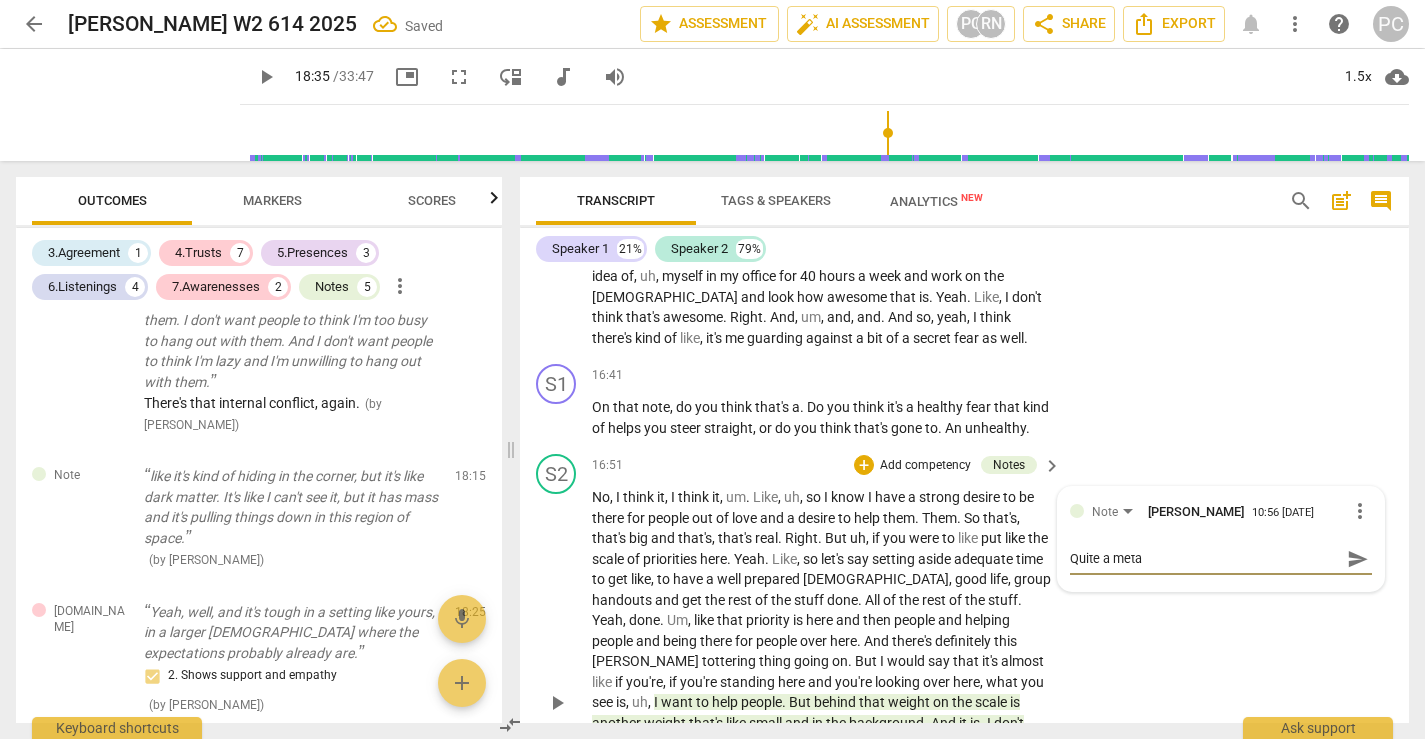 type on "Quite a metap" 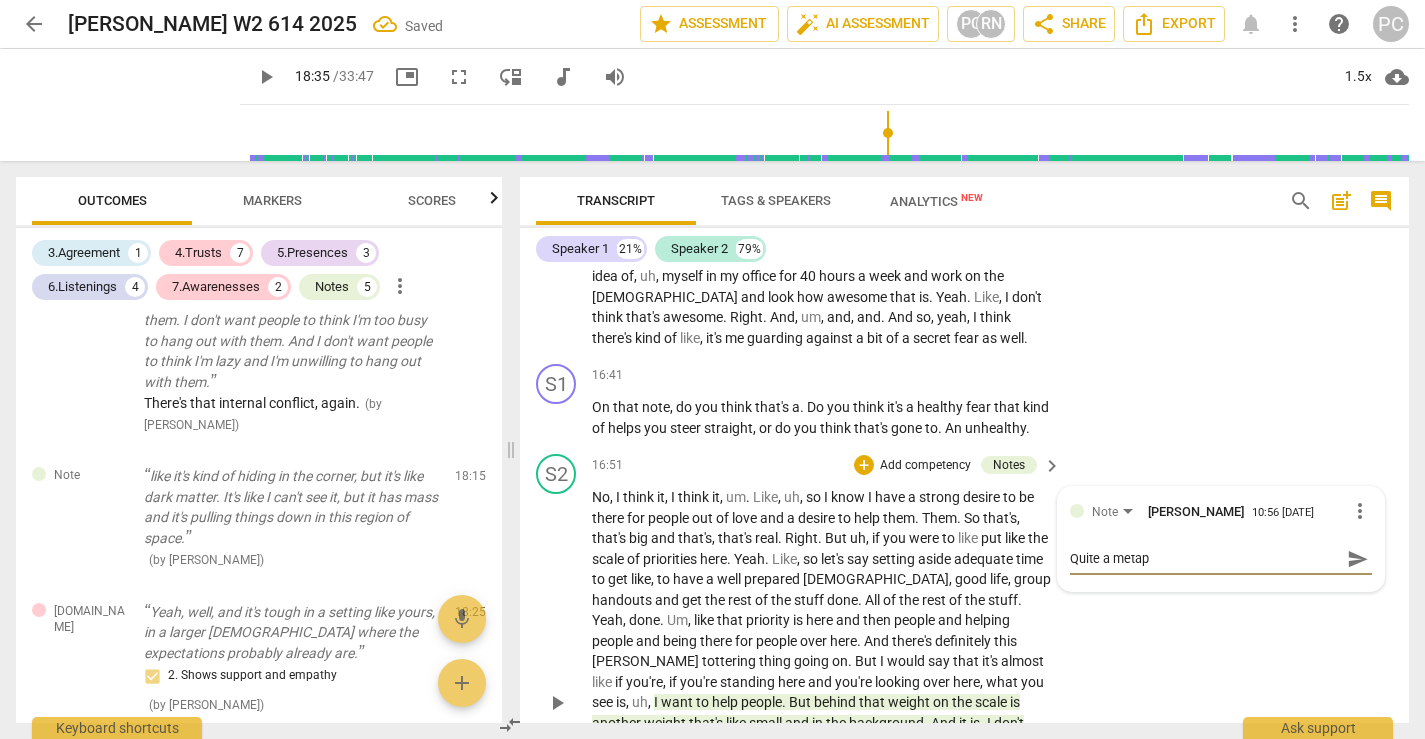 type on "Quite a metaph" 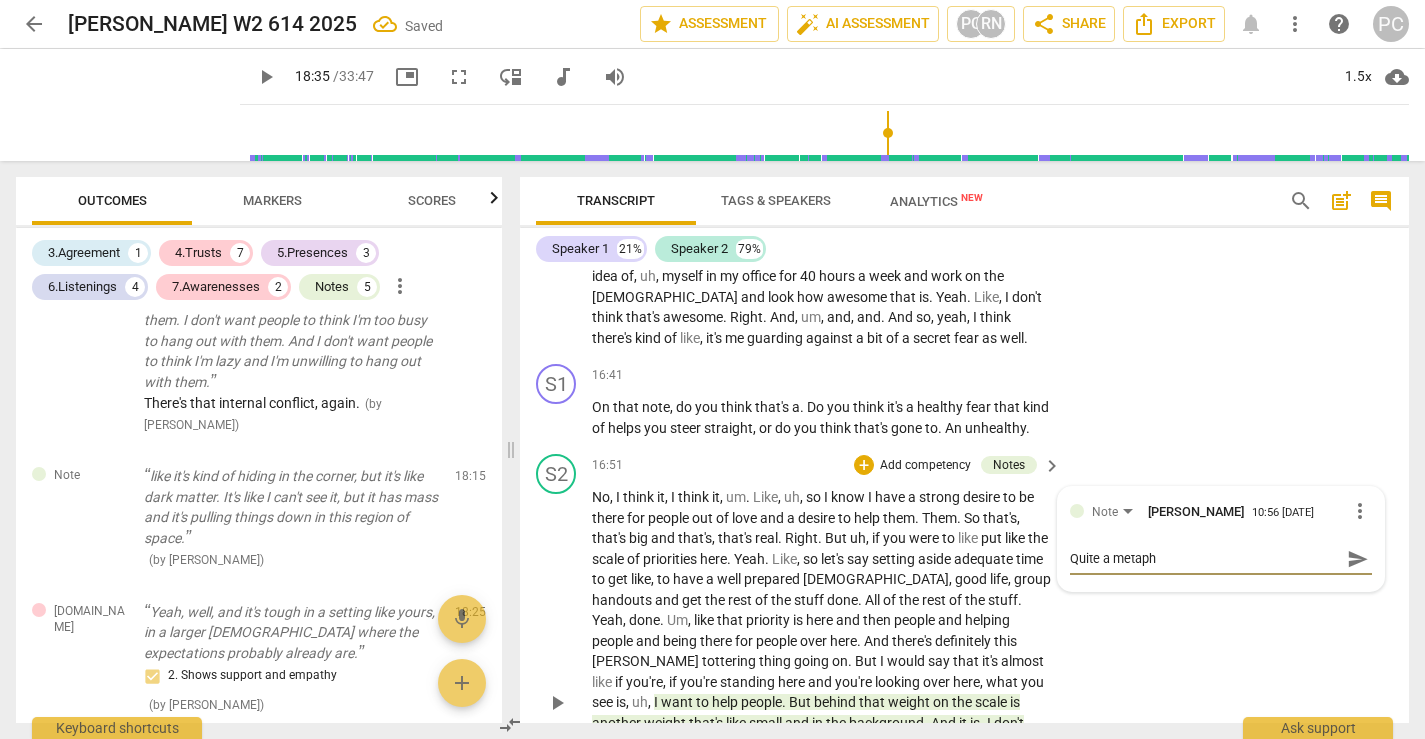 type on "Quite a metapho" 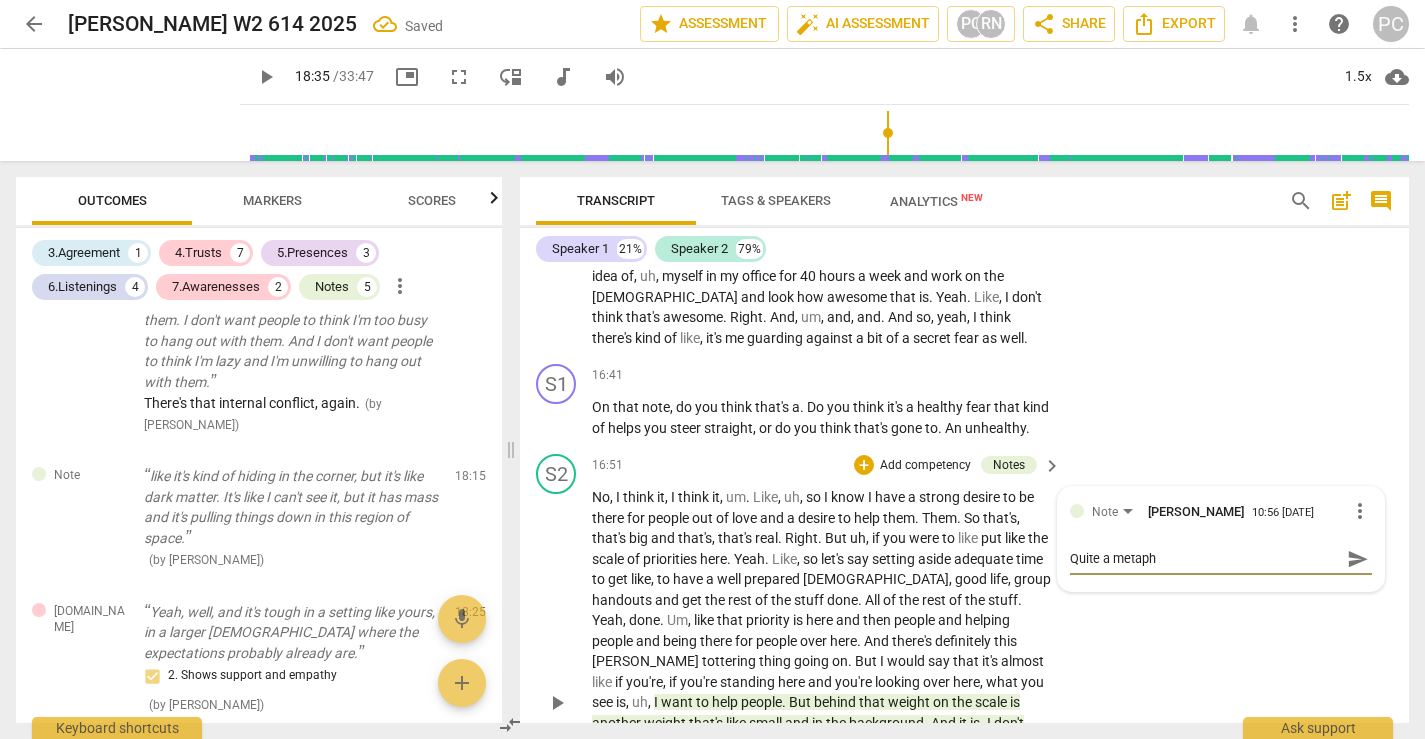 type on "Quite a metapho" 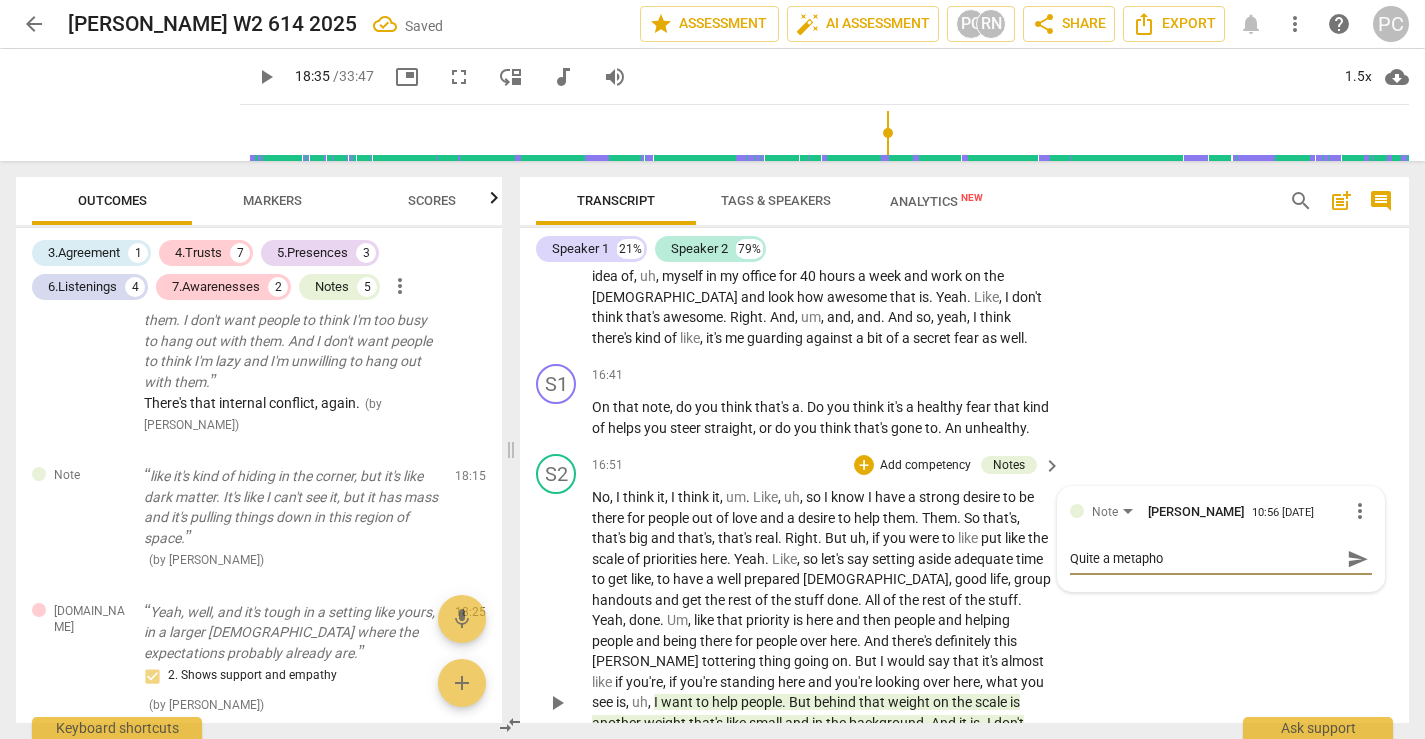 type on "Quite a metaphor" 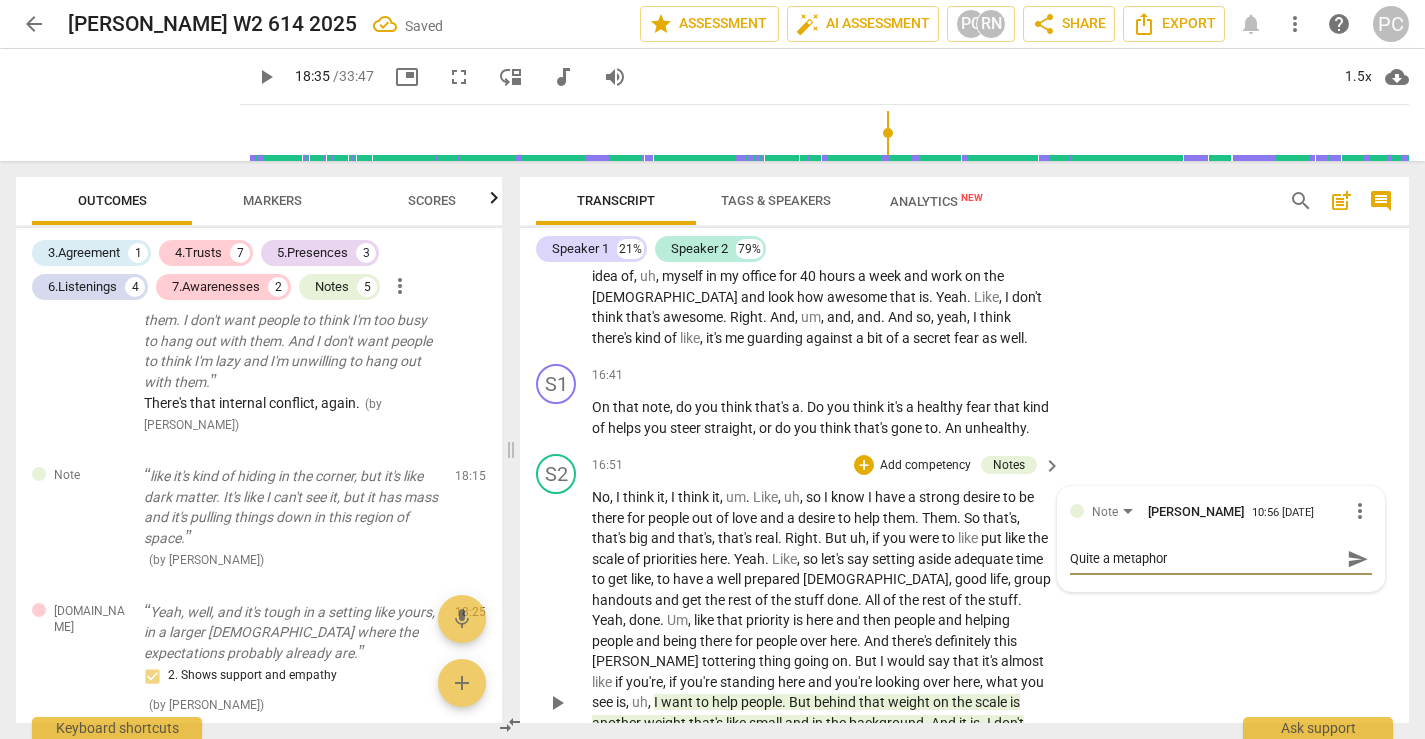 type on "Quite a metaphor." 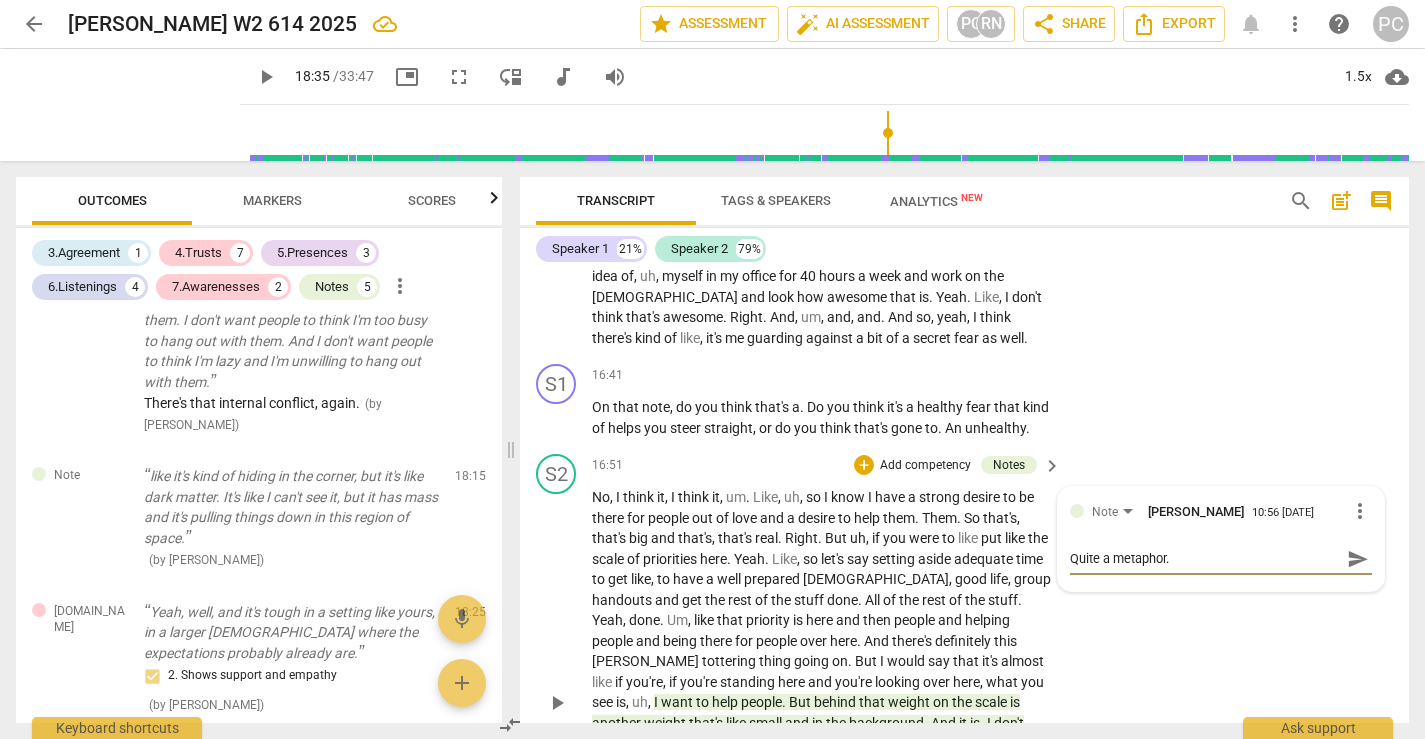 type on "Quite a metaphor." 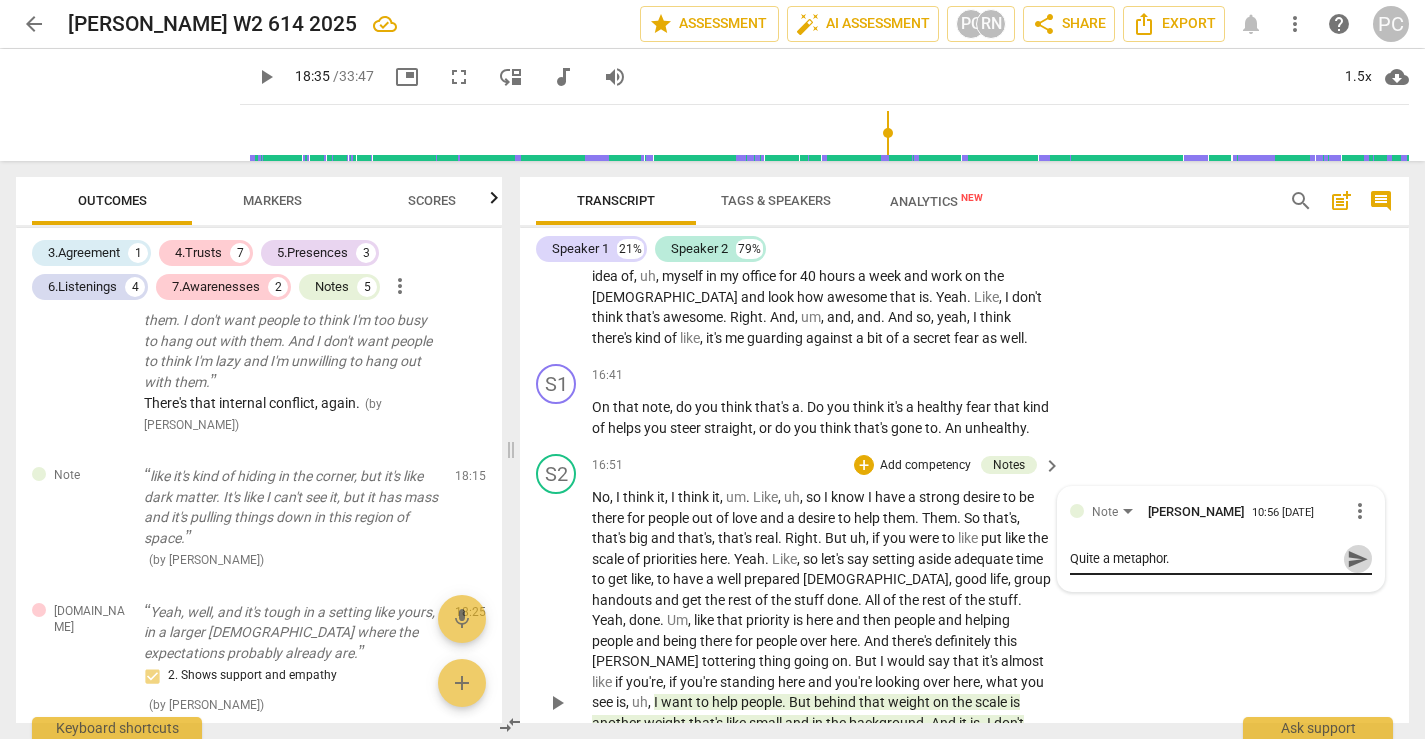 click on "send" at bounding box center [1358, 559] 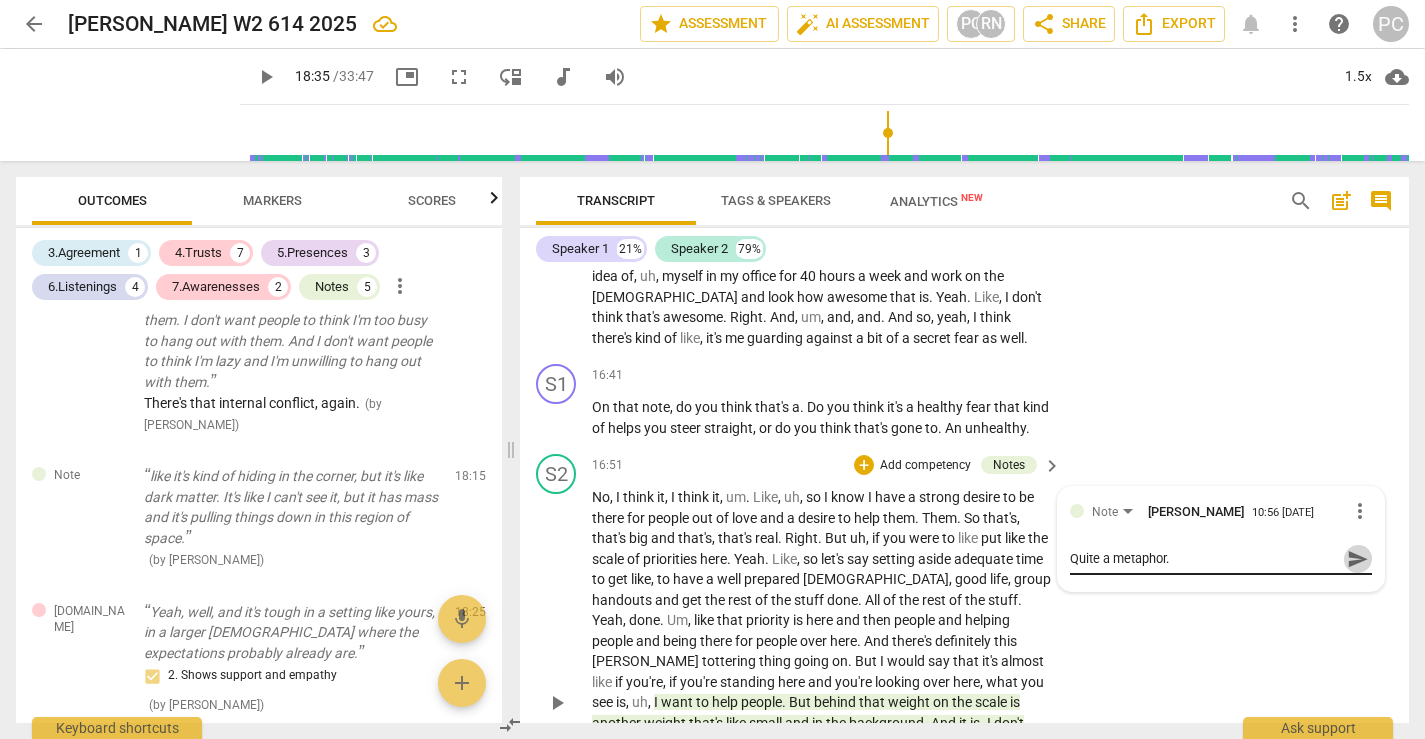 type 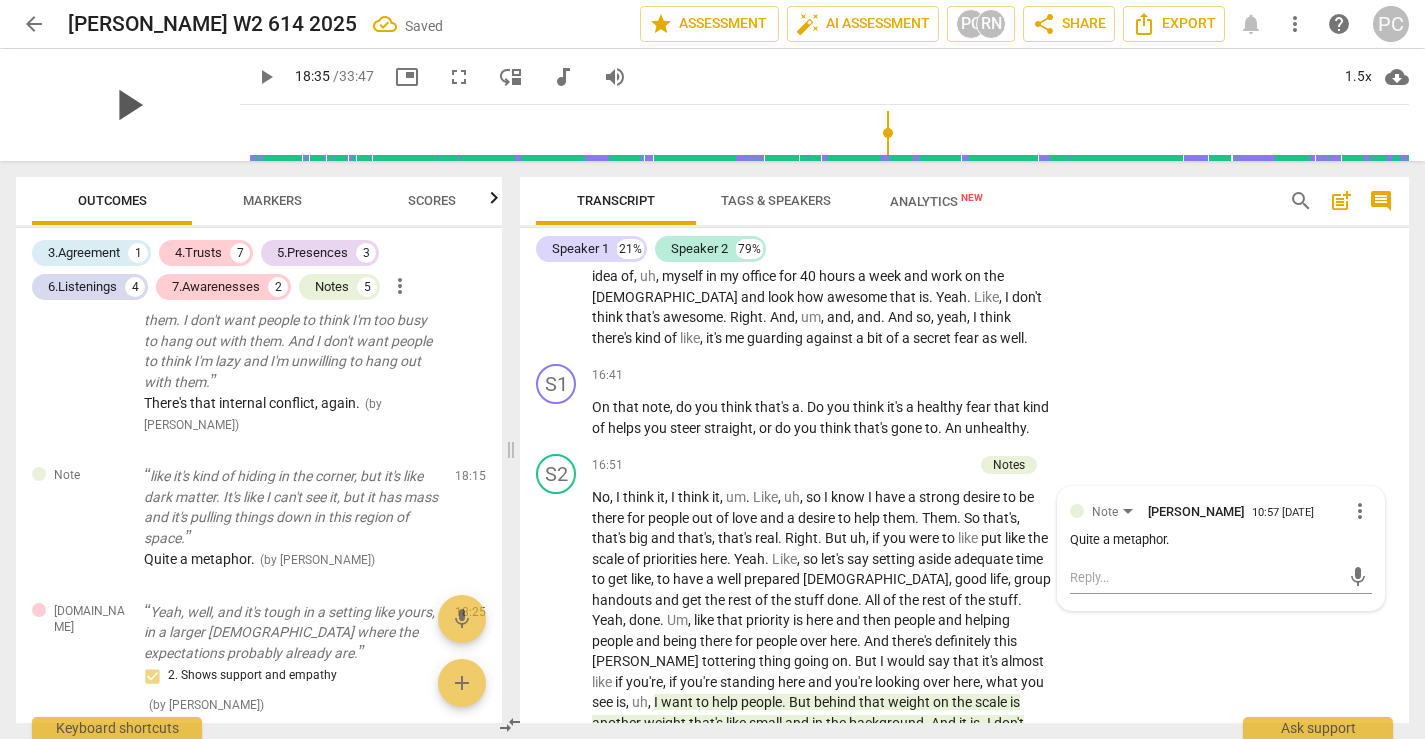 click on "play_arrow" at bounding box center (128, 105) 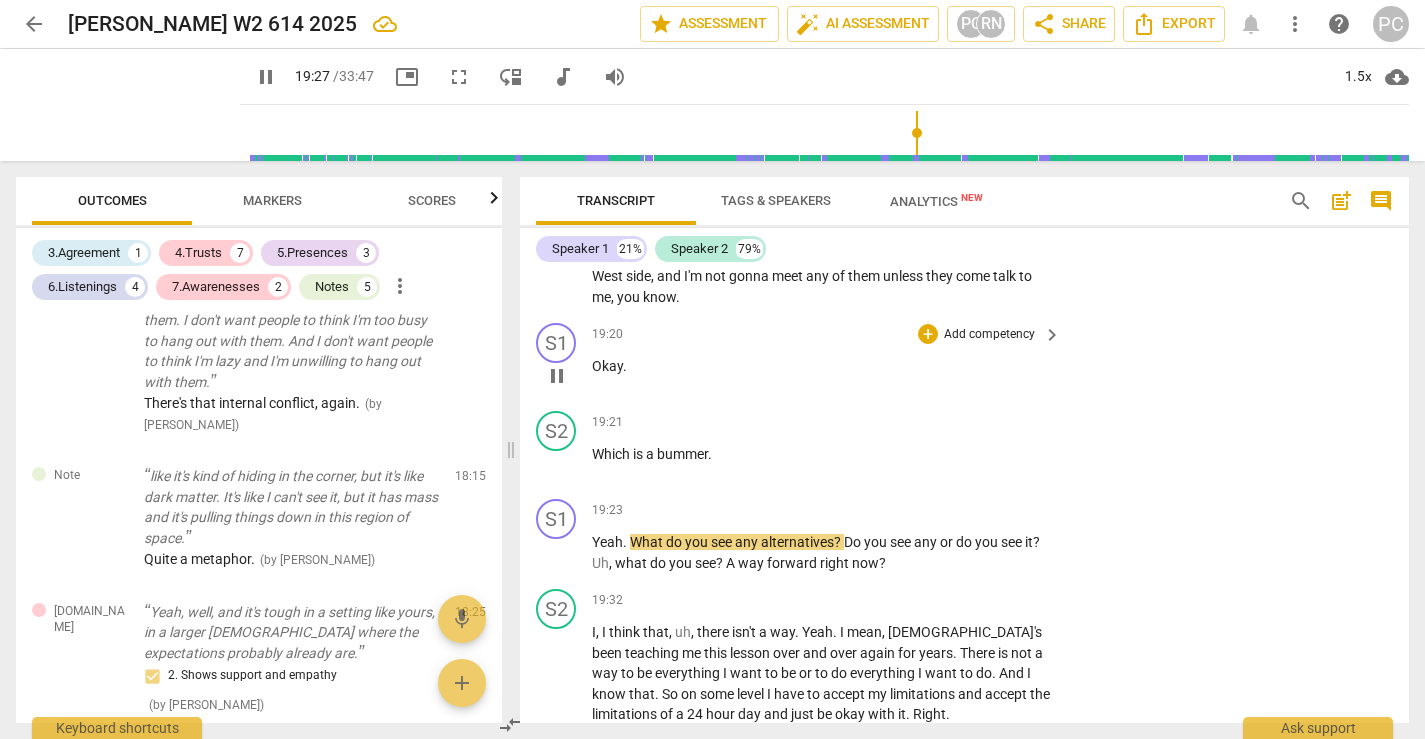scroll, scrollTop: 8744, scrollLeft: 0, axis: vertical 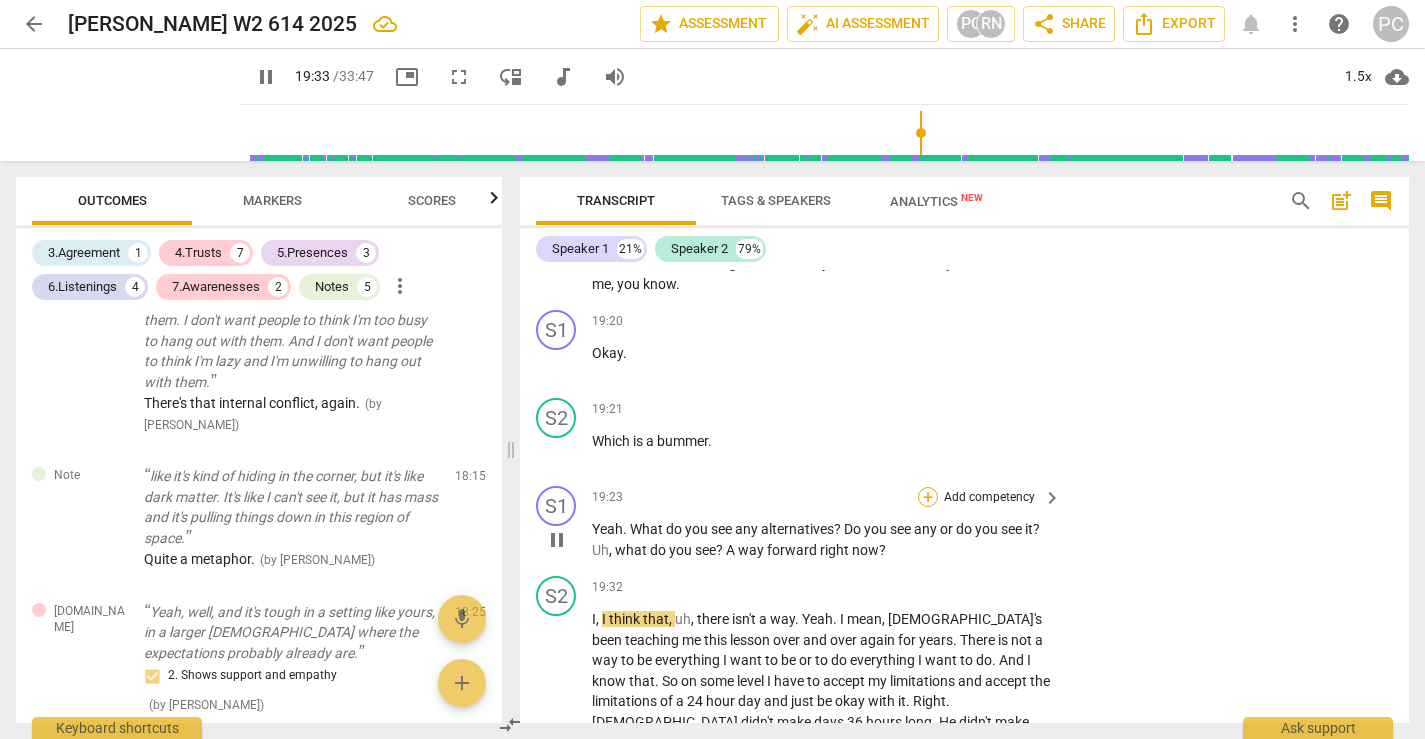 click on "+" at bounding box center [928, 497] 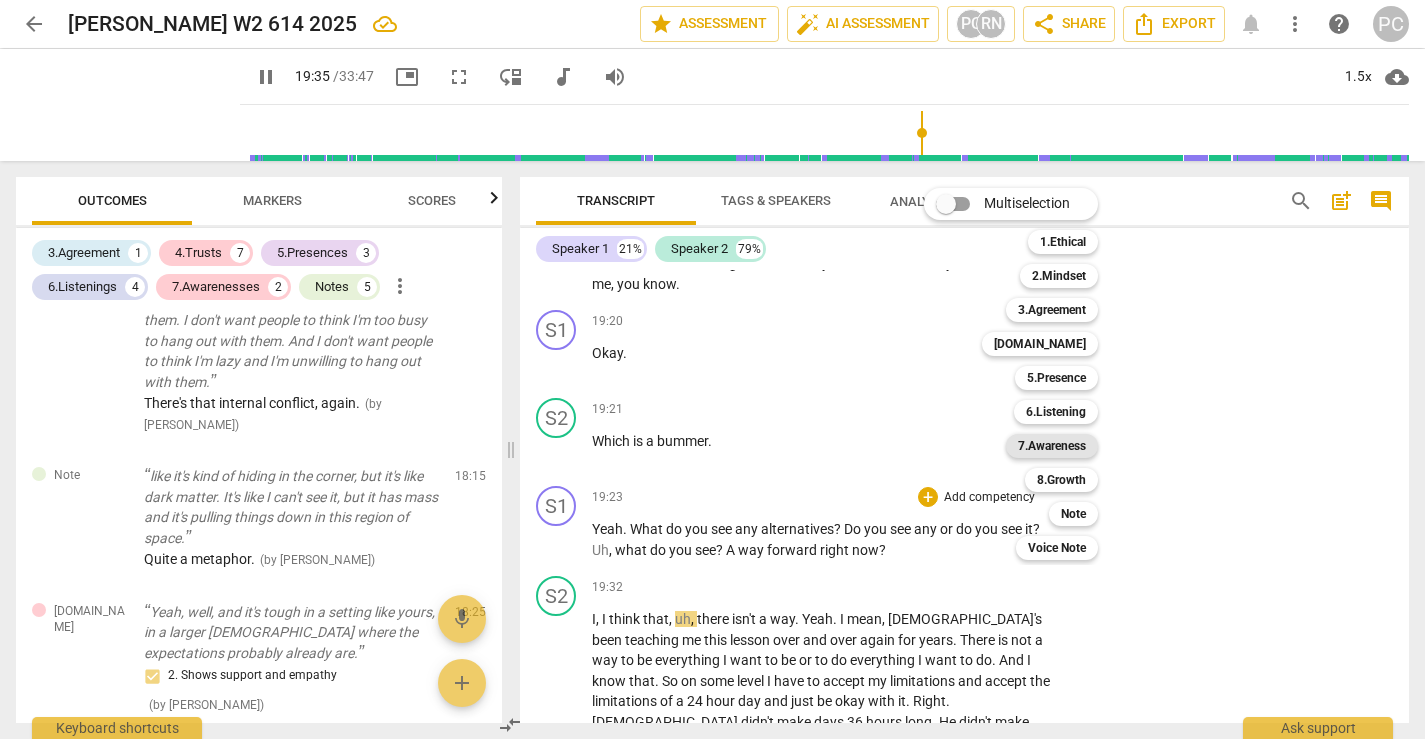 click on "7.Awareness" at bounding box center (1052, 446) 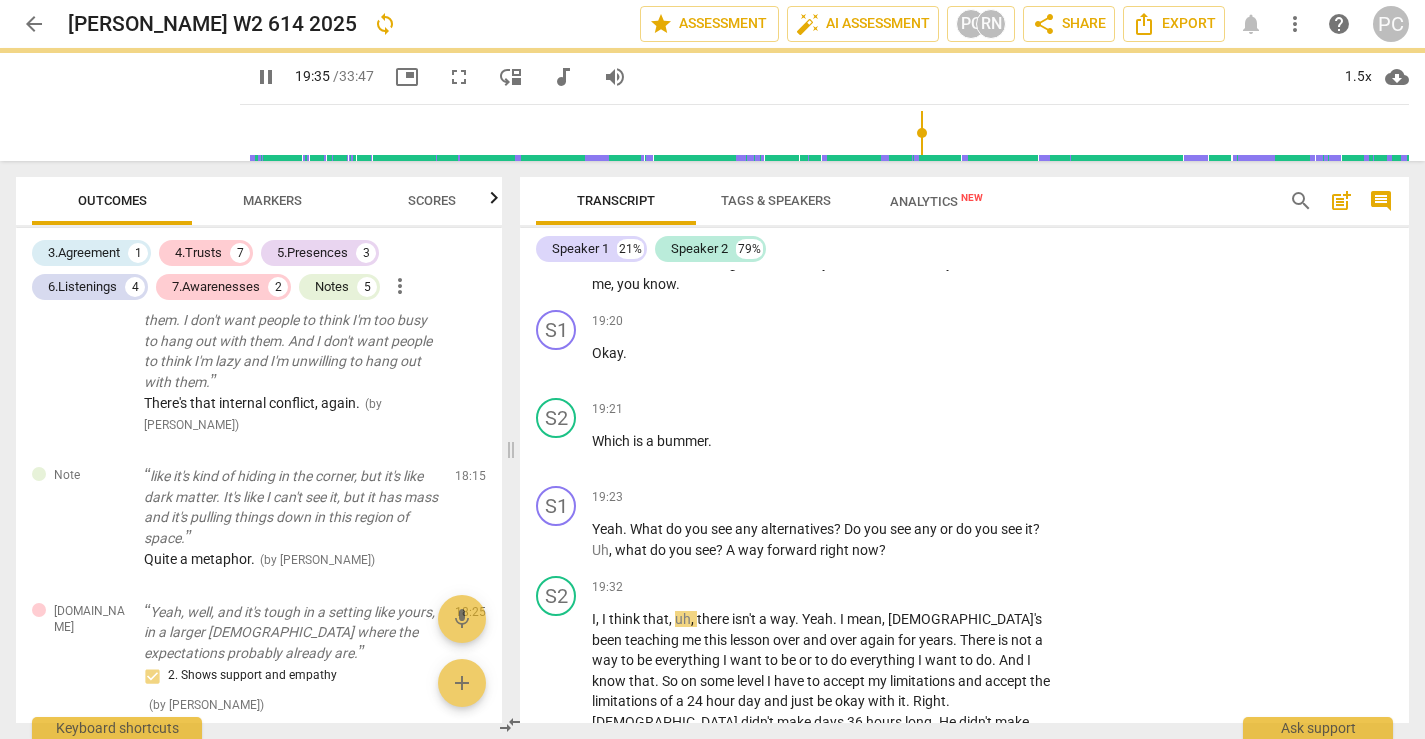 type on "1176" 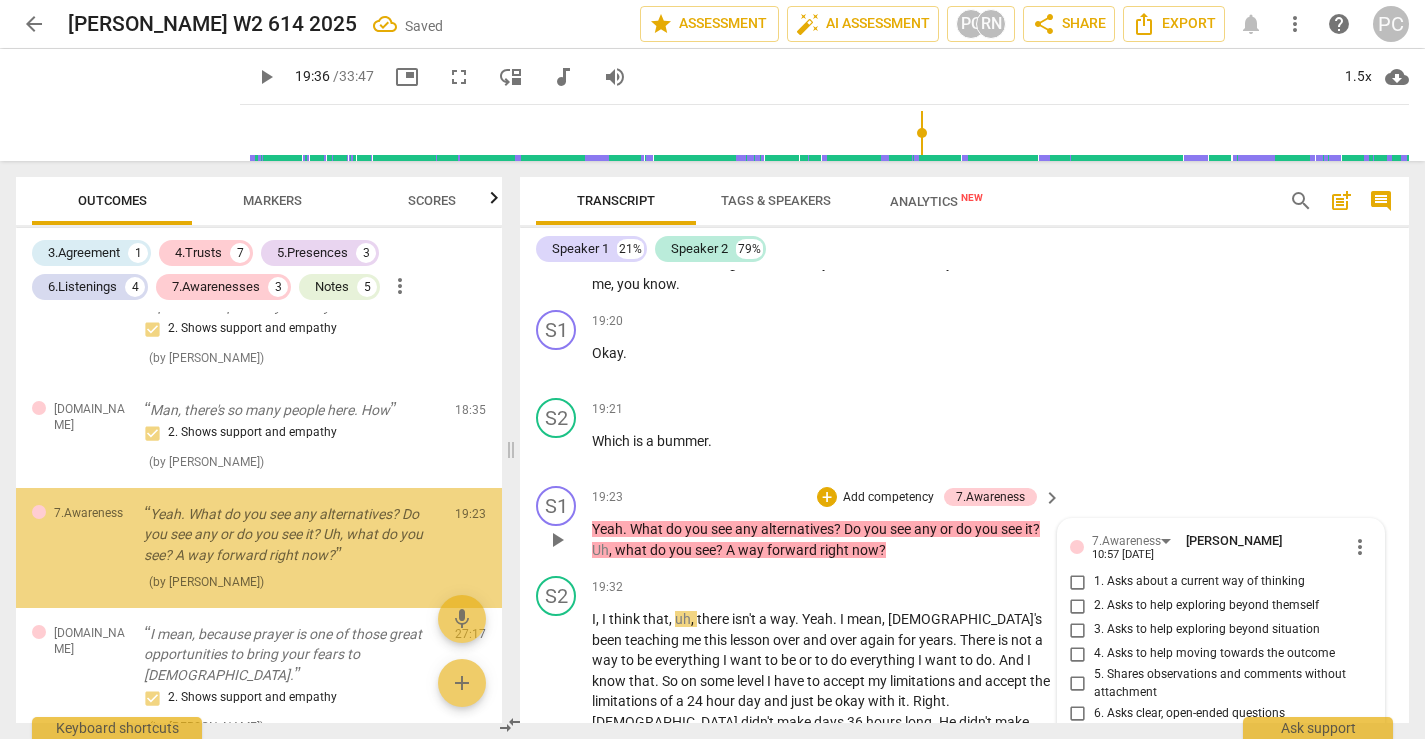scroll, scrollTop: 2781, scrollLeft: 0, axis: vertical 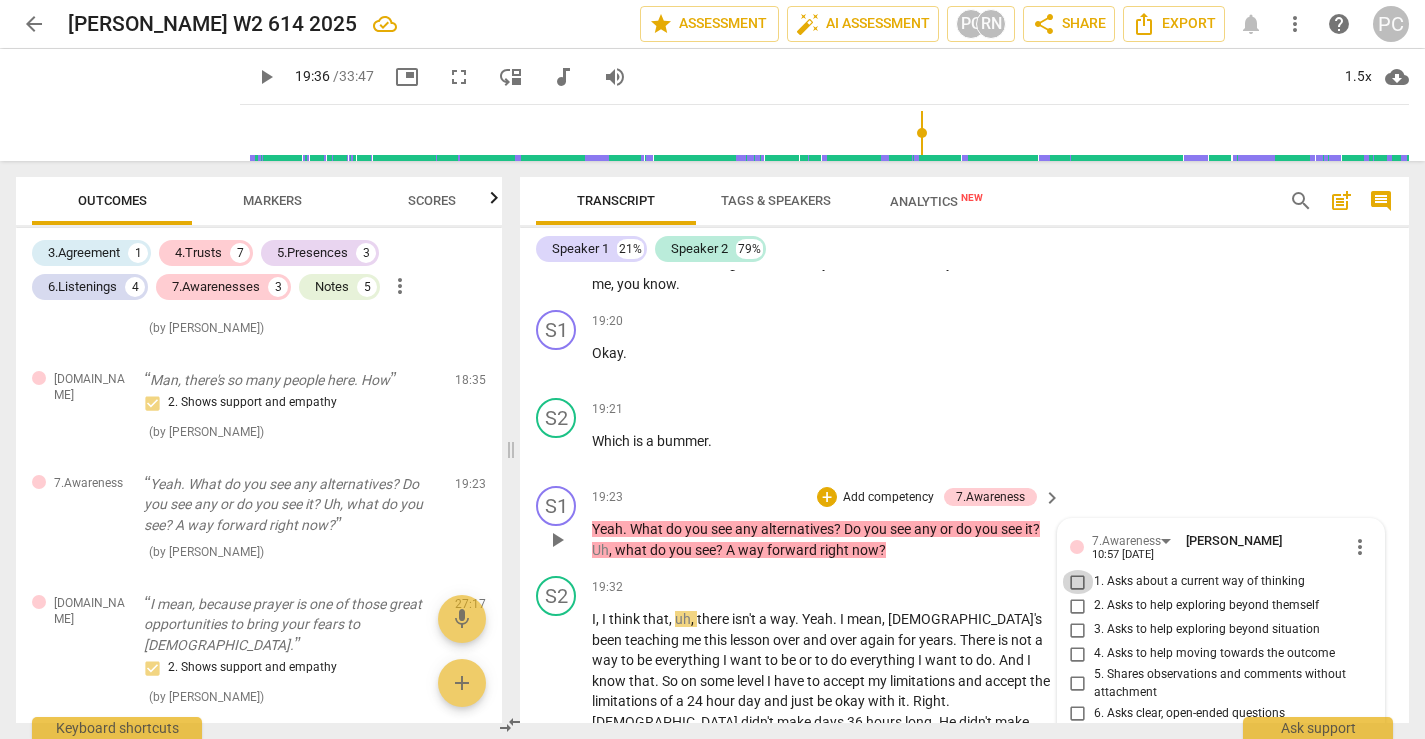 click on "1. Asks about a current way of thinking" at bounding box center (1078, 582) 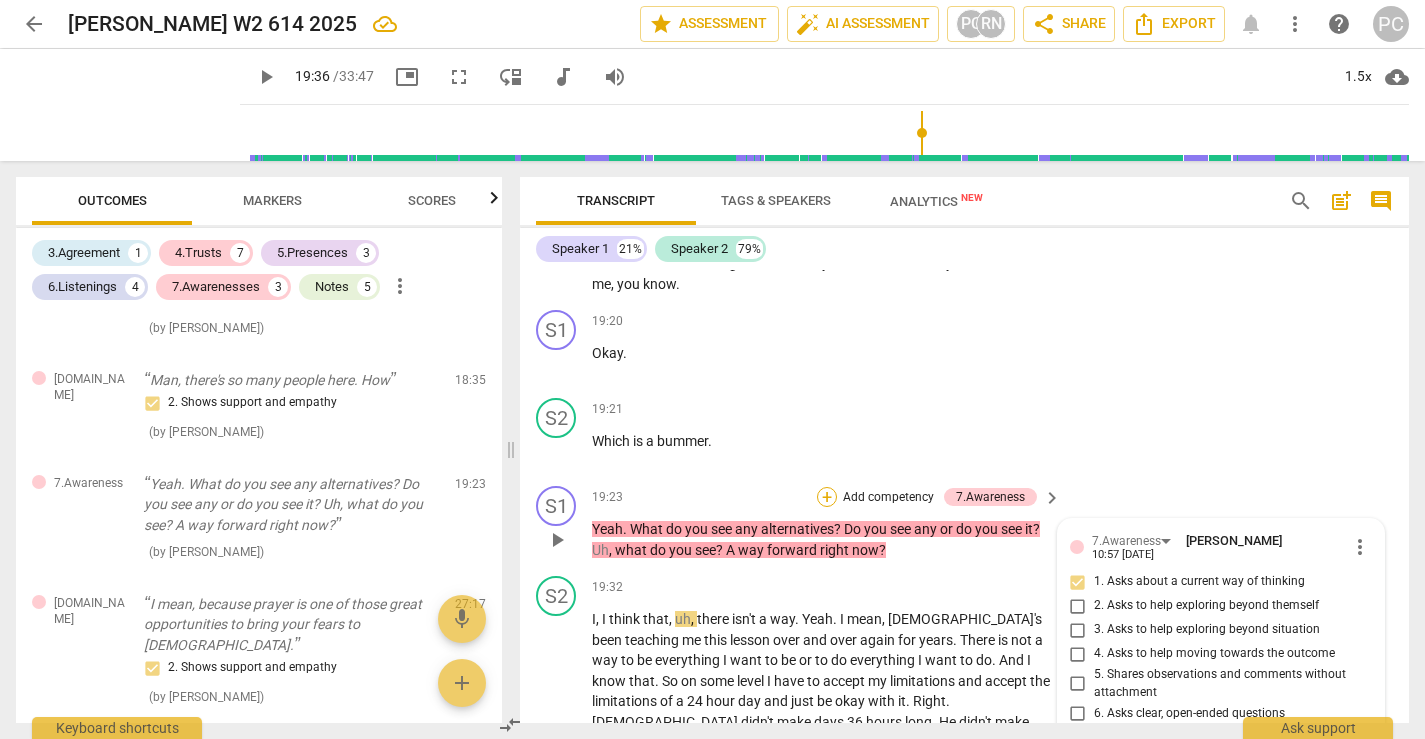 click on "+" at bounding box center [827, 497] 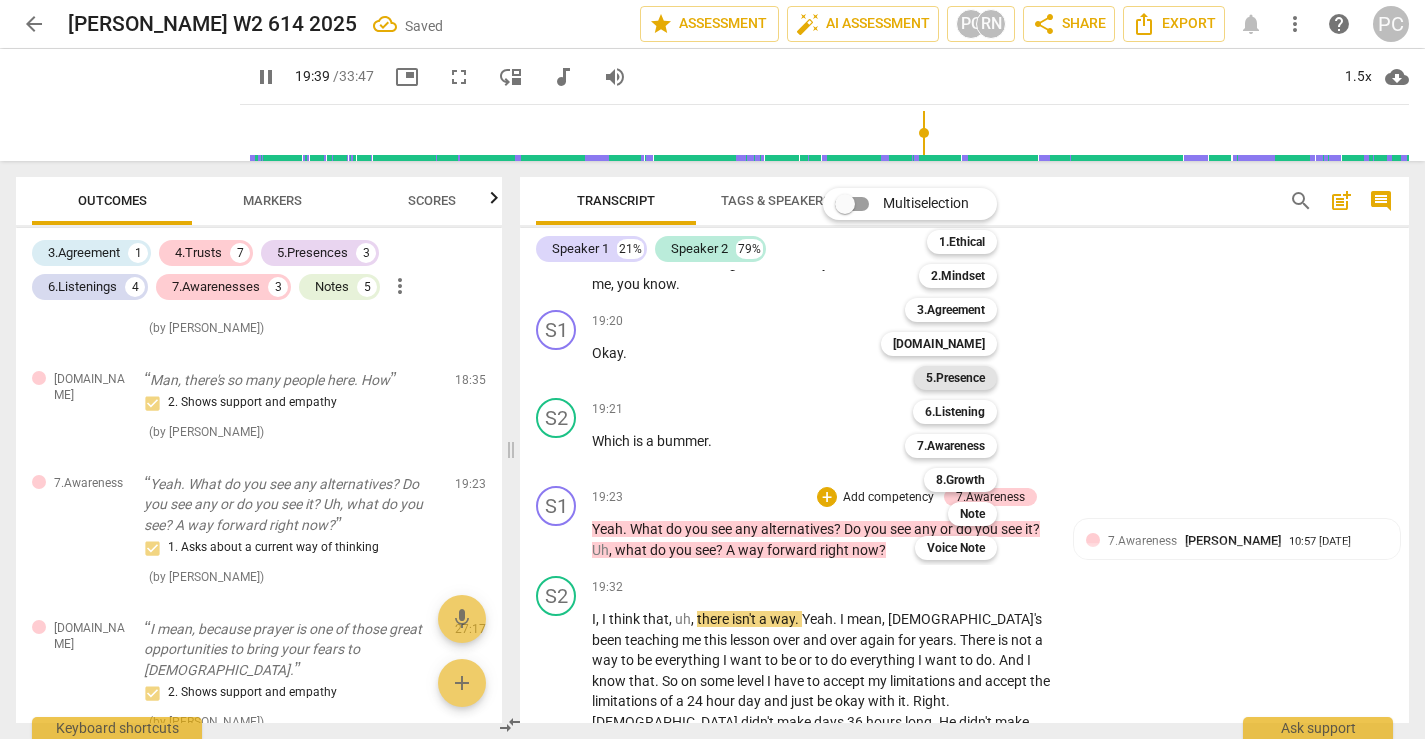 click on "5.Presence" at bounding box center [955, 378] 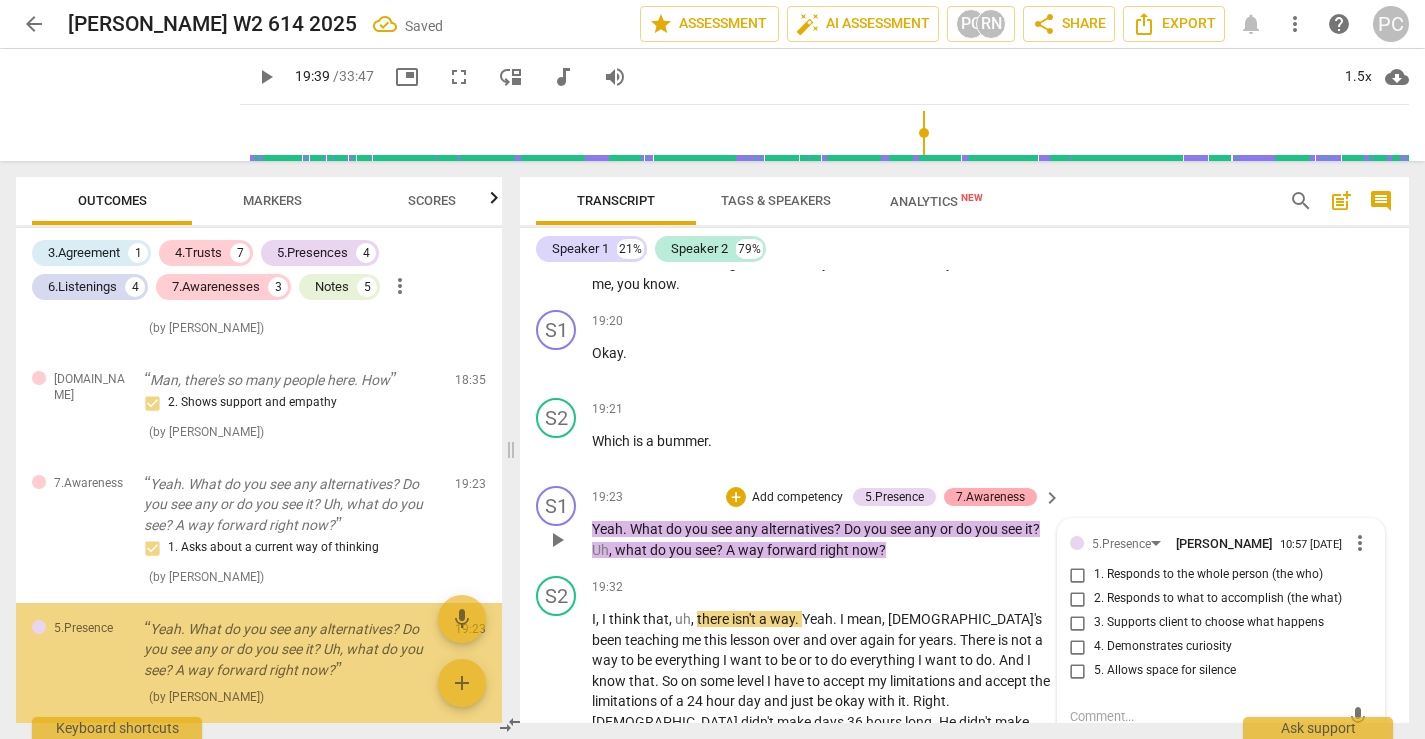 scroll, scrollTop: 2926, scrollLeft: 0, axis: vertical 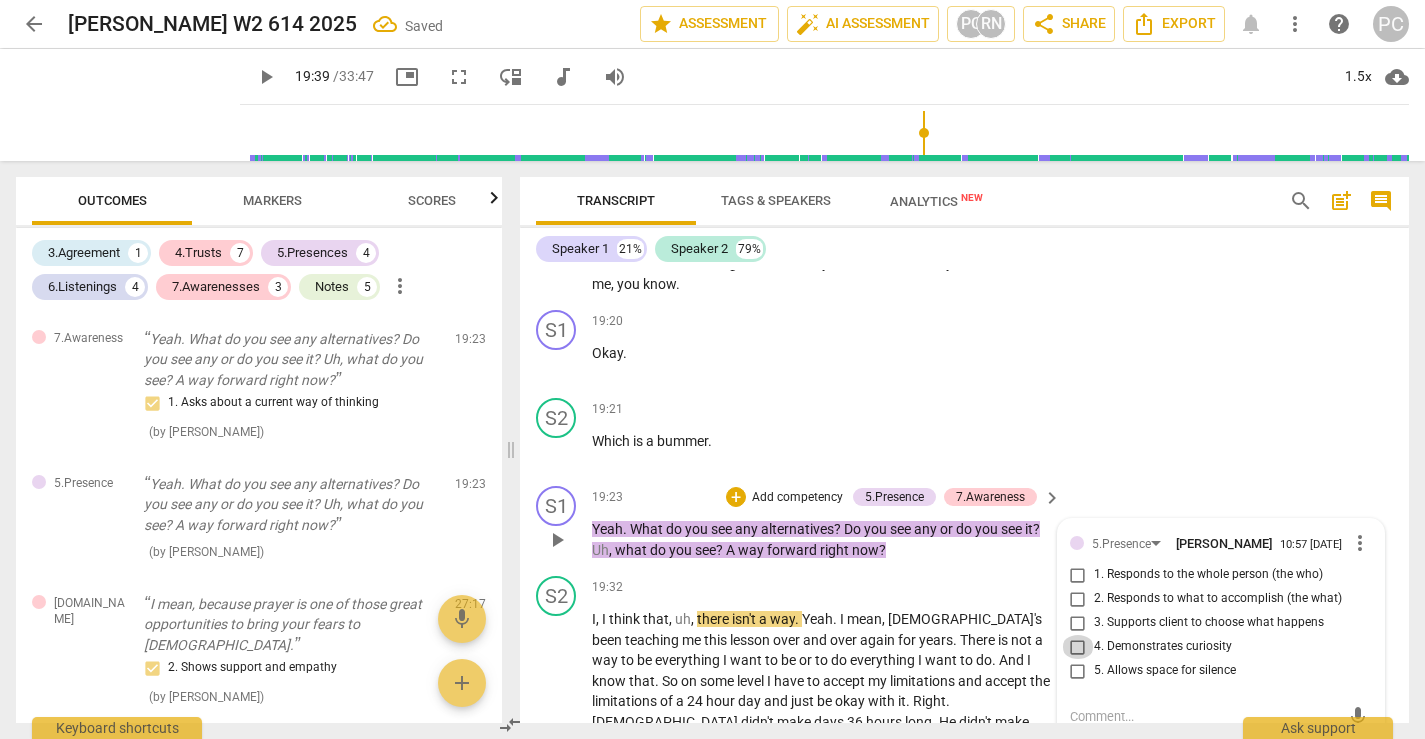 click on "4. Demonstrates curiosity" at bounding box center (1078, 647) 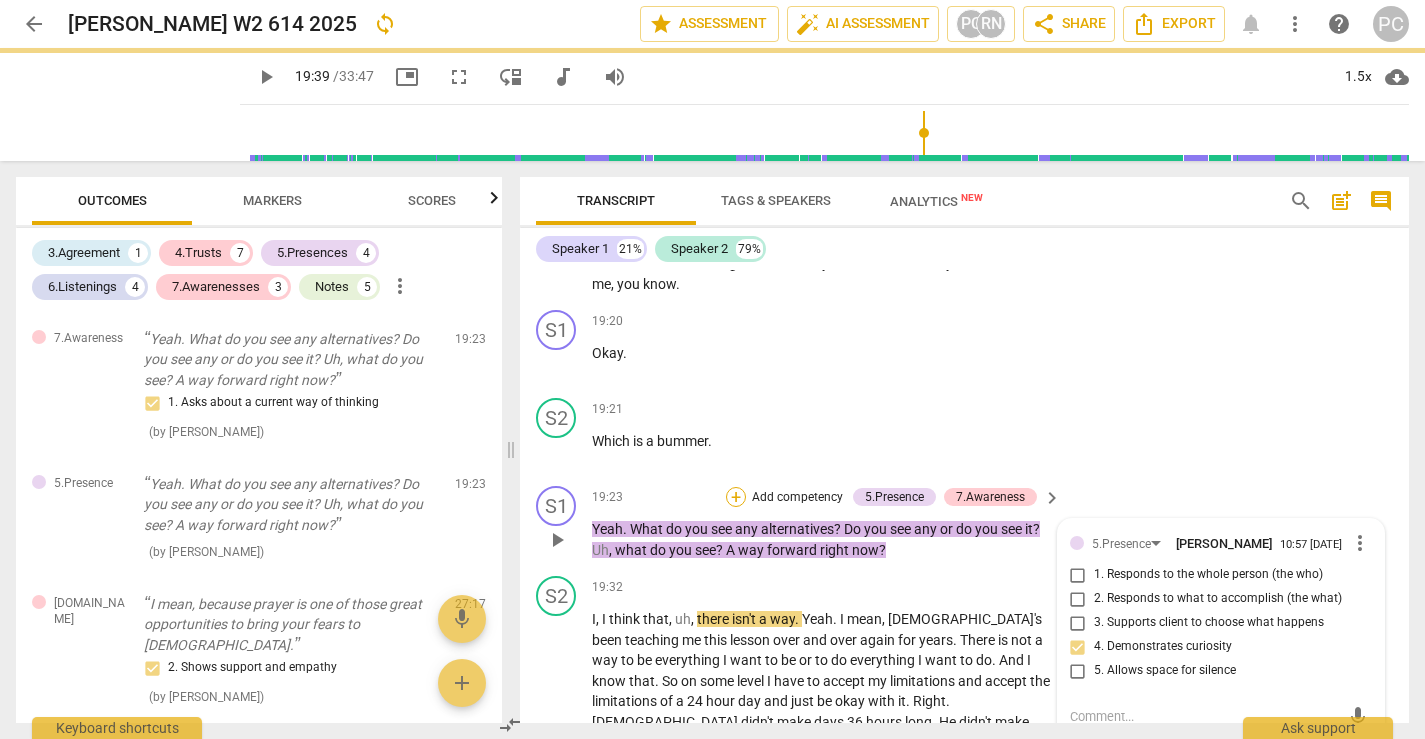 click on "+" at bounding box center [736, 497] 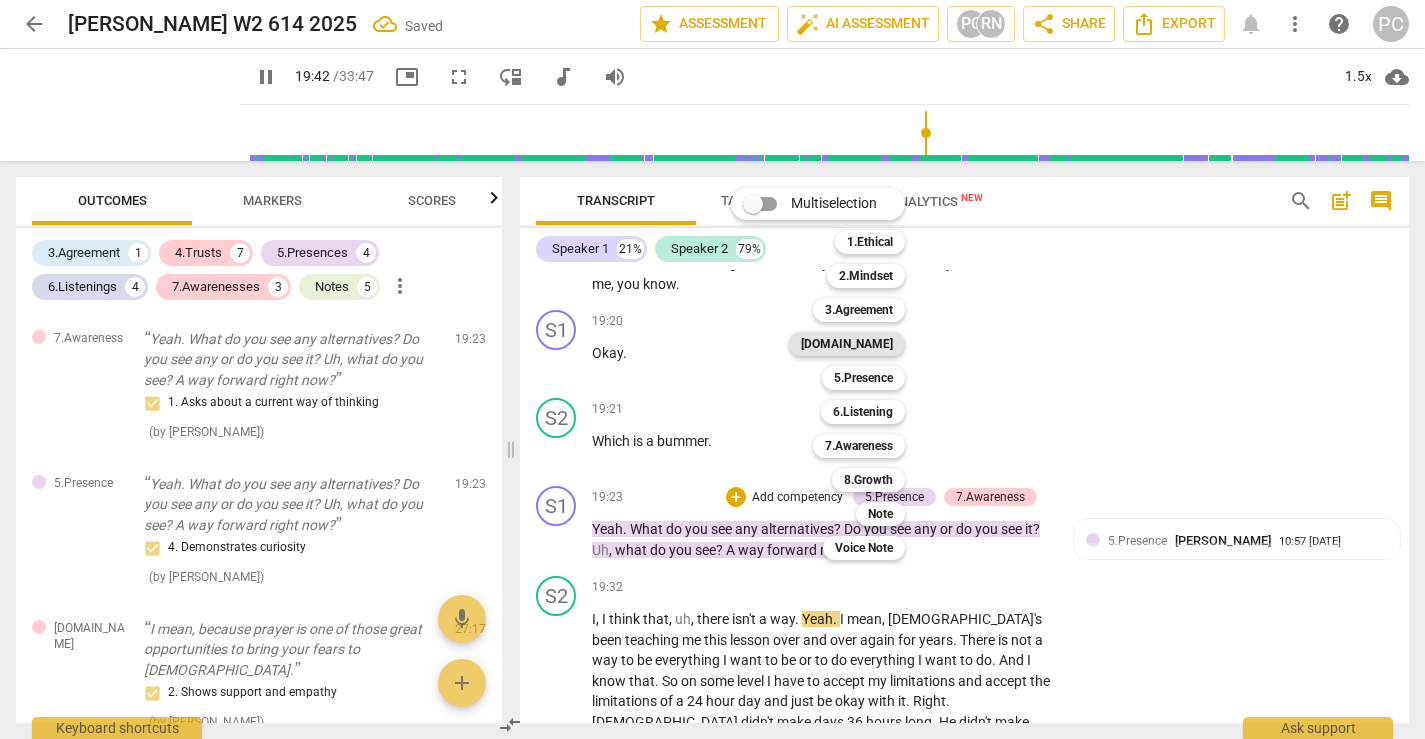 click on "[DOMAIN_NAME]" at bounding box center (847, 344) 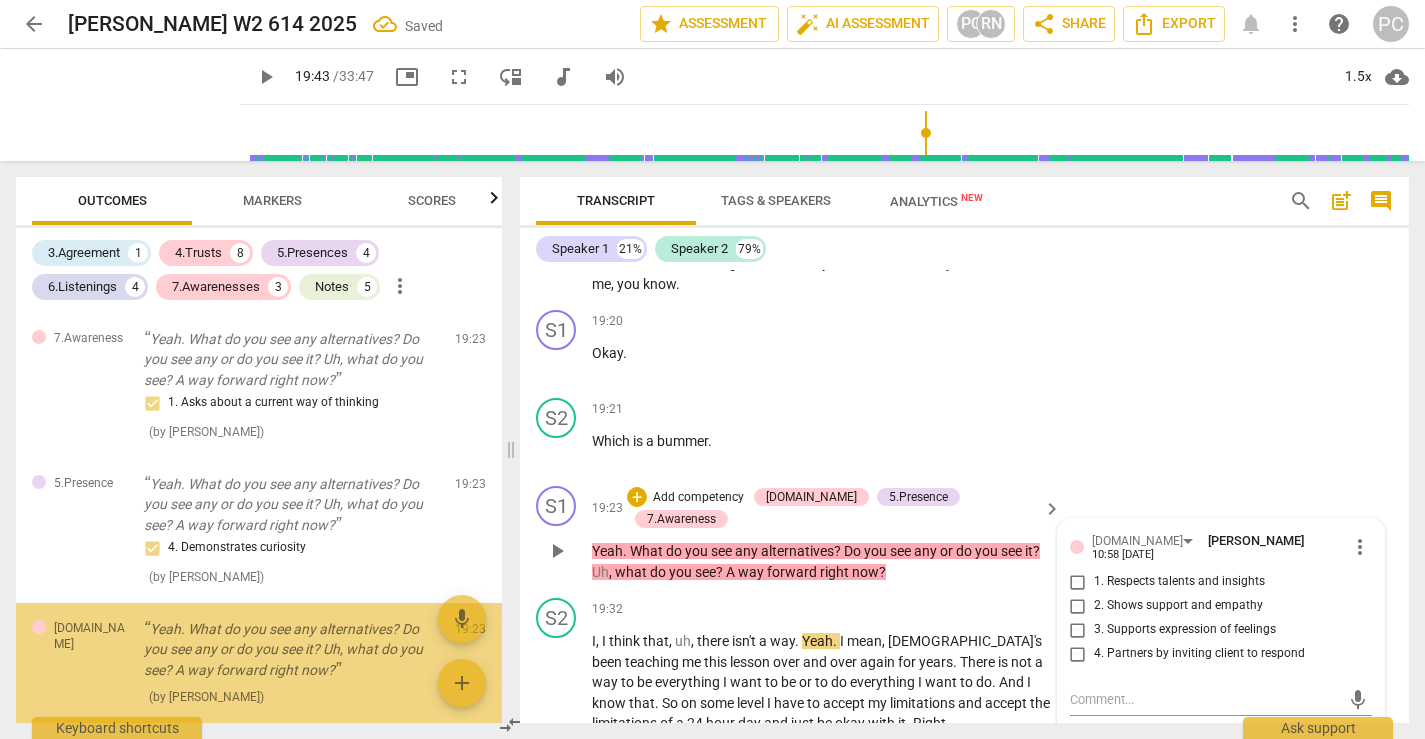 scroll, scrollTop: 3071, scrollLeft: 0, axis: vertical 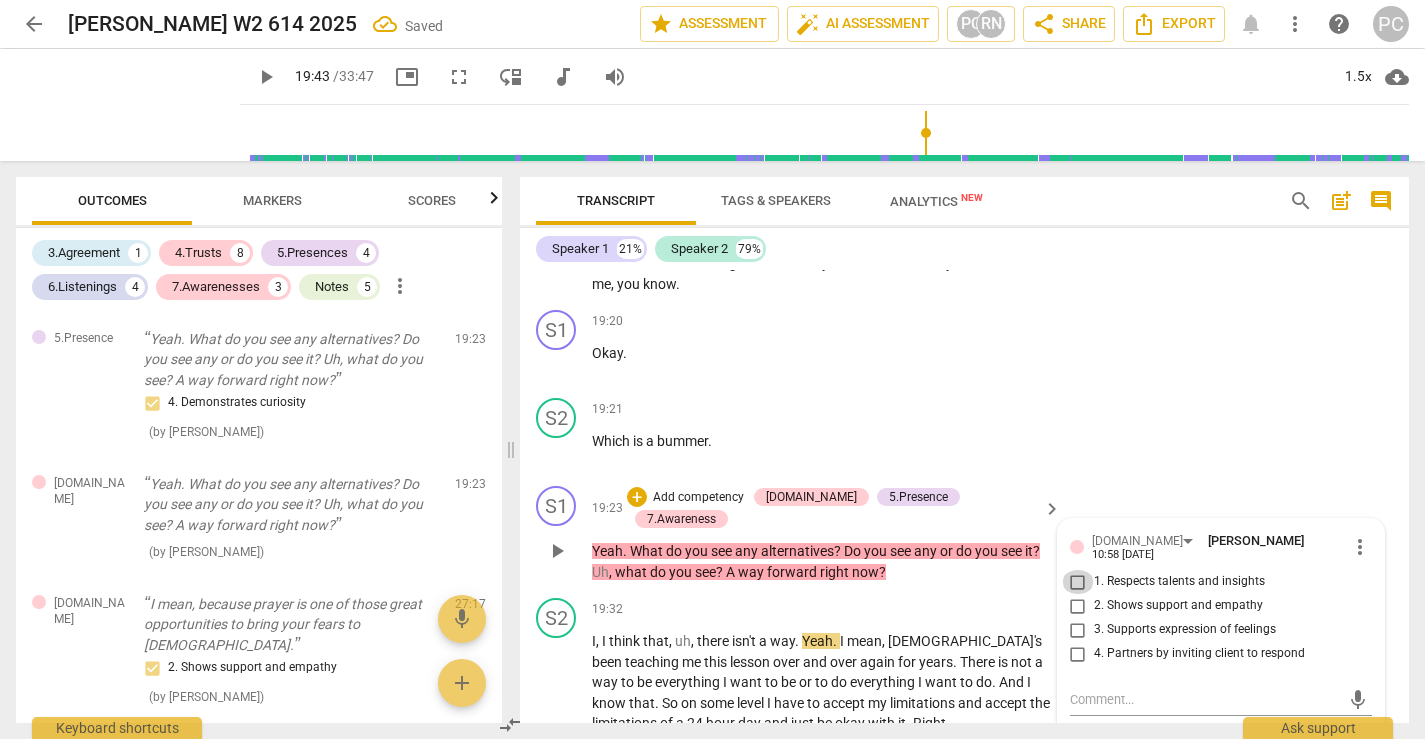 click on "1. Respects talents and insights" at bounding box center [1078, 582] 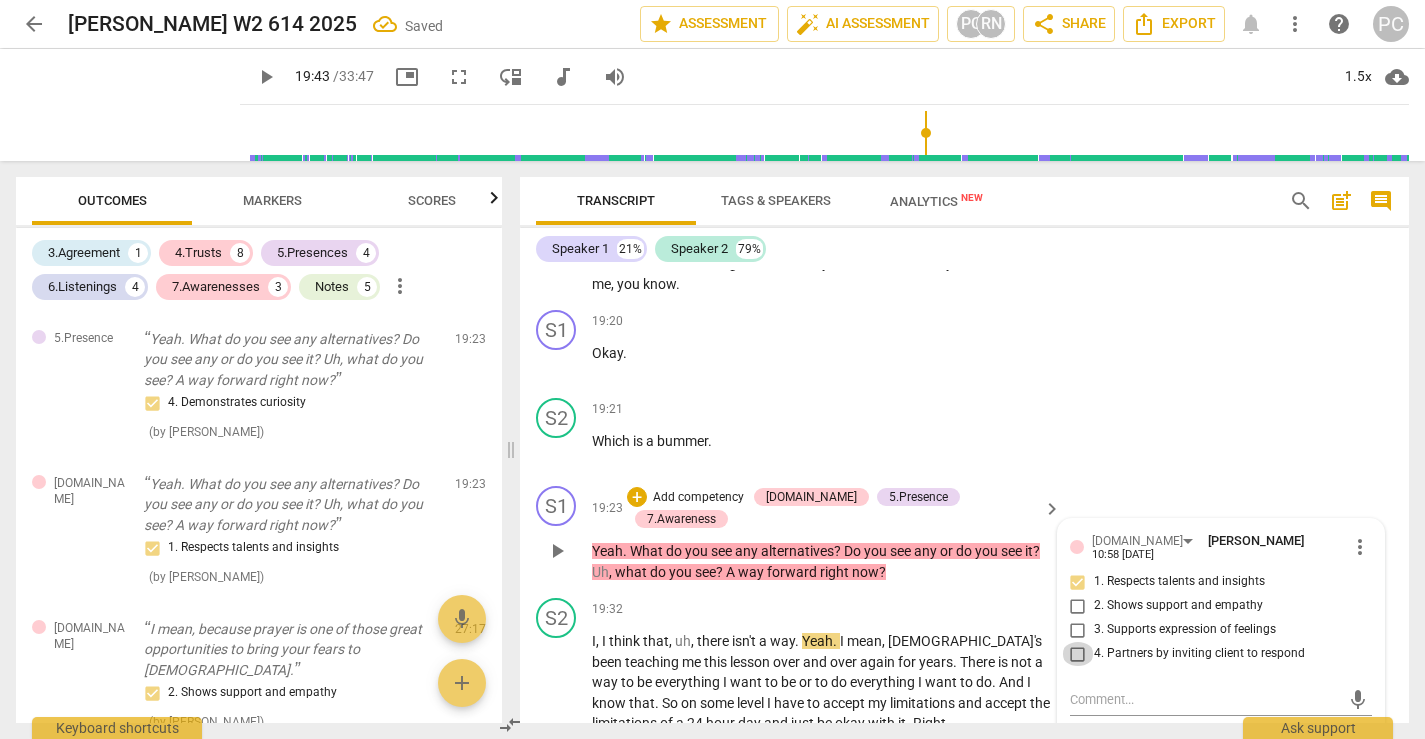 click on "4. Partners by inviting client to respond" at bounding box center [1078, 654] 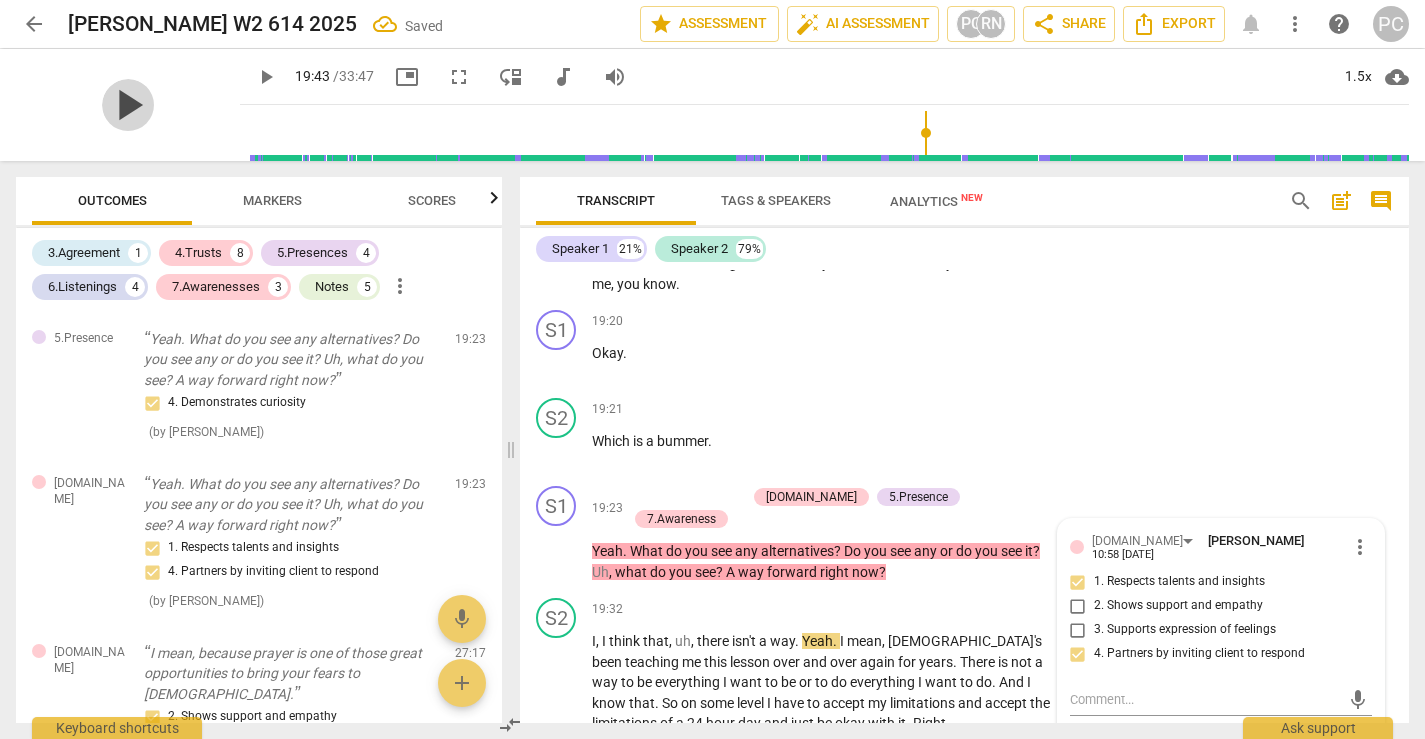 click on "play_arrow" at bounding box center (128, 105) 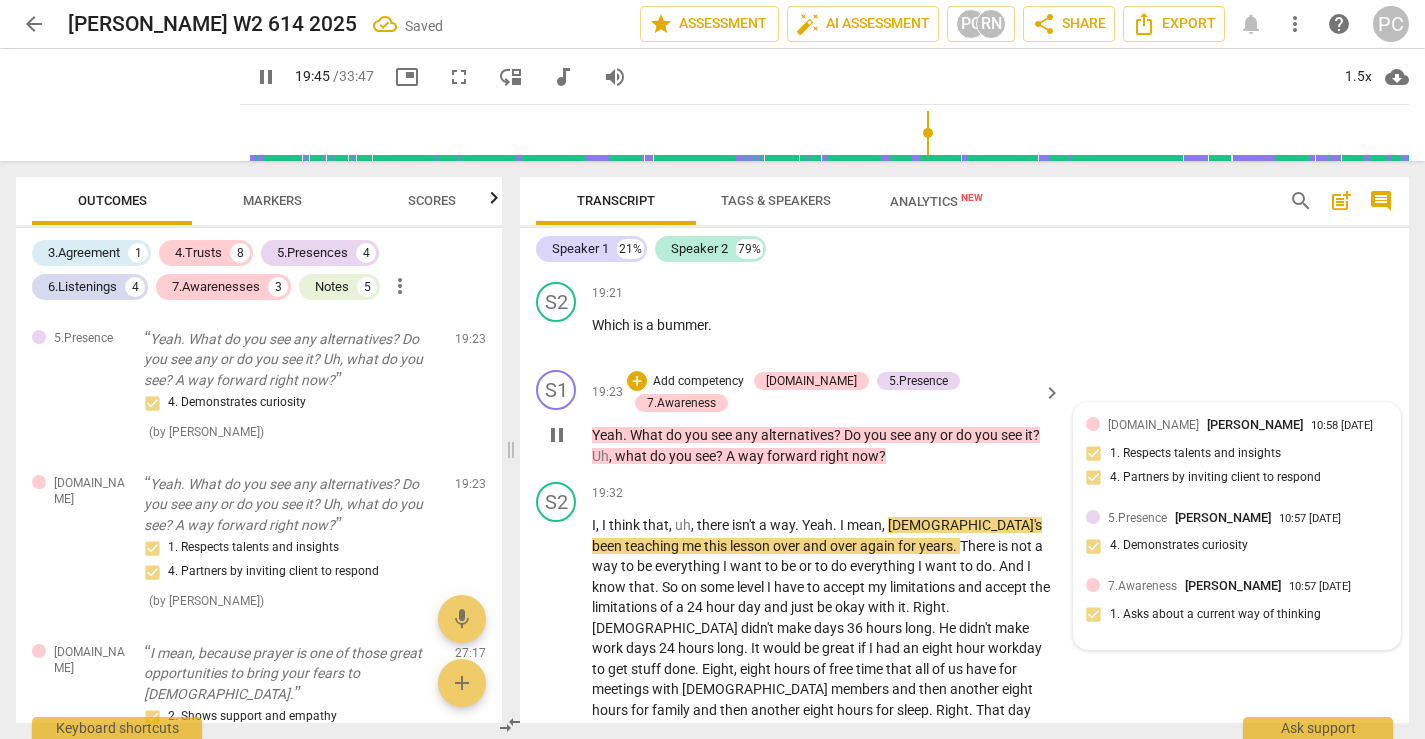 scroll, scrollTop: 8881, scrollLeft: 0, axis: vertical 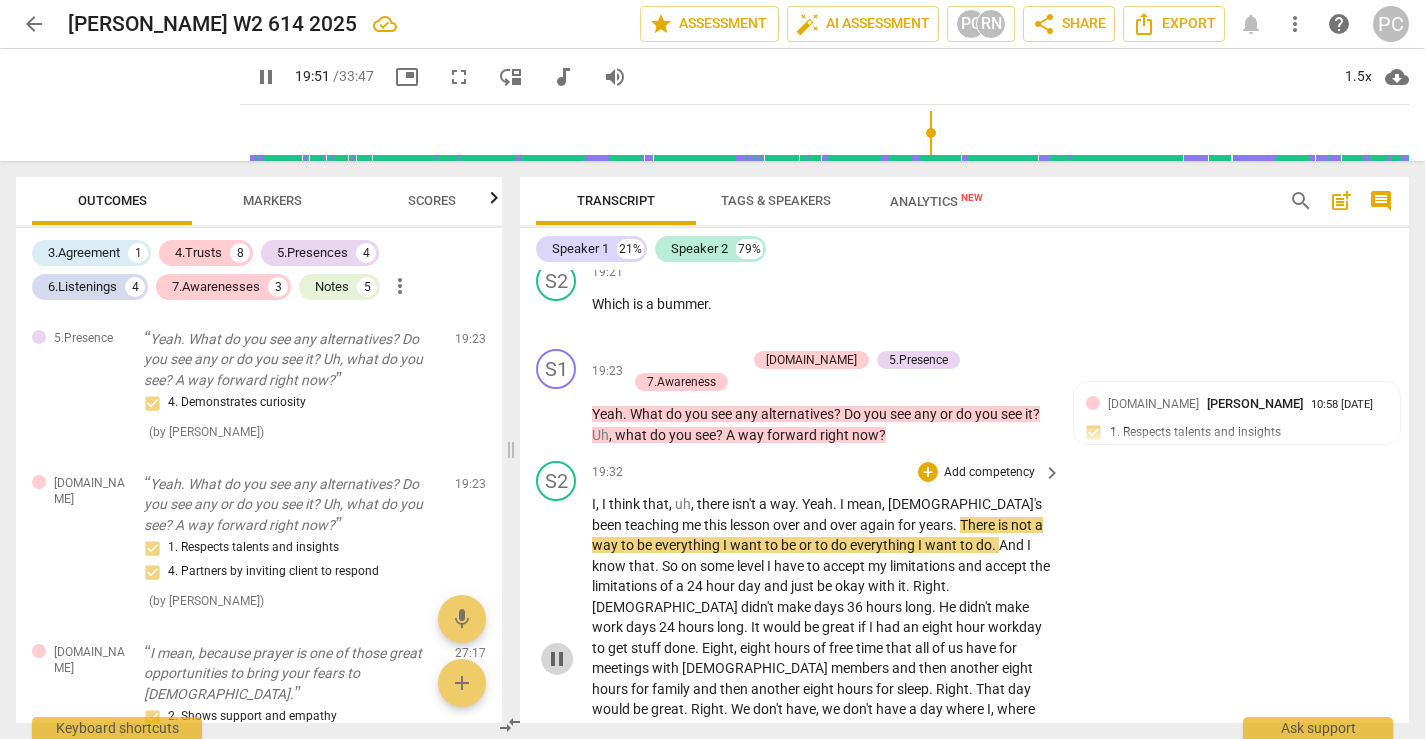 click on "pause" at bounding box center [557, 659] 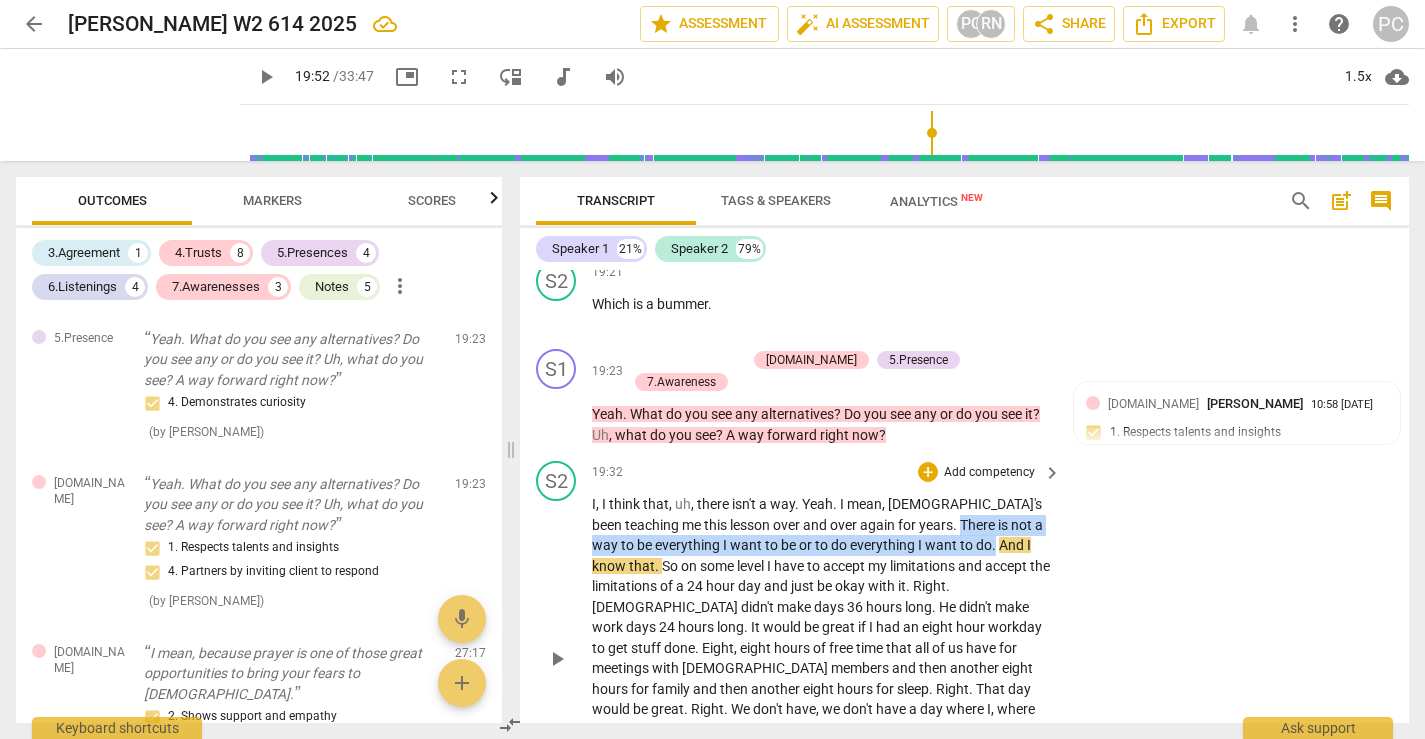 drag, startPoint x: 850, startPoint y: 379, endPoint x: 932, endPoint y: 400, distance: 84.646324 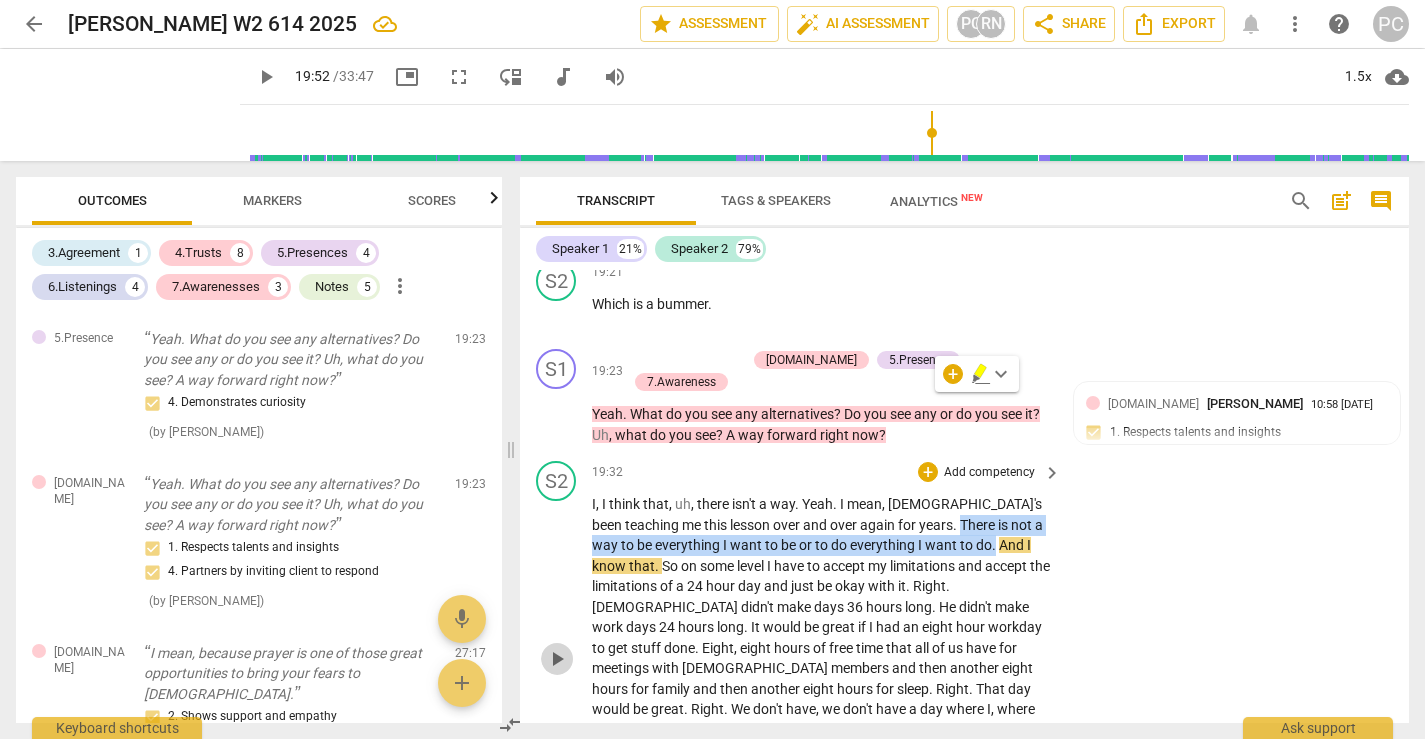 click on "play_arrow" at bounding box center (557, 659) 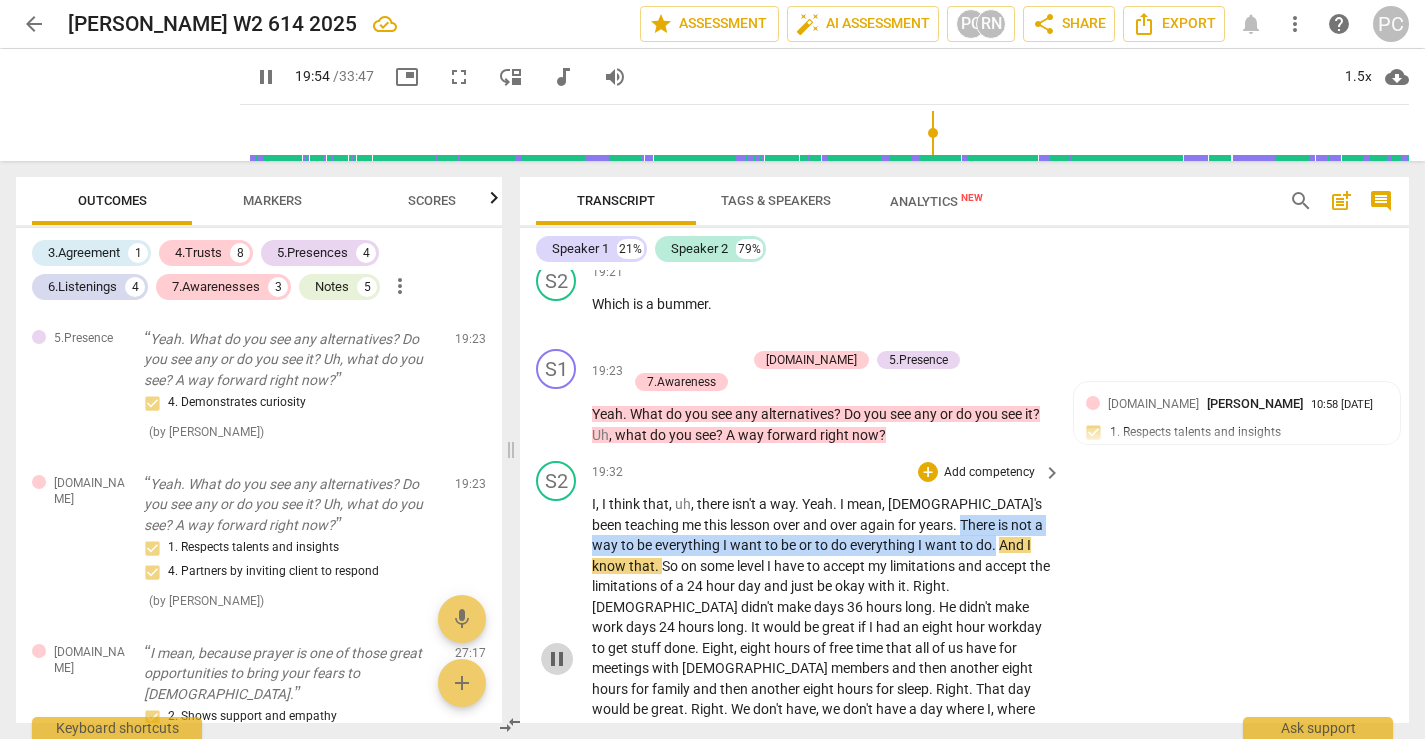 click on "pause" at bounding box center (557, 659) 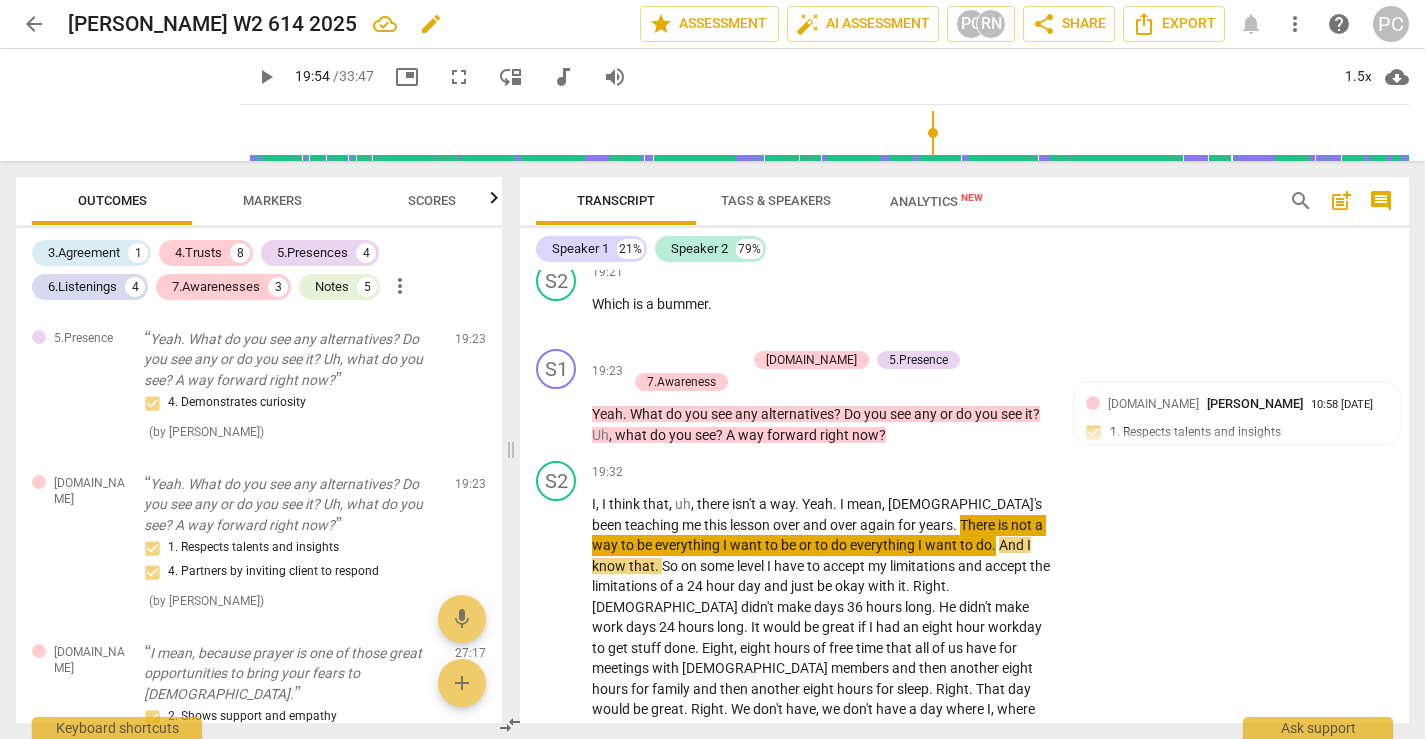 type on "1194" 